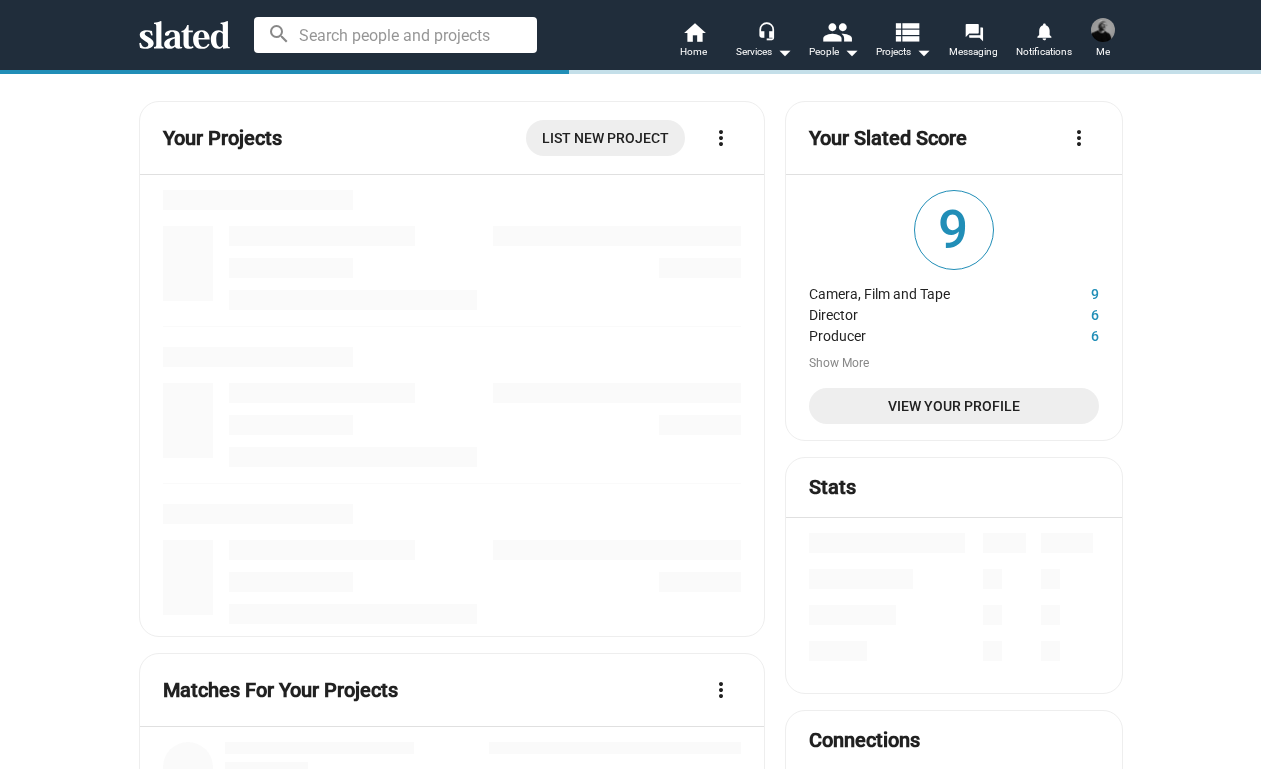 scroll, scrollTop: 0, scrollLeft: 0, axis: both 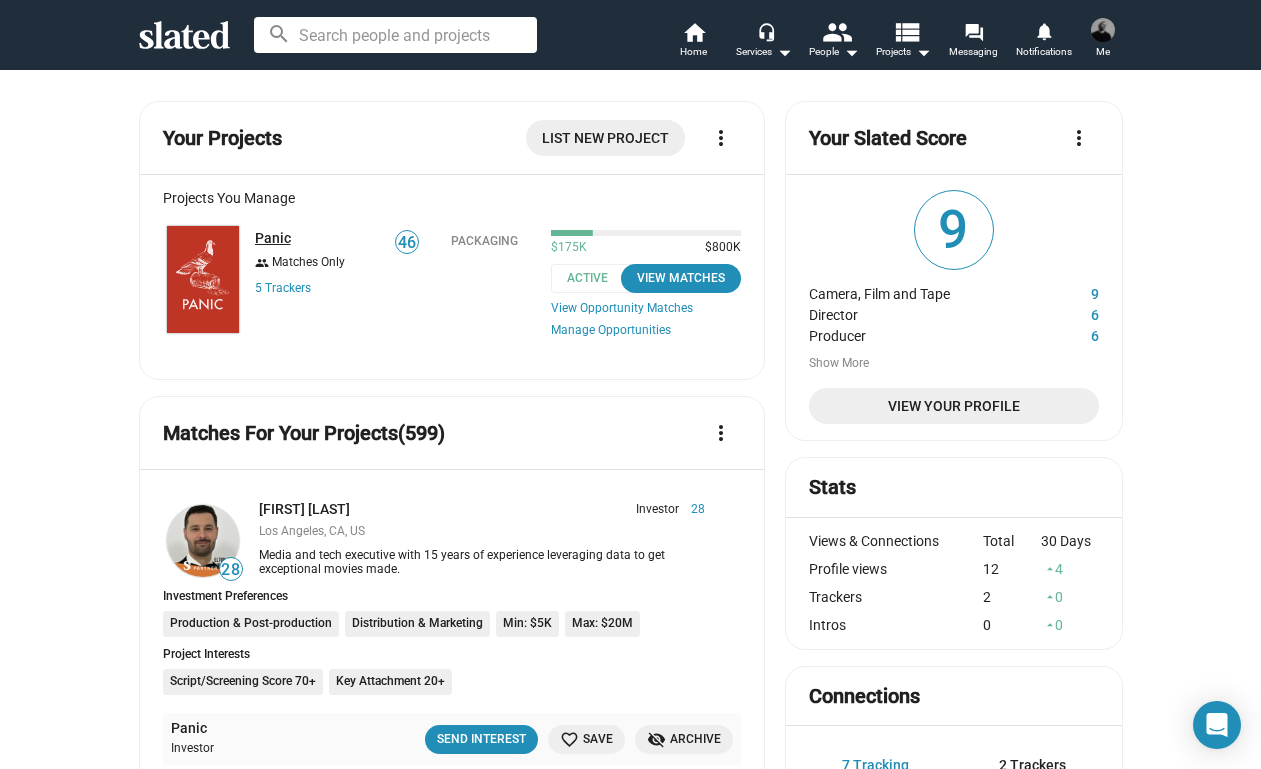 click on "Panic" 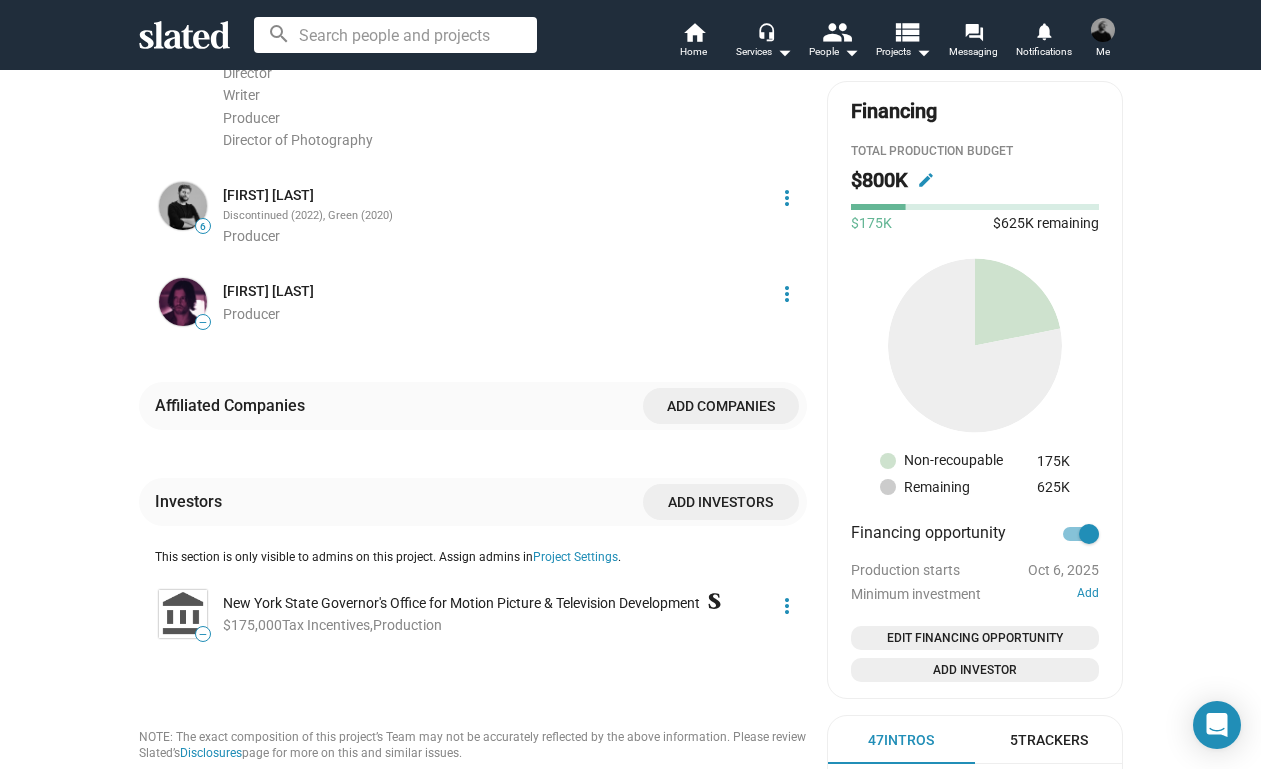 scroll, scrollTop: 1055, scrollLeft: 0, axis: vertical 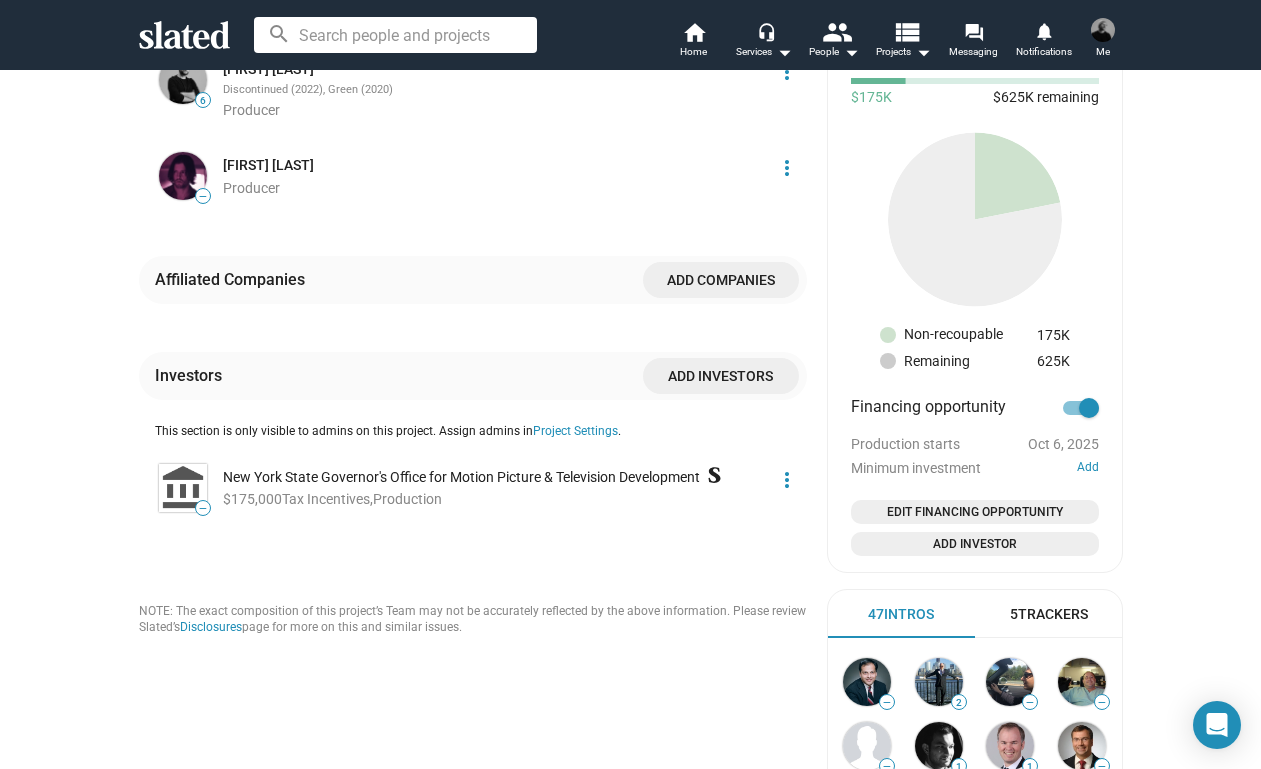 click on "more_vert" 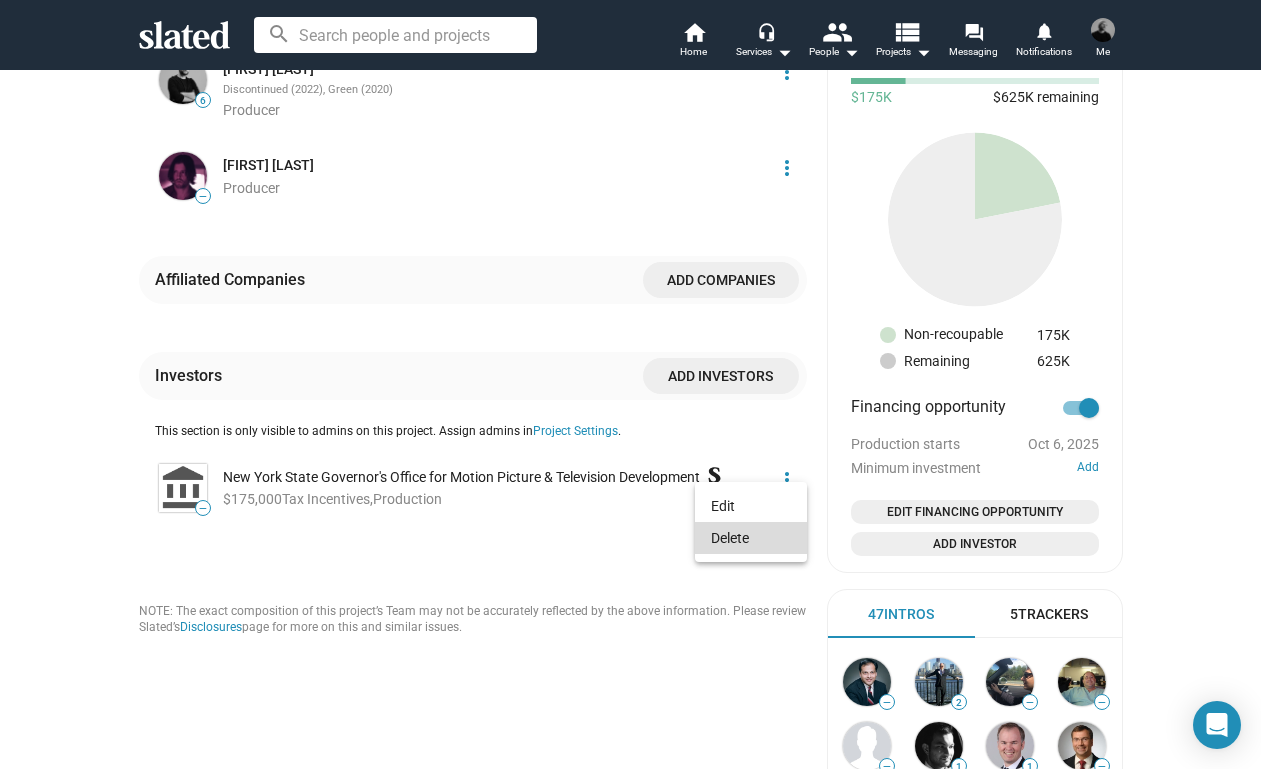 click on "Delete" at bounding box center (751, 538) 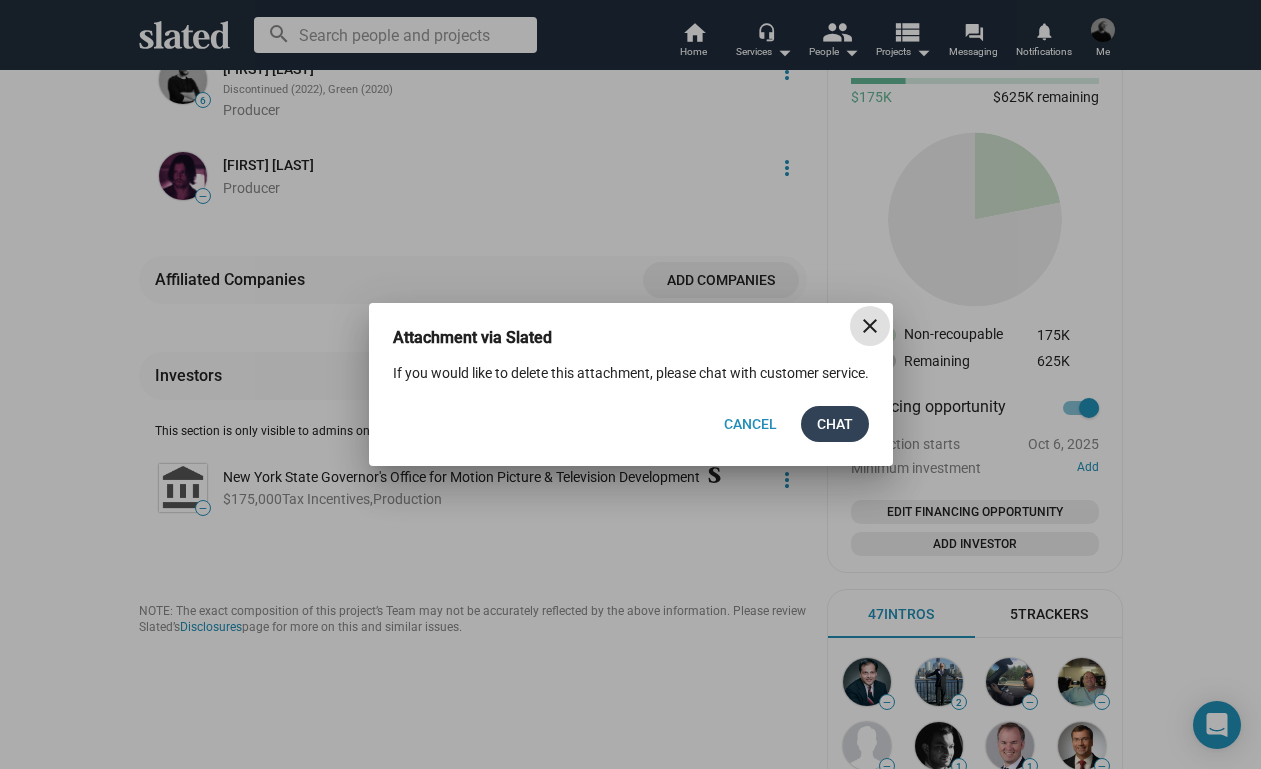 click on "Chat" at bounding box center [835, 424] 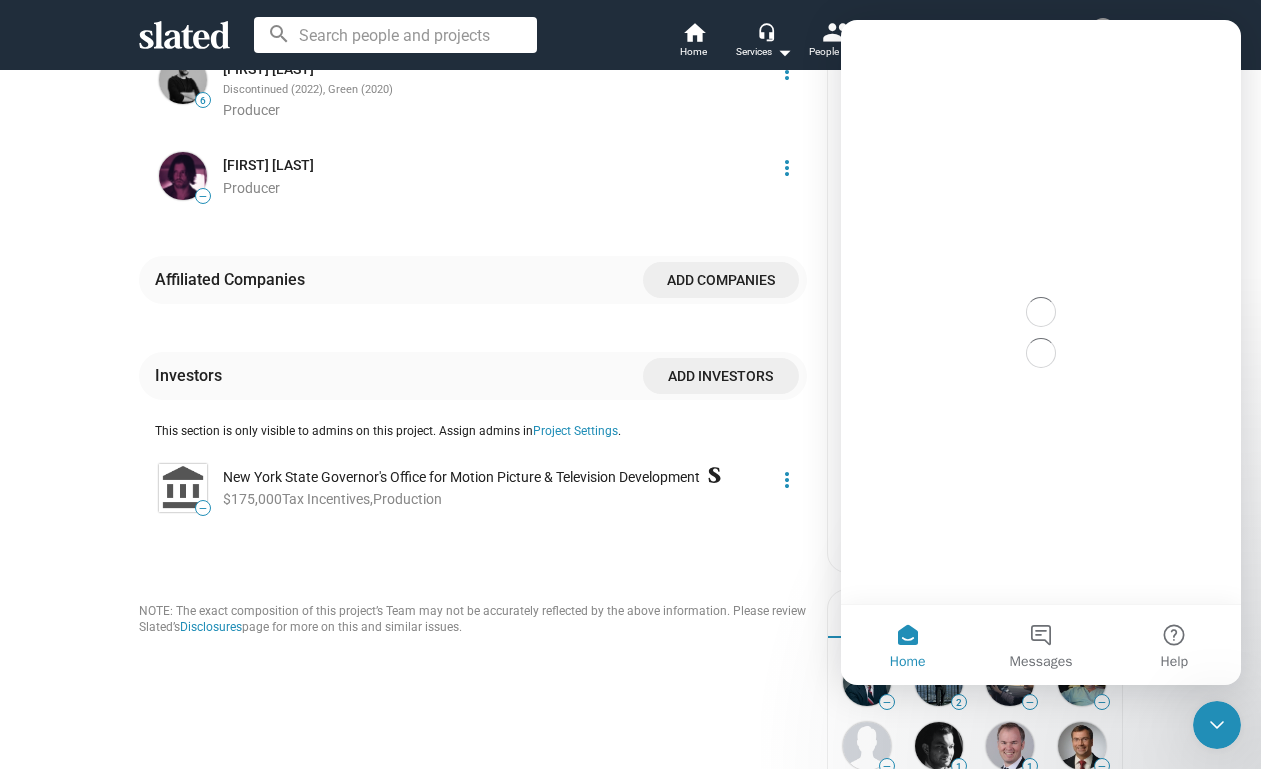 scroll, scrollTop: 0, scrollLeft: 0, axis: both 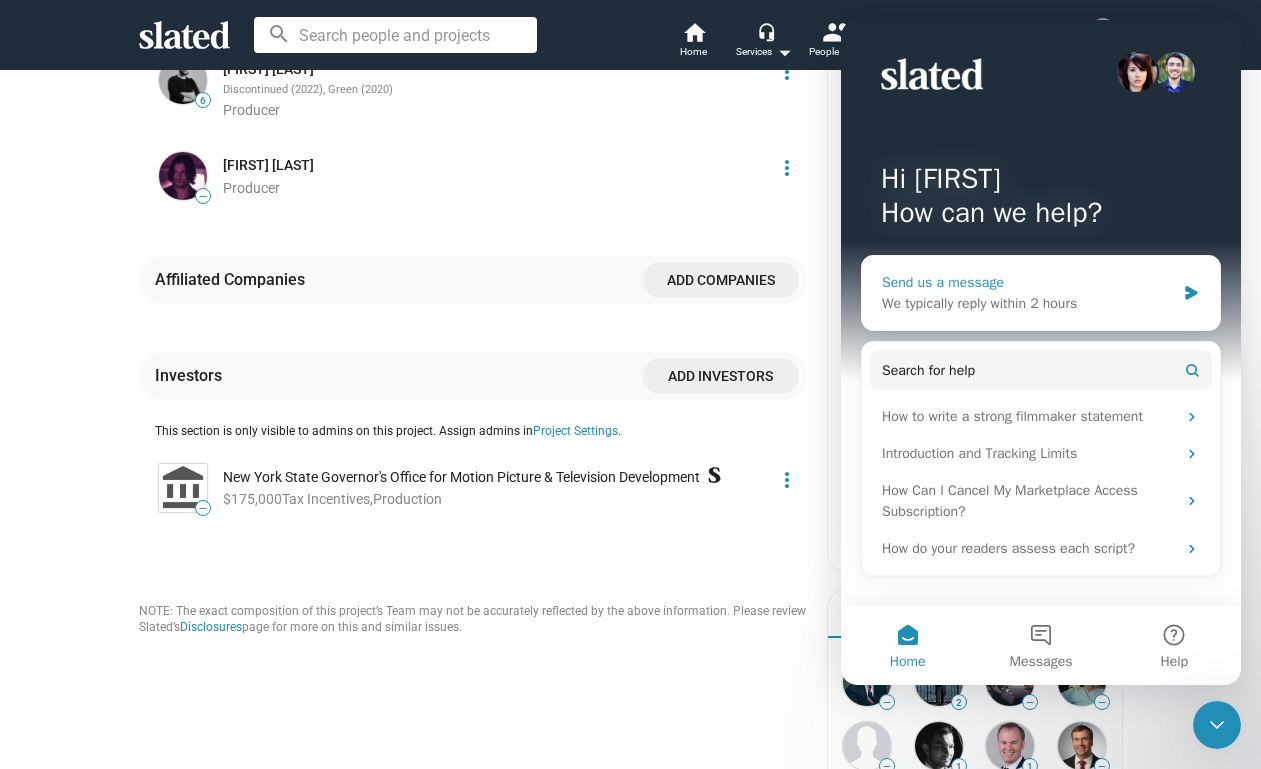 click on "We typically reply within 2 hours" at bounding box center [1028, 303] 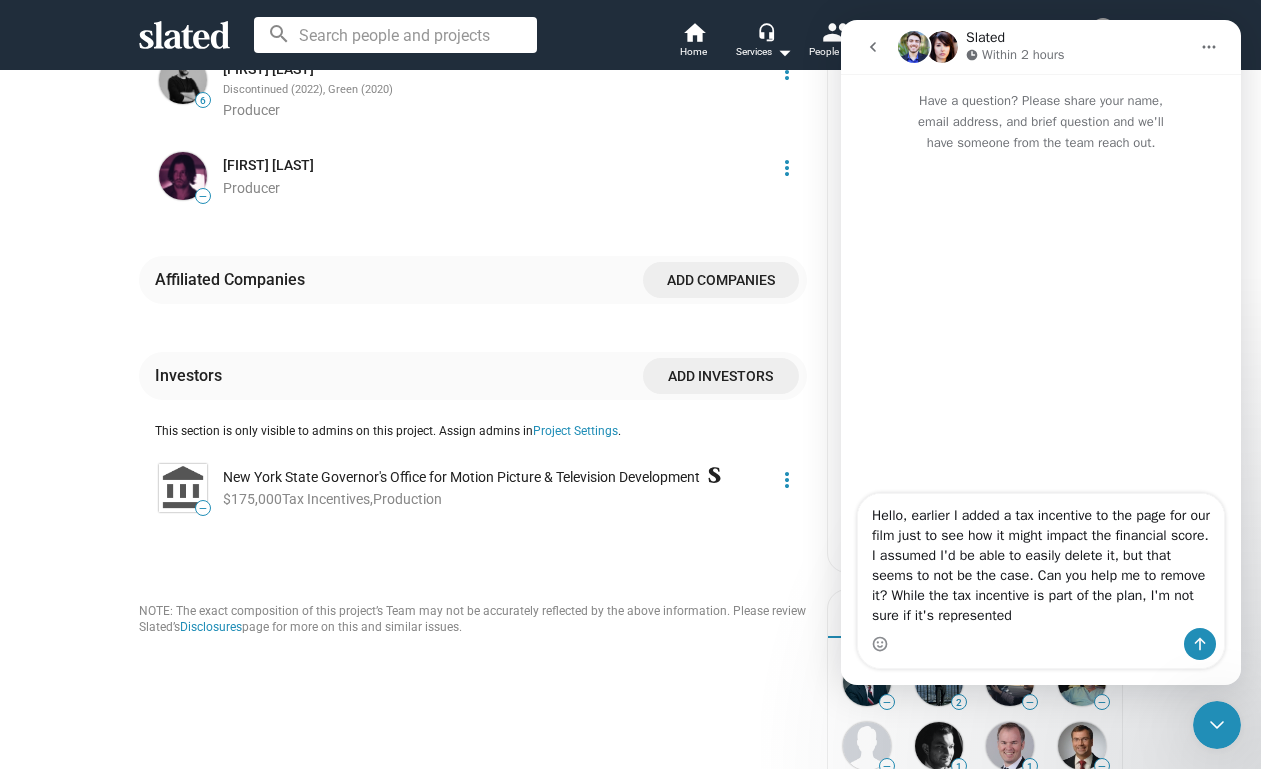 drag, startPoint x: 1109, startPoint y: 618, endPoint x: 948, endPoint y: 595, distance: 162.63457 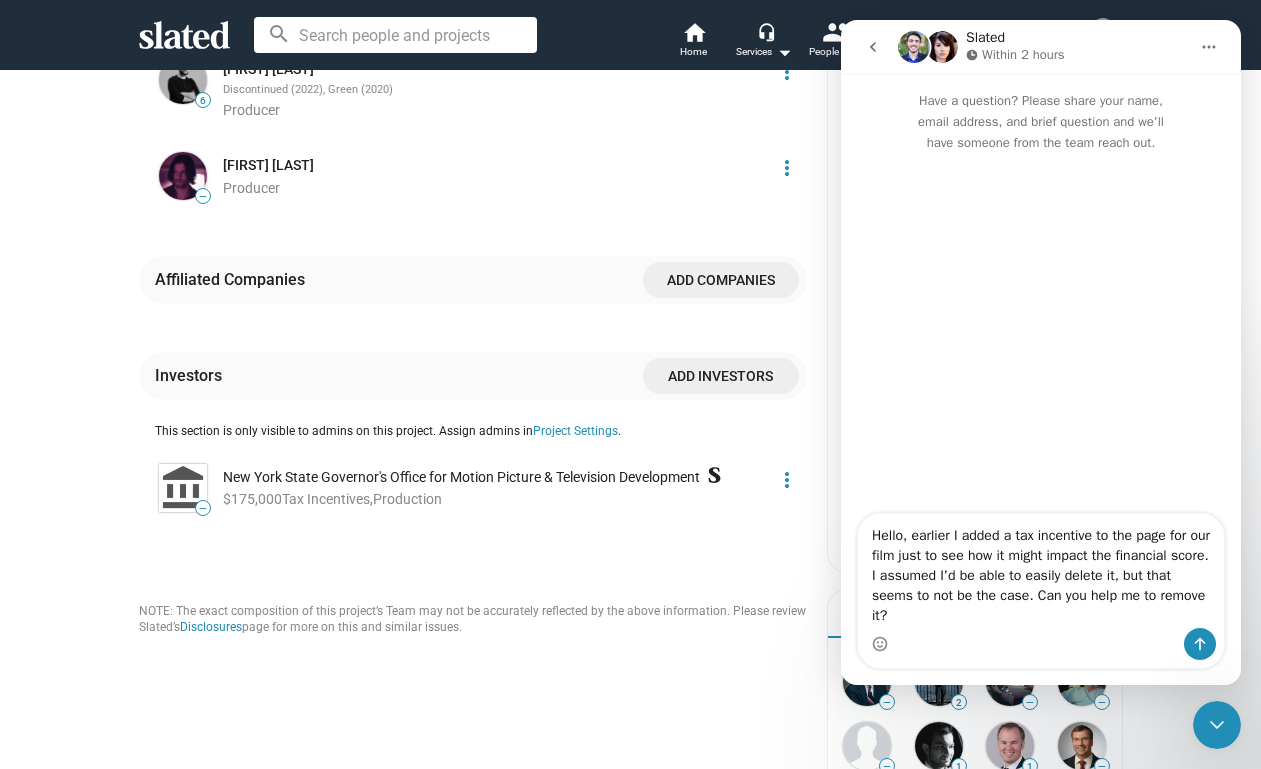 click on "Hello, earlier I added a tax incentive to the page for our film just to see how it might impact the financial score. I assumed I'd be able to easily delete it, but that seems to not be the case. Can you help me to remove it?" at bounding box center (1041, 571) 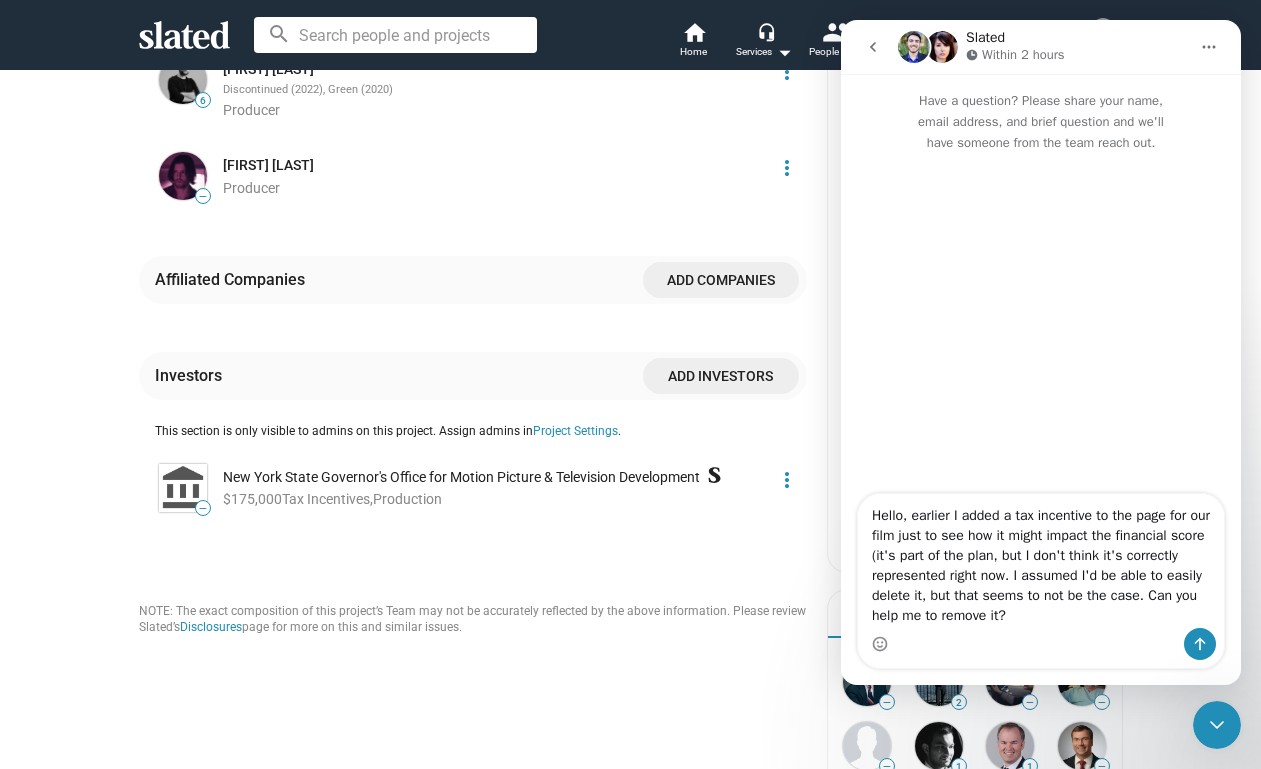 drag, startPoint x: 1076, startPoint y: 576, endPoint x: 1072, endPoint y: 560, distance: 16.492422 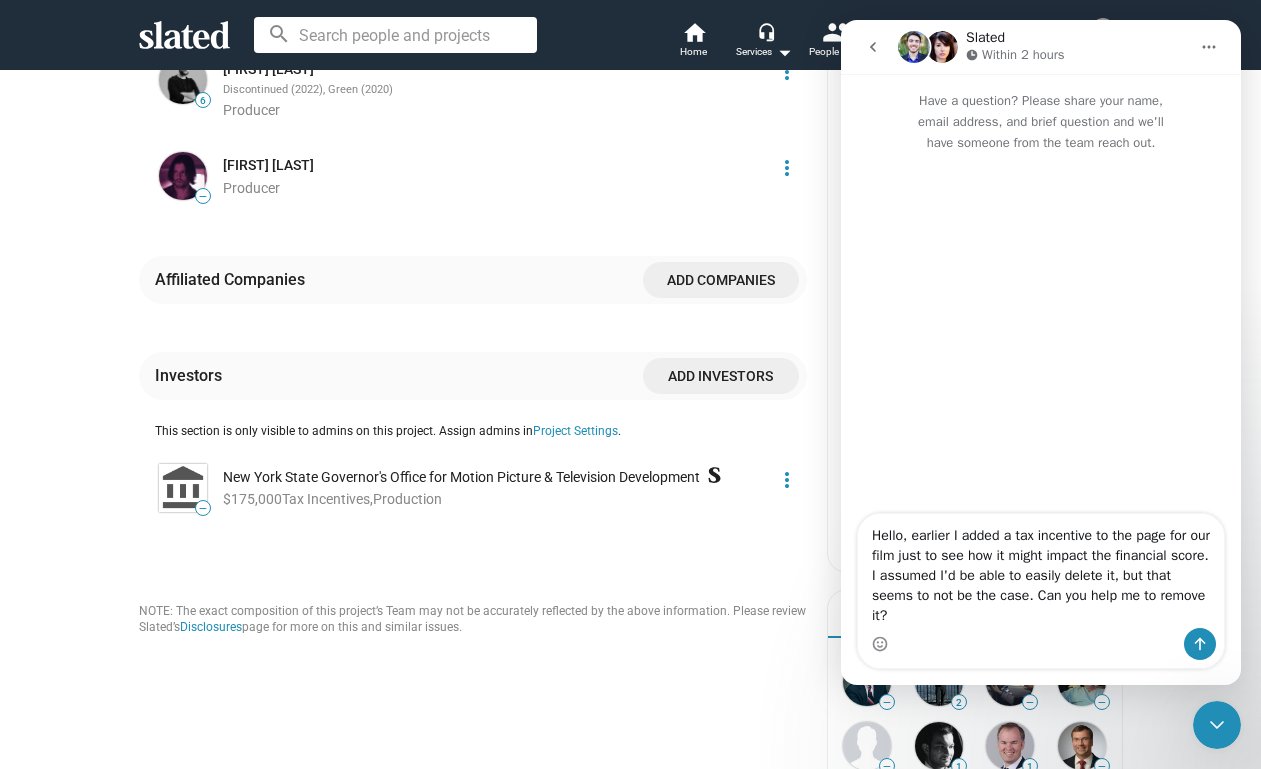 click on "Hello, earlier I added a tax incentive to the page for our film just to see how it might impact the financial score. I assumed I'd be able to easily delete it, but that seems to not be the case. Can you help me to remove it?" at bounding box center (1041, 571) 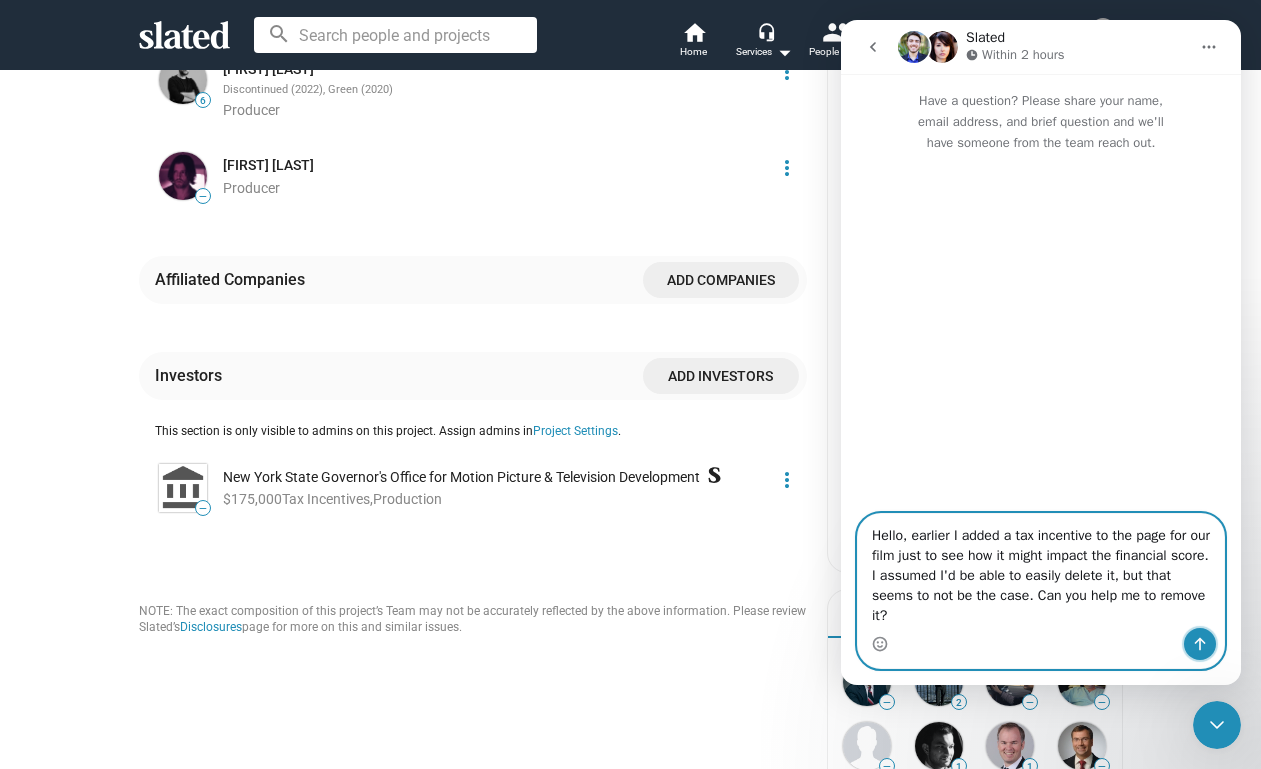 click 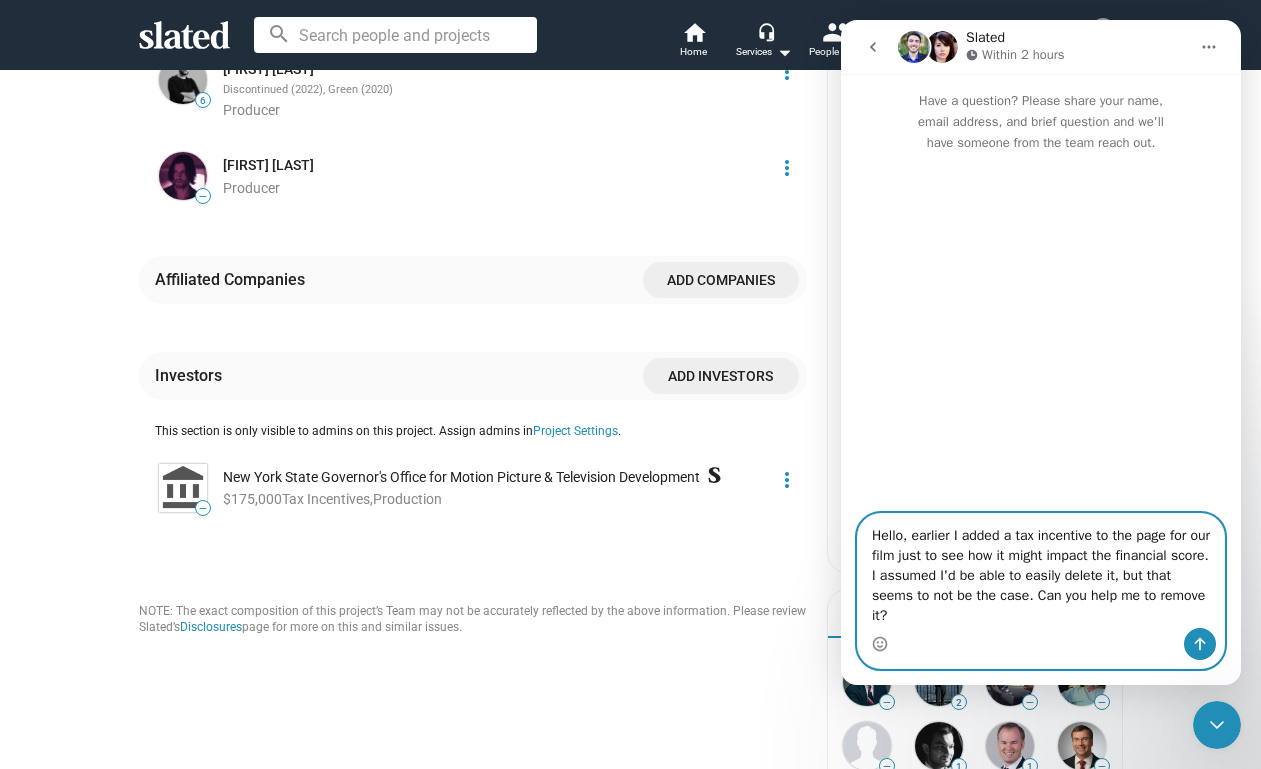 type 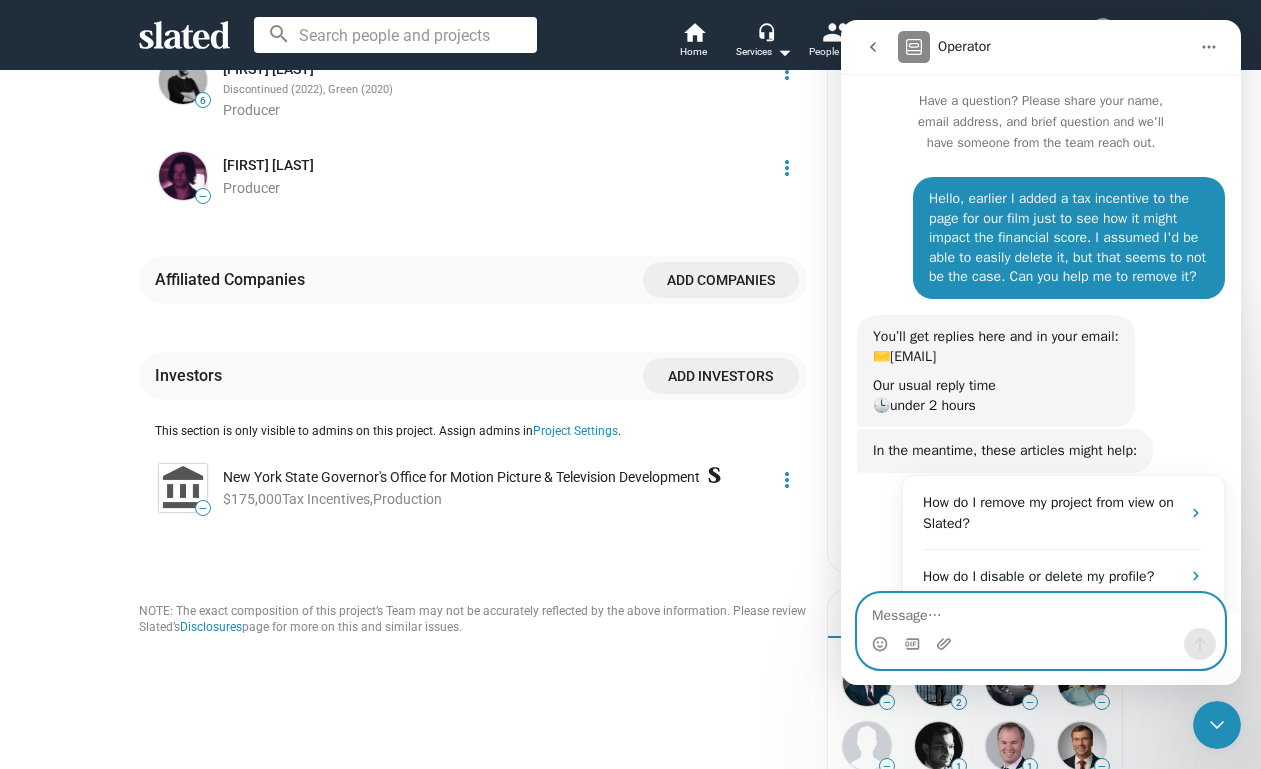 scroll, scrollTop: 146, scrollLeft: 0, axis: vertical 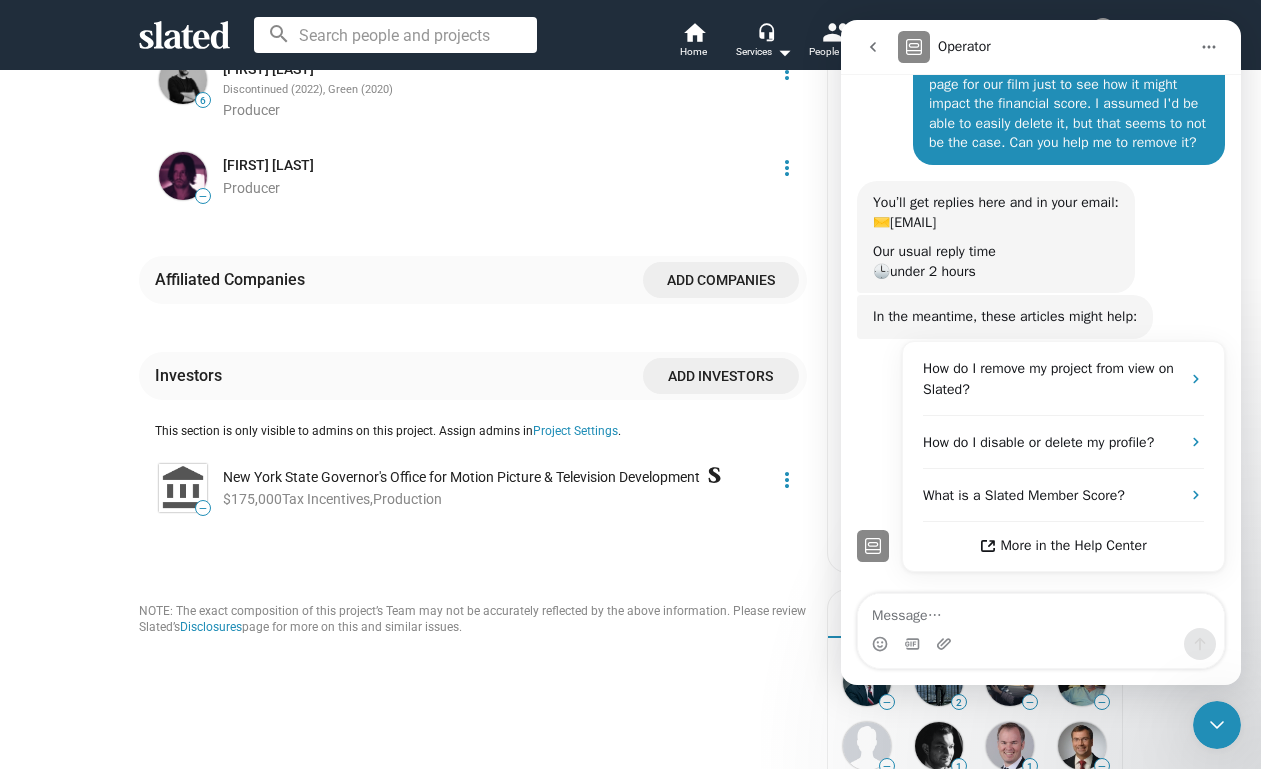 click on "search home Home headset_mic  Services  arrow_drop_down people  People  arrow_drop_down view_list  Projects  arrow_drop_down forum Messaging notifications Notifications Me" at bounding box center [630, 35] 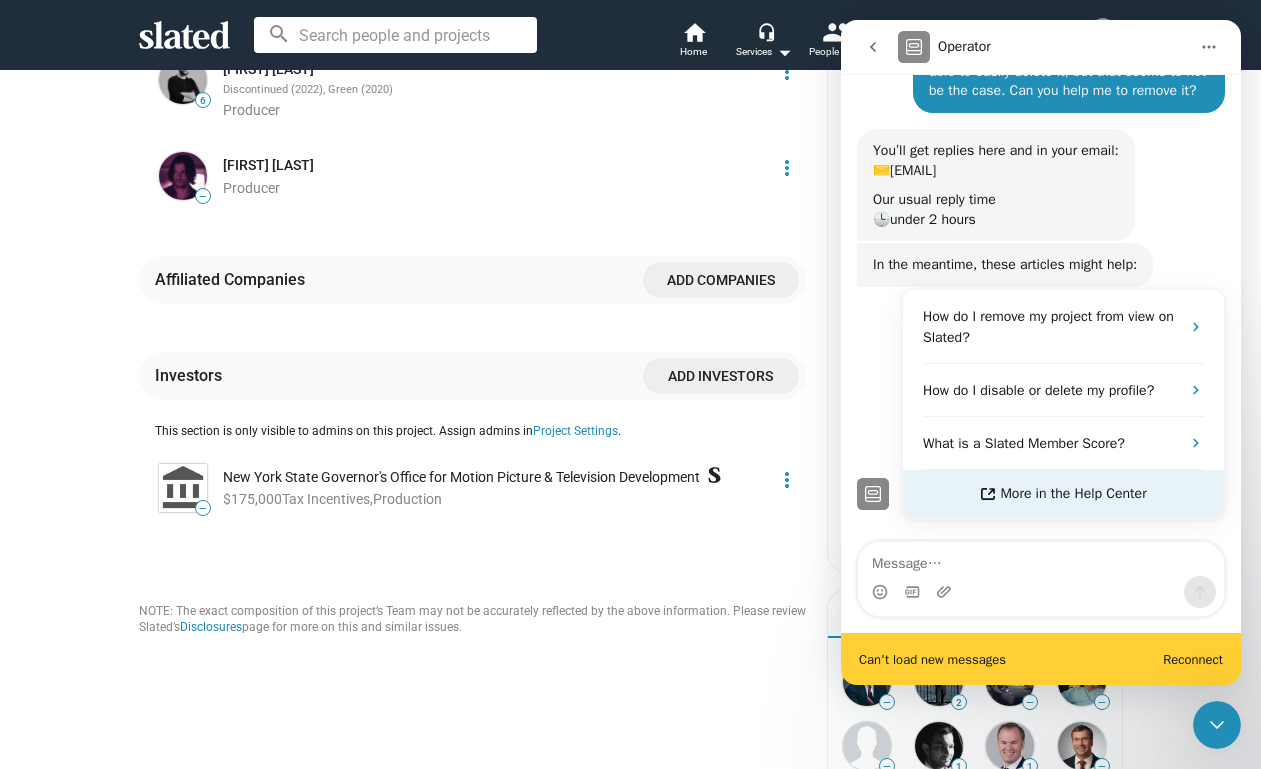 scroll, scrollTop: 198, scrollLeft: 0, axis: vertical 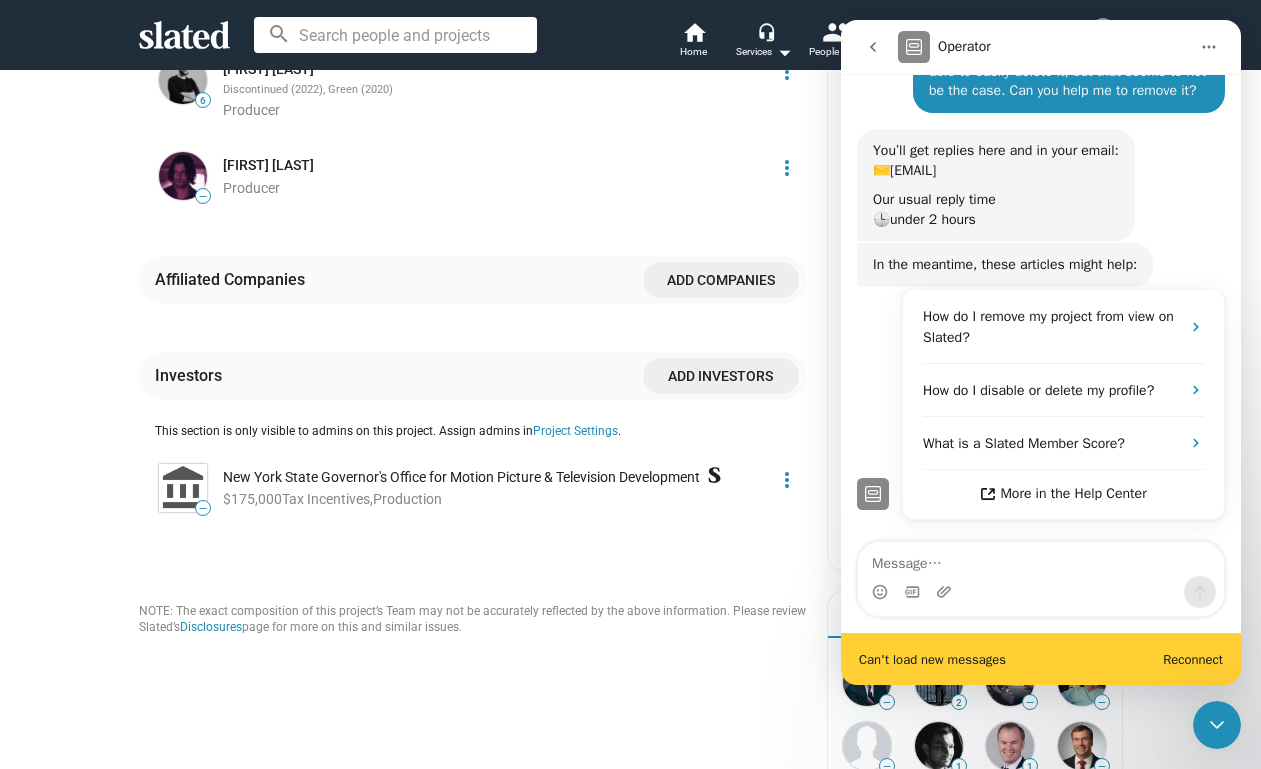 click on "Reconnect" at bounding box center (1193, 659) 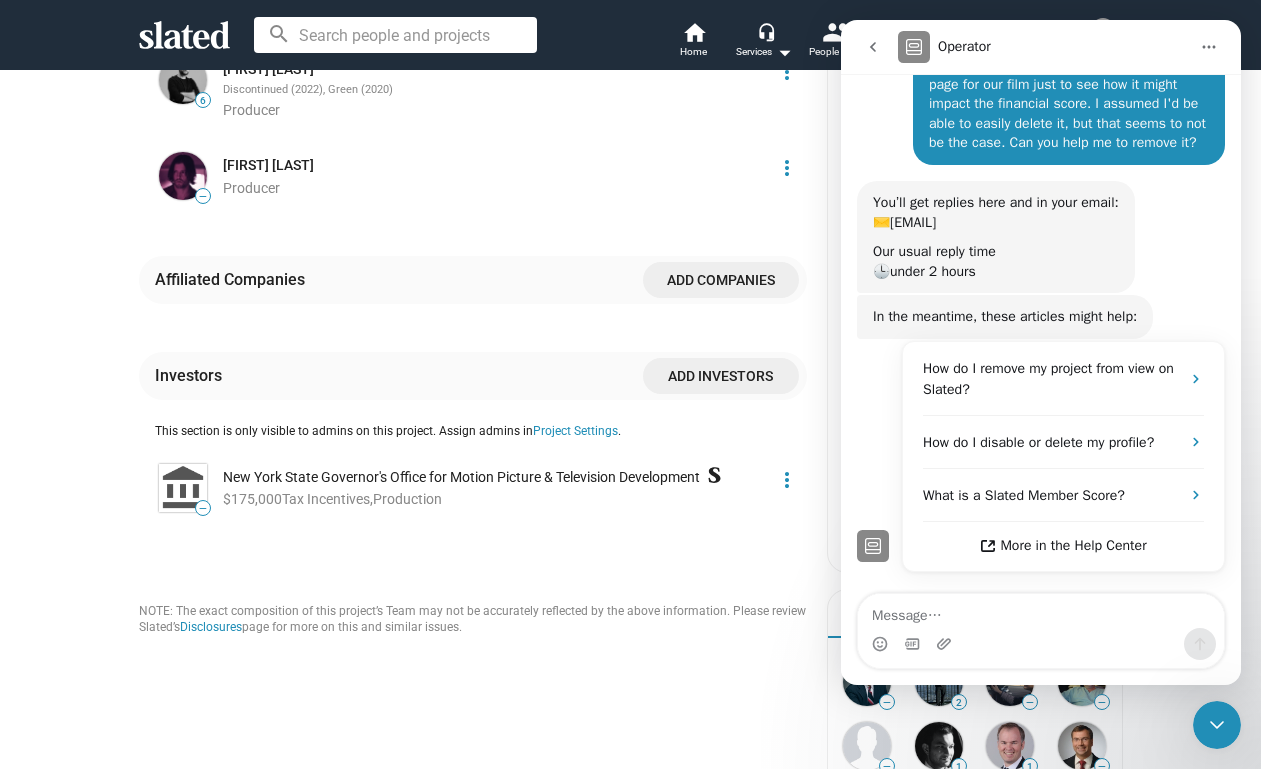 scroll, scrollTop: 146, scrollLeft: 0, axis: vertical 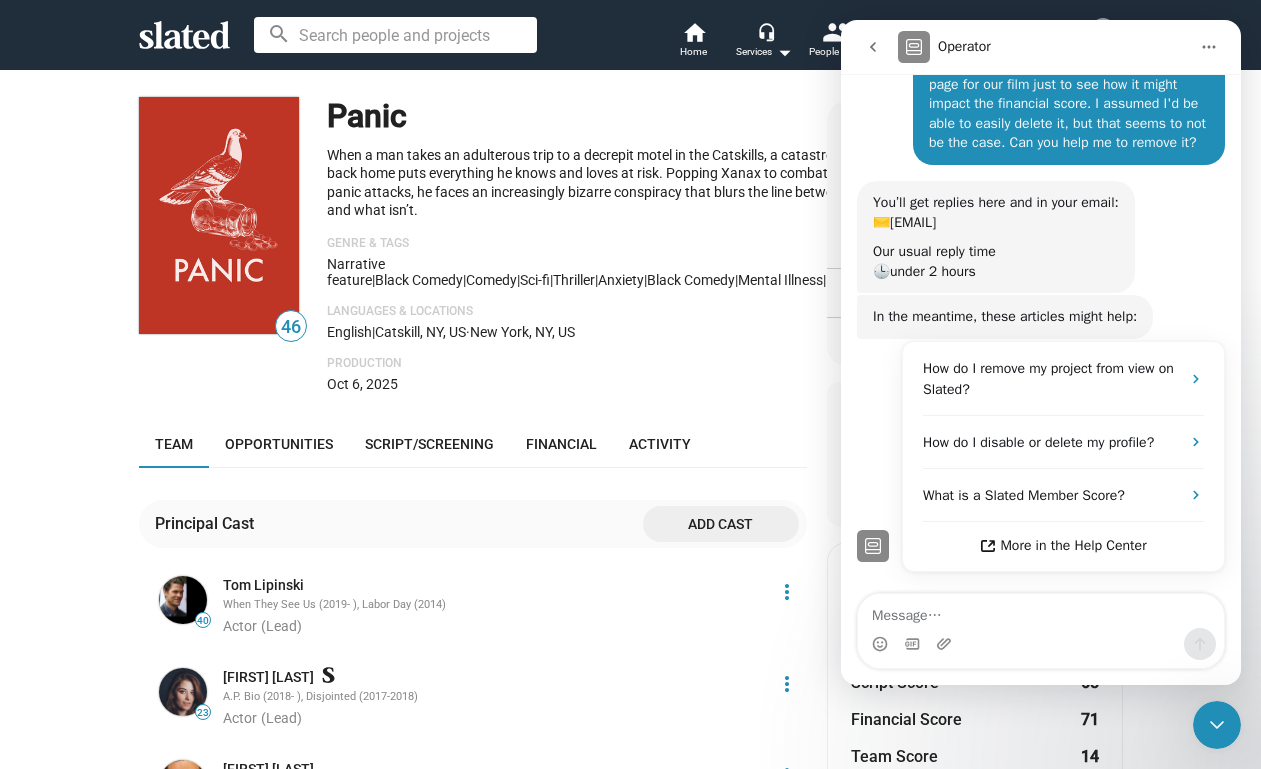 click at bounding box center [1209, 47] 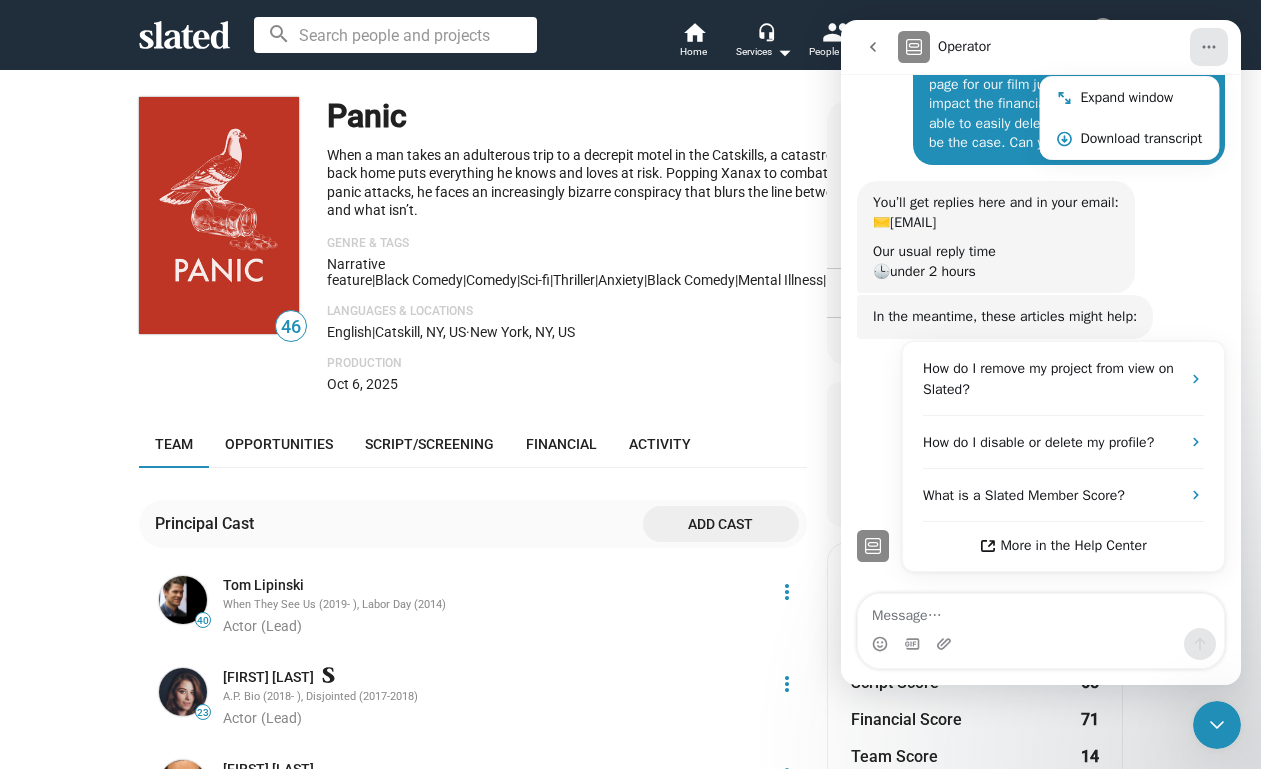 click at bounding box center (1209, 47) 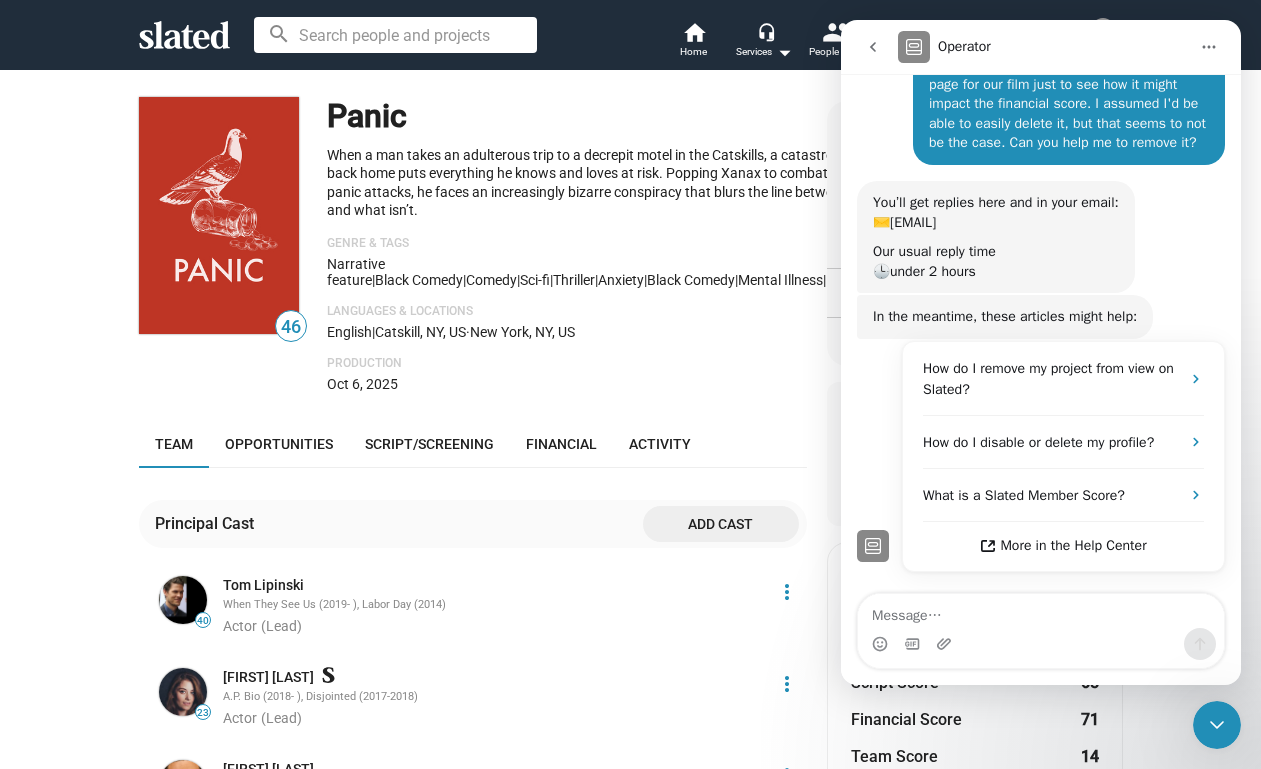 click 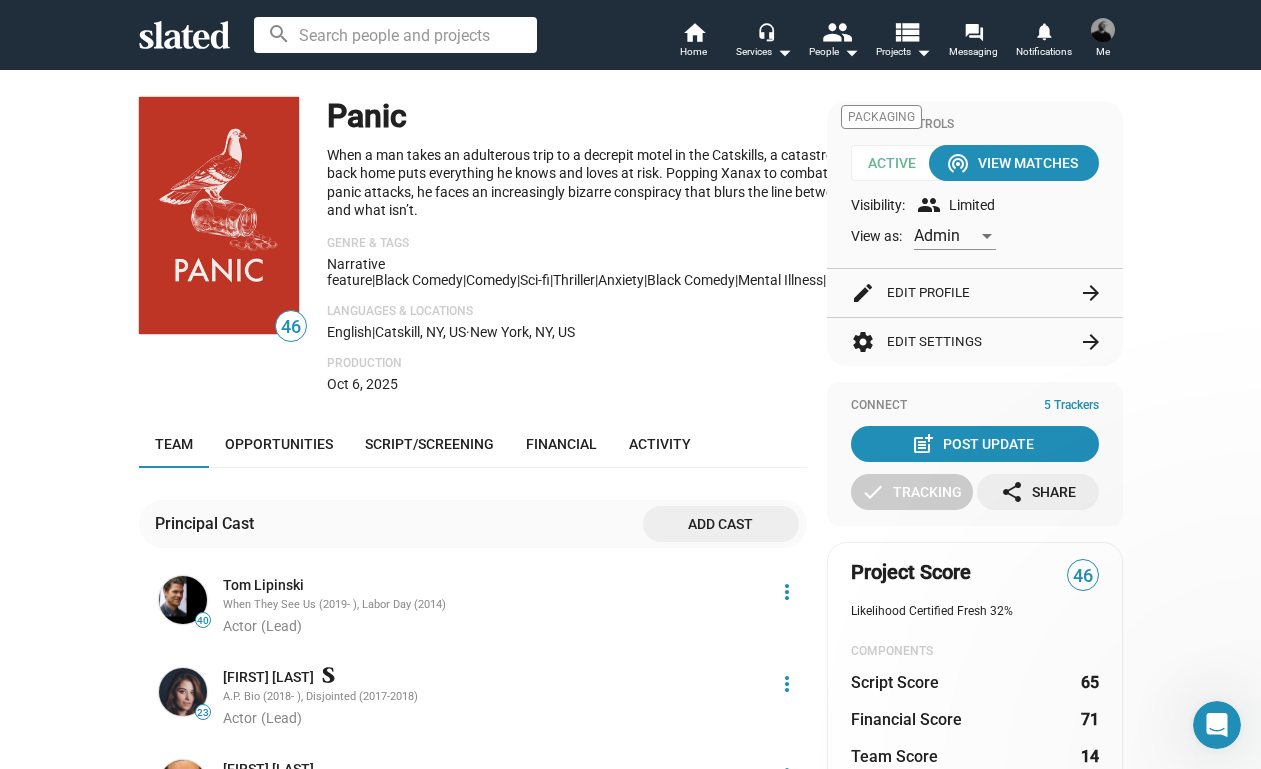 scroll, scrollTop: 0, scrollLeft: 0, axis: both 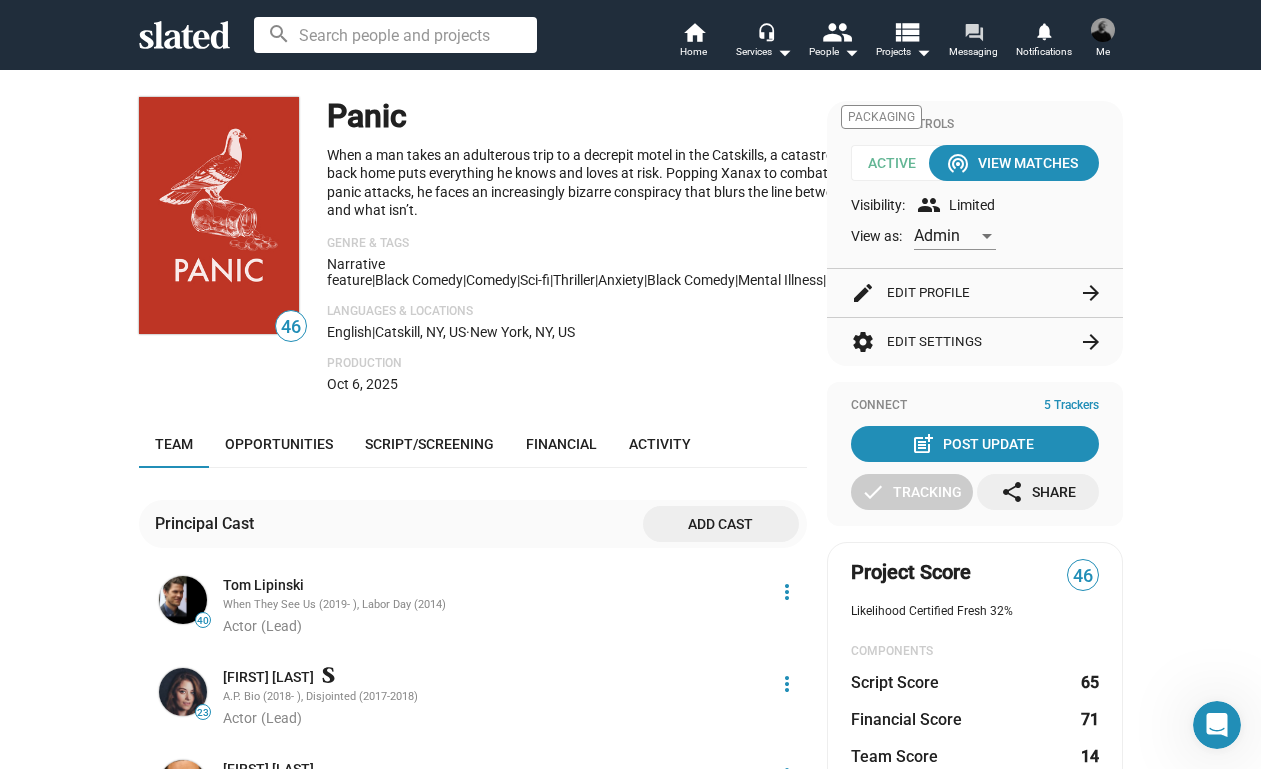 click on "forum" at bounding box center [973, 31] 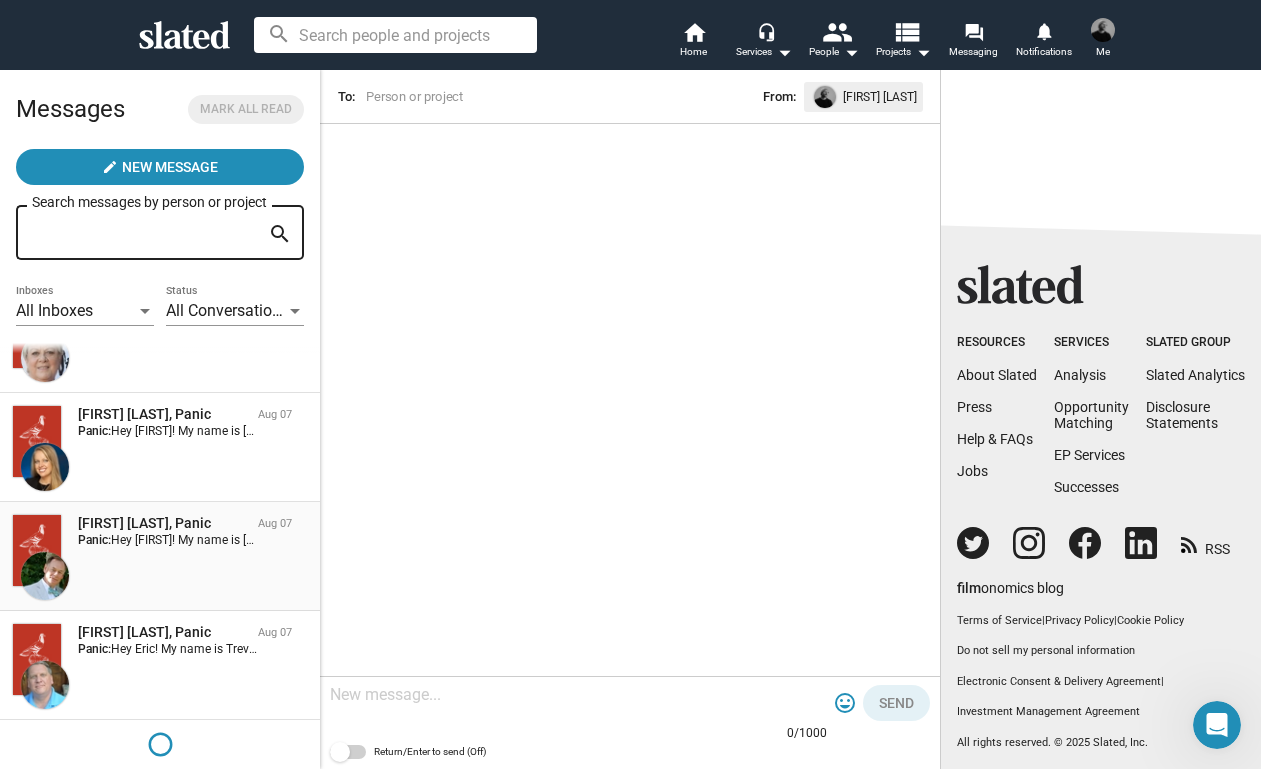 scroll, scrollTop: 2904, scrollLeft: 0, axis: vertical 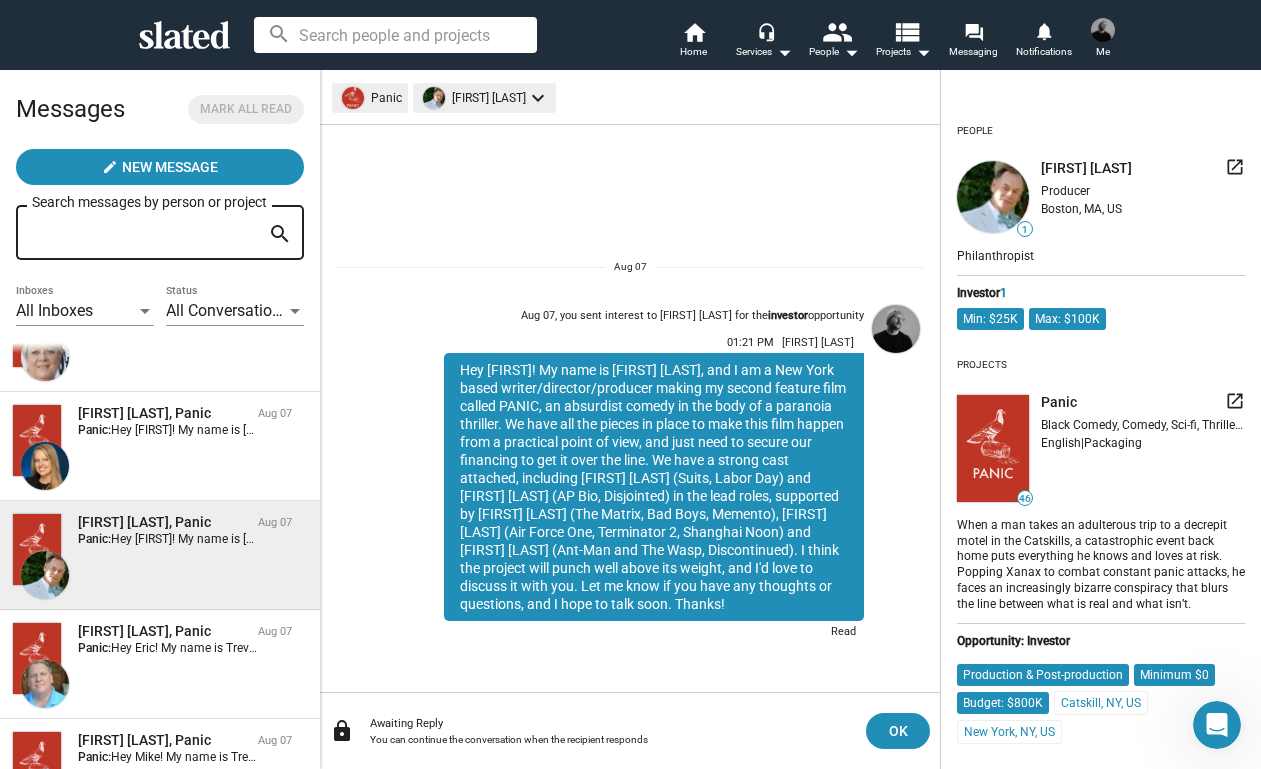 drag, startPoint x: 513, startPoint y: 606, endPoint x: 524, endPoint y: 359, distance: 247.24481 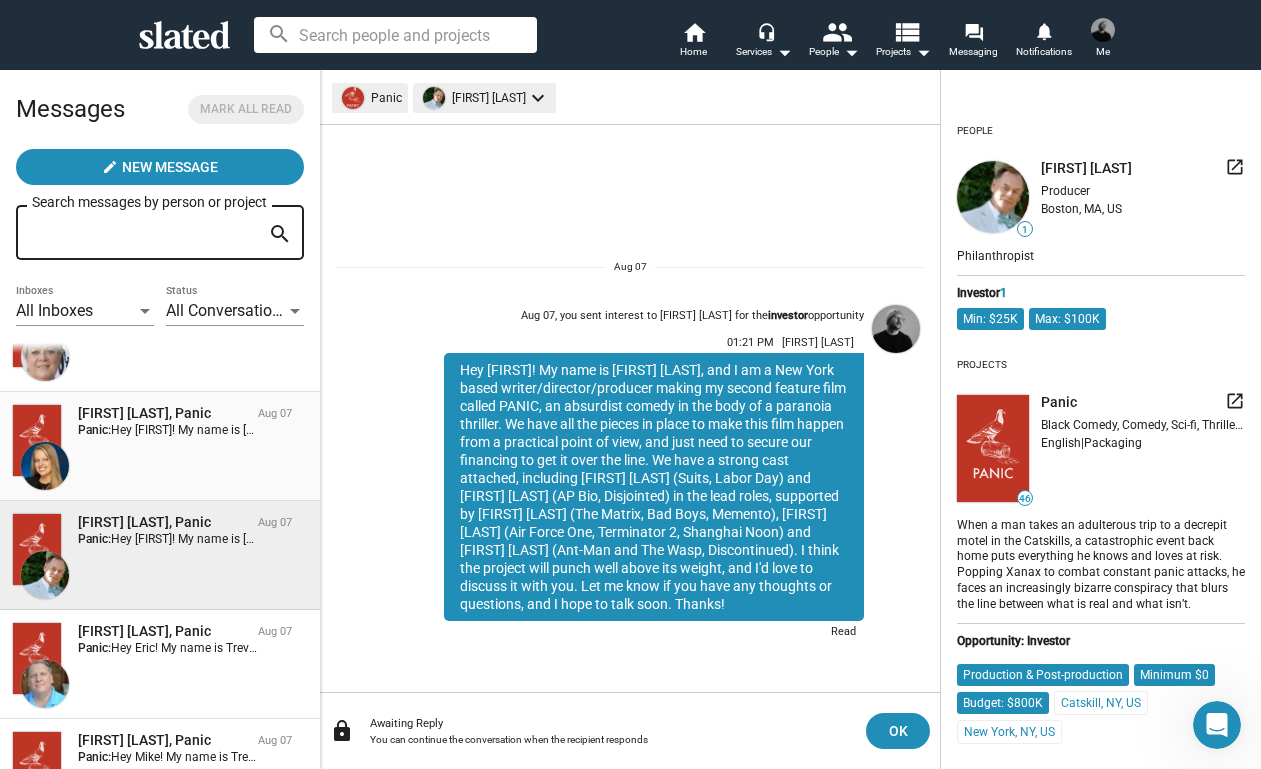 click on "Kelly Landreth, Panic" at bounding box center [164, 413] 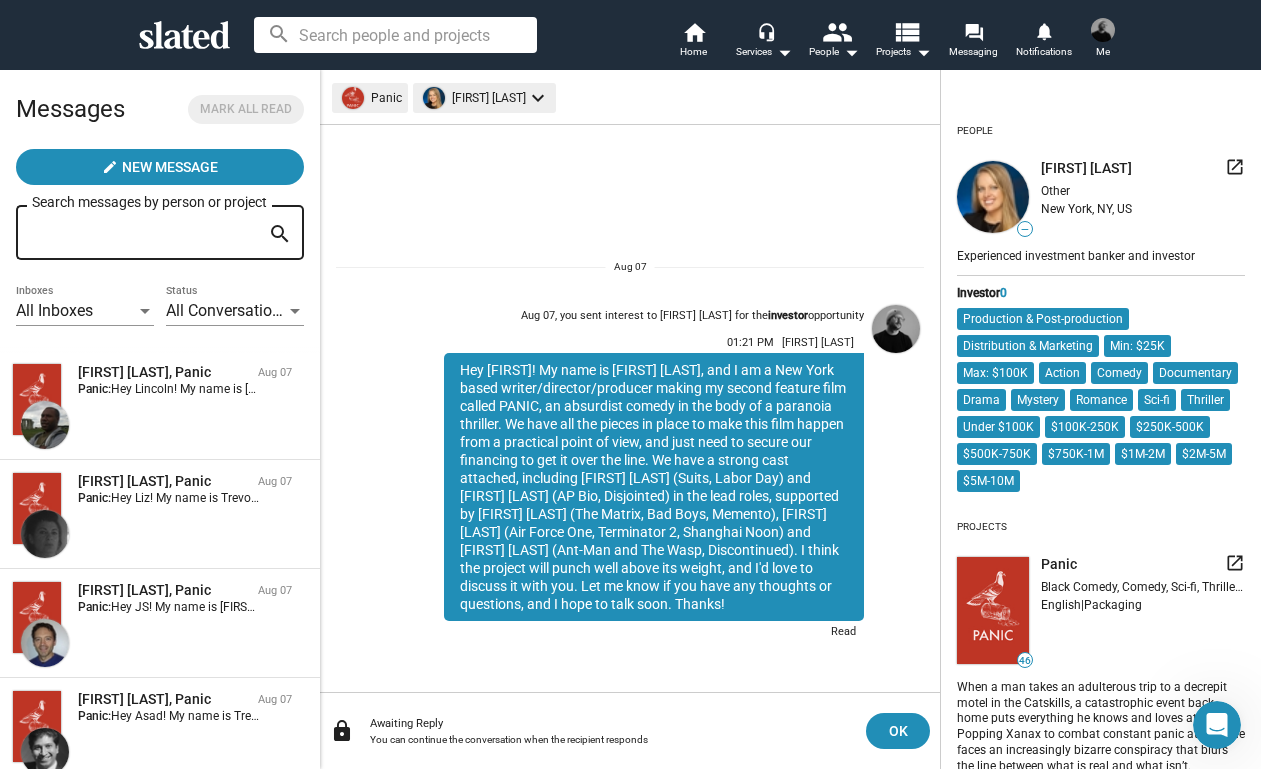 scroll, scrollTop: -1, scrollLeft: 0, axis: vertical 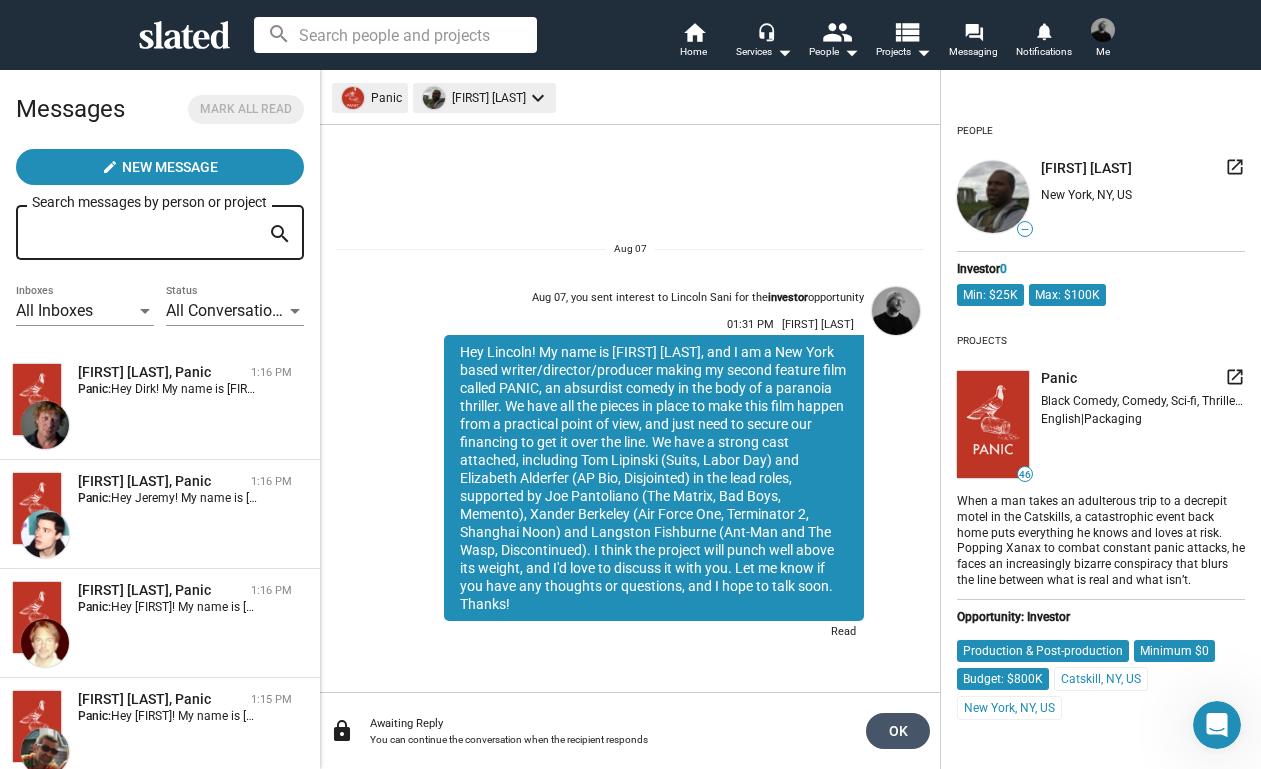 click on "OK" 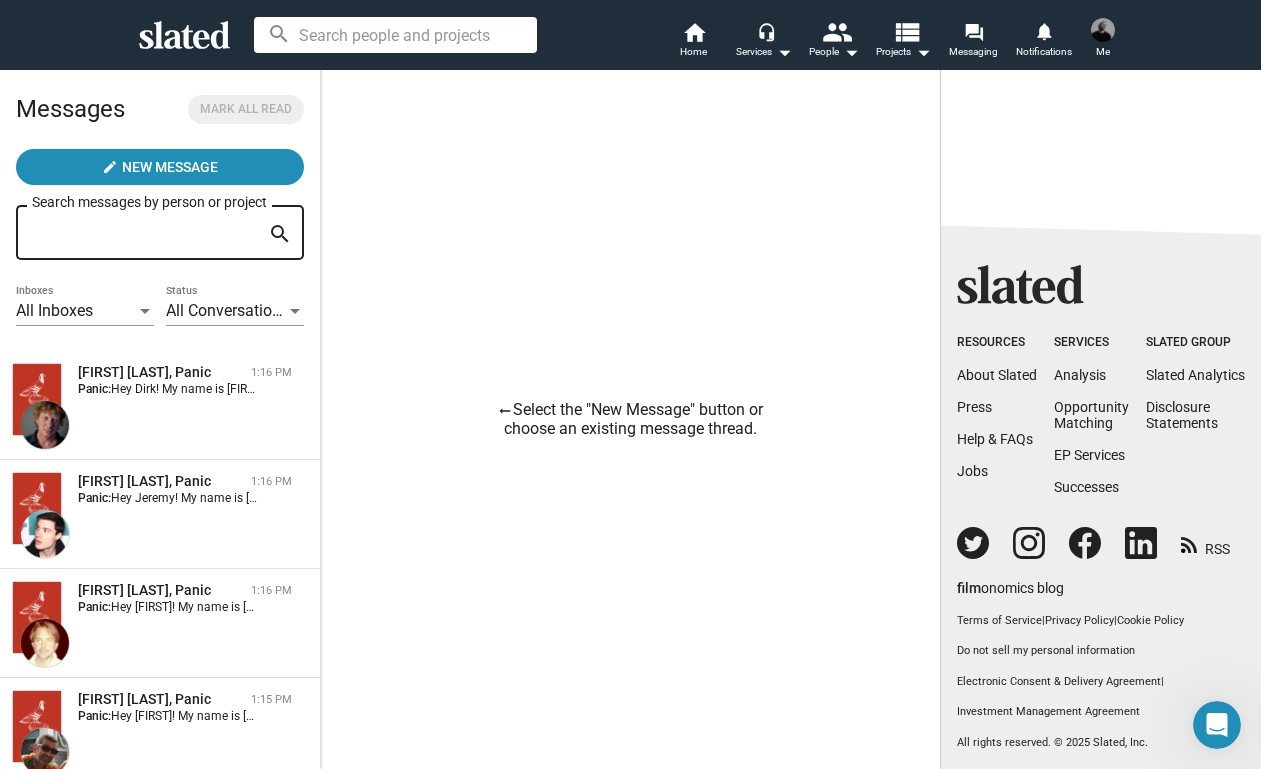 click 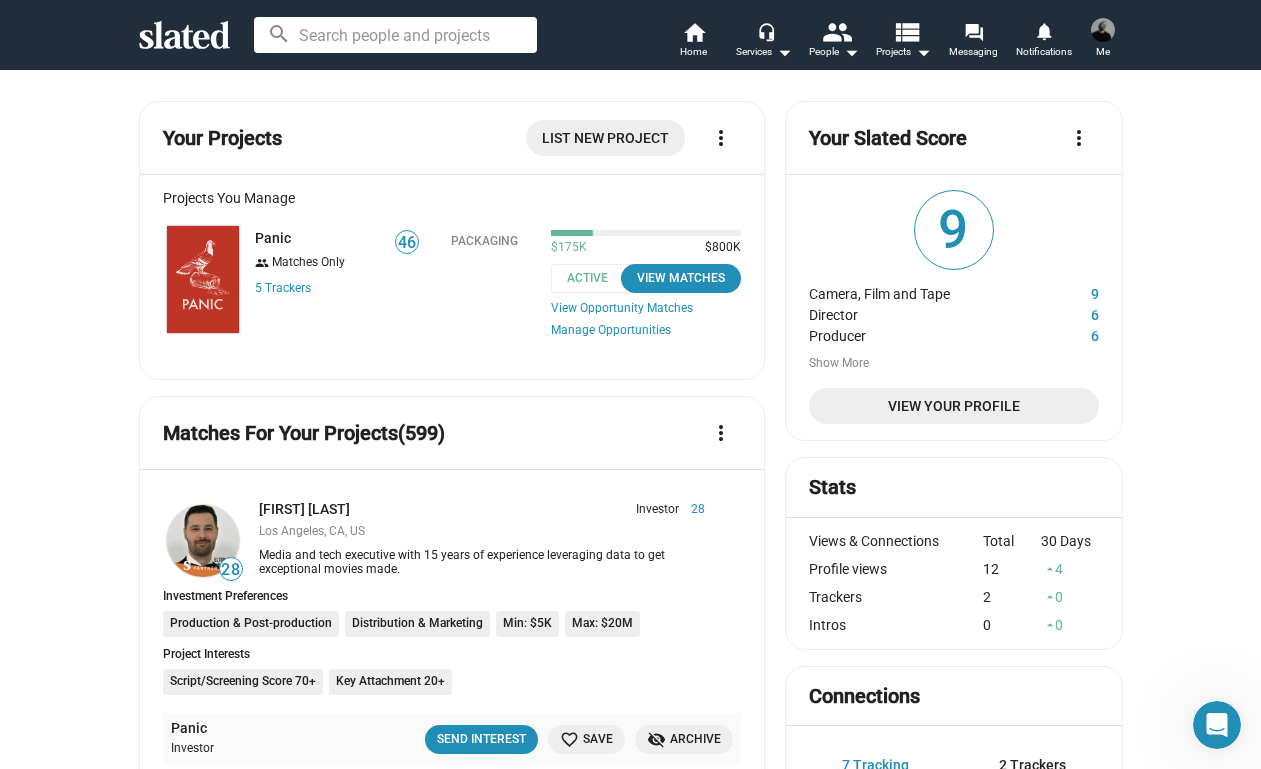 click 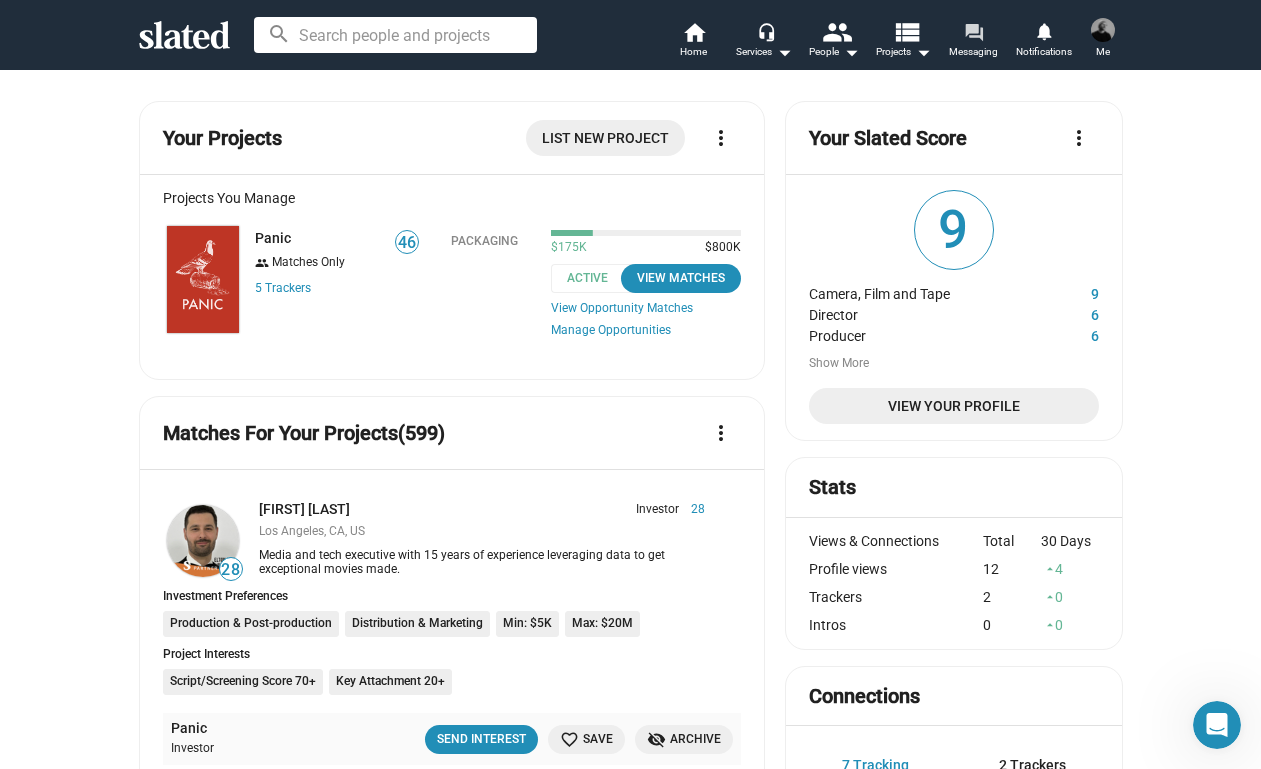 click on "Messaging" at bounding box center [973, 52] 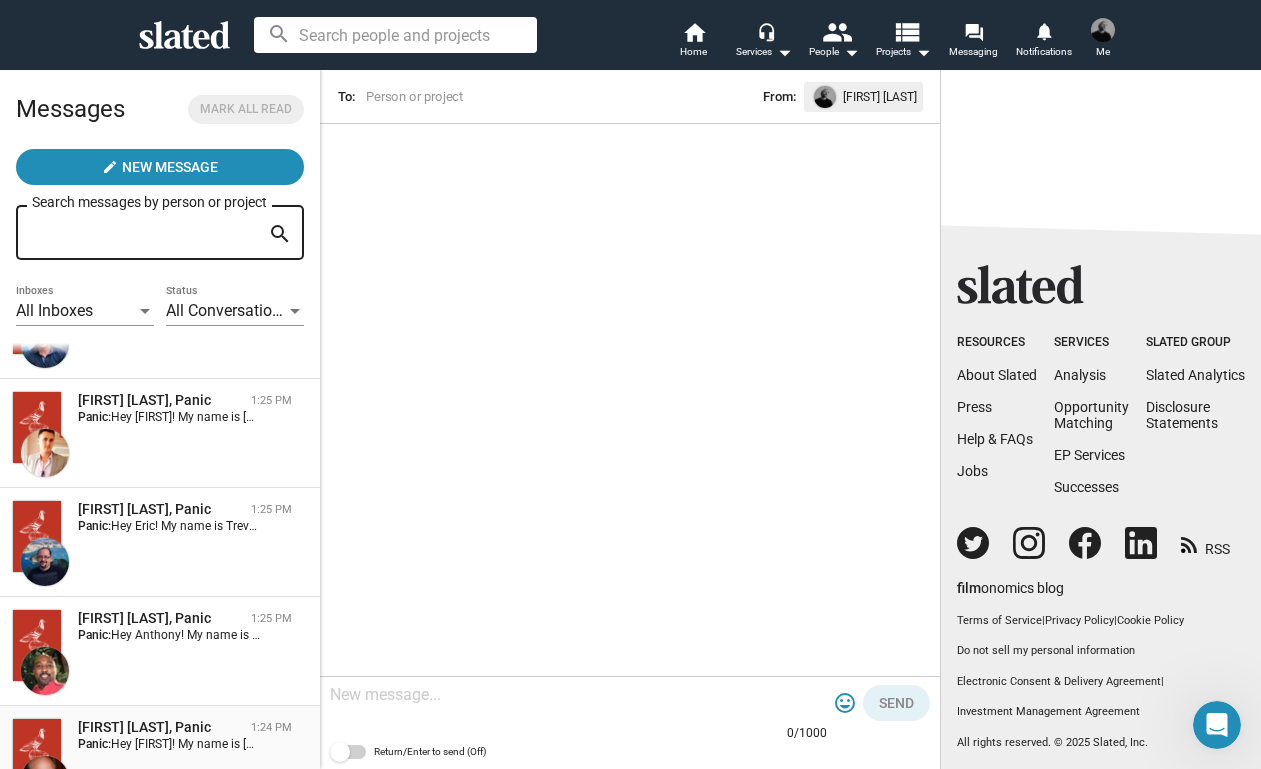 scroll, scrollTop: 722, scrollLeft: 0, axis: vertical 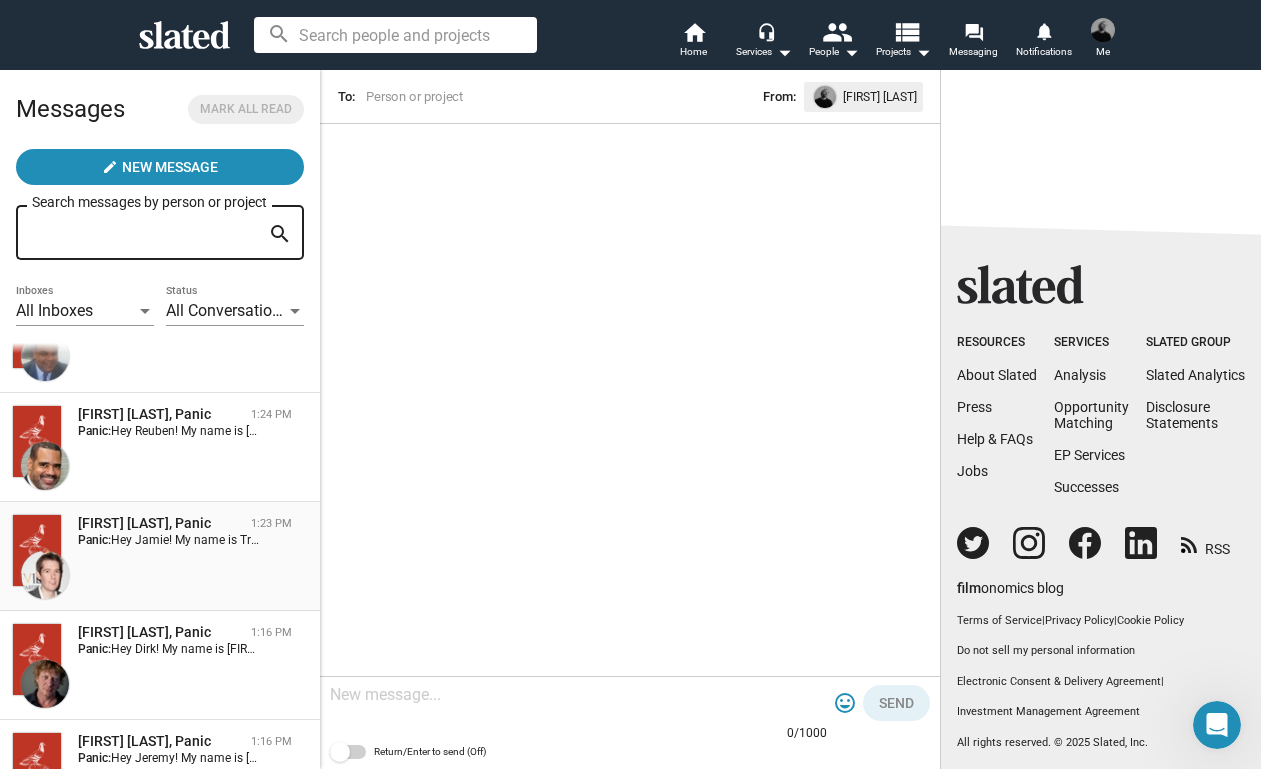 click on "Hey Jamie! My name is Trevor Peckham, and I am a New York based writer/director/producer making my second feature film called PANIC, an absurdist comedy in the body of a paranoia thriller. We have all the pieces in place to make this film happen from a practical point of view, and just need to secure our financing to get it over the line. We have a strong cast attached, including Tom Lipinski (Suits, Labor Day) and Elizabeth Alderfer (AP Bio, Disjointed) in the lead roles, supported by Joe Pantoliano (The Matrix, Bad Boys, Memento), Xander Berkeley (Air Force One, Terminator 2, Shanghai Noon) and Langston Fishburne (Ant-Man and The Wasp, Discontinued). I think the project will punch well above its weight, and I'd love to discuss it with you. Let me know if you have any thoughts or questions, and I hope to talk soon. Thanks!" at bounding box center (2353, 540) 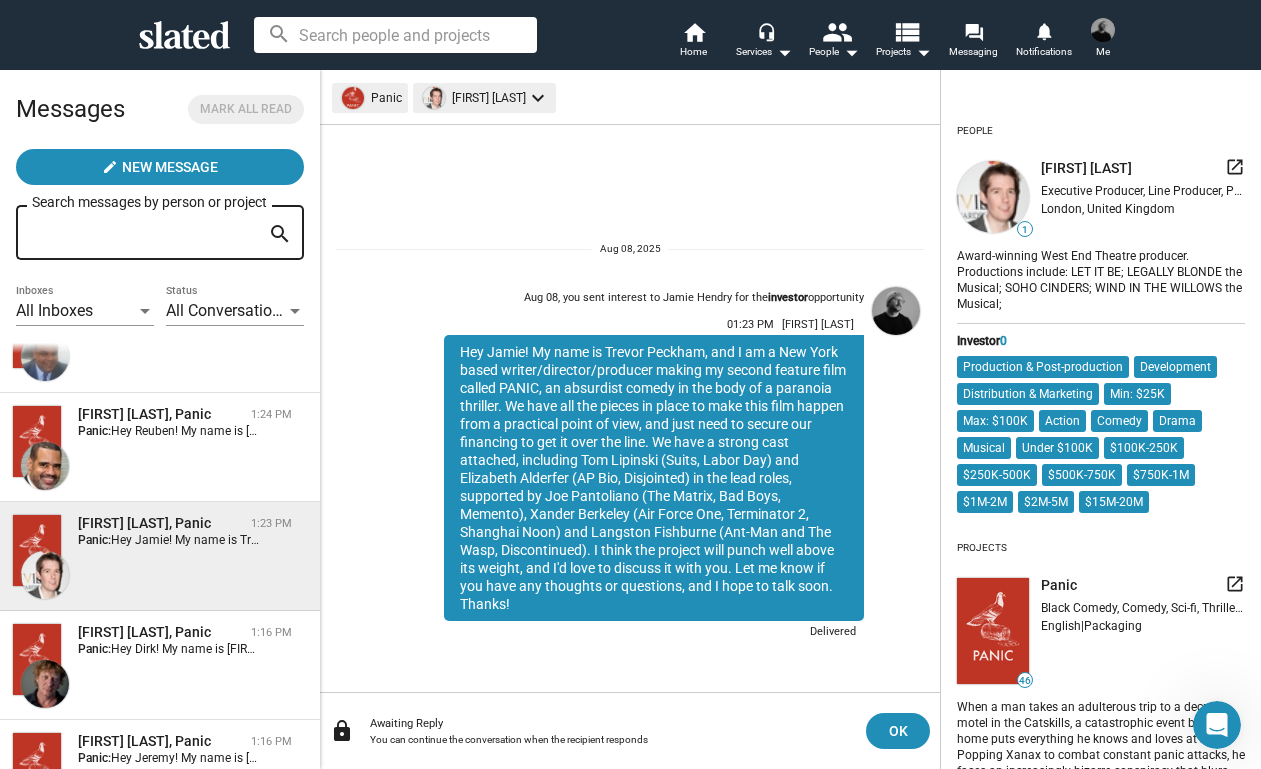 drag, startPoint x: 521, startPoint y: 607, endPoint x: 532, endPoint y: 351, distance: 256.2362 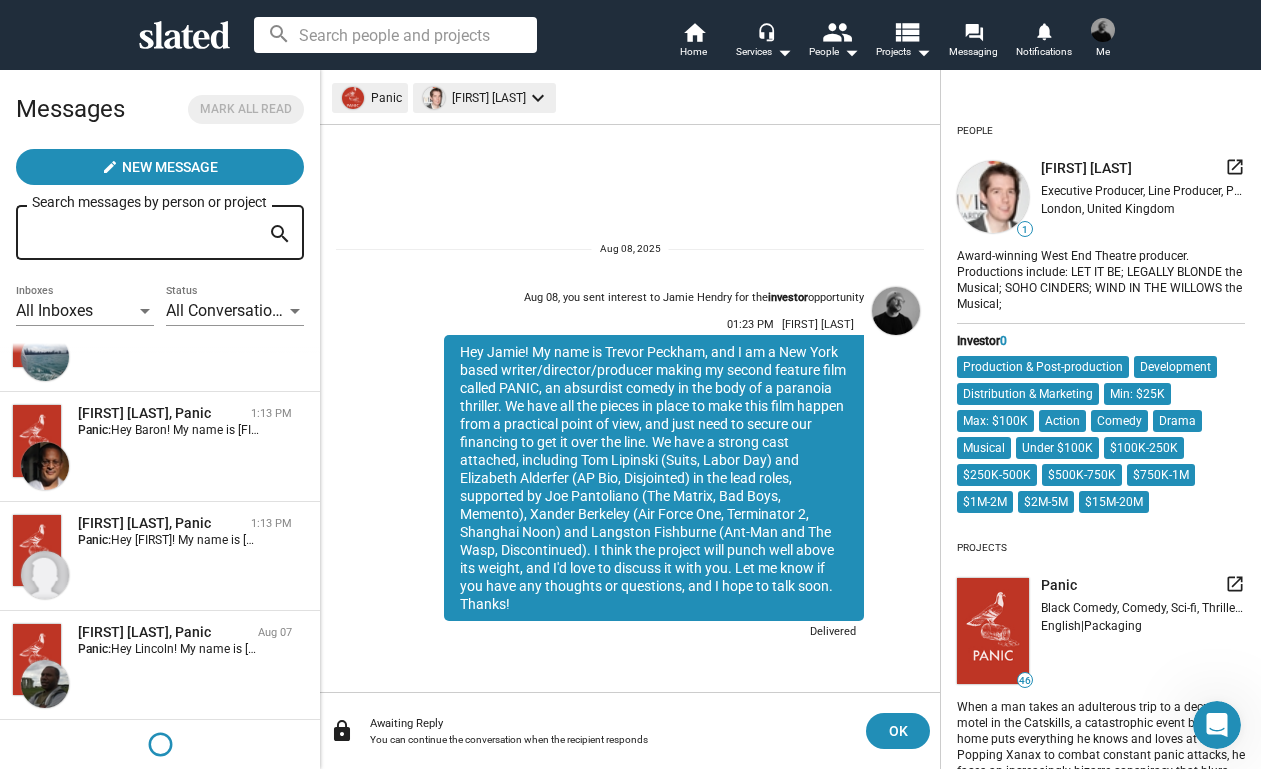 scroll, scrollTop: 1813, scrollLeft: 0, axis: vertical 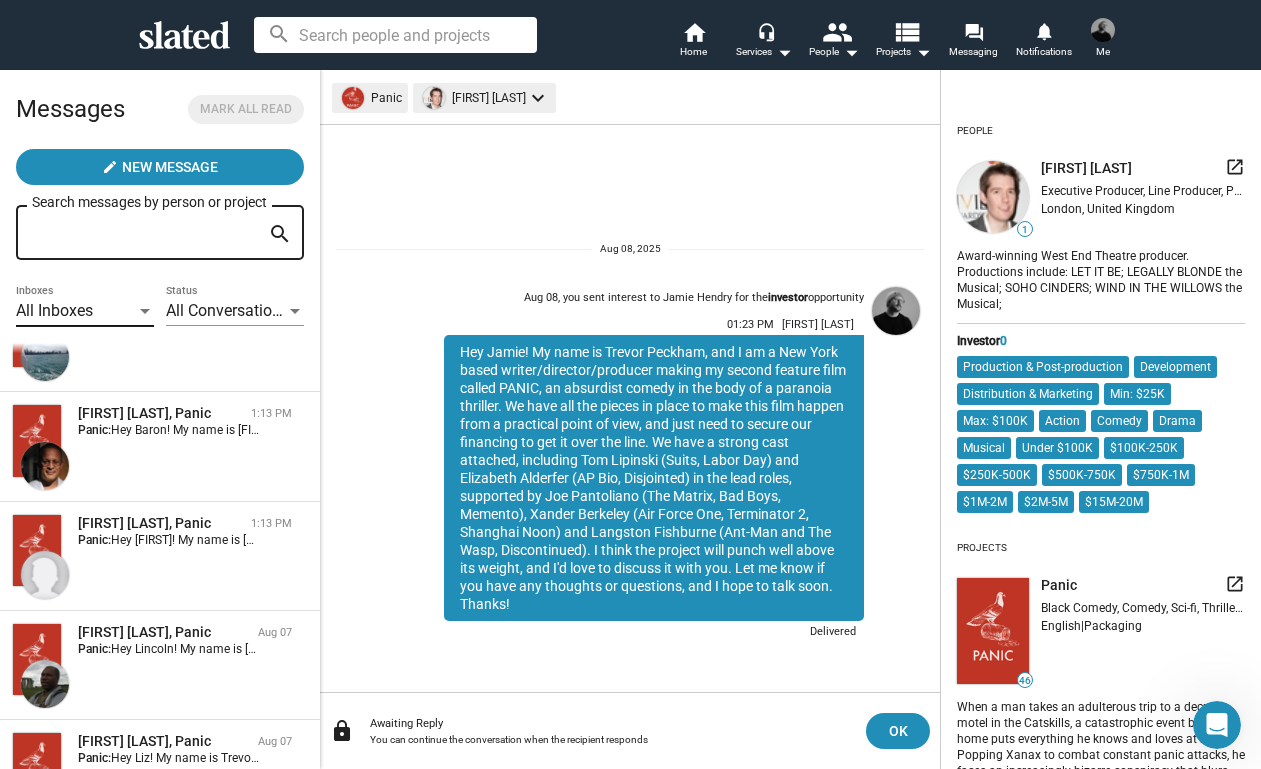 click on "All Inboxes" at bounding box center [76, 311] 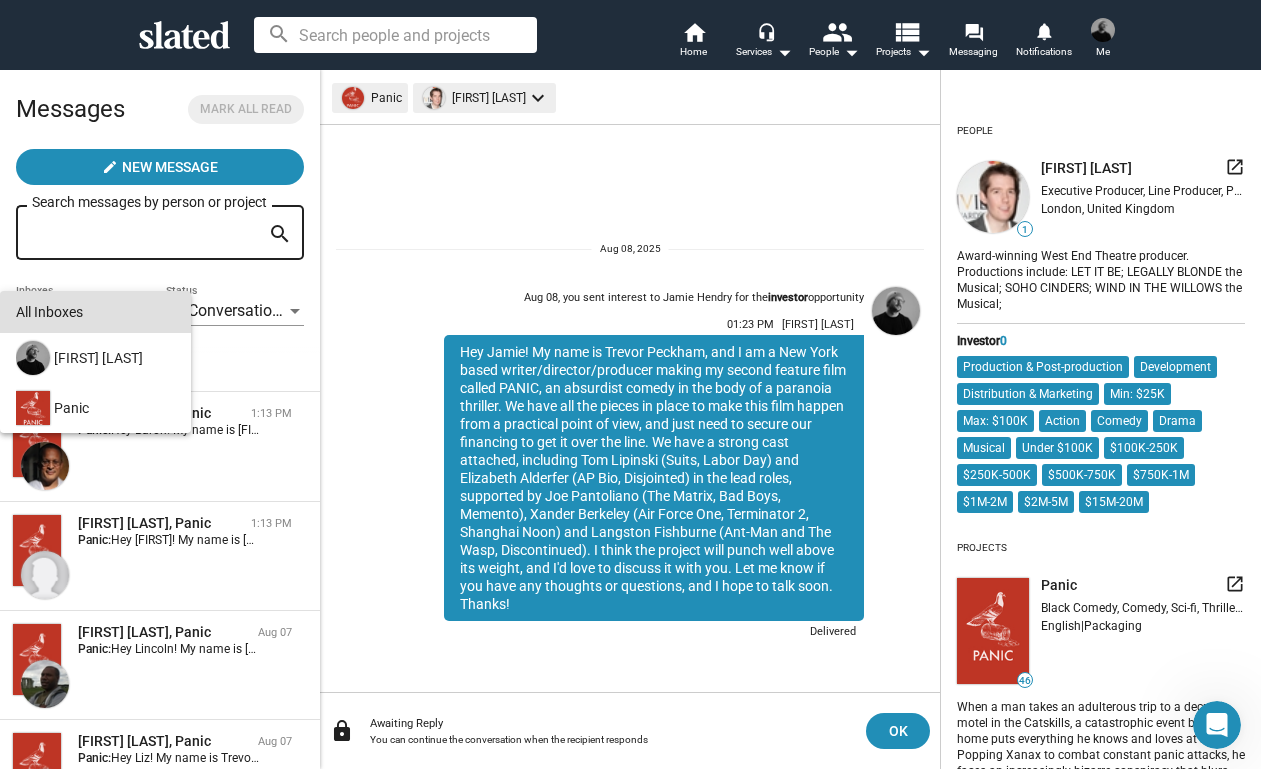 click on "All Inboxes" at bounding box center (95, 312) 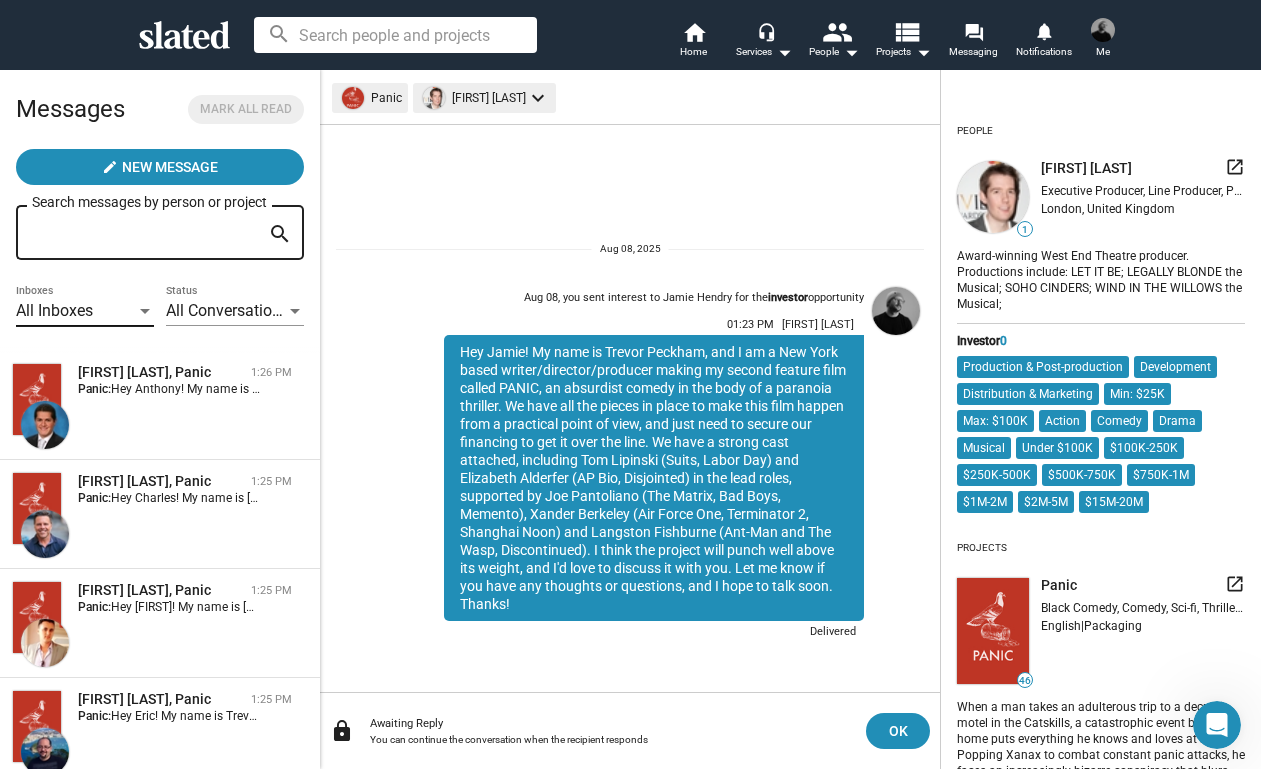 scroll, scrollTop: 0, scrollLeft: 0, axis: both 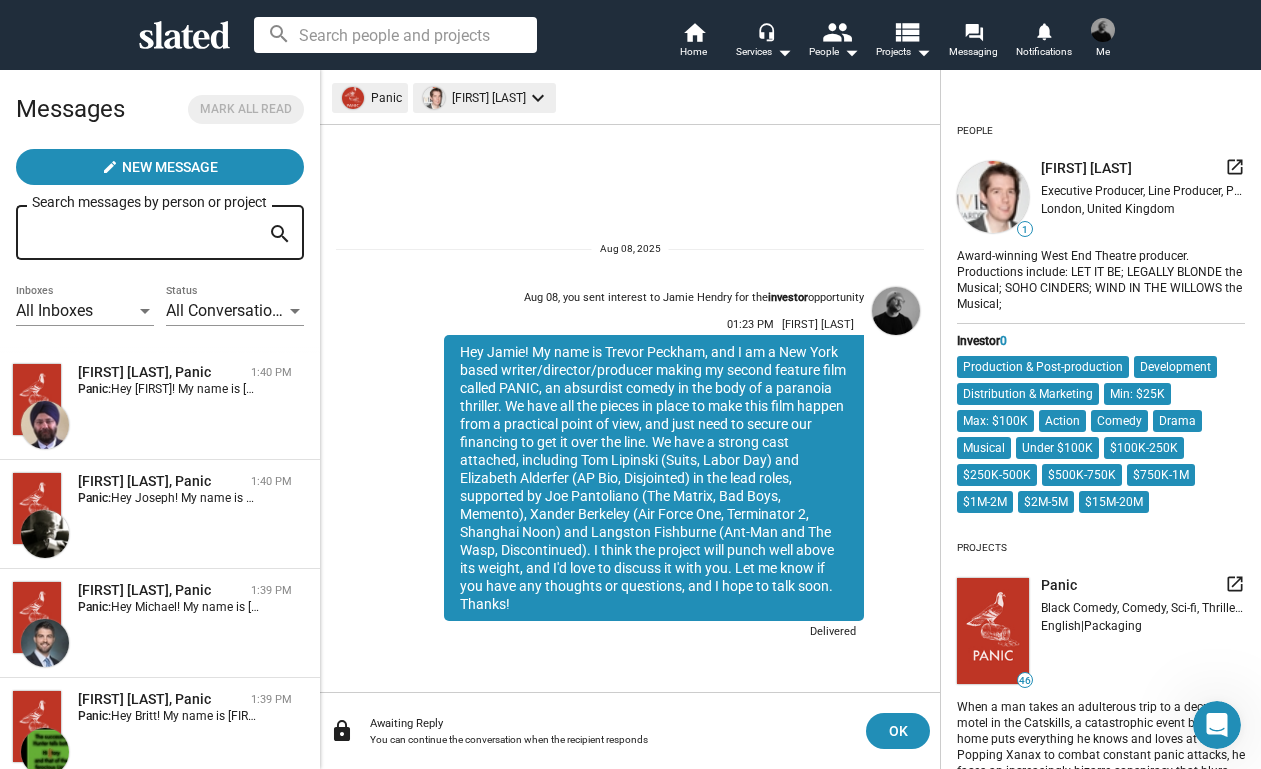 click 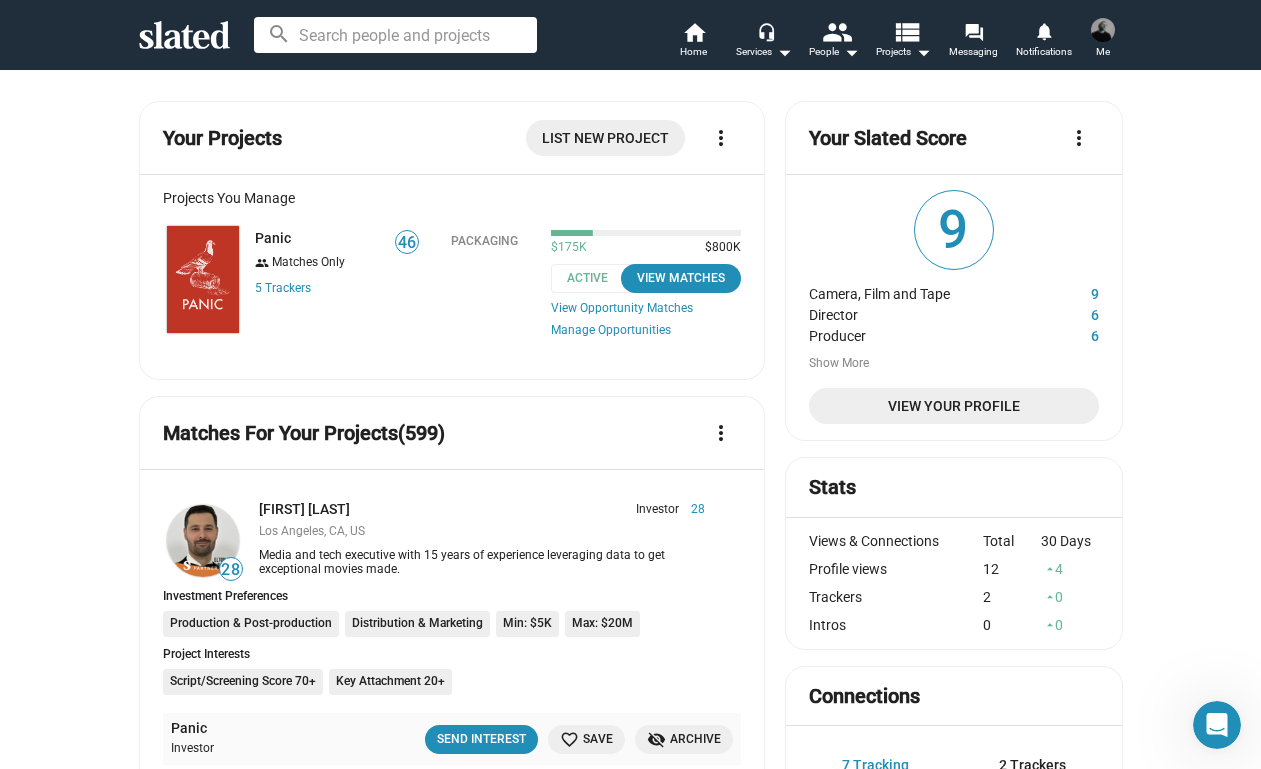 click 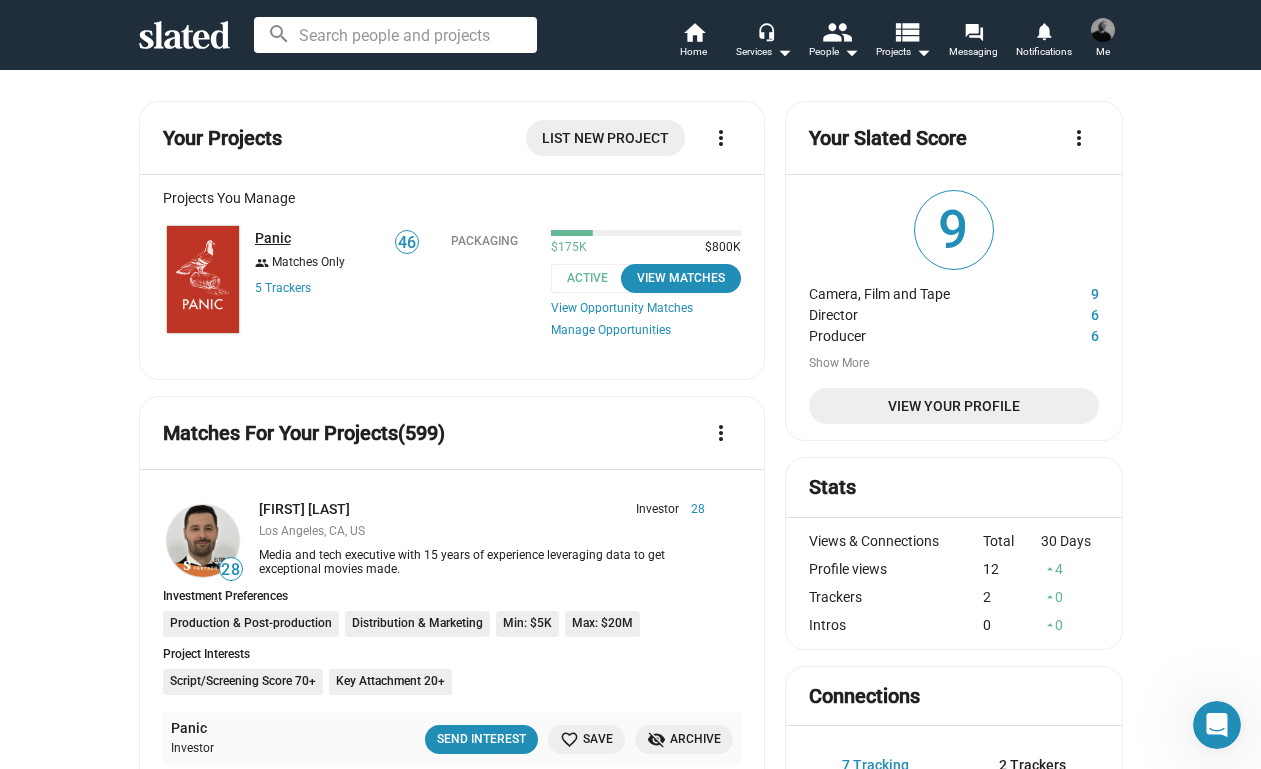 click on "Panic" 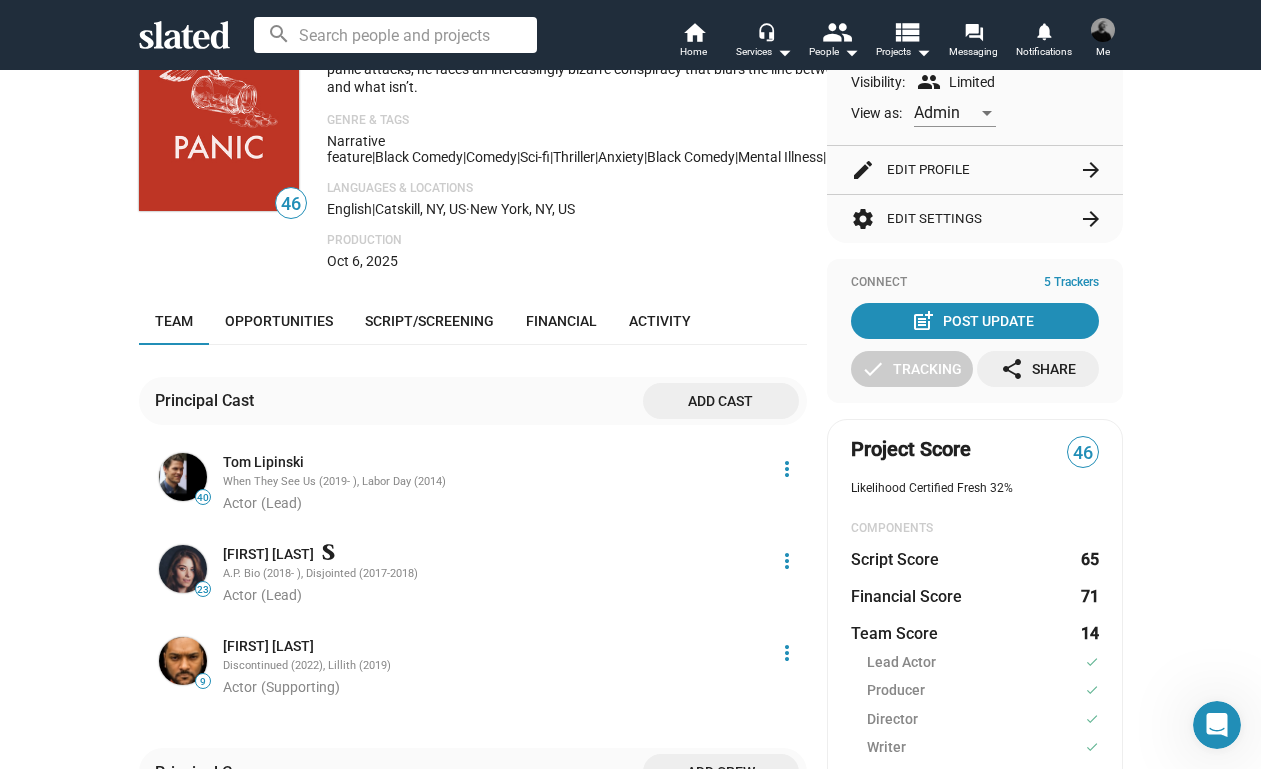 scroll, scrollTop: 0, scrollLeft: 0, axis: both 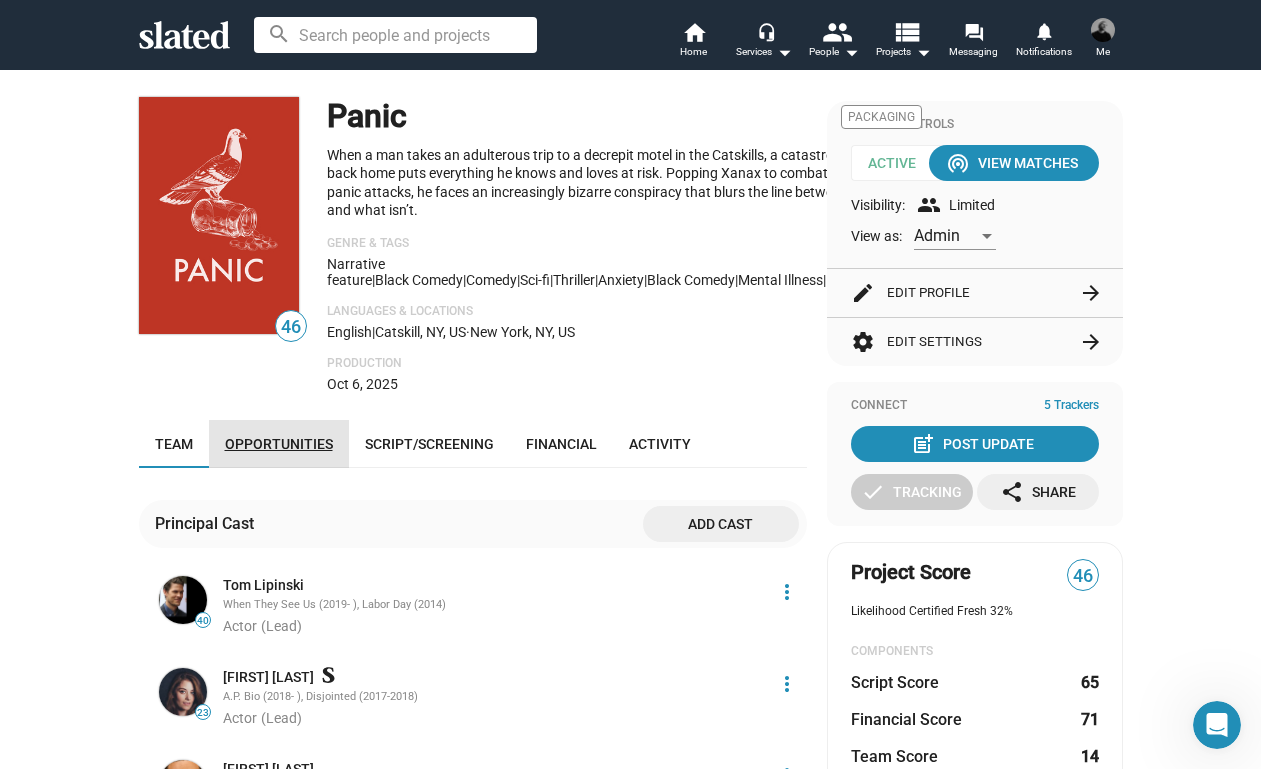 click on "Opportunities" at bounding box center [279, 444] 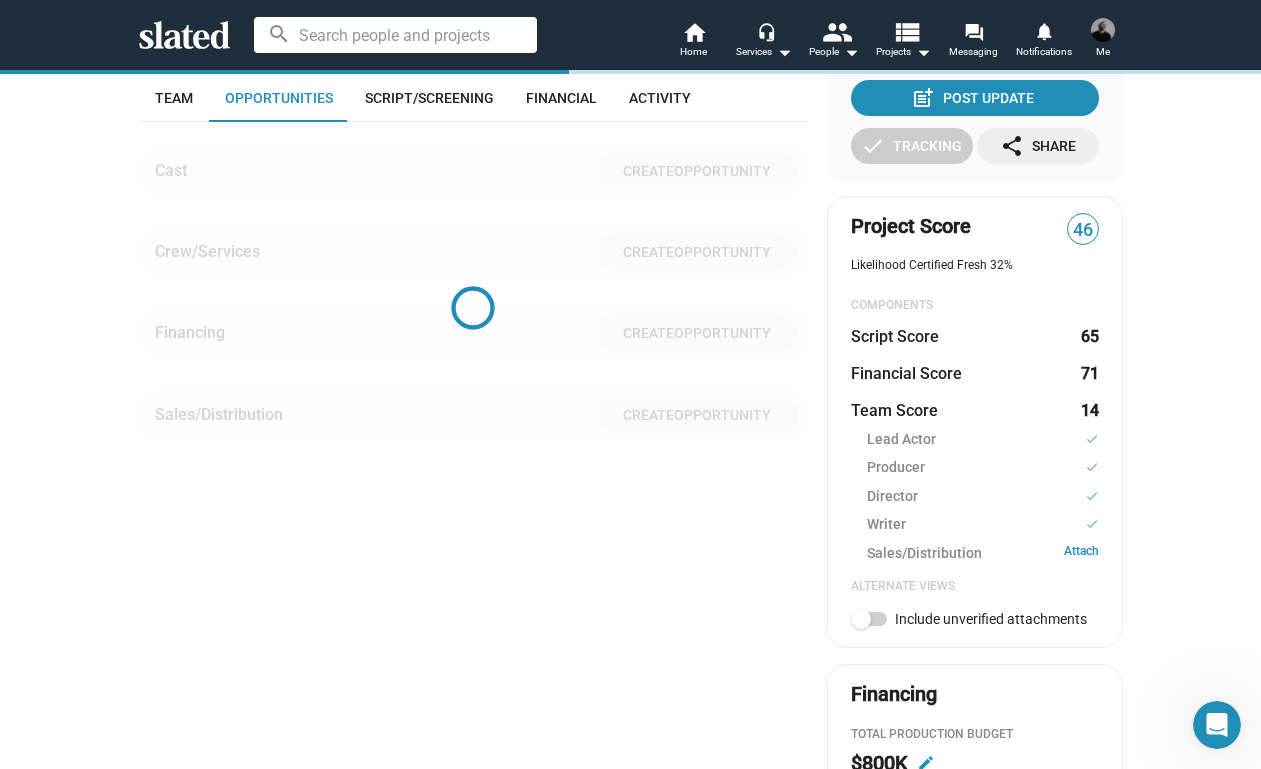 scroll, scrollTop: 345, scrollLeft: 0, axis: vertical 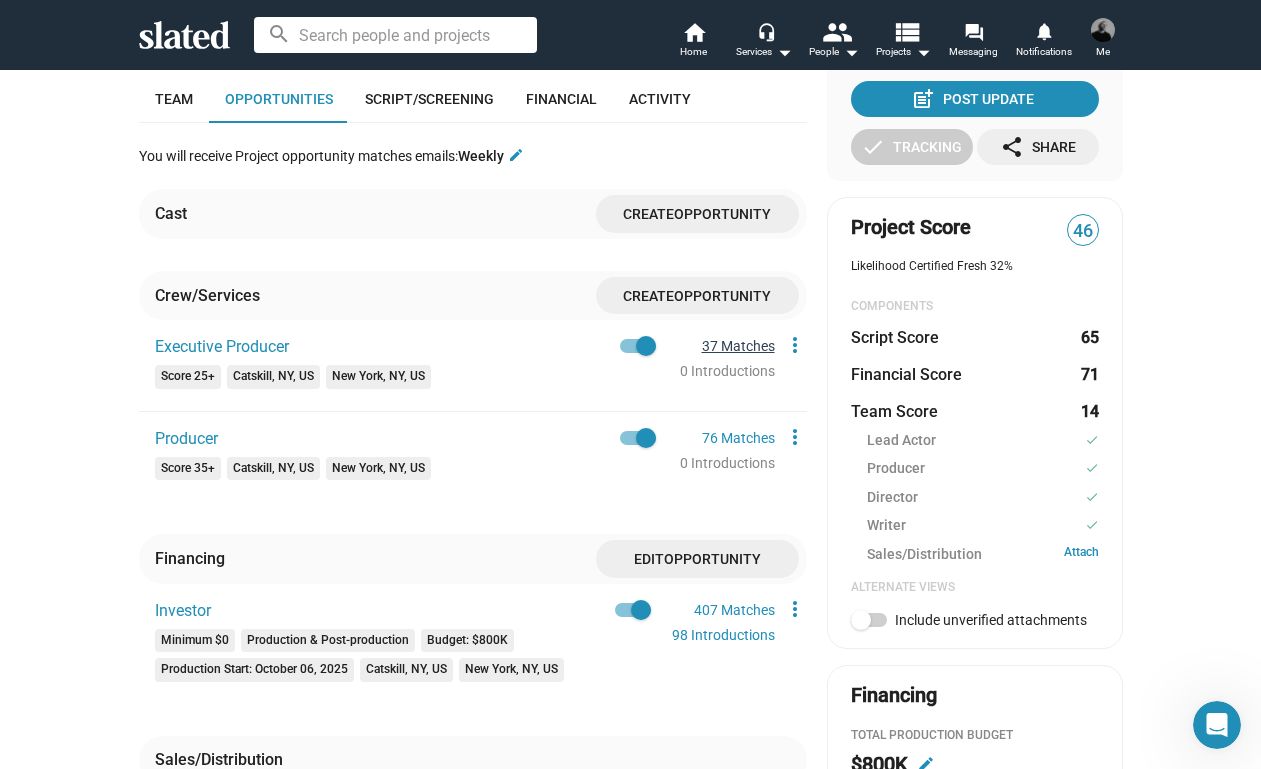 click on "37 Matches" 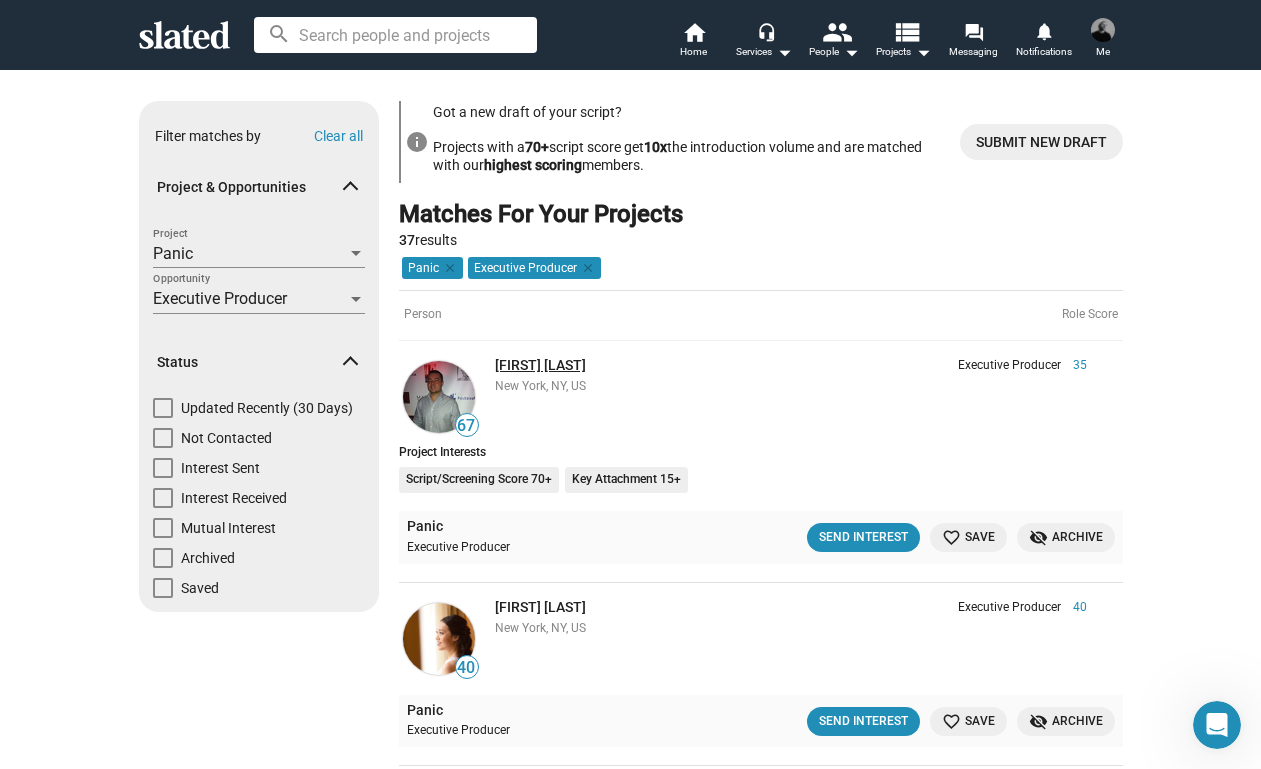 click on "Rob Simmons" 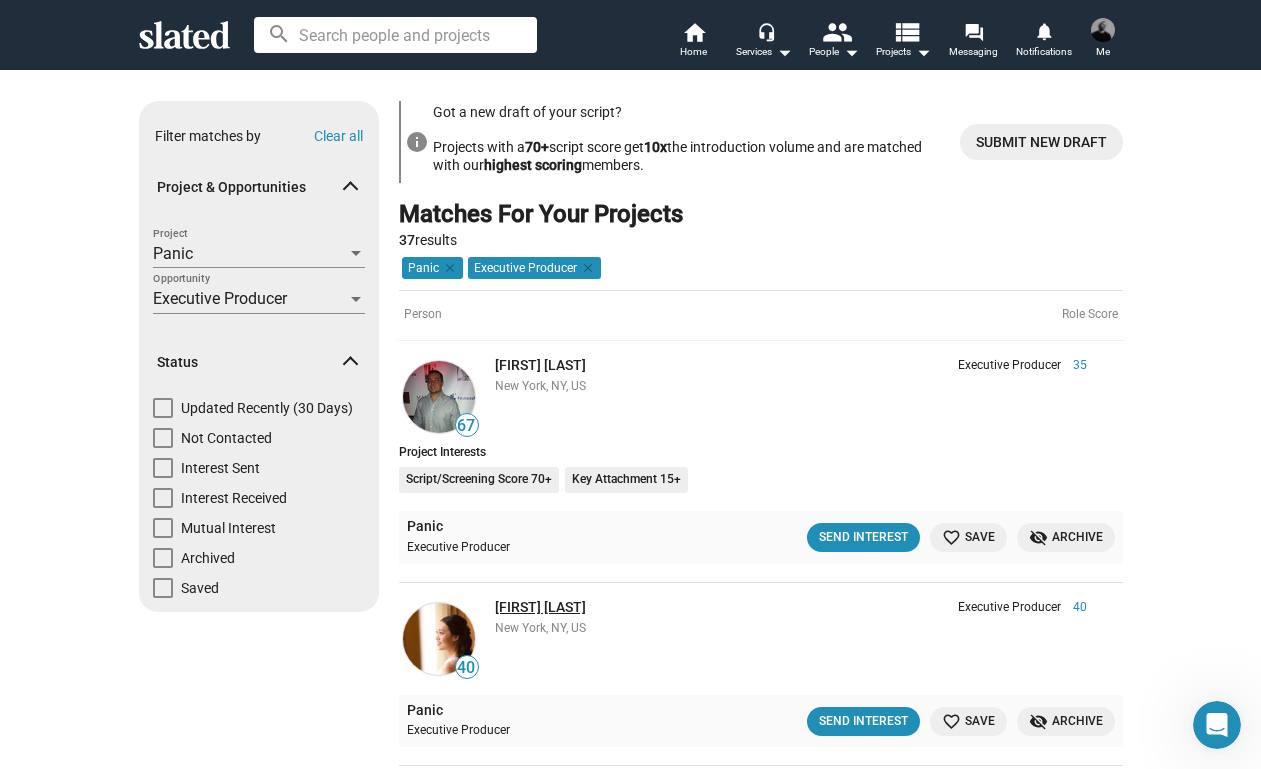 click on "Yvonne Liu" 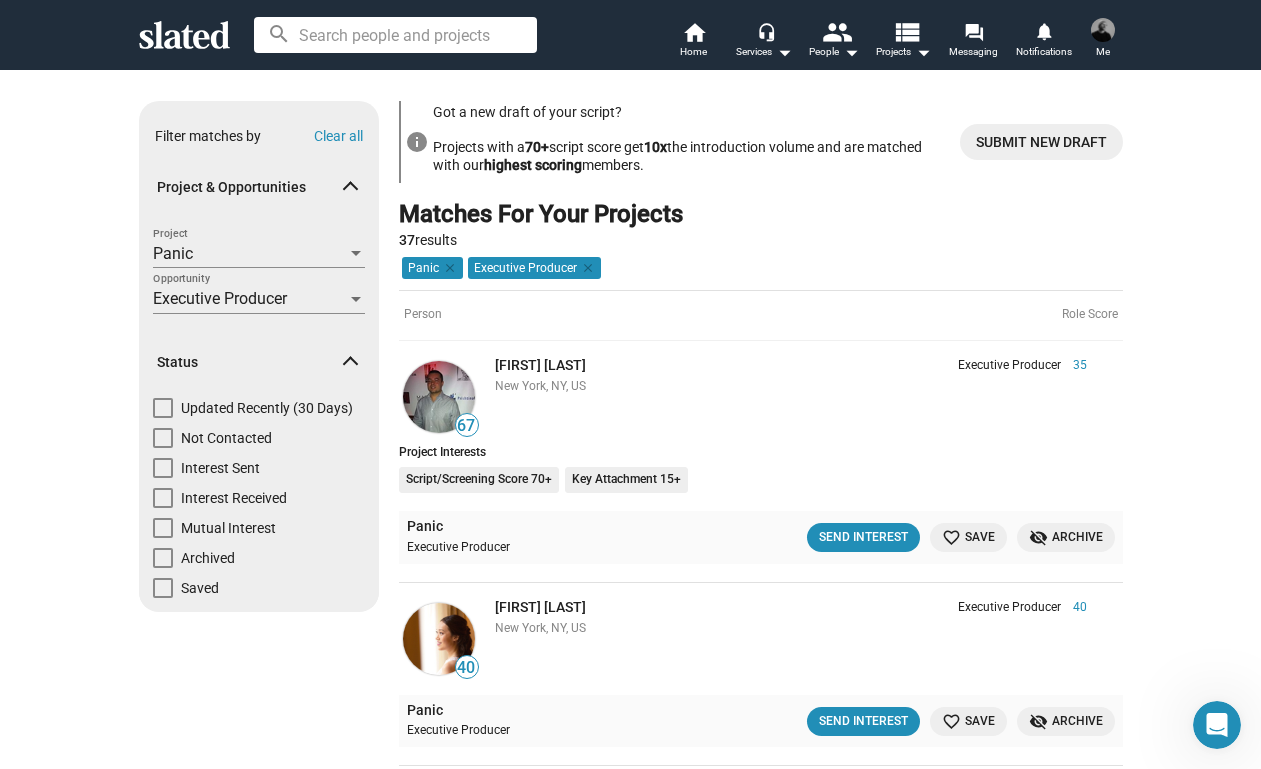 scroll, scrollTop: 237, scrollLeft: 0, axis: vertical 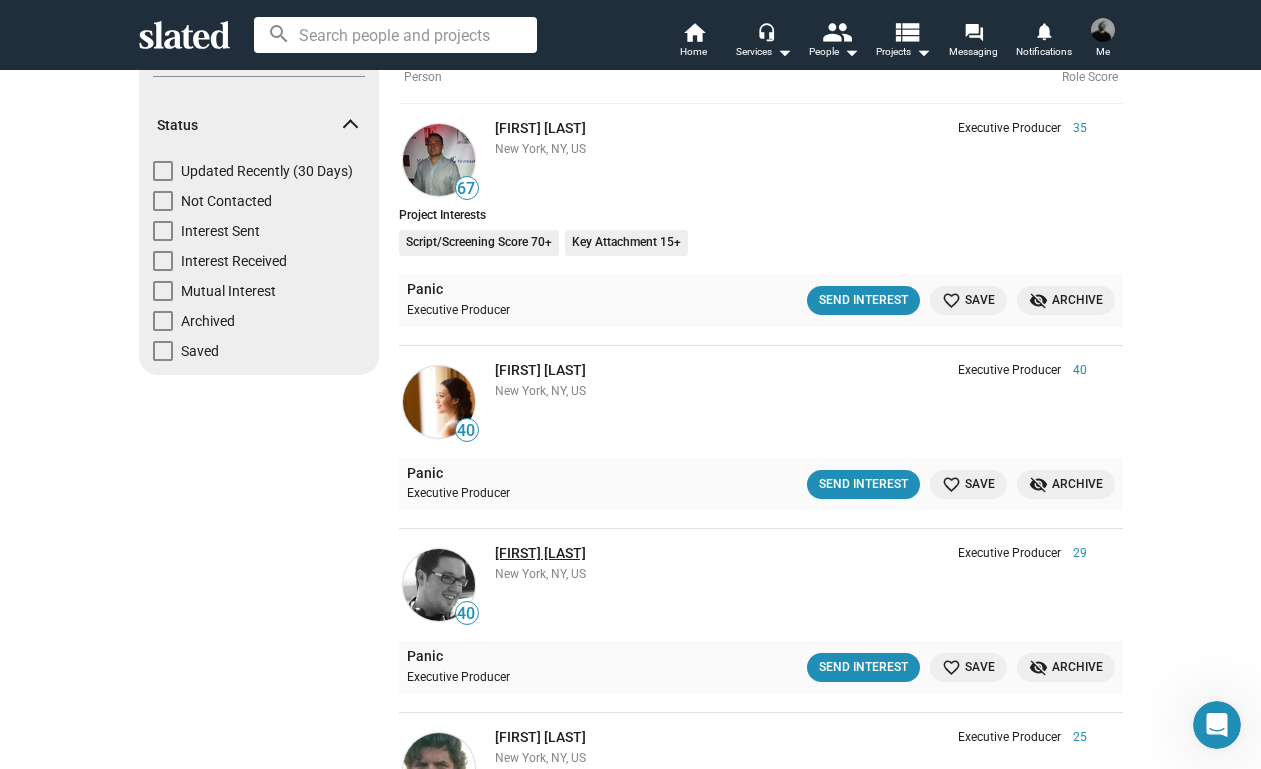 click on "David Sheldon-Hicks" 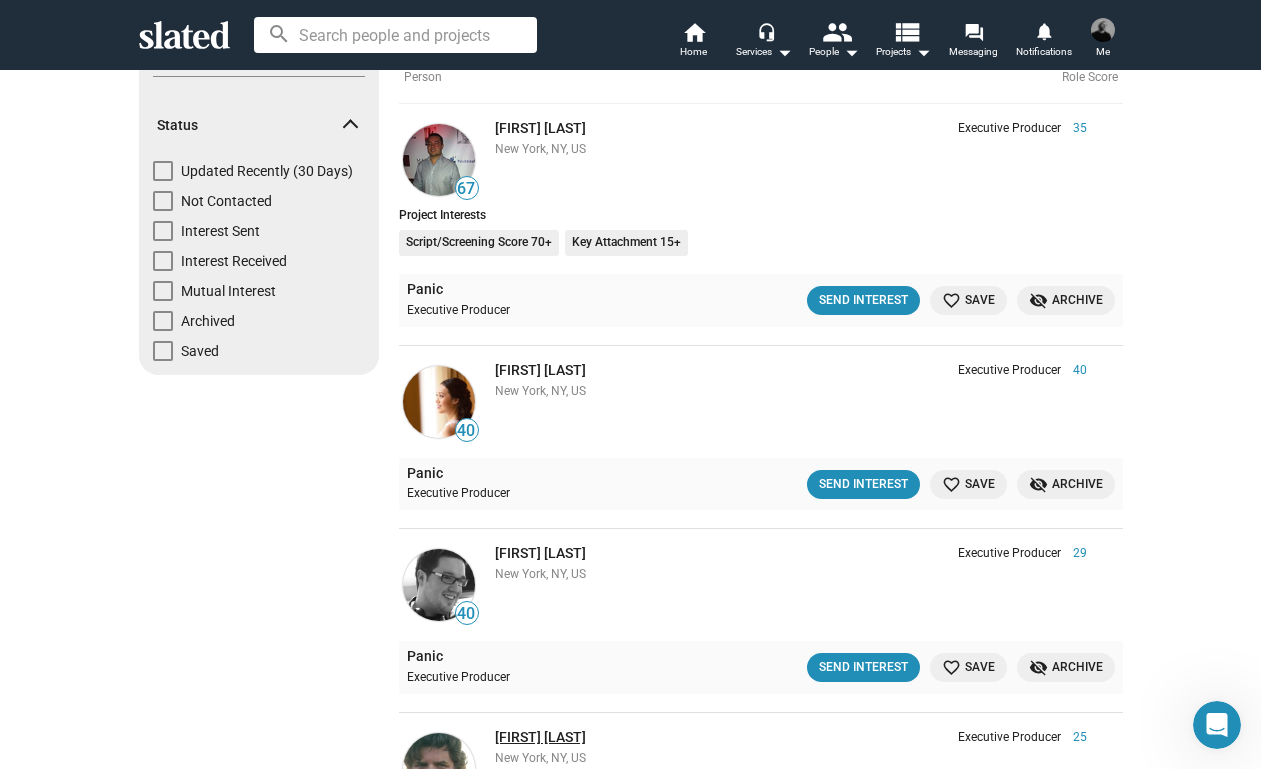 click on "Marc Cerutti" 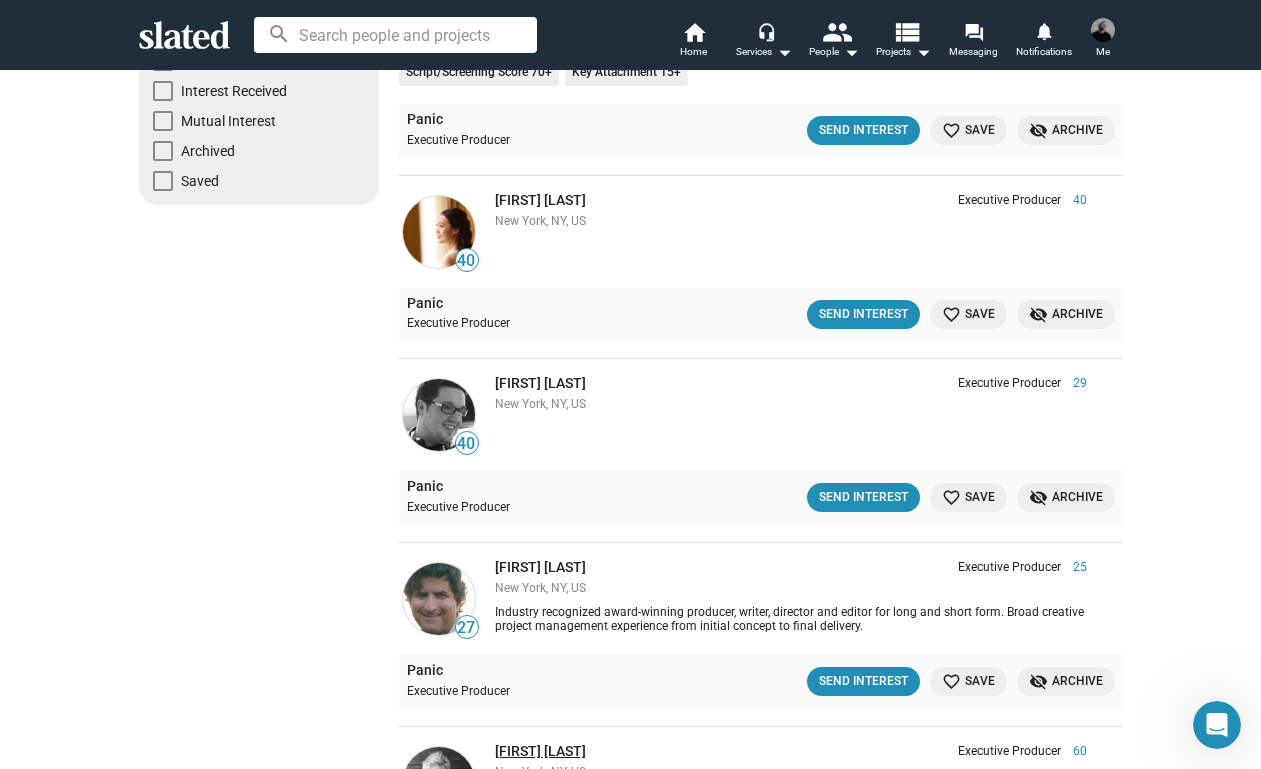 click on "Jared Goldman" 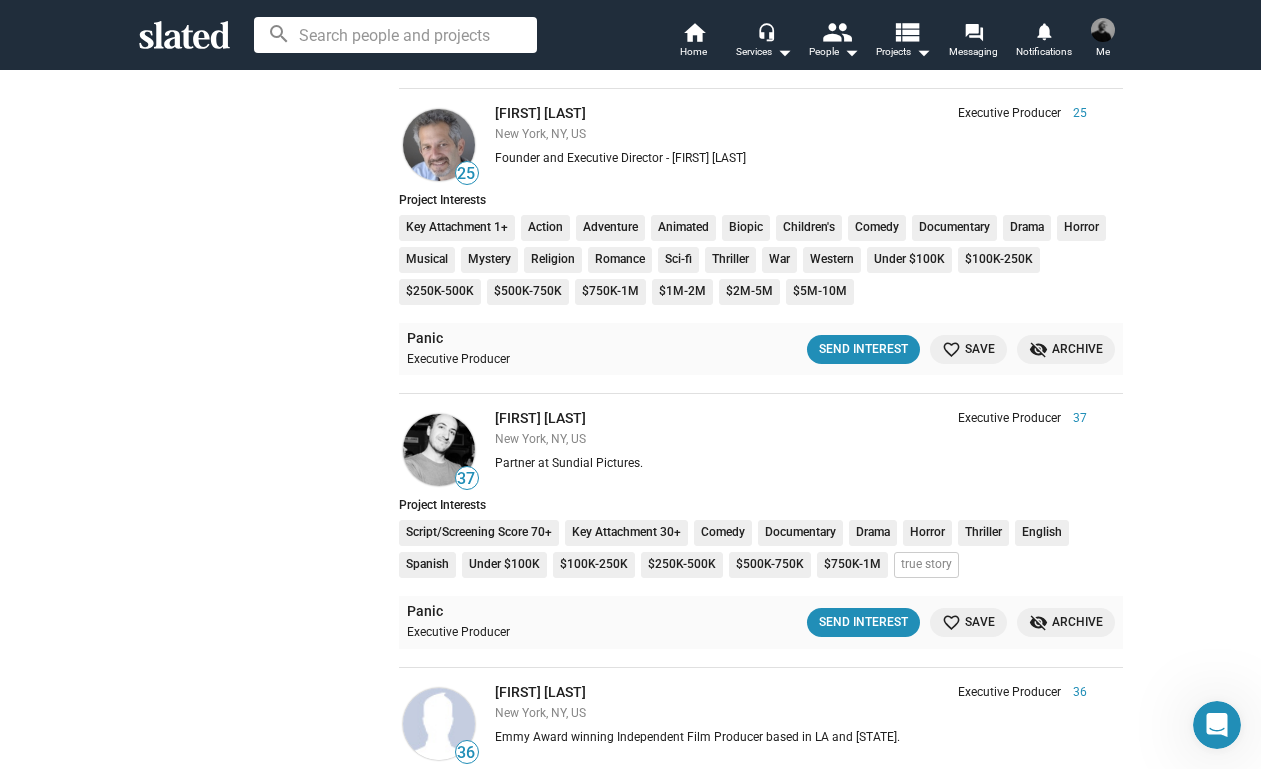 scroll, scrollTop: 9171, scrollLeft: 0, axis: vertical 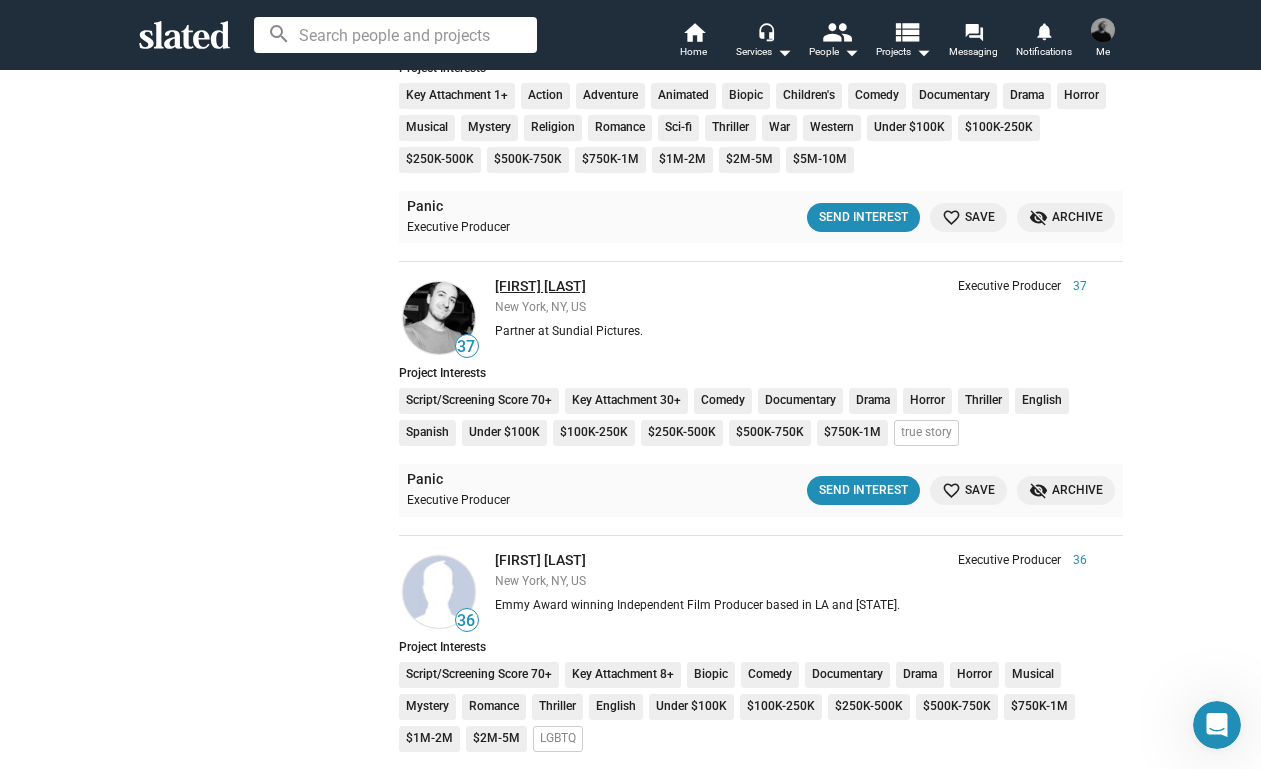 click on "Joey Carey" 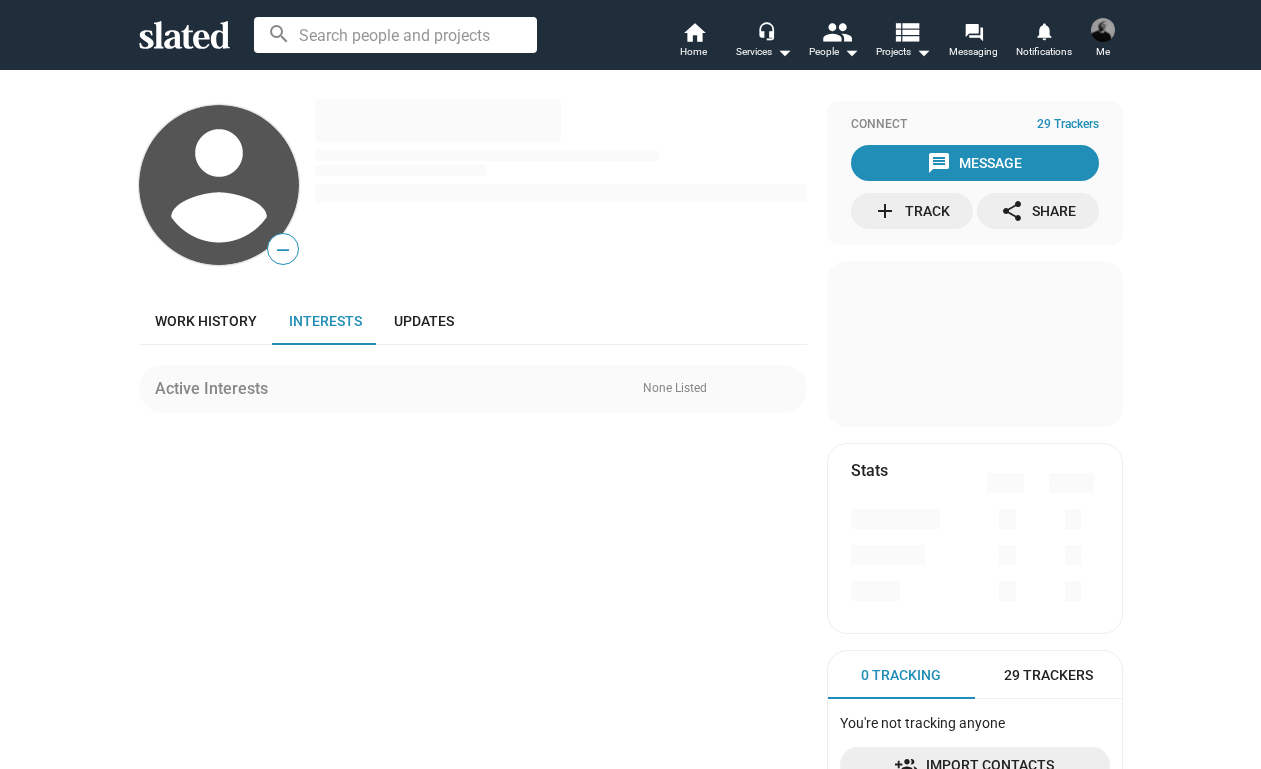 scroll, scrollTop: 0, scrollLeft: 0, axis: both 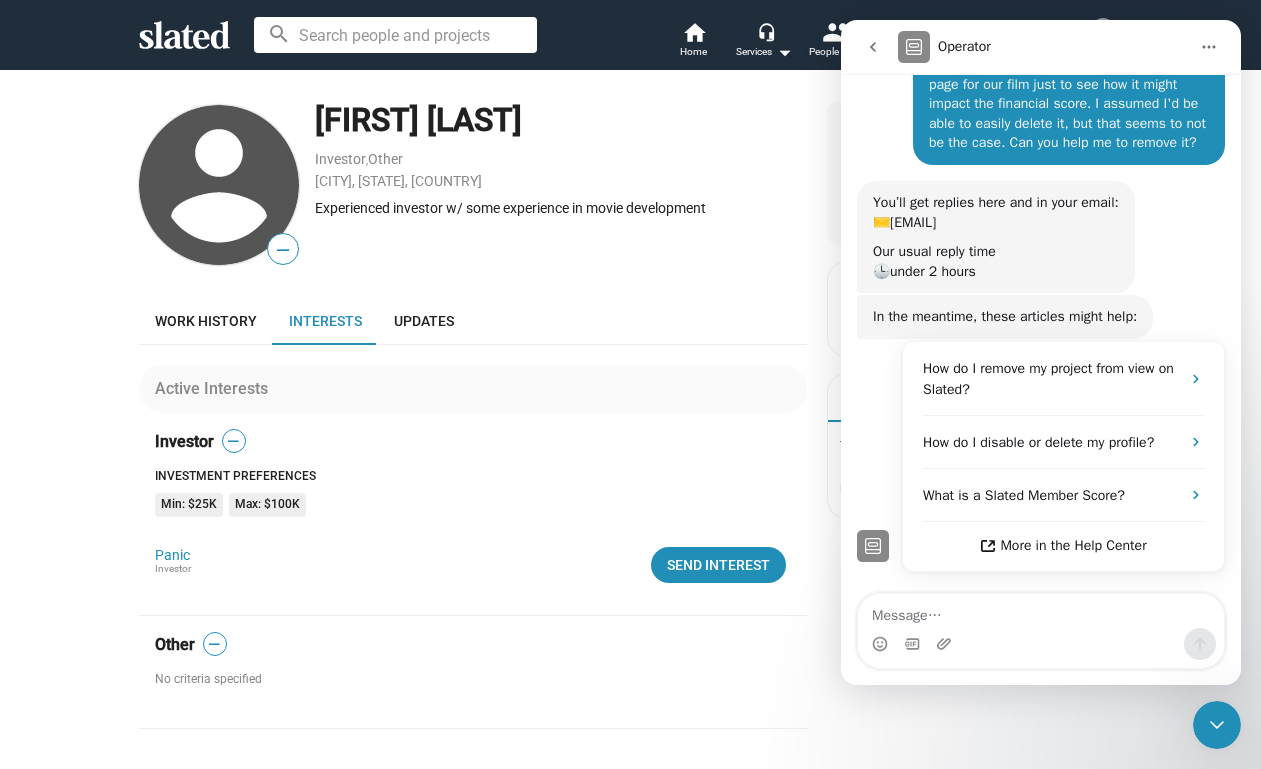 click 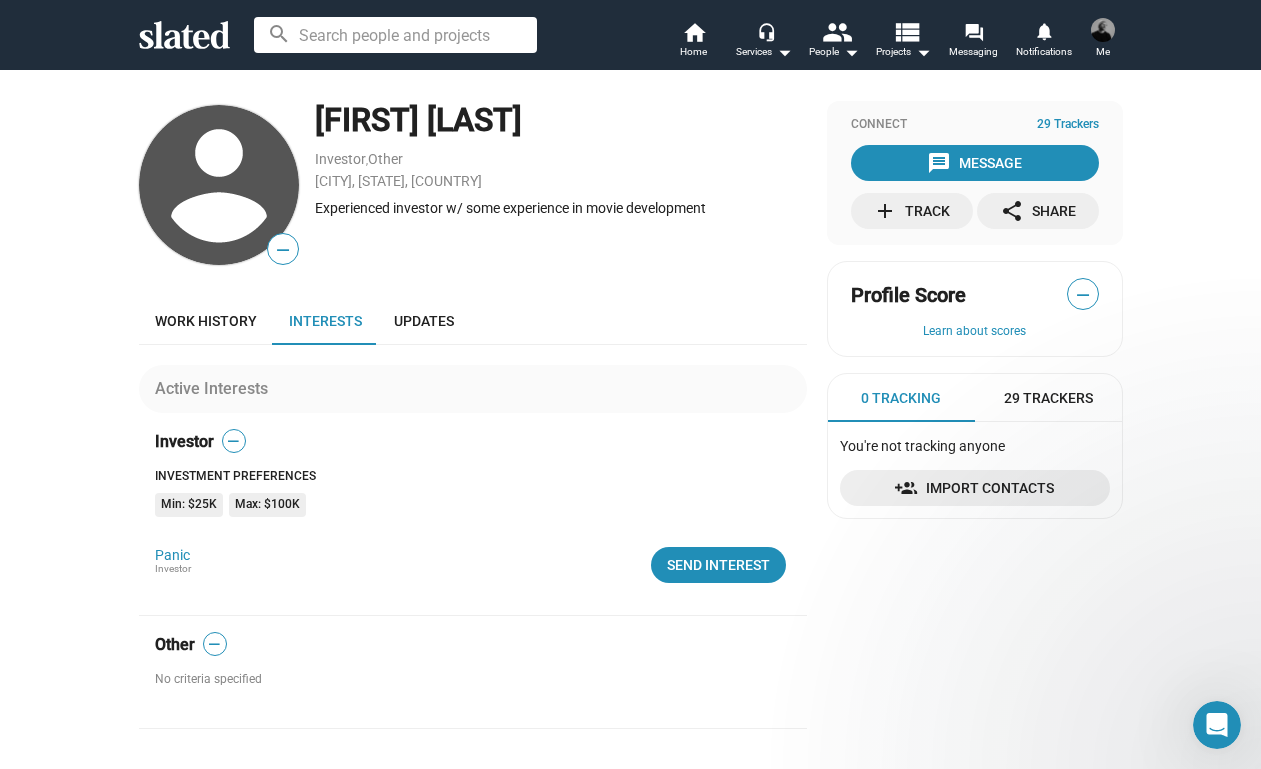 scroll, scrollTop: 0, scrollLeft: 0, axis: both 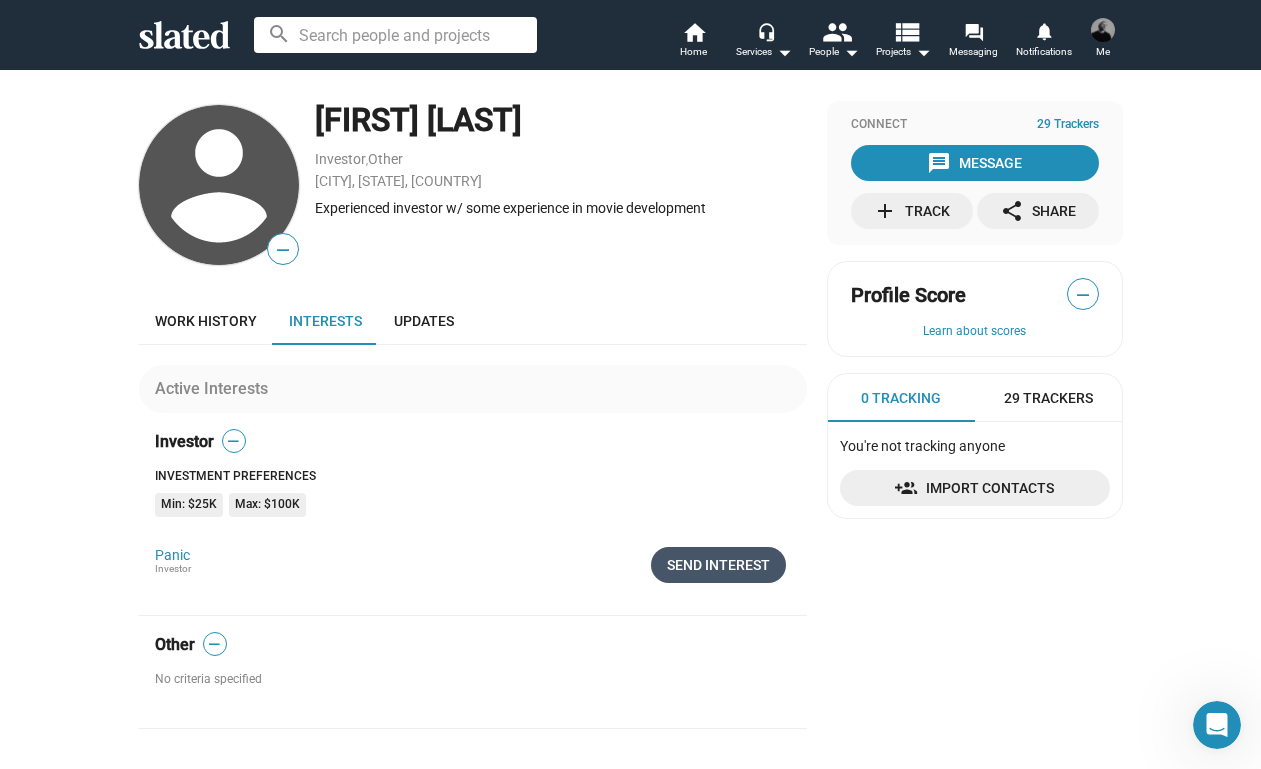 click on "Send Interest" 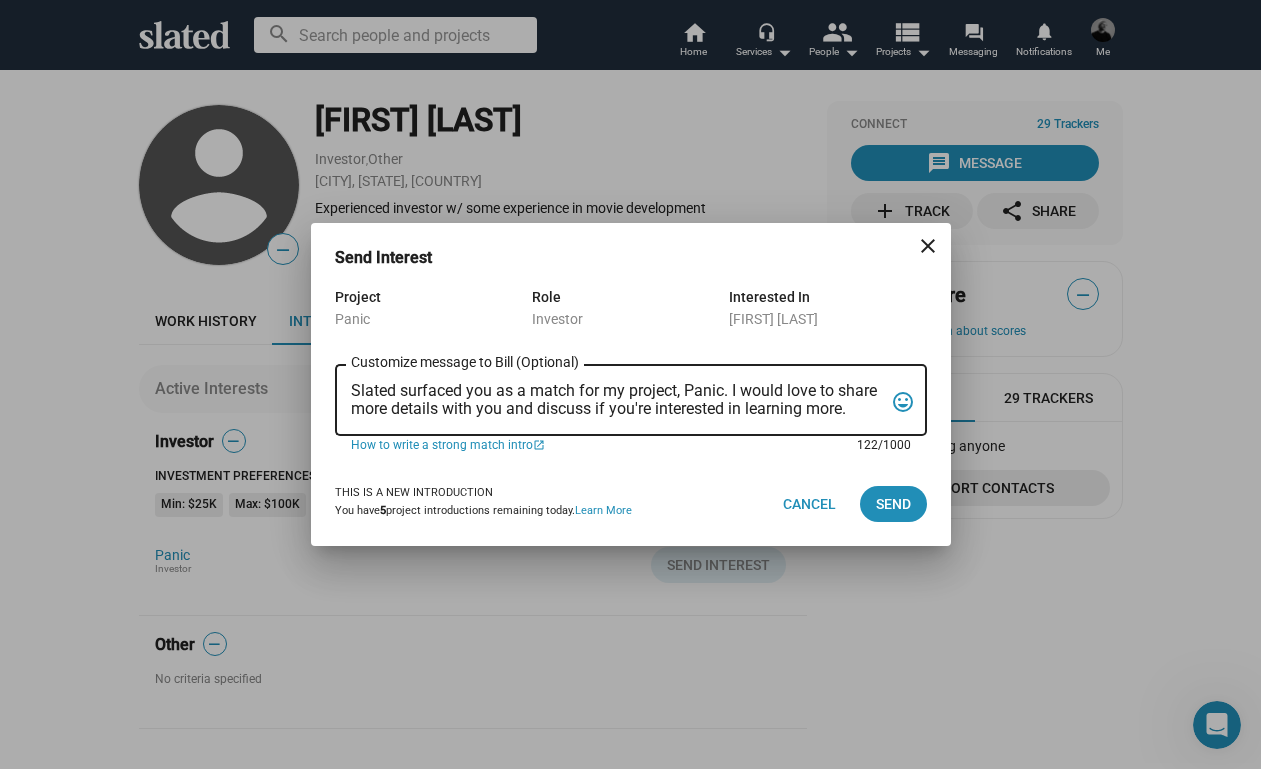 drag, startPoint x: 350, startPoint y: 388, endPoint x: 863, endPoint y: 453, distance: 517.10156 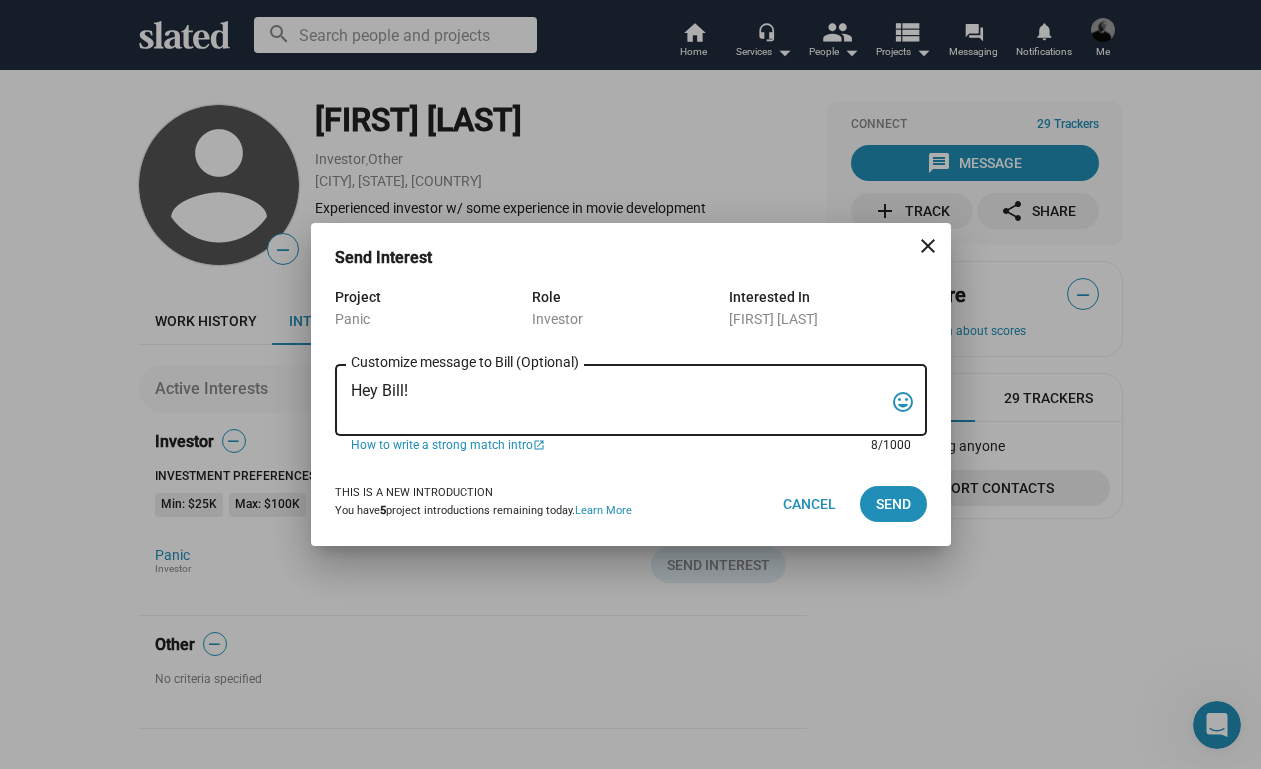 paste on "My name is Trevor Peckham, and I am a New York based writer/director/producer making my second feature film called PANIC, an absurdist comedy in the body of a paranoia thriller. We have all the pieces in place to make this film happen from a practical point of view, and just need to secure our financing to get it over the line. We have a strong cast attached, including Tom Lipinski (Suits, Labor Day) and Elizabeth Alderfer (AP Bio, Disjointed) in the lead roles, supported by Joe Pantoliano (The Matrix, Bad Boys, Memento), Xander Berkeley (Air Force One, Terminator 2, Shanghai Noon) and Langston Fishburne (Ant-Man and The Wasp, Discontinued). I think the project will punch well above its weight, and I'd love to discuss it with you. Let me know if you have any thoughts or questions, and I hope to talk soon. Thanks!" 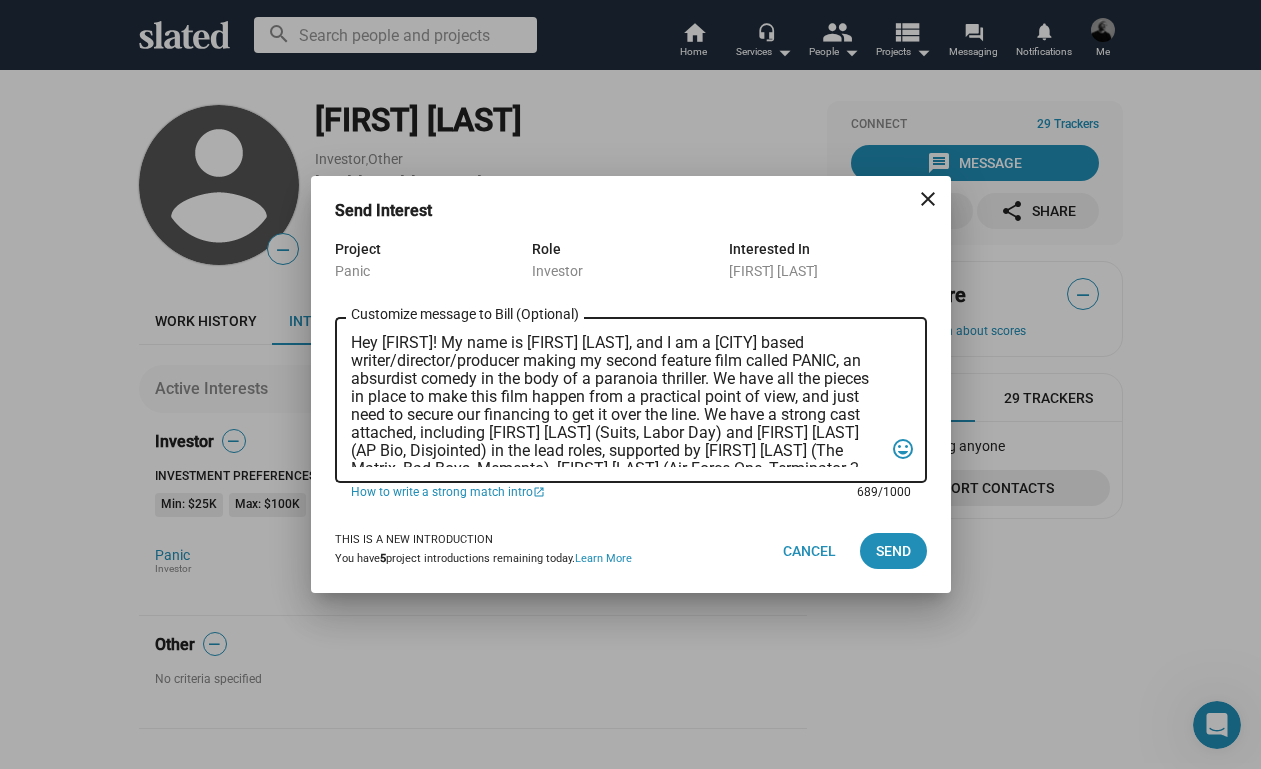 scroll, scrollTop: 0, scrollLeft: 0, axis: both 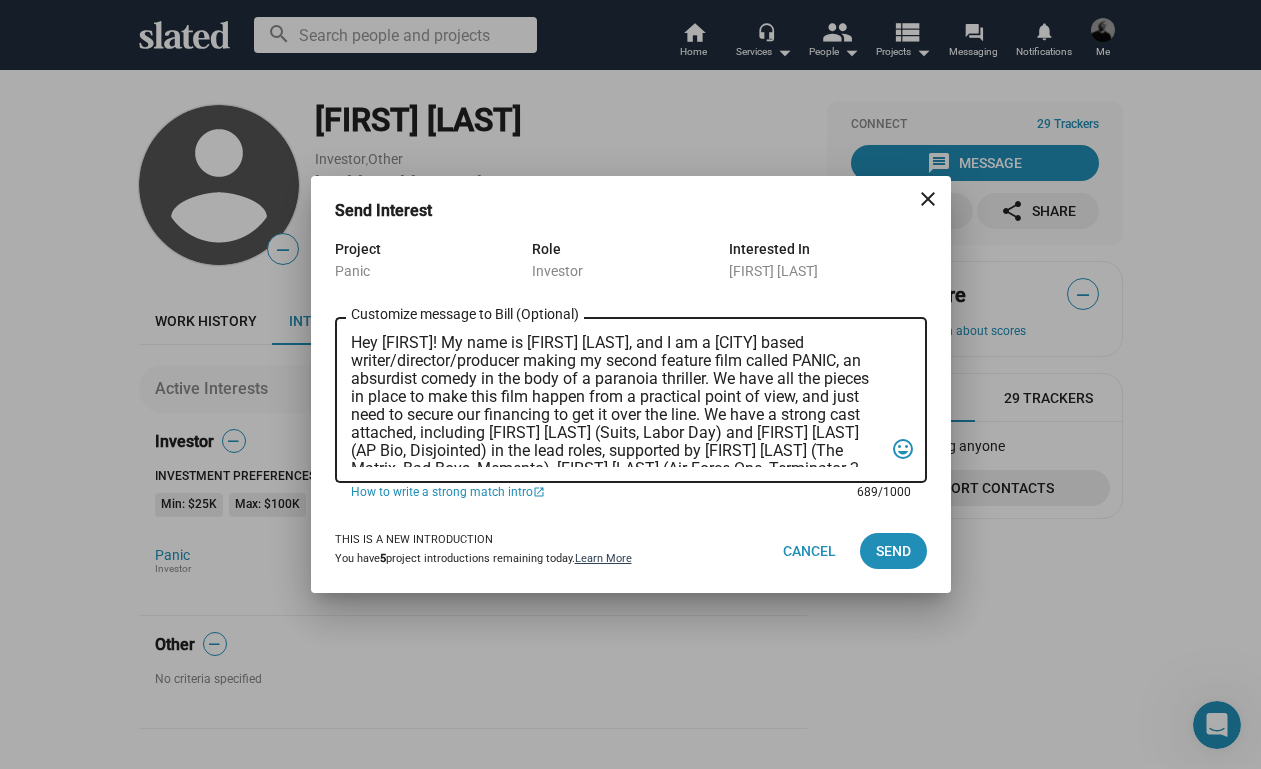 type on "Hey [FIRST]! My name is [FIRST] [LAST], and I am a New York based writer/director/producer making my second feature film called PANIC, an absurdist comedy in the body of a paranoia thriller. We have all the pieces in place to make this film happen from a practical point of view, and just need to secure our financing to get it over the line. We have a strong cast attached, including [FIRST] [LAST] (Suits, Labor Day) and [FIRST] [LAST] (AP Bio, Disjointed) in the lead roles, supported by [FIRST] [LAST] (The Matrix, Bad Boys, Memento), [FIRST] [LAST] (Air Force One, Terminator 2, Shanghai Noon) and [FIRST] [LAST] (Ant-Man and The Wasp, Discontinued). I think the project will punch well above its weight, and I'd love to discuss it with you. Let me know if you have any thoughts or questions, and I hope to talk soon. Thanks!" 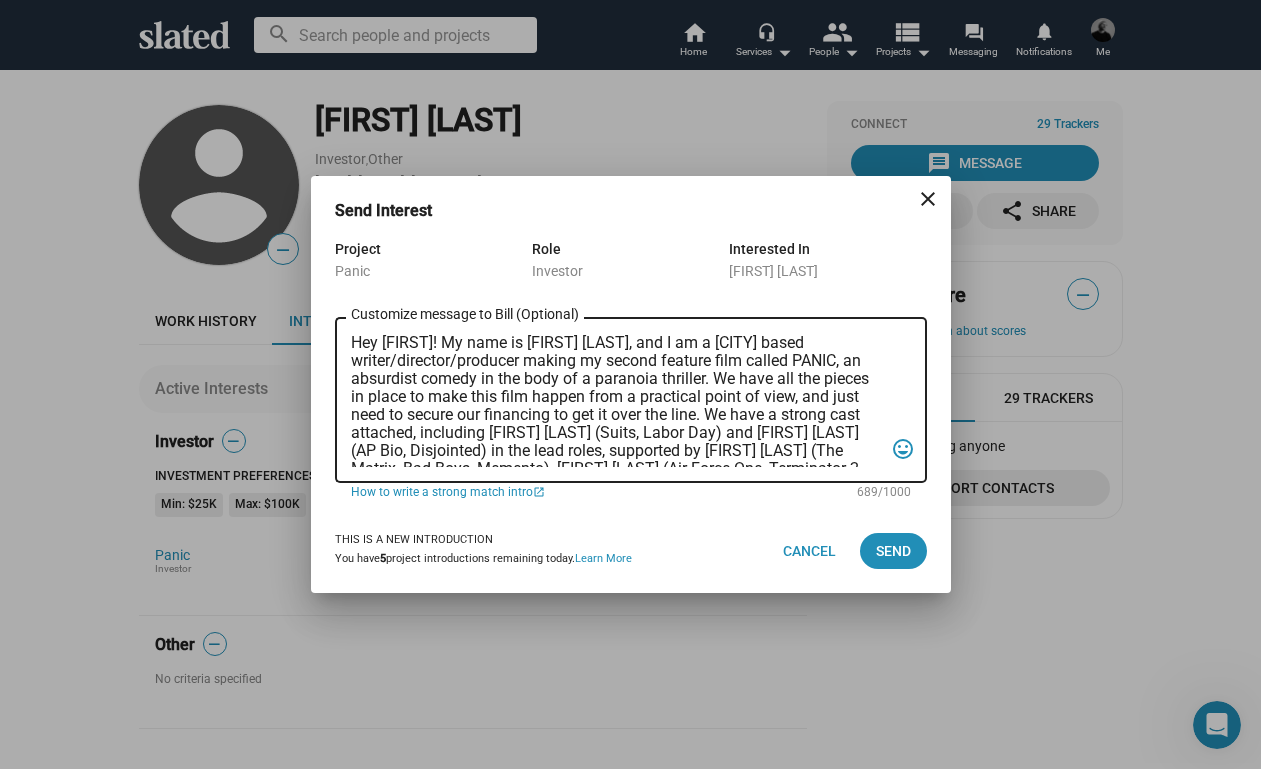 scroll, scrollTop: 0, scrollLeft: 0, axis: both 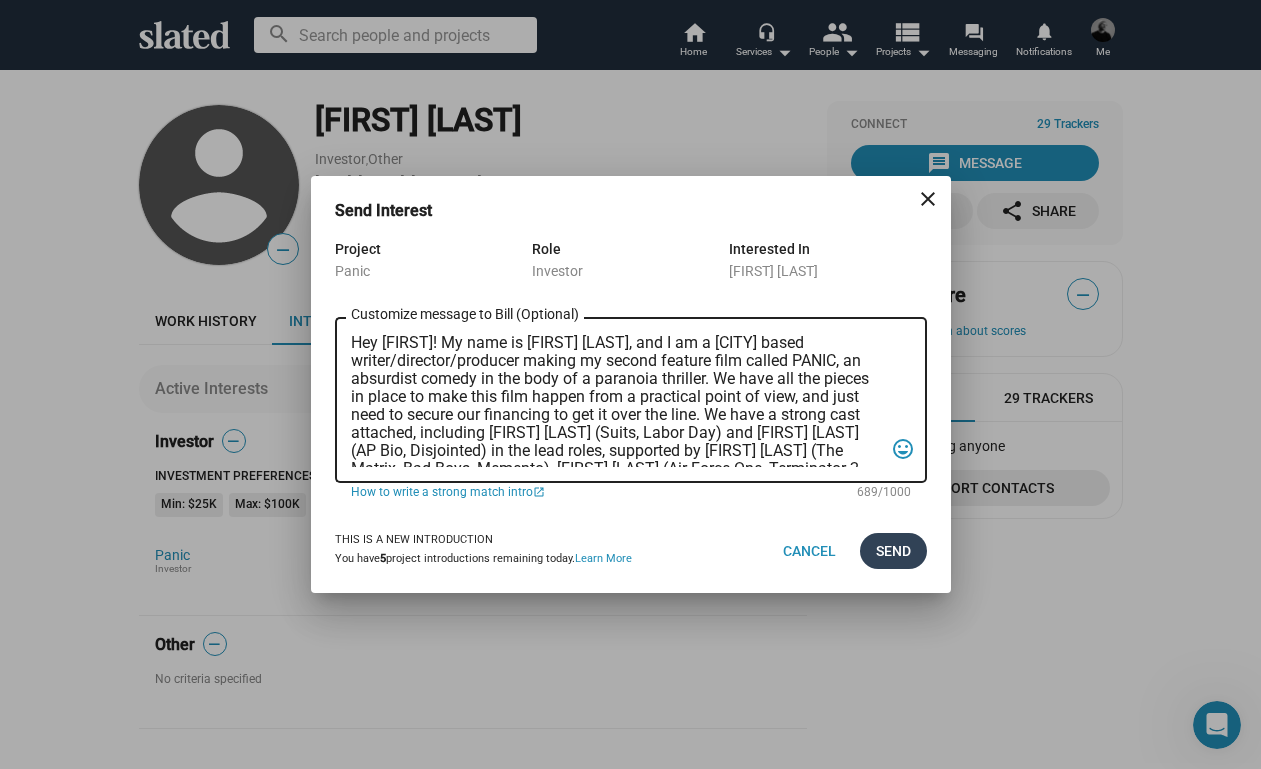 click on "Send" at bounding box center (893, 551) 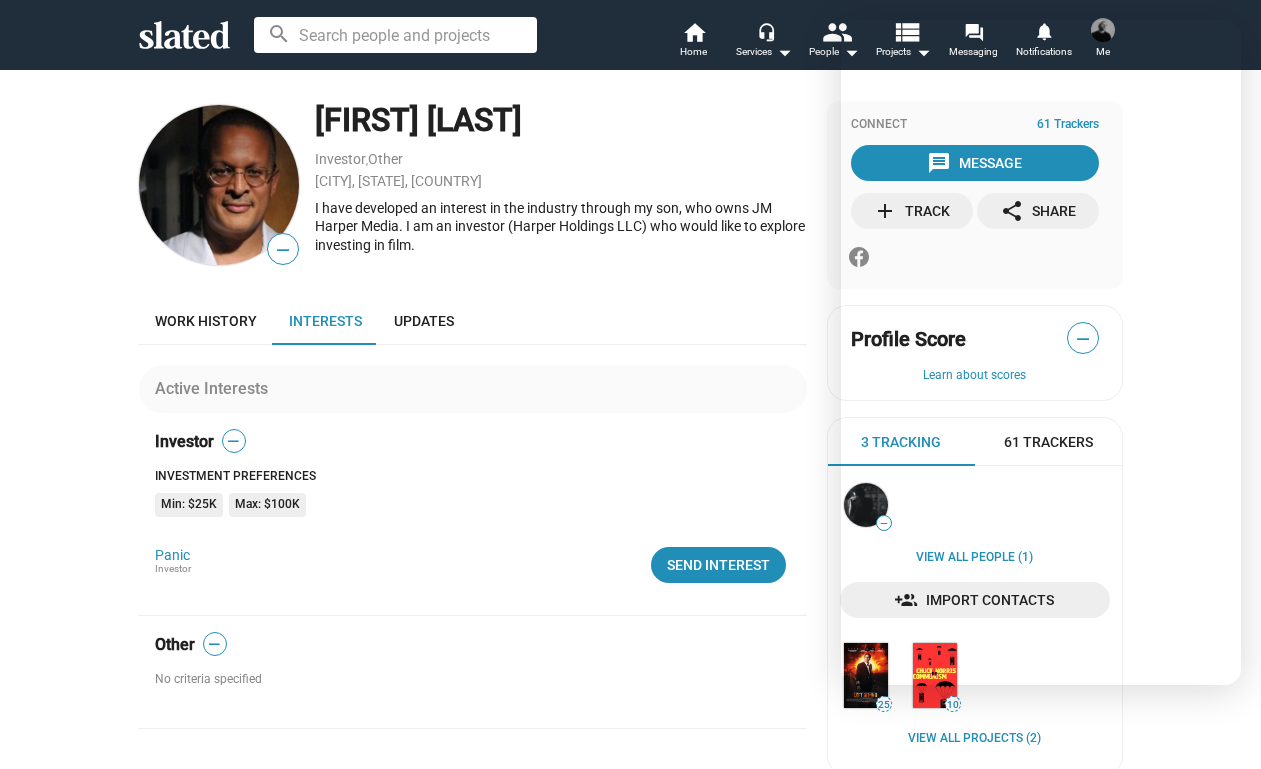 scroll, scrollTop: 0, scrollLeft: 0, axis: both 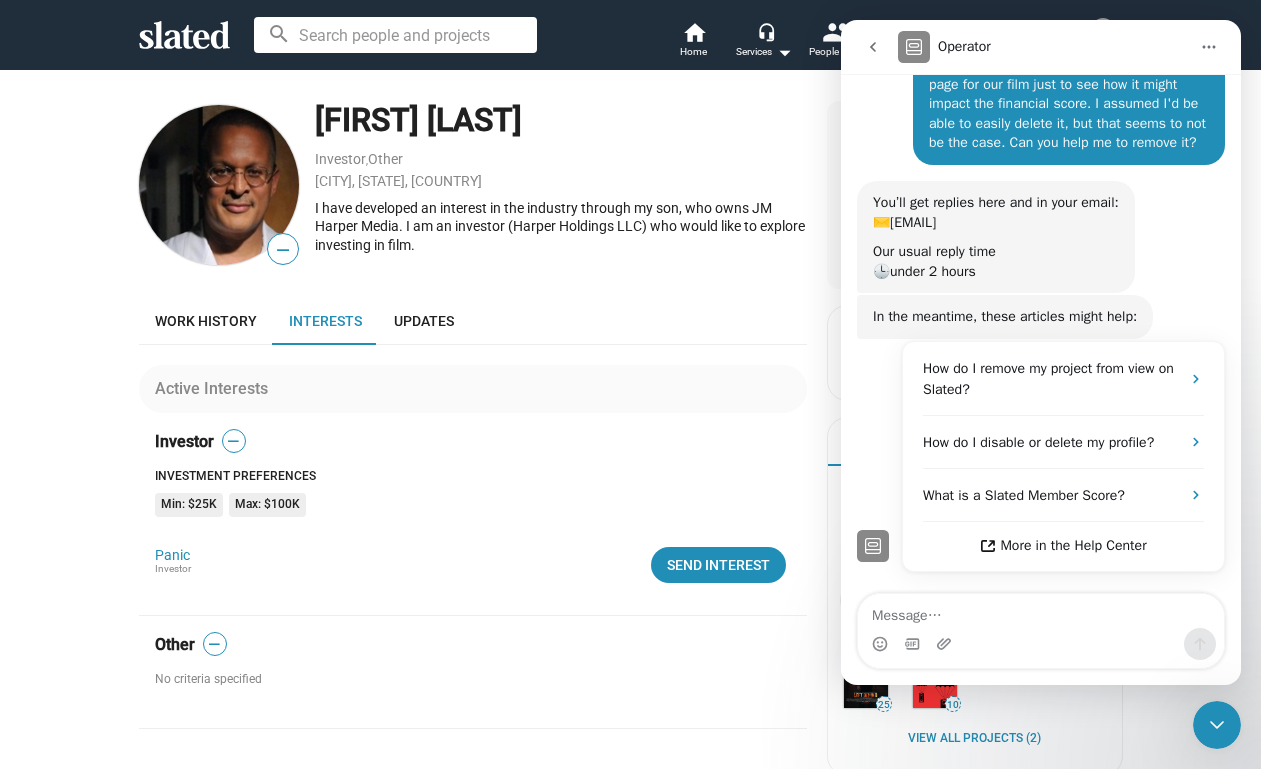 click on "Investor — Investment Preferences Min: $25K  Max: $100K  Panic Investor  Send Interest   Send Interest" 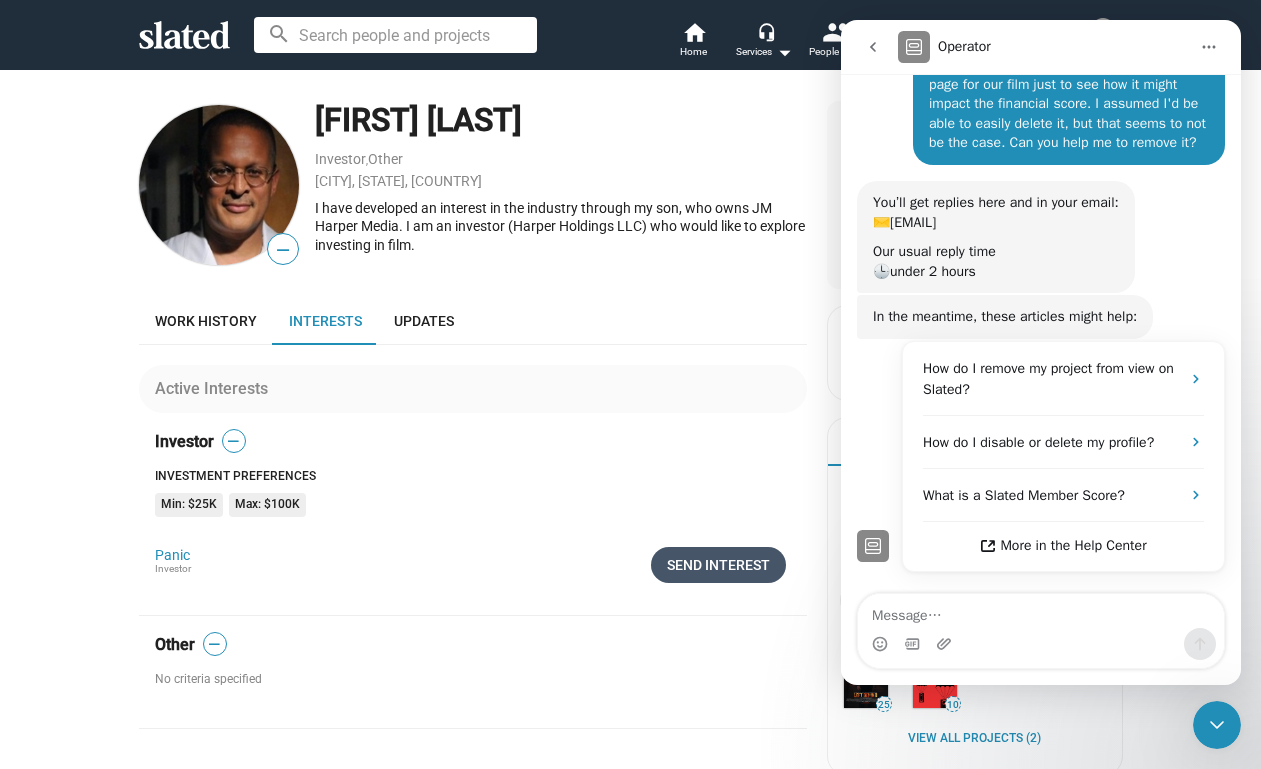 click on "Send Interest" 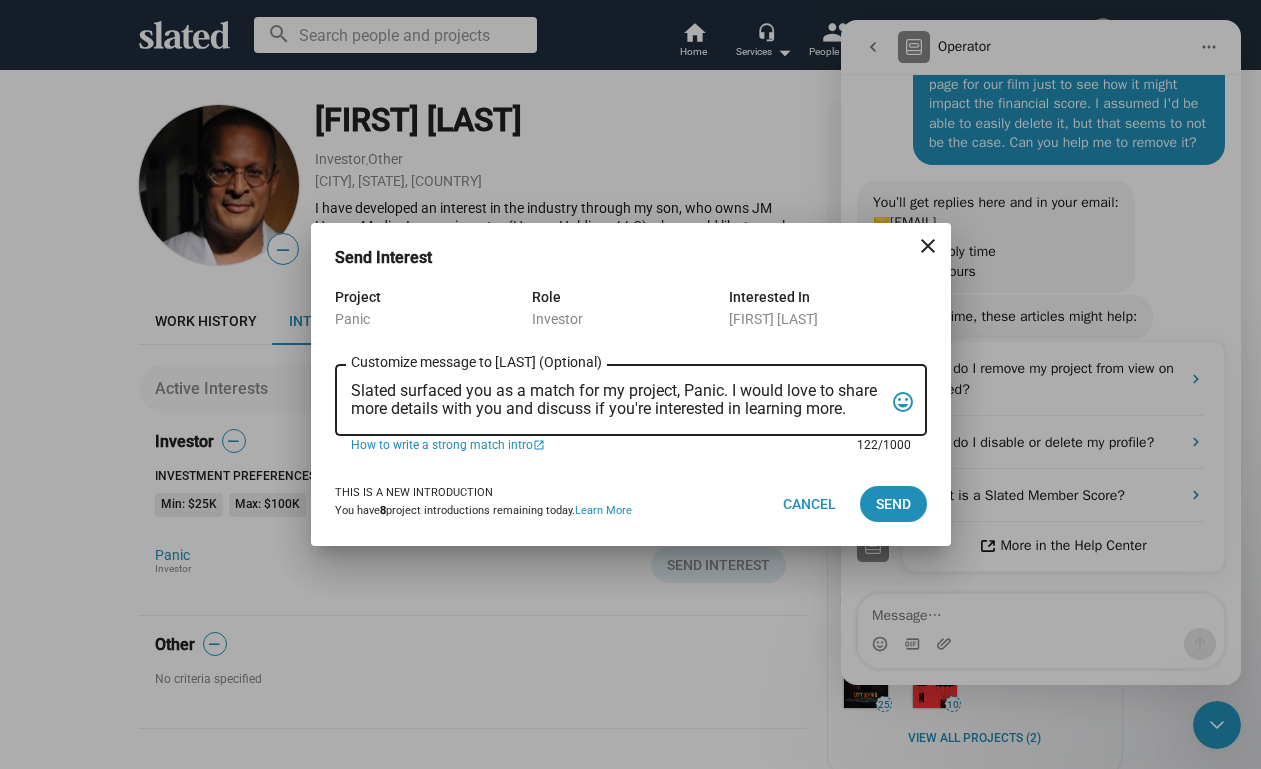 drag, startPoint x: 353, startPoint y: 388, endPoint x: 925, endPoint y: 421, distance: 572.9511 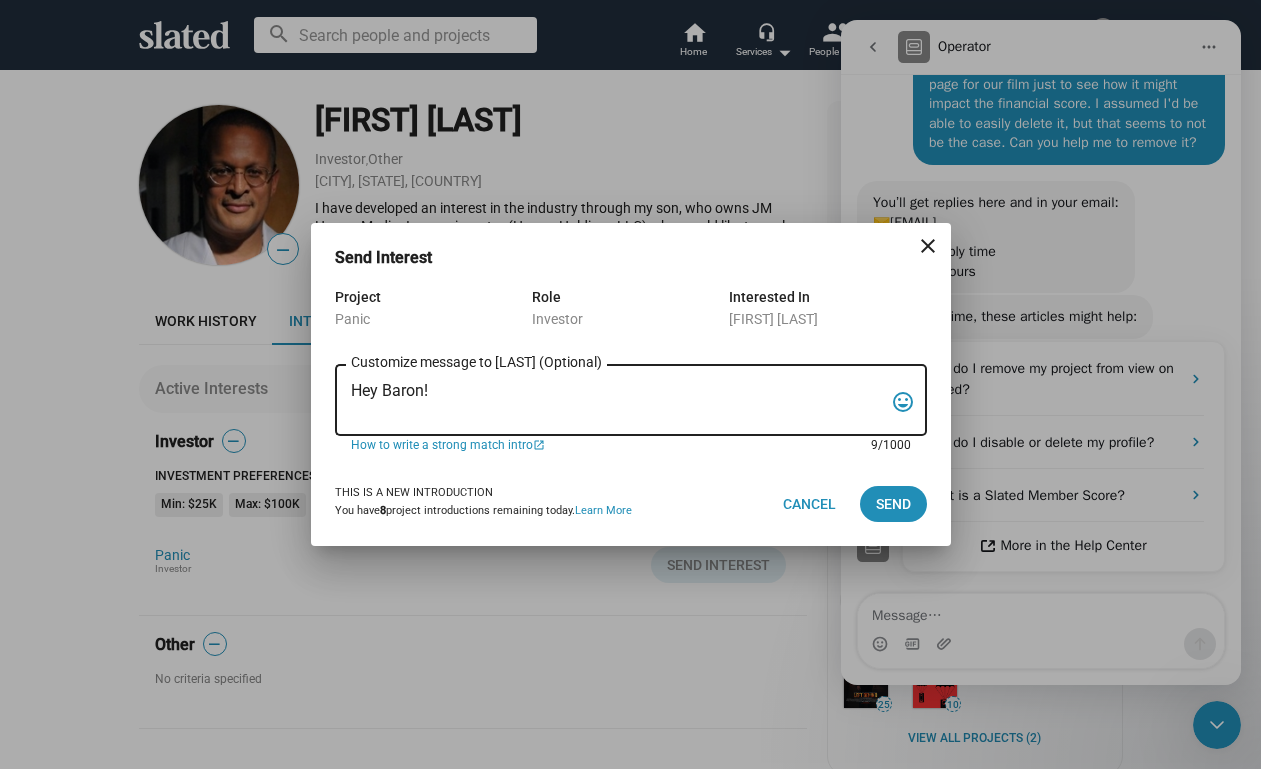 paste on "My name is Trevor Peckham, and I am a New York based writer/director/producer making my second feature film called PANIC, an absurdist comedy in the body of a paranoia thriller. We have all the pieces in place to make this film happen from a practical point of view, and just need to secure our financing to get it over the line. We have a strong cast attached, including Tom Lipinski (Suits, Labor Day) and Elizabeth Alderfer (AP Bio, Disjointed) in the lead roles, supported by Joe Pantoliano (The Matrix, Bad Boys, Memento), Xander Berkeley (Air Force One, Terminator 2, Shanghai Noon) and Langston Fishburne (Ant-Man and The Wasp, Discontinued). I think the project will punch well above its weight, and I'd love to discuss it with you. Let me know if you have any thoughts or questions, and I hope to talk soon. Thanks!" 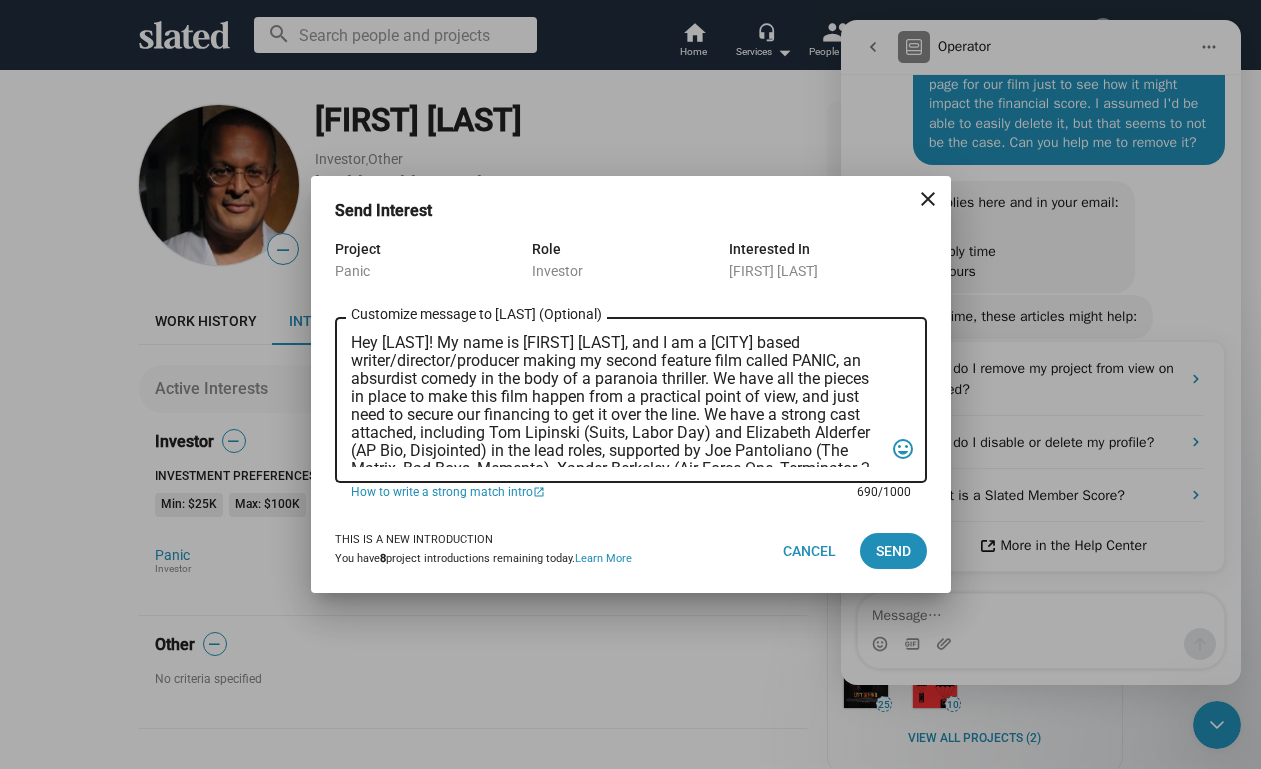 scroll, scrollTop: 0, scrollLeft: 0, axis: both 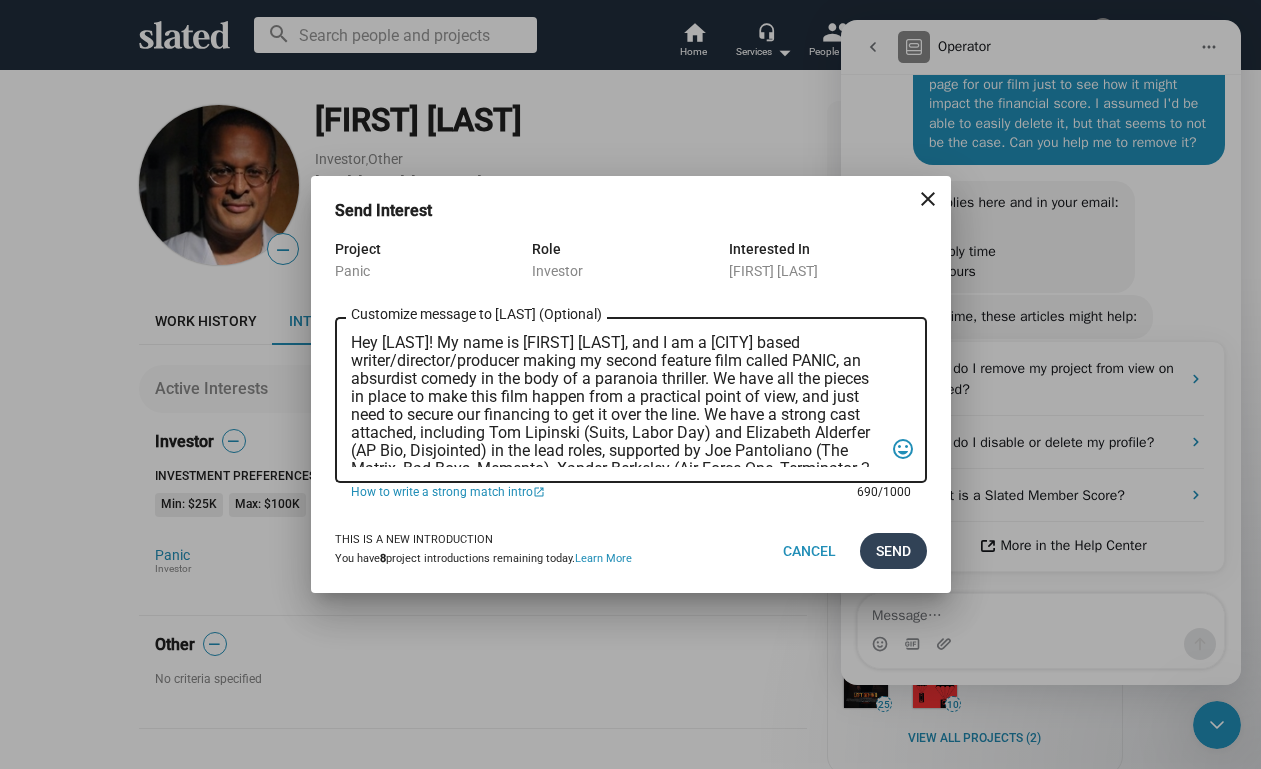 type on "Hey Baron! My name is Trevor Peckham, and I am a New York based writer/director/producer making my second feature film called PANIC, an absurdist comedy in the body of a paranoia thriller. We have all the pieces in place to make this film happen from a practical point of view, and just need to secure our financing to get it over the line. We have a strong cast attached, including Tom Lipinski (Suits, Labor Day) and Elizabeth Alderfer (AP Bio, Disjointed) in the lead roles, supported by Joe Pantoliano (The Matrix, Bad Boys, Memento), Xander Berkeley (Air Force One, Terminator 2, Shanghai Noon) and Langston Fishburne (Ant-Man and The Wasp, Discontinued). I think the project will punch well above its weight, and I'd love to discuss it with you. Let me know if you have any thoughts or questions, and I hope to talk soon. Thanks!" 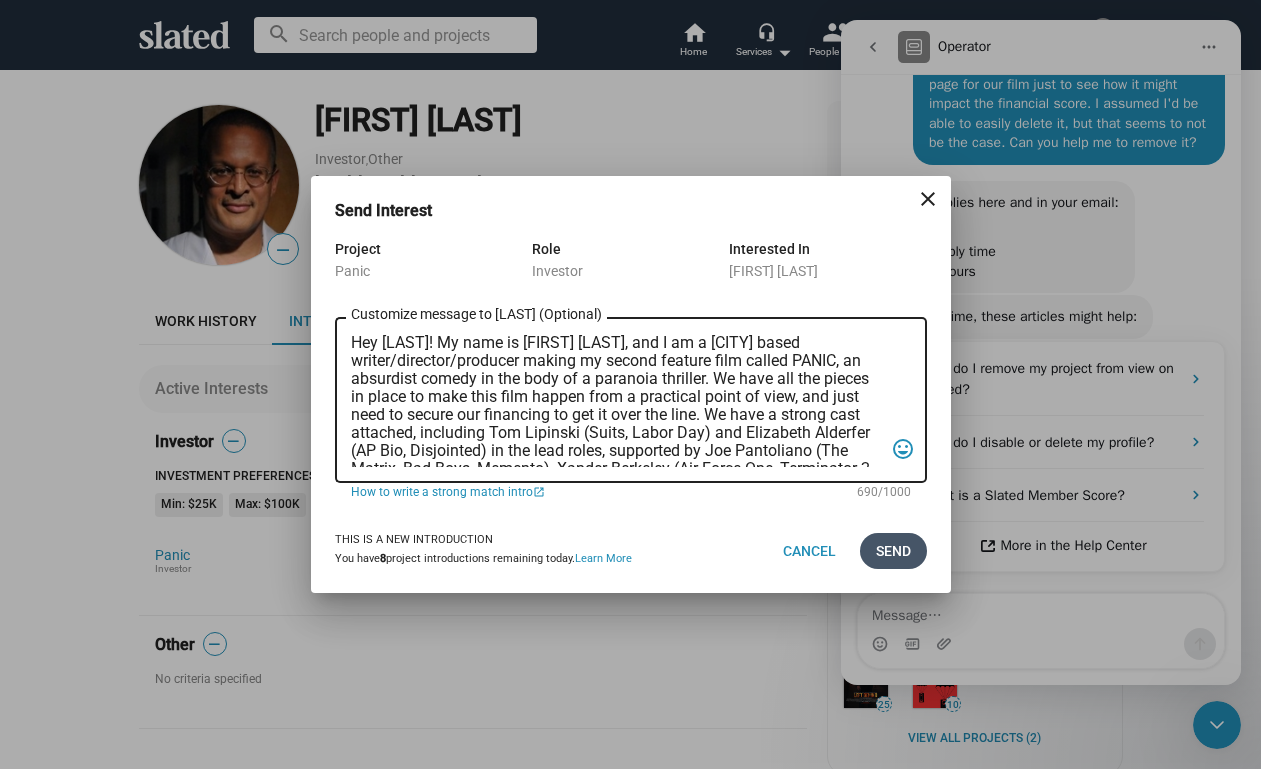 click on "Send" at bounding box center (893, 551) 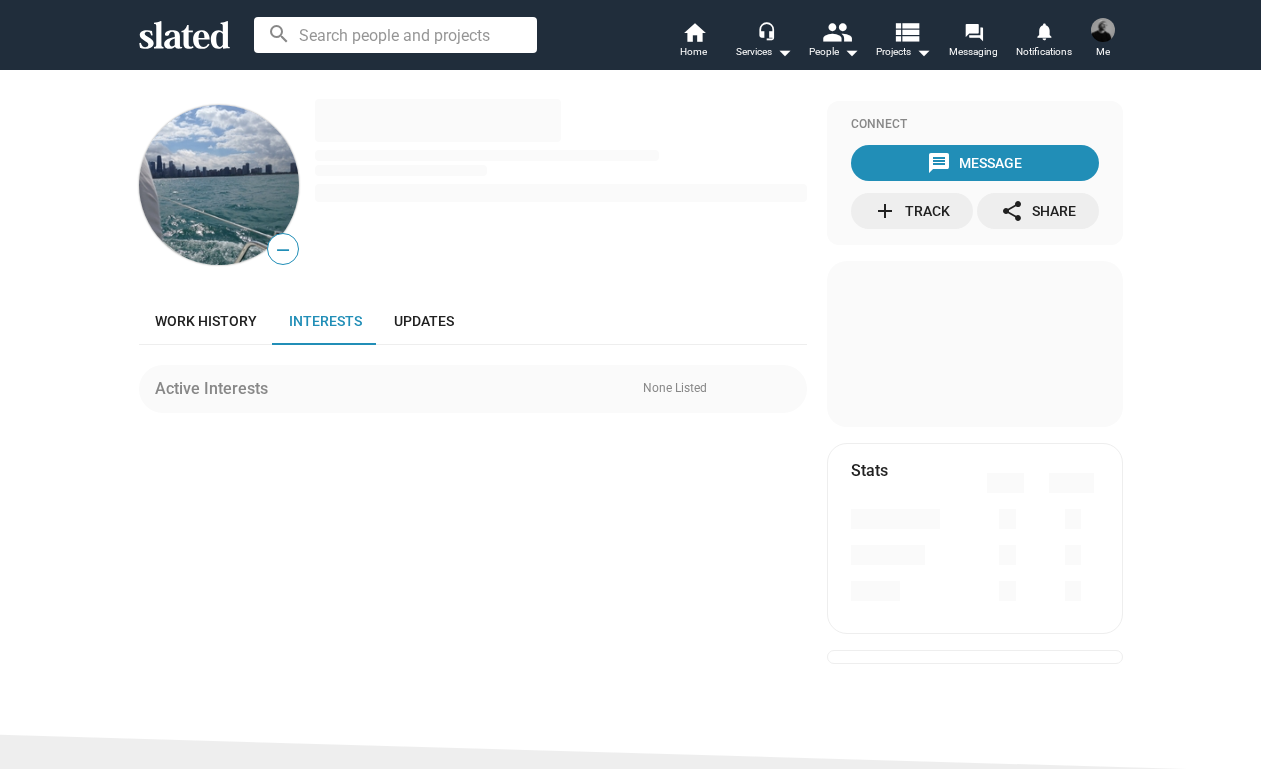 scroll, scrollTop: 0, scrollLeft: 0, axis: both 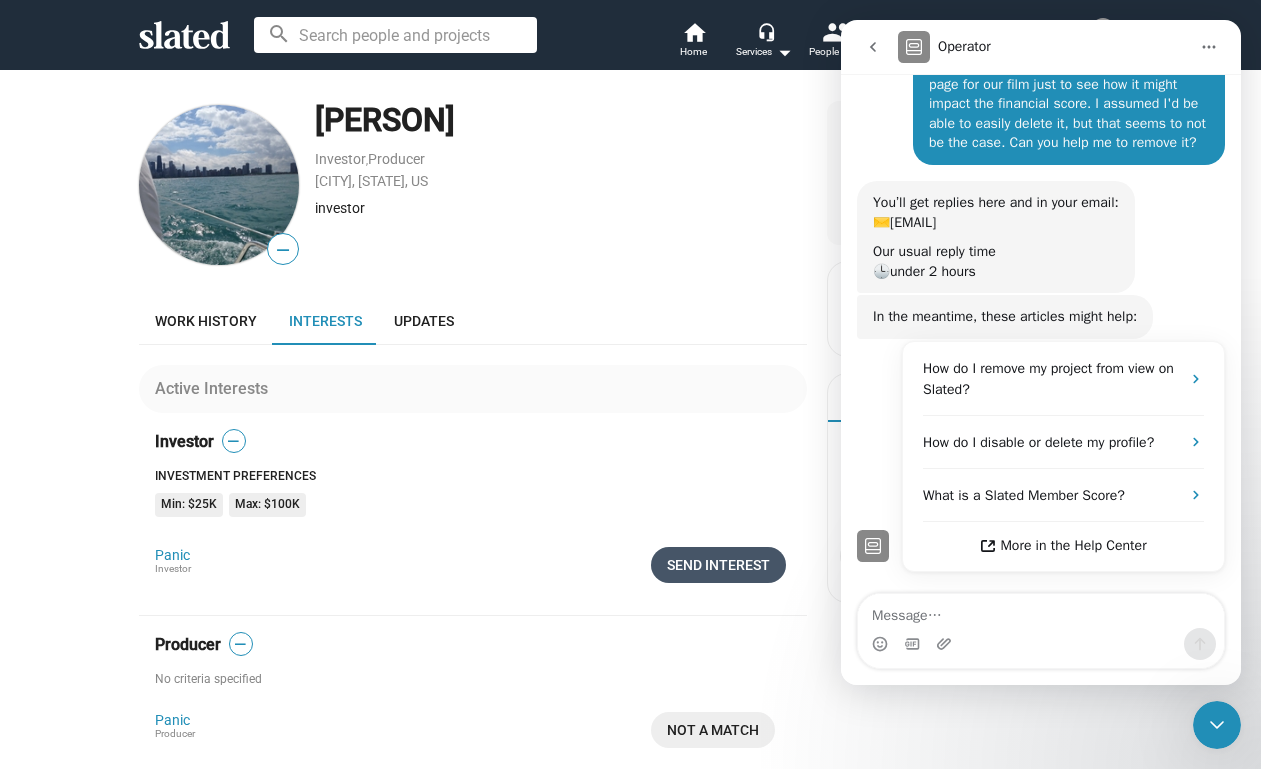 click on "Send Interest" 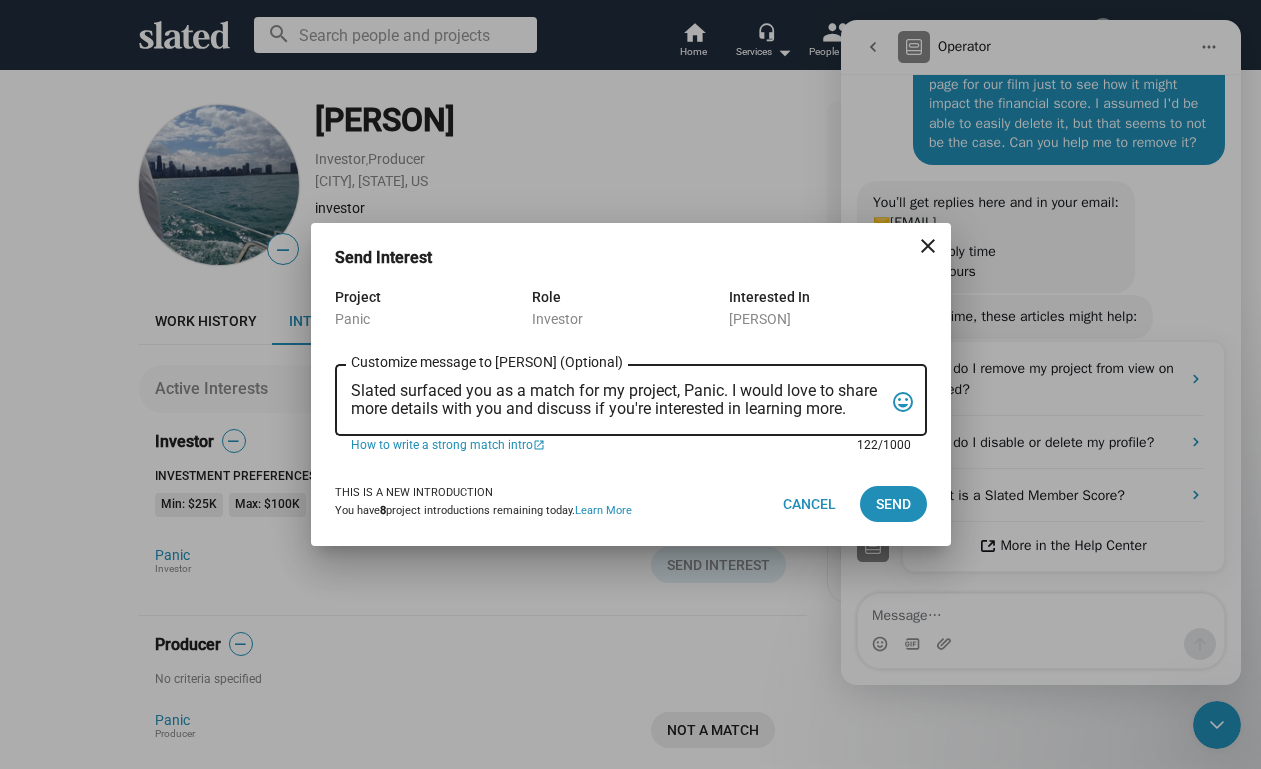 drag, startPoint x: 355, startPoint y: 385, endPoint x: 892, endPoint y: 435, distance: 539.32275 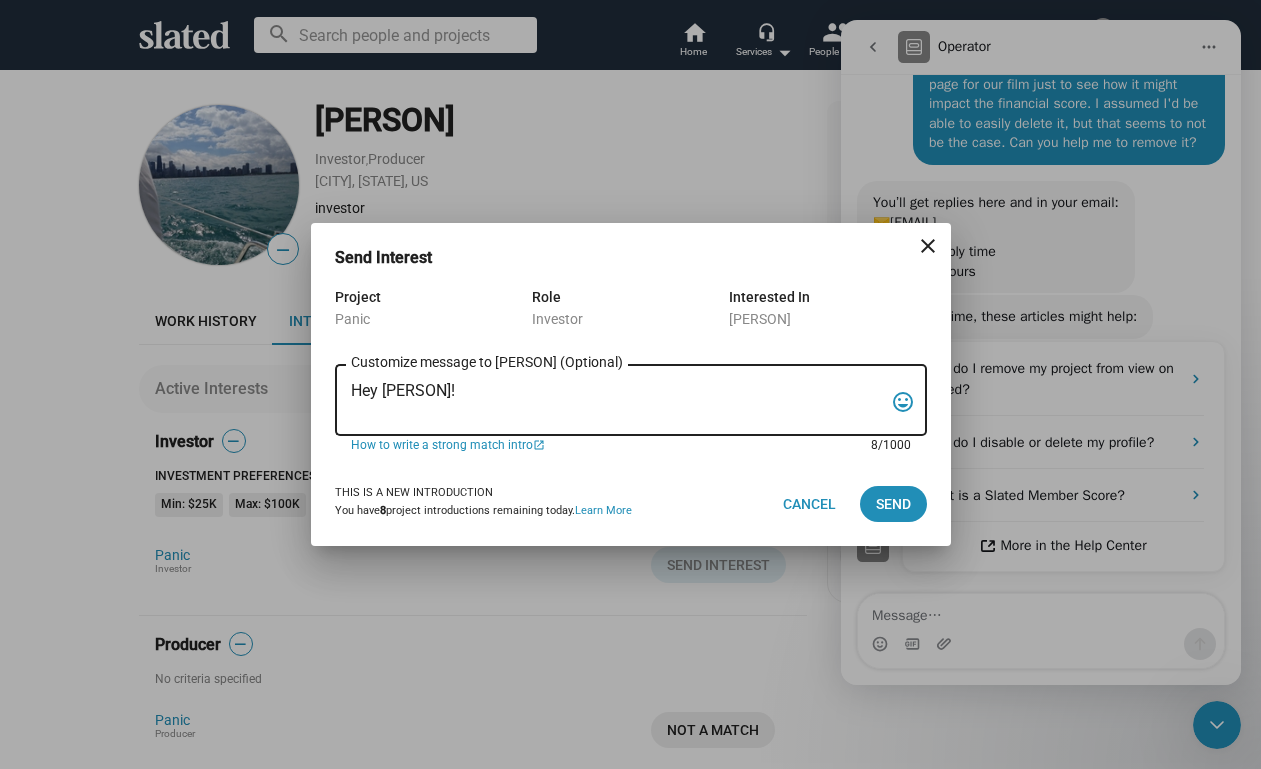 paste on "My name is Trevor Peckham, and I am a New York based writer/director/producer making my second feature film called PANIC, an absurdist comedy in the body of a paranoia thriller. We have all the pieces in place to make this film happen from a practical point of view, and just need to secure our financing to get it over the line. We have a strong cast attached, including Tom Lipinski (Suits, Labor Day) and Elizabeth Alderfer (AP Bio, Disjointed) in the lead roles, supported by Joe Pantoliano (The Matrix, Bad Boys, Memento), Xander Berkeley (Air Force One, Terminator 2, Shanghai Noon) and Langston Fishburne (Ant-Man and The Wasp, Discontinued). I think the project will punch well above its weight, and I'd love to discuss it with you. Let me know if you have any thoughts or questions, and I hope to talk soon. Thanks!" 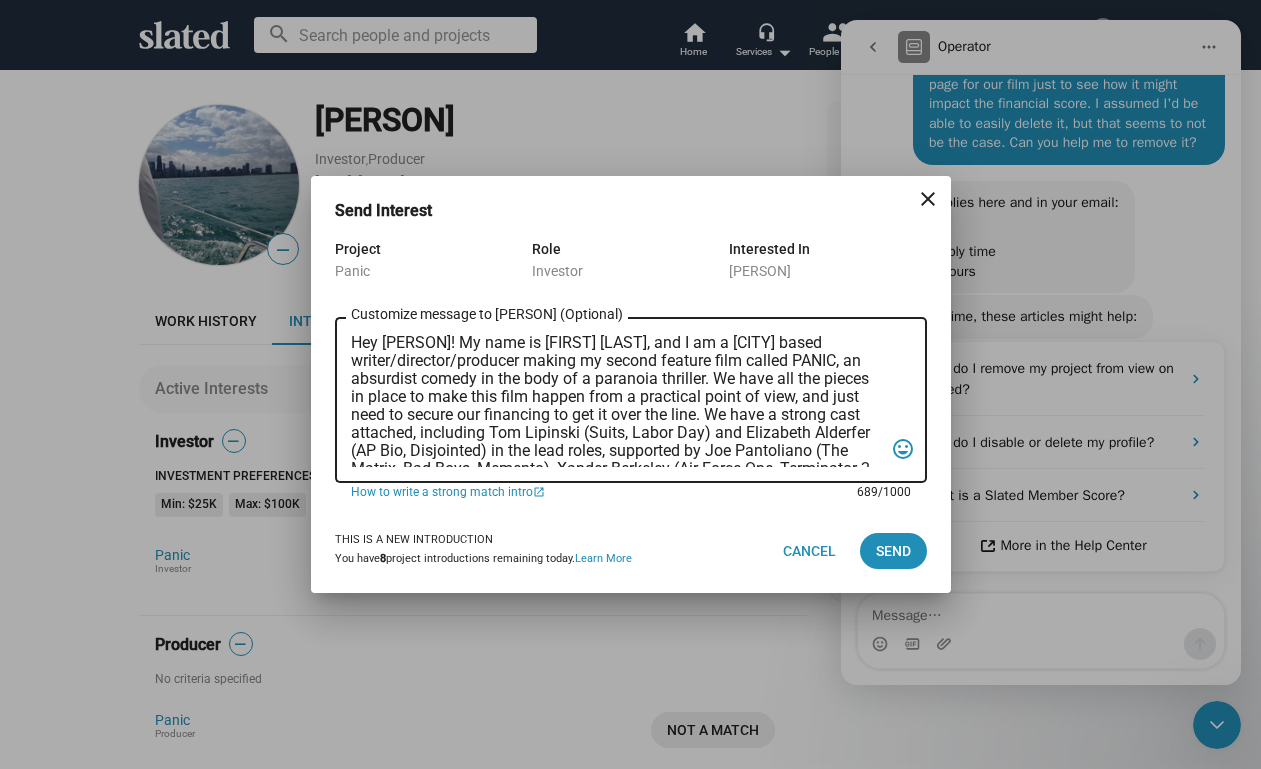 scroll, scrollTop: 0, scrollLeft: 0, axis: both 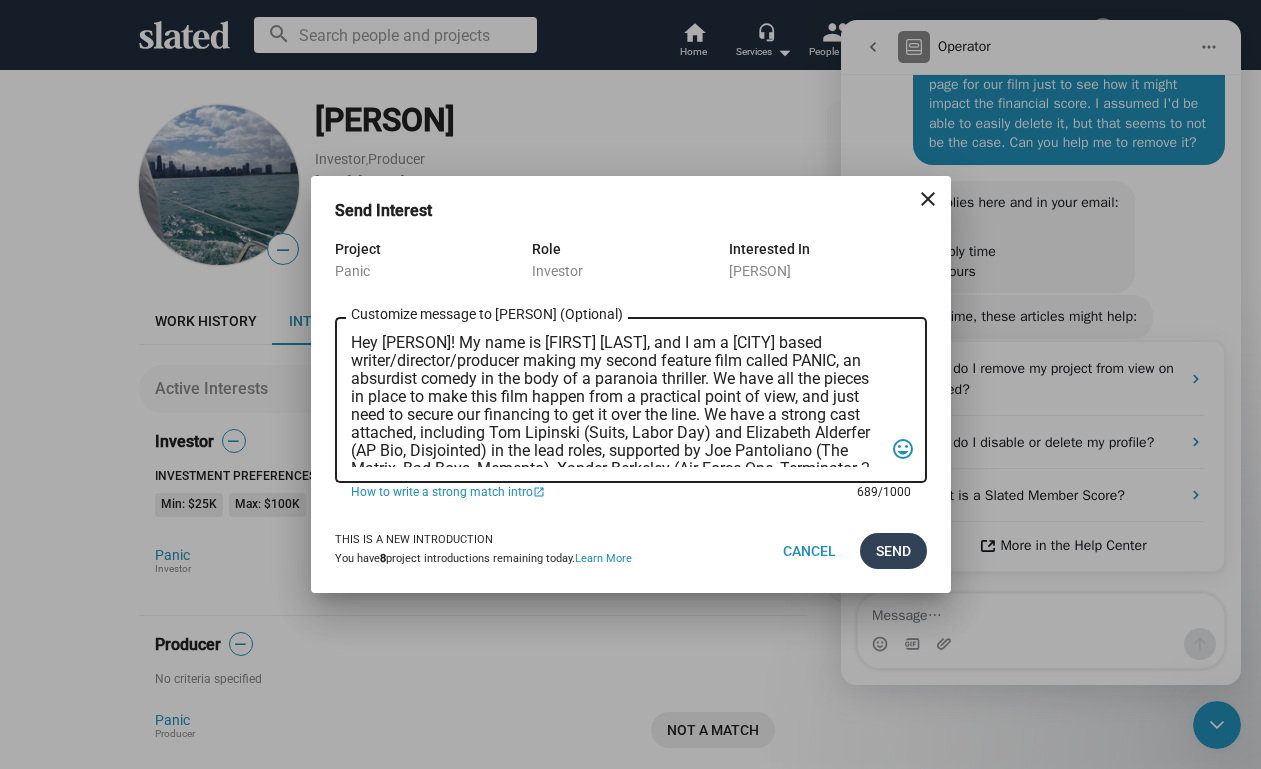 type on "Hey [PERSON]! My name is [FIRST] [LAST], and I am a [CITY] based writer/director/producer making my second feature film called PANIC, an absurdist comedy in the body of a paranoia thriller. We have all the pieces in place to make this film happen from a practical point of view, and just need to secure our financing to get it over the line. We have a strong cast attached, including Tom Lipinski (Suits, Labor Day) and Elizabeth Alderfer (AP Bio, Disjointed) in the lead roles, supported by Joe Pantoliano (The Matrix, Bad Boys, Memento), Xander Berkeley (Air Force One, Terminator 2, Shanghai Noon) and Langston Fishburne (Ant-Man and The Wasp, Discontinued). I think the project will punch well above its weight, and I'd love to discuss it with you. Let me know if you have any thoughts or questions, and I hope to talk soon. Thanks!" 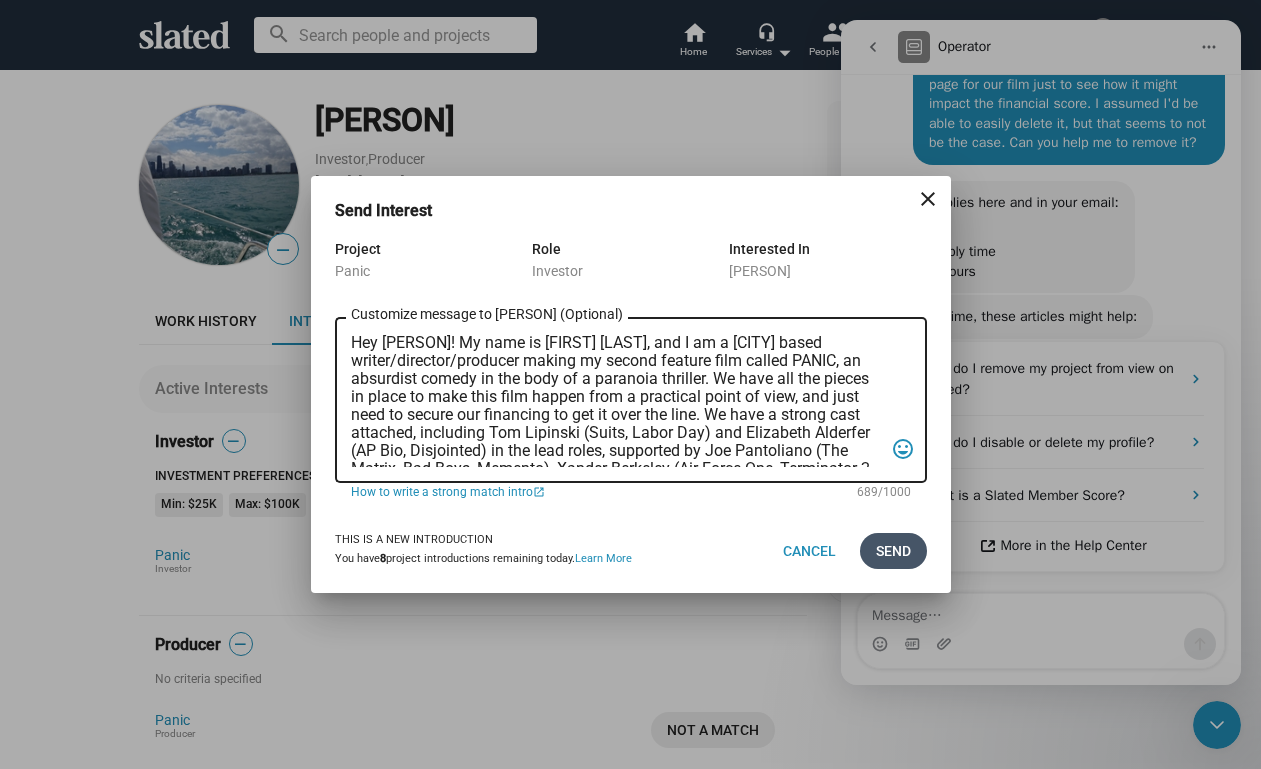 click on "Send" at bounding box center [893, 551] 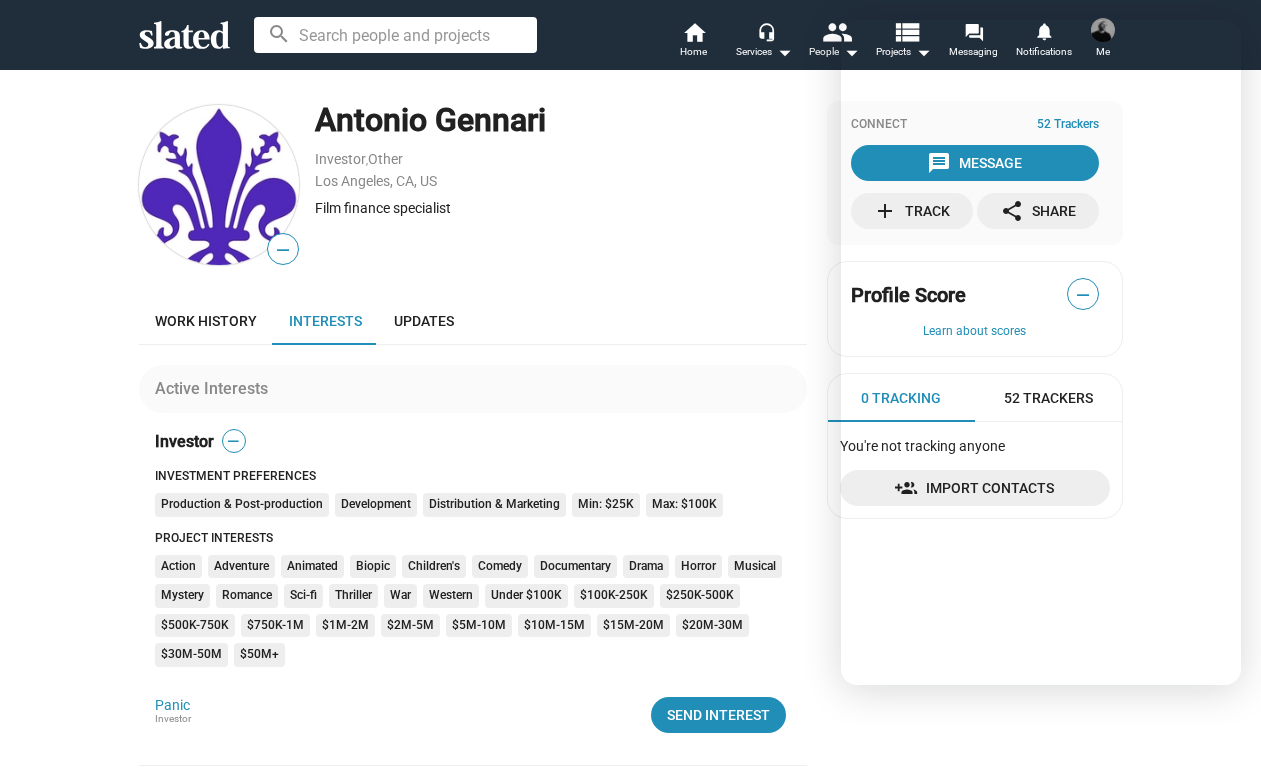 scroll, scrollTop: 0, scrollLeft: 0, axis: both 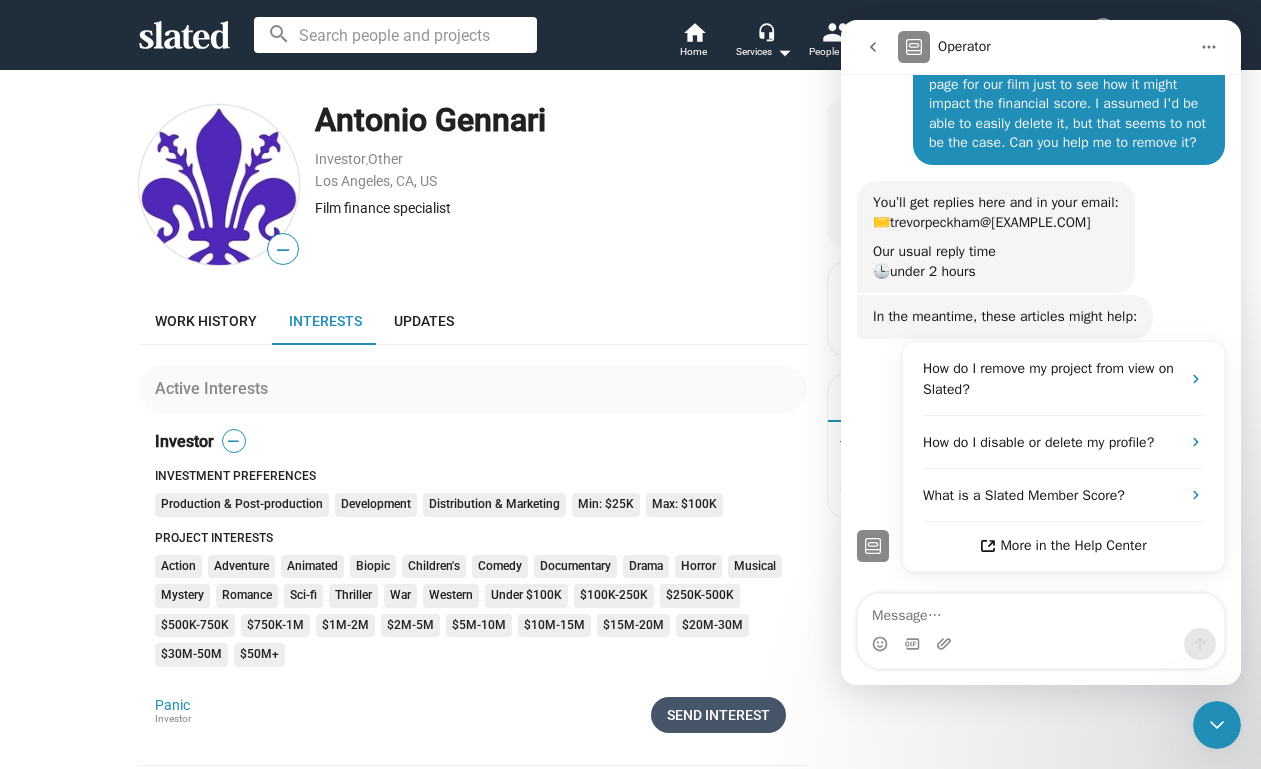 click on "Send Interest" 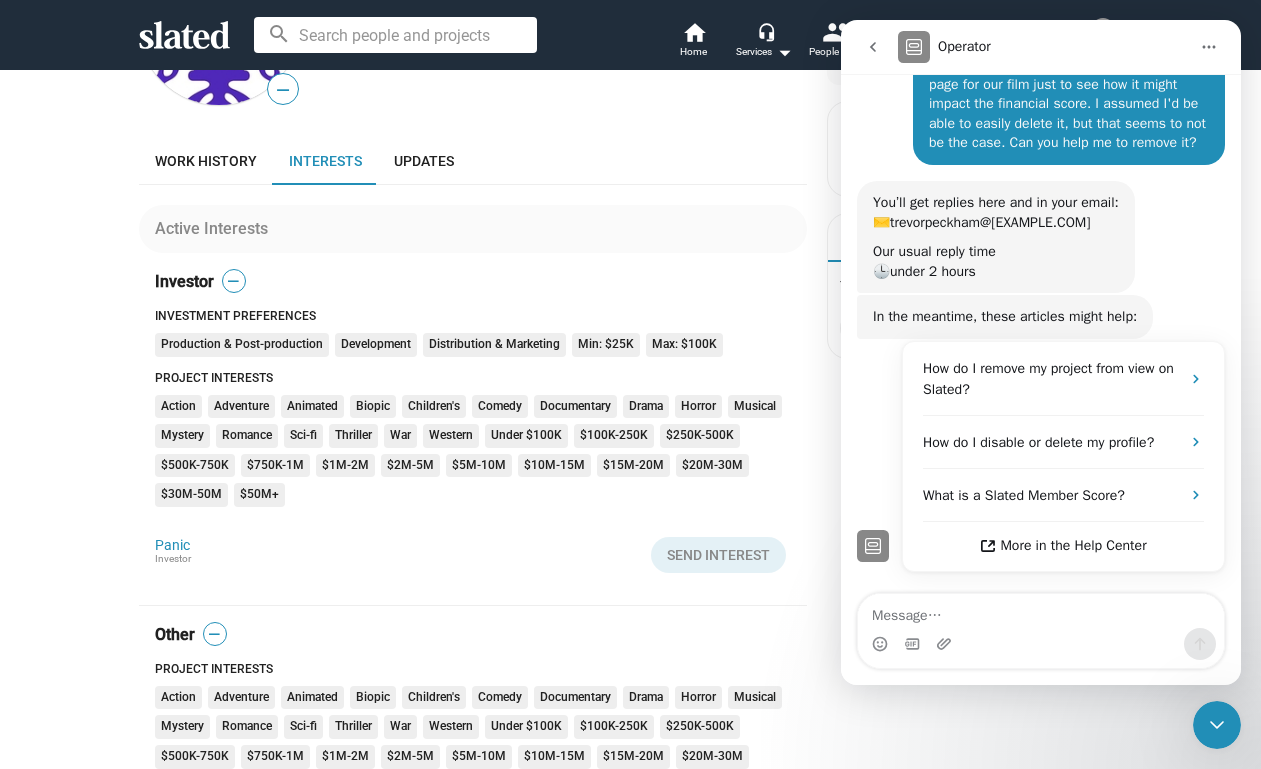 scroll, scrollTop: 426, scrollLeft: 0, axis: vertical 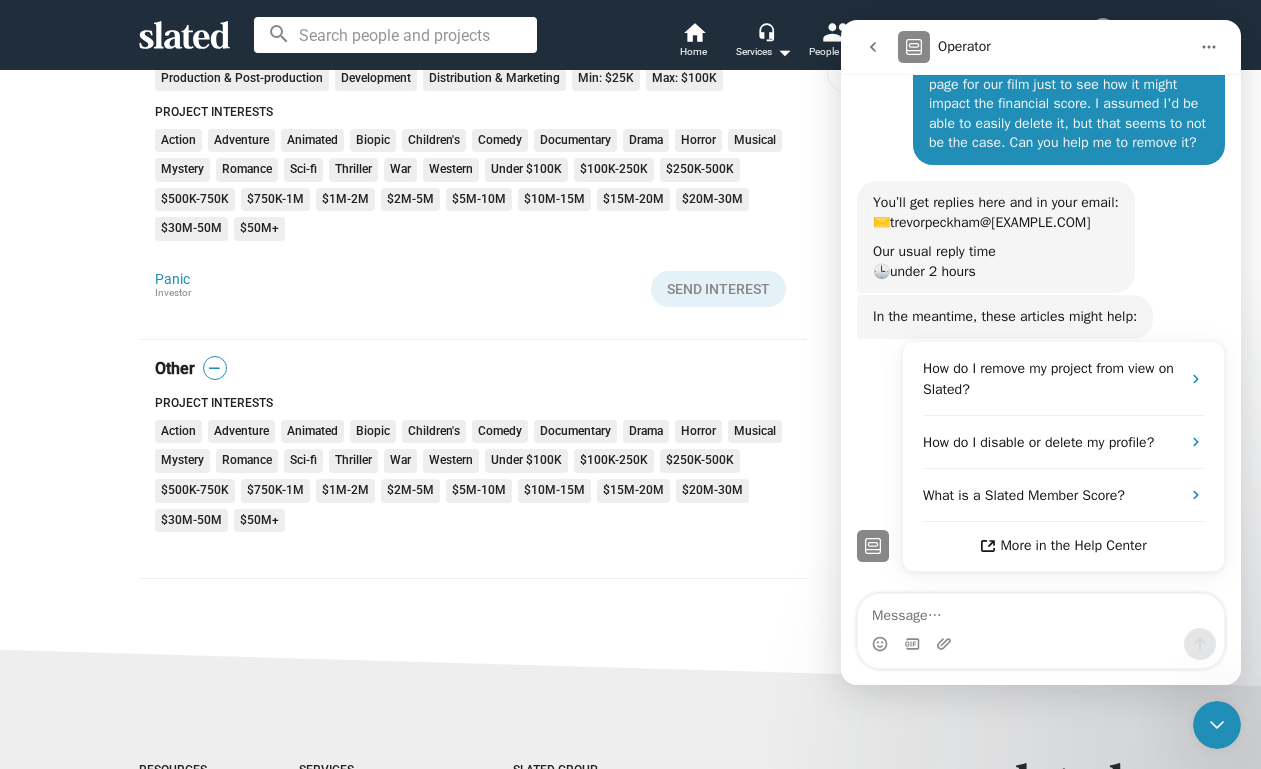 click 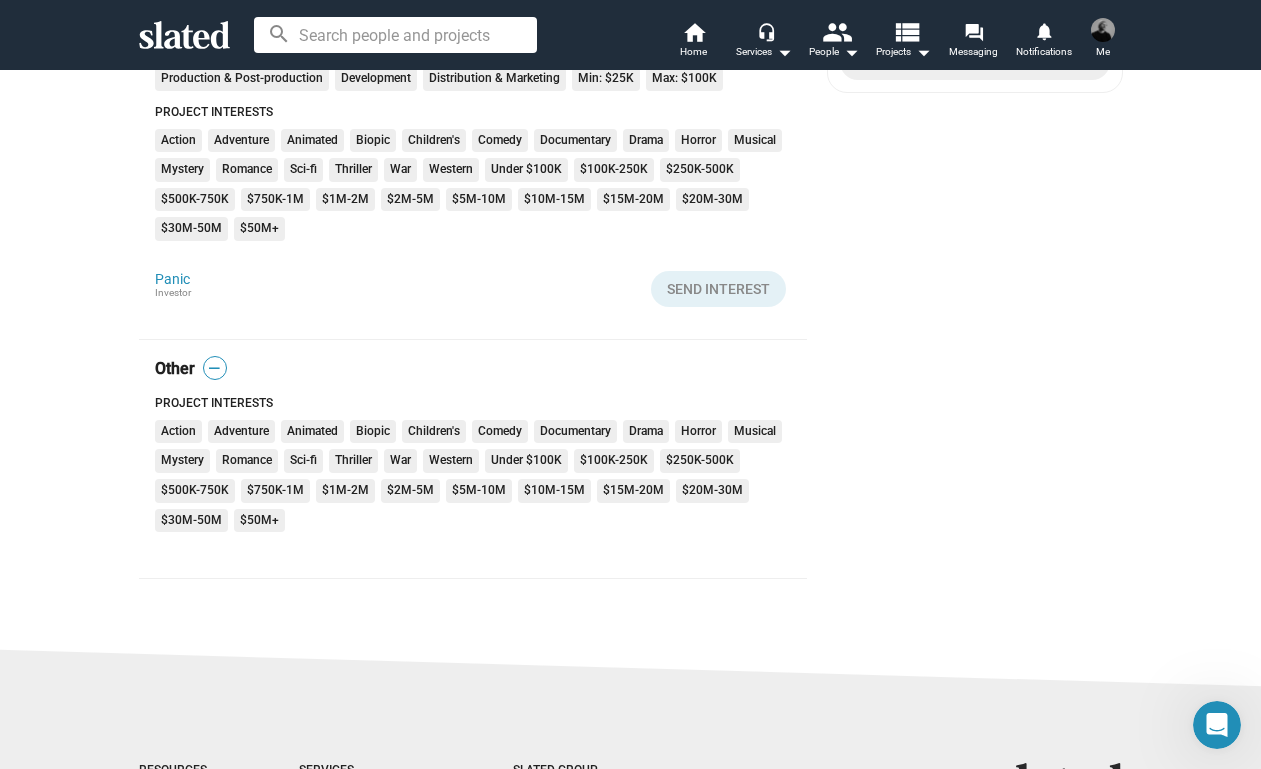 scroll, scrollTop: 0, scrollLeft: 0, axis: both 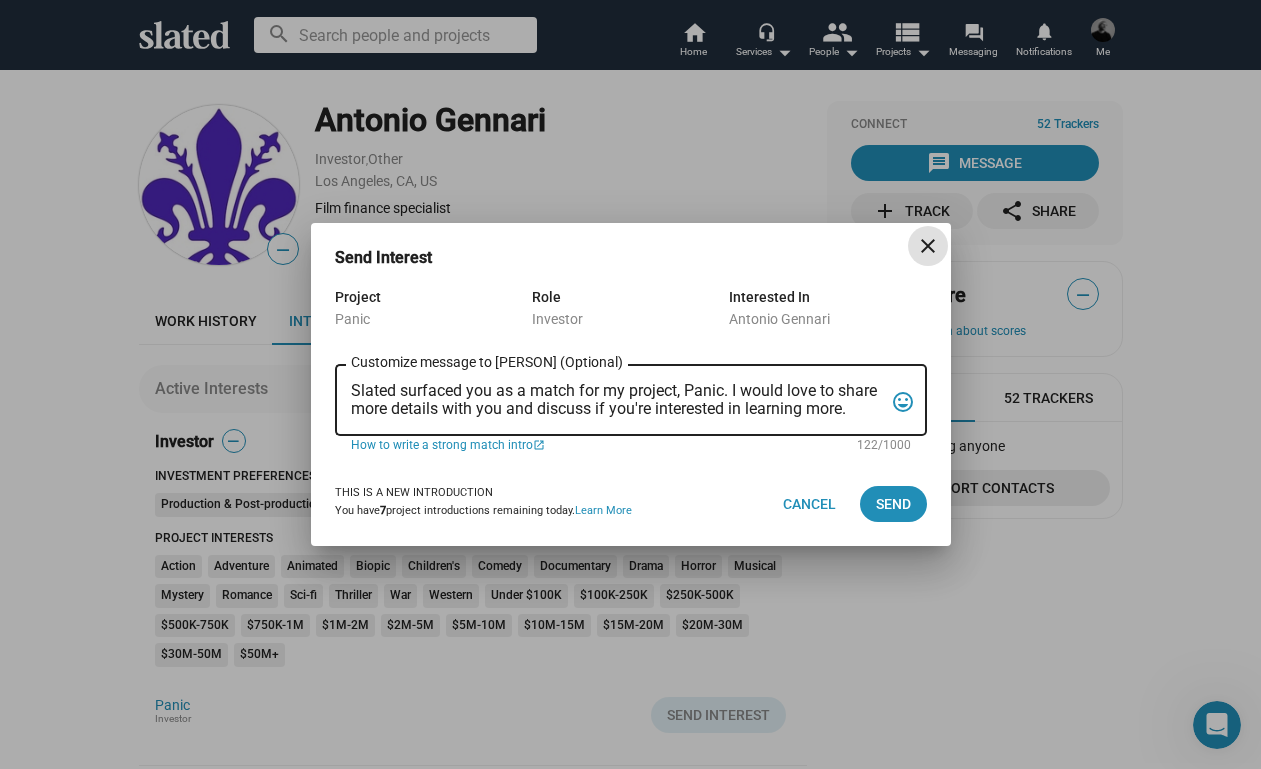 click on "Slated surfaced you as a match for my project, Panic. I would love to share more details with you and discuss if you're interested in learning more. Customize message to Antonio (Optional) Customize message (Optional)" at bounding box center (617, 398) 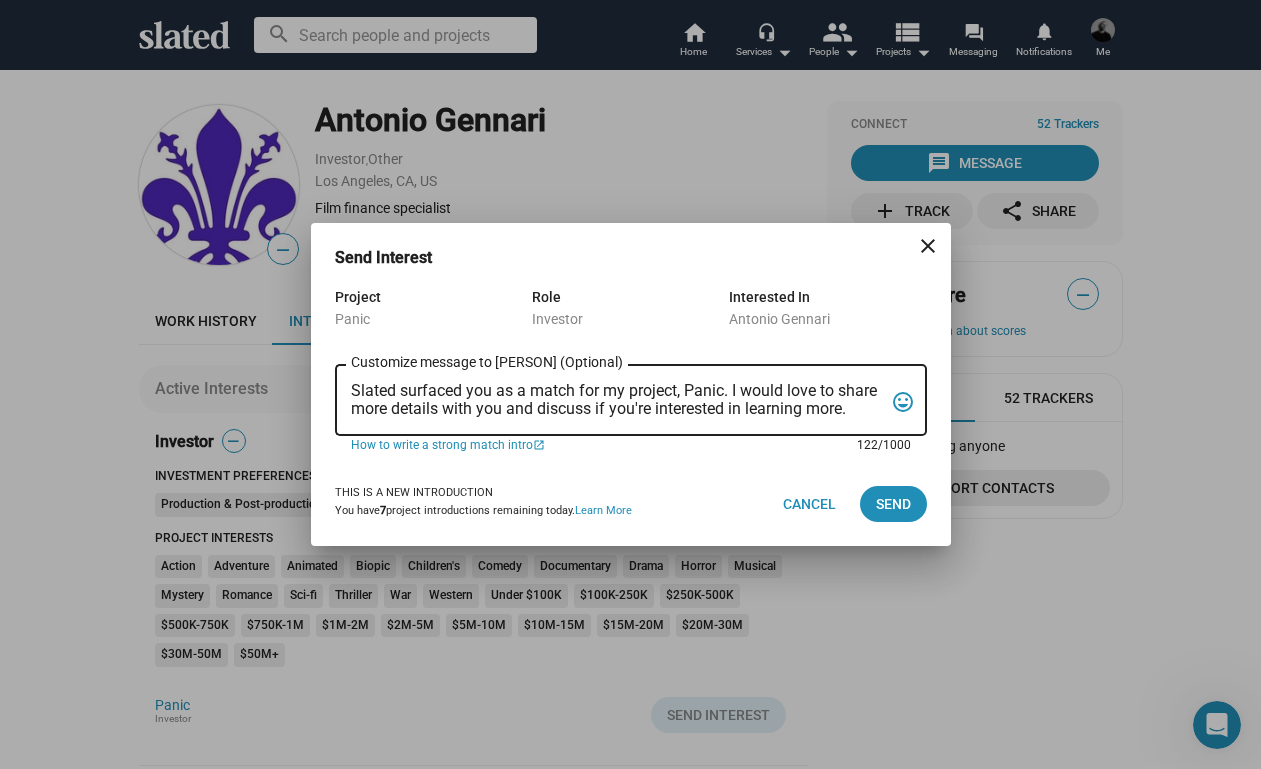 drag, startPoint x: 350, startPoint y: 389, endPoint x: 950, endPoint y: 415, distance: 600.56305 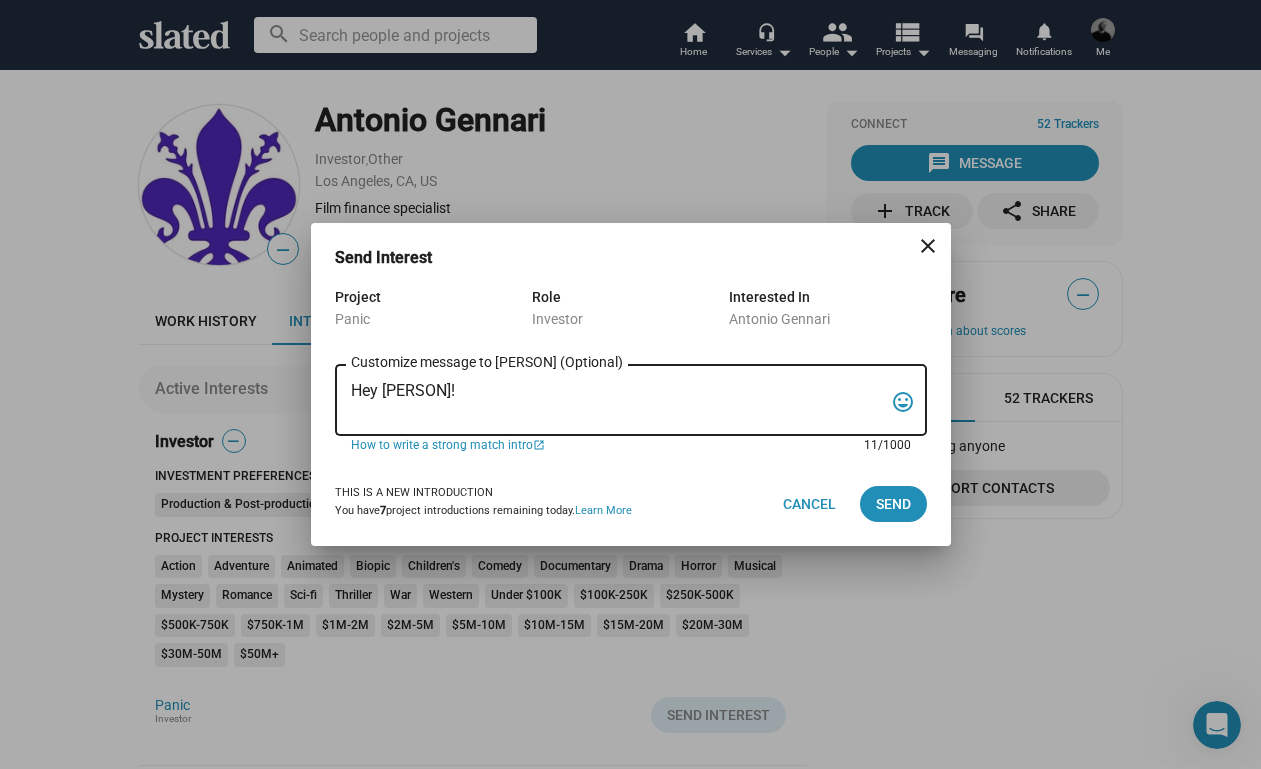 paste on "My name is Trevor Peckham, and I am a New York based writer/director/producer making my second feature film called PANIC, an absurdist comedy in the body of a paranoia thriller. We have all the pieces in place to make this film happen from a practical point of view, and just need to secure our financing to get it over the line. We have a strong cast attached, including Tom Lipinski (Suits, Labor Day) and Elizabeth Alderfer (AP Bio, Disjointed) in the lead roles, supported by Joe Pantoliano (The Matrix, Bad Boys, Memento), Xander Berkeley (Air Force One, Terminator 2, Shanghai Noon) and Langston Fishburne (Ant-Man and The Wasp, Discontinued). I think the project will punch well above its weight, and I'd love to discuss it with you. Let me know if you have any thoughts or questions, and I hope to talk soon. Thanks!" 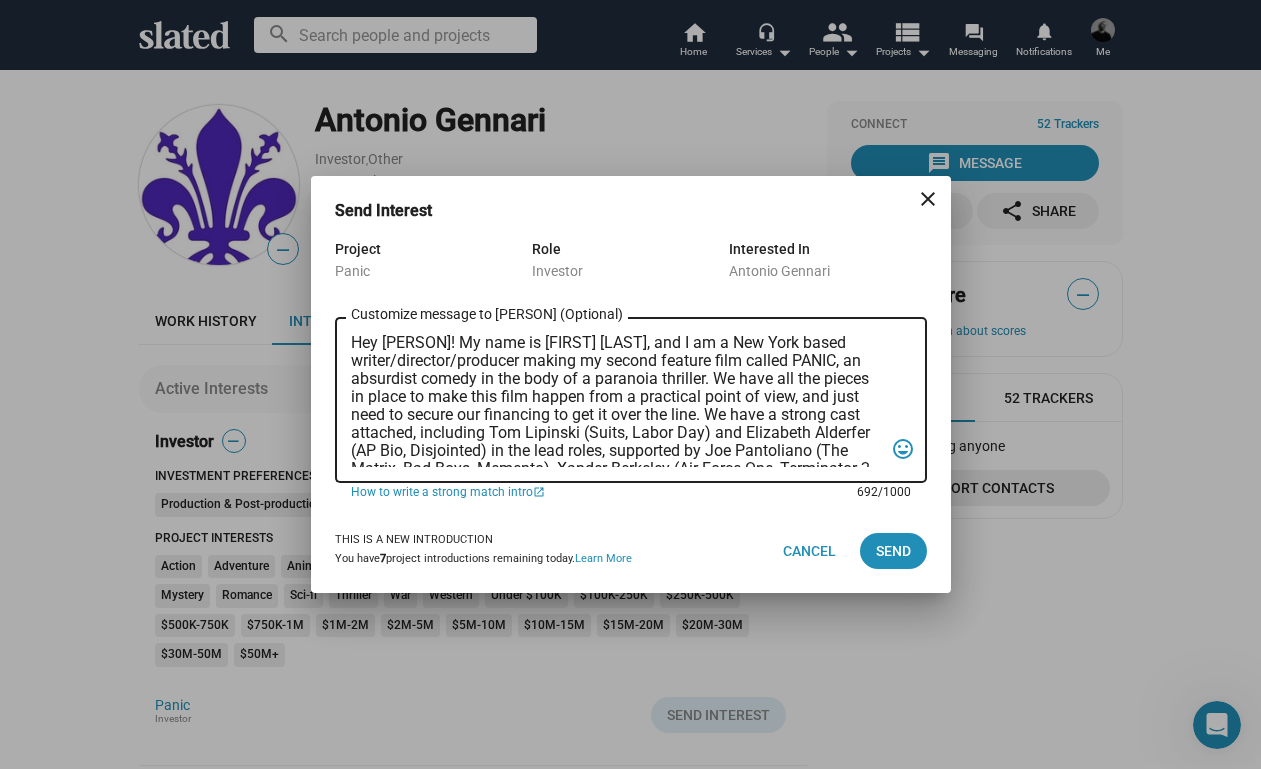scroll, scrollTop: 0, scrollLeft: 0, axis: both 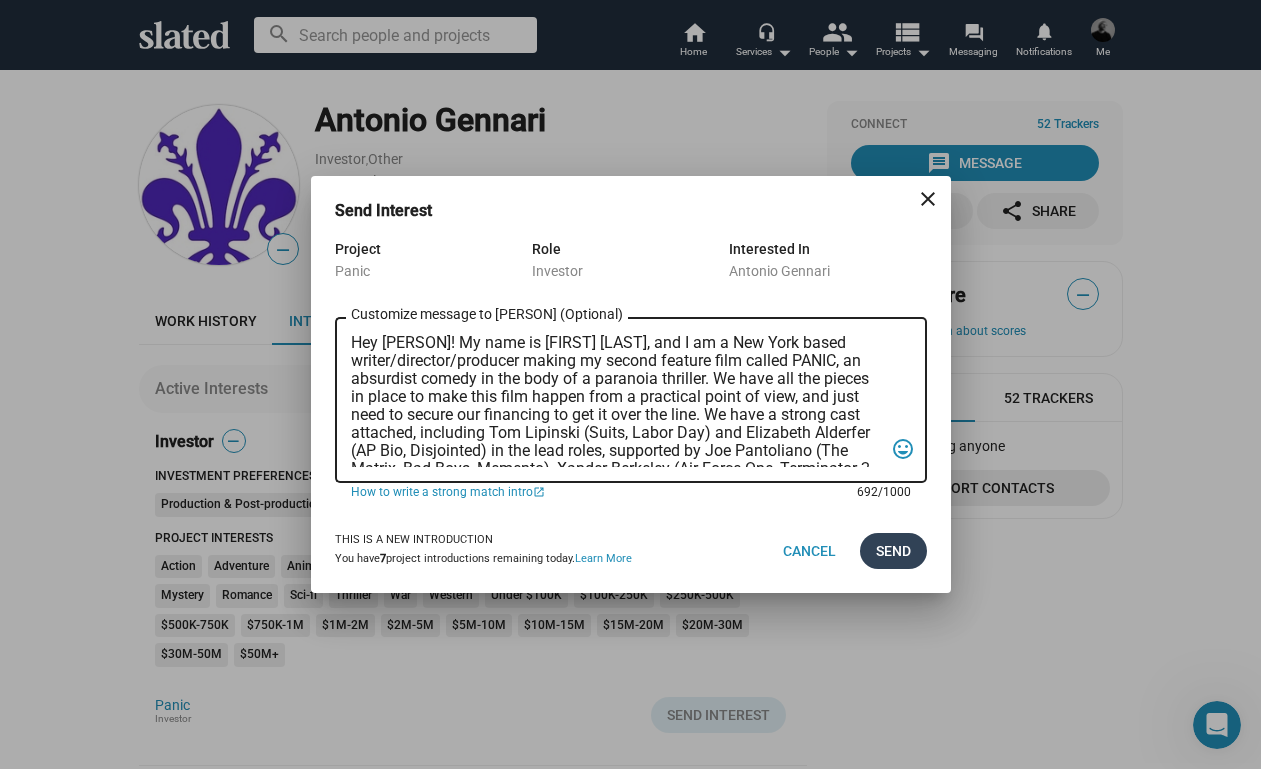 type on "Hey Antonio! My name is Trevor Peckham, and I am a New York based writer/director/producer making my second feature film called PANIC, an absurdist comedy in the body of a paranoia thriller. We have all the pieces in place to make this film happen from a practical point of view, and just need to secure our financing to get it over the line. We have a strong cast attached, including Tom Lipinski (Suits, Labor Day) and Elizabeth Alderfer (AP Bio, Disjointed) in the lead roles, supported by Joe Pantoliano (The Matrix, Bad Boys, Memento), Xander Berkeley (Air Force One, Terminator 2, Shanghai Noon) and Langston Fishburne (Ant-Man and The Wasp, Discontinued). I think the project will punch well above its weight, and I'd love to discuss it with you. Let me know if you have any thoughts or questions, and I hope to talk soon. Thanks!" 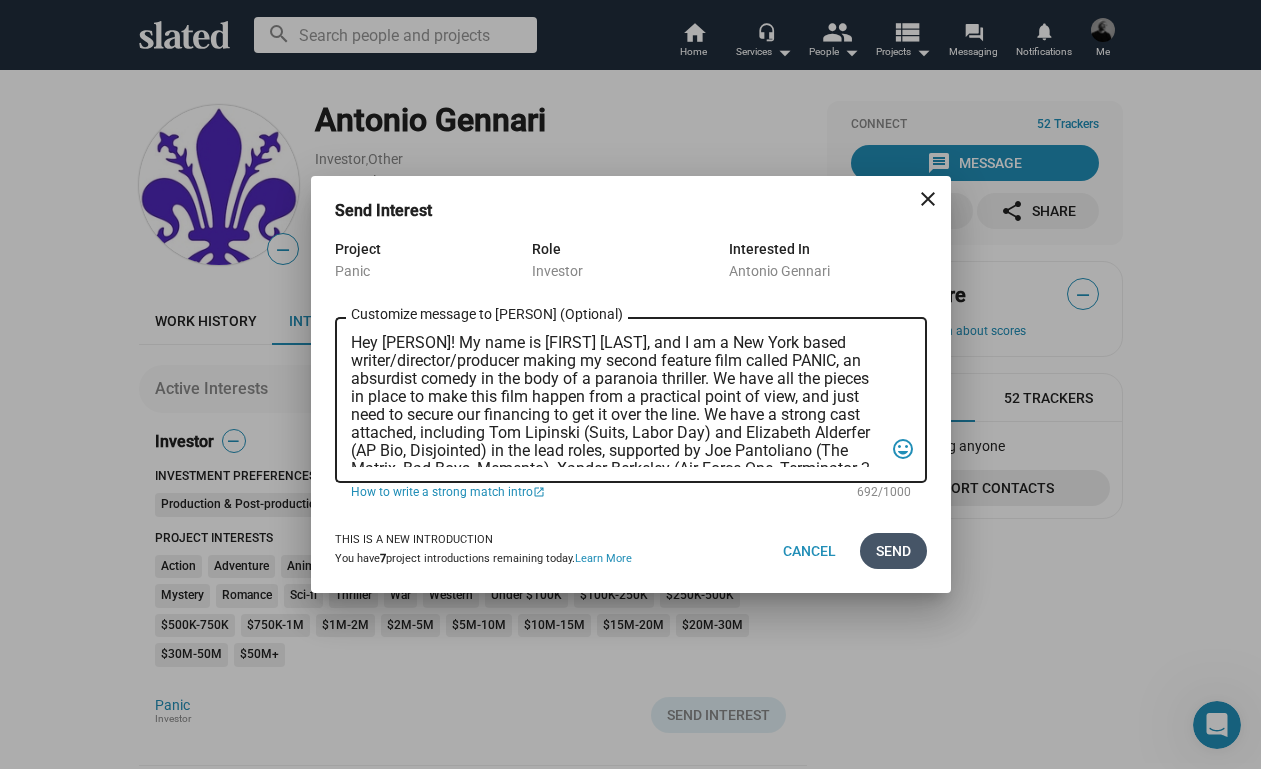 click on "Send" at bounding box center [893, 551] 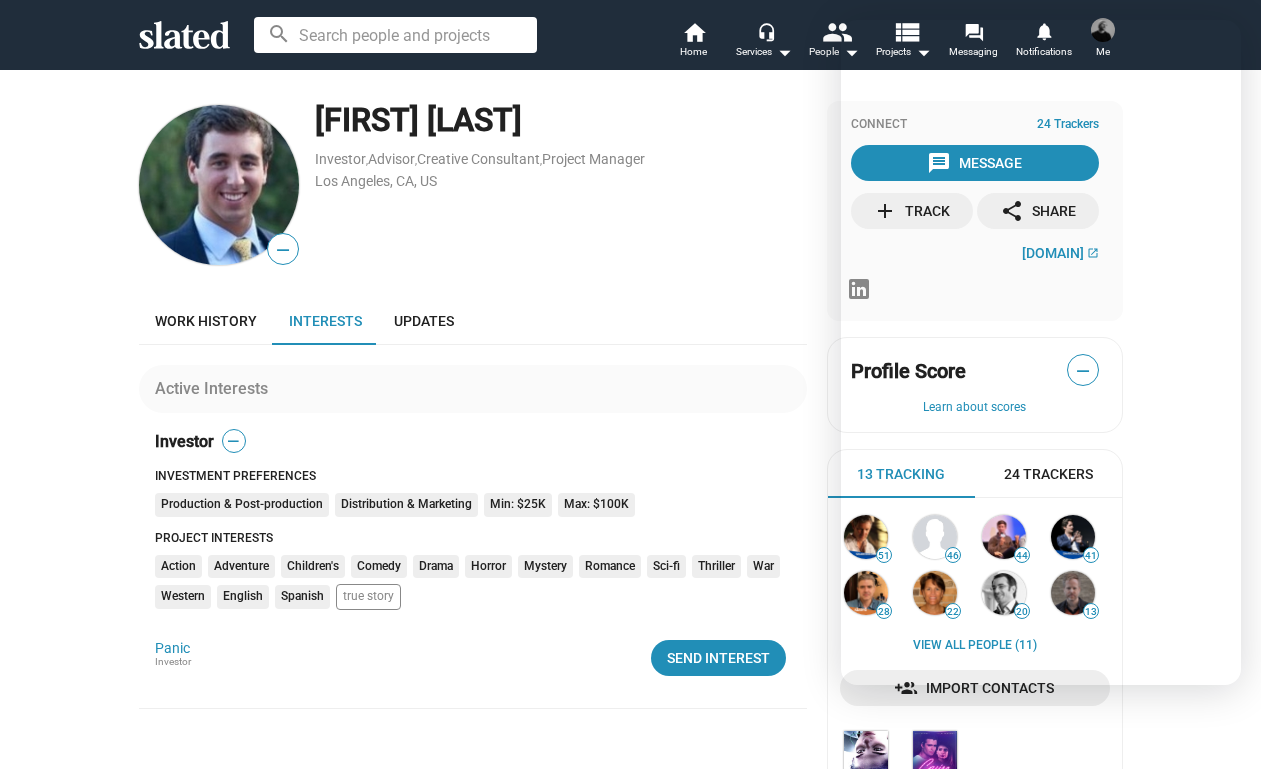 scroll, scrollTop: 0, scrollLeft: 0, axis: both 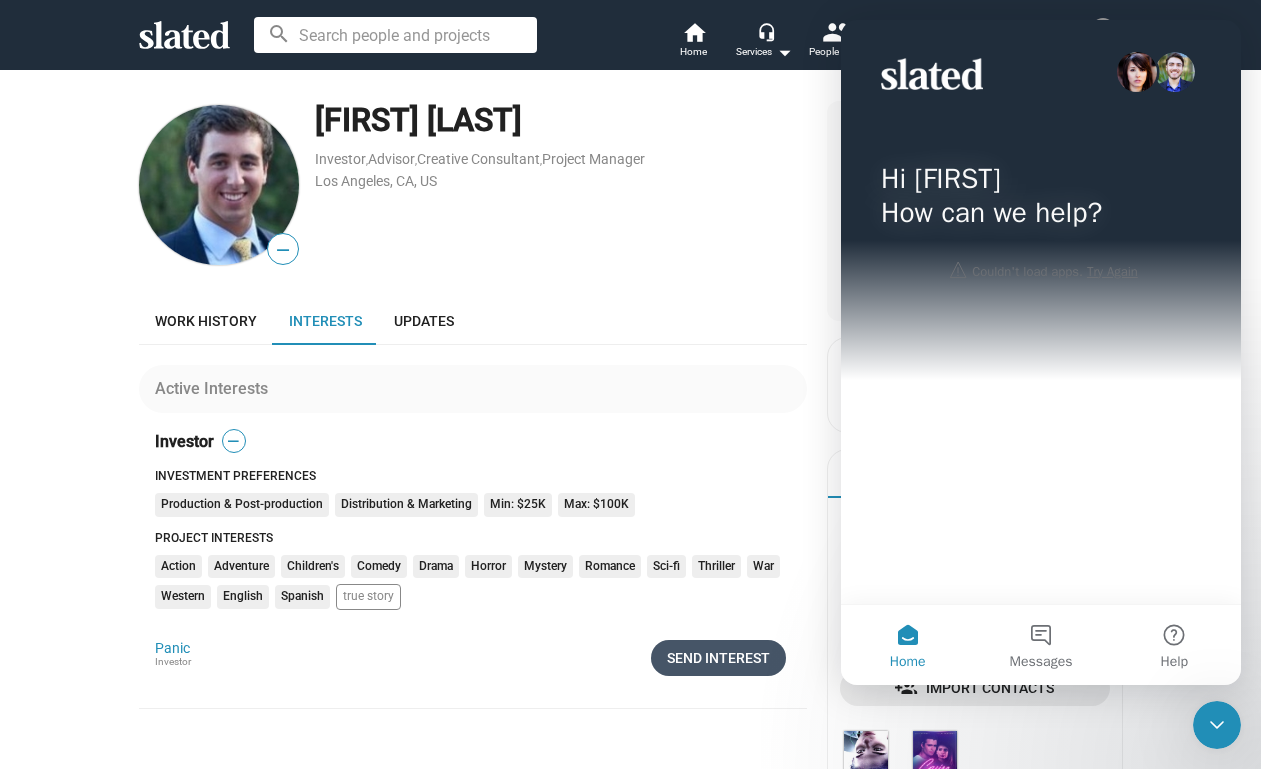 click on "Send Interest" 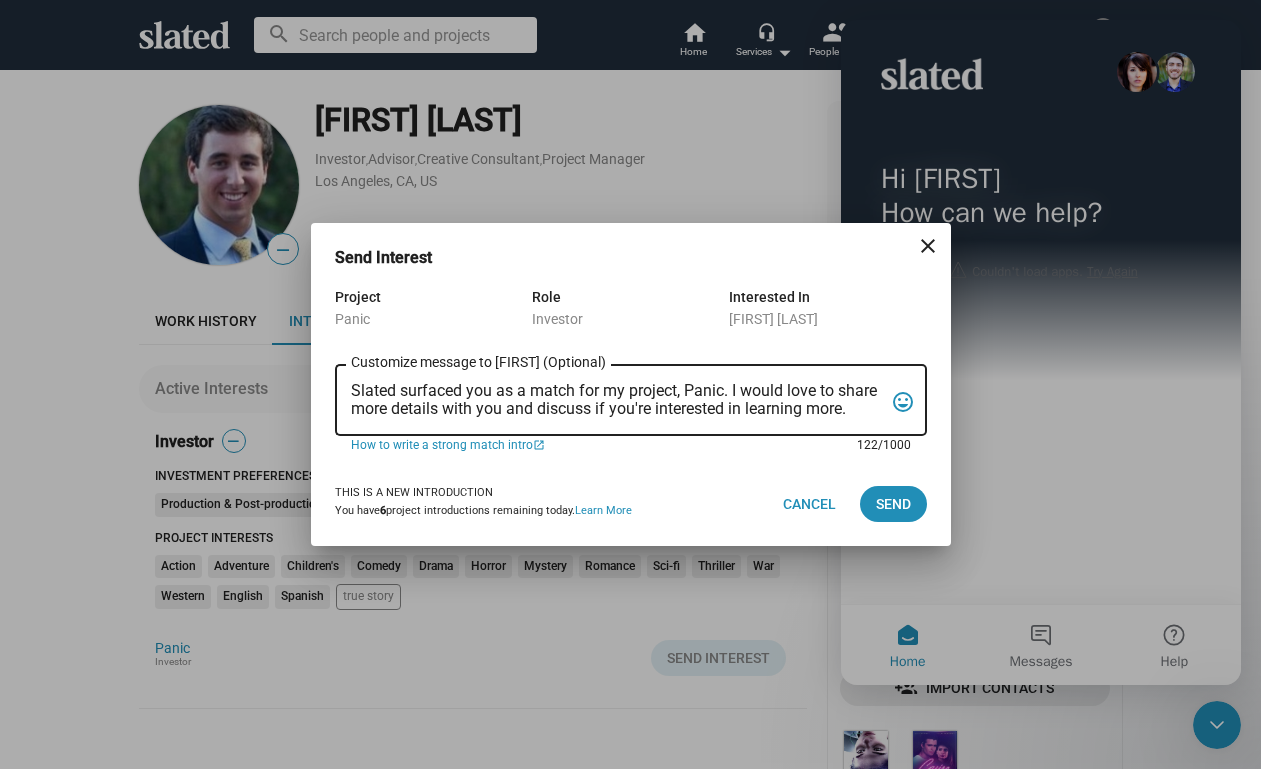 drag, startPoint x: 353, startPoint y: 393, endPoint x: 868, endPoint y: 432, distance: 516.4746 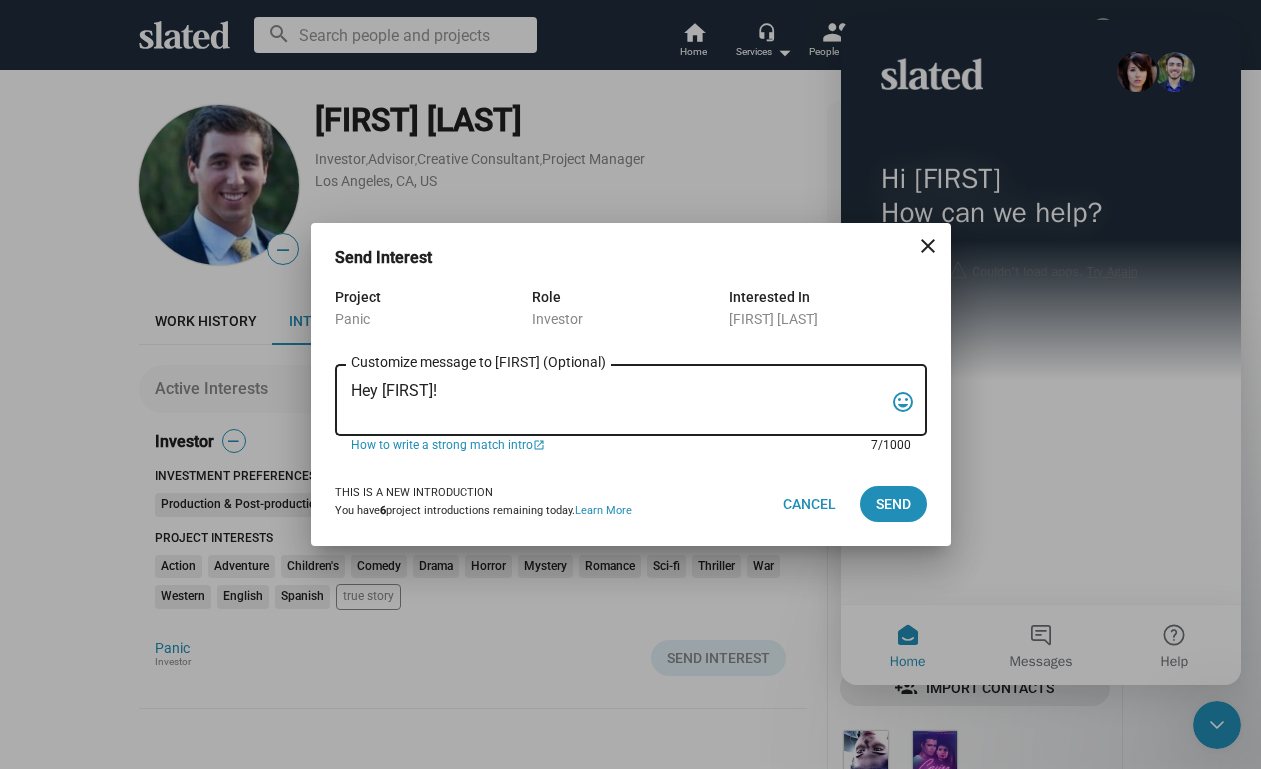 paste on "My name is Trevor Peckham, and I am a New York based writer/director/producer making my second feature film called PANIC, an absurdist comedy in the body of a paranoia thriller. We have all the pieces in place to make this film happen from a practical point of view, and just need to secure our financing to get it over the line. We have a strong cast attached, including Tom Lipinski (Suits, Labor Day) and Elizabeth Alderfer (AP Bio, Disjointed) in the lead roles, supported by Joe Pantoliano (The Matrix, Bad Boys, Memento), Xander Berkeley (Air Force One, Terminator 2, Shanghai Noon) and Langston Fishburne (Ant-Man and The Wasp, Discontinued). I think the project will punch well above its weight, and I'd love to discuss it with you. Let me know if you have any thoughts or questions, and I hope to talk soon. Thanks!" 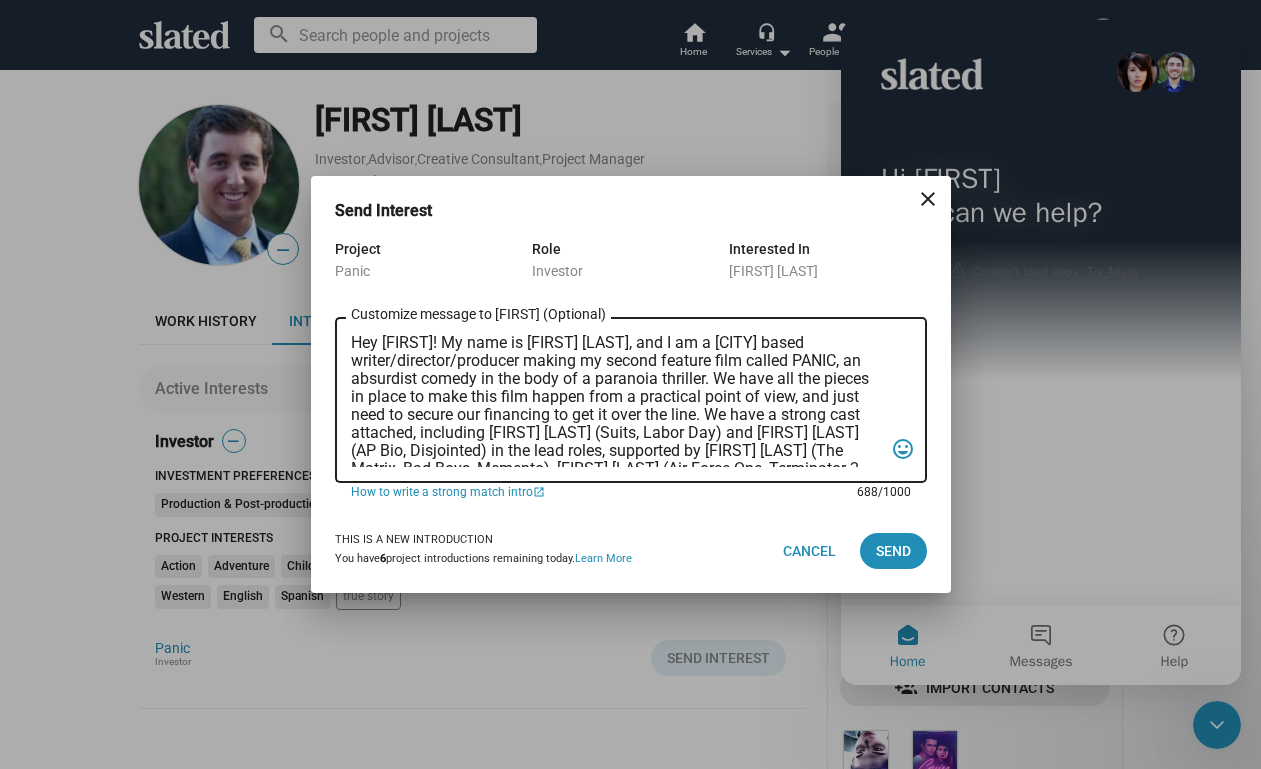 scroll, scrollTop: 0, scrollLeft: 0, axis: both 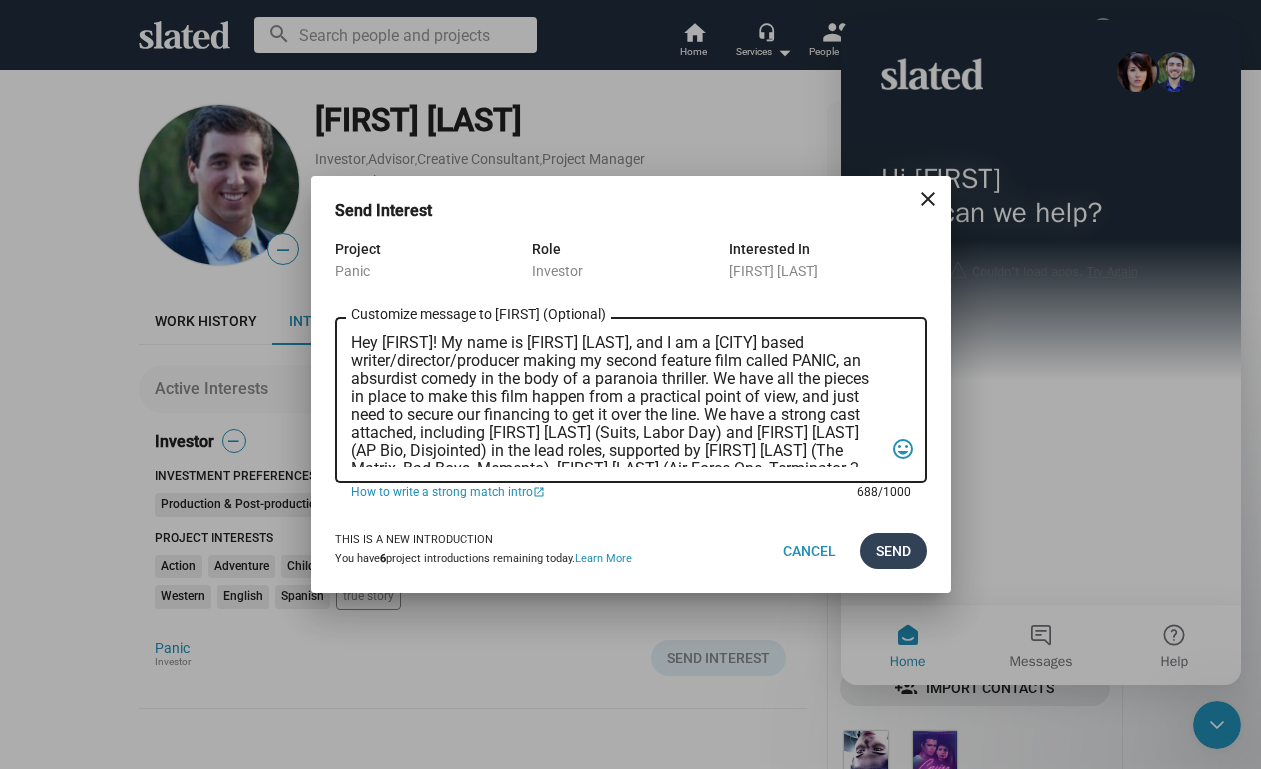 type on "Hey Sam! My name is Trevor Peckham, and I am a New York based writer/director/producer making my second feature film called PANIC, an absurdist comedy in the body of a paranoia thriller. We have all the pieces in place to make this film happen from a practical point of view, and just need to secure our financing to get it over the line. We have a strong cast attached, including Tom Lipinski (Suits, Labor Day) and Elizabeth Alderfer (AP Bio, Disjointed) in the lead roles, supported by Joe Pantoliano (The Matrix, Bad Boys, Memento), Xander Berkeley (Air Force One, Terminator 2, Shanghai Noon) and Langston Fishburne (Ant-Man and The Wasp, Discontinued). I think the project will punch well above its weight, and I'd love to discuss it with you. Let me know if you have any thoughts or questions, and I hope to talk soon. Thanks!" 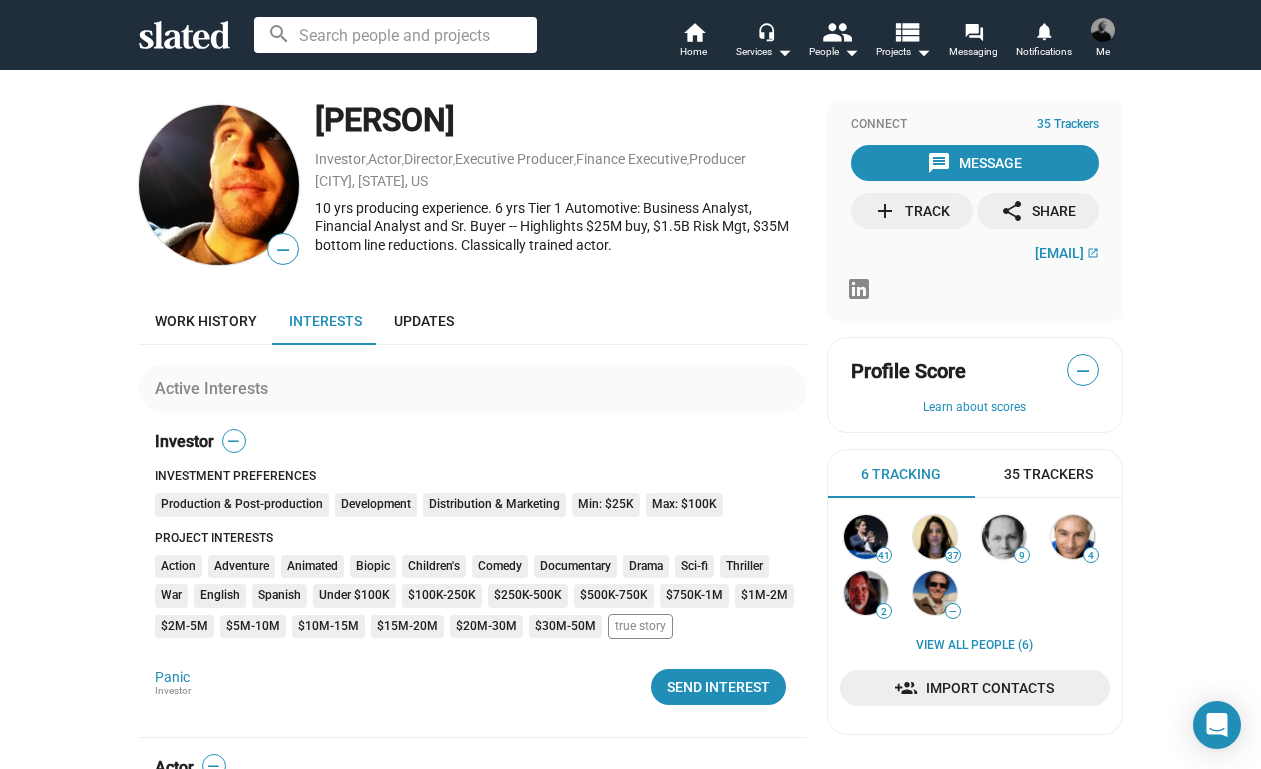 scroll, scrollTop: 0, scrollLeft: 0, axis: both 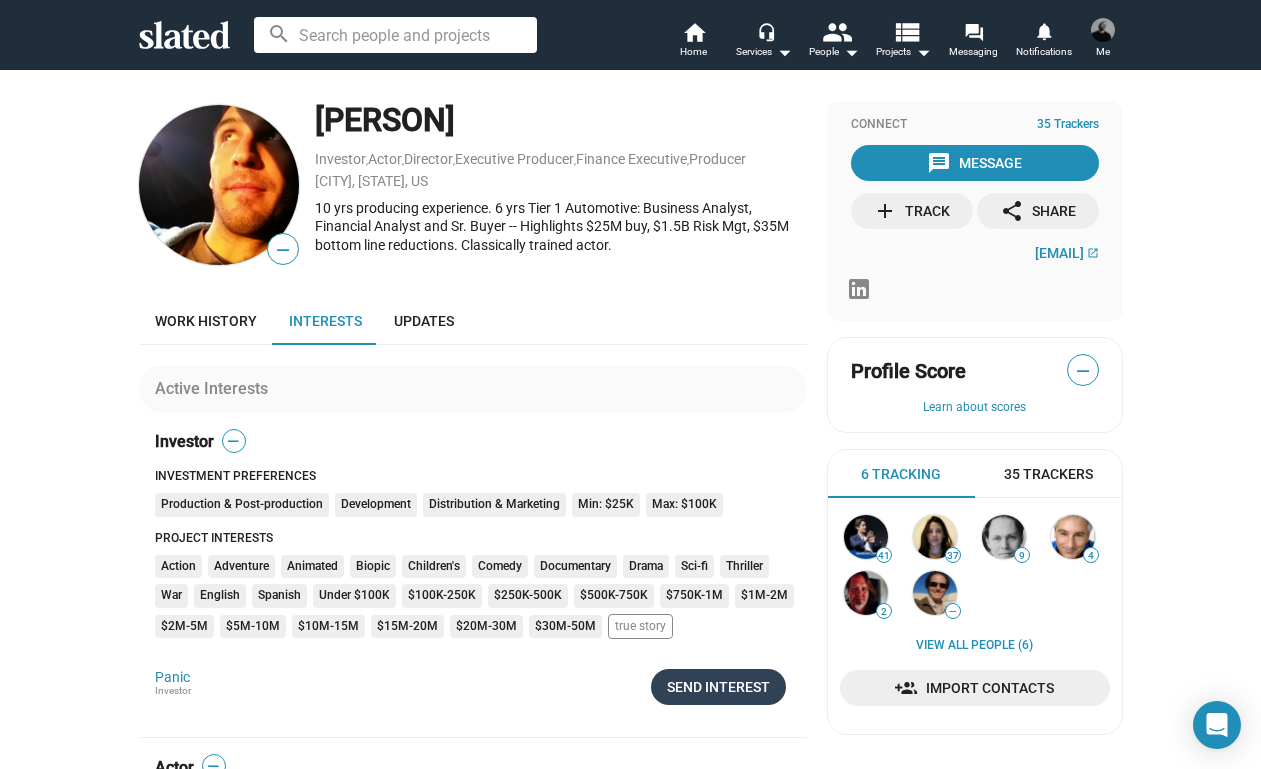 click on "Send Interest" 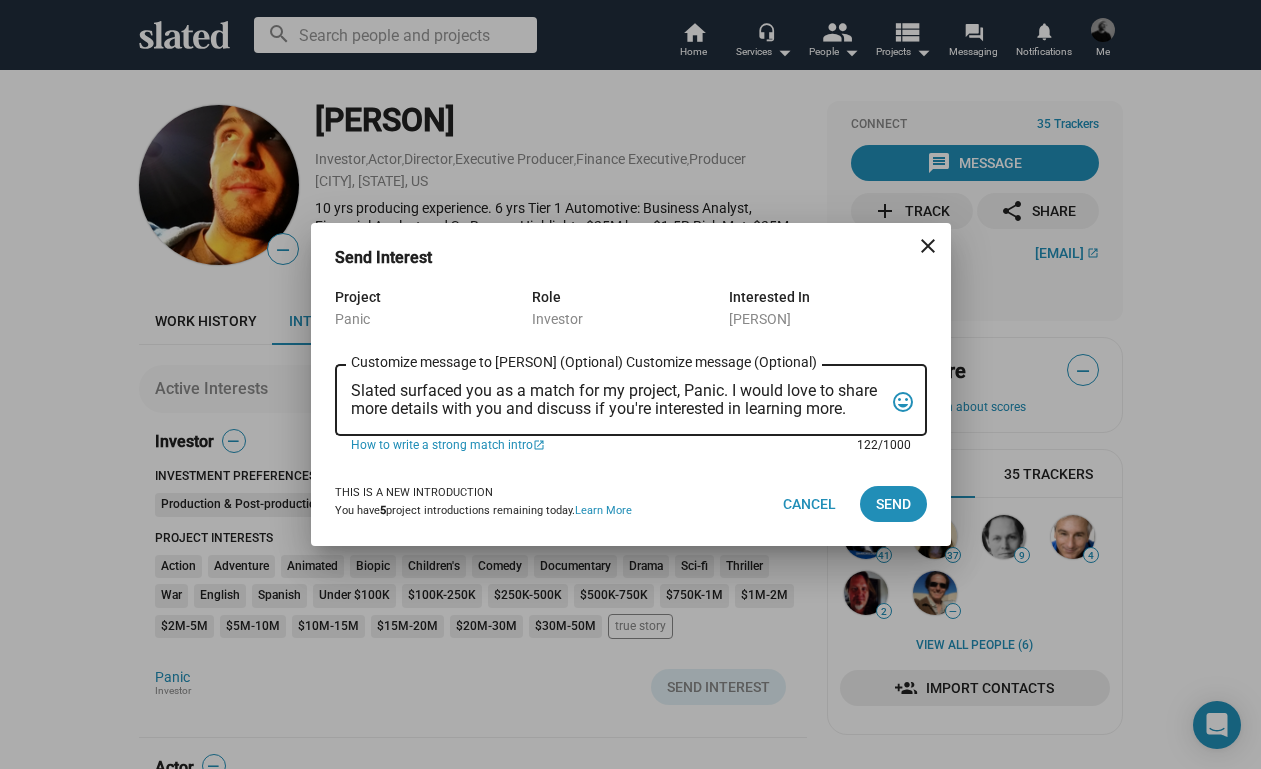 drag, startPoint x: 352, startPoint y: 383, endPoint x: 825, endPoint y: 430, distance: 475.32935 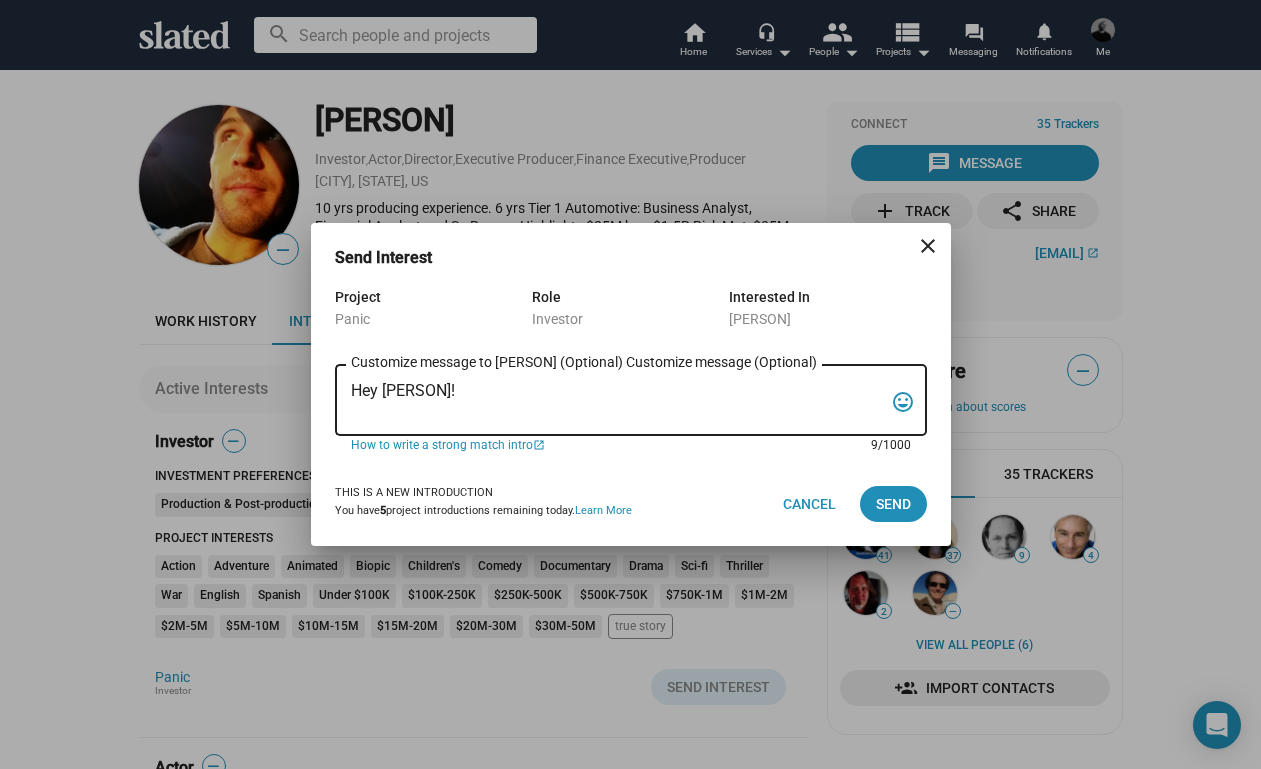 paste on "My name is Trevor Peckham, and I am a New York based writer/director/producer making my second feature film called PANIC, an absurdist comedy in the body of a paranoia thriller. We have all the pieces in place to make this film happen from a practical point of view, and just need to secure our financing to get it over the line. We have a strong cast attached, including Tom Lipinski (Suits, Labor Day) and Elizabeth Alderfer (AP Bio, Disjointed) in the lead roles, supported by Joe Pantoliano (The Matrix, Bad Boys, Memento), Xander Berkeley (Air Force One, Terminator 2, Shanghai Noon) and Langston Fishburne (Ant-Man and The Wasp, Discontinued). I think the project will punch well above its weight, and I'd love to discuss it with you. Let me know if you have any thoughts or questions, and I hope to talk soon. Thanks!" 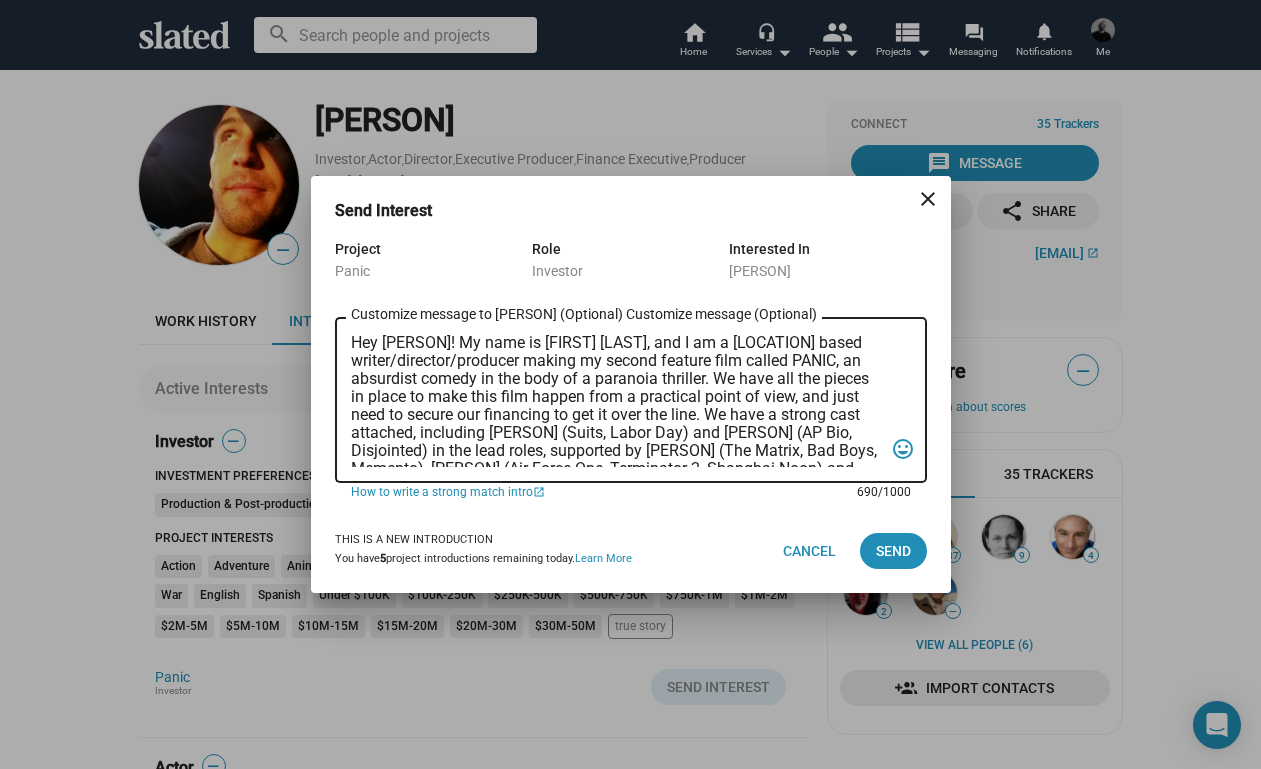 scroll, scrollTop: 0, scrollLeft: 0, axis: both 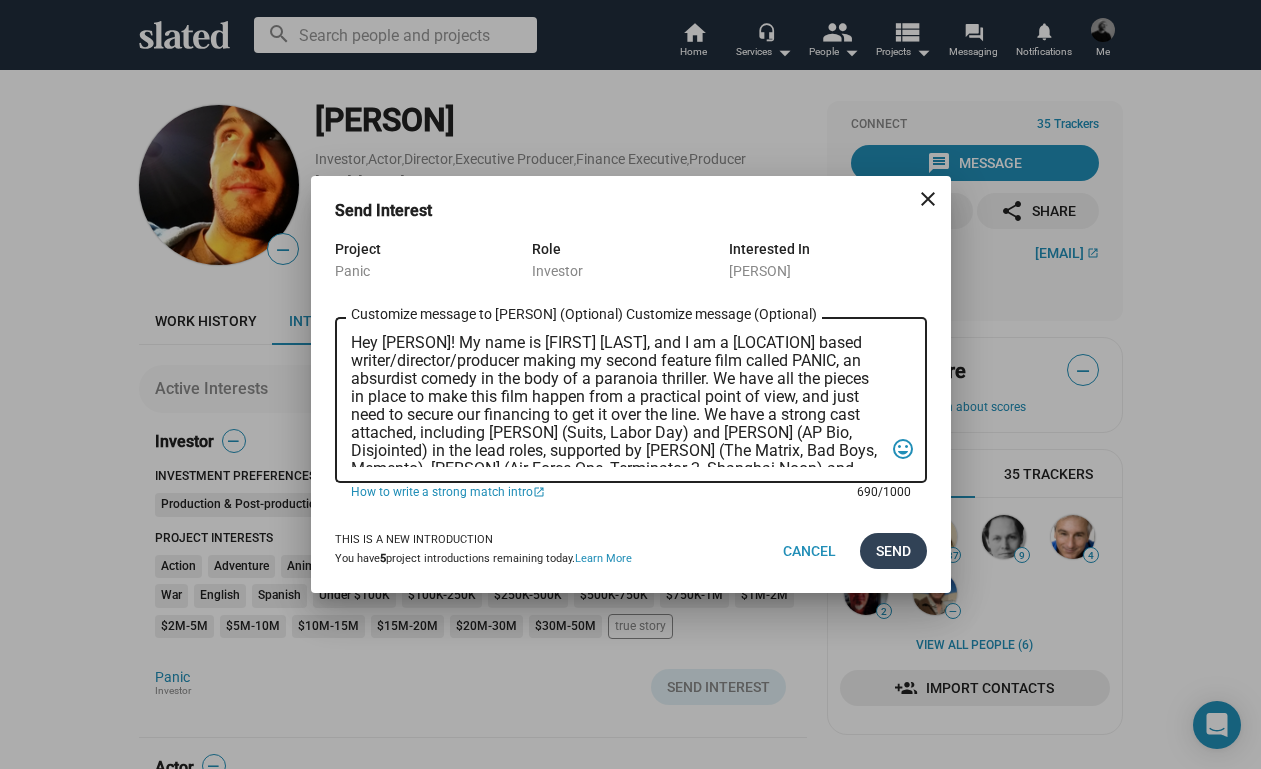 type on "Hey Vince! My name is Trevor Peckham, and I am a New York based writer/director/producer making my second feature film called PANIC, an absurdist comedy in the body of a paranoia thriller. We have all the pieces in place to make this film happen from a practical point of view, and just need to secure our financing to get it over the line. We have a strong cast attached, including Tom Lipinski (Suits, Labor Day) and Elizabeth Alderfer (AP Bio, Disjointed) in the lead roles, supported by Joe Pantoliano (The Matrix, Bad Boys, Memento), Xander Berkeley (Air Force One, Terminator 2, Shanghai Noon) and Langston Fishburne (Ant-Man and The Wasp, Discontinued). I think the project will punch well above its weight, and I'd love to discuss it with you. Let me know if you have any thoughts or questions, and I hope to talk soon. Thanks!" 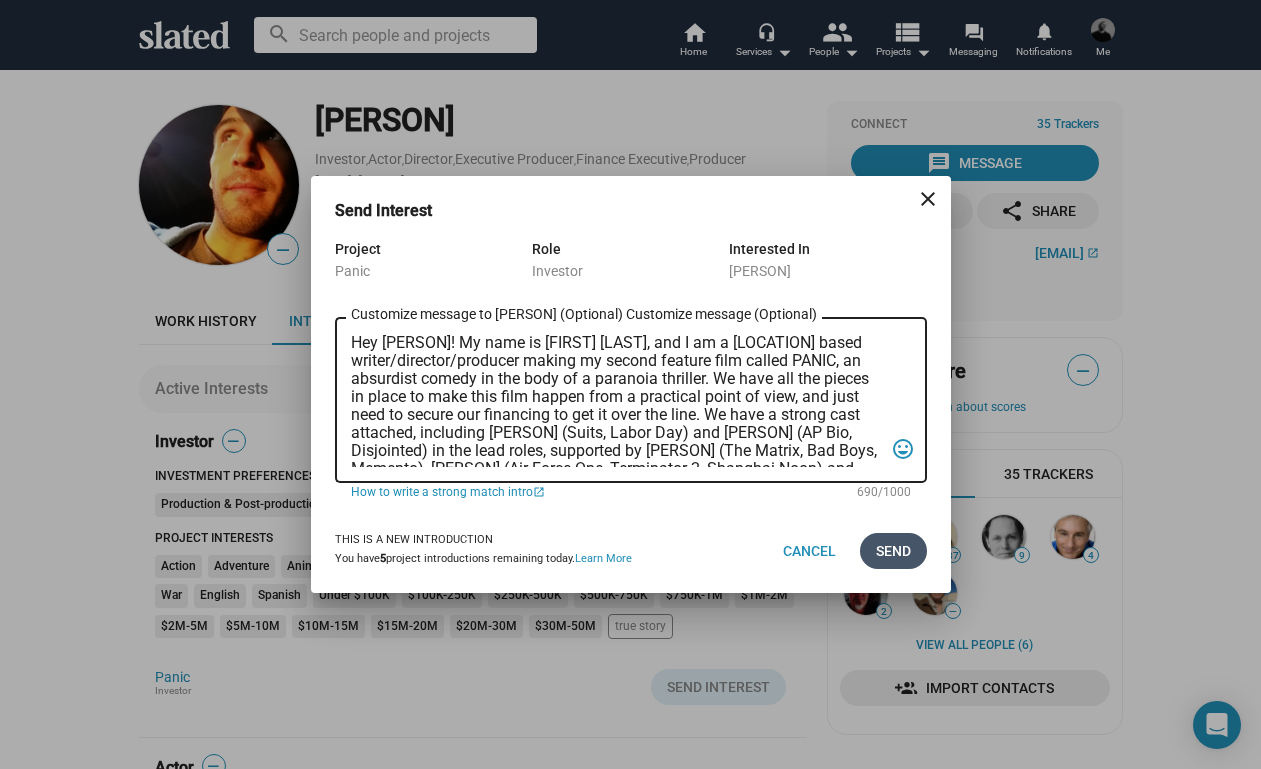 click on "Send" at bounding box center [893, 551] 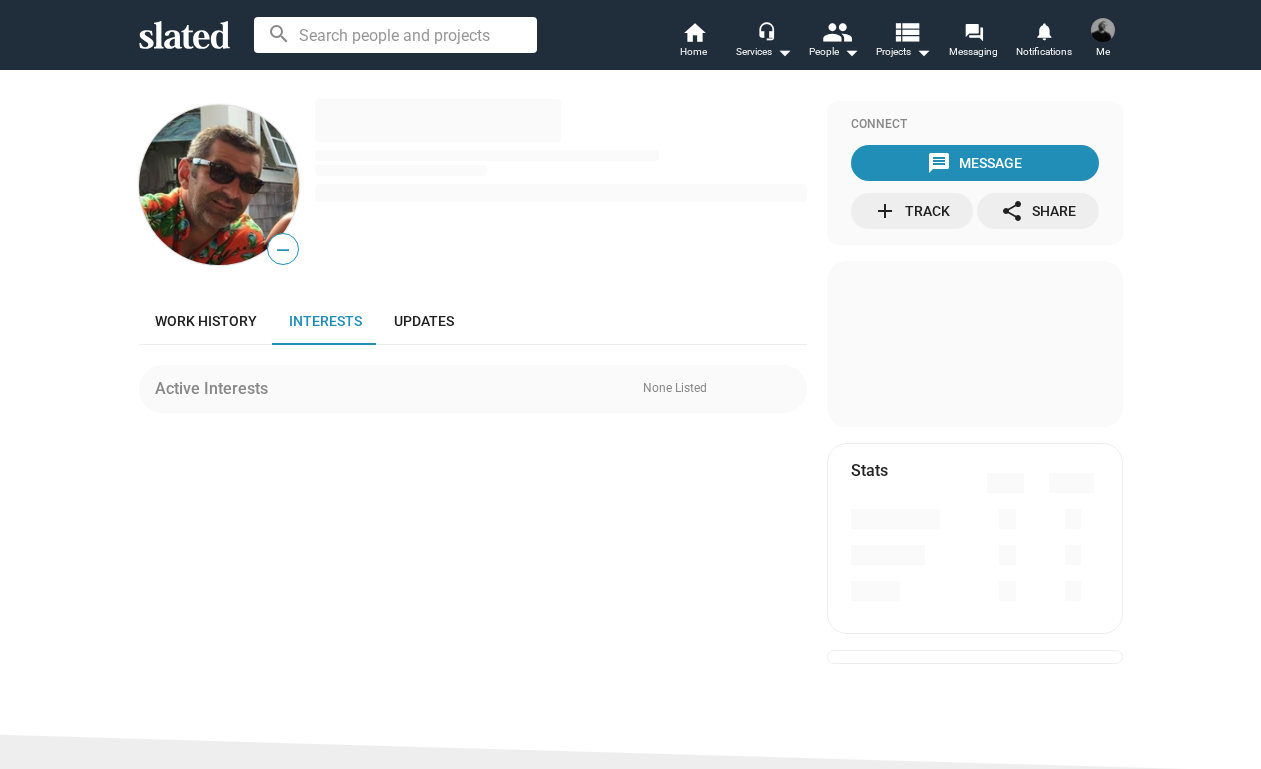 scroll, scrollTop: 0, scrollLeft: 0, axis: both 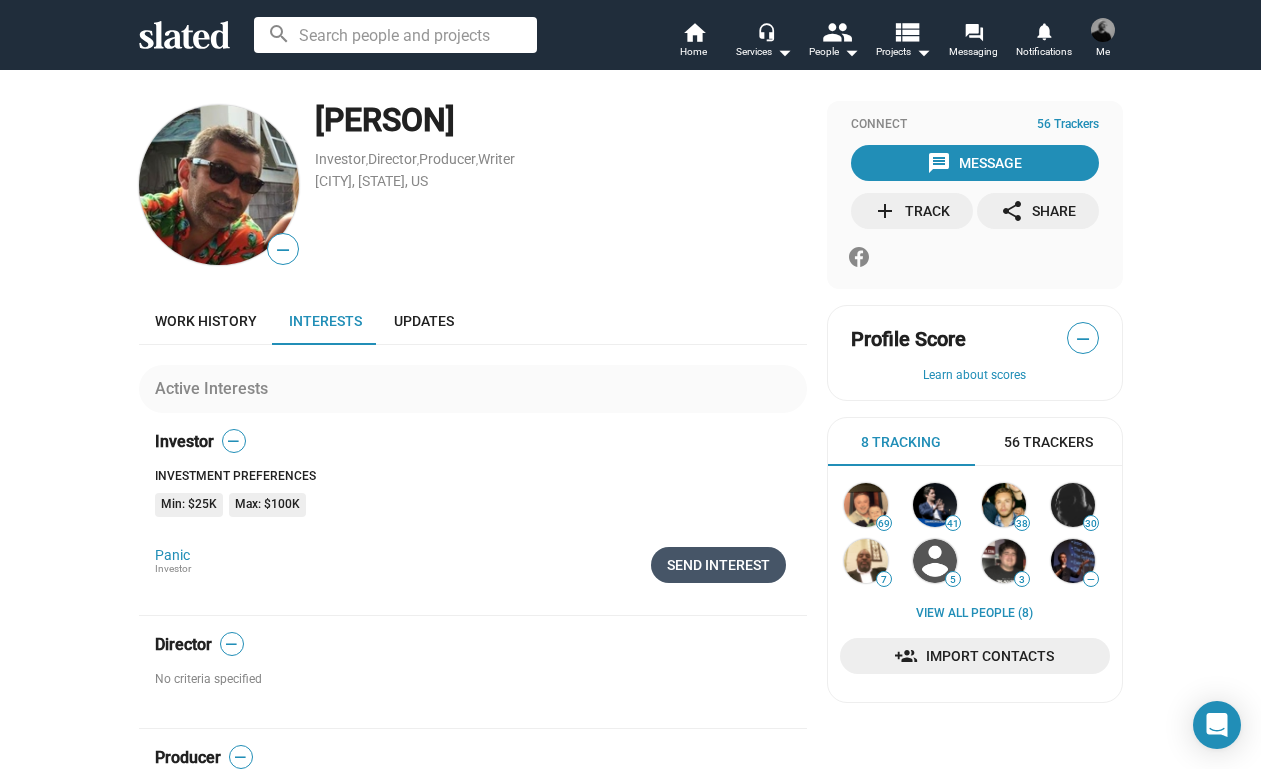 click on "Send Interest" 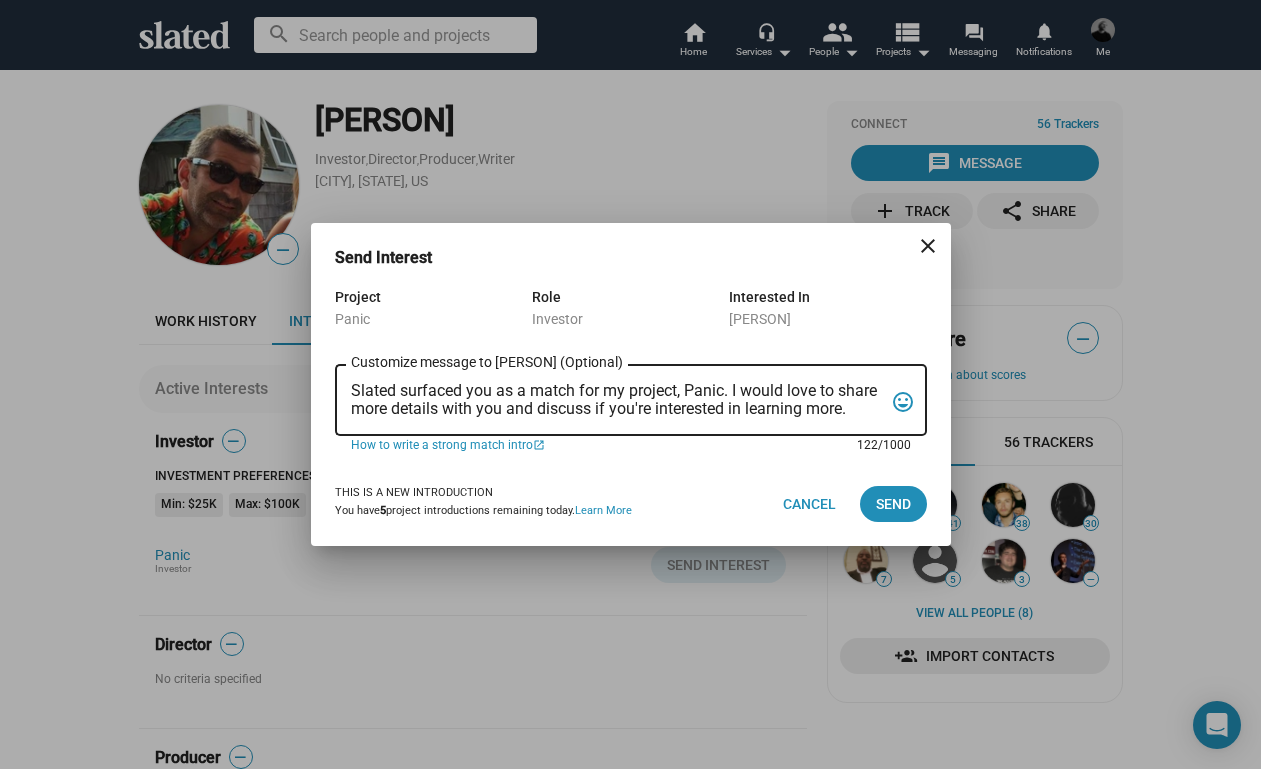 drag, startPoint x: 365, startPoint y: 391, endPoint x: 890, endPoint y: 434, distance: 526.758 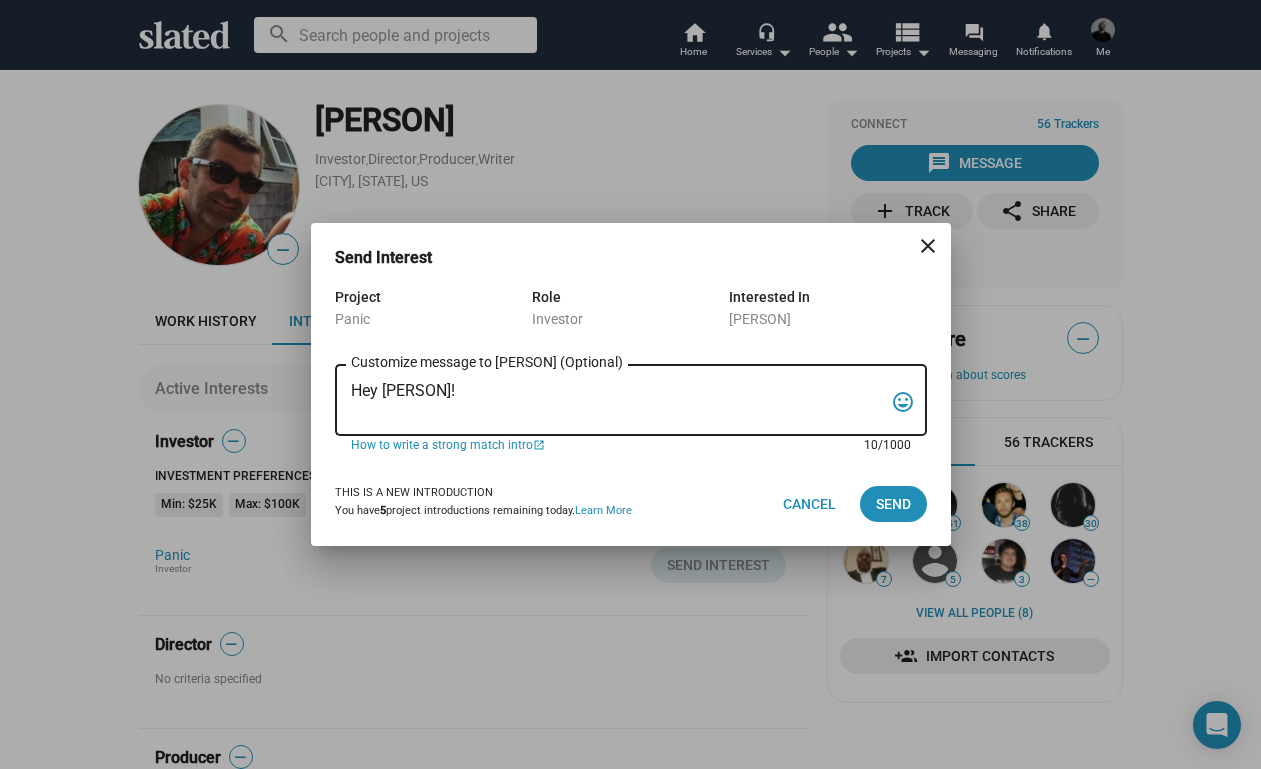 paste on "My name is Trevor Peckham, and I am a New York based writer/director/producer making my second feature film called PANIC, an absurdist comedy in the body of a paranoia thriller. We have all the pieces in place to make this film happen from a practical point of view, and just need to secure our financing to get it over the line. We have a strong cast attached, including Tom Lipinski (Suits, Labor Day) and Elizabeth Alderfer (AP Bio, Disjointed) in the lead roles, supported by Joe Pantoliano (The Matrix, Bad Boys, Memento), Xander Berkeley (Air Force One, Terminator 2, Shanghai Noon) and Langston Fishburne (Ant-Man and The Wasp, Discontinued). I think the project will punch well above its weight, and I'd love to discuss it with you. Let me know if you have any thoughts or questions, and I hope to talk soon. Thanks!" 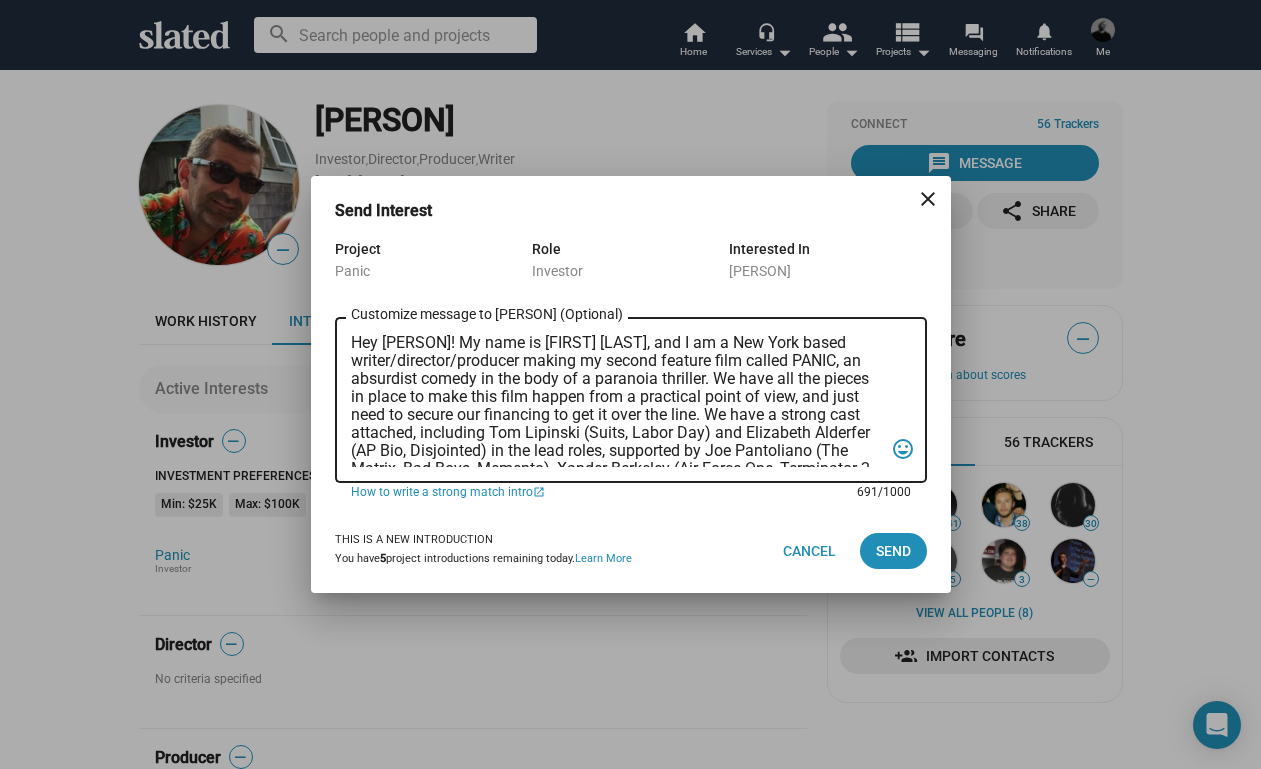 scroll, scrollTop: 0, scrollLeft: 0, axis: both 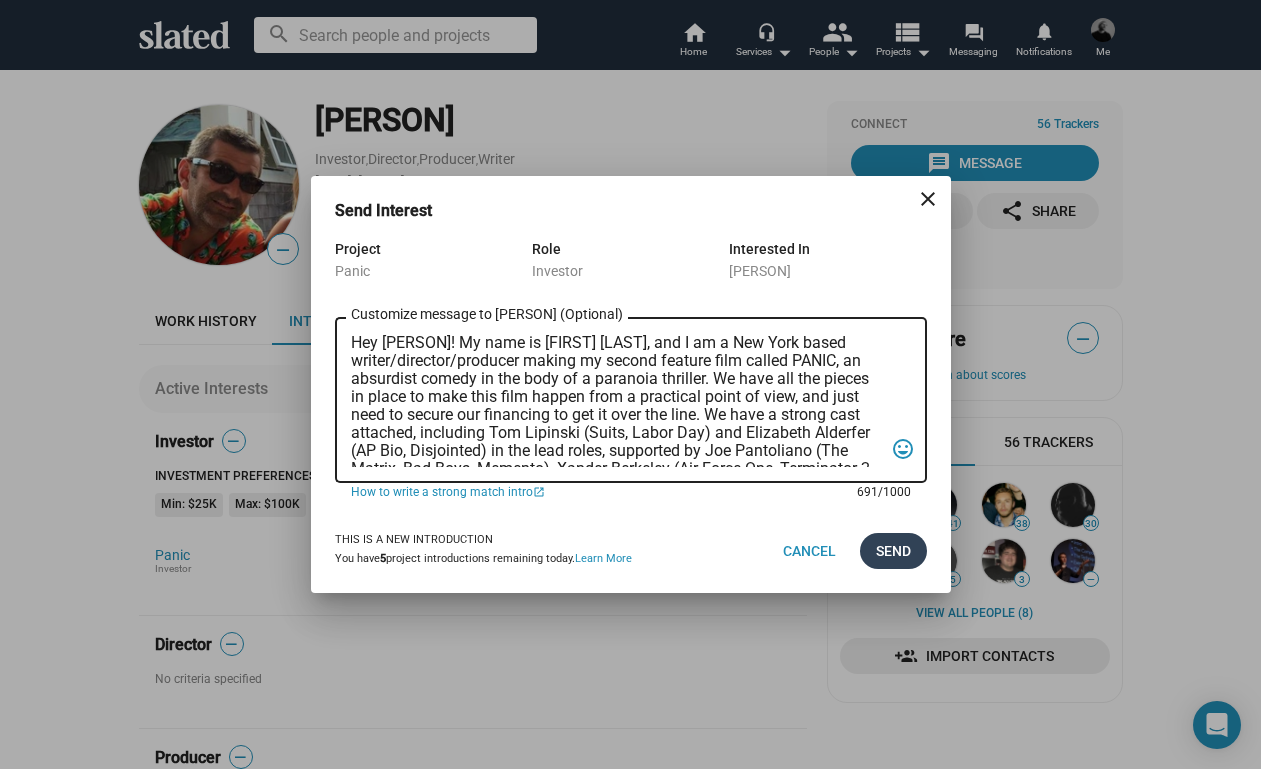type on "Hey [PERSON]! My name is [FIRST] [LAST], and I am a New York based writer/director/producer making my second feature film called PANIC, an absurdist comedy in the body of a paranoia thriller. We have all the pieces in place to make this film happen from a practical point of view, and just need to secure our financing to get it over the line. We have a strong cast attached, including Tom Lipinski (Suits, Labor Day) and Elizabeth Alderfer (AP Bio, Disjointed) in the lead roles, supported by Joe Pantoliano (The Matrix, Bad Boys, Memento), Xander Berkeley (Air Force One, Terminator 2, Shanghai Noon) and Langston Fishburne (Ant-Man and The Wasp, Discontinued). I think the project will punch well above its weight, and I'd love to discuss it with you. Let me know if you have any thoughts or questions, and I hope to talk soon. Thanks!" 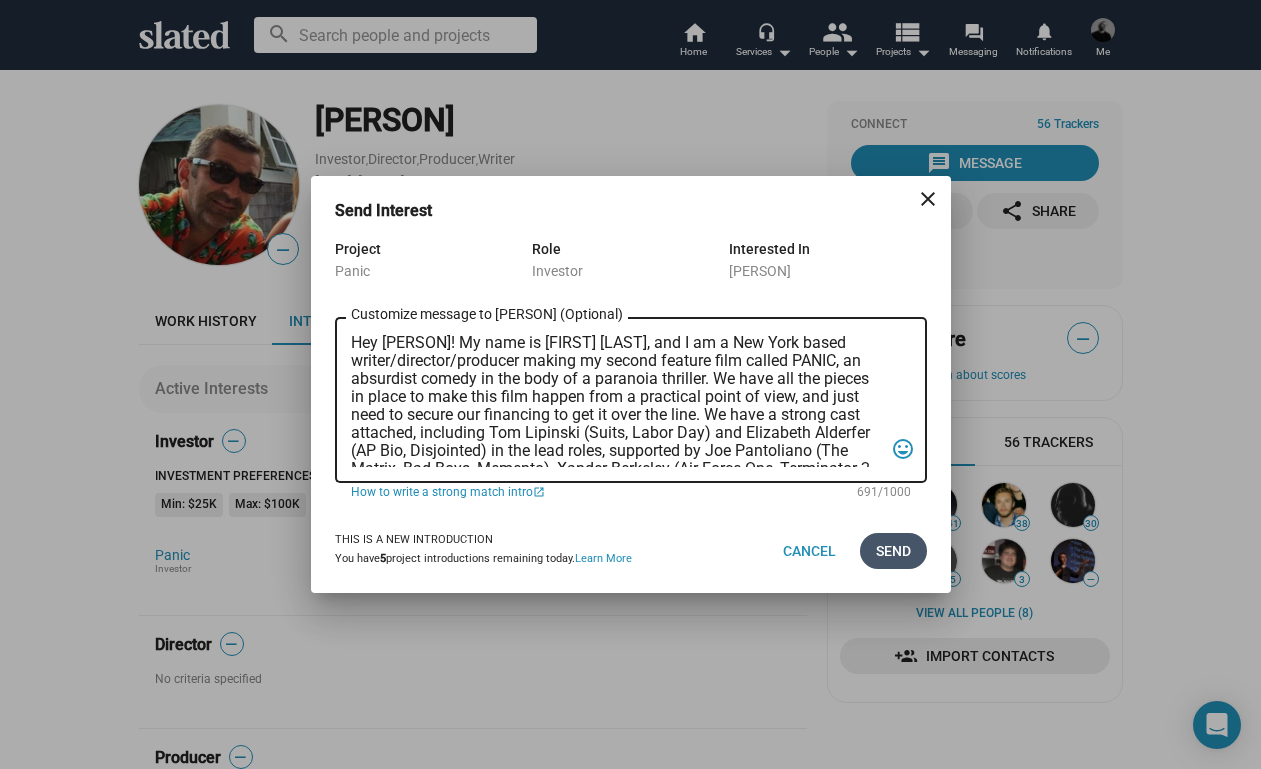 click on "Send" at bounding box center (893, 551) 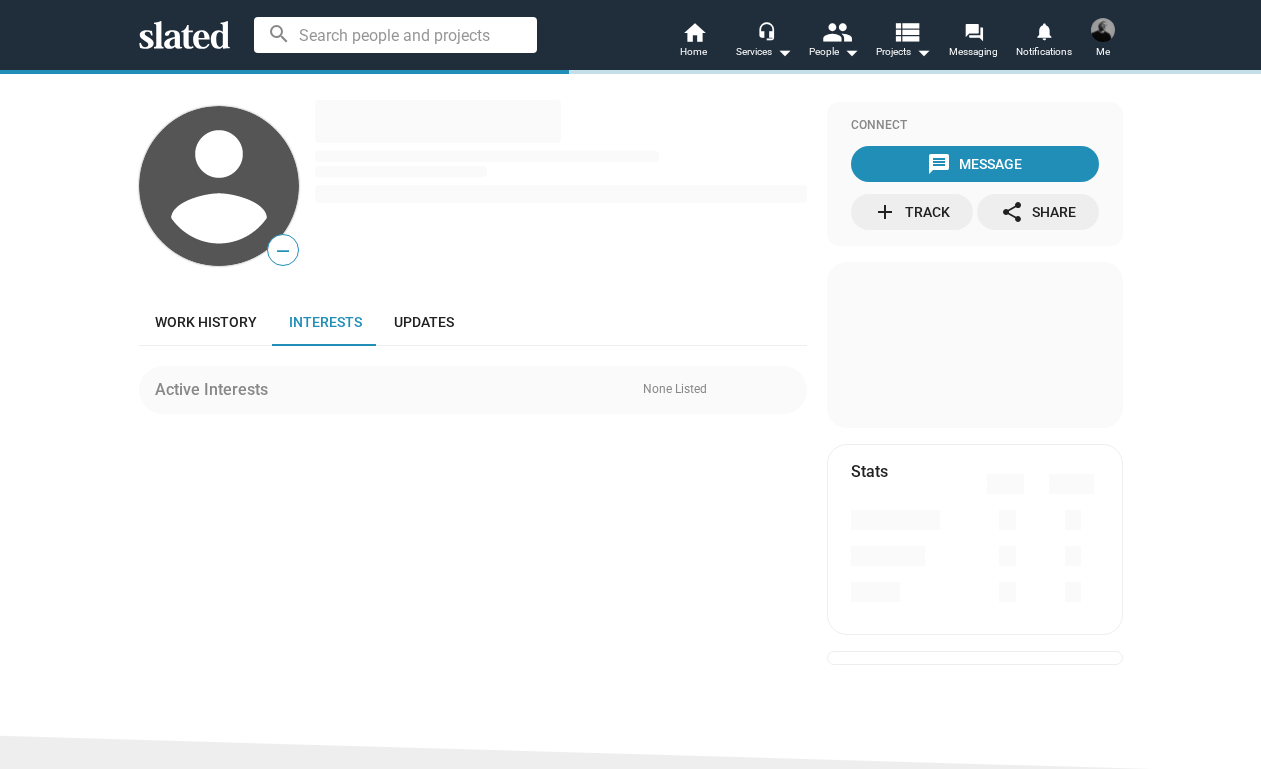 scroll, scrollTop: 0, scrollLeft: 0, axis: both 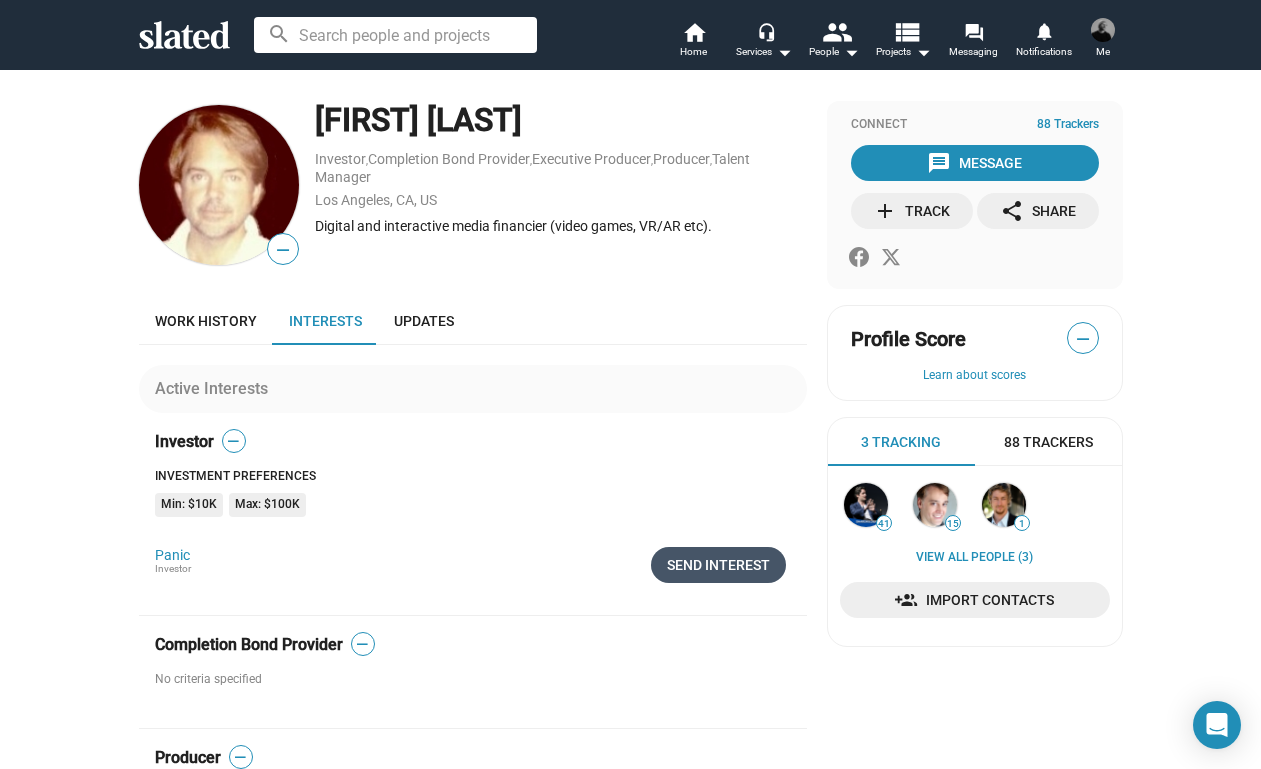 click on "Send Interest" 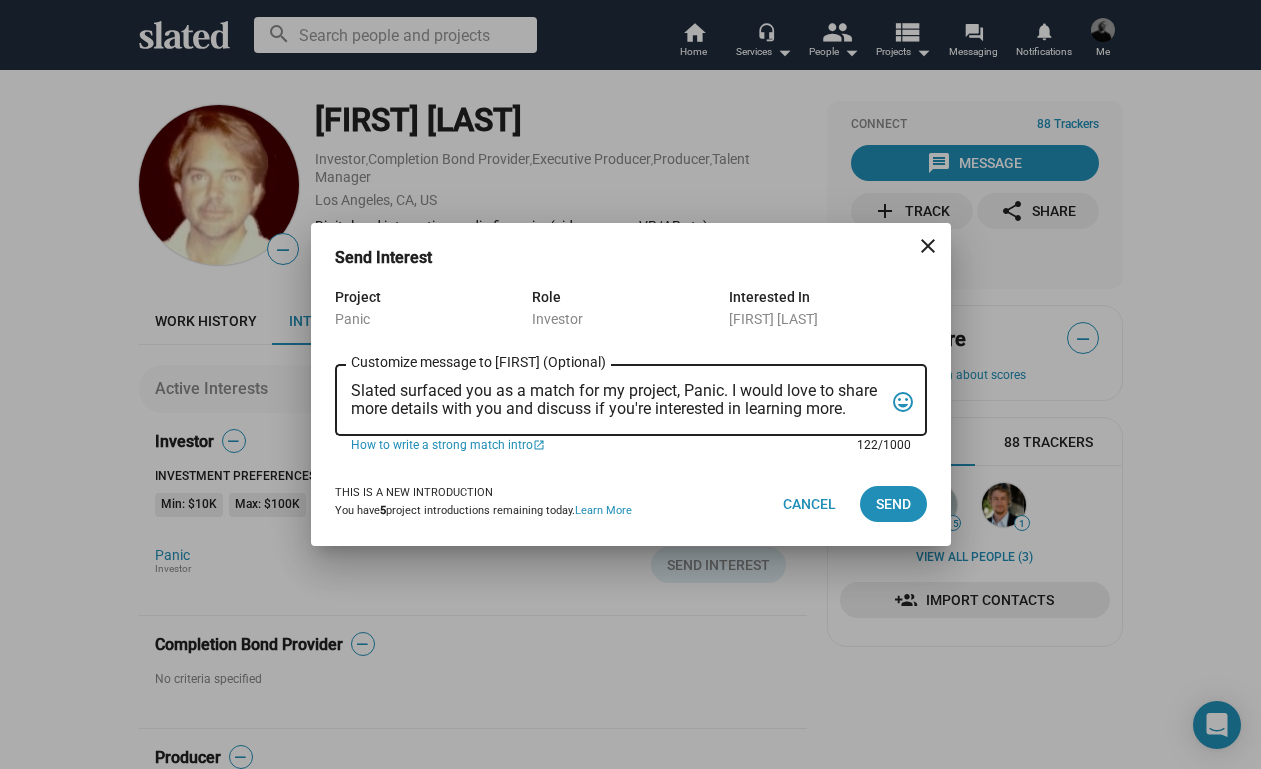 drag, startPoint x: 353, startPoint y: 385, endPoint x: 970, endPoint y: 410, distance: 617.5063 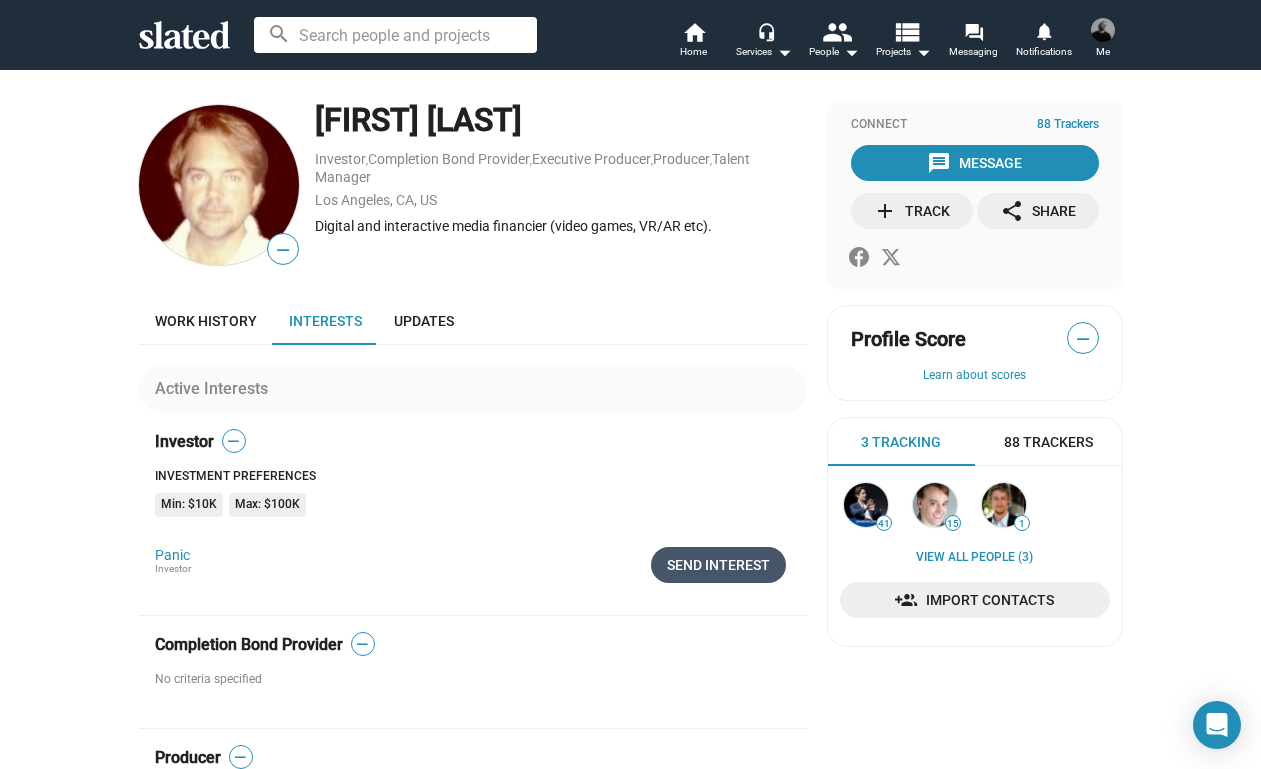 click on "Send Interest" 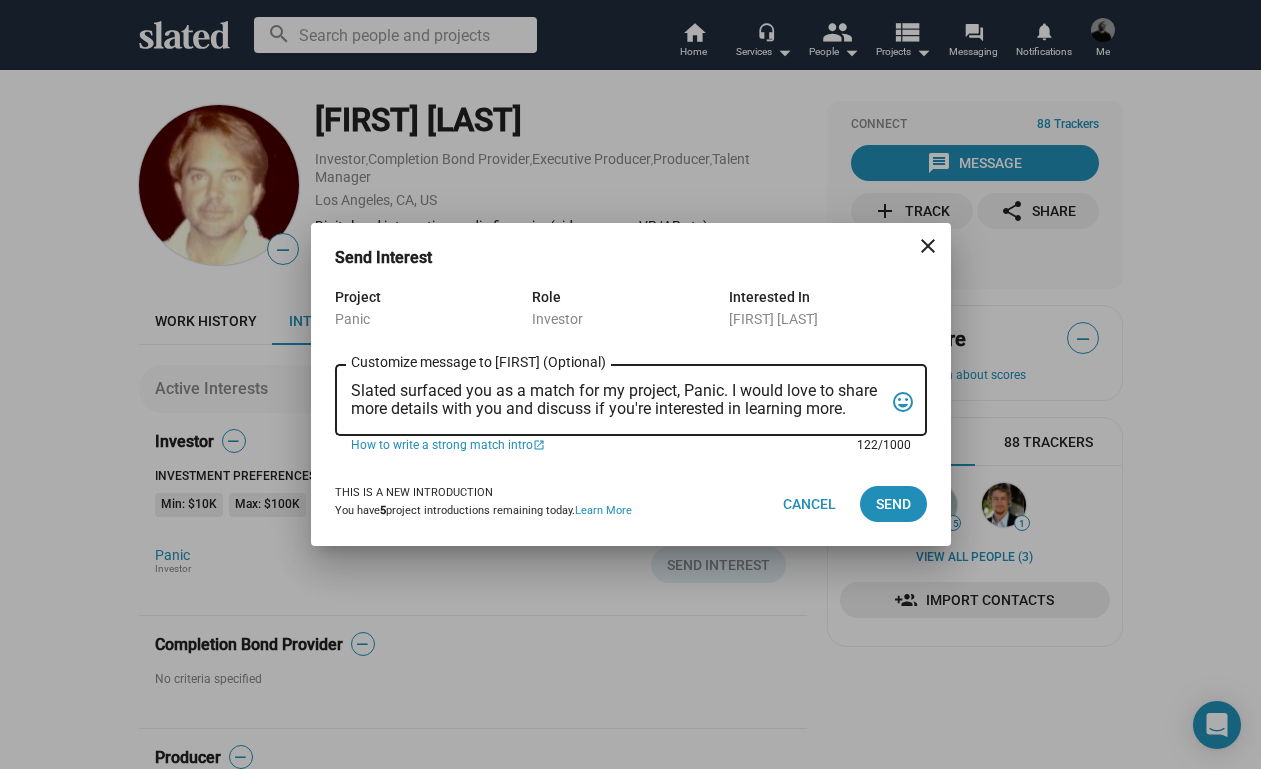 drag, startPoint x: 350, startPoint y: 386, endPoint x: 955, endPoint y: 425, distance: 606.25574 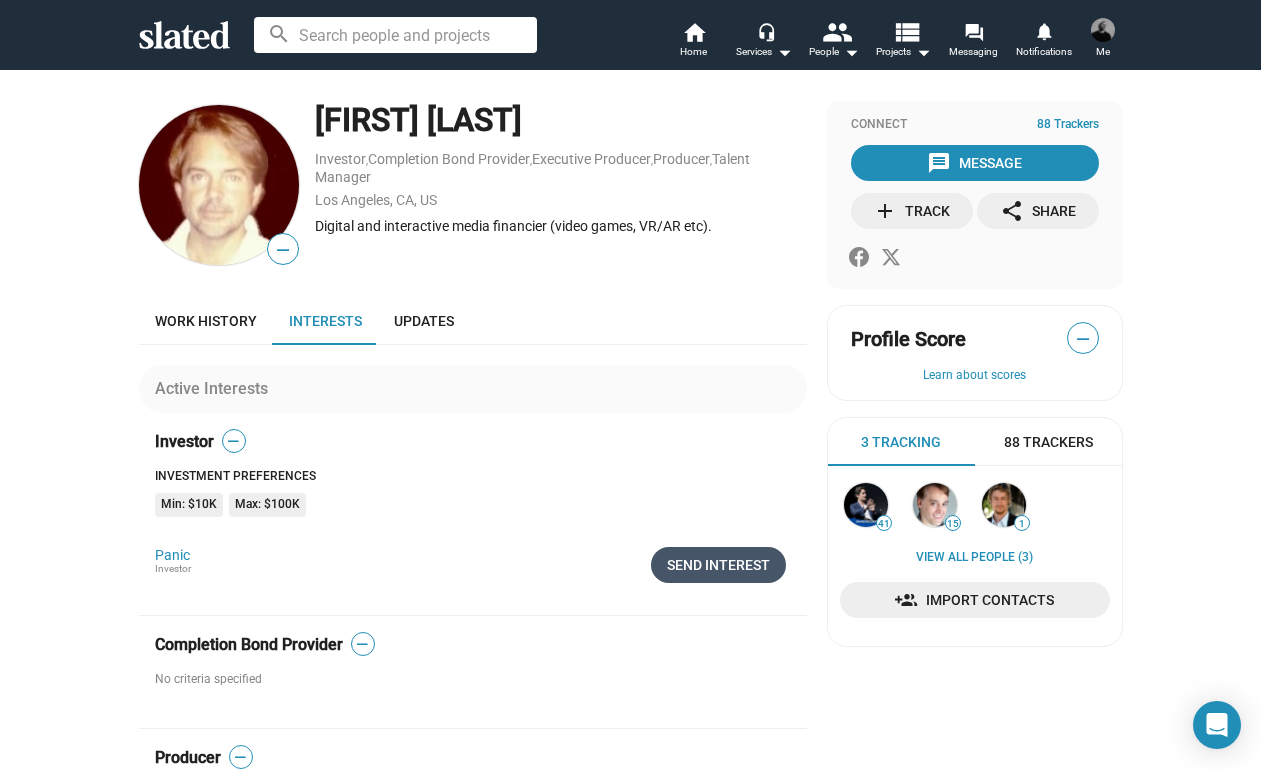 click on "Send Interest" 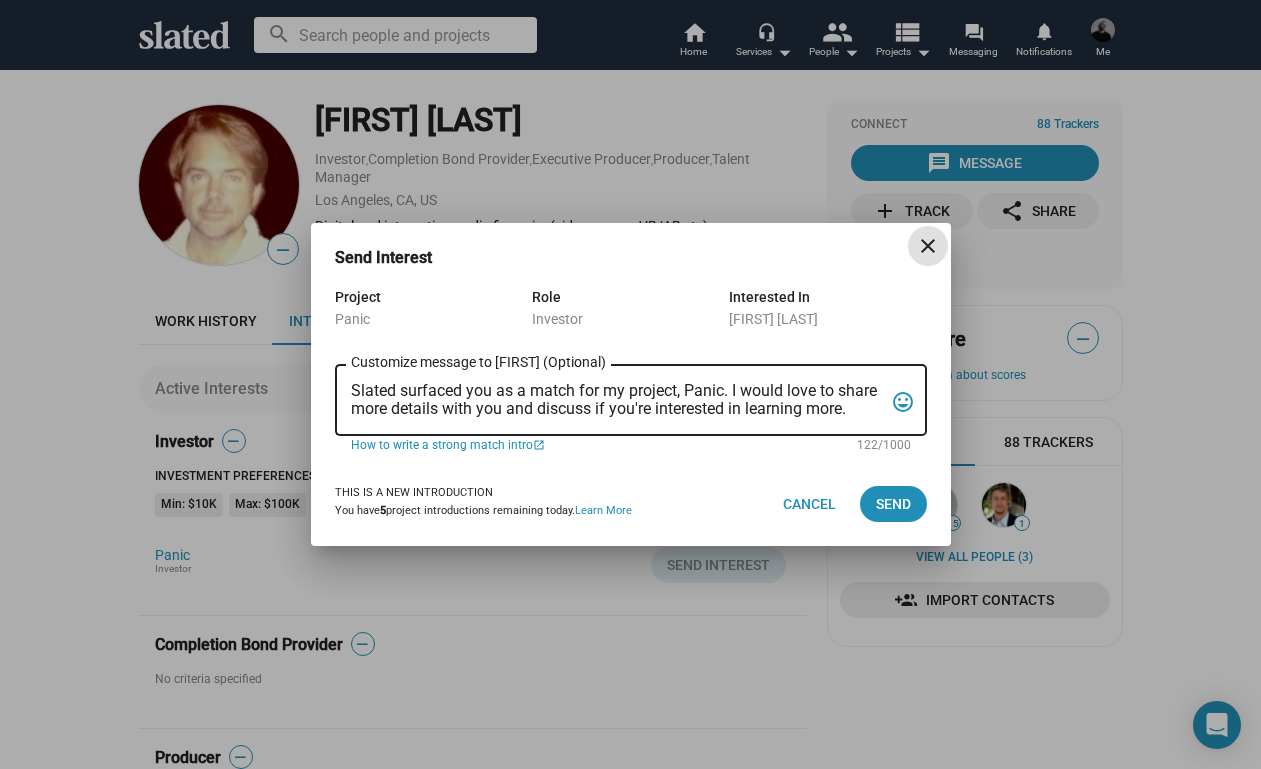 click on "Slated surfaced you as a match for my project, Panic. I would love to share more details with you and discuss if you're interested in learning more." at bounding box center [617, 401] 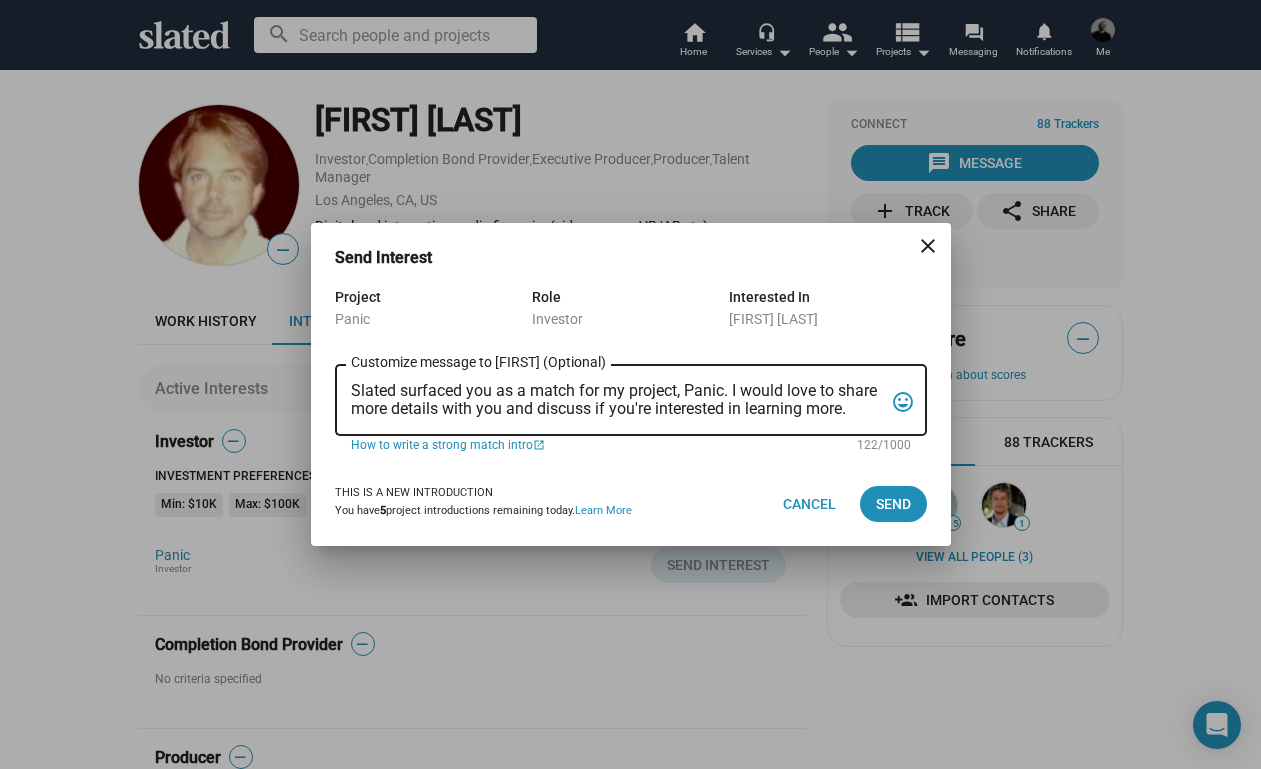 drag, startPoint x: 350, startPoint y: 389, endPoint x: 815, endPoint y: 400, distance: 465.1301 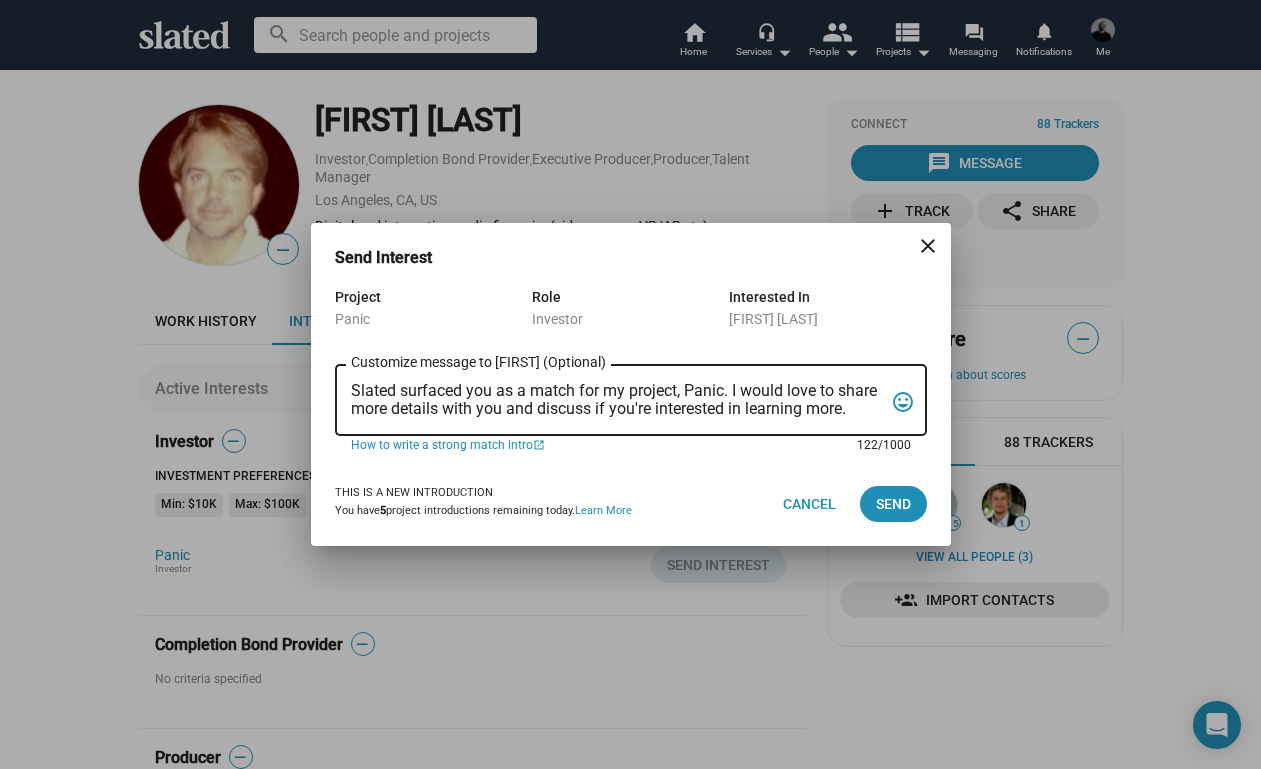 drag, startPoint x: 847, startPoint y: 415, endPoint x: 327, endPoint y: 387, distance: 520.7533 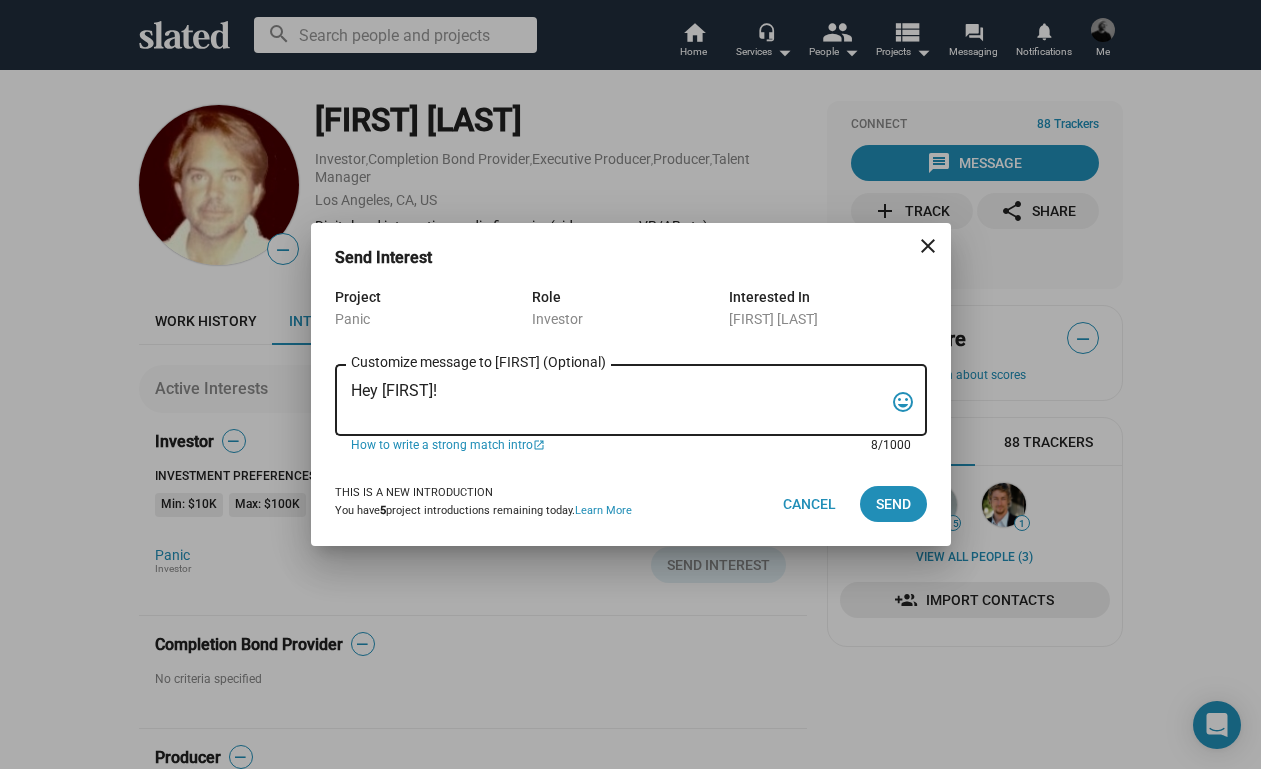 paste on "My name is Trevor Peckham, and I am a New York based writer/director/producer making my second feature film called PANIC, an absurdist comedy in the body of a paranoia thriller. We have all the pieces in place to make this film happen from a practical point of view, and just need to secure our financing to get it over the line. We have a strong cast attached, including Tom Lipinski (Suits, Labor Day) and Elizabeth Alderfer (AP Bio, Disjointed) in the lead roles, supported by Joe Pantoliano (The Matrix, Bad Boys, Memento), Xander Berkeley (Air Force One, Terminator 2, Shanghai Noon) and Langston Fishburne (Ant-Man and The Wasp, Discontinued). I think the project will punch well above its weight, and I'd love to discuss it with you. Let me know if you have any thoughts or questions, and I hope to talk soon. Thanks!" 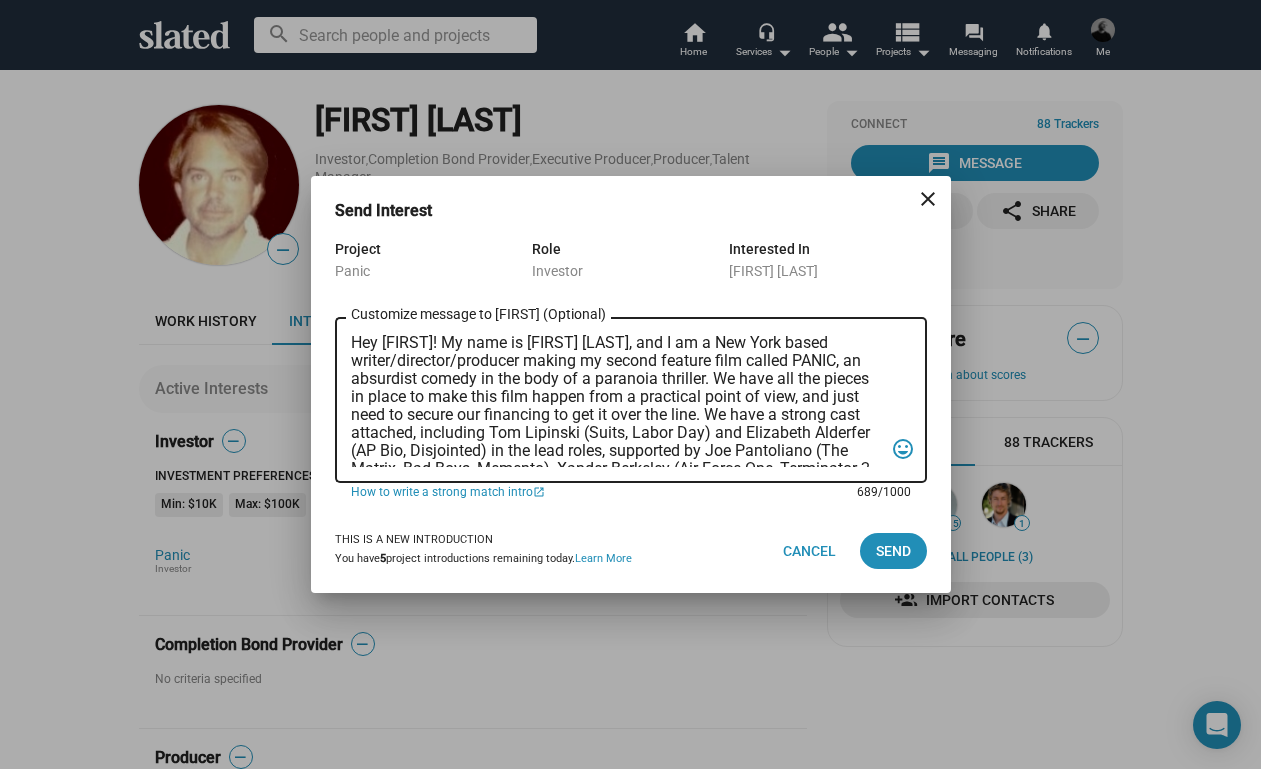 scroll, scrollTop: 83, scrollLeft: 0, axis: vertical 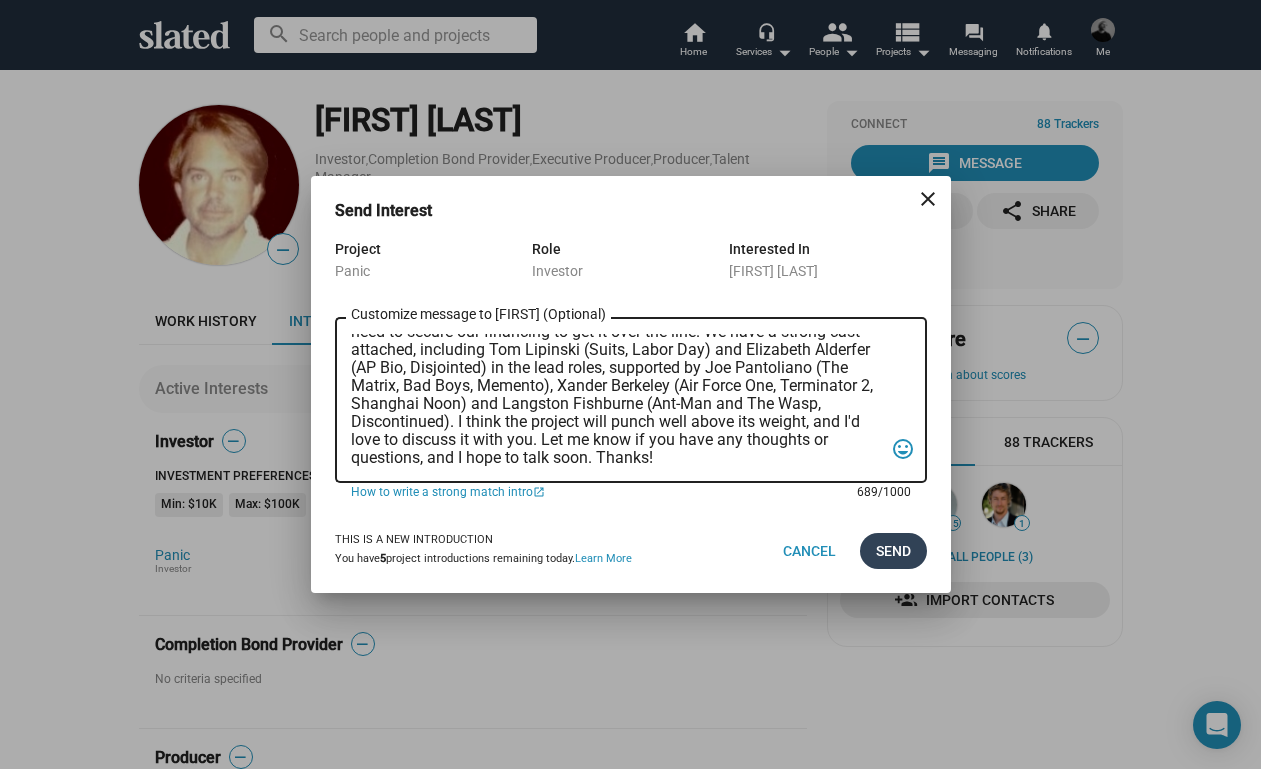 type on "Hey Marc! My name is Trevor Peckham, and I am a New York based writer/director/producer making my second feature film called PANIC, an absurdist comedy in the body of a paranoia thriller. We have all the pieces in place to make this film happen from a practical point of view, and just need to secure our financing to get it over the line. We have a strong cast attached, including Tom Lipinski (Suits, Labor Day) and Elizabeth Alderfer (AP Bio, Disjointed) in the lead roles, supported by Joe Pantoliano (The Matrix, Bad Boys, Memento), Xander Berkeley (Air Force One, Terminator 2, Shanghai Noon) and Langston Fishburne (Ant-Man and The Wasp, Discontinued). I think the project will punch well above its weight, and I'd love to discuss it with you. Let me know if you have any thoughts or questions, and I hope to talk soon. Thanks!" 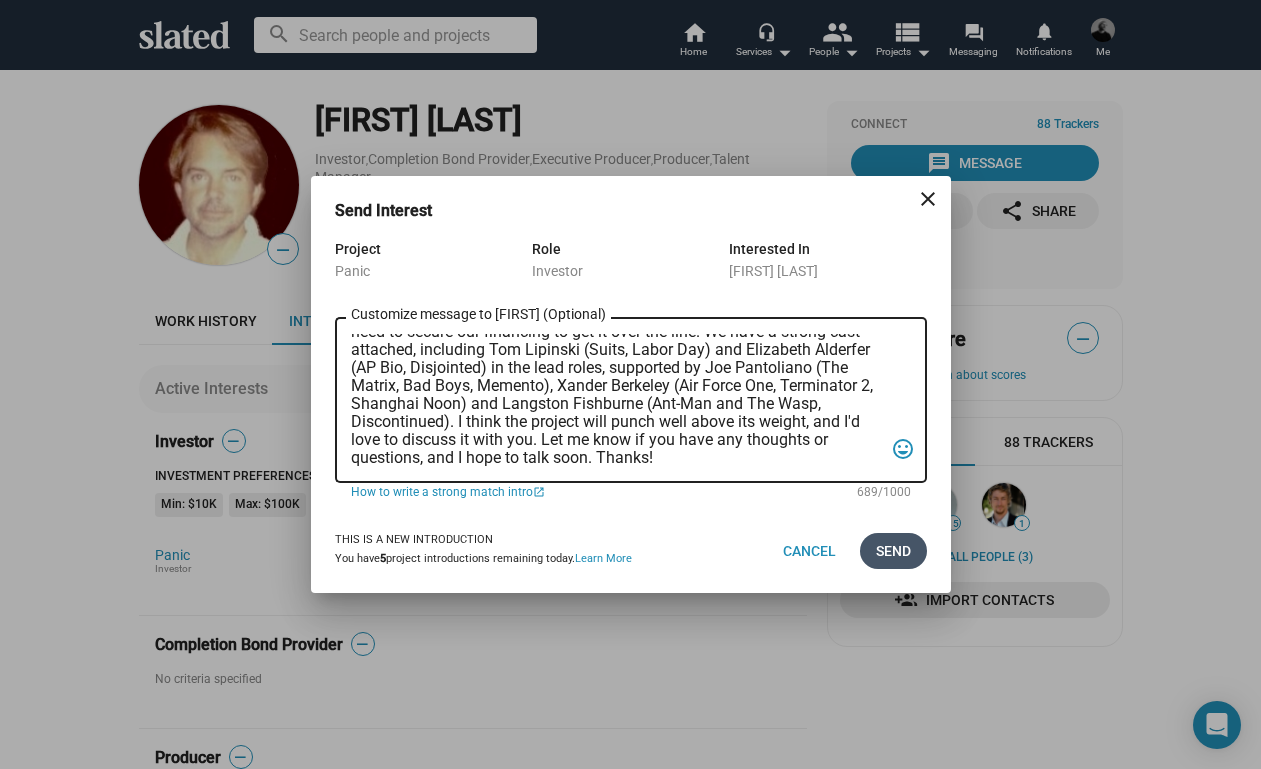 click on "Send" at bounding box center (893, 551) 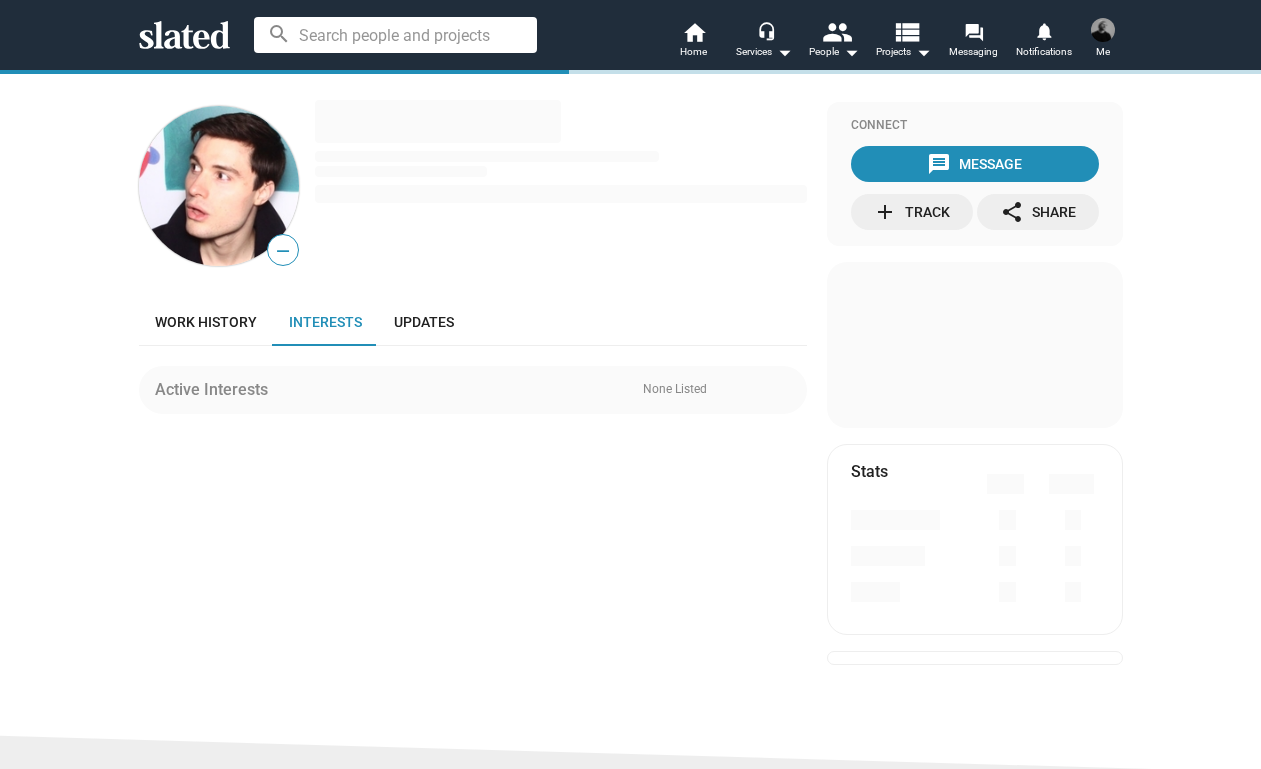 scroll, scrollTop: 0, scrollLeft: 0, axis: both 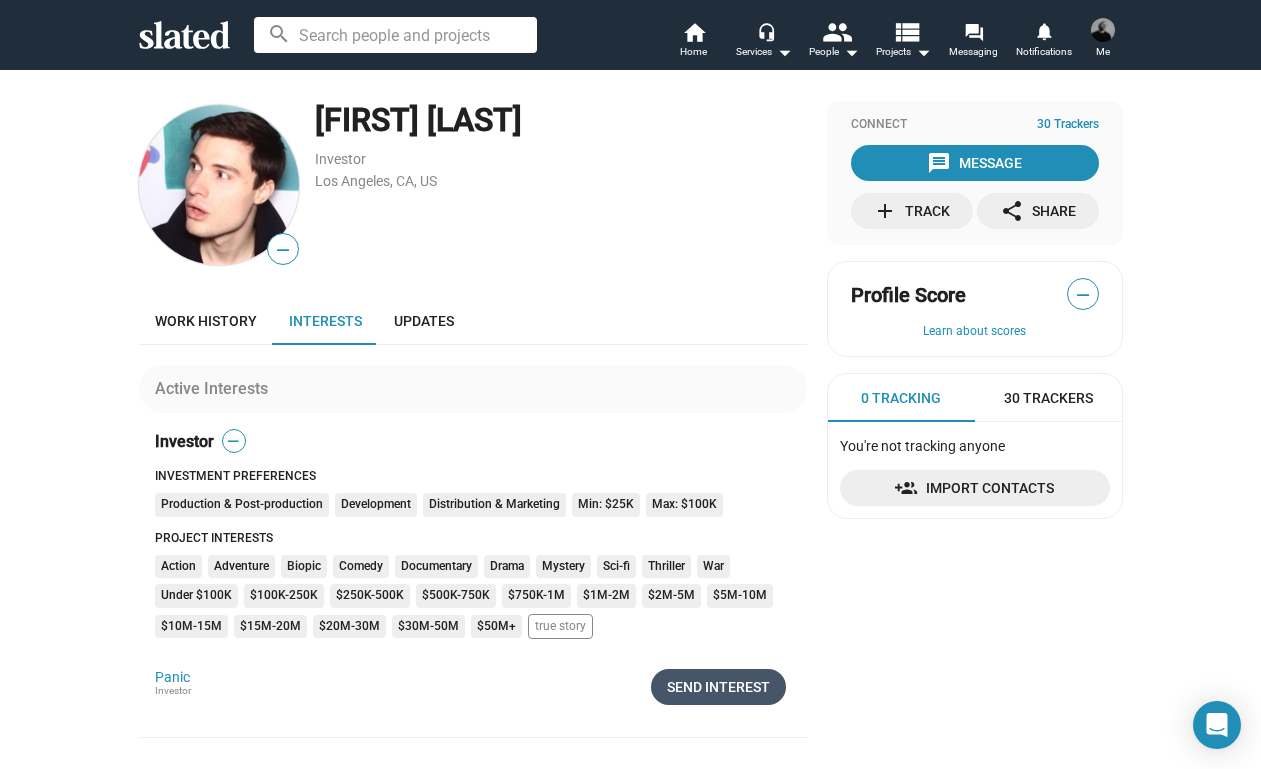 click on "Send Interest" 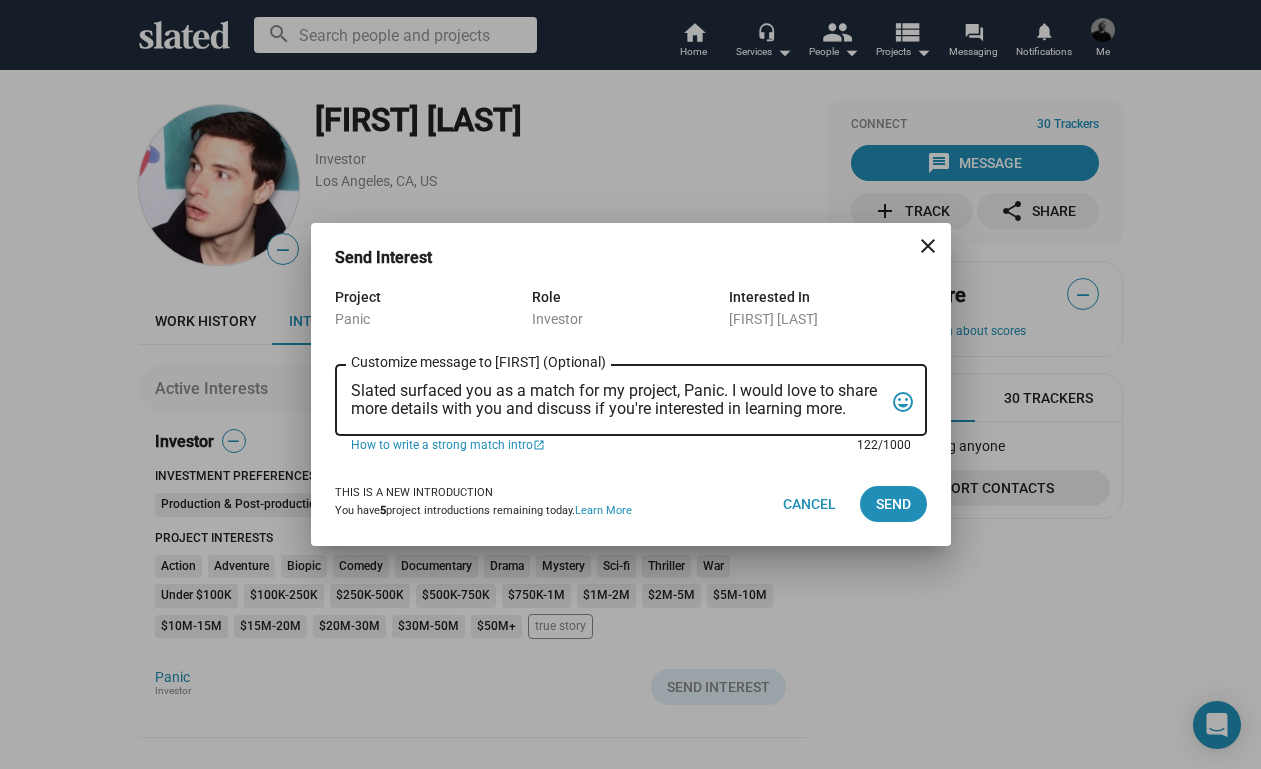 drag, startPoint x: 362, startPoint y: 389, endPoint x: 898, endPoint y: 419, distance: 536.83887 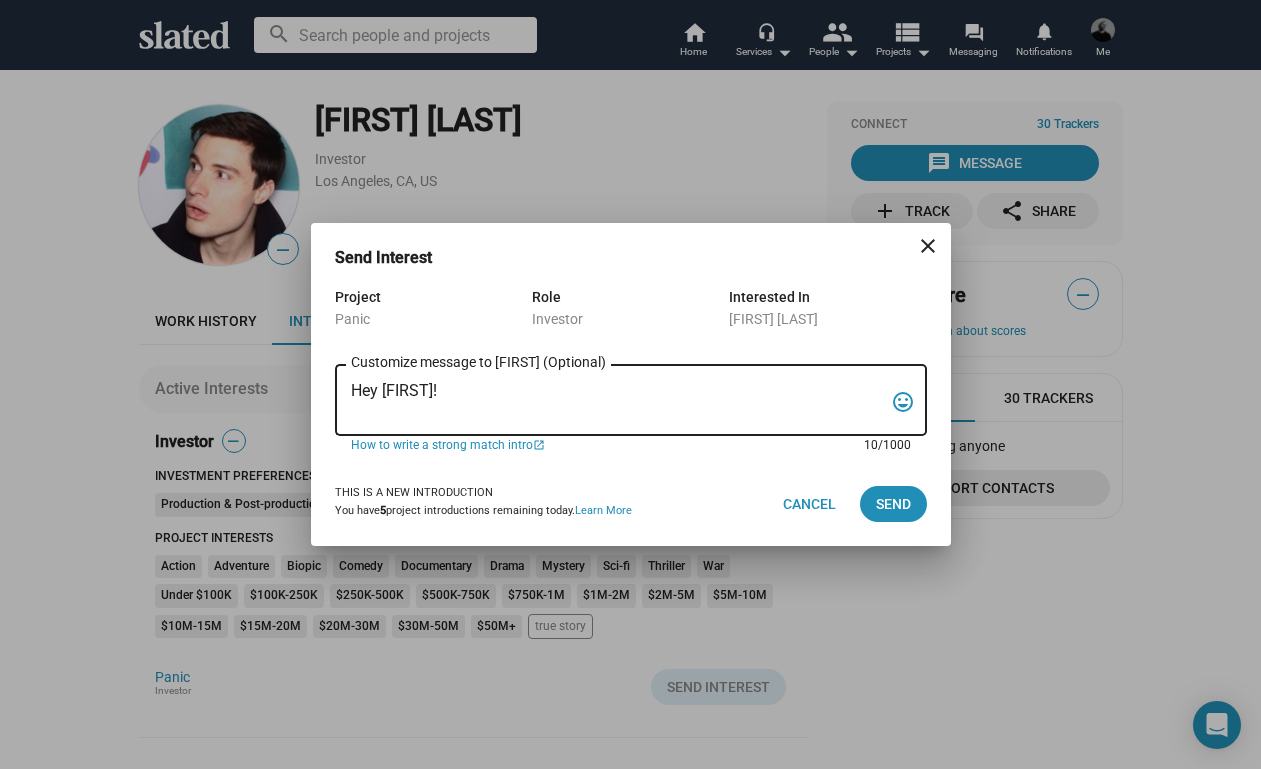 paste on "My name is Trevor Peckham, and I am a New York based writer/director/producer making my second feature film called PANIC, an absurdist comedy in the body of a paranoia thriller. We have all the pieces in place to make this film happen from a practical point of view, and just need to secure our financing to get it over the line. We have a strong cast attached, including Tom Lipinski (Suits, Labor Day) and Elizabeth Alderfer (AP Bio, Disjointed) in the lead roles, supported by Joe Pantoliano (The Matrix, Bad Boys, Memento), Xander Berkeley (Air Force One, Terminator 2, Shanghai Noon) and Langston Fishburne (Ant-Man and The Wasp, Discontinued). I think the project will punch well above its weight, and I'd love to discuss it with you. Let me know if you have any thoughts or questions, and I hope to talk soon. Thanks!" 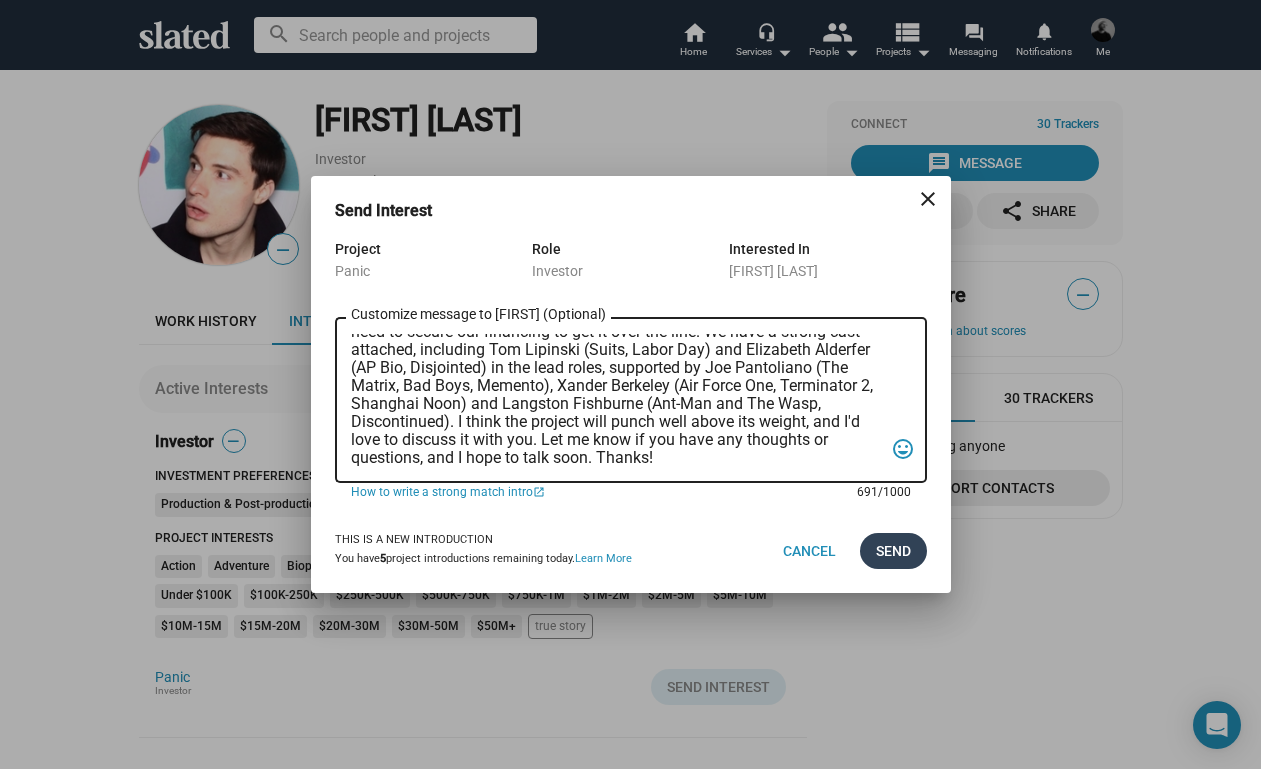 scroll, scrollTop: 83, scrollLeft: 0, axis: vertical 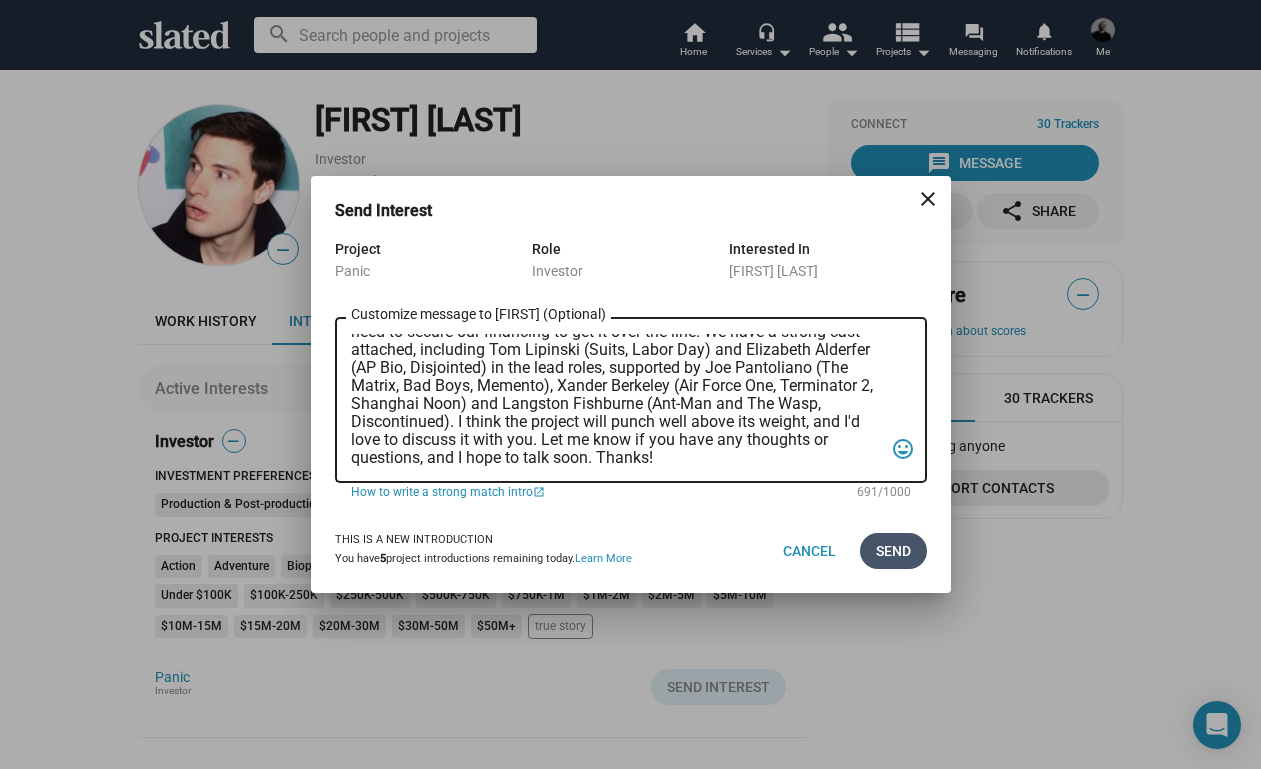 click on "Send" at bounding box center (893, 551) 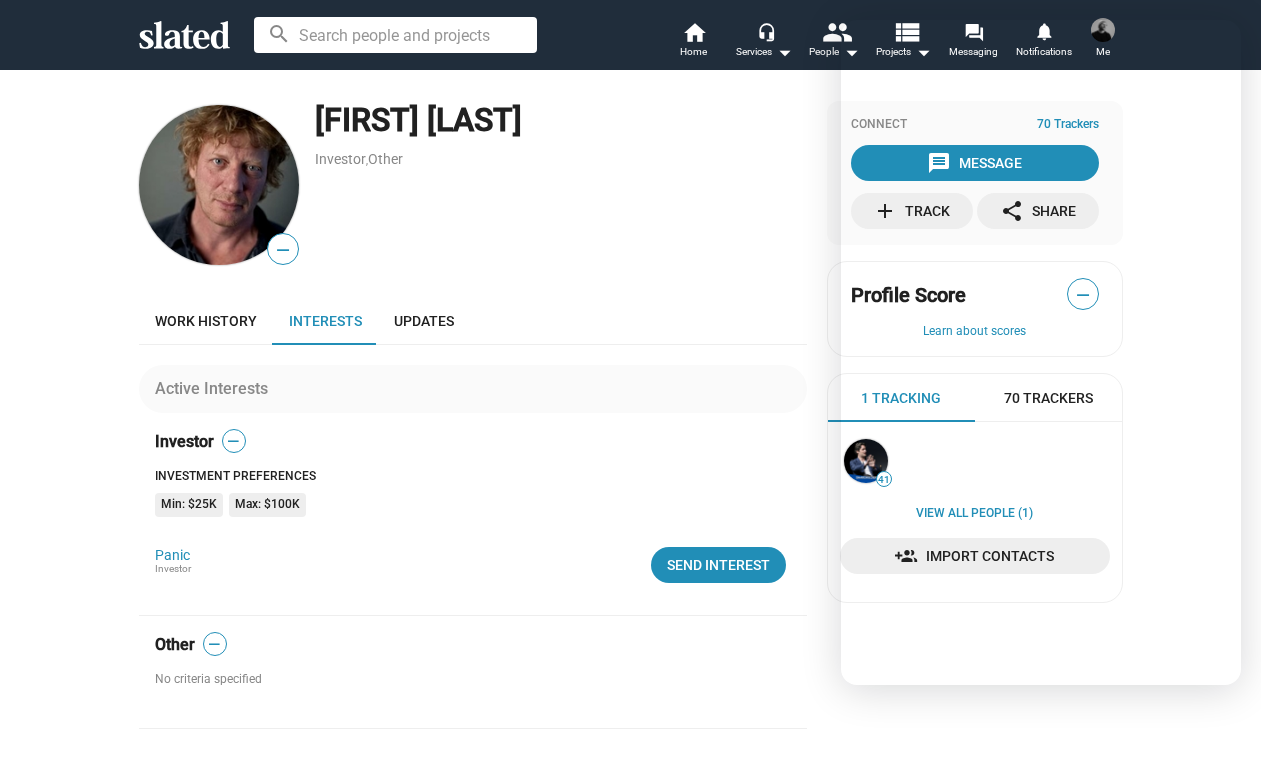 scroll, scrollTop: 0, scrollLeft: 0, axis: both 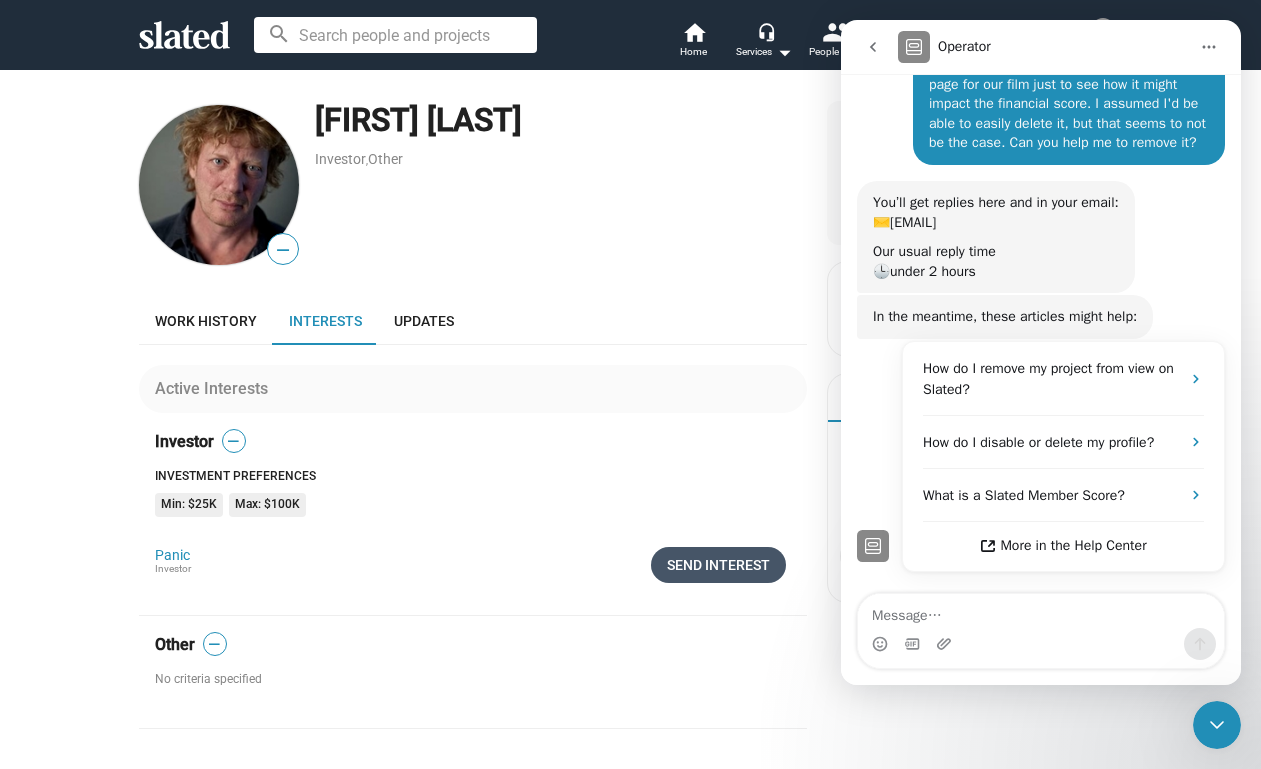 click on "Send Interest" 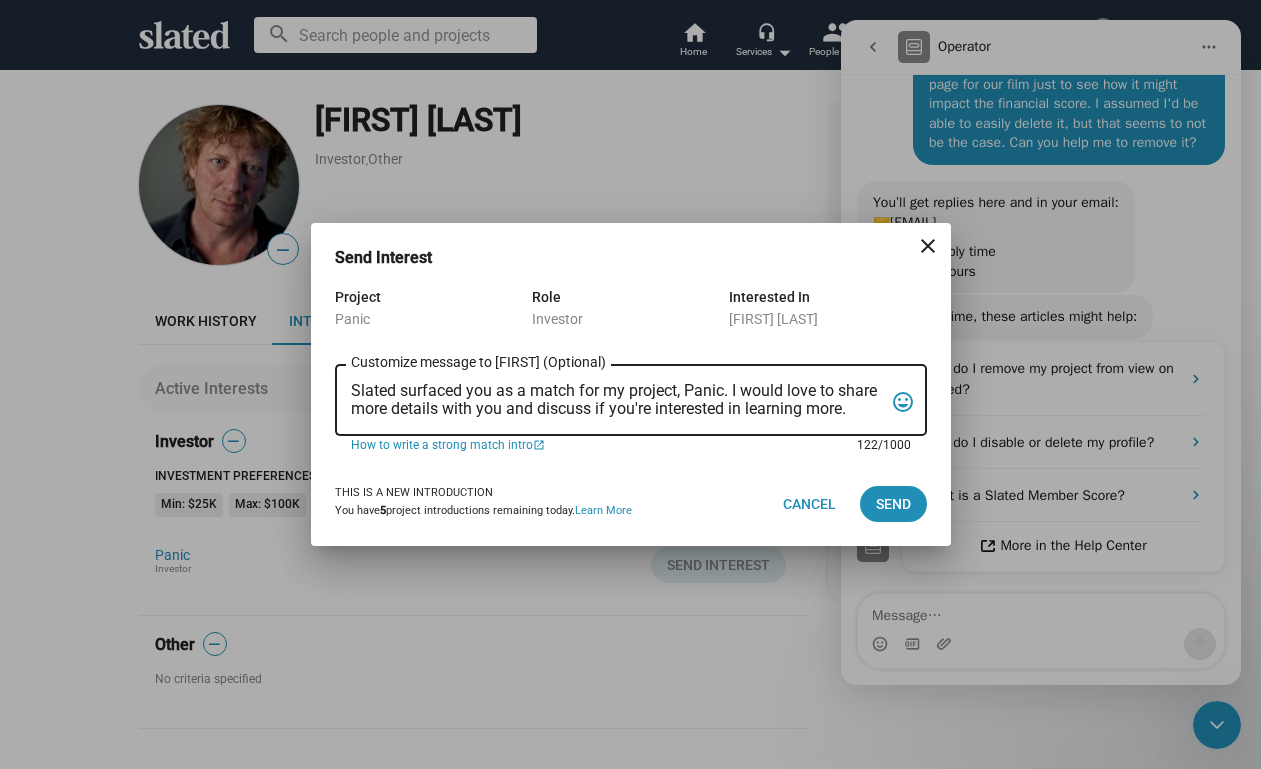 drag, startPoint x: 352, startPoint y: 387, endPoint x: 790, endPoint y: 422, distance: 439.39618 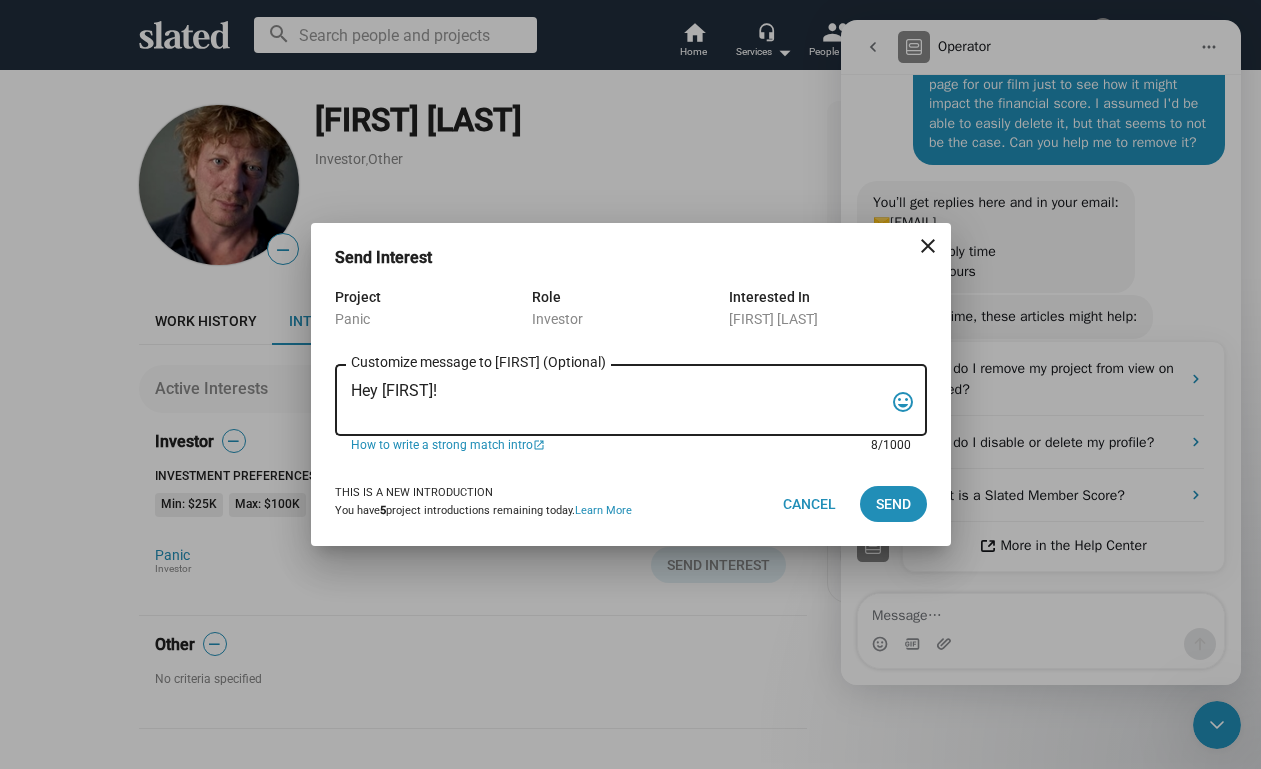 paste on "My name is Trevor Peckham, and I am a New York based writer/director/producer making my second feature film called PANIC, an absurdist comedy in the body of a paranoia thriller. We have all the pieces in place to make this film happen from a practical point of view, and just need to secure our financing to get it over the line. We have a strong cast attached, including Tom Lipinski (Suits, Labor Day) and Elizabeth Alderfer (AP Bio, Disjointed) in the lead roles, supported by Joe Pantoliano (The Matrix, Bad Boys, Memento), Xander Berkeley (Air Force One, Terminator 2, Shanghai Noon) and Langston Fishburne (Ant-Man and The Wasp, Discontinued). I think the project will punch well above its weight, and I'd love to discuss it with you. Let me know if you have any thoughts or questions, and I hope to talk soon. Thanks!" 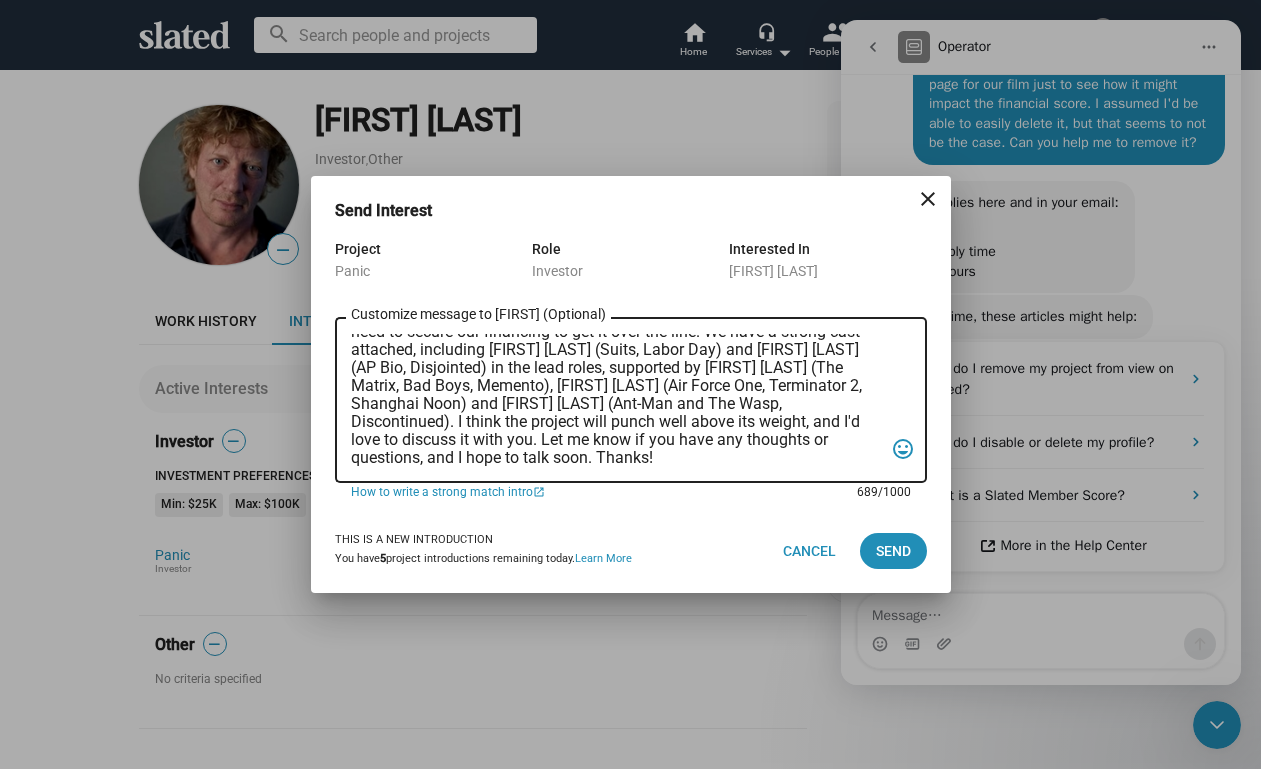 scroll, scrollTop: 83, scrollLeft: 0, axis: vertical 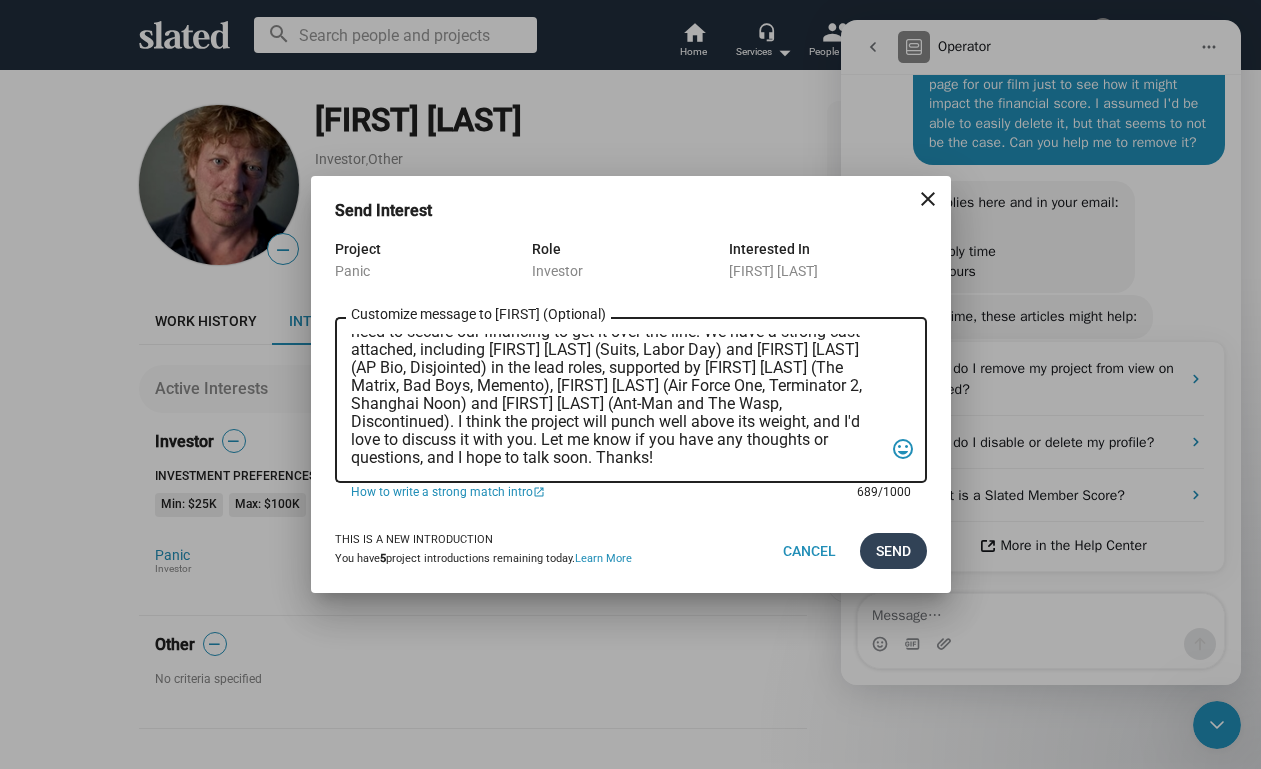 type on "Hey Dirk! My name is Trevor Peckham, and I am a New York based writer/director/producer making my second feature film called PANIC, an absurdist comedy in the body of a paranoia thriller. We have all the pieces in place to make this film happen from a practical point of view, and just need to secure our financing to get it over the line. We have a strong cast attached, including Tom Lipinski (Suits, Labor Day) and Elizabeth Alderfer (AP Bio, Disjointed) in the lead roles, supported by Joe Pantoliano (The Matrix, Bad Boys, Memento), Xander Berkeley (Air Force One, Terminator 2, Shanghai Noon) and Langston Fishburne (Ant-Man and The Wasp, Discontinued). I think the project will punch well above its weight, and I'd love to discuss it with you. Let me know if you have any thoughts or questions, and I hope to talk soon. Thanks!" 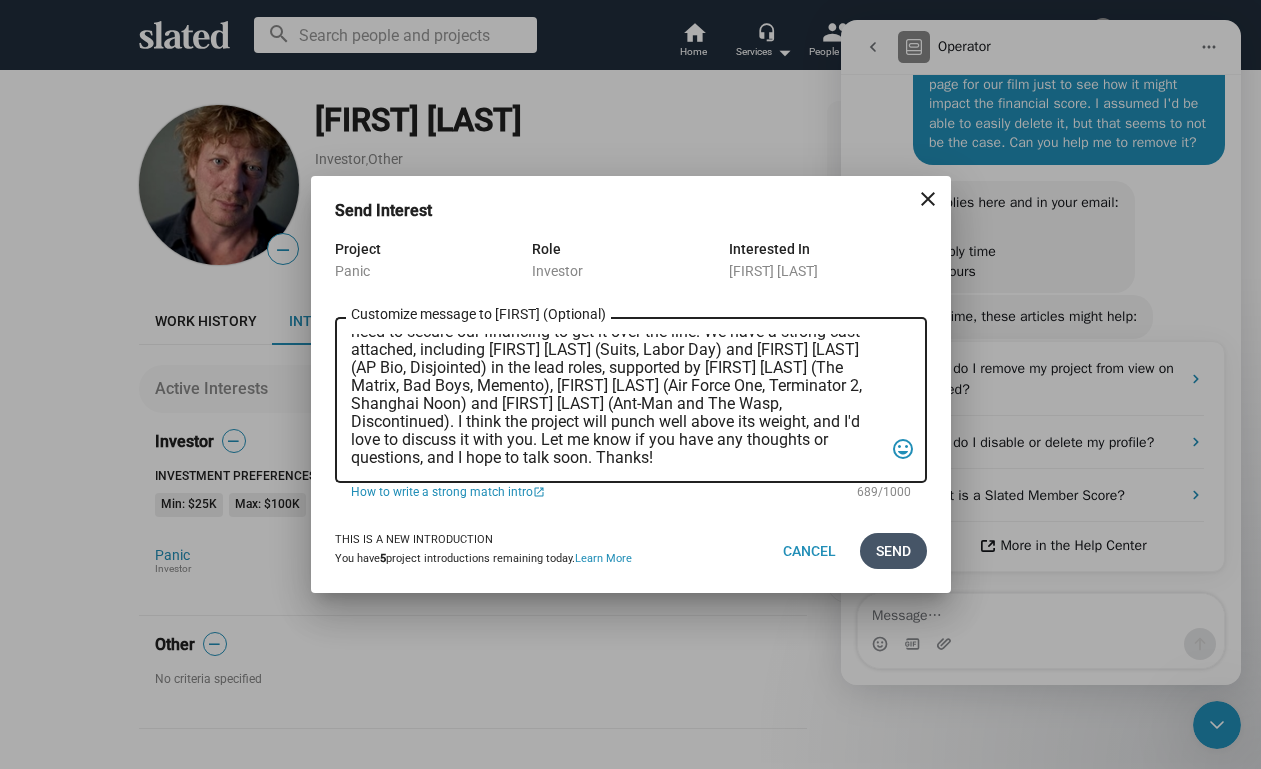 click on "Send" at bounding box center (893, 551) 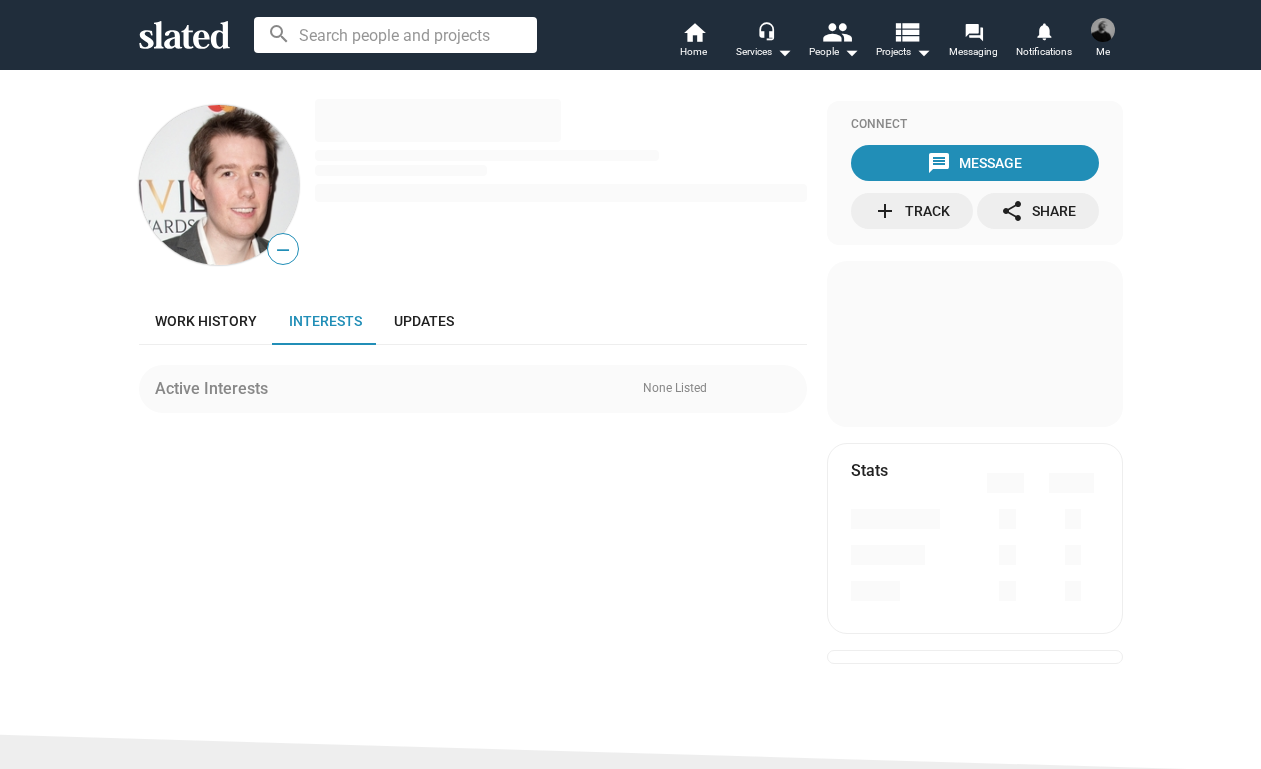 scroll, scrollTop: 0, scrollLeft: 0, axis: both 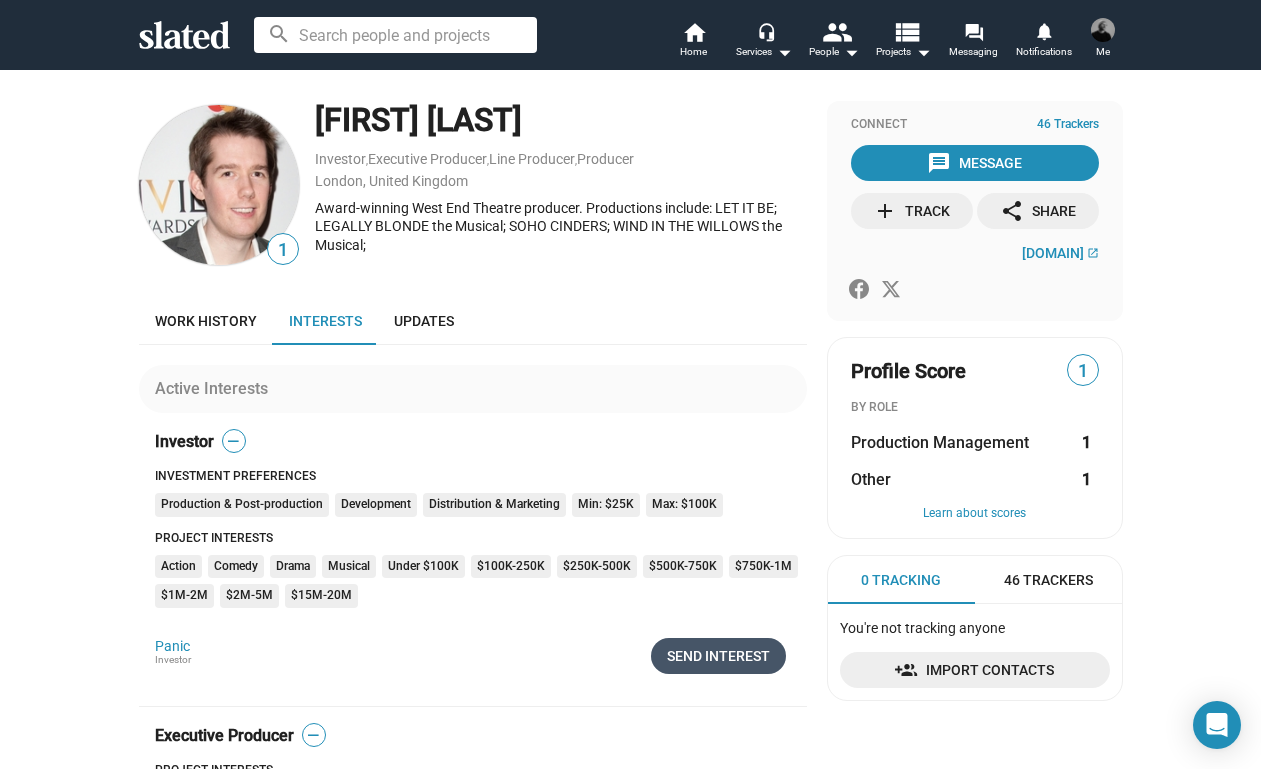 click on "Send Interest" 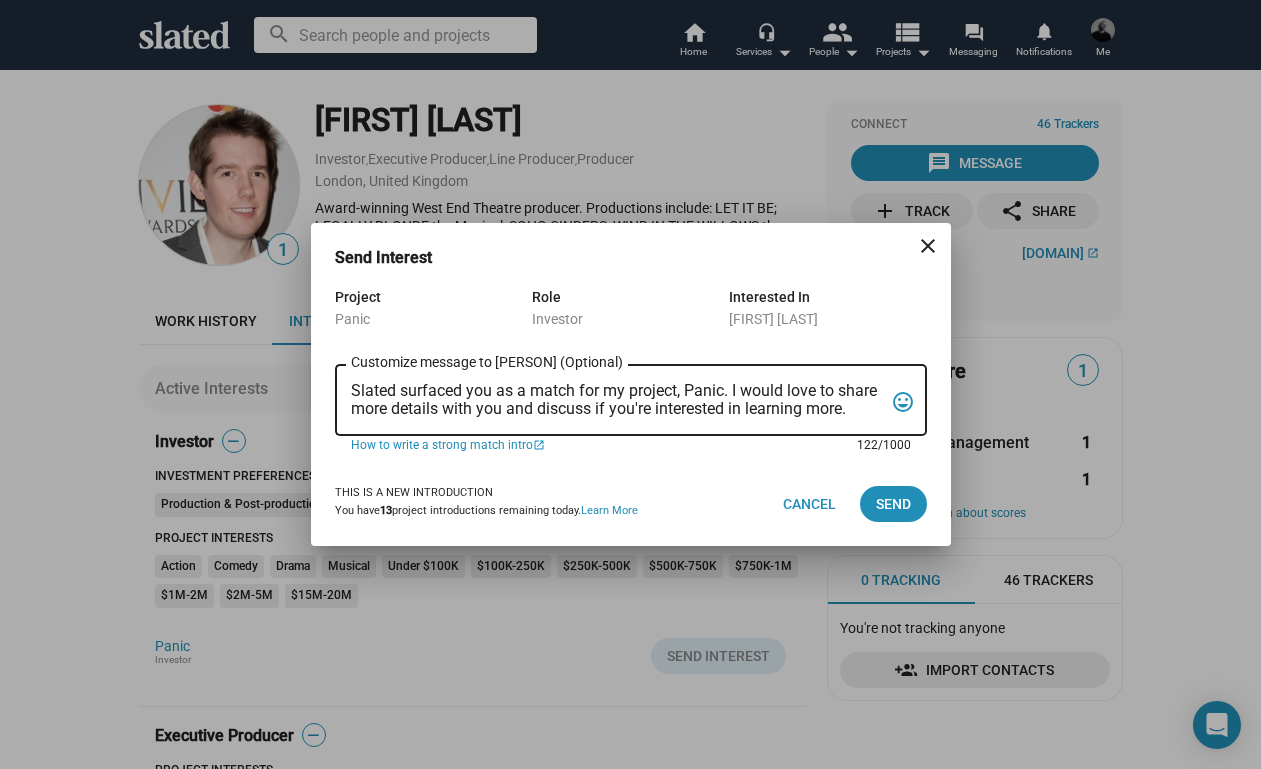 drag, startPoint x: 353, startPoint y: 390, endPoint x: 751, endPoint y: 429, distance: 399.90625 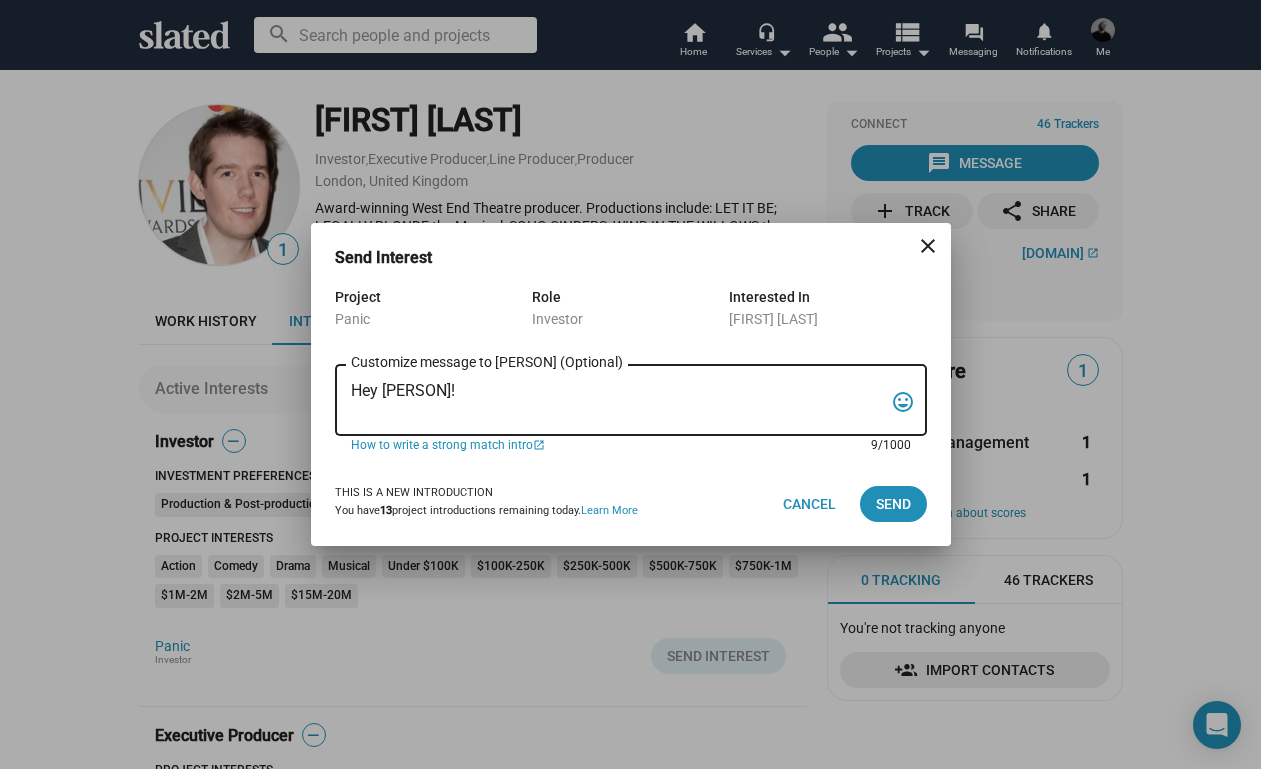 paste on "My name is Trevor Peckham, and I am a New York based writer/director/producer making my second feature film called PANIC, an absurdist comedy in the body of a paranoia thriller. We have all the pieces in place to make this film happen from a practical point of view, and just need to secure our financing to get it over the line. We have a strong cast attached, including Tom Lipinski (Suits, Labor Day) and Elizabeth Alderfer (AP Bio, Disjointed) in the lead roles, supported by Joe Pantoliano (The Matrix, Bad Boys, Memento), Xander Berkeley (Air Force One, Terminator 2, Shanghai Noon) and Langston Fishburne (Ant-Man and The Wasp, Discontinued). I think the project will punch well above its weight, and I'd love to discuss it with you. Let me know if you have any thoughts or questions, and I hope to talk soon. Thanks!" 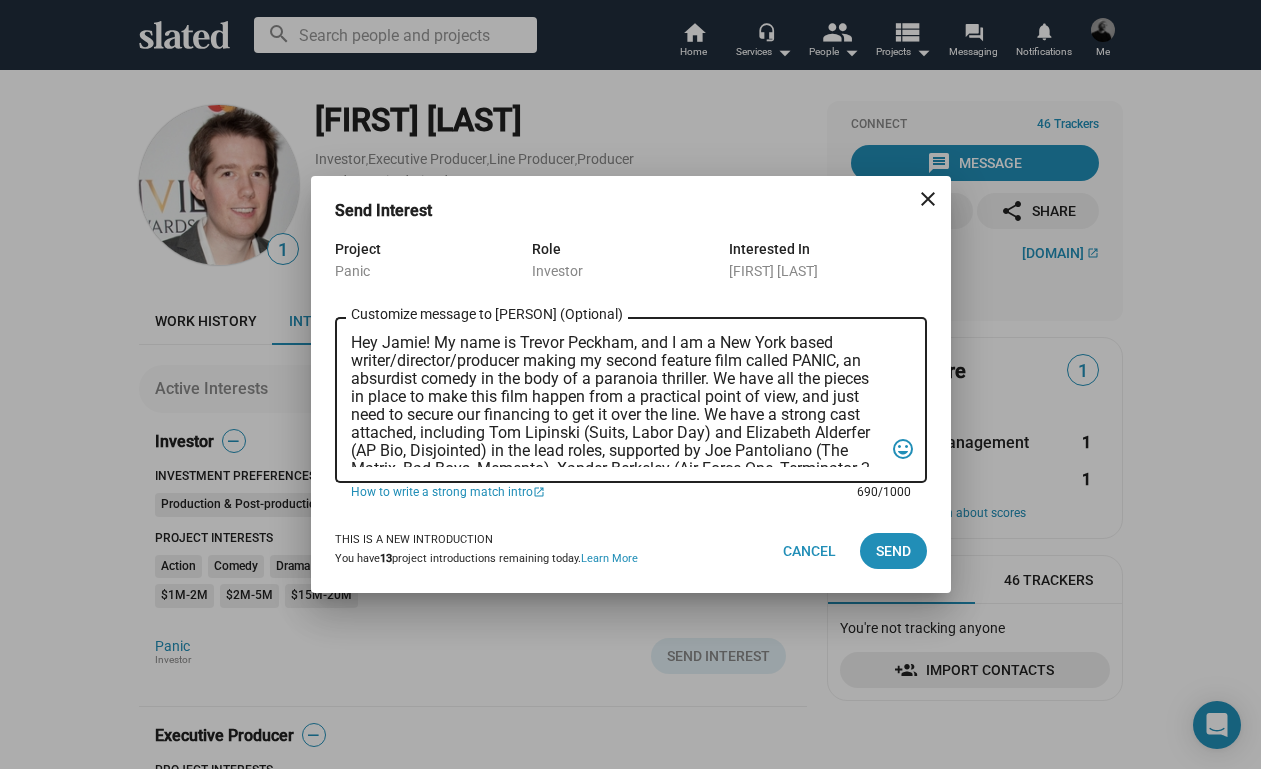 scroll, scrollTop: 0, scrollLeft: 0, axis: both 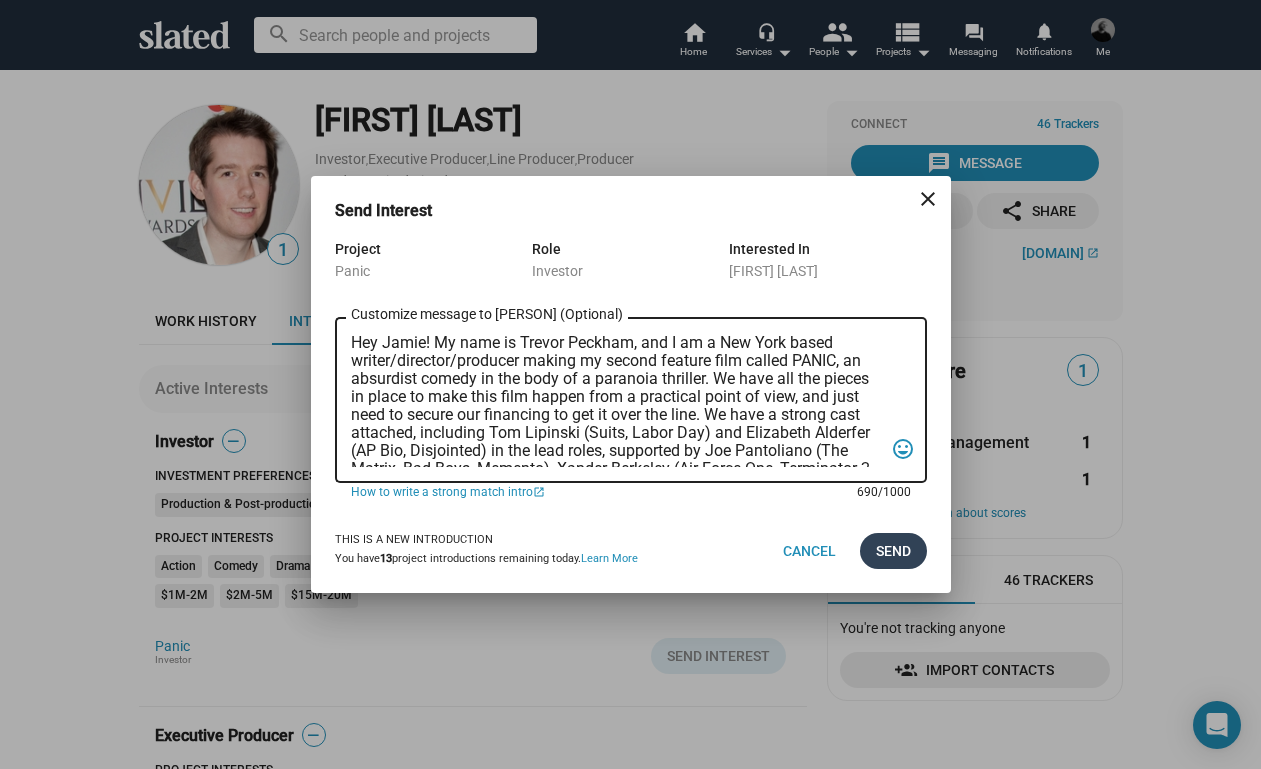 type on "Hey Jamie! My name is Trevor Peckham, and I am a New York based writer/director/producer making my second feature film called PANIC, an absurdist comedy in the body of a paranoia thriller. We have all the pieces in place to make this film happen from a practical point of view, and just need to secure our financing to get it over the line. We have a strong cast attached, including Tom Lipinski (Suits, Labor Day) and Elizabeth Alderfer (AP Bio, Disjointed) in the lead roles, supported by Joe Pantoliano (The Matrix, Bad Boys, Memento), Xander Berkeley (Air Force One, Terminator 2, Shanghai Noon) and Langston Fishburne (Ant-Man and The Wasp, Discontinued). I think the project will punch well above its weight, and I'd love to discuss it with you. Let me know if you have any thoughts or questions, and I hope to talk soon. Thanks!" 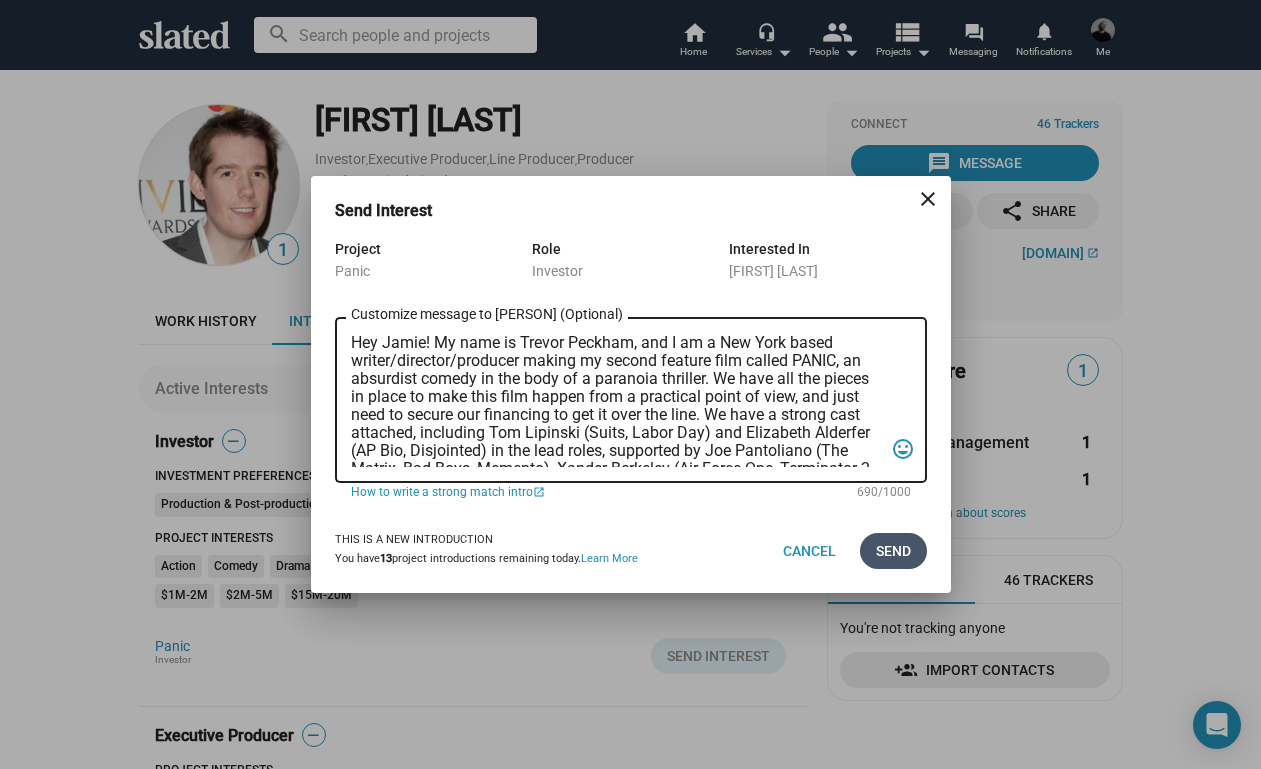 click on "Send" at bounding box center [893, 551] 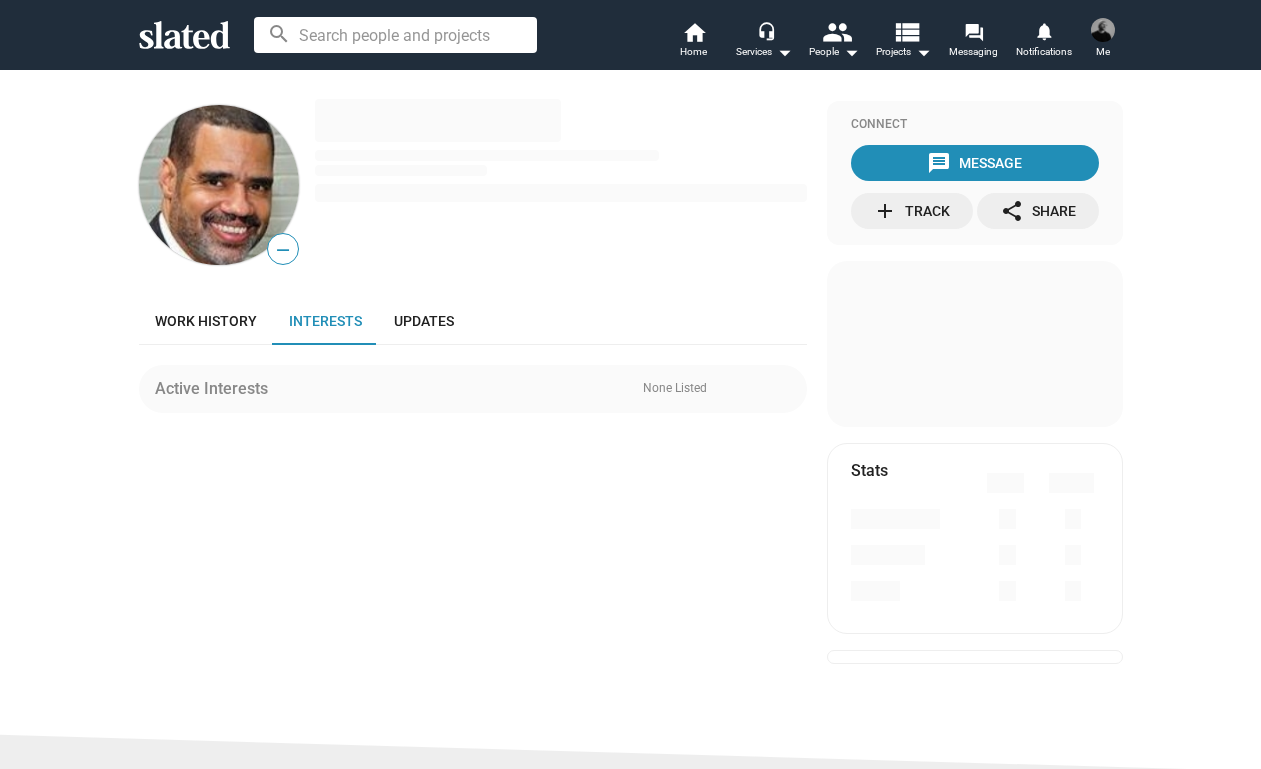 scroll, scrollTop: 0, scrollLeft: 0, axis: both 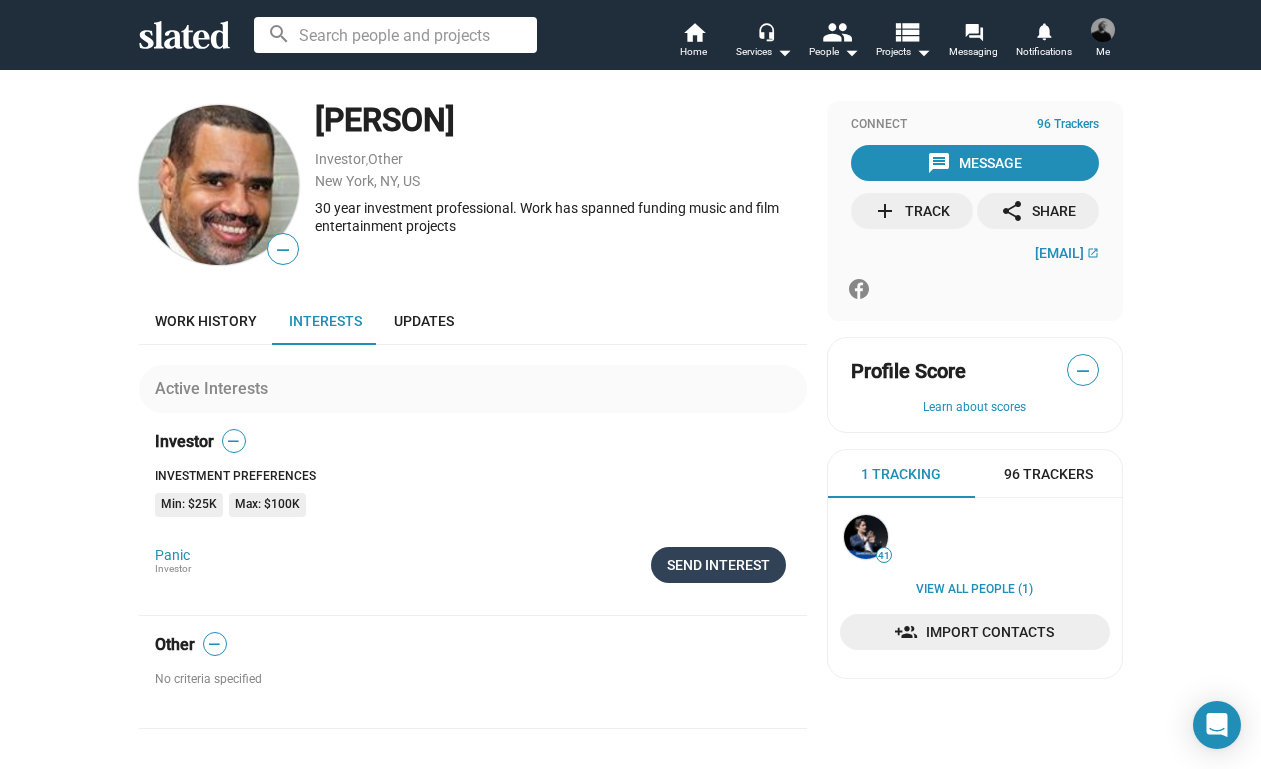 click on "Send Interest" 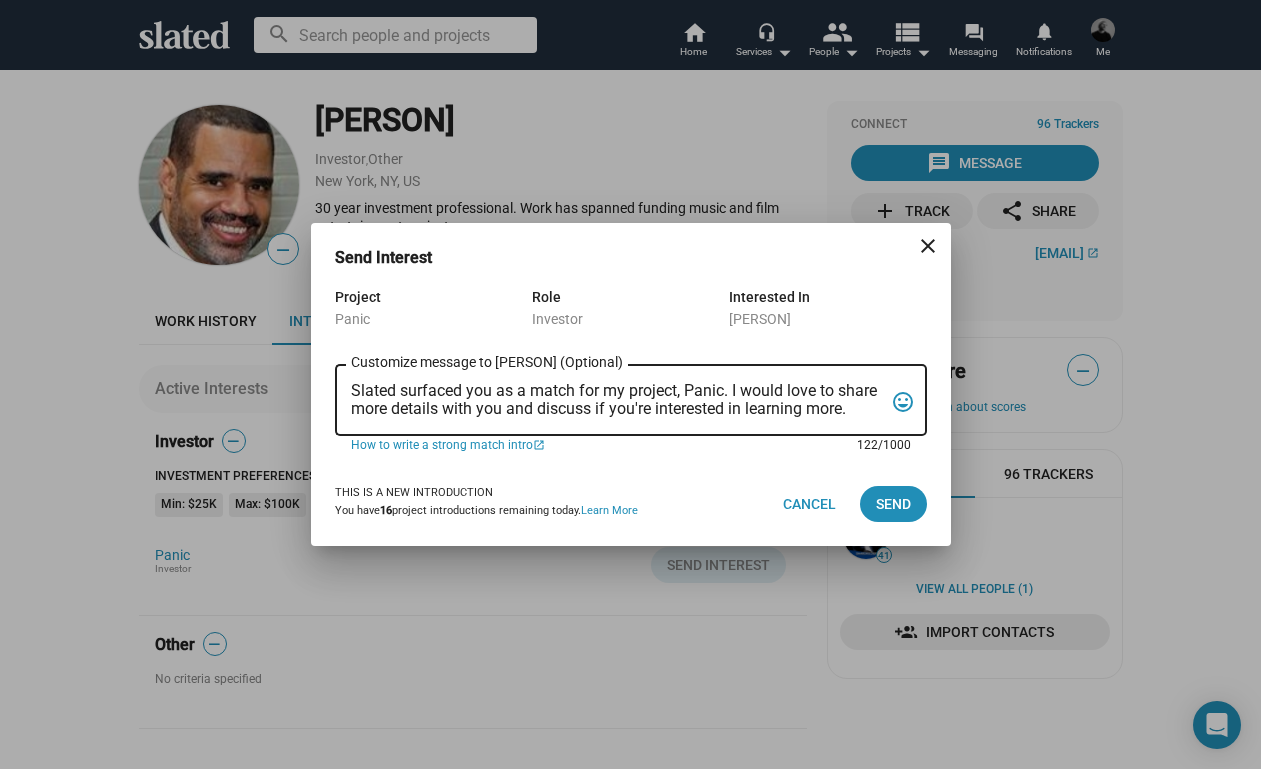 drag, startPoint x: 354, startPoint y: 390, endPoint x: 898, endPoint y: 408, distance: 544.2977 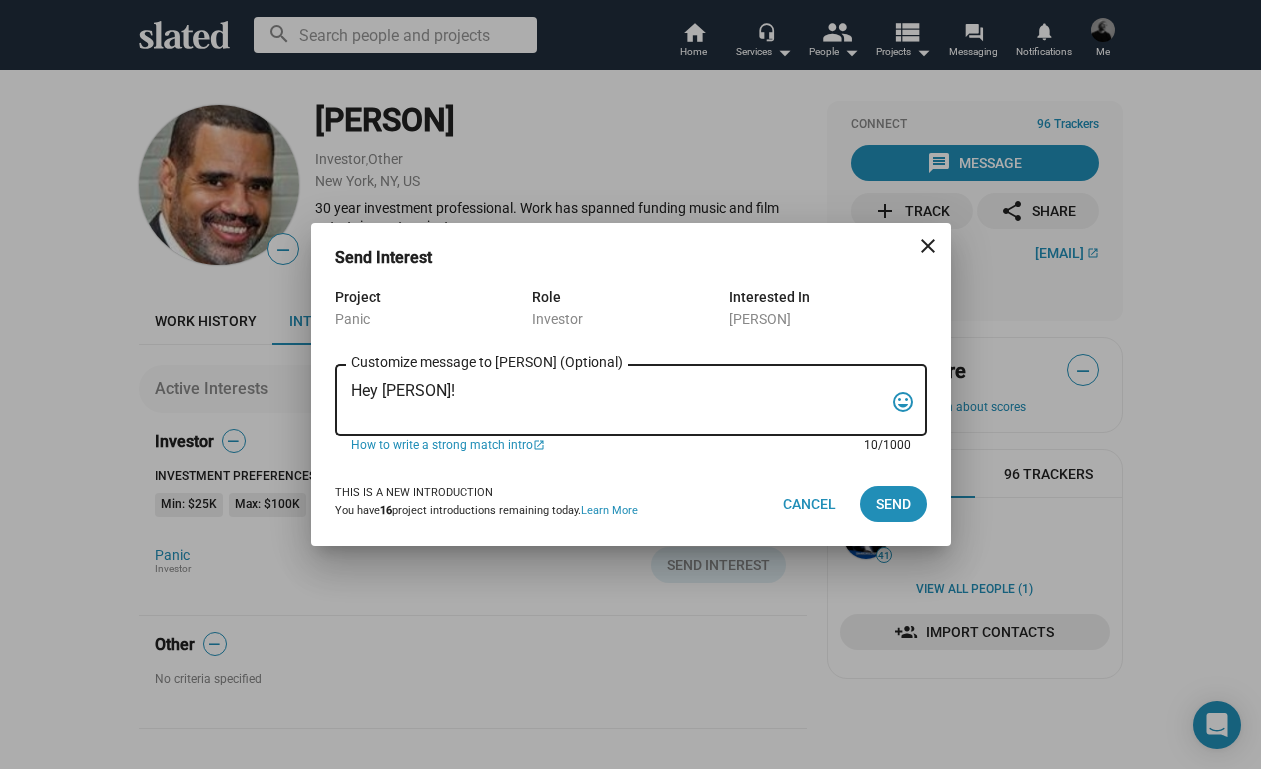 paste on "My name is Trevor Peckham, and I am a New York based writer/director/producer making my second feature film called PANIC, an absurdist comedy in the body of a paranoia thriller. We have all the pieces in place to make this film happen from a practical point of view, and just need to secure our financing to get it over the line. We have a strong cast attached, including Tom Lipinski (Suits, Labor Day) and Elizabeth Alderfer (AP Bio, Disjointed) in the lead roles, supported by Joe Pantoliano (The Matrix, Bad Boys, Memento), Xander Berkeley (Air Force One, Terminator 2, Shanghai Noon) and Langston Fishburne (Ant-Man and The Wasp, Discontinued). I think the project will punch well above its weight, and I'd love to discuss it with you. Let me know if you have any thoughts or questions, and I hope to talk soon. Thanks!" 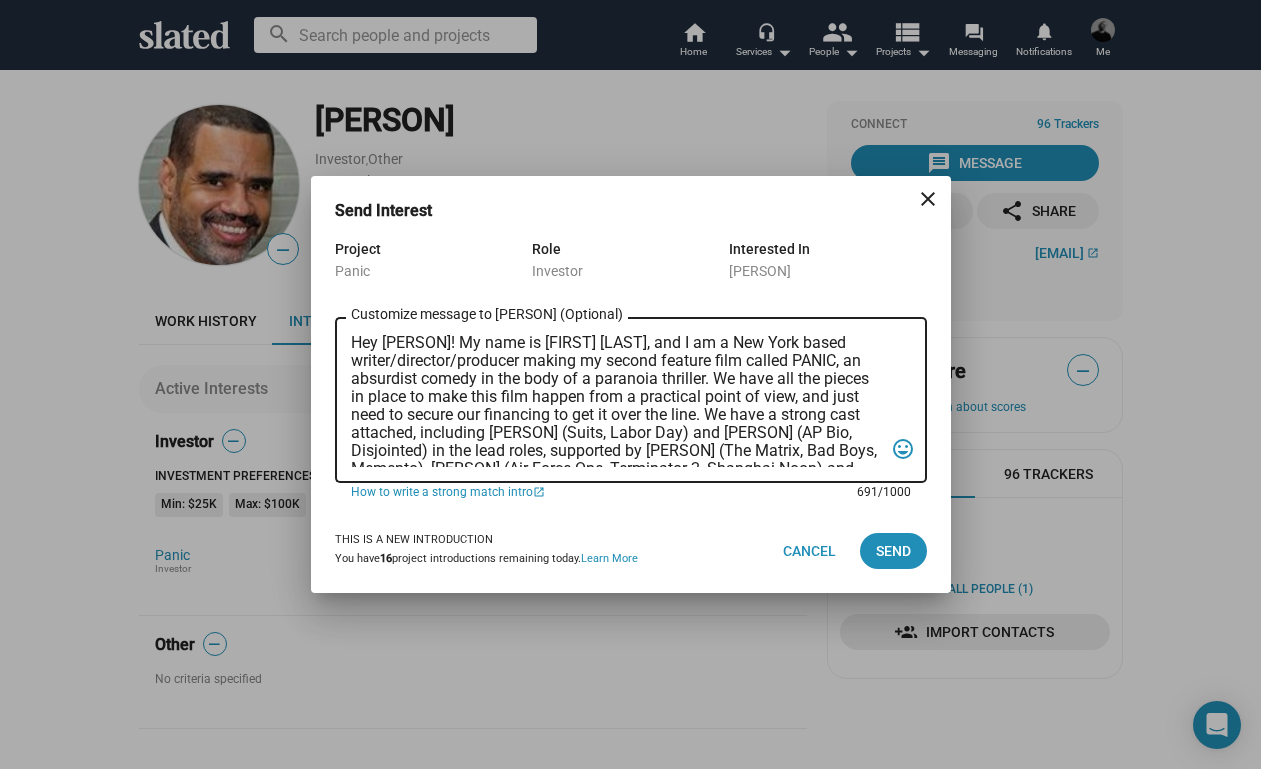 scroll, scrollTop: 0, scrollLeft: 0, axis: both 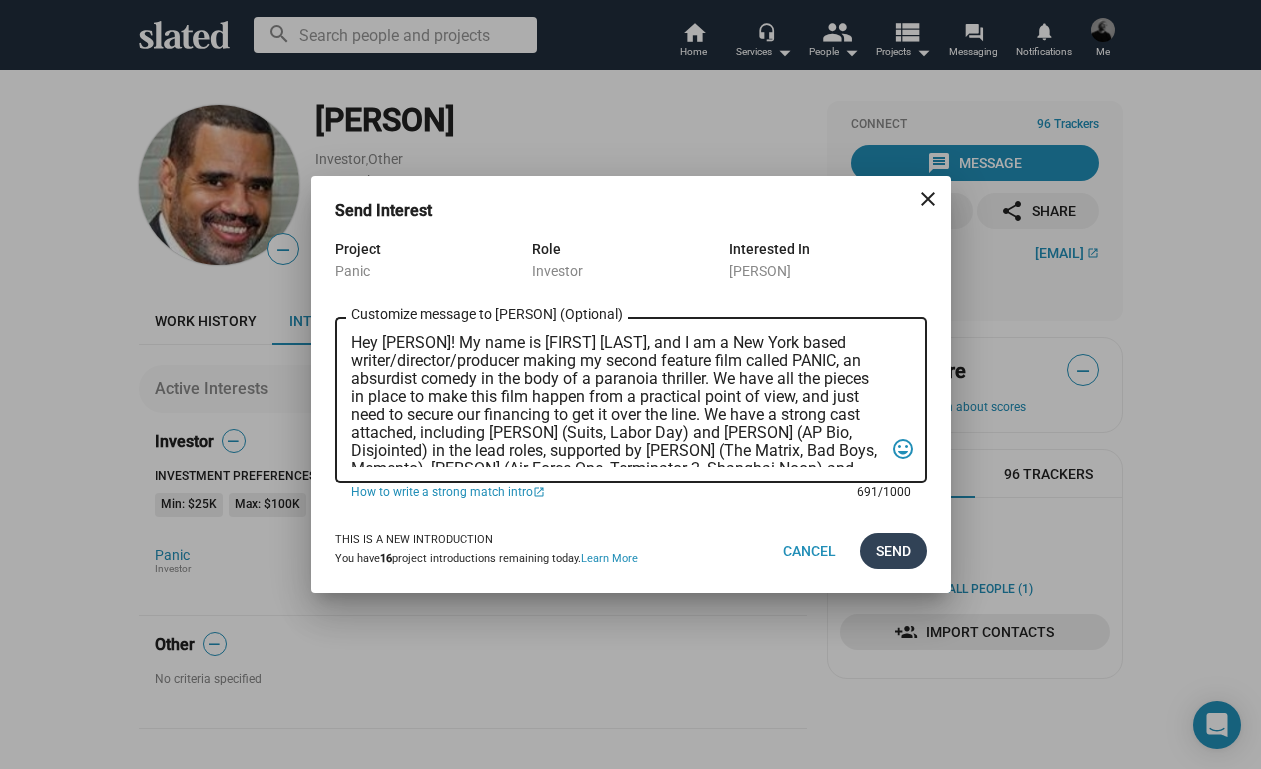 type on "Hey Reuben! My name is Trevor Peckham, and I am a New York based writer/director/producer making my second feature film called PANIC, an absurdist comedy in the body of a paranoia thriller. We have all the pieces in place to make this film happen from a practical point of view, and just need to secure our financing to get it over the line. We have a strong cast attached, including Tom Lipinski (Suits, Labor Day) and Elizabeth Alderfer (AP Bio, Disjointed) in the lead roles, supported by Joe Pantoliano (The Matrix, Bad Boys, Memento), Xander Berkeley (Air Force One, Terminator 2, Shanghai Noon) and Langston Fishburne (Ant-Man and The Wasp, Discontinued). I think the project will punch well above its weight, and I'd love to discuss it with you. Let me know if you have any thoughts or questions, and I hope to talk soon. Thanks!" 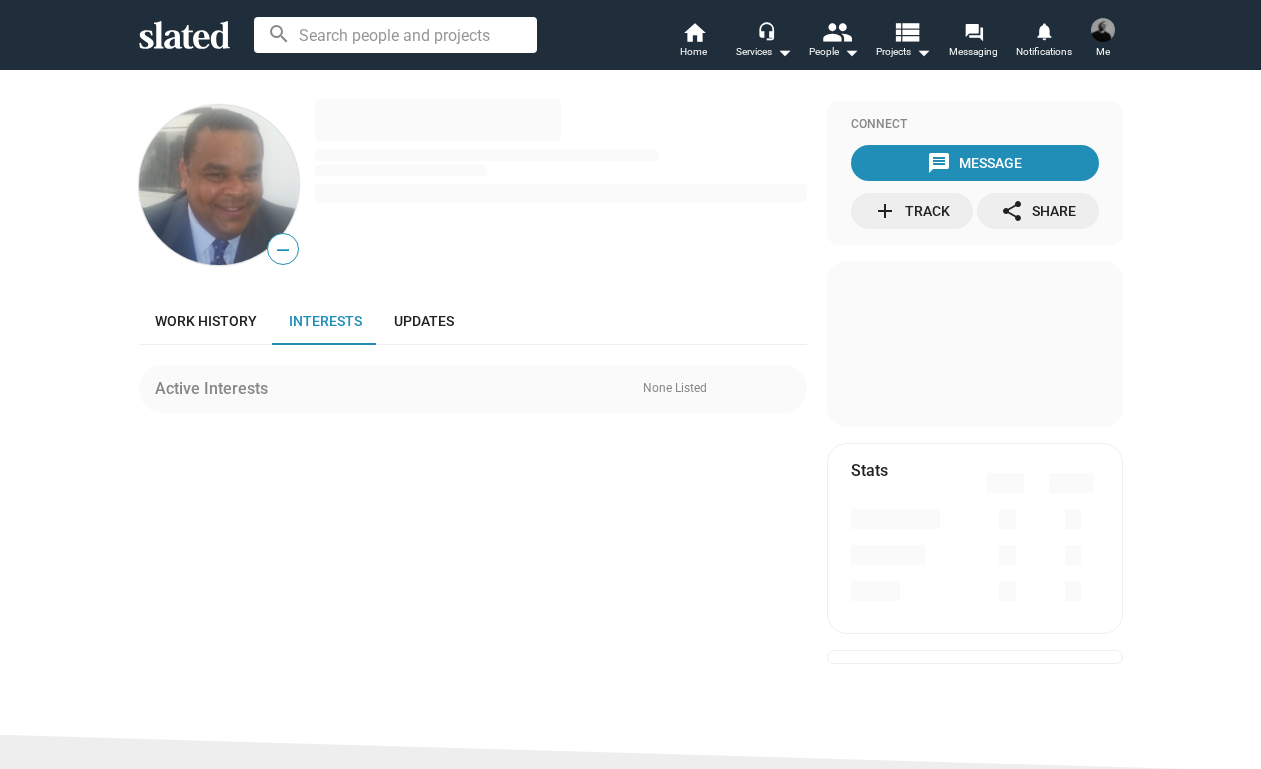 scroll, scrollTop: 0, scrollLeft: 0, axis: both 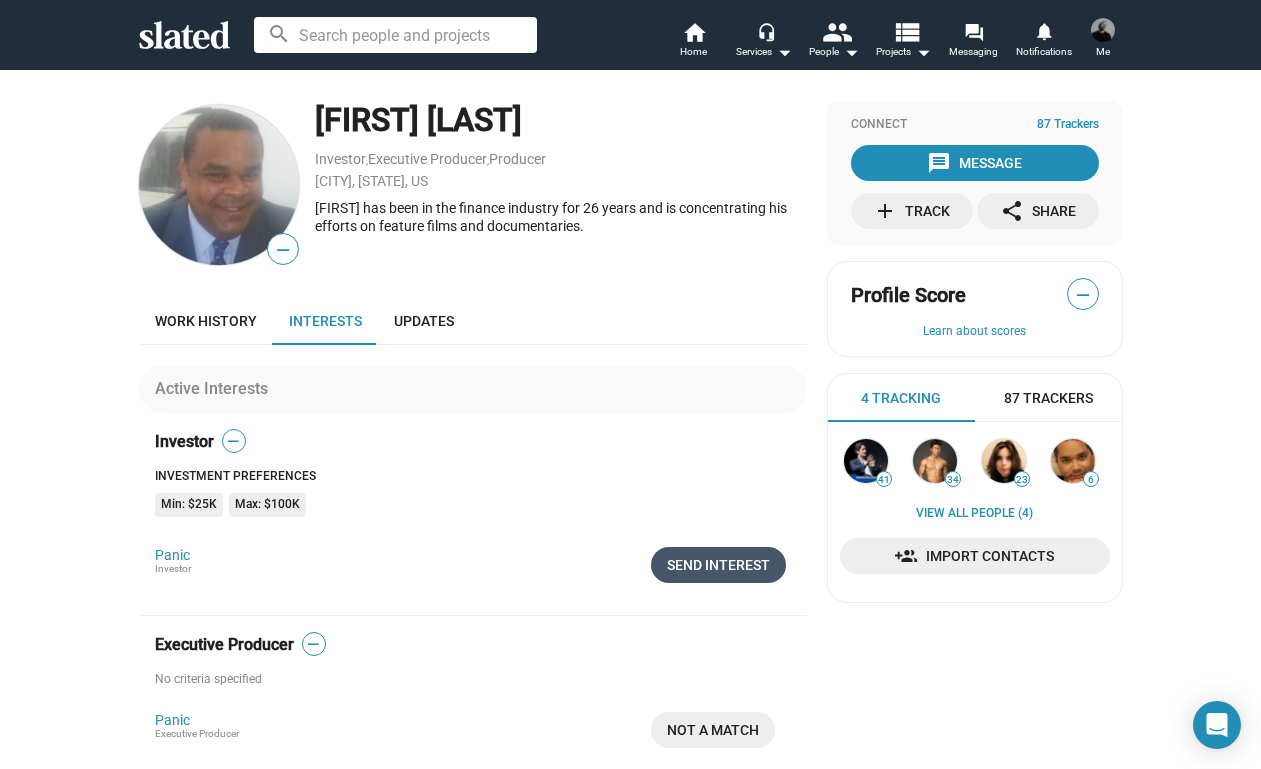click on "Send Interest" 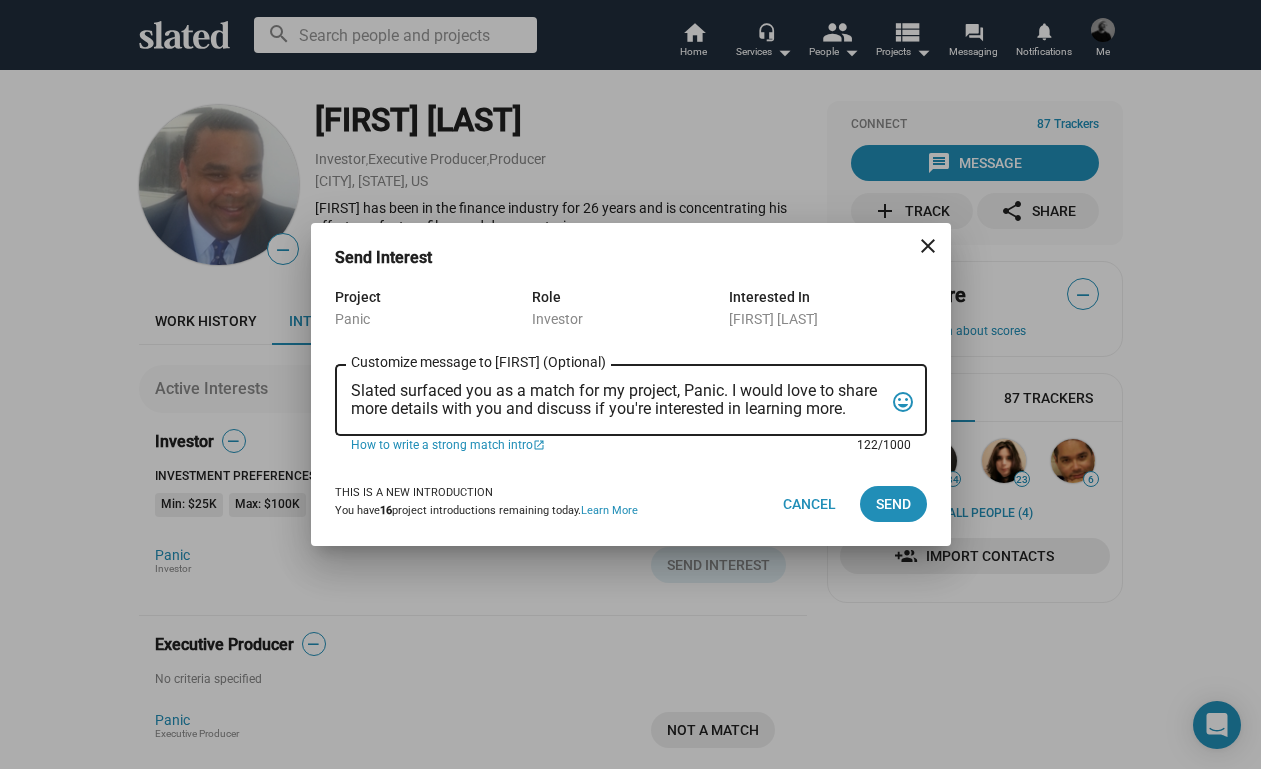 drag, startPoint x: 352, startPoint y: 389, endPoint x: 894, endPoint y: 416, distance: 542.6721 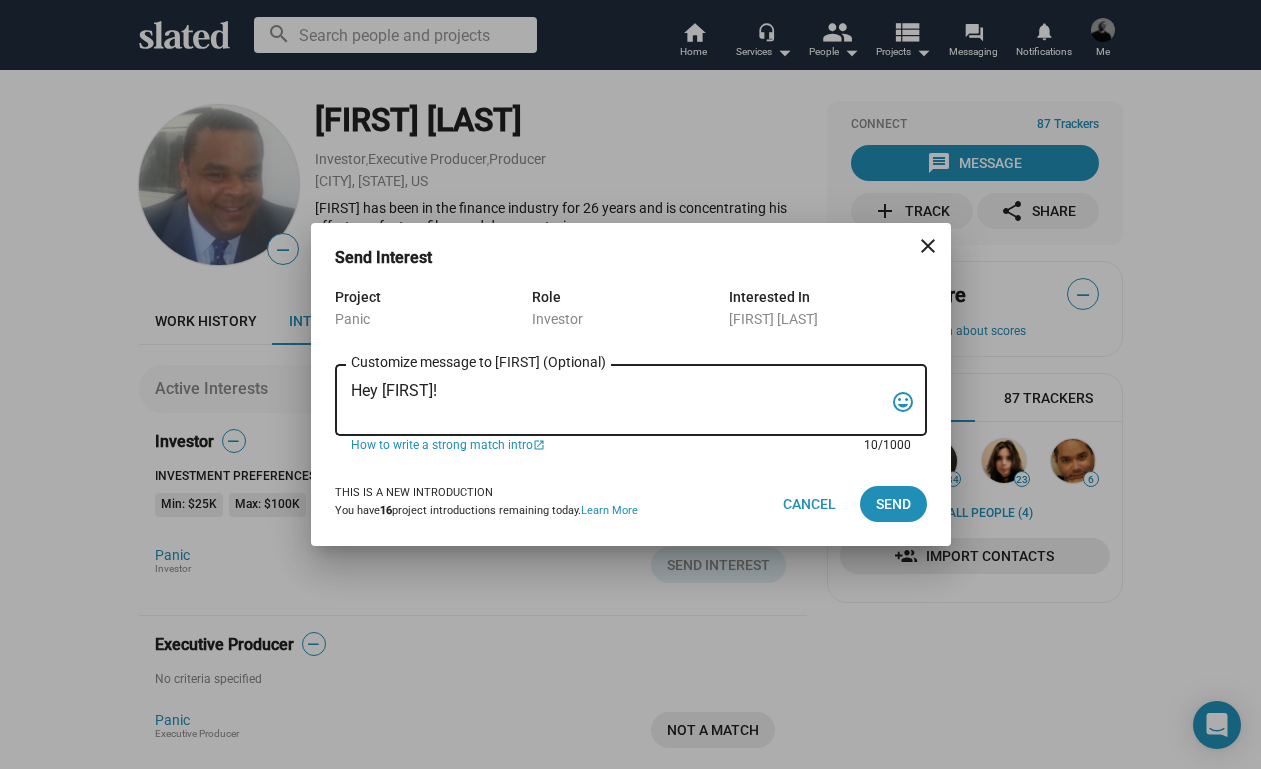 paste on "My name is Trevor Peckham, and I am a New York based writer/director/producer making my second feature film called PANIC, an absurdist comedy in the body of a paranoia thriller. We have all the pieces in place to make this film happen from a practical point of view, and just need to secure our financing to get it over the line. We have a strong cast attached, including Tom Lipinski (Suits, Labor Day) and Elizabeth Alderfer (AP Bio, Disjointed) in the lead roles, supported by Joe Pantoliano (The Matrix, Bad Boys, Memento), Xander Berkeley (Air Force One, Terminator 2, Shanghai Noon) and Langston Fishburne (Ant-Man and The Wasp, Discontinued). I think the project will punch well above its weight, and I'd love to discuss it with you. Let me know if you have any thoughts or questions, and I hope to talk soon. Thanks!" 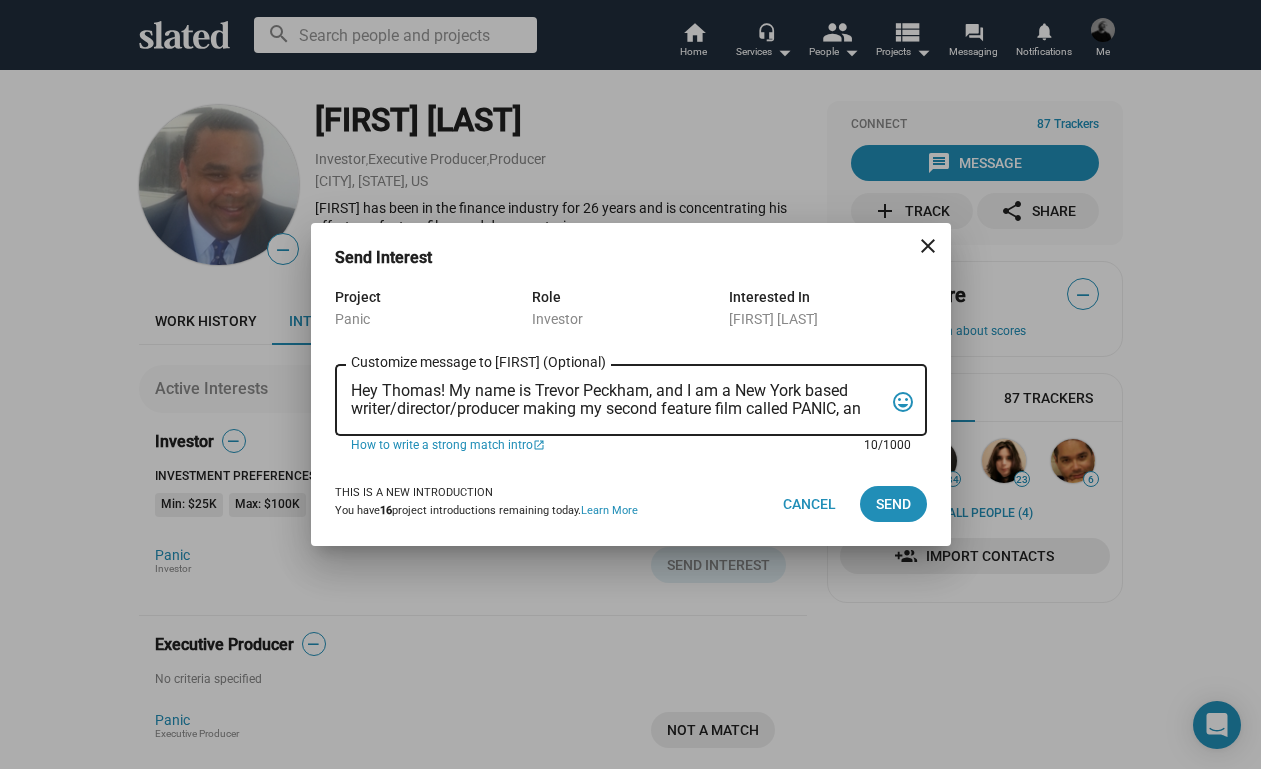 scroll, scrollTop: 83, scrollLeft: 0, axis: vertical 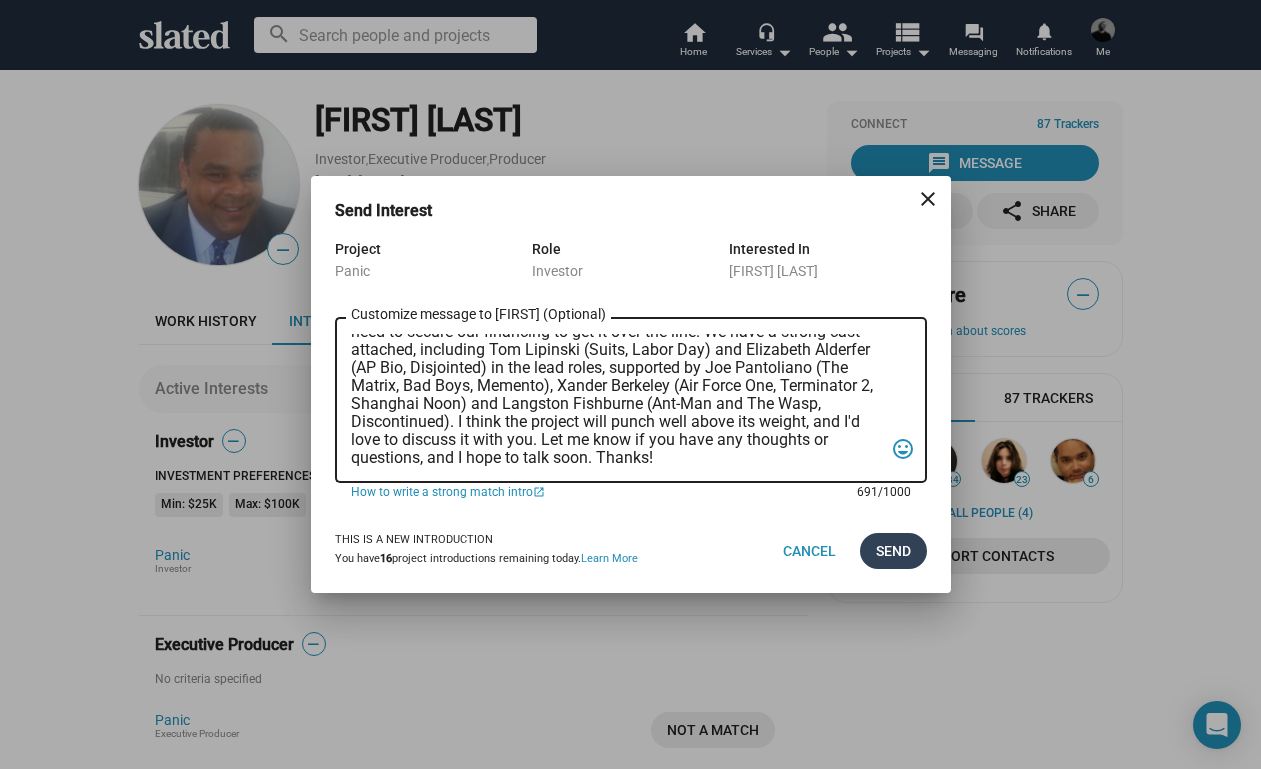 type on "Hey Thomas! My name is Trevor Peckham, and I am a New York based writer/director/producer making my second feature film called PANIC, an absurdist comedy in the body of a paranoia thriller. We have all the pieces in place to make this film happen from a practical point of view, and just need to secure our financing to get it over the line. We have a strong cast attached, including Tom Lipinski (Suits, Labor Day) and Elizabeth Alderfer (AP Bio, Disjointed) in the lead roles, supported by Joe Pantoliano (The Matrix, Bad Boys, Memento), Xander Berkeley (Air Force One, Terminator 2, Shanghai Noon) and Langston Fishburne (Ant-Man and The Wasp, Discontinued). I think the project will punch well above its weight, and I'd love to discuss it with you. Let me know if you have any thoughts or questions, and I hope to talk soon. Thanks!" 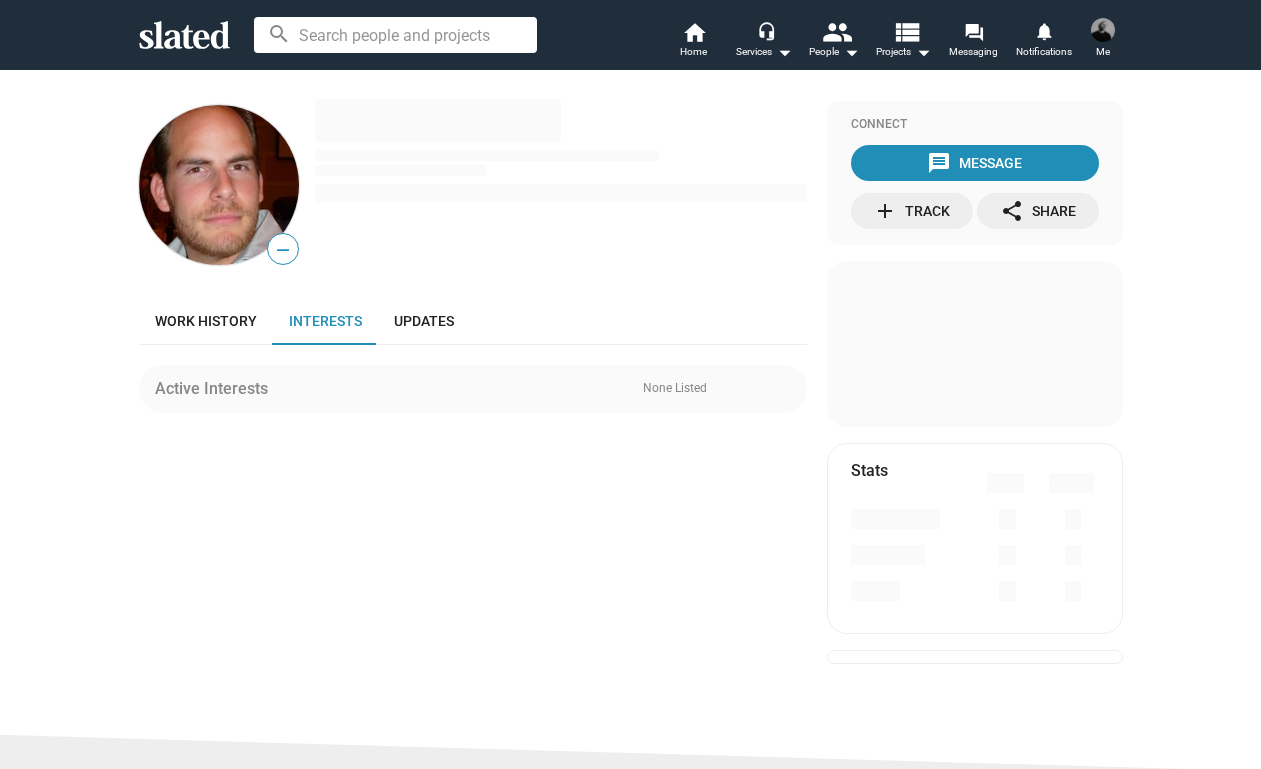 scroll, scrollTop: 0, scrollLeft: 0, axis: both 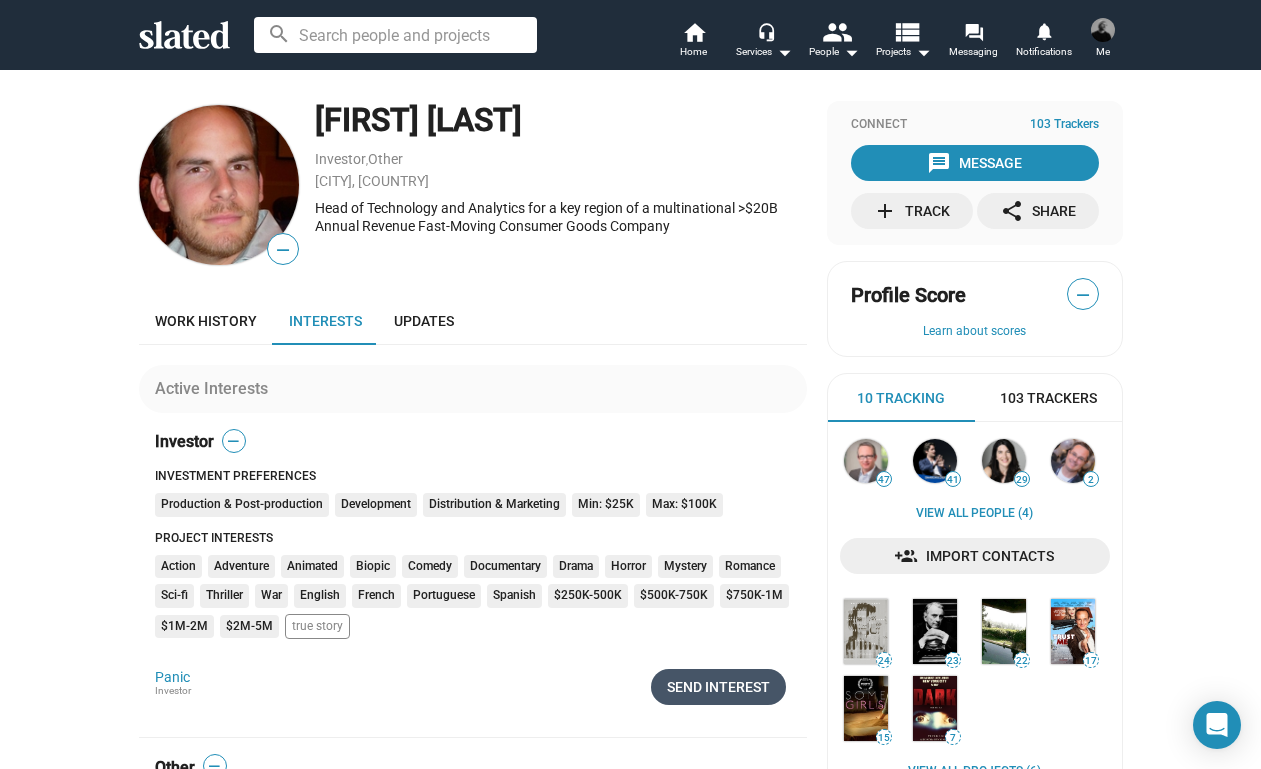 click on "Send Interest" 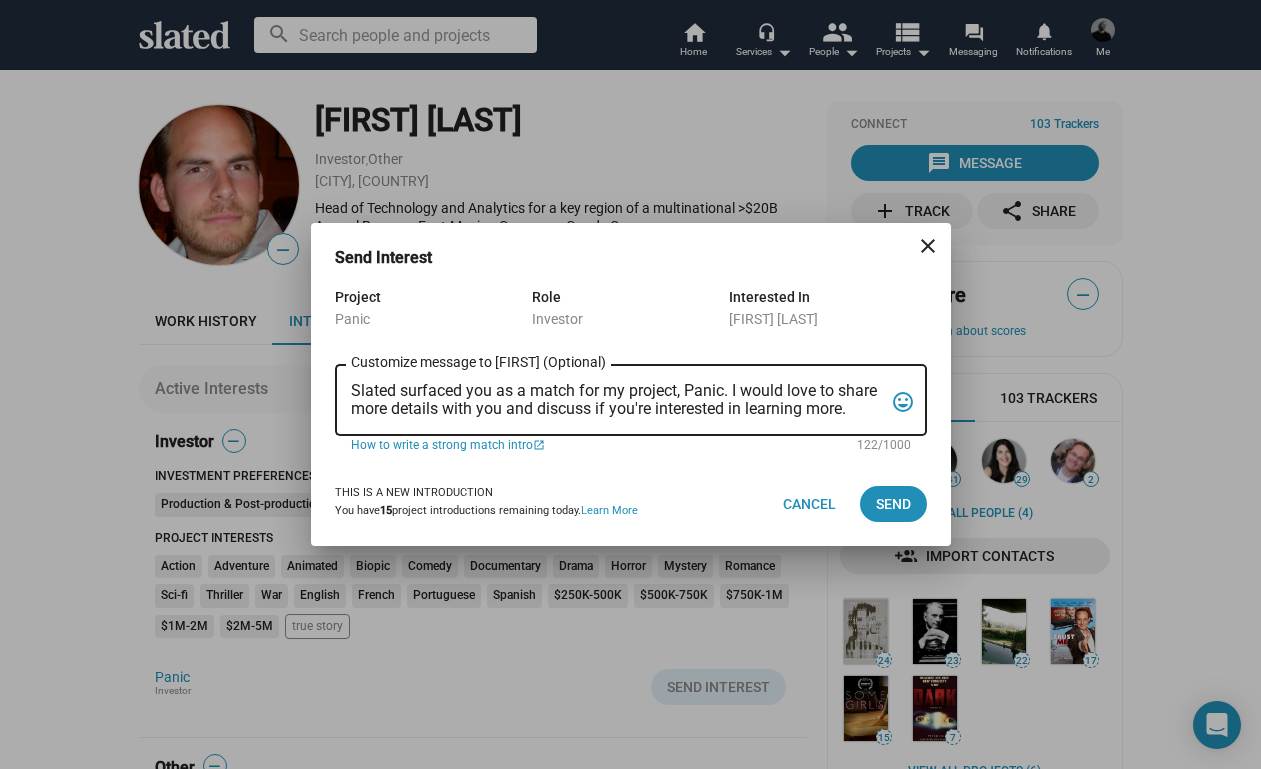 drag, startPoint x: 349, startPoint y: 386, endPoint x: 371, endPoint y: 386, distance: 22 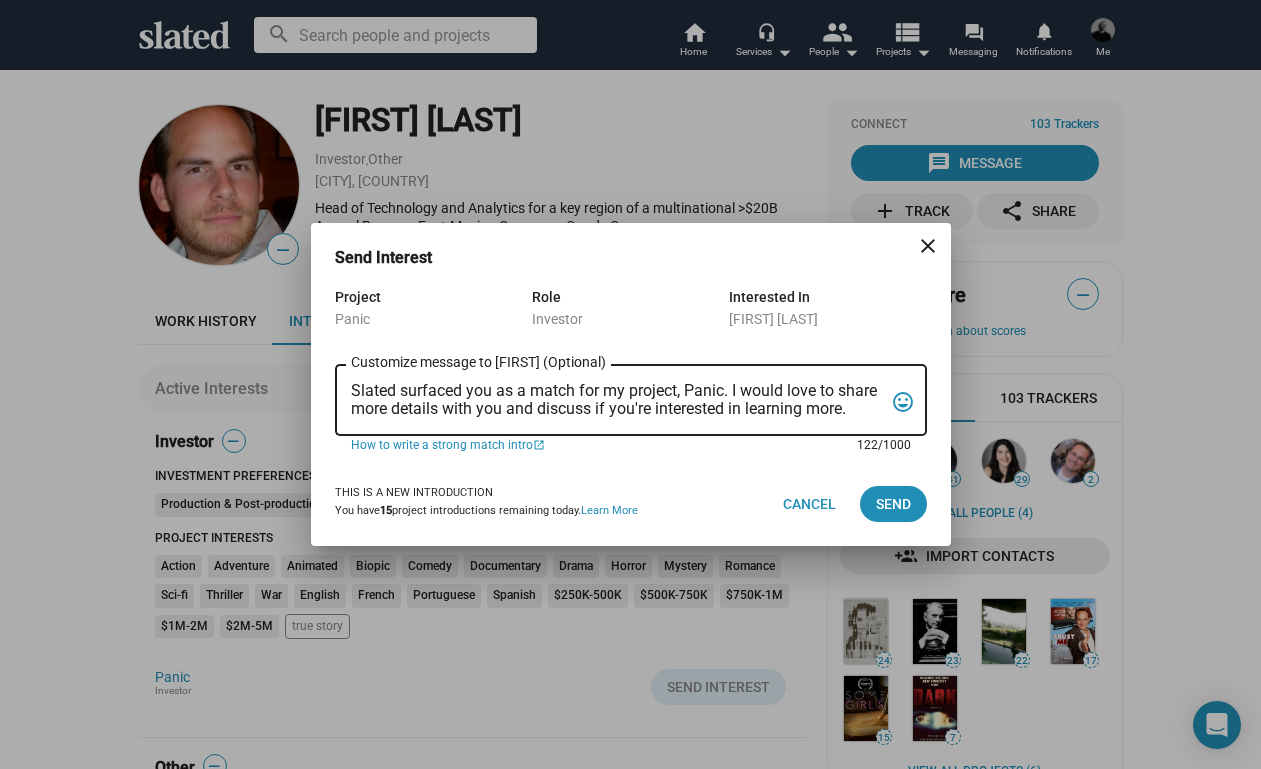 click on "Slated surfaced you as a match for my project, Panic. I would love to share more details with you and discuss if you're interested in learning more." at bounding box center [617, 401] 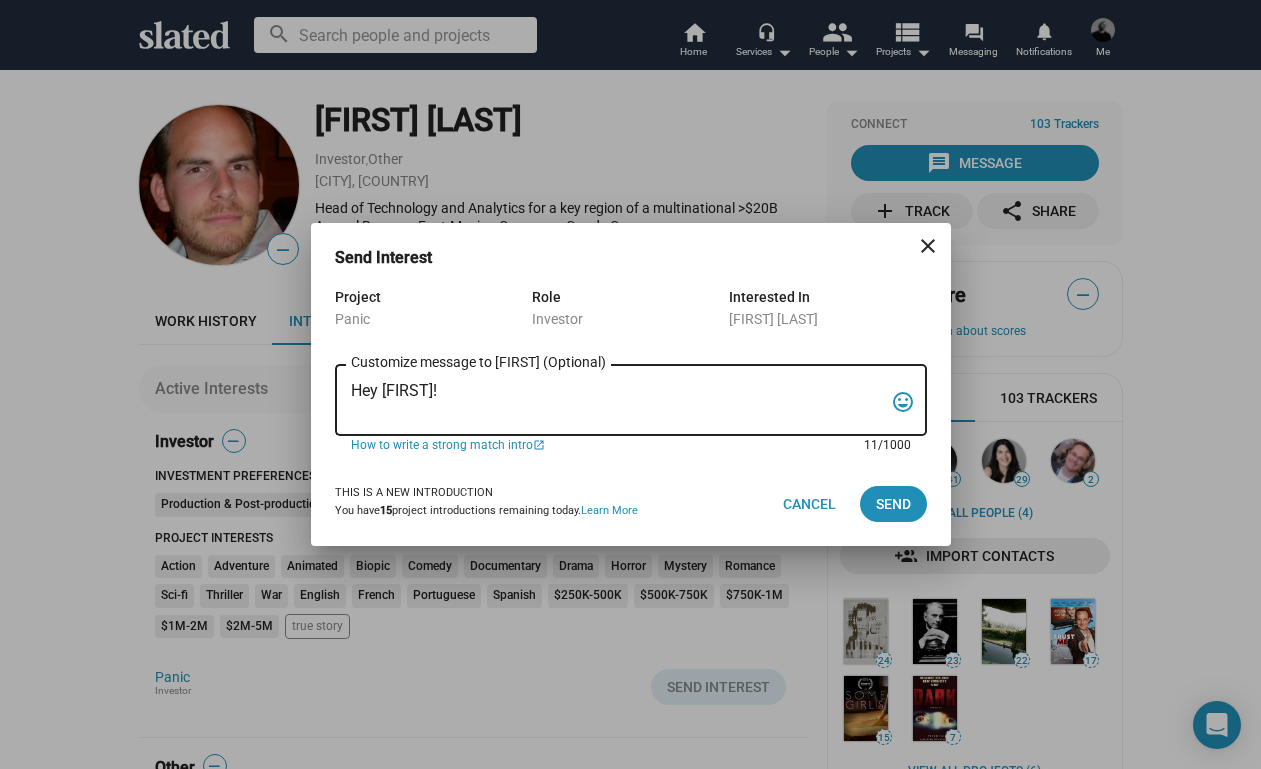 paste on "My name is Trevor Peckham, and I am a New York based writer/director/producer making my second feature film called PANIC, an absurdist comedy in the body of a paranoia thriller. We have all the pieces in place to make this film happen from a practical point of view, and just need to secure our financing to get it over the line. We have a strong cast attached, including Tom Lipinski (Suits, Labor Day) and Elizabeth Alderfer (AP Bio, Disjointed) in the lead roles, supported by Joe Pantoliano (The Matrix, Bad Boys, Memento), Xander Berkeley (Air Force One, Terminator 2, Shanghai Noon) and Langston Fishburne (Ant-Man and The Wasp, Discontinued). I think the project will punch well above its weight, and I'd love to discuss it with you. Let me know if you have any thoughts or questions, and I hope to talk soon. Thanks!" 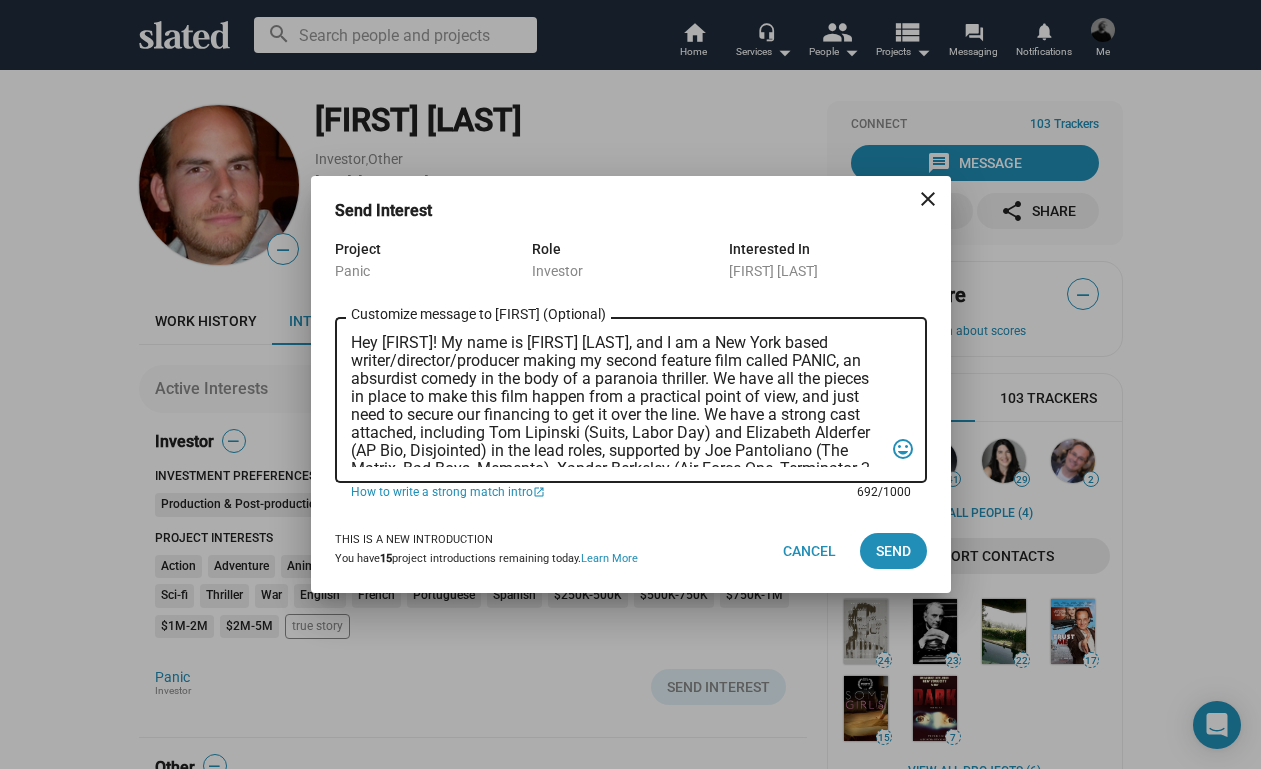 scroll, scrollTop: 0, scrollLeft: 0, axis: both 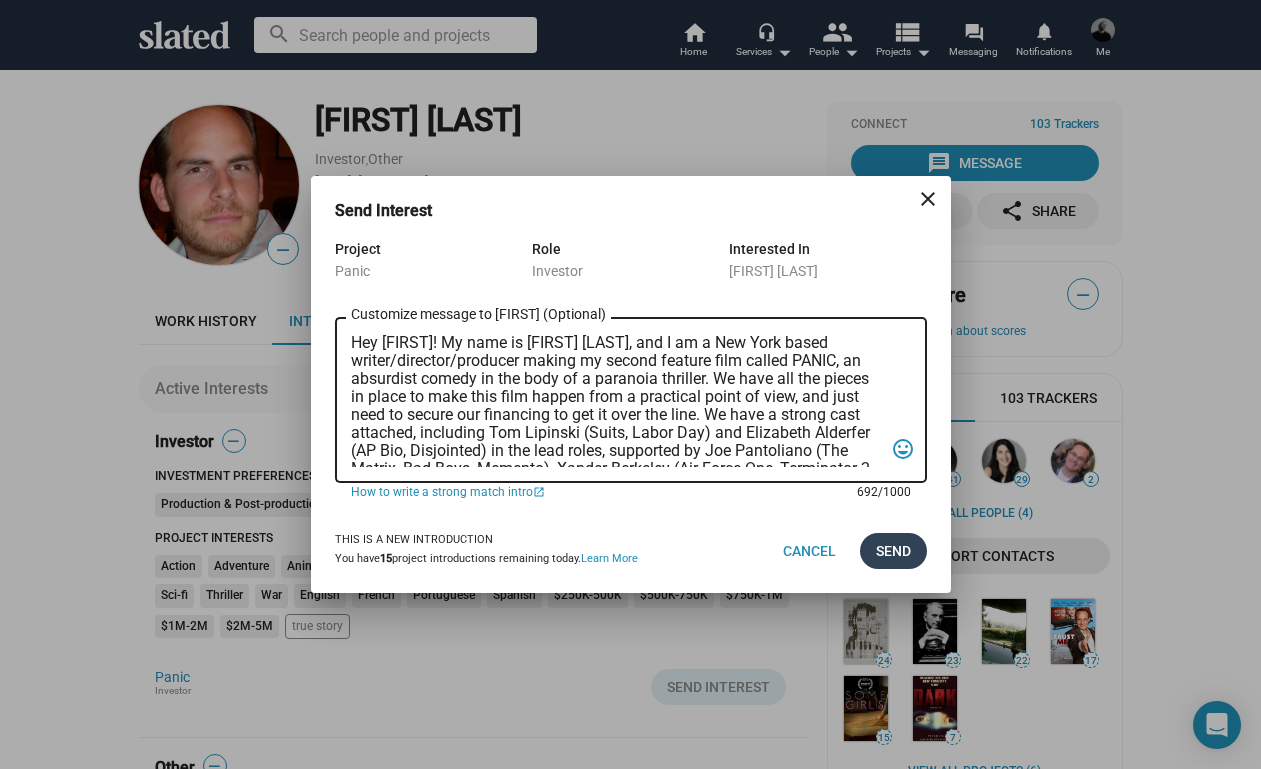 type on "Hey Ignacio! My name is Trevor Peckham, and I am a New York based writer/director/producer making my second feature film called PANIC, an absurdist comedy in the body of a paranoia thriller. We have all the pieces in place to make this film happen from a practical point of view, and just need to secure our financing to get it over the line. We have a strong cast attached, including Tom Lipinski (Suits, Labor Day) and Elizabeth Alderfer (AP Bio, Disjointed) in the lead roles, supported by Joe Pantoliano (The Matrix, Bad Boys, Memento), Xander Berkeley (Air Force One, Terminator 2, Shanghai Noon) and Langston Fishburne (Ant-Man and The Wasp, Discontinued). I think the project will punch well above its weight, and I'd love to discuss it with you. Let me know if you have any thoughts or questions, and I hope to talk soon. Thanks!" 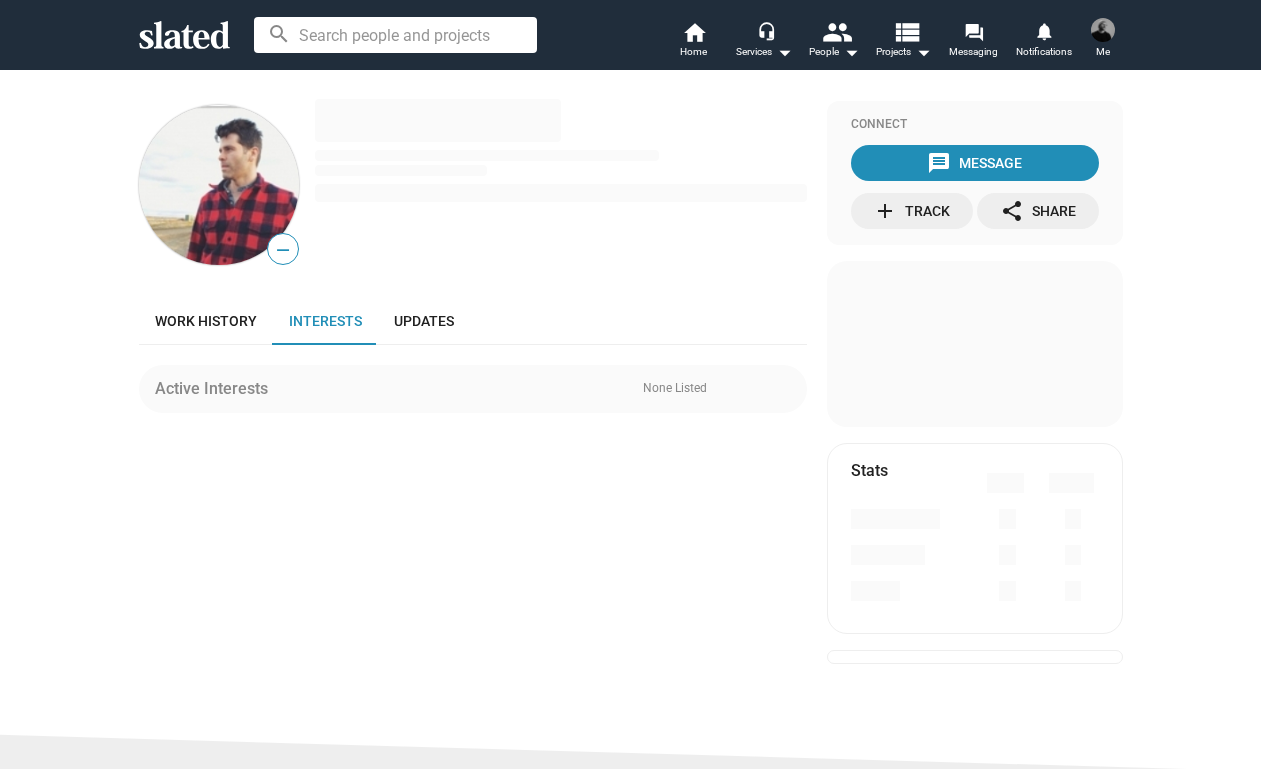 scroll, scrollTop: 0, scrollLeft: 0, axis: both 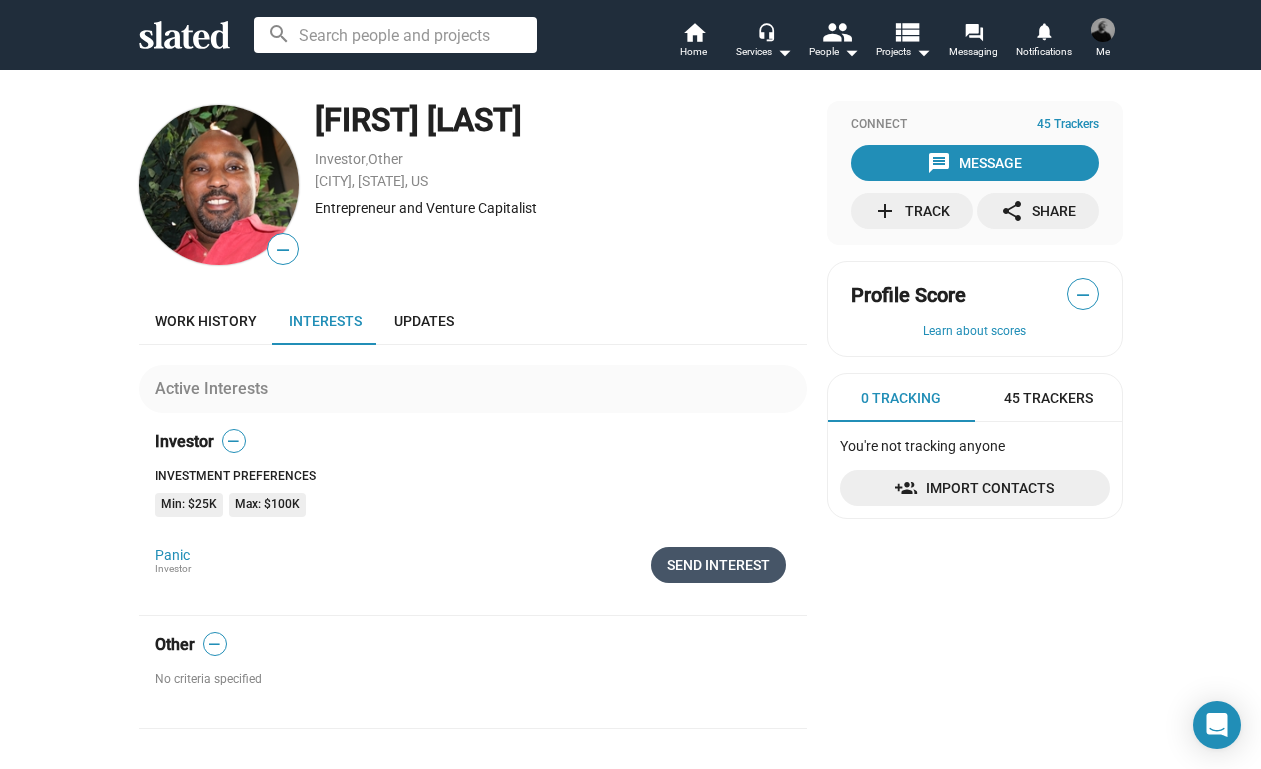 click on "Send Interest" 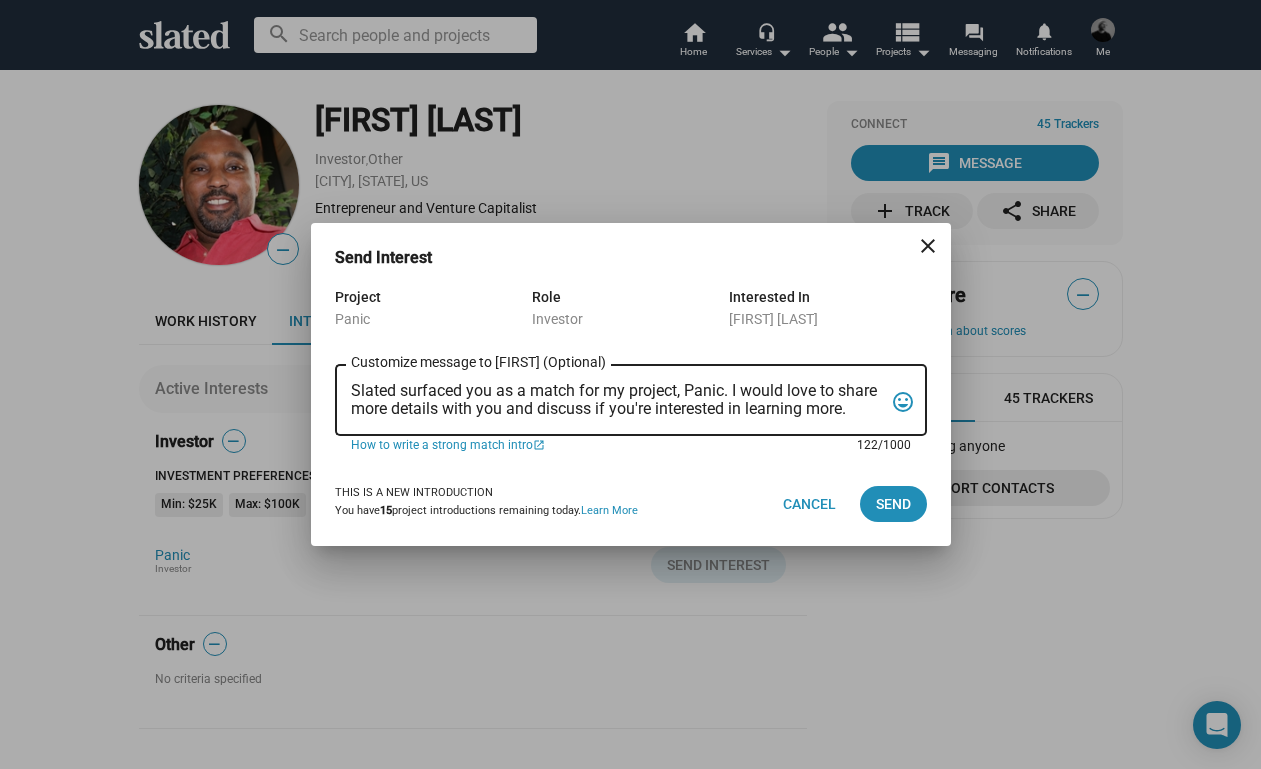 drag, startPoint x: 351, startPoint y: 388, endPoint x: 884, endPoint y: 421, distance: 534.02057 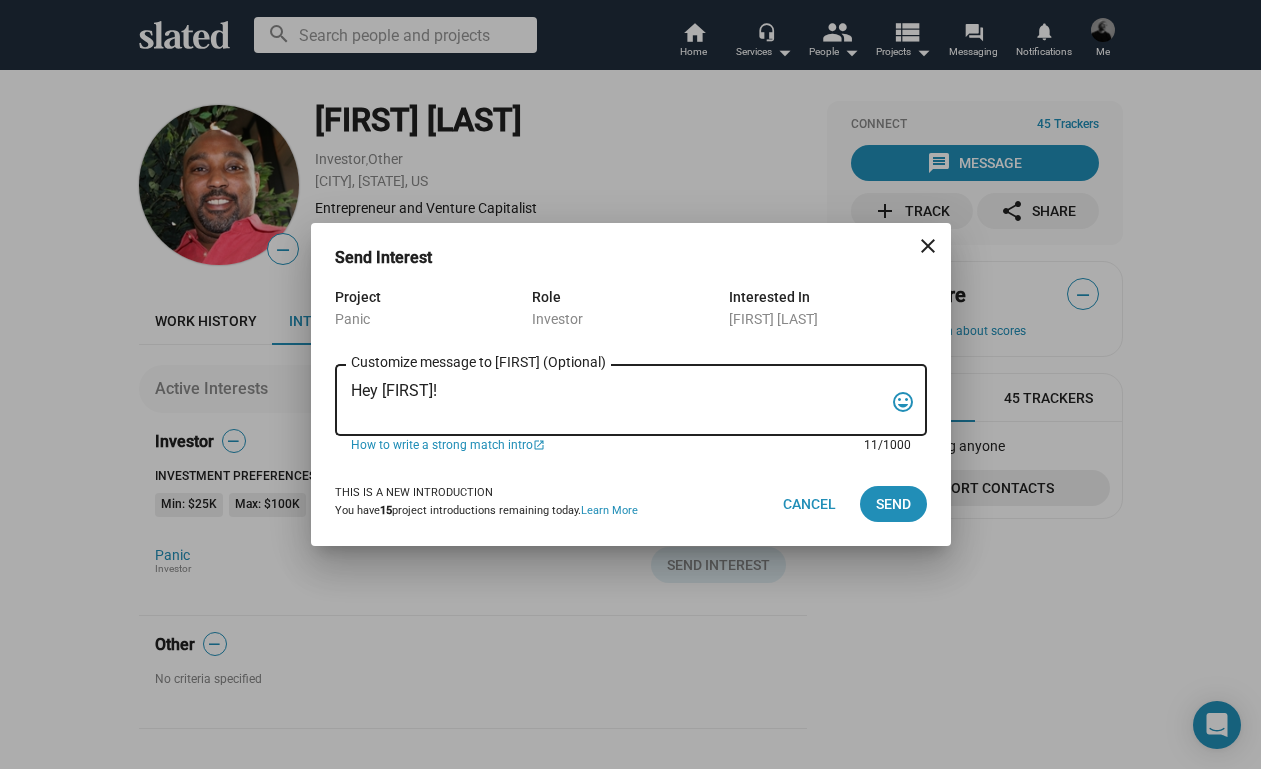 paste on "My name is Trevor Peckham, and I am a New York based writer/director/producer making my second feature film called PANIC, an absurdist comedy in the body of a paranoia thriller. We have all the pieces in place to make this film happen from a practical point of view, and just need to secure our financing to get it over the line. We have a strong cast attached, including Tom Lipinski (Suits, Labor Day) and Elizabeth Alderfer (AP Bio, Disjointed) in the lead roles, supported by Joe Pantoliano (The Matrix, Bad Boys, Memento), Xander Berkeley (Air Force One, Terminator 2, Shanghai Noon) and Langston Fishburne (Ant-Man and The Wasp, Discontinued). I think the project will punch well above its weight, and I'd love to discuss it with you. Let me know if you have any thoughts or questions, and I hope to talk soon. Thanks!" 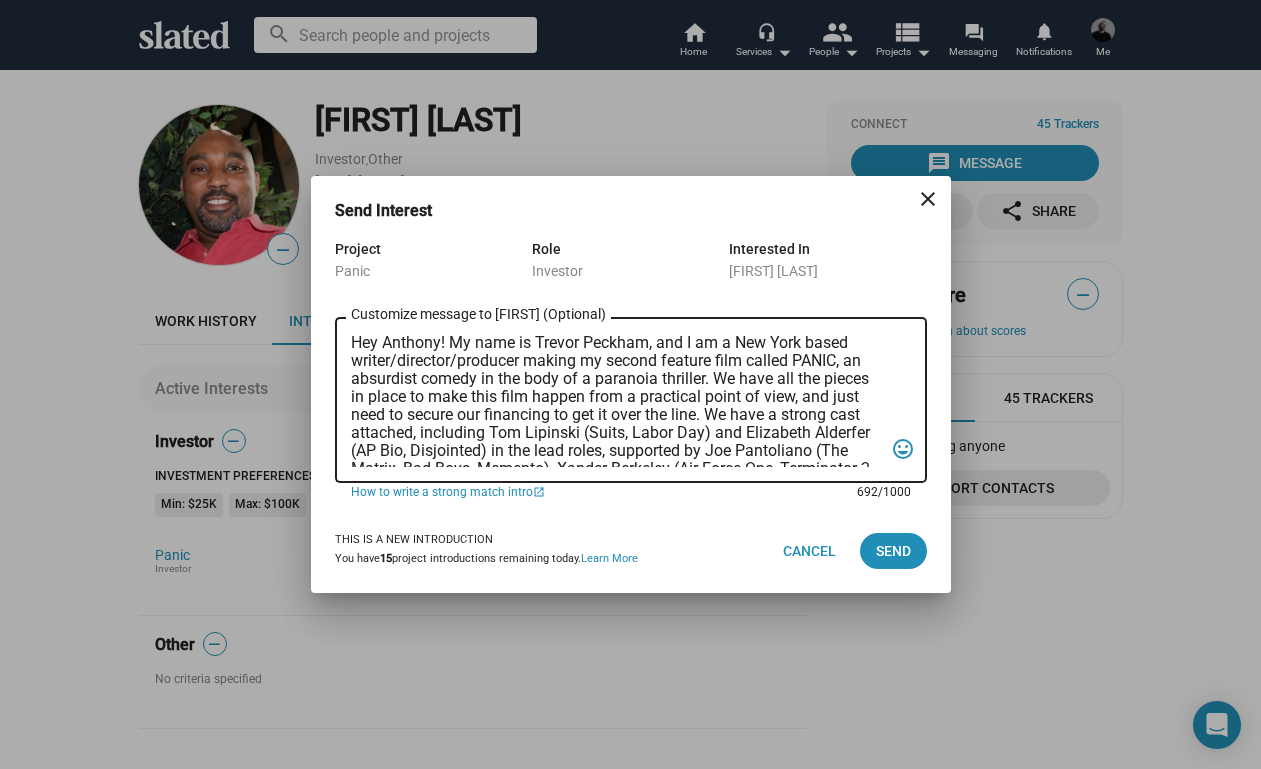 scroll, scrollTop: 0, scrollLeft: 0, axis: both 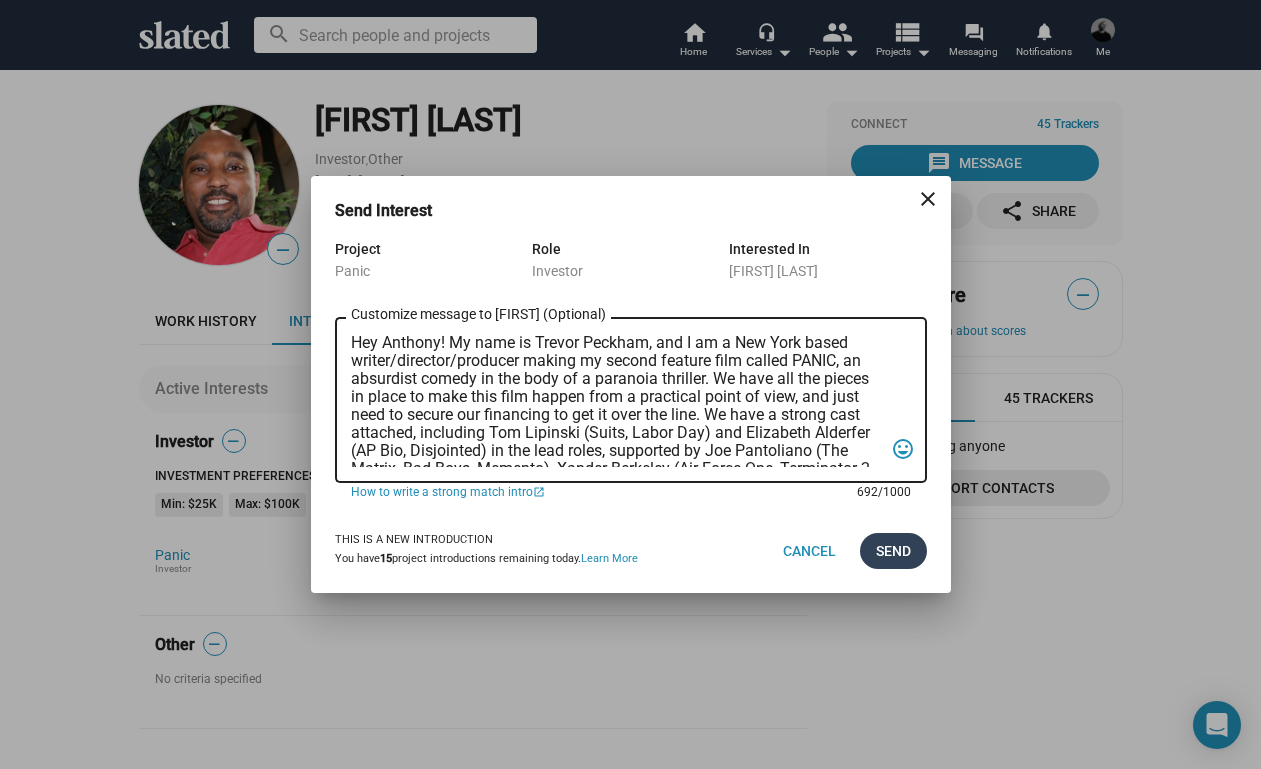 type on "Hey Anthony! My name is Trevor Peckham, and I am a New York based writer/director/producer making my second feature film called PANIC, an absurdist comedy in the body of a paranoia thriller. We have all the pieces in place to make this film happen from a practical point of view, and just need to secure our financing to get it over the line. We have a strong cast attached, including Tom Lipinski (Suits, Labor Day) and Elizabeth Alderfer (AP Bio, Disjointed) in the lead roles, supported by Joe Pantoliano (The Matrix, Bad Boys, Memento), Xander Berkeley (Air Force One, Terminator 2, Shanghai Noon) and Langston Fishburne (Ant-Man and The Wasp, Discontinued). I think the project will punch well above its weight, and I'd love to discuss it with you. Let me know if you have any thoughts or questions, and I hope to talk soon. Thanks!" 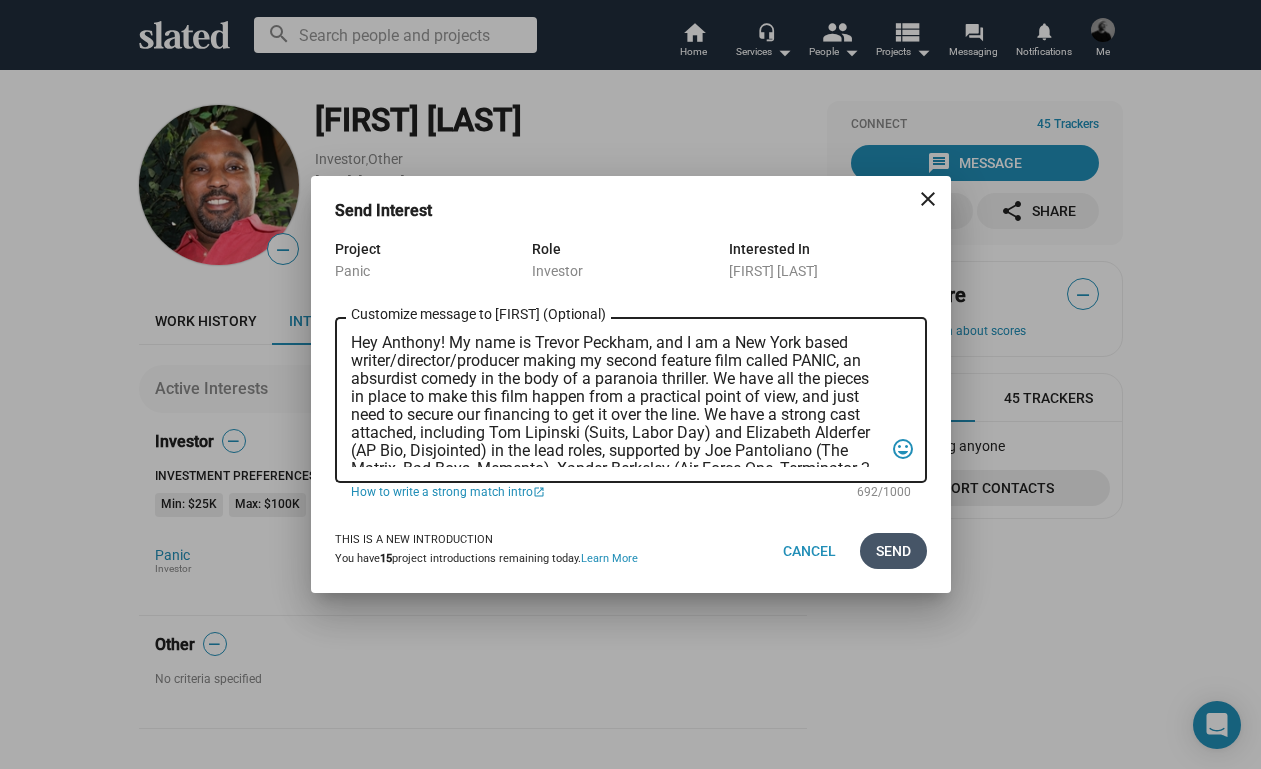 click on "Send" at bounding box center (893, 551) 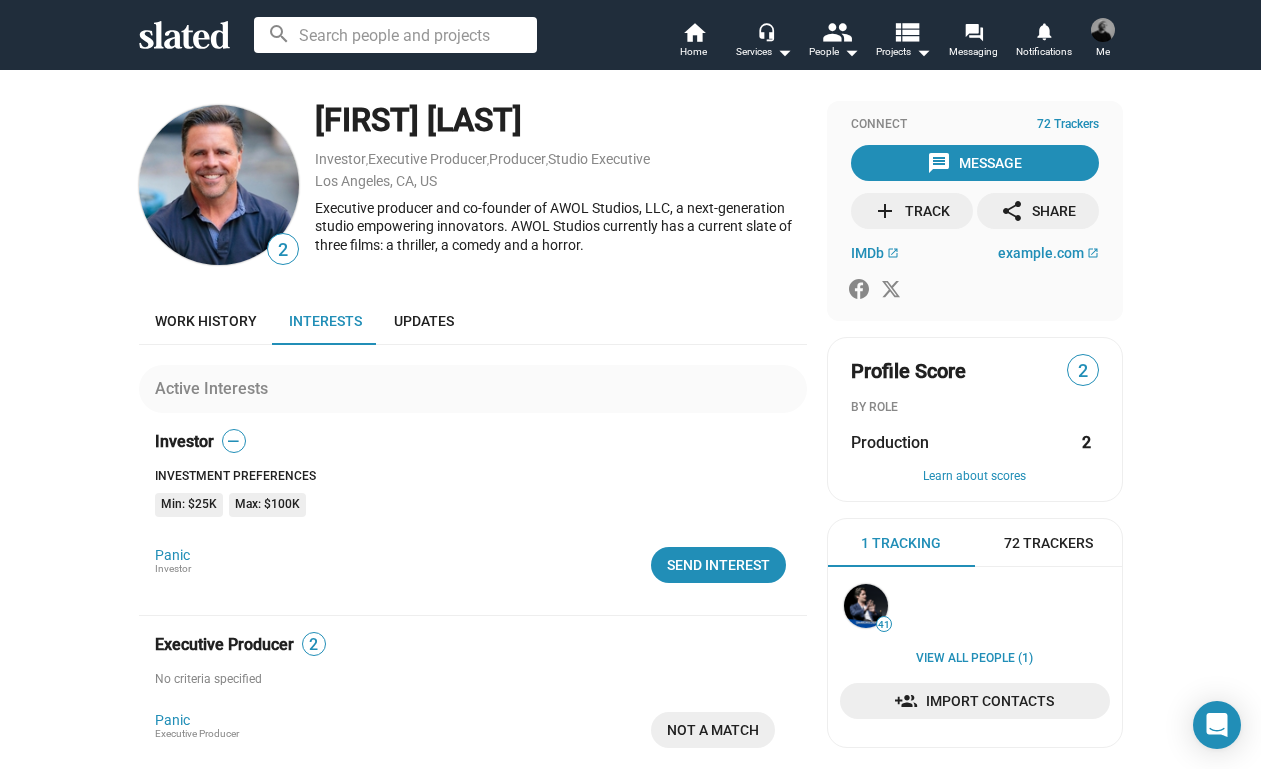 scroll, scrollTop: 0, scrollLeft: 0, axis: both 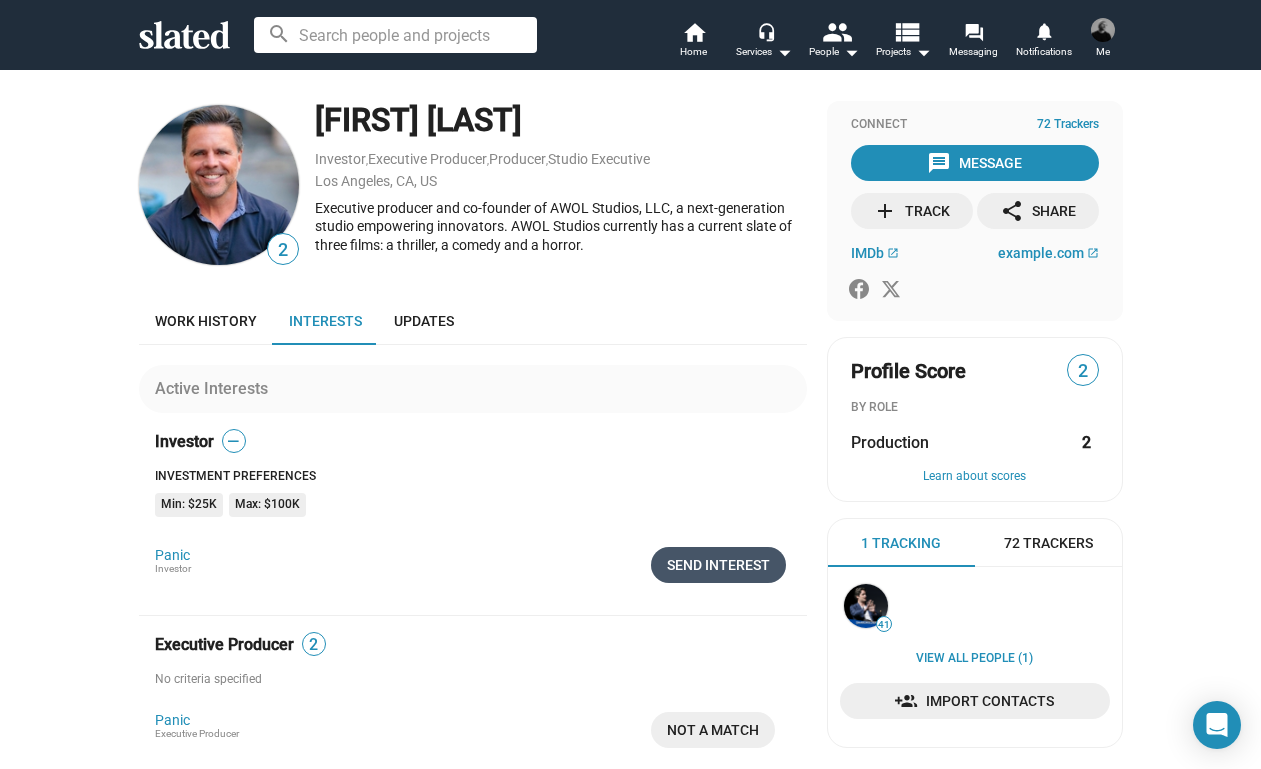 click on "Send Interest" 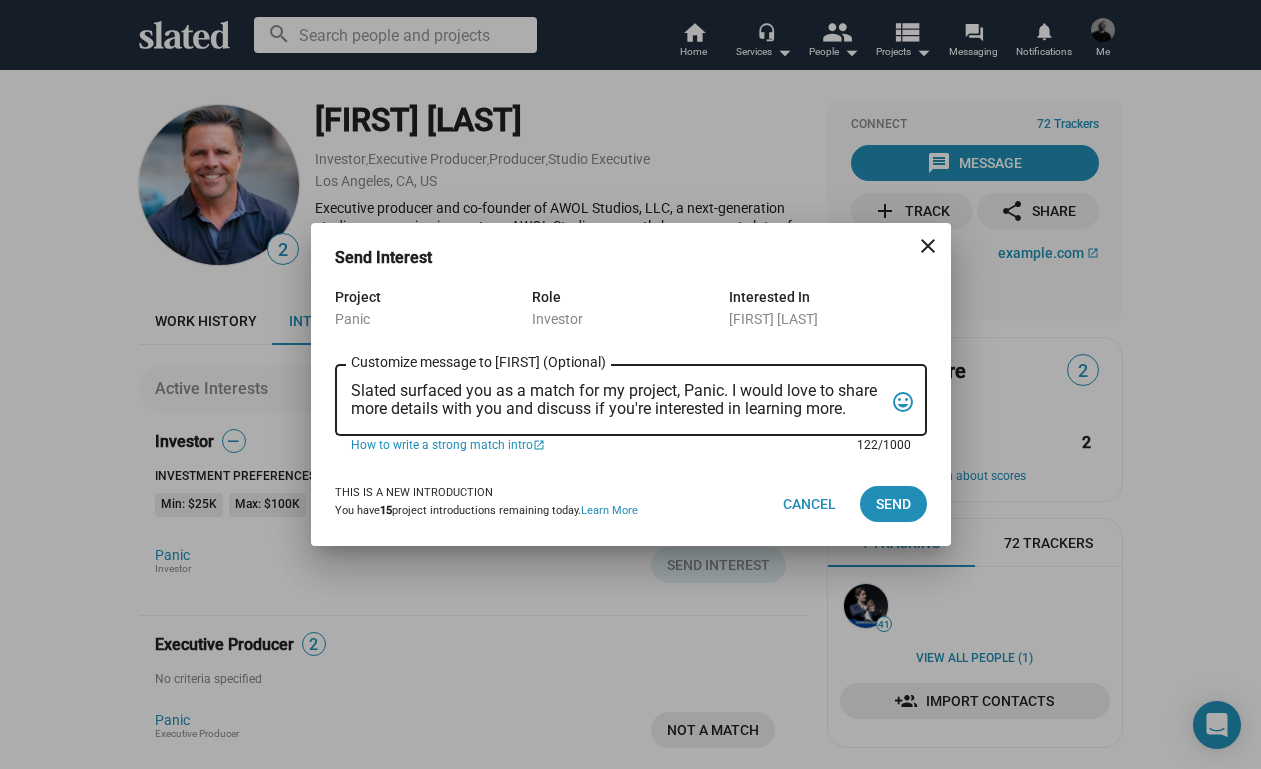 drag, startPoint x: 354, startPoint y: 386, endPoint x: 803, endPoint y: 433, distance: 451.45322 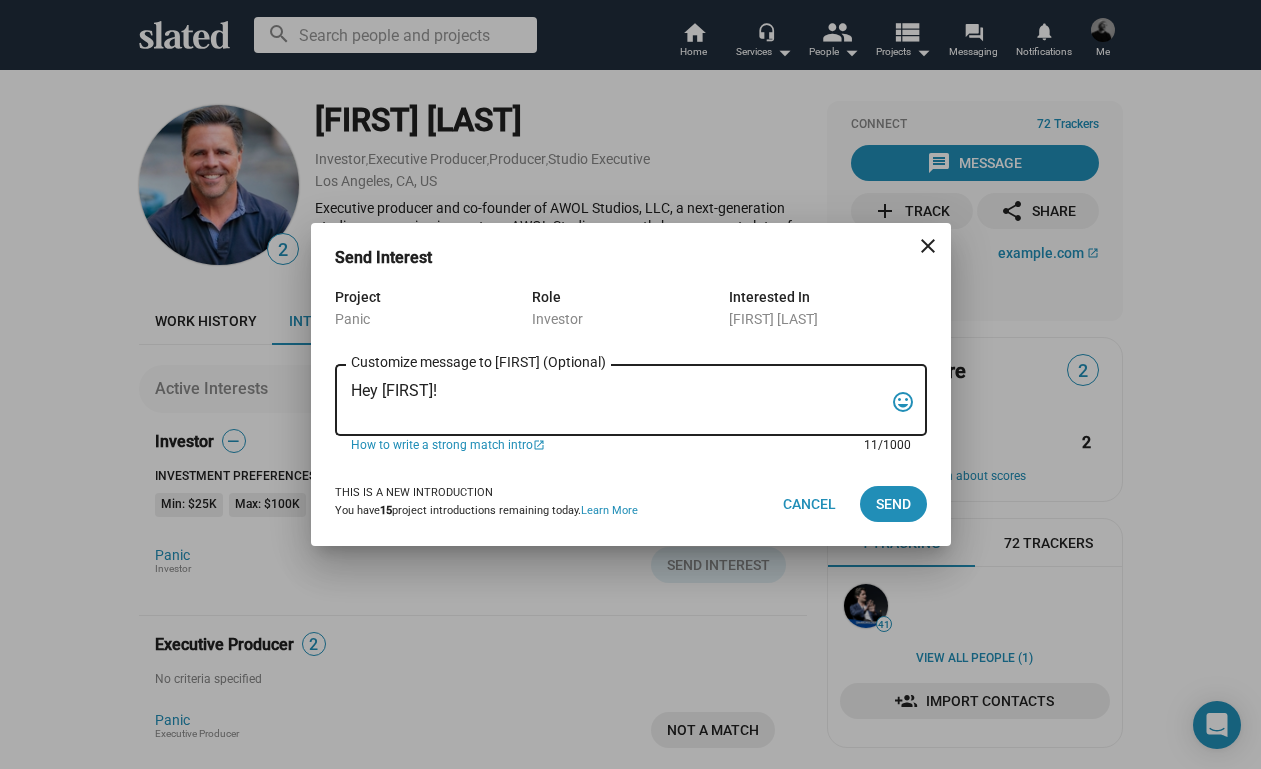 paste on "My name is Trevor Peckham, and I am a New York based writer/director/producer making my second feature film called PANIC, an absurdist comedy in the body of a paranoia thriller. We have all the pieces in place to make this film happen from a practical point of view, and just need to secure our financing to get it over the line. We have a strong cast attached, including Tom Lipinski (Suits, Labor Day) and Elizabeth Alderfer (AP Bio, Disjointed) in the lead roles, supported by Joe Pantoliano (The Matrix, Bad Boys, Memento), Xander Berkeley (Air Force One, Terminator 2, Shanghai Noon) and Langston Fishburne (Ant-Man and The Wasp, Discontinued). I think the project will punch well above its weight, and I'd love to discuss it with you. Let me know if you have any thoughts or questions, and I hope to talk soon. Thanks!" 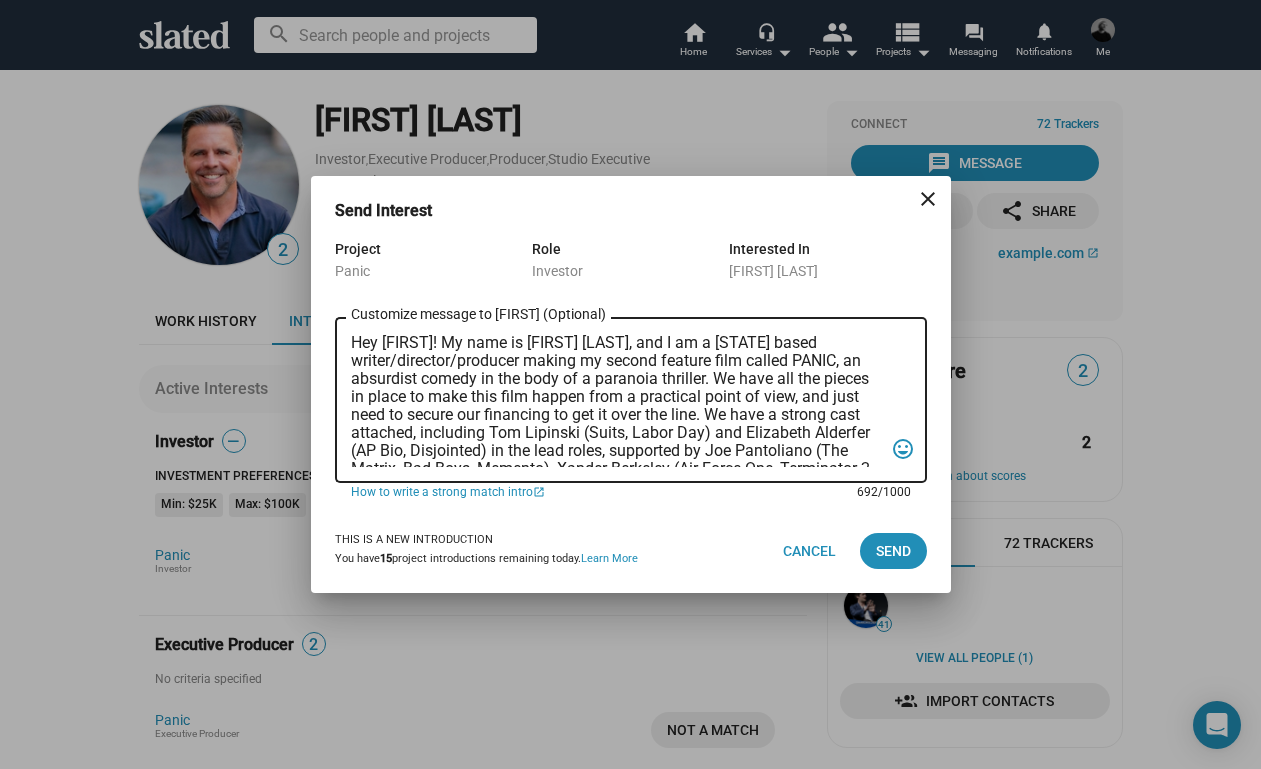 scroll, scrollTop: 0, scrollLeft: 0, axis: both 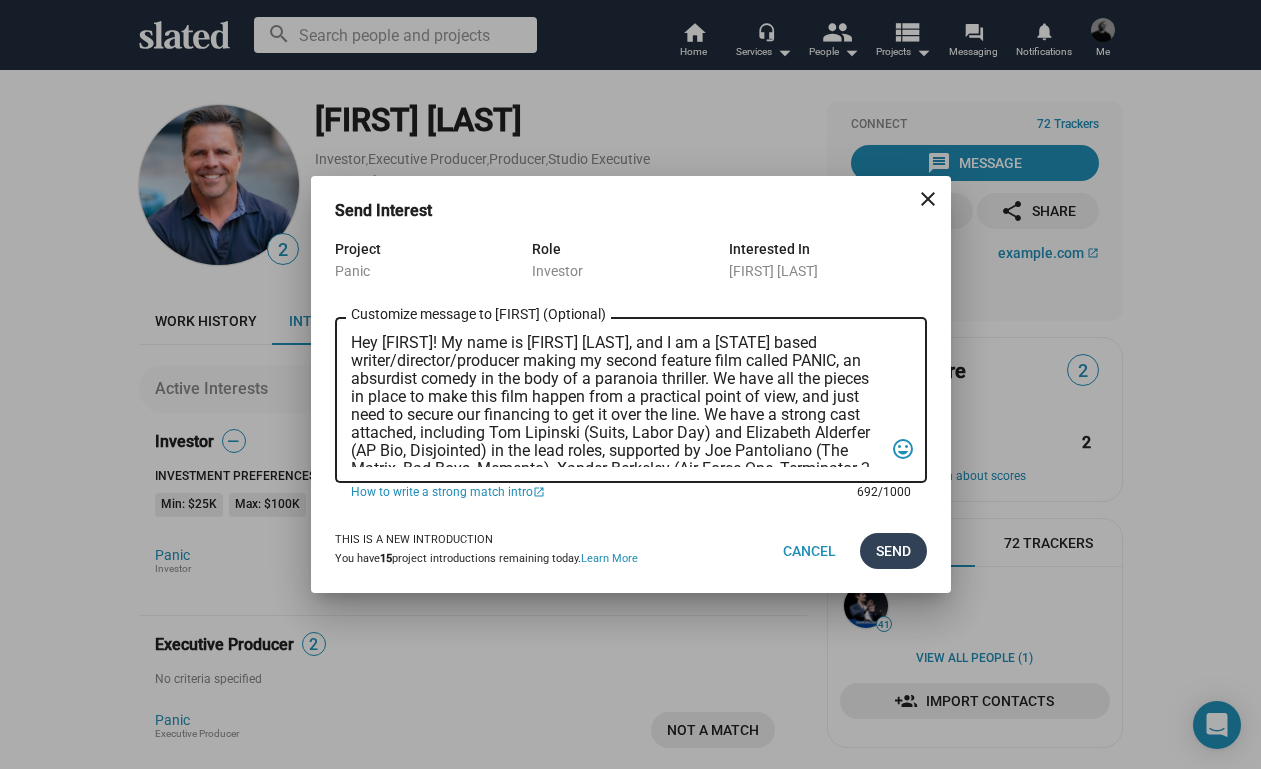 type on "Hey [FIRST]! My name is [FIRST] [LAST], and I am a [STATE] based writer/director/producer making my second feature film called PANIC, an absurdist comedy in the body of a paranoia thriller. We have all the pieces in place to make this film happen from a practical point of view, and just need to secure our financing to get it over the line. We have a strong cast attached, including Tom Lipinski (Suits, Labor Day) and Elizabeth Alderfer (AP Bio, Disjointed) in the lead roles, supported by Joe Pantoliano (The Matrix, Bad Boys, Memento), Xander Berkeley (Air Force One, Terminator 2, Shanghai Noon) and Langston Fishburne (Ant-Man and The Wasp, Discontinued). I think the project will punch well above its weight, and I'd love to discuss it with you. Let me know if you have any thoughts or questions, and I hope to talk soon. Thanks!" 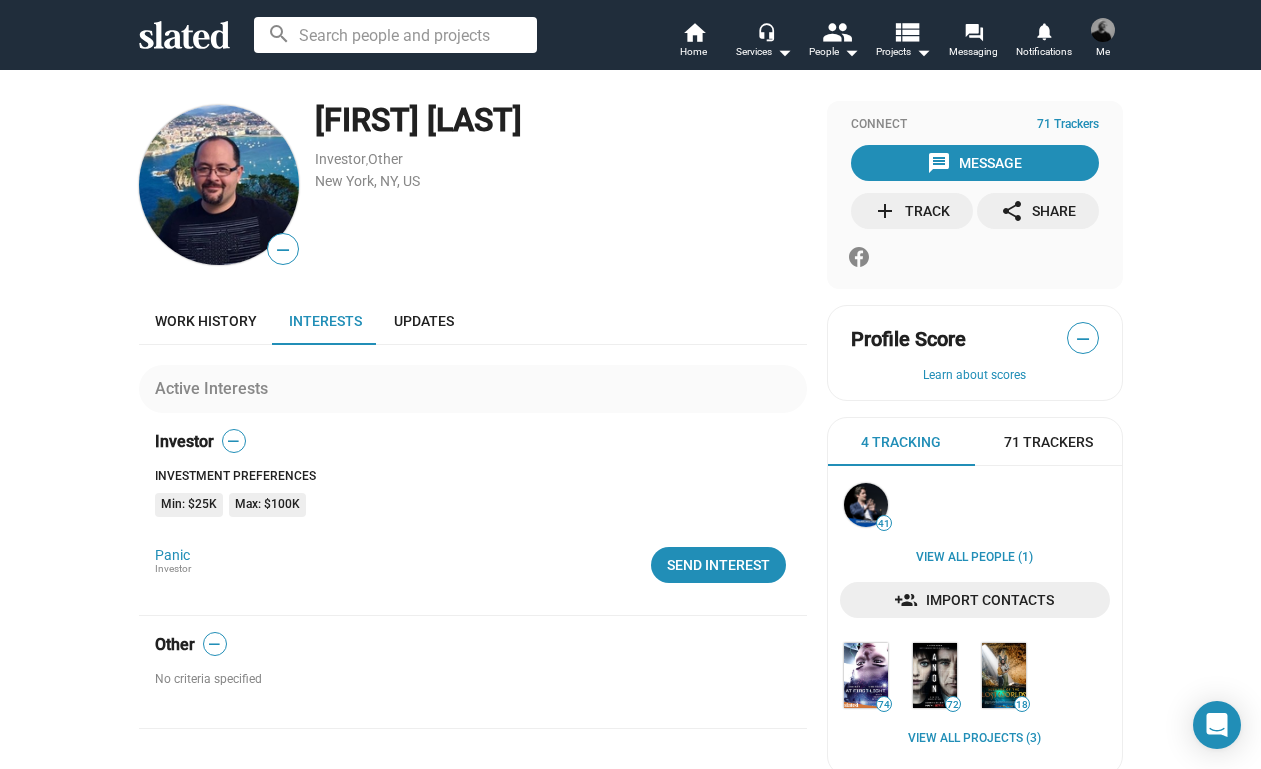 scroll, scrollTop: 0, scrollLeft: 0, axis: both 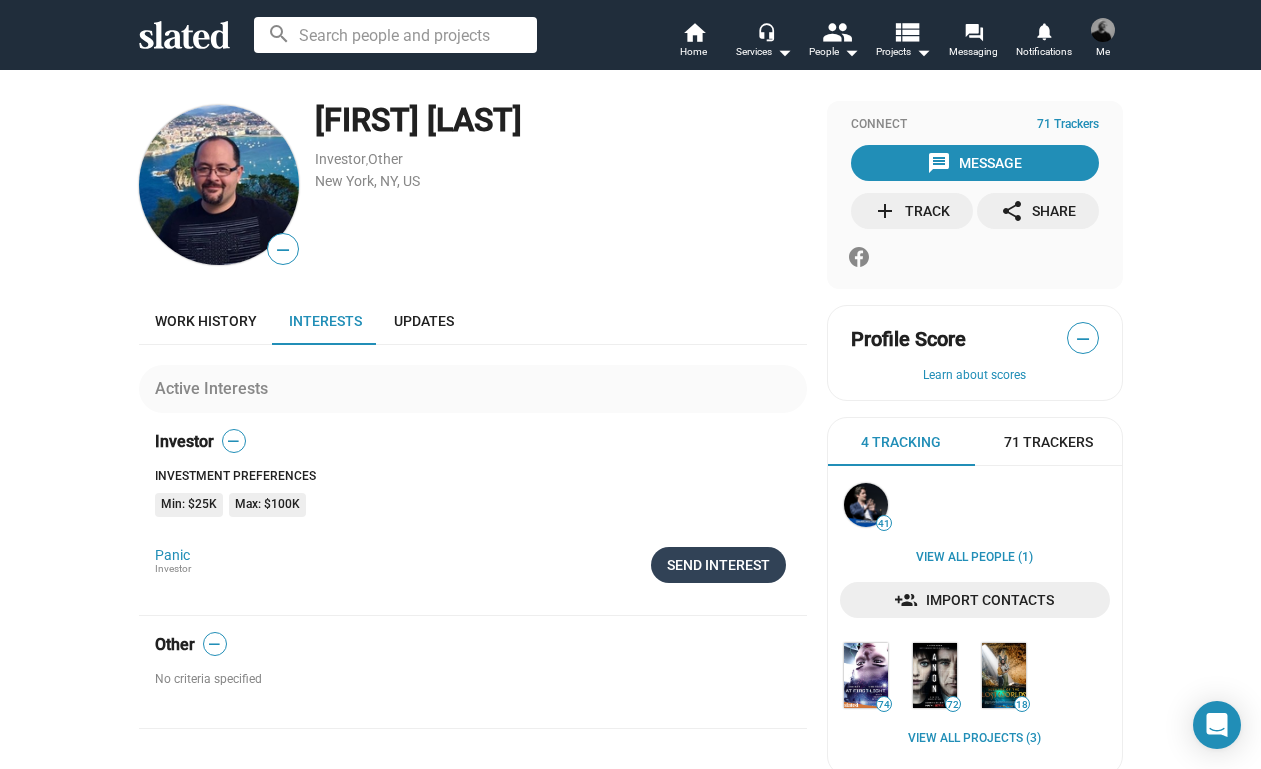 click on "Send Interest" 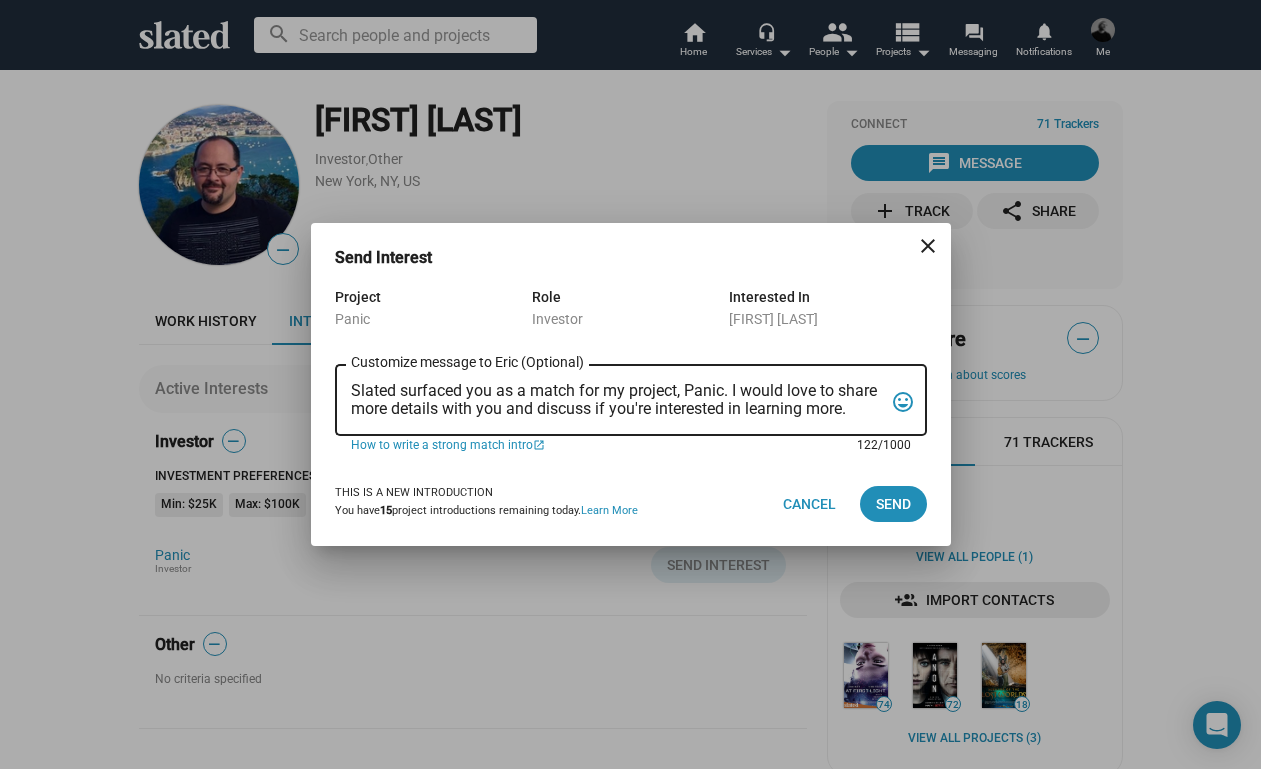 drag, startPoint x: 354, startPoint y: 387, endPoint x: 881, endPoint y: 447, distance: 530.40454 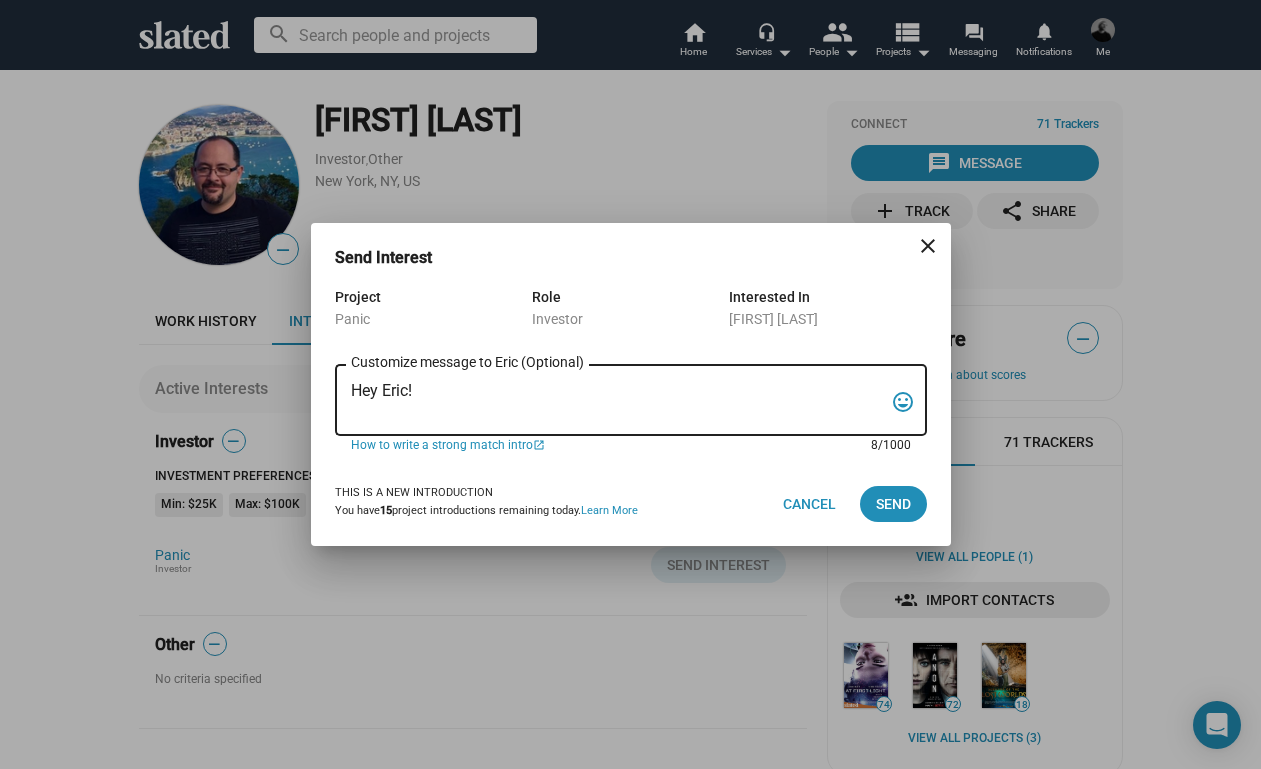 paste on "My name is Trevor Peckham, and I am a New York based writer/director/producer making my second feature film called PANIC, an absurdist comedy in the body of a paranoia thriller. We have all the pieces in place to make this film happen from a practical point of view, and just need to secure our financing to get it over the line. We have a strong cast attached, including Tom Lipinski (Suits, Labor Day) and Elizabeth Alderfer (AP Bio, Disjointed) in the lead roles, supported by Joe Pantoliano (The Matrix, Bad Boys, Memento), Xander Berkeley (Air Force One, Terminator 2, Shanghai Noon) and Langston Fishburne (Ant-Man and The Wasp, Discontinued). I think the project will punch well above its weight, and I'd love to discuss it with you. Let me know if you have any thoughts or questions, and I hope to talk soon. Thanks!" 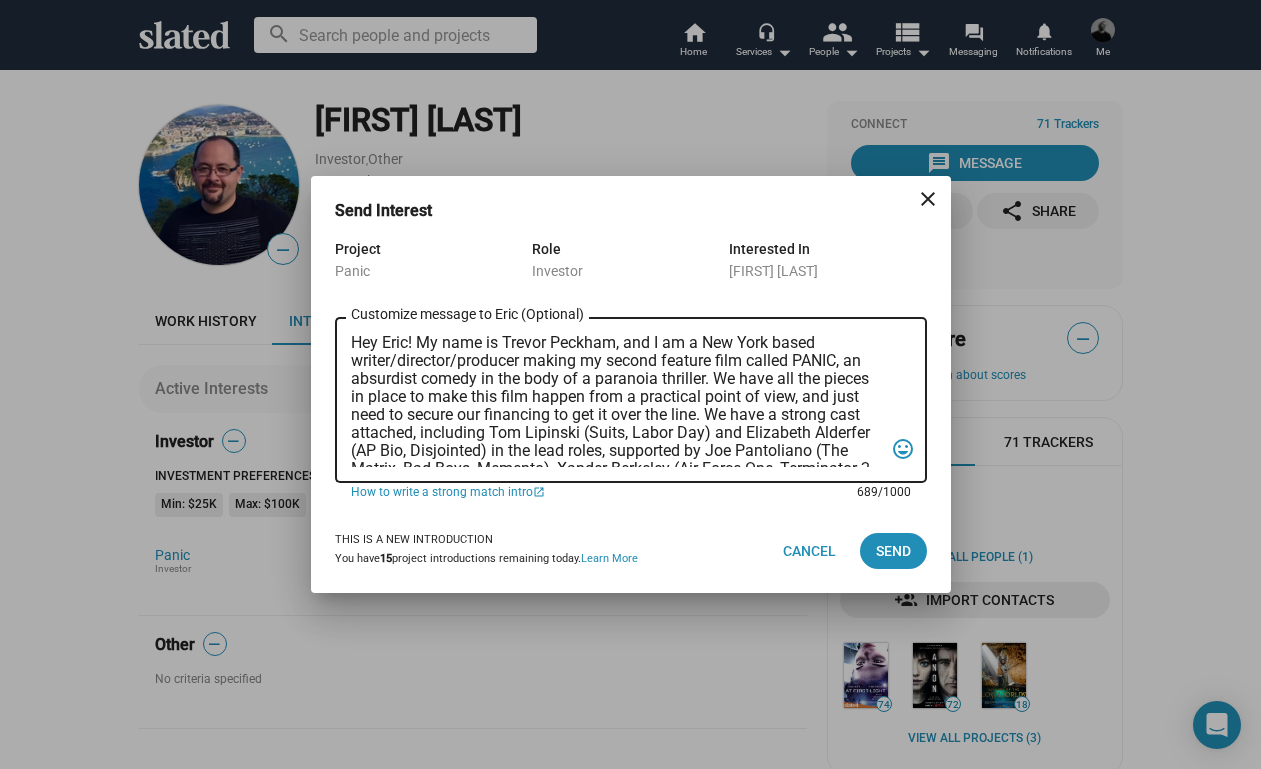 scroll, scrollTop: 0, scrollLeft: 0, axis: both 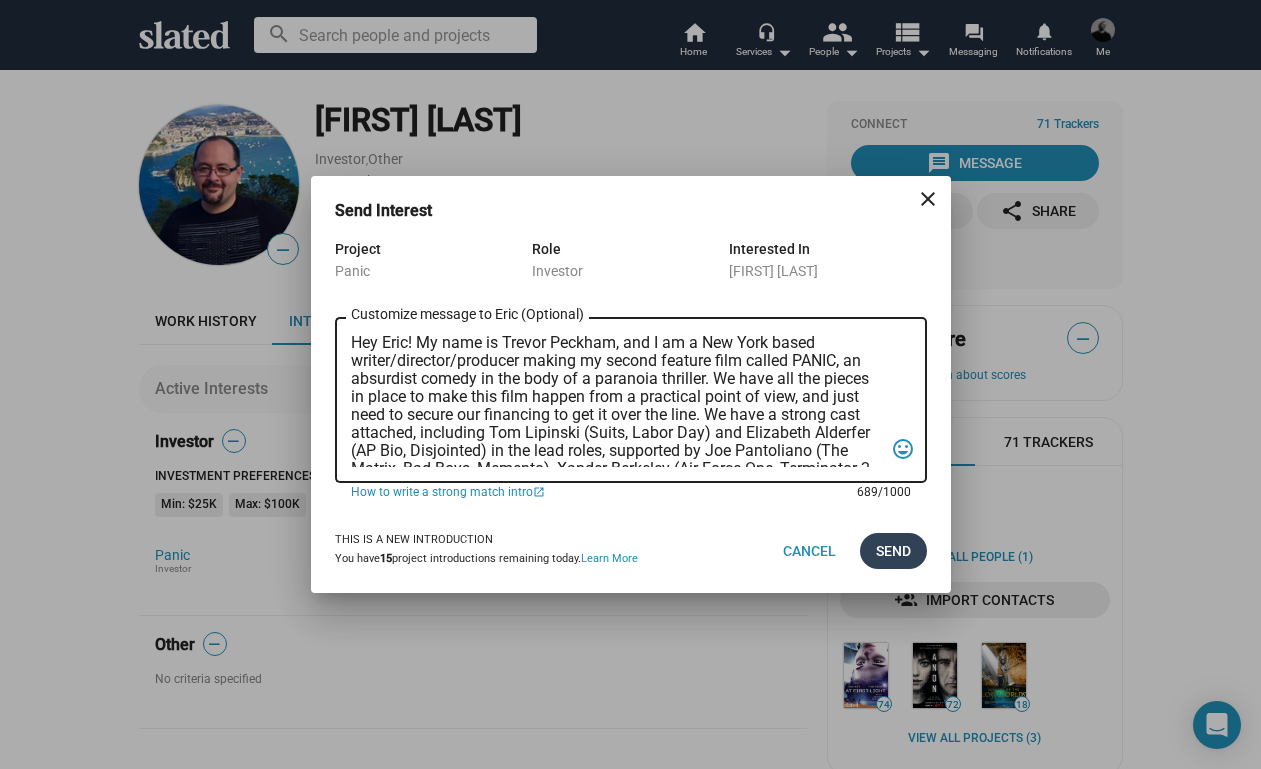 type on "Hey Eric! My name is Trevor Peckham, and I am a New York based writer/director/producer making my second feature film called PANIC, an absurdist comedy in the body of a paranoia thriller. We have all the pieces in place to make this film happen from a practical point of view, and just need to secure our financing to get it over the line. We have a strong cast attached, including Tom Lipinski (Suits, Labor Day) and Elizabeth Alderfer (AP Bio, Disjointed) in the lead roles, supported by Joe Pantoliano (The Matrix, Bad Boys, Memento), Xander Berkeley (Air Force One, Terminator 2, Shanghai Noon) and Langston Fishburne (Ant-Man and The Wasp, Discontinued). I think the project will punch well above its weight, and I'd love to discuss it with you. Let me know if you have any thoughts or questions, and I hope to talk soon. Thanks!" 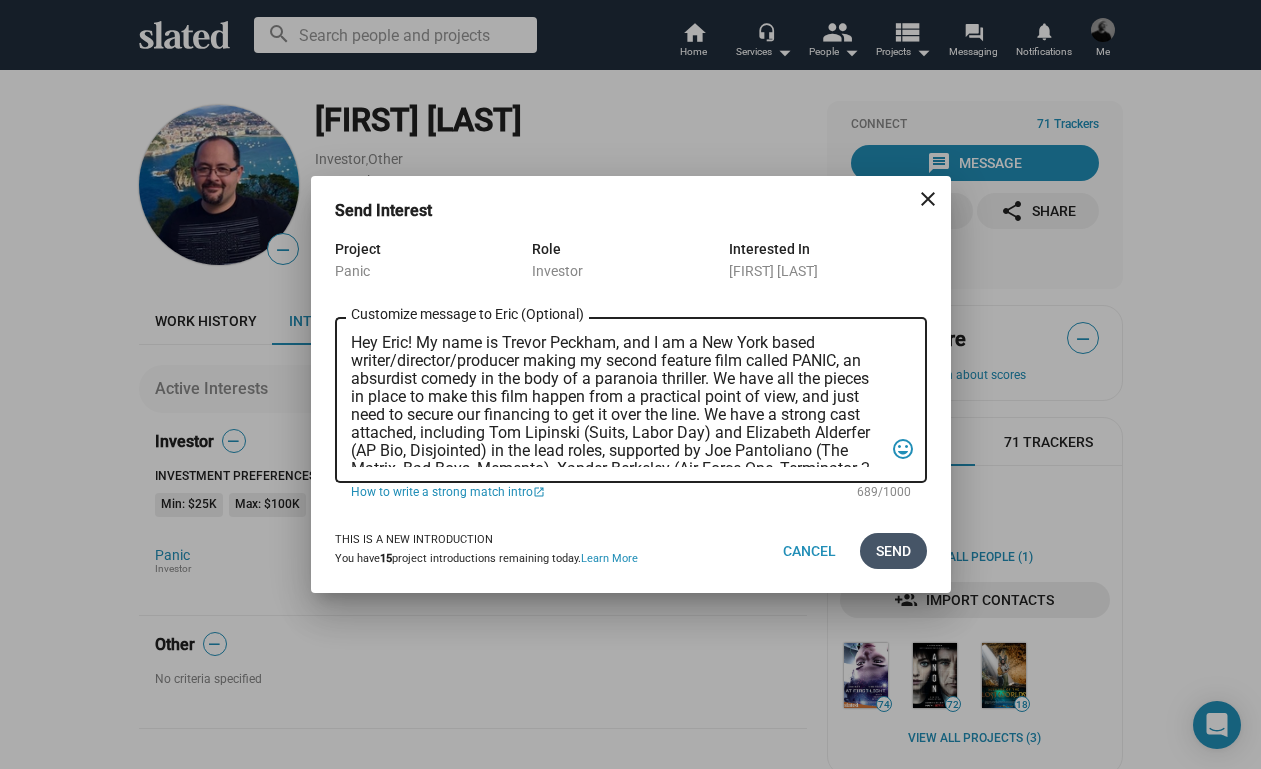 click on "Send" at bounding box center (893, 551) 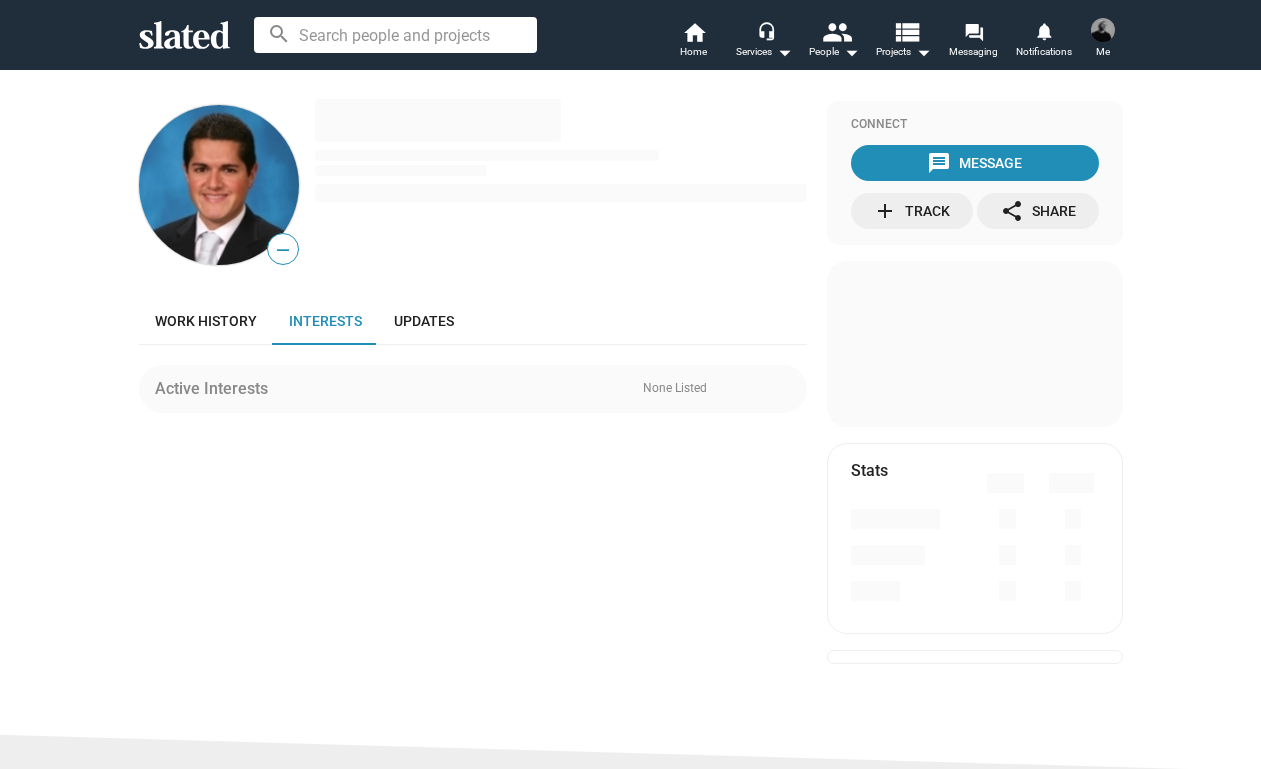 scroll, scrollTop: 0, scrollLeft: 0, axis: both 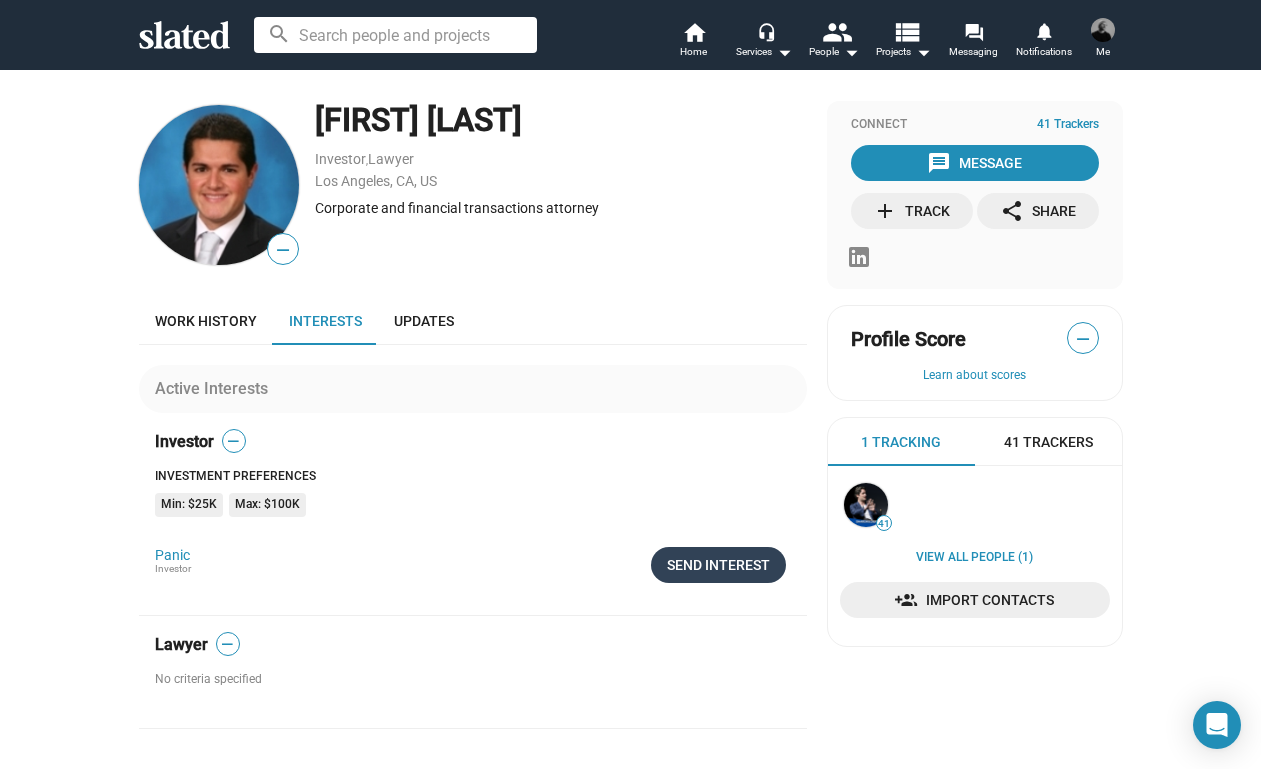 click on "Send Interest" 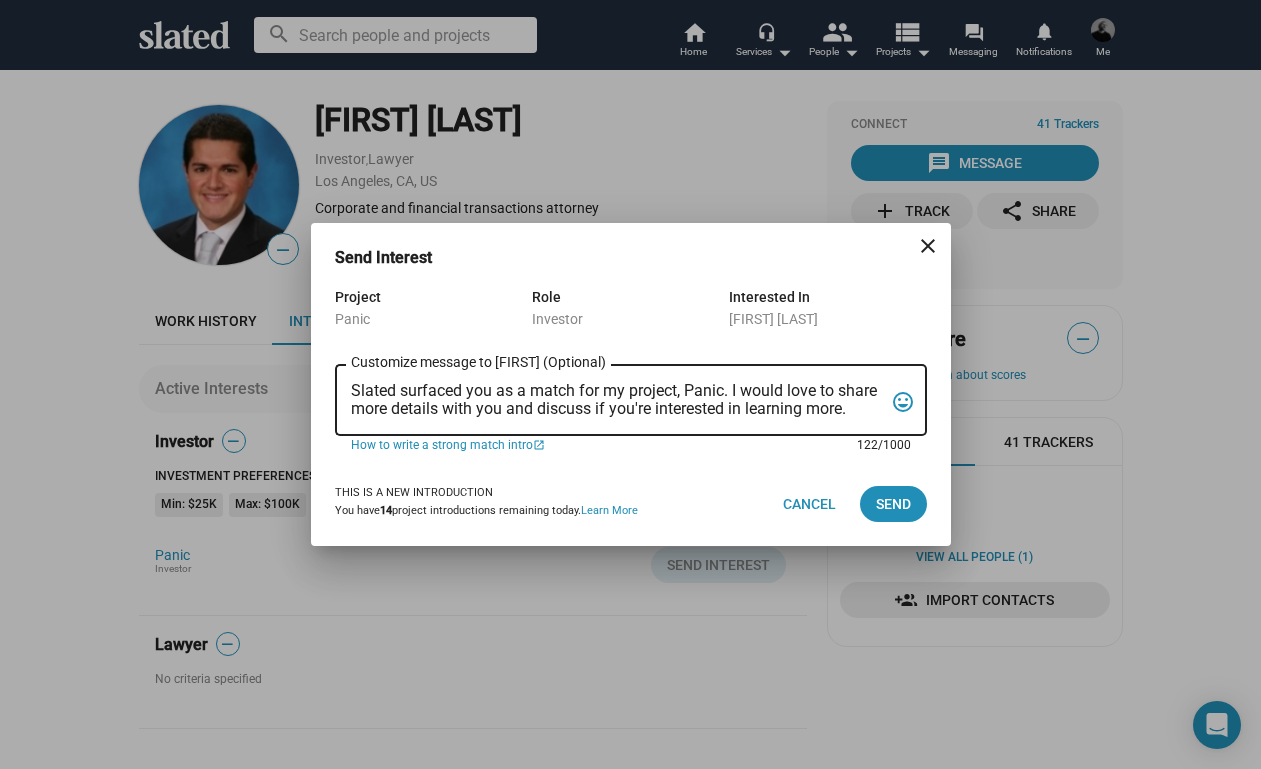 drag, startPoint x: 352, startPoint y: 384, endPoint x: 877, endPoint y: 399, distance: 525.21423 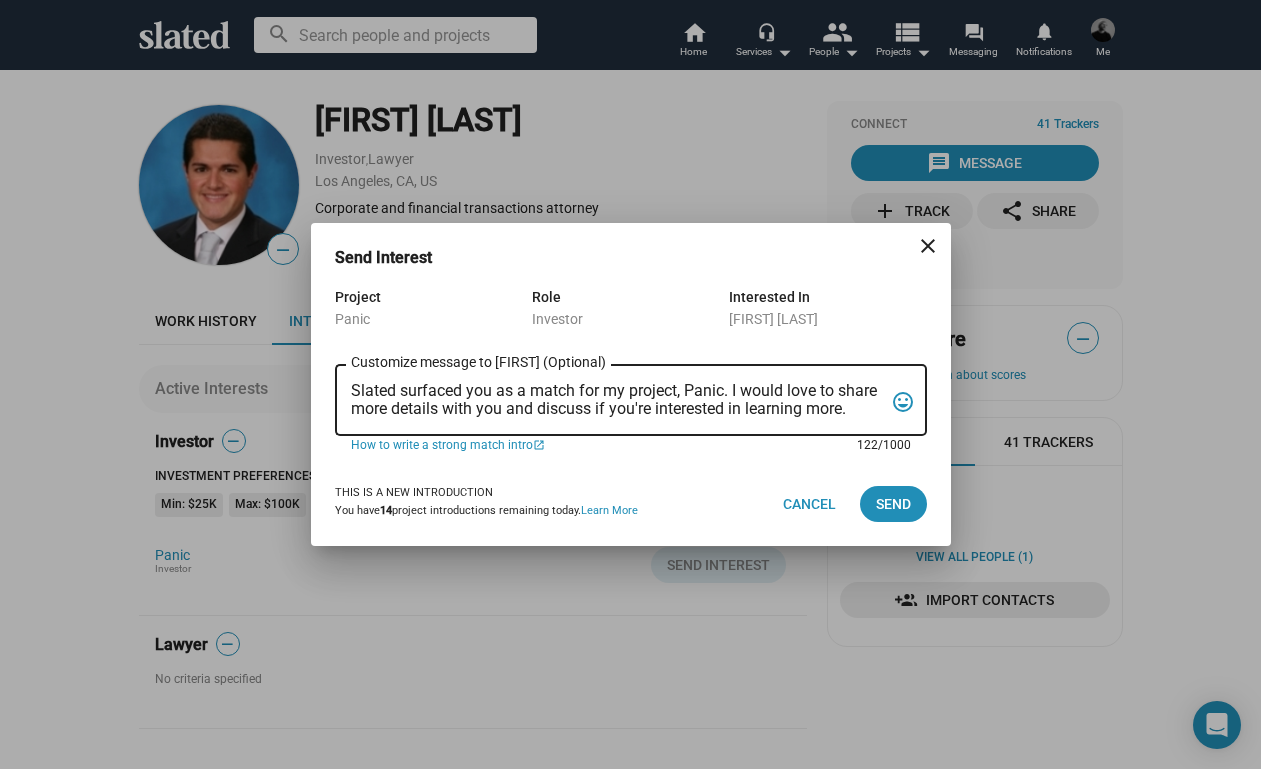 drag, startPoint x: 859, startPoint y: 411, endPoint x: 360, endPoint y: 391, distance: 499.40063 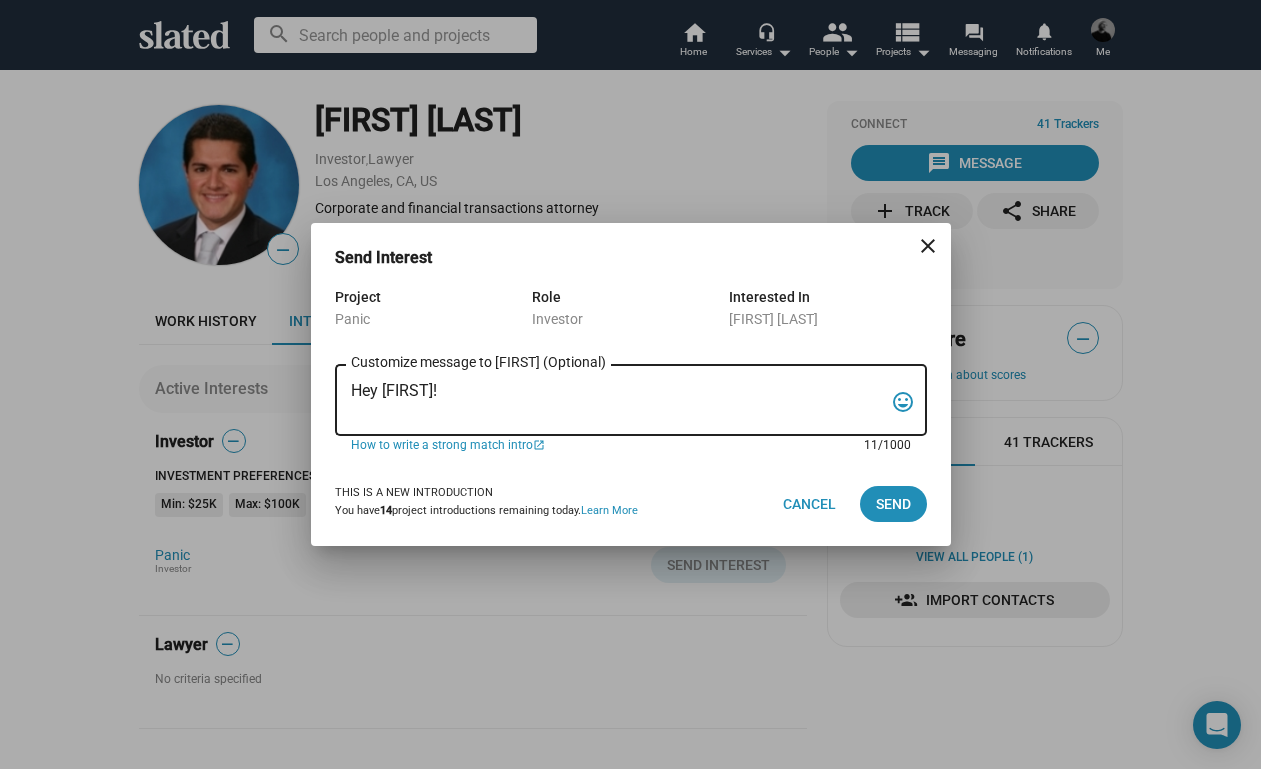 paste on "My name is Trevor Peckham, and I am a New York based writer/director/producer making my second feature film called PANIC, an absurdist comedy in the body of a paranoia thriller. We have all the pieces in place to make this film happen from a practical point of view, and just need to secure our financing to get it over the line. We have a strong cast attached, including Tom Lipinski (Suits, Labor Day) and Elizabeth Alderfer (AP Bio, Disjointed) in the lead roles, supported by Joe Pantoliano (The Matrix, Bad Boys, Memento), Xander Berkeley (Air Force One, Terminator 2, Shanghai Noon) and Langston Fishburne (Ant-Man and The Wasp, Discontinued). I think the project will punch well above its weight, and I'd love to discuss it with you. Let me know if you have any thoughts or questions, and I hope to talk soon. Thanks!" 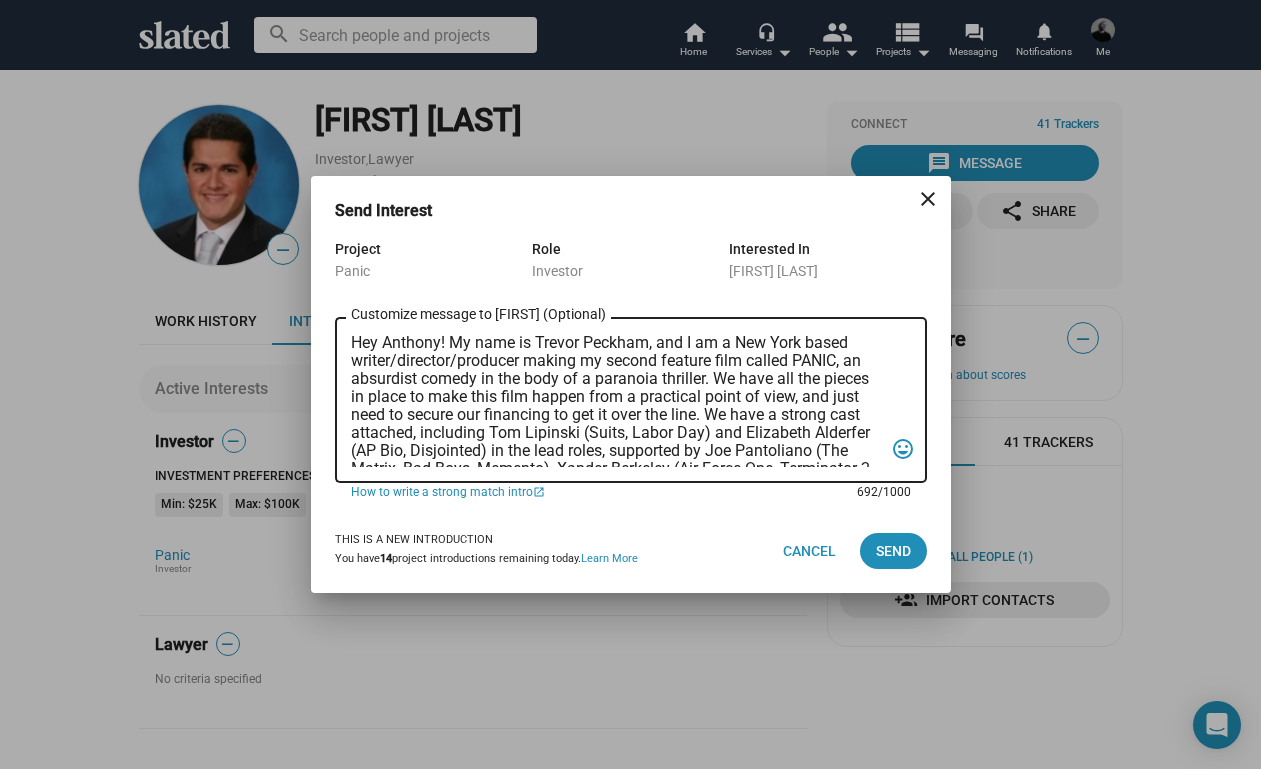 scroll, scrollTop: 0, scrollLeft: 0, axis: both 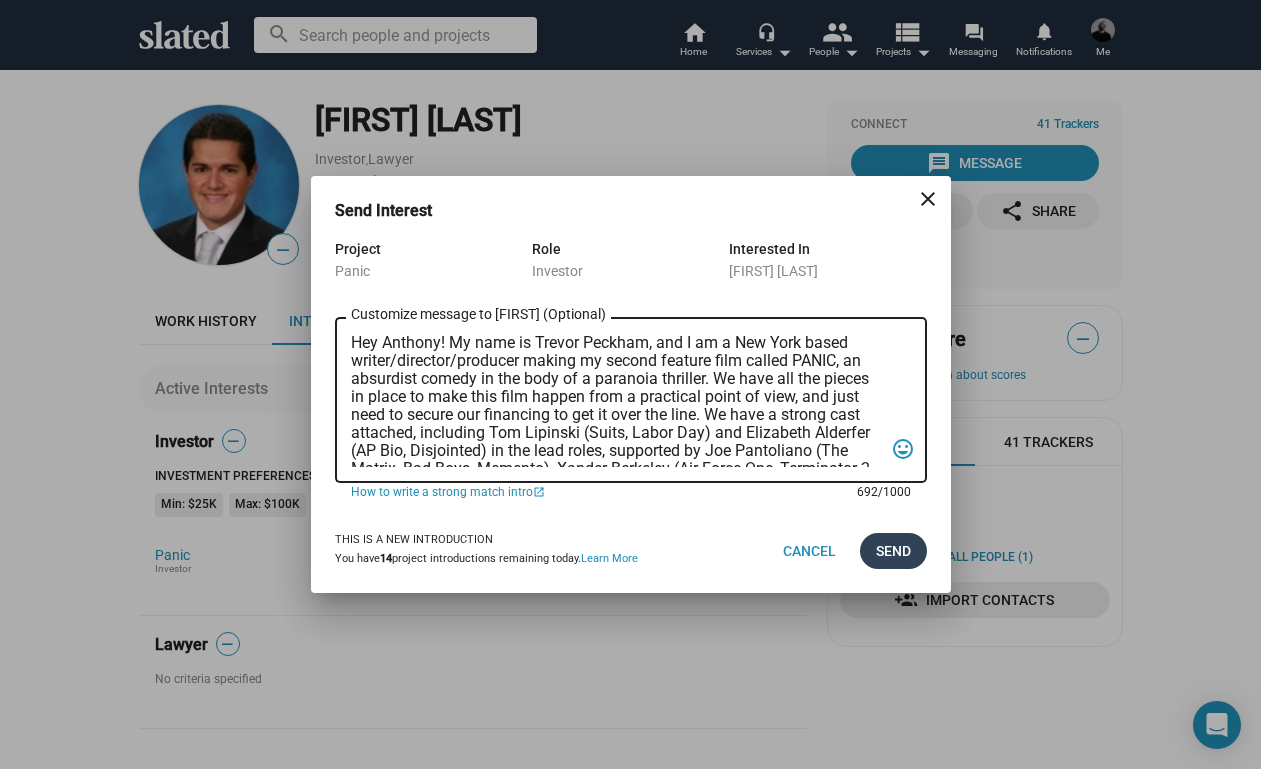 type on "Hey Anthony! My name is Trevor Peckham, and I am a New York based writer/director/producer making my second feature film called PANIC, an absurdist comedy in the body of a paranoia thriller. We have all the pieces in place to make this film happen from a practical point of view, and just need to secure our financing to get it over the line. We have a strong cast attached, including Tom Lipinski (Suits, Labor Day) and Elizabeth Alderfer (AP Bio, Disjointed) in the lead roles, supported by Joe Pantoliano (The Matrix, Bad Boys, Memento), Xander Berkeley (Air Force One, Terminator 2, Shanghai Noon) and Langston Fishburne (Ant-Man and The Wasp, Discontinued). I think the project will punch well above its weight, and I'd love to discuss it with you. Let me know if you have any thoughts or questions, and I hope to talk soon. Thanks!" 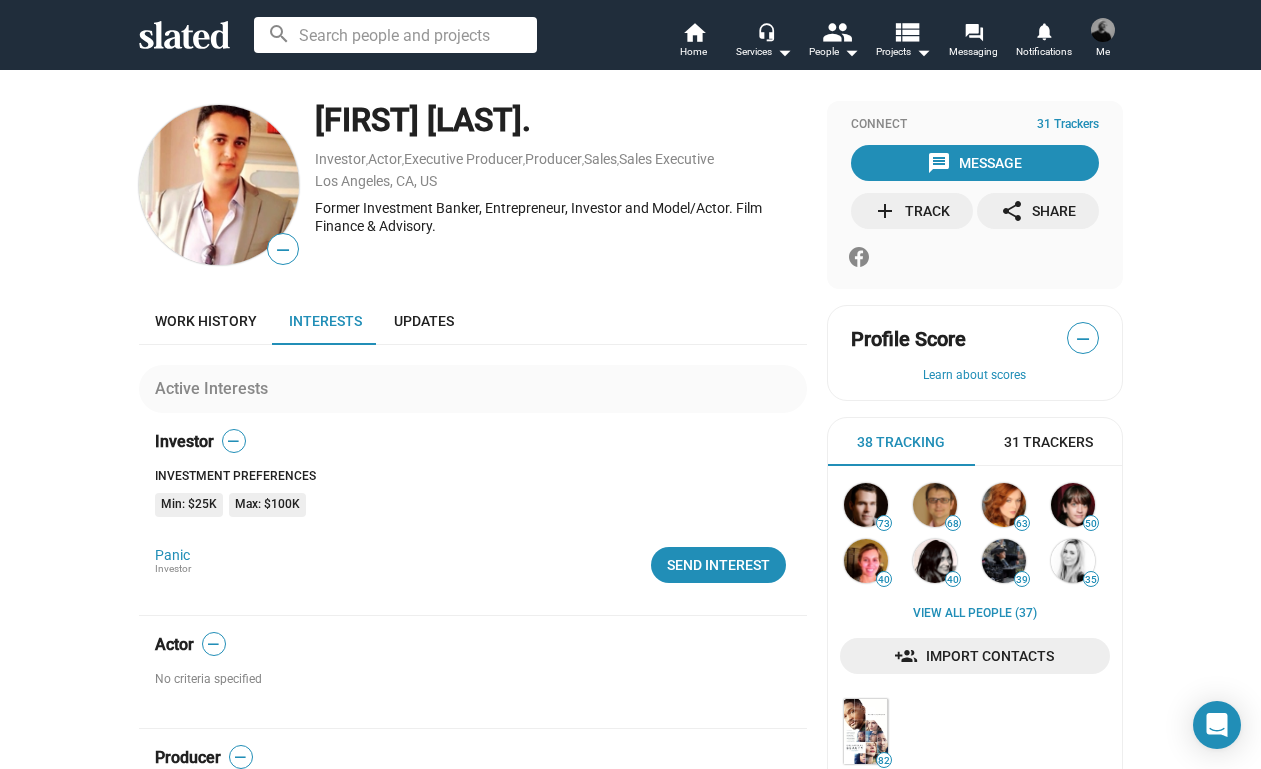scroll, scrollTop: 0, scrollLeft: 0, axis: both 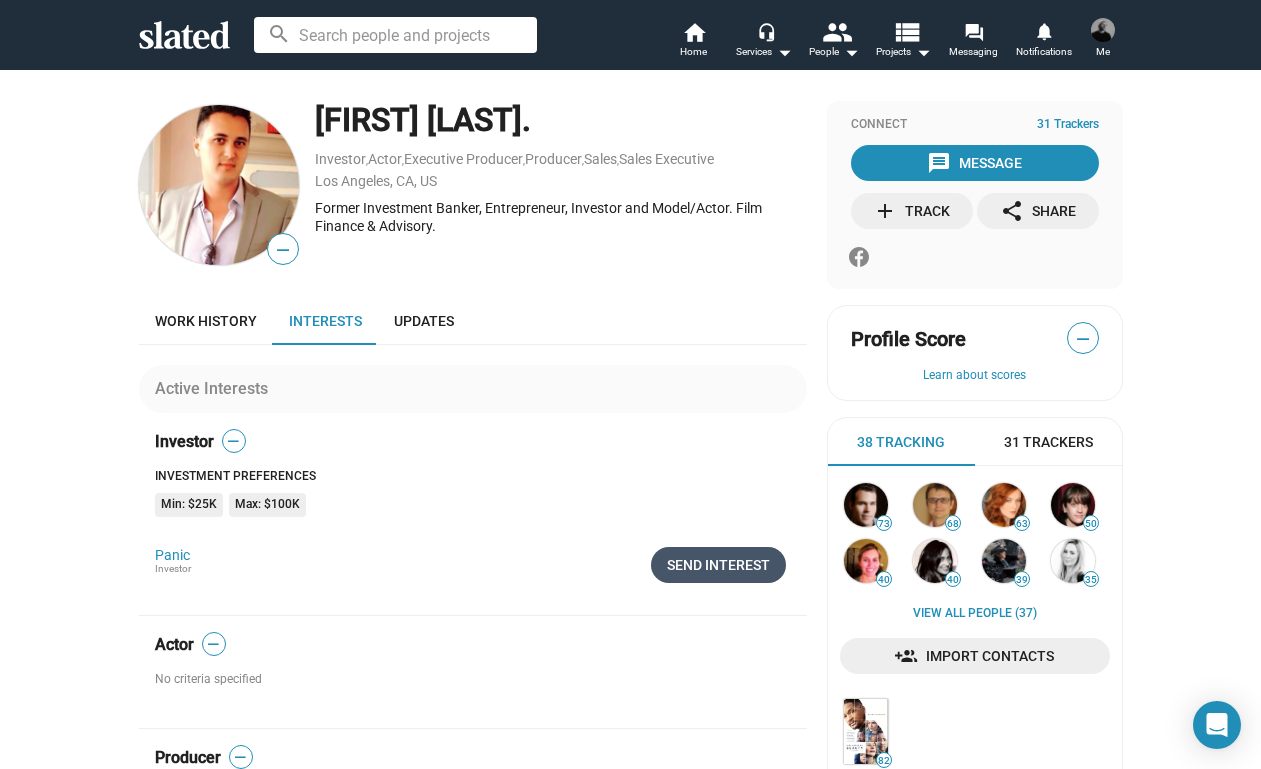 click on "Send Interest" 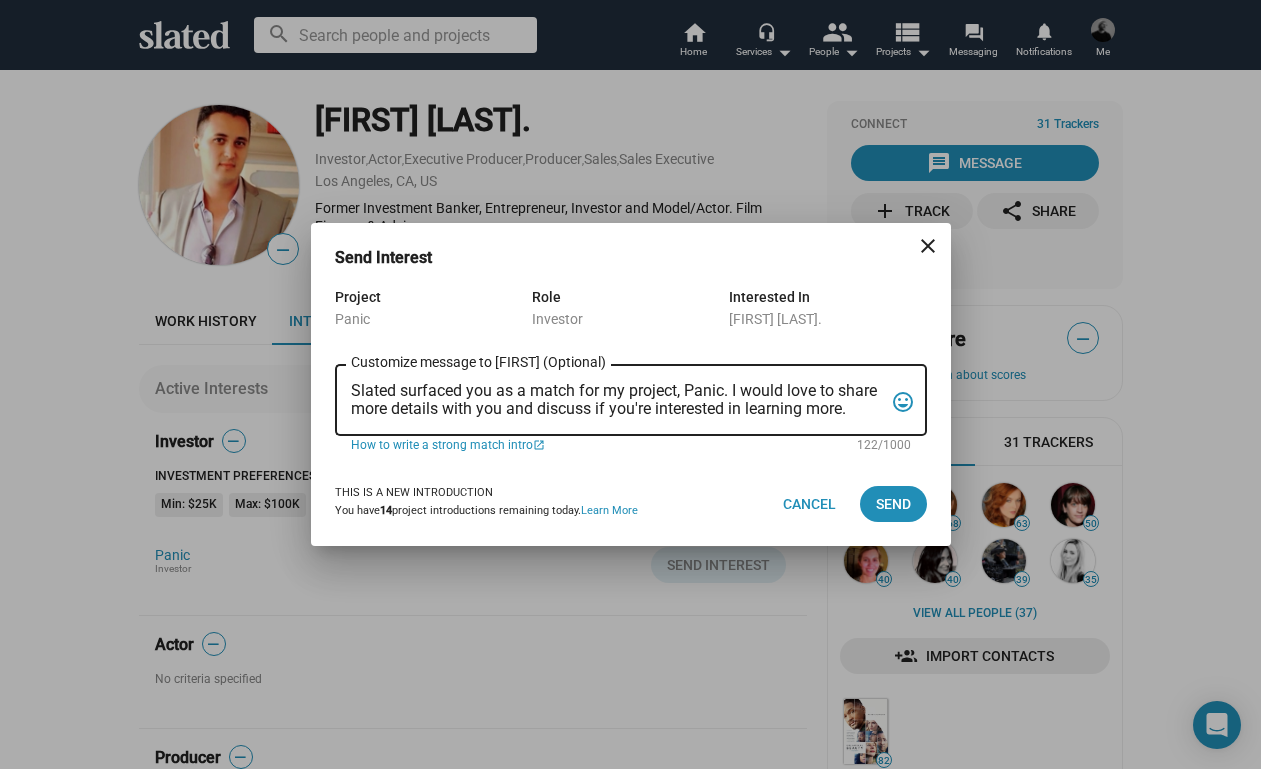 drag, startPoint x: 349, startPoint y: 389, endPoint x: 743, endPoint y: 407, distance: 394.41095 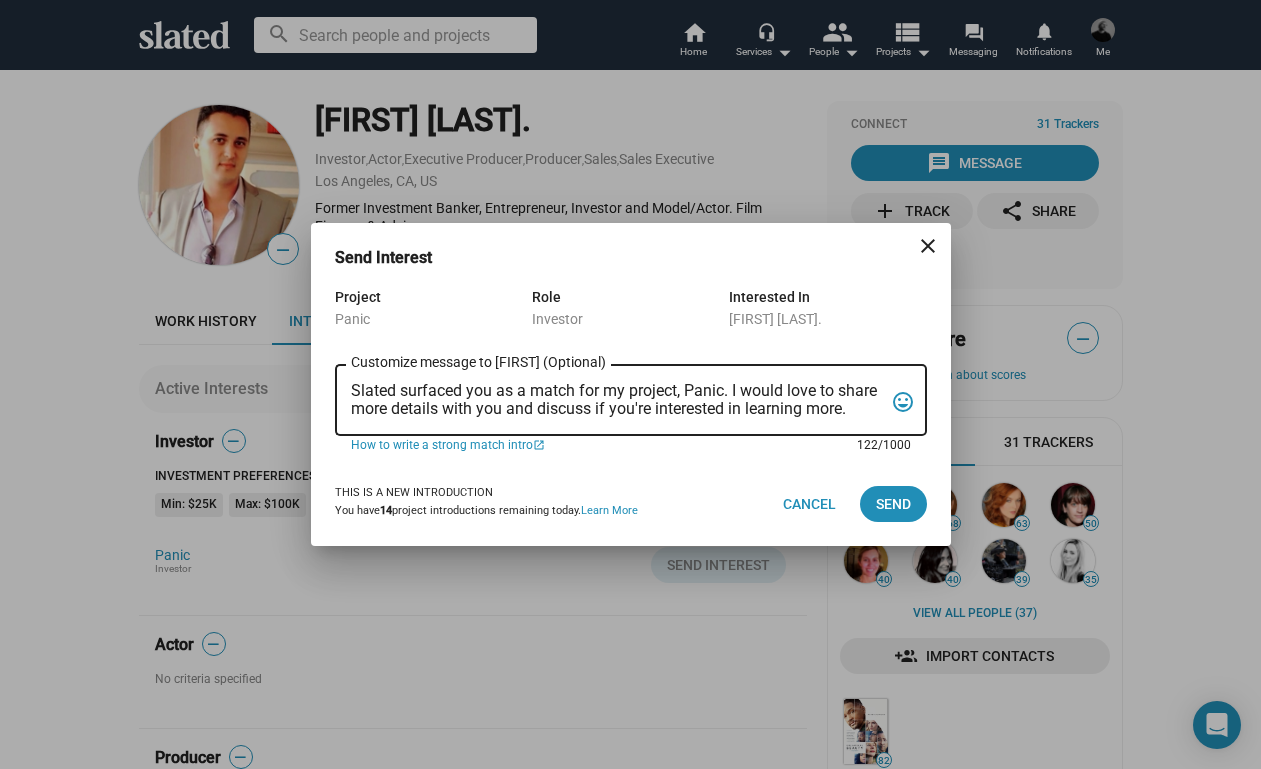 click on "Slated surfaced you as a match for my project, Panic. I would love to share more details with you and discuss if you're interested in learning more." at bounding box center [617, 401] 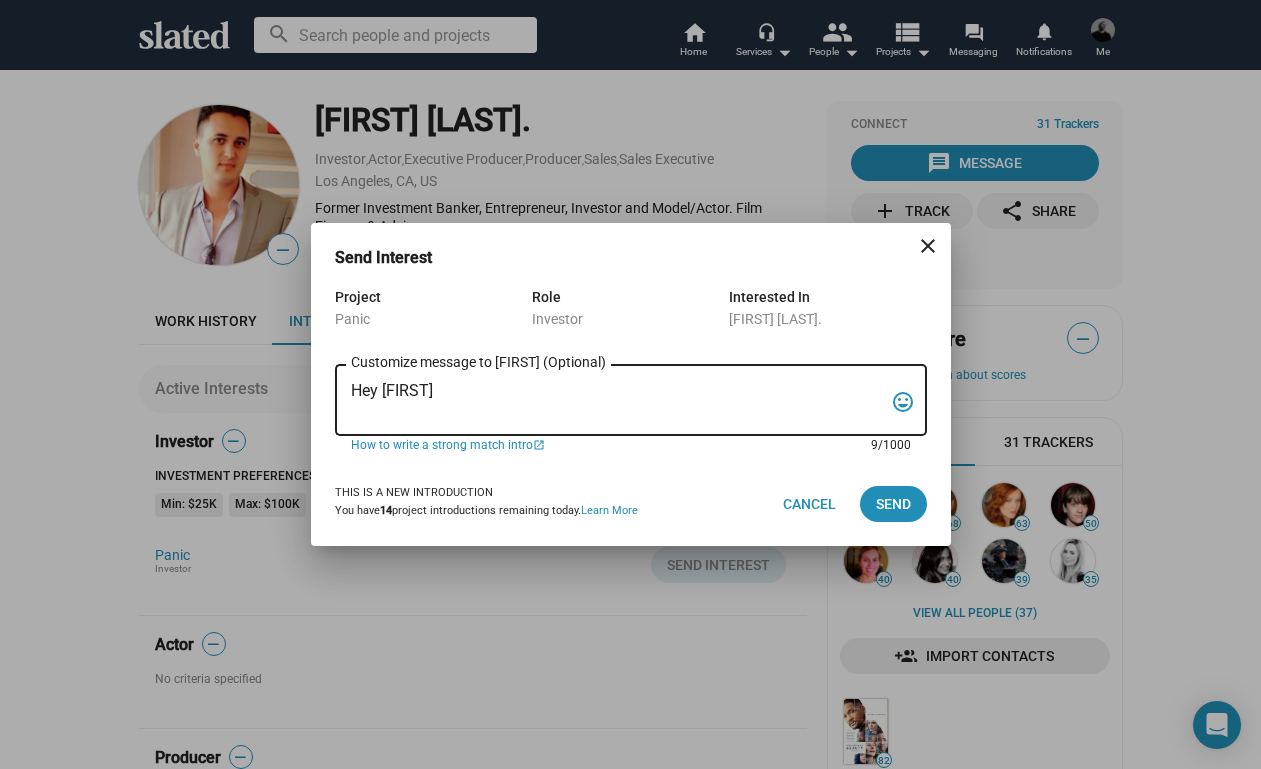 paste on "My name is Trevor Peckham, and I am a New York based writer/director/producer making my second feature film called PANIC, an absurdist comedy in the body of a paranoia thriller. We have all the pieces in place to make this film happen from a practical point of view, and just need to secure our financing to get it over the line. We have a strong cast attached, including Tom Lipinski (Suits, Labor Day) and Elizabeth Alderfer (AP Bio, Disjointed) in the lead roles, supported by Joe Pantoliano (The Matrix, Bad Boys, Memento), Xander Berkeley (Air Force One, Terminator 2, Shanghai Noon) and Langston Fishburne (Ant-Man and The Wasp, Discontinued). I think the project will punch well above its weight, and I'd love to discuss it with you. Let me know if you have any thoughts or questions, and I hope to talk soon. Thanks!" 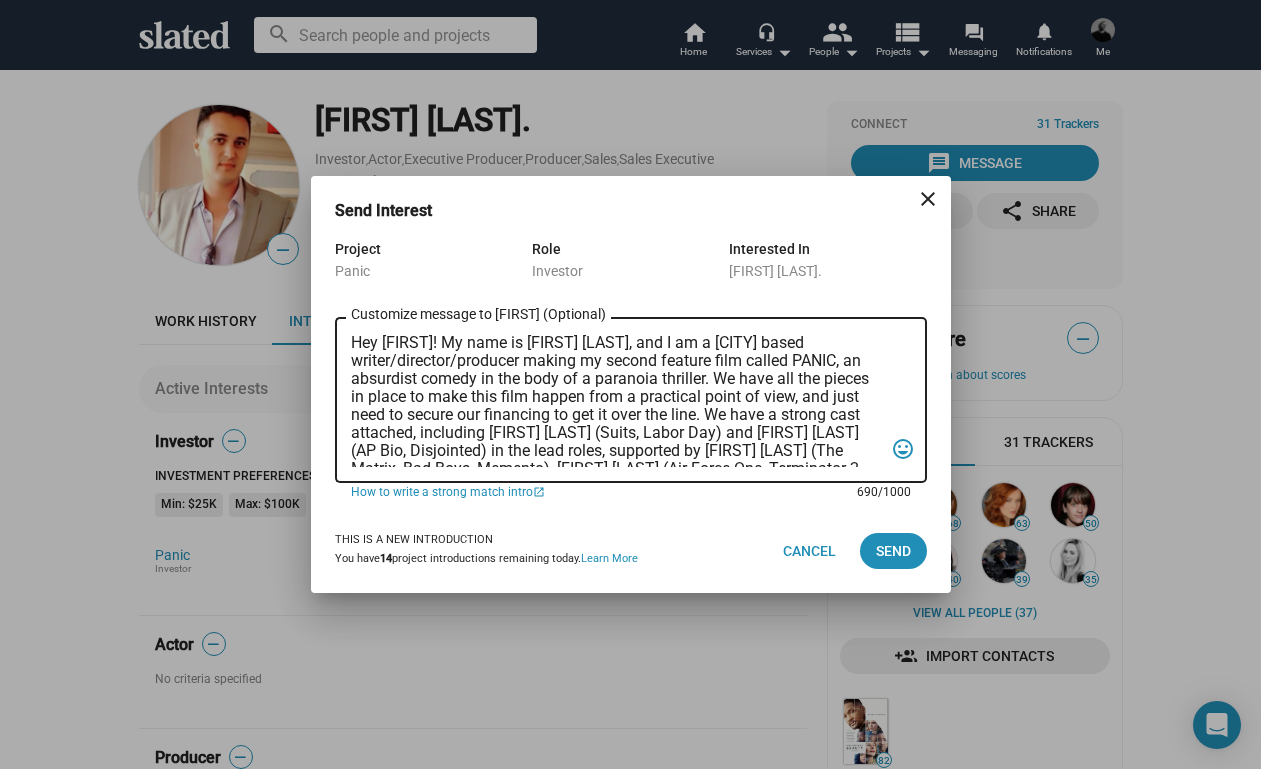 scroll, scrollTop: 0, scrollLeft: 0, axis: both 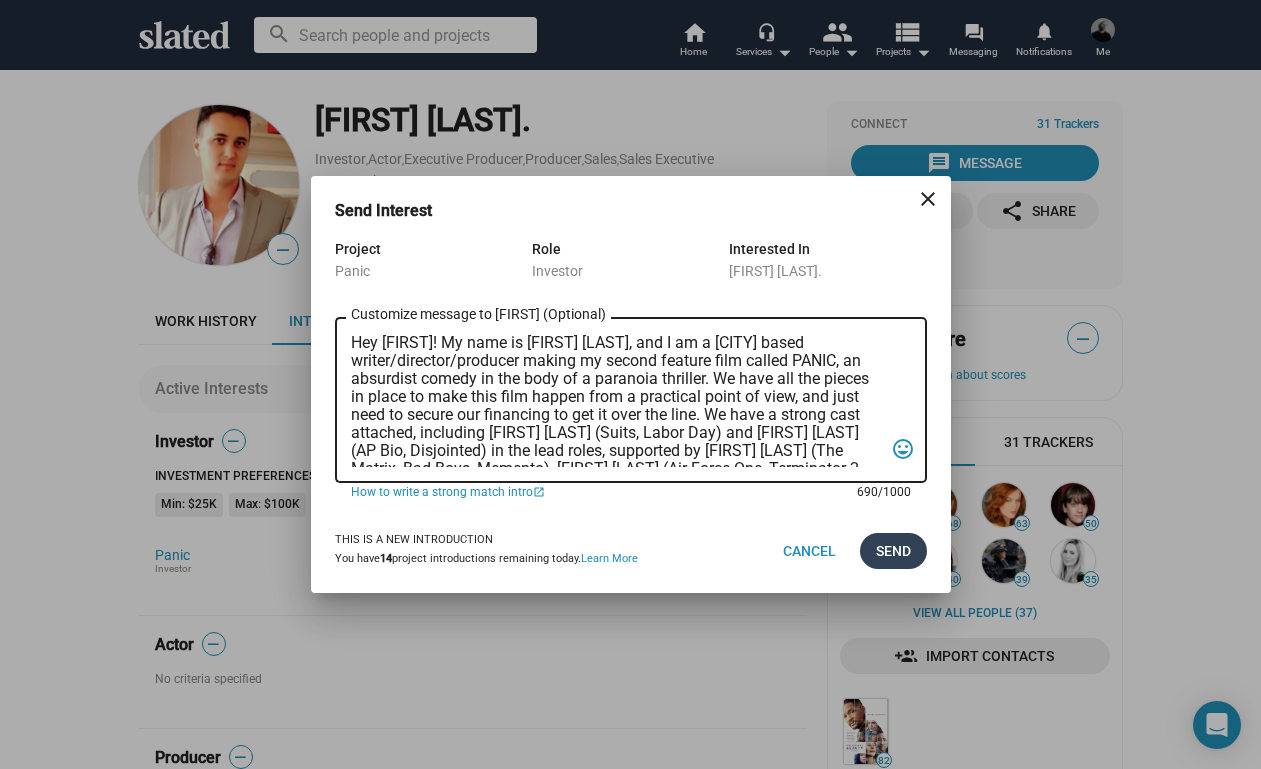 type on "Hey [FIRST]! My name is [FIRST] [LAST], and I am a [CITY] based writer/director/producer making my second feature film called PANIC, an absurdist comedy in the body of a paranoia thriller. We have all the pieces in place to make this film happen from a practical point of view, and just need to secure our financing to get it over the line. We have a strong cast attached, including [FIRST] [LAST] (Suits, Labor Day) and [FIRST] [LAST] (AP Bio, Disjointed) in the lead roles, supported by [FIRST] [LAST] (The Matrix, Bad Boys, Memento), [FIRST] [LAST] (Air Force One, Terminator 2, Shanghai Noon) and [FIRST] [LAST] (Ant-Man and The Wasp, Discontinued). I think the project will punch well above its weight, and I'd love to discuss it with you. Let me know if you have any thoughts or questions, and I hope to talk soon. Thanks!" 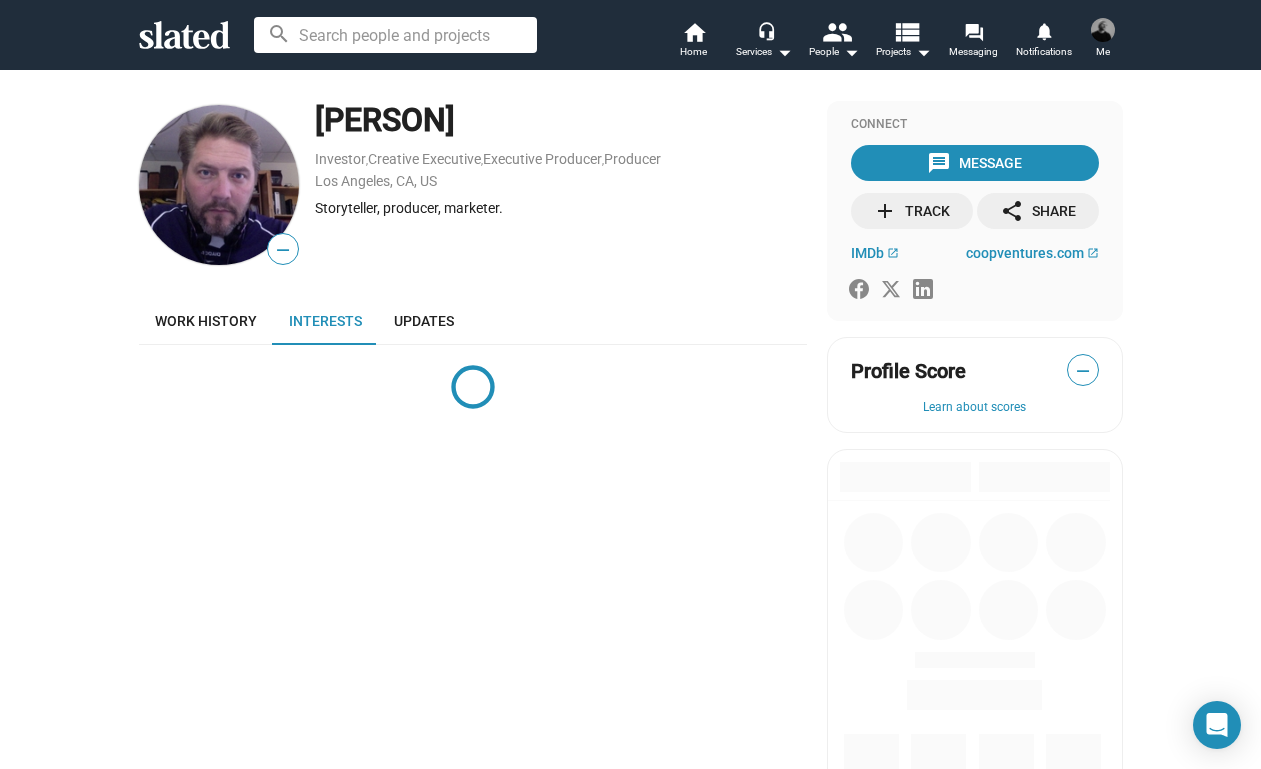 scroll, scrollTop: 0, scrollLeft: 0, axis: both 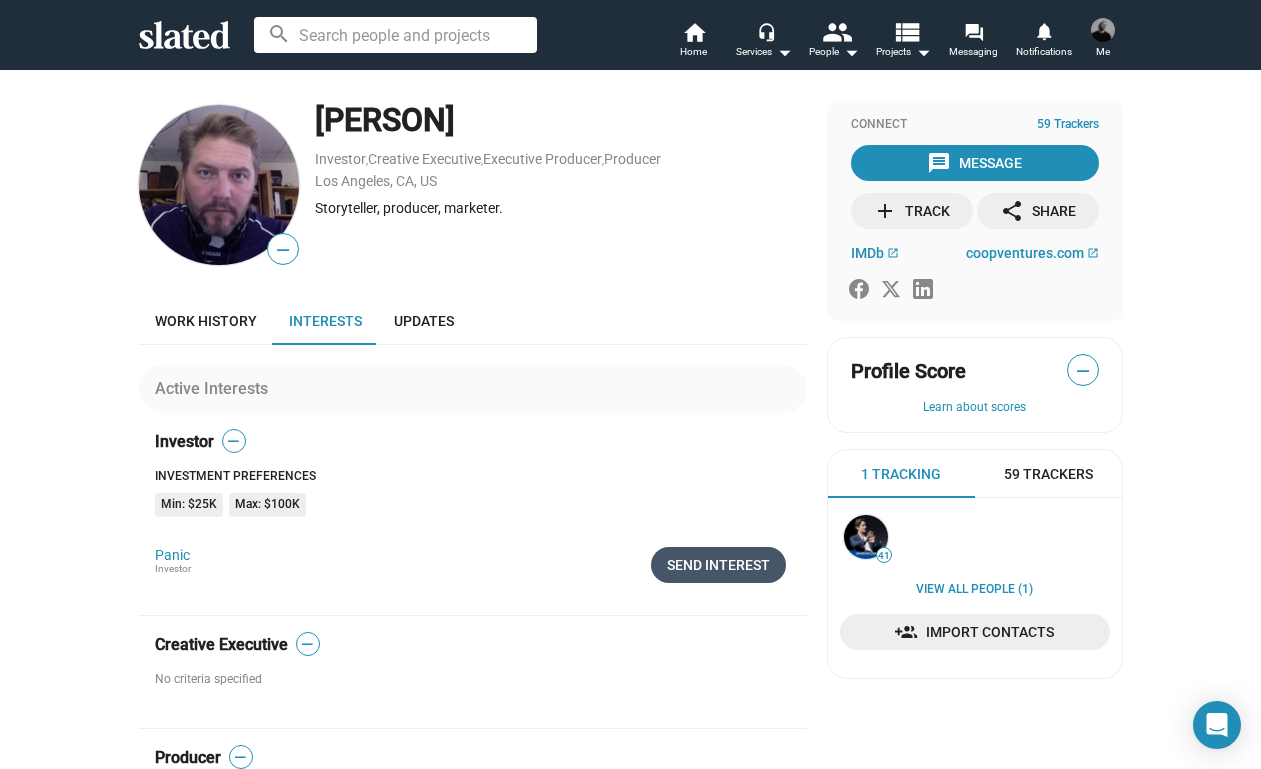 click on "Send Interest" 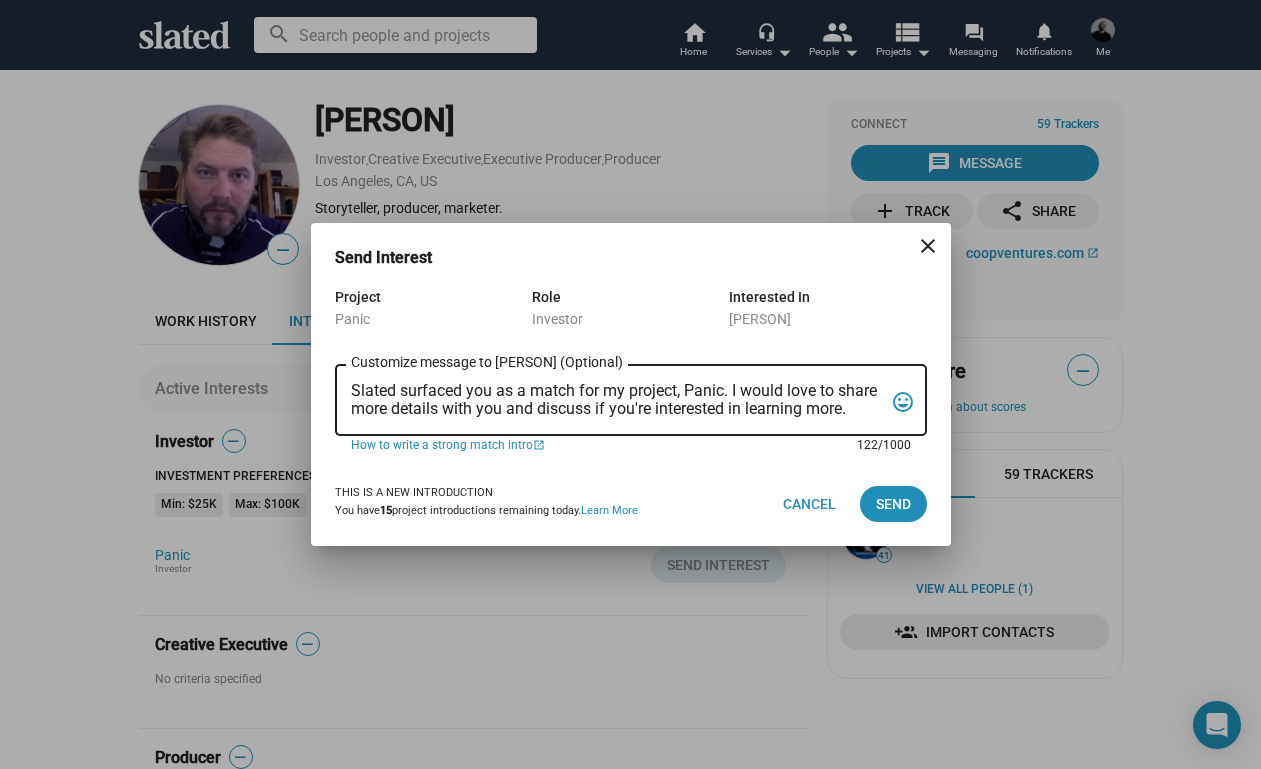 drag, startPoint x: 353, startPoint y: 389, endPoint x: 926, endPoint y: 405, distance: 573.2233 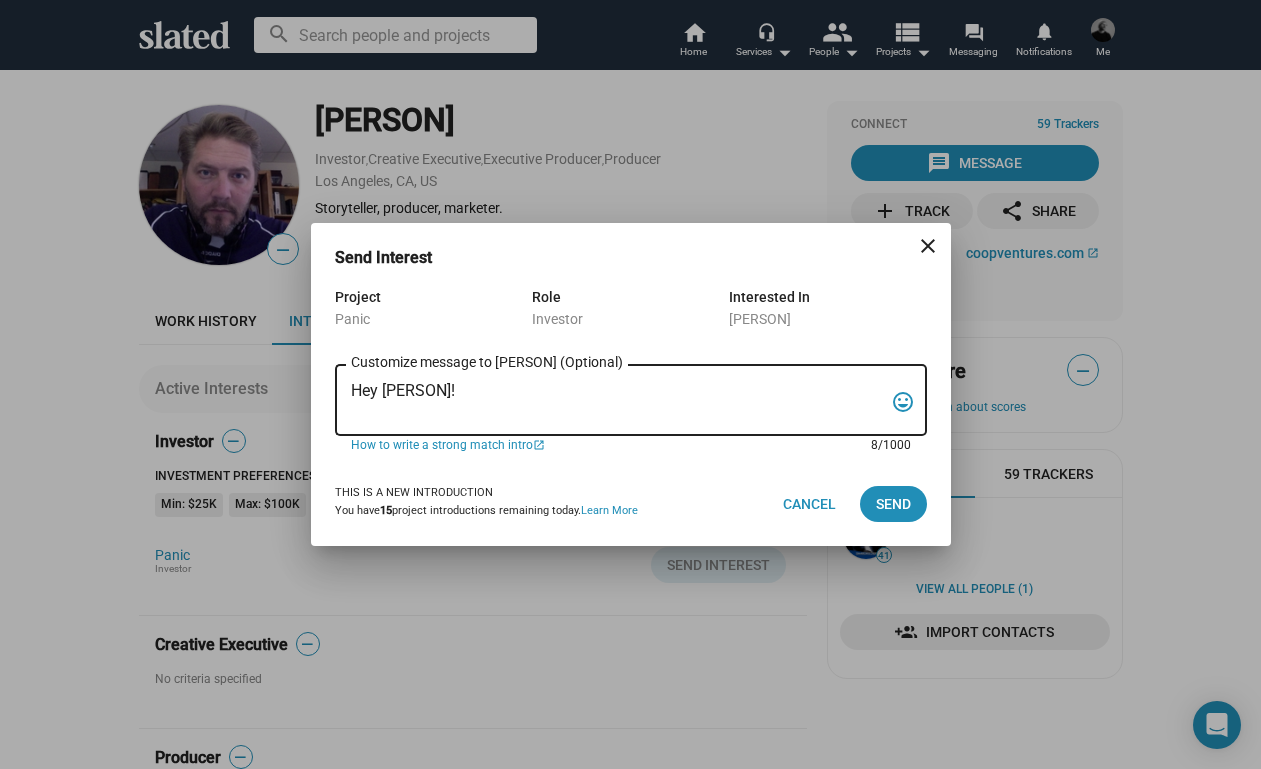 paste on "Hey Novika,
Thanks for checking in! It was great to see you as well...the event was a lot of fun.
We pushed the shoot dates and were luckily able to keep the cast intact. Still working a few angles, but nothing's materialized yet. You'll definitely be among the first to know.
Hope everything's going well with you and that we have a reason to touch base soon!
Trevor" 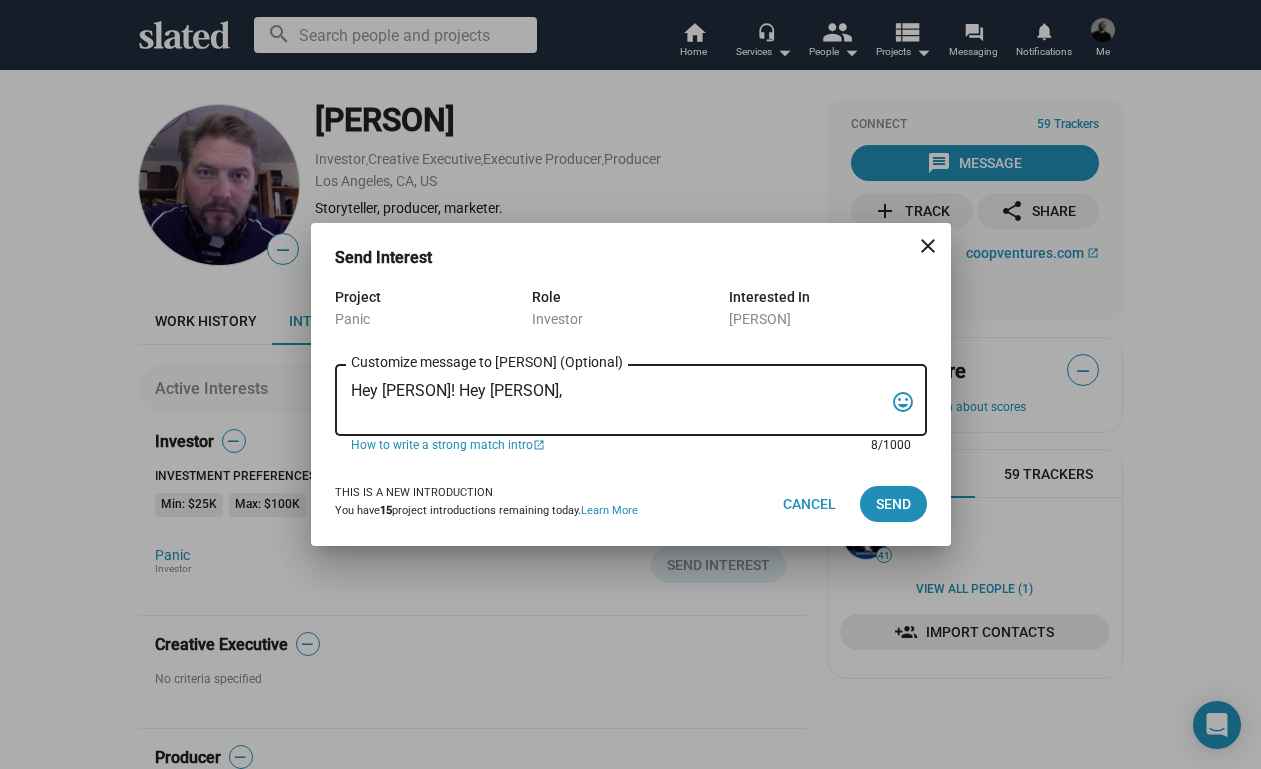 scroll, scrollTop: 101, scrollLeft: 0, axis: vertical 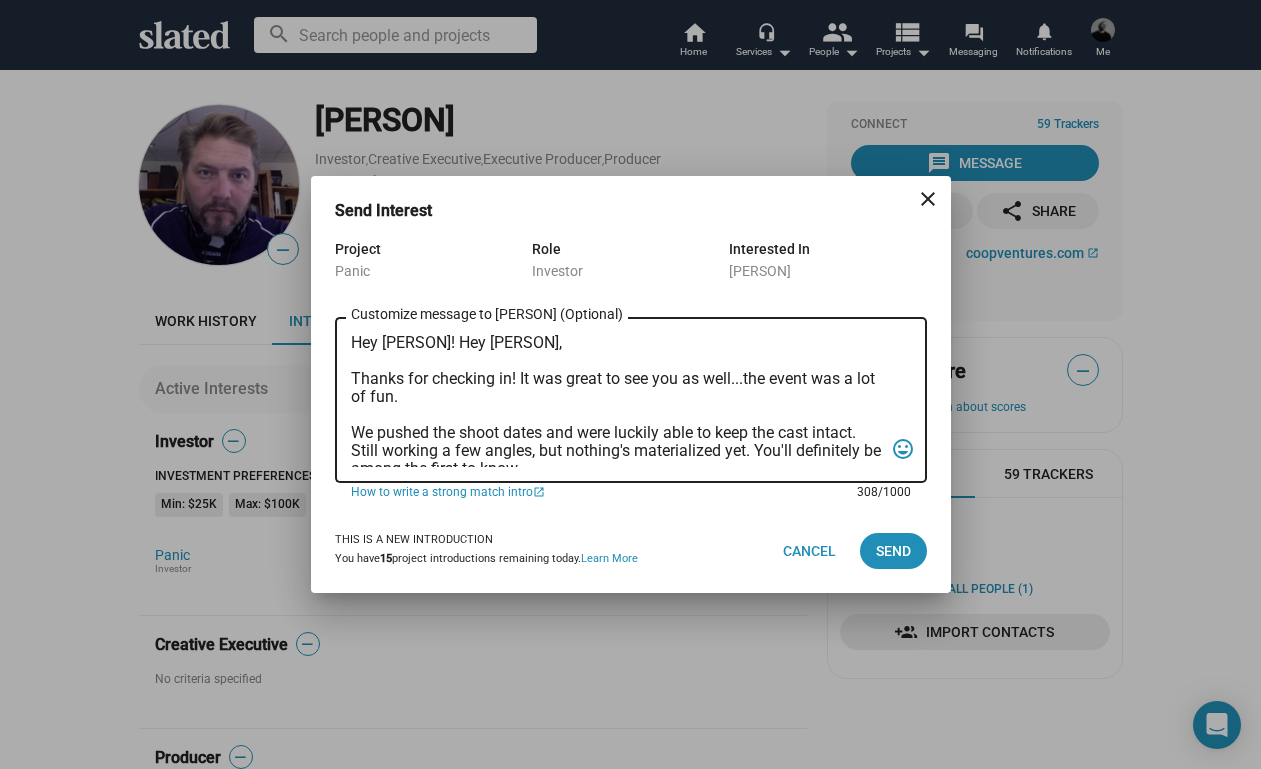 drag, startPoint x: 448, startPoint y: 464, endPoint x: 256, endPoint y: 227, distance: 305.01312 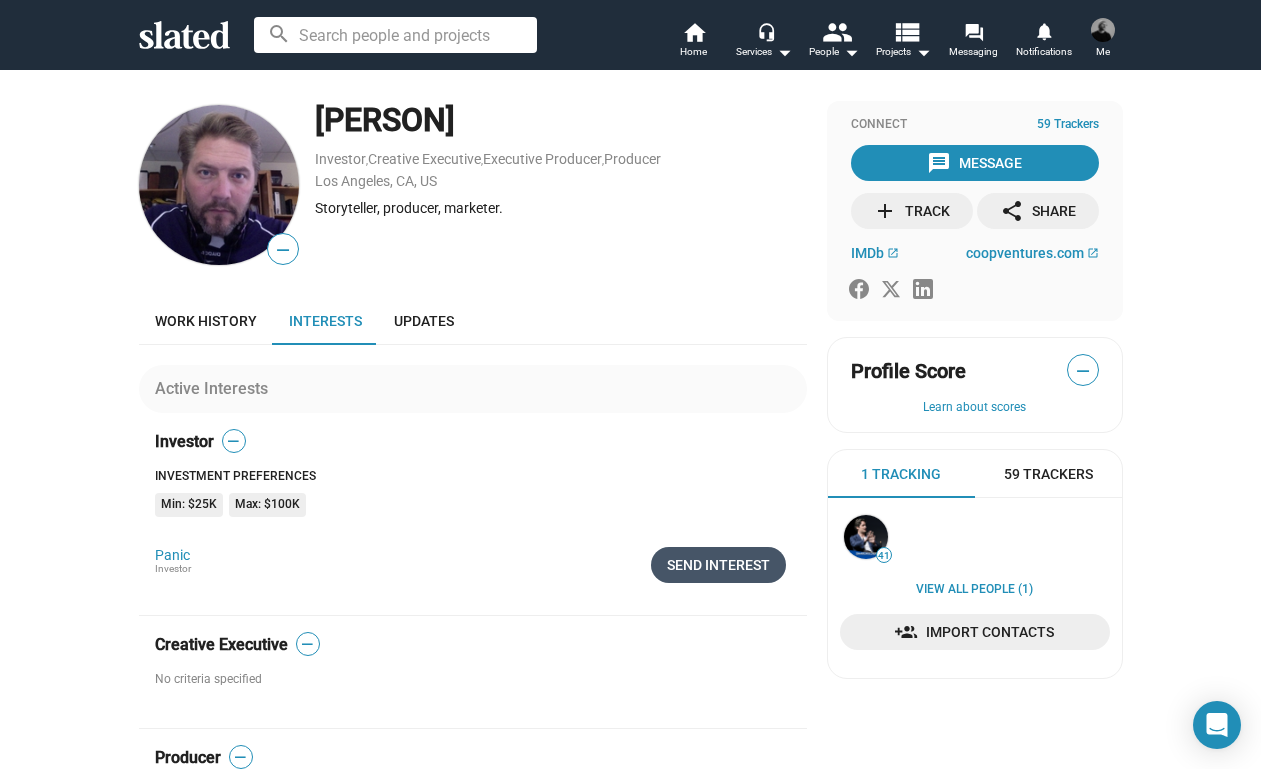 click on "Send Interest" 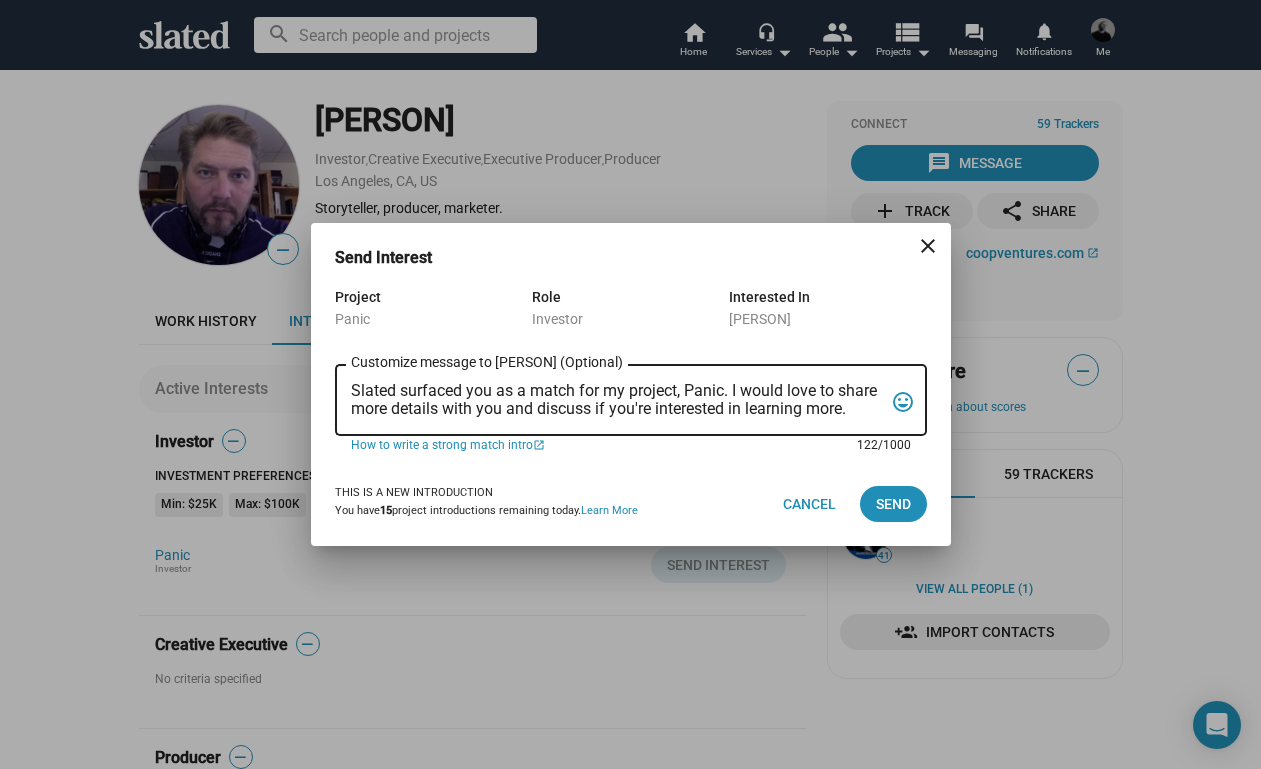 drag, startPoint x: 352, startPoint y: 389, endPoint x: 887, endPoint y: 408, distance: 535.3373 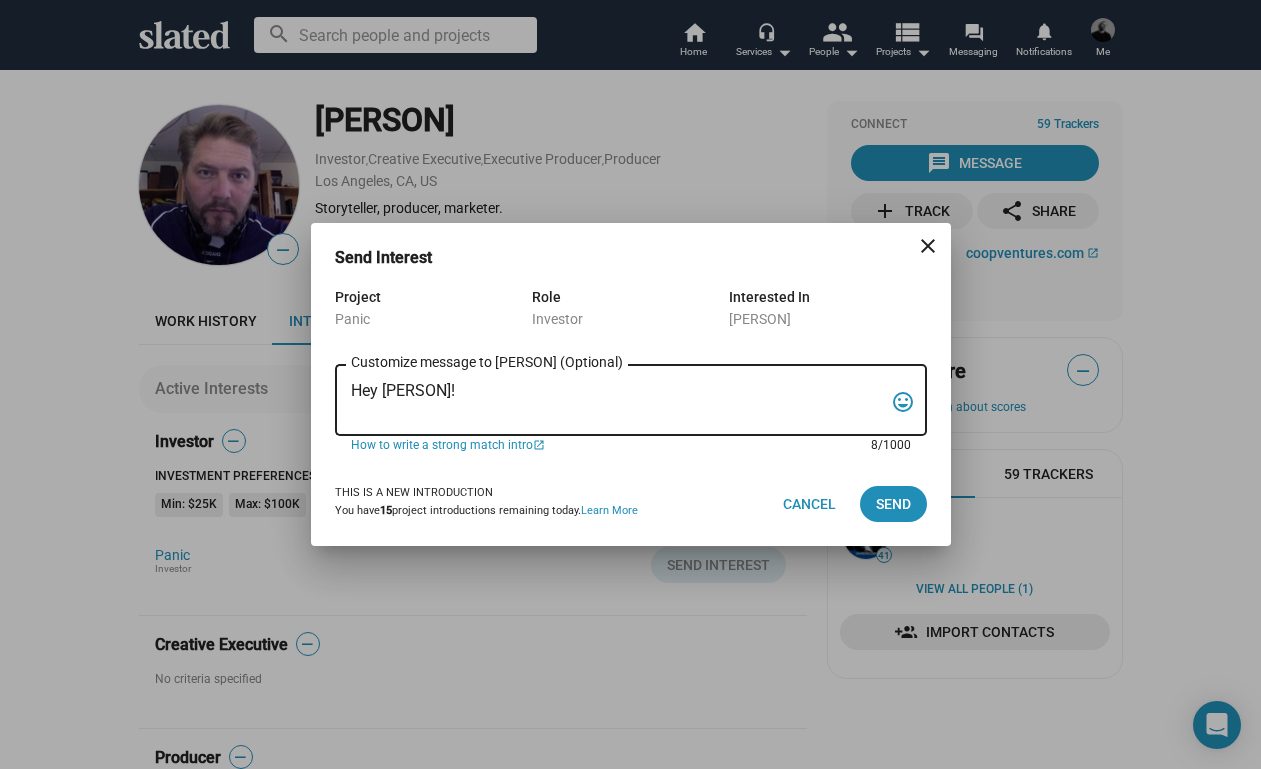 paste on "My name is Trevor Peckham, and I am a New York based writer/director/producer making my second feature film called PANIC, an absurdist comedy in the body of a paranoia thriller. We have all the pieces in place to make this film happen from a practical point of view, and just need to secure our financing to get it over the line. We have a strong cast attached, including Tom Lipinski (Suits, Labor Day) and Elizabeth Alderfer (AP Bio, Disjointed) in the lead roles, supported by Joe Pantoliano (The Matrix, Bad Boys, Memento), Xander Berkeley (Air Force One, Terminator 2, Shanghai Noon) and Langston Fishburne (Ant-Man and The Wasp, Discontinued). I think the project will punch well above its weight, and I'd love to discuss it with you. Let me know if you have any thoughts or questions, and I hope to talk soon. Thanks!" 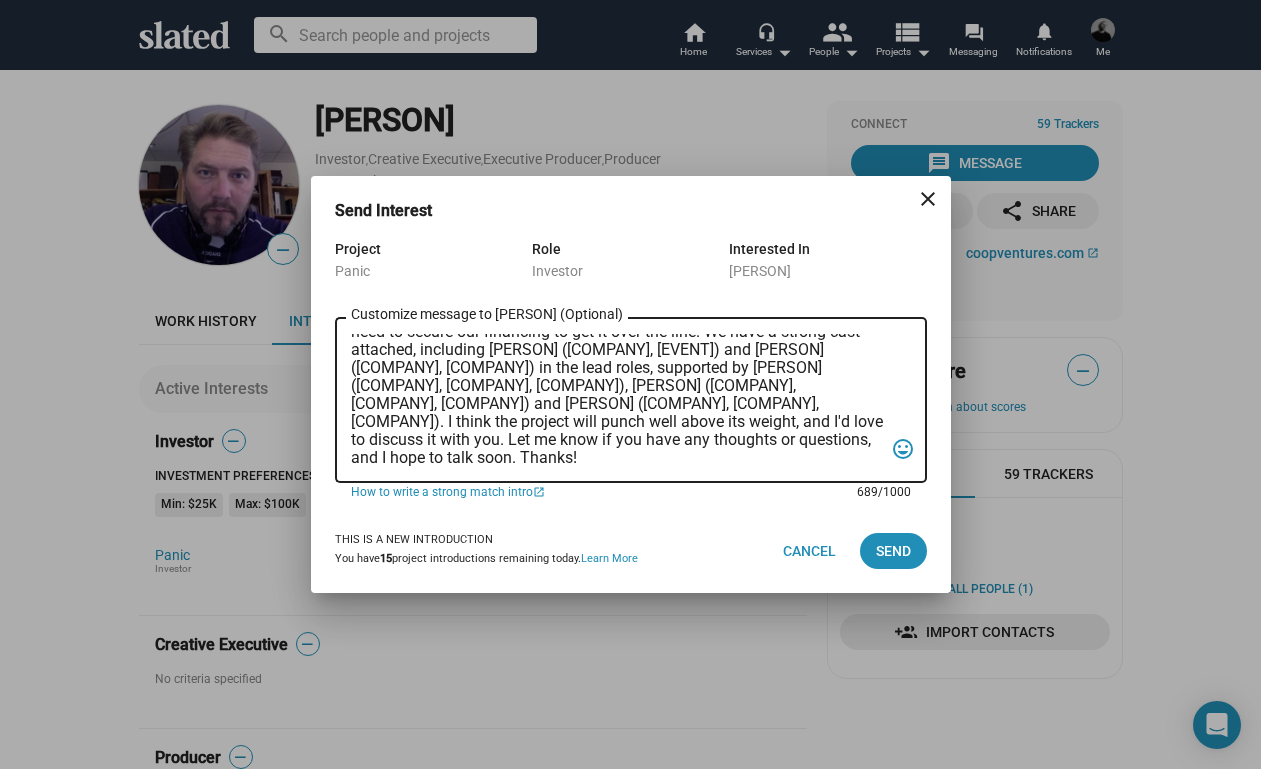 scroll, scrollTop: 83, scrollLeft: 0, axis: vertical 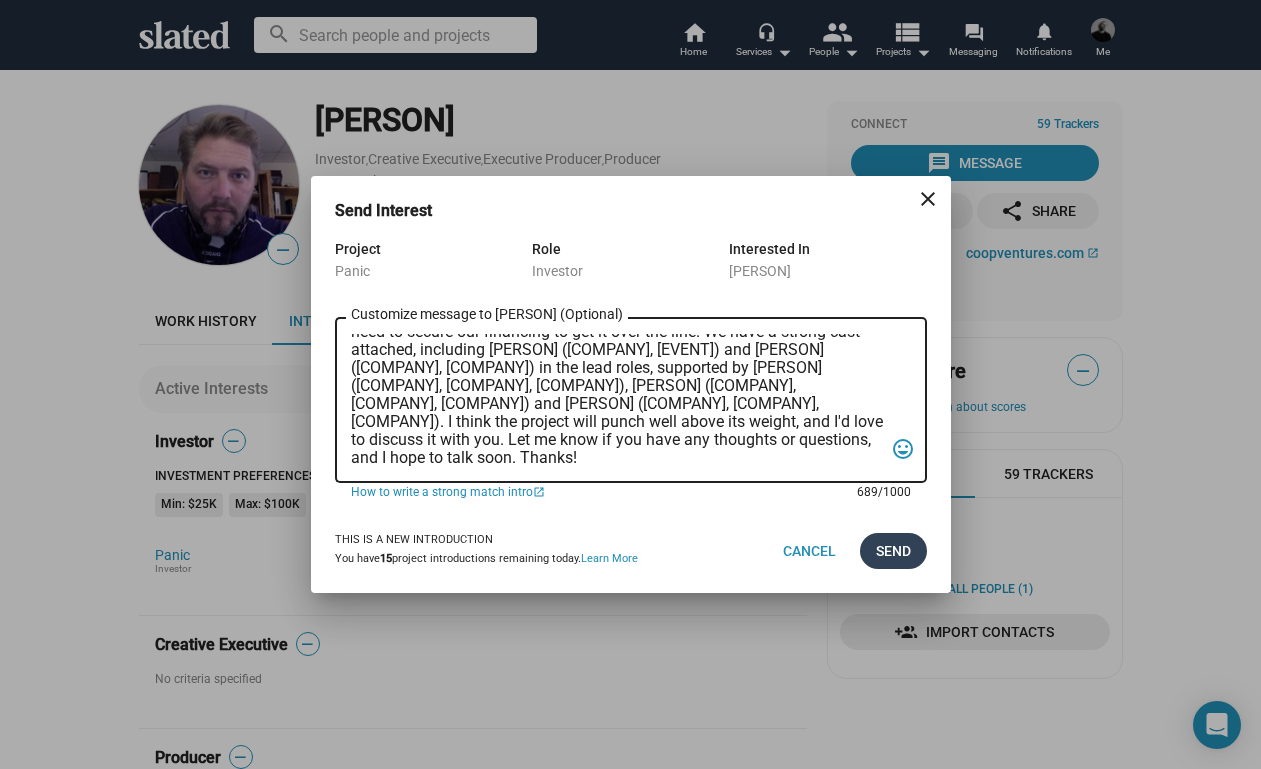 type on "Hey Lane! My name is Trevor Peckham, and I am a New York based writer/director/producer making my second feature film called PANIC, an absurdist comedy in the body of a paranoia thriller. We have all the pieces in place to make this film happen from a practical point of view, and just need to secure our financing to get it over the line. We have a strong cast attached, including Tom Lipinski (Suits, Labor Day) and Elizabeth Alderfer (AP Bio, Disjointed) in the lead roles, supported by Joe Pantoliano (The Matrix, Bad Boys, Memento), Xander Berkeley (Air Force One, Terminator 2, Shanghai Noon) and Langston Fishburne (Ant-Man and The Wasp, Discontinued). I think the project will punch well above its weight, and I'd love to discuss it with you. Let me know if you have any thoughts or questions, and I hope to talk soon. Thanks!" 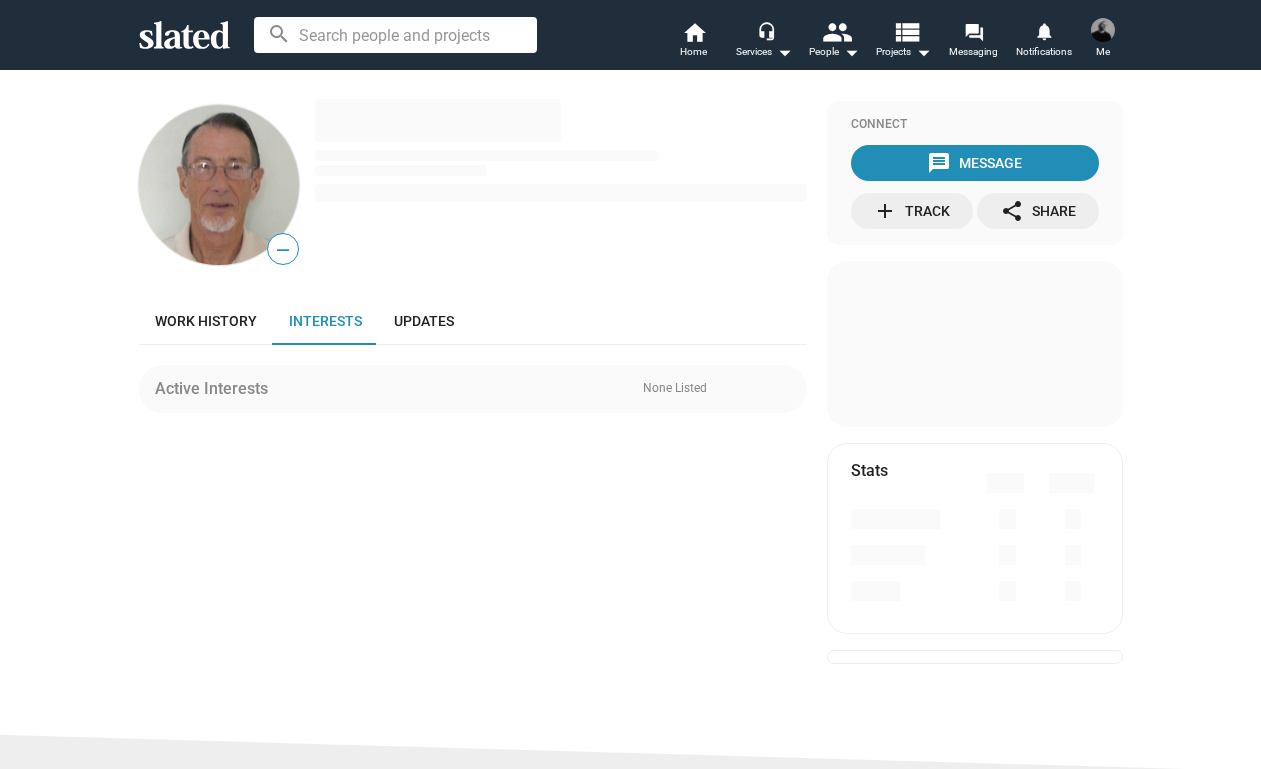scroll, scrollTop: 0, scrollLeft: 0, axis: both 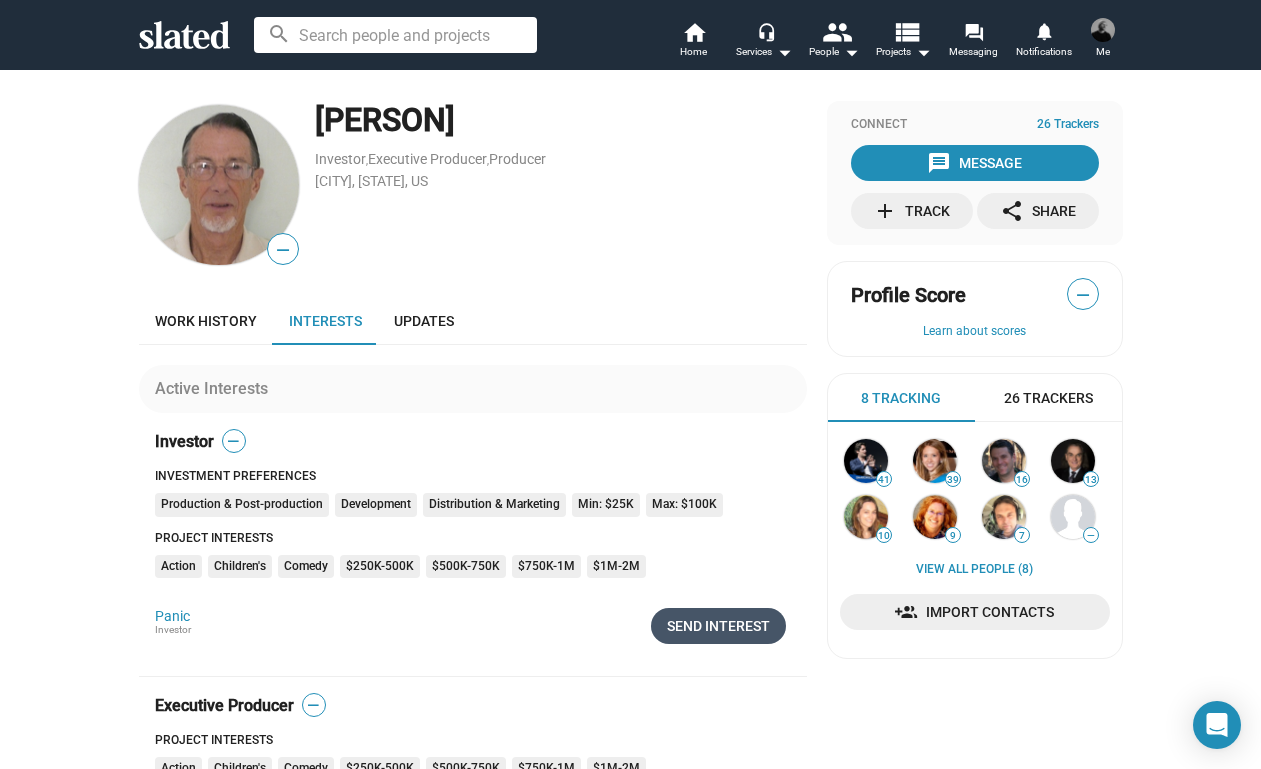 click on "Send Interest" 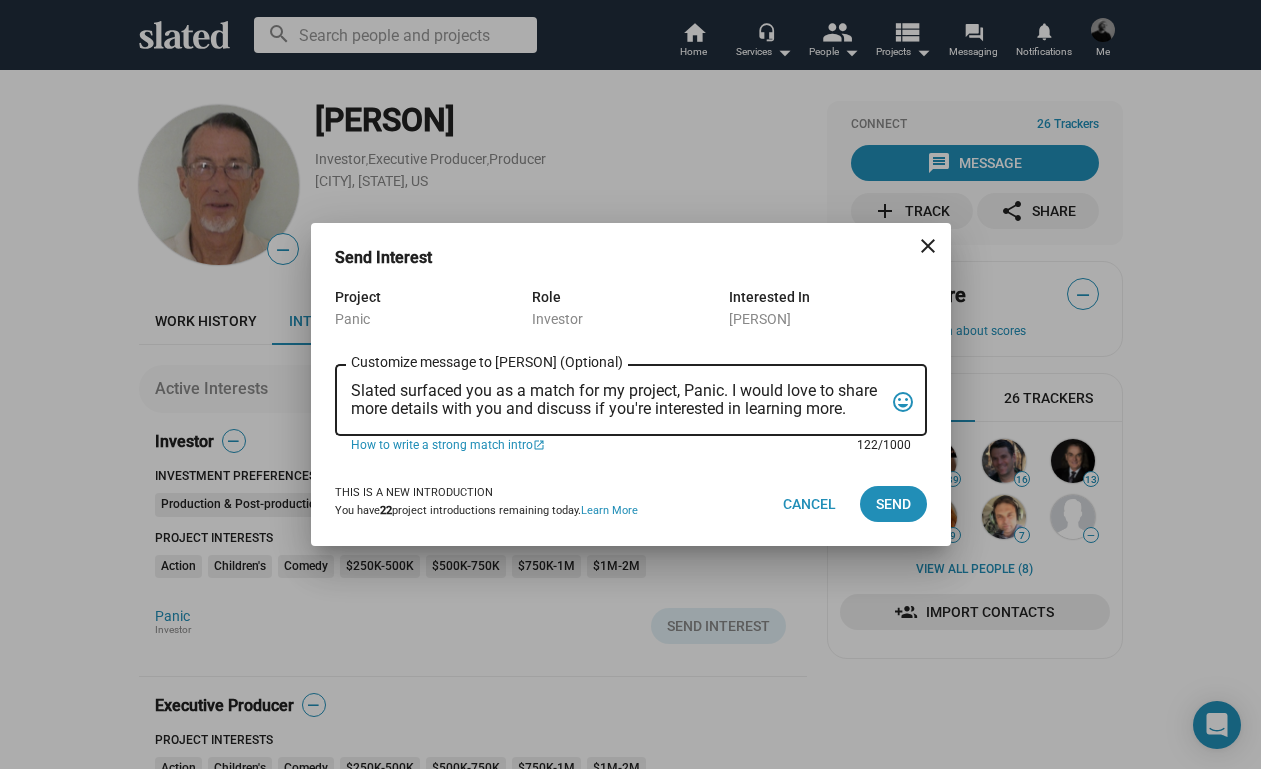 drag, startPoint x: 350, startPoint y: 386, endPoint x: 898, endPoint y: 435, distance: 550.18634 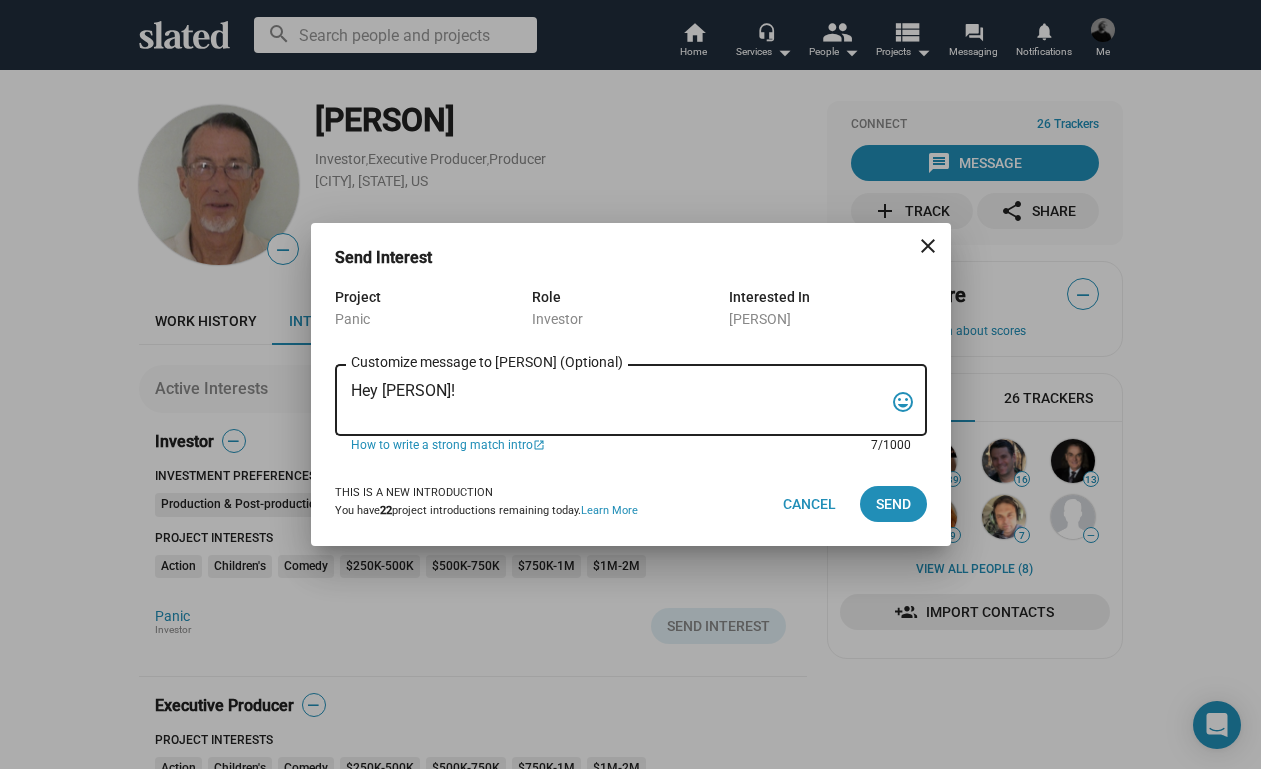 paste on "My name is Trevor Peckham, and I am a New York based writer/director/producer making my second feature film called PANIC, an absurdist comedy in the body of a paranoia thriller. We have all the pieces in place to make this film happen from a practical point of view, and just need to secure our financing to get it over the line. We have a strong cast attached, including Tom Lipinski (Suits, Labor Day) and Elizabeth Alderfer (AP Bio, Disjointed) in the lead roles, supported by Joe Pantoliano (The Matrix, Bad Boys, Memento), Xander Berkeley (Air Force One, Terminator 2, Shanghai Noon) and Langston Fishburne (Ant-Man and The Wasp, Discontinued). I think the project will punch well above its weight, and I'd love to discuss it with you. Let me know if you have any thoughts or questions, and I hope to talk soon. Thanks!" 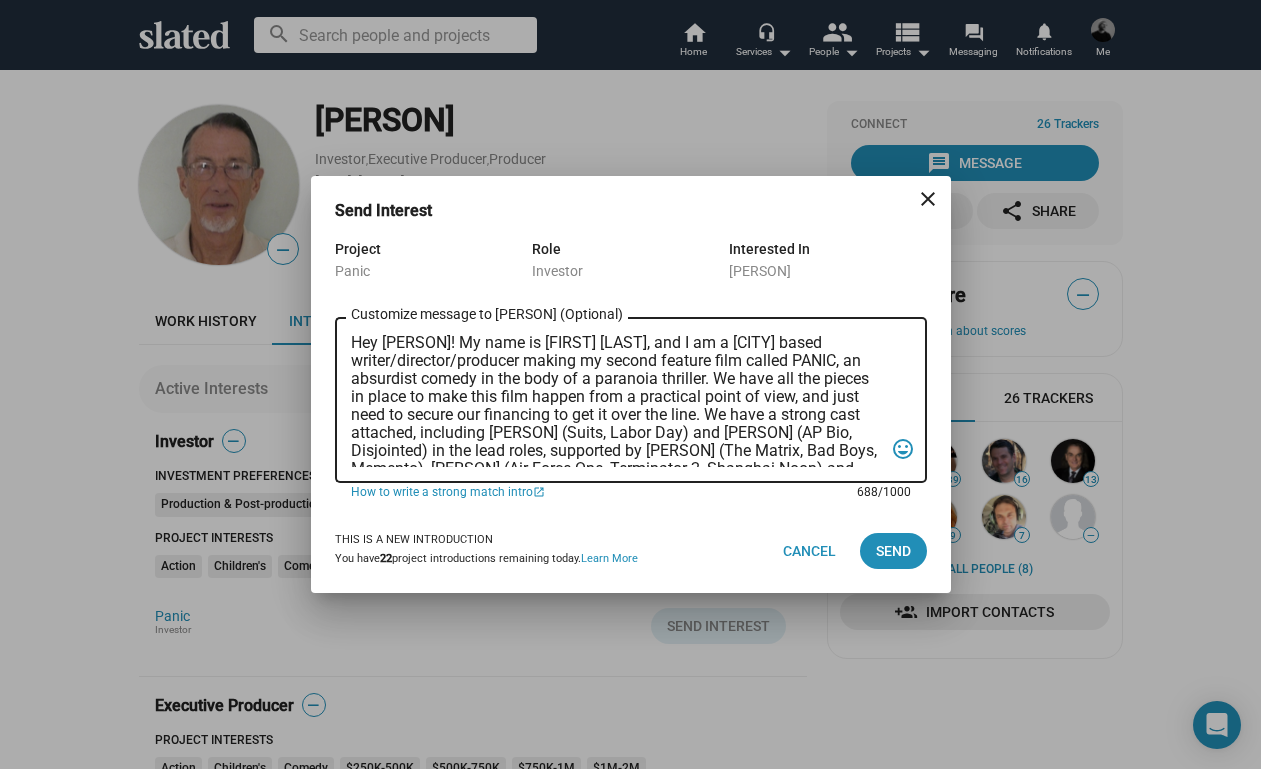 scroll, scrollTop: 0, scrollLeft: 0, axis: both 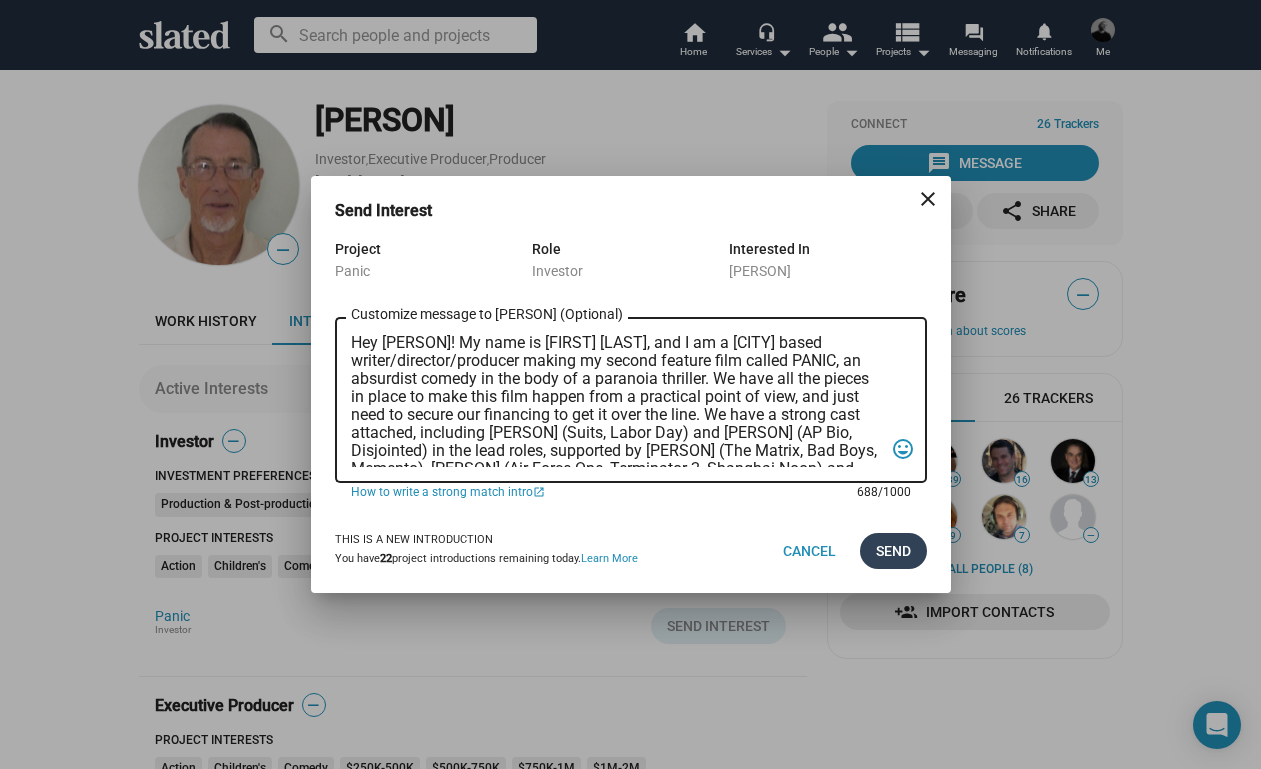 type on "Hey Bob! My name is Trevor Peckham, and I am a New York based writer/director/producer making my second feature film called PANIC, an absurdist comedy in the body of a paranoia thriller. We have all the pieces in place to make this film happen from a practical point of view, and just need to secure our financing to get it over the line. We have a strong cast attached, including Tom Lipinski (Suits, Labor Day) and Elizabeth Alderfer (AP Bio, Disjointed) in the lead roles, supported by Joe Pantoliano (The Matrix, Bad Boys, Memento), Xander Berkeley (Air Force One, Terminator 2, Shanghai Noon) and Langston Fishburne (Ant-Man and The Wasp, Discontinued). I think the project will punch well above its weight, and I'd love to discuss it with you. Let me know if you have any thoughts or questions, and I hope to talk soon. Thanks!" 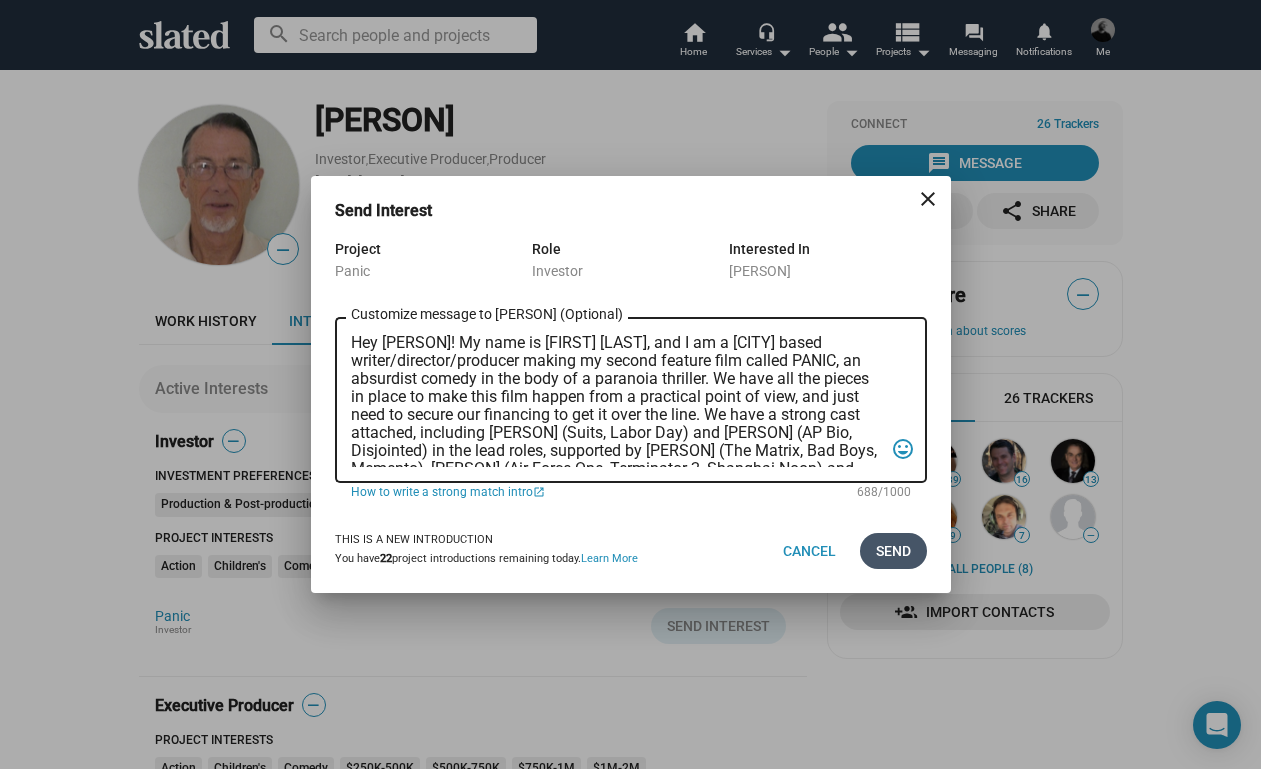 click on "Send" at bounding box center [893, 551] 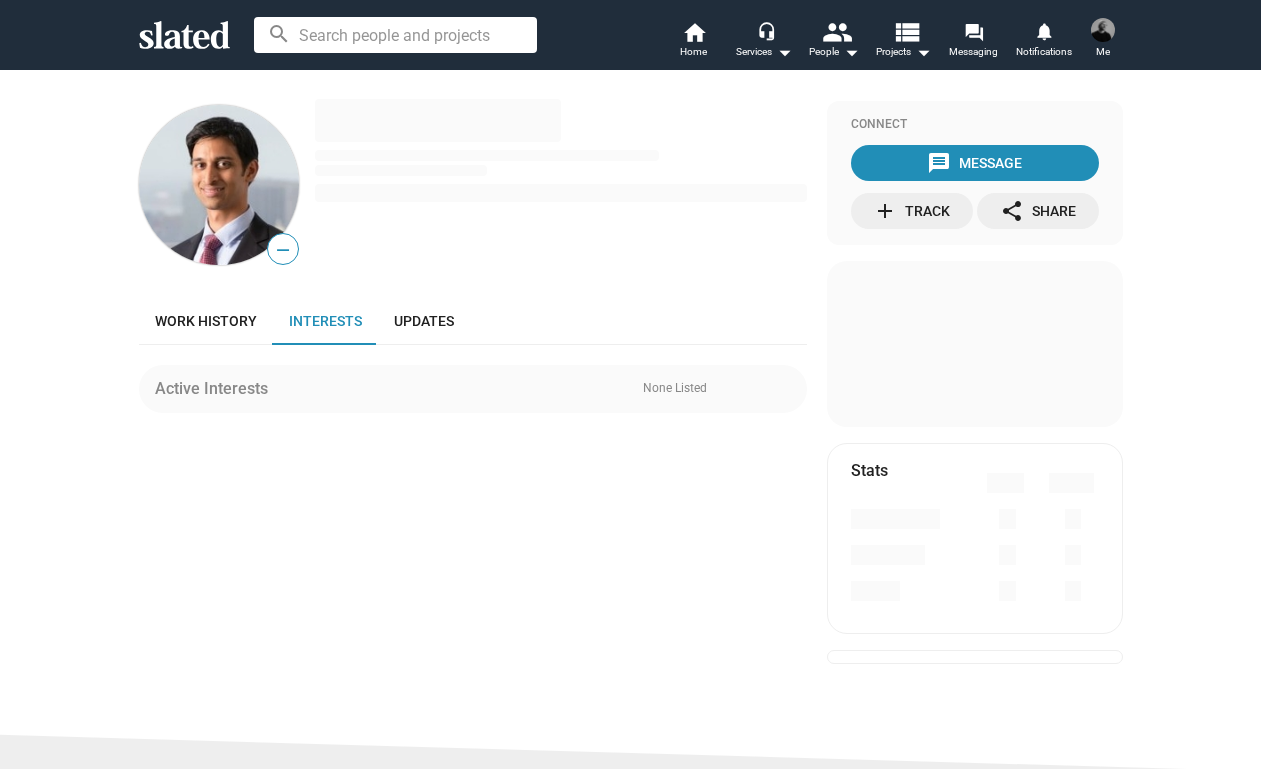 scroll, scrollTop: 0, scrollLeft: 0, axis: both 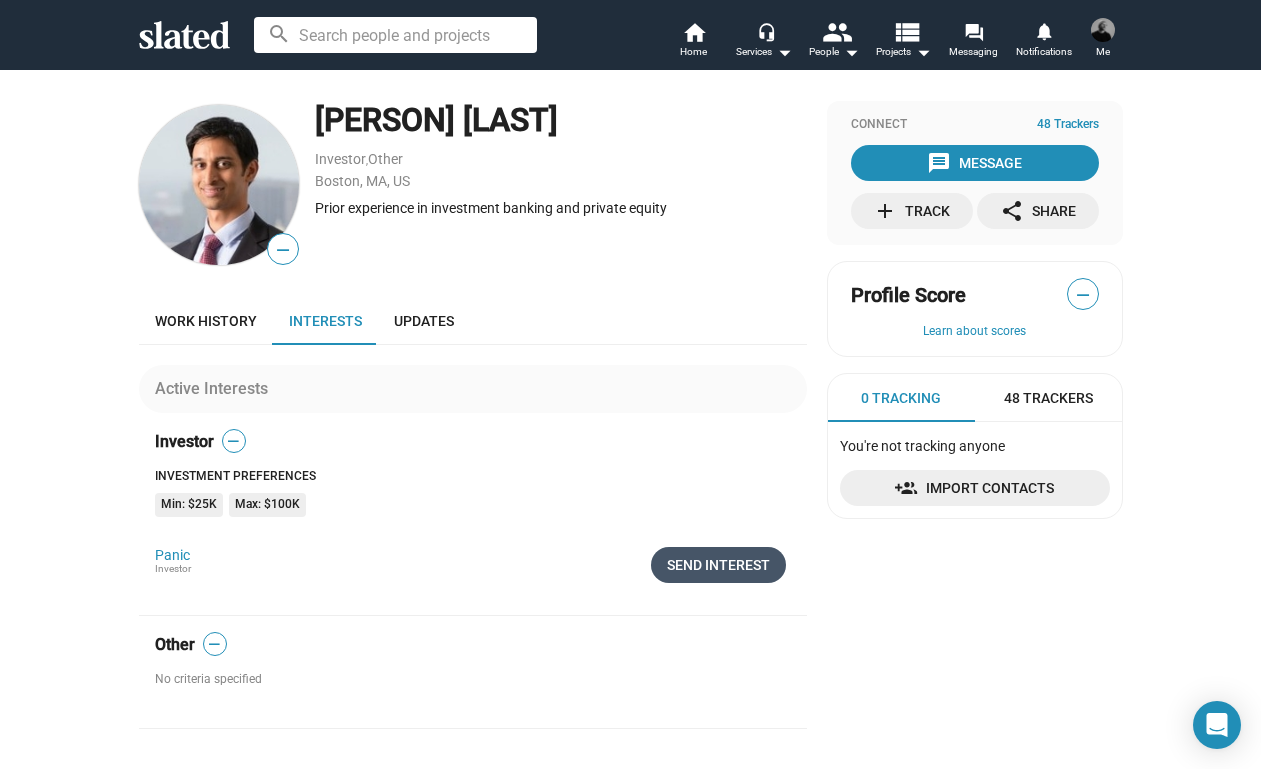 click on "Send Interest" 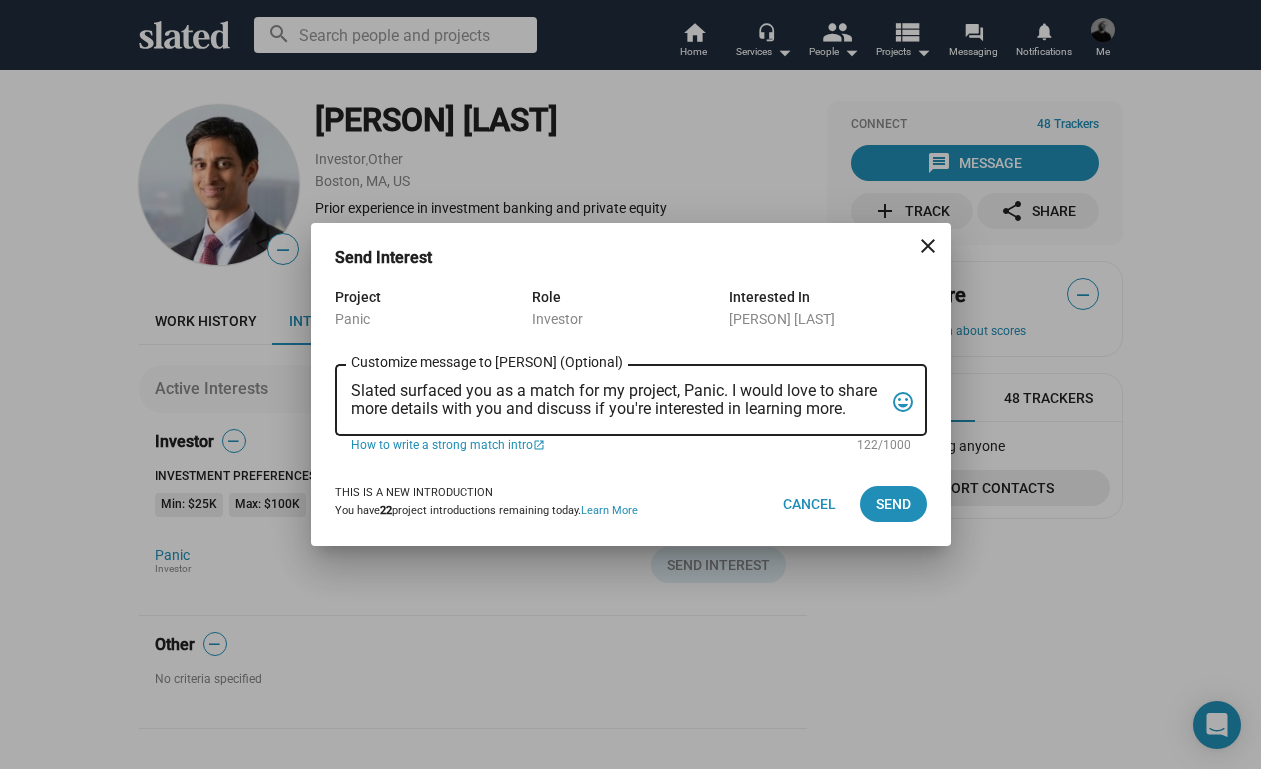 click on "Slated surfaced you as a match for my project, Panic. I would love to share more details with you and discuss if you're interested in learning more. Customize message to Akeel (Optional) Customize message (Optional)" at bounding box center [617, 398] 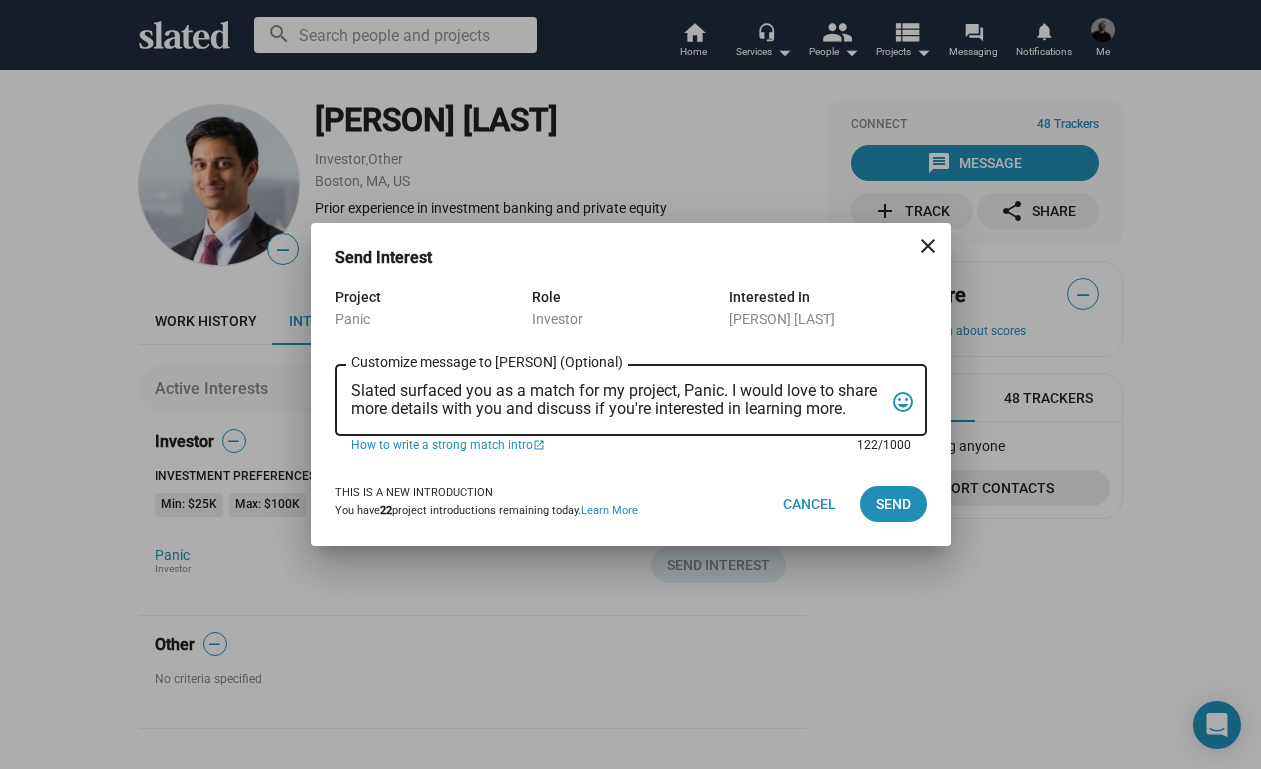 drag, startPoint x: 353, startPoint y: 388, endPoint x: 867, endPoint y: 416, distance: 514.7621 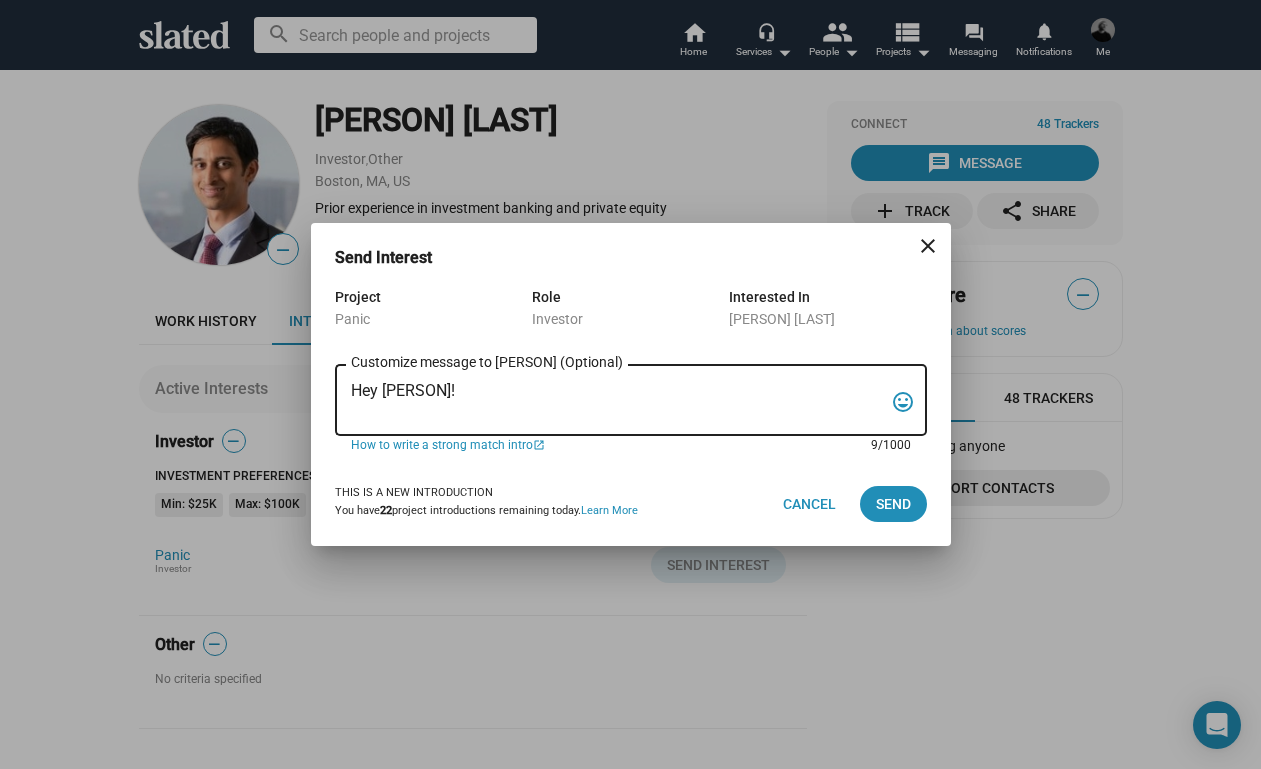 paste on "My name is Trevor Peckham, and I am a New York based writer/director/producer making my second feature film called PANIC, an absurdist comedy in the body of a paranoia thriller. We have all the pieces in place to make this film happen from a practical point of view, and just need to secure our financing to get it over the line. We have a strong cast attached, including Tom Lipinski (Suits, Labor Day) and Elizabeth Alderfer (AP Bio, Disjointed) in the lead roles, supported by Joe Pantoliano (The Matrix, Bad Boys, Memento), Xander Berkeley (Air Force One, Terminator 2, Shanghai Noon) and Langston Fishburne (Ant-Man and The Wasp, Discontinued). I think the project will punch well above its weight, and I'd love to discuss it with you. Let me know if you have any thoughts or questions, and I hope to talk soon. Thanks!" 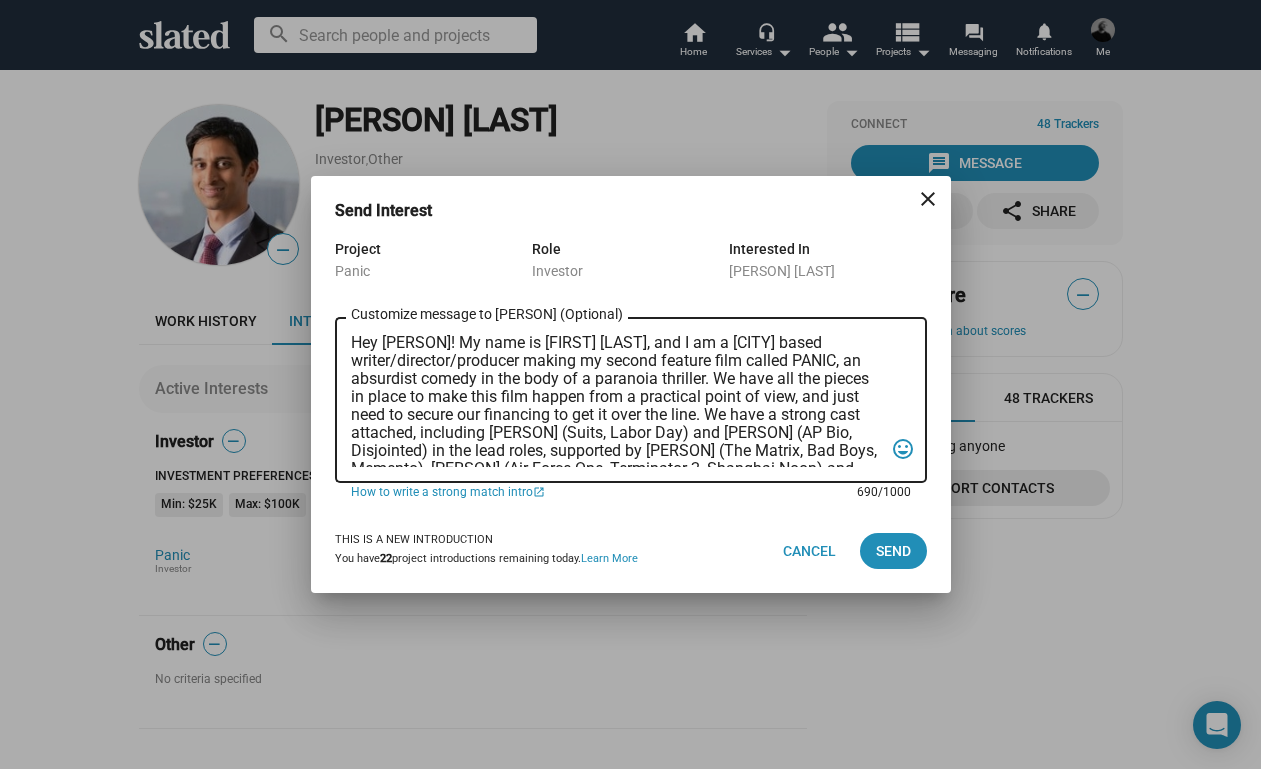 scroll, scrollTop: 0, scrollLeft: 0, axis: both 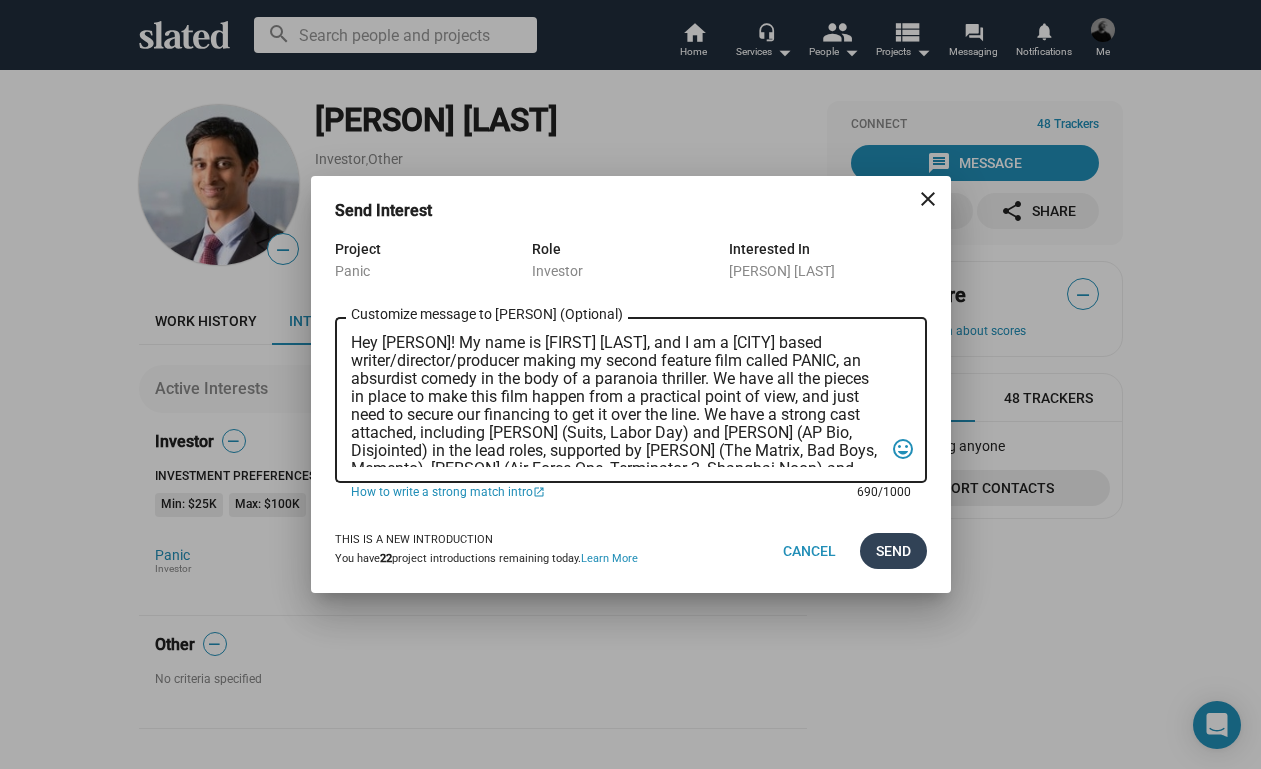 type on "Hey Akeel! My name is Trevor Peckham, and I am a New York based writer/director/producer making my second feature film called PANIC, an absurdist comedy in the body of a paranoia thriller. We have all the pieces in place to make this film happen from a practical point of view, and just need to secure our financing to get it over the line. We have a strong cast attached, including Tom Lipinski (Suits, Labor Day) and Elizabeth Alderfer (AP Bio, Disjointed) in the lead roles, supported by Joe Pantoliano (The Matrix, Bad Boys, Memento), Xander Berkeley (Air Force One, Terminator 2, Shanghai Noon) and Langston Fishburne (Ant-Man and The Wasp, Discontinued). I think the project will punch well above its weight, and I'd love to discuss it with you. Let me know if you have any thoughts or questions, and I hope to talk soon. Thanks!" 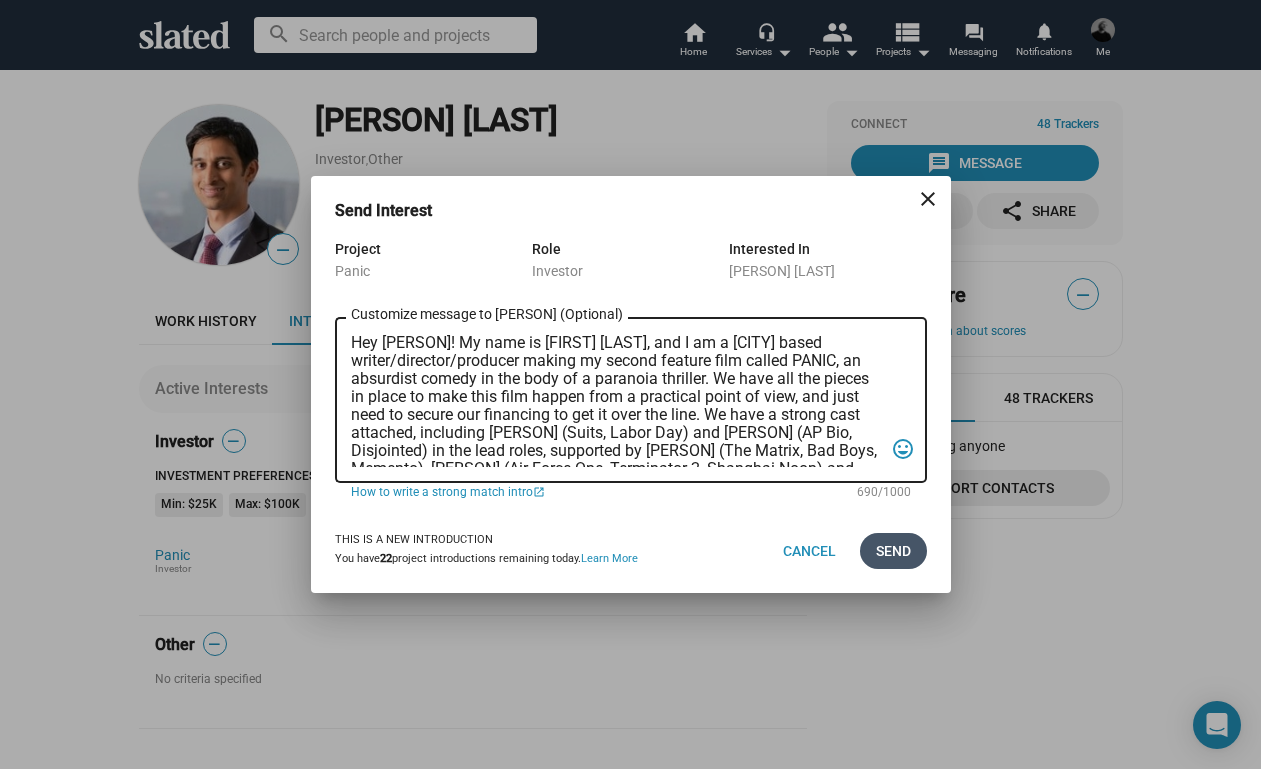 click on "Send" at bounding box center [893, 551] 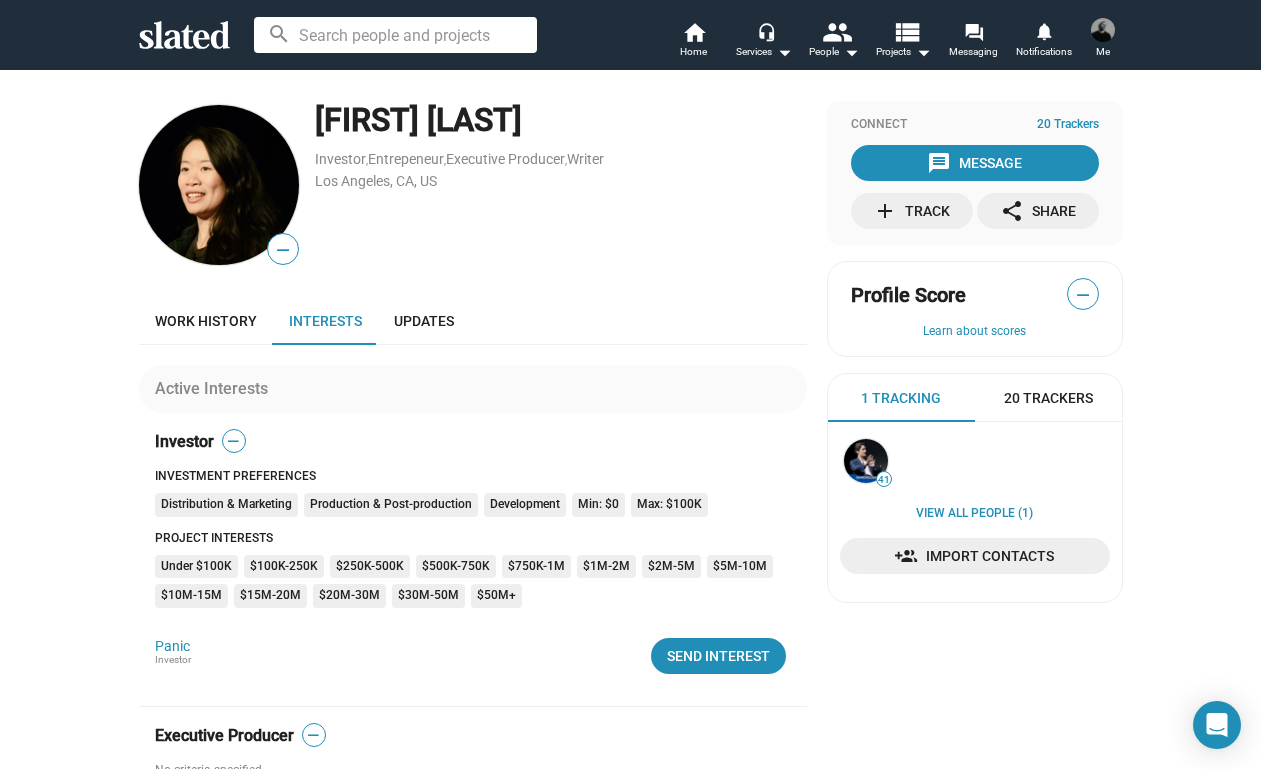 scroll, scrollTop: 0, scrollLeft: 0, axis: both 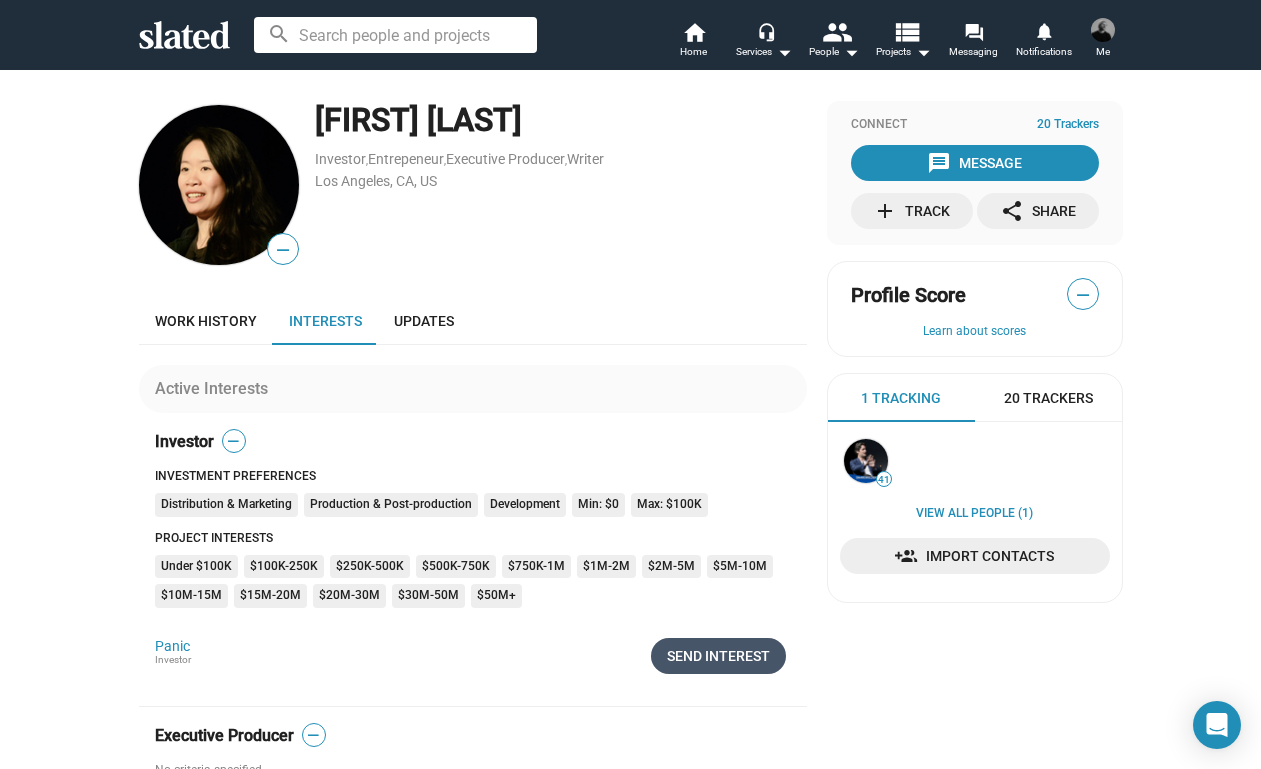 click on "Send Interest" 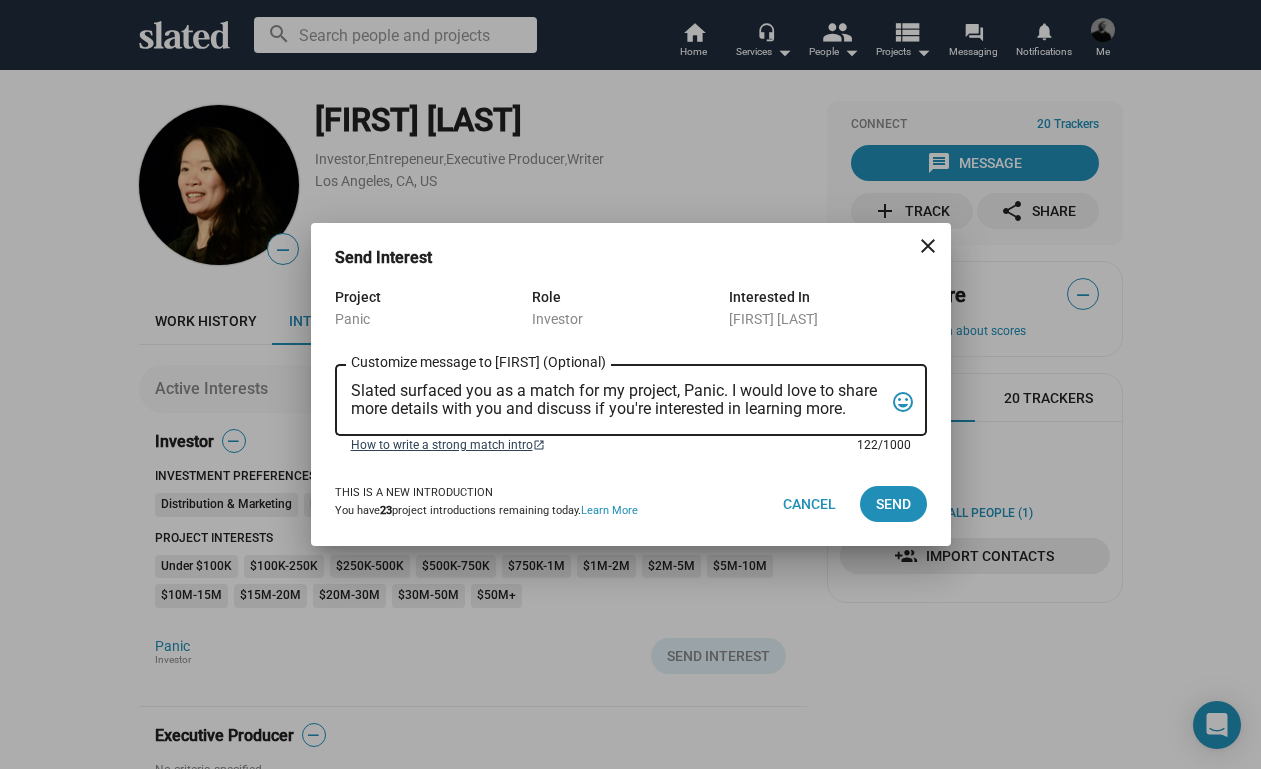 drag, startPoint x: 370, startPoint y: 392, endPoint x: 811, endPoint y: 441, distance: 443.71387 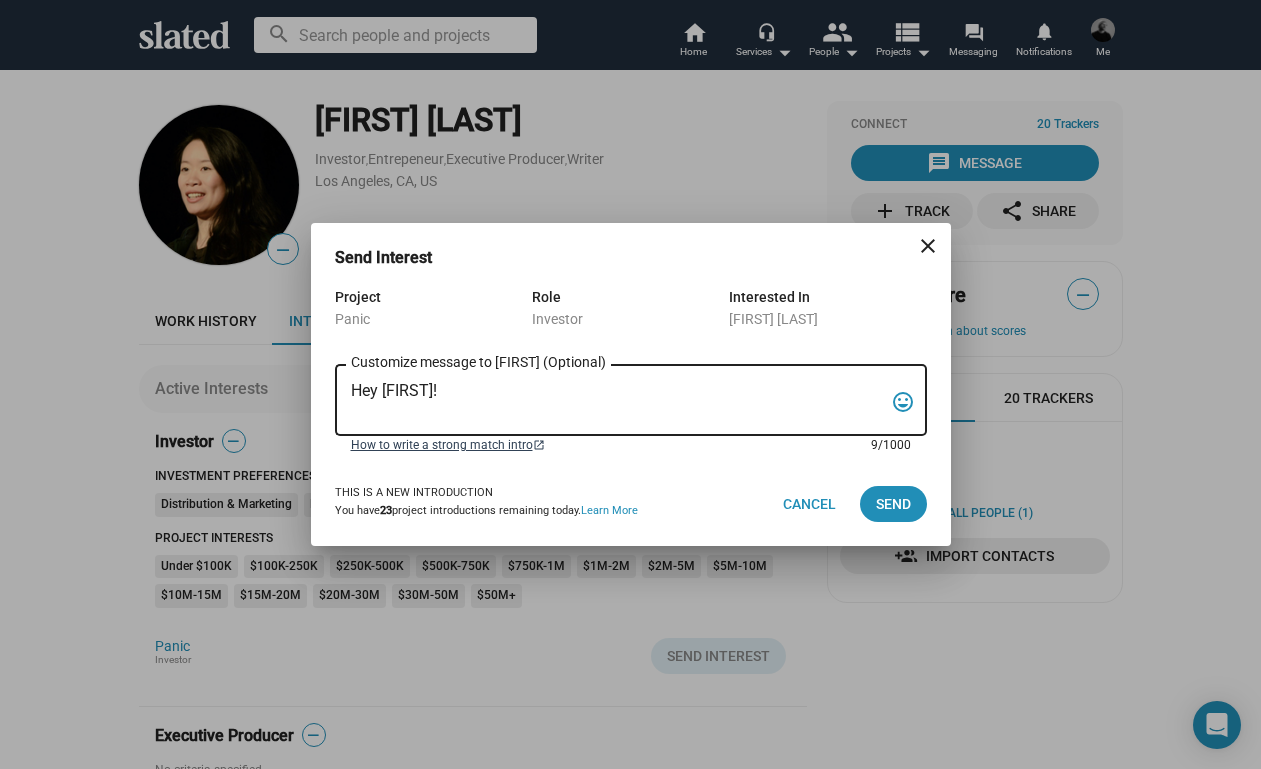 paste on "My name is Trevor Peckham, and I am a New York based writer/director/producer making my second feature film called PANIC, an absurdist comedy in the body of a paranoia thriller. We have all the pieces in place to make this film happen from a practical point of view, and just need to secure our financing to get it over the line. We have a strong cast attached, including Tom Lipinski (Suits, Labor Day) and Elizabeth Alderfer (AP Bio, Disjointed) in the lead roles, supported by Joe Pantoliano (The Matrix, Bad Boys, Memento), Xander Berkeley (Air Force One, Terminator 2, Shanghai Noon) and Langston Fishburne (Ant-Man and The Wasp, Discontinued). I think the project will punch well above its weight, and I'd love to discuss it with you. Let me know if you have any thoughts or questions, and I hope to talk soon. Thanks!" 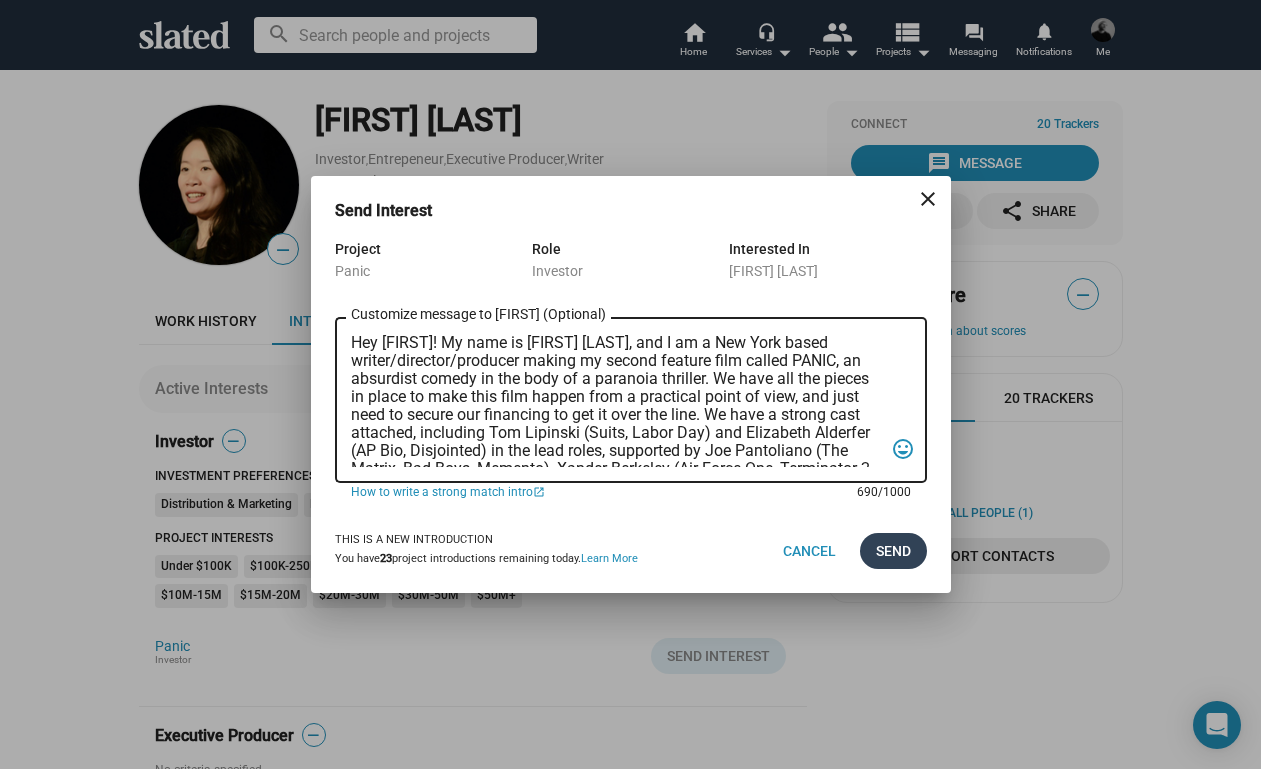 scroll, scrollTop: 0, scrollLeft: 0, axis: both 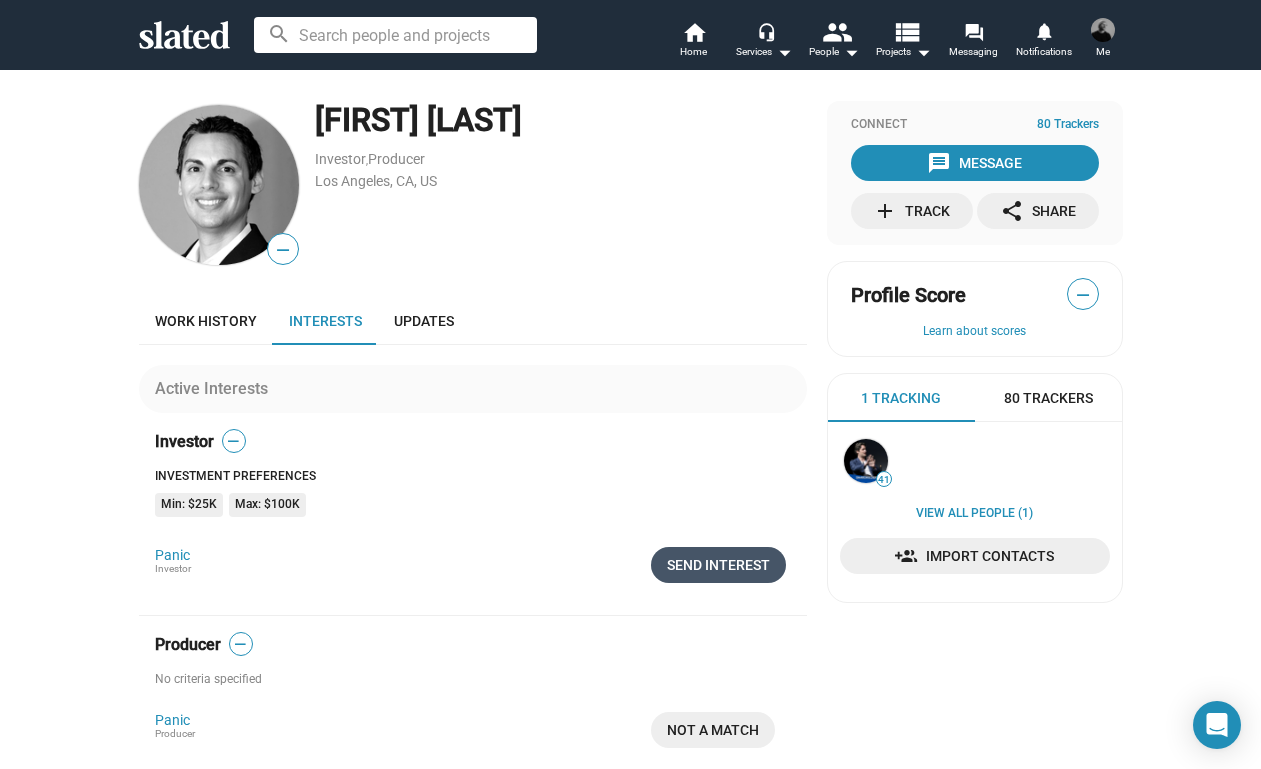 click on "Send Interest" 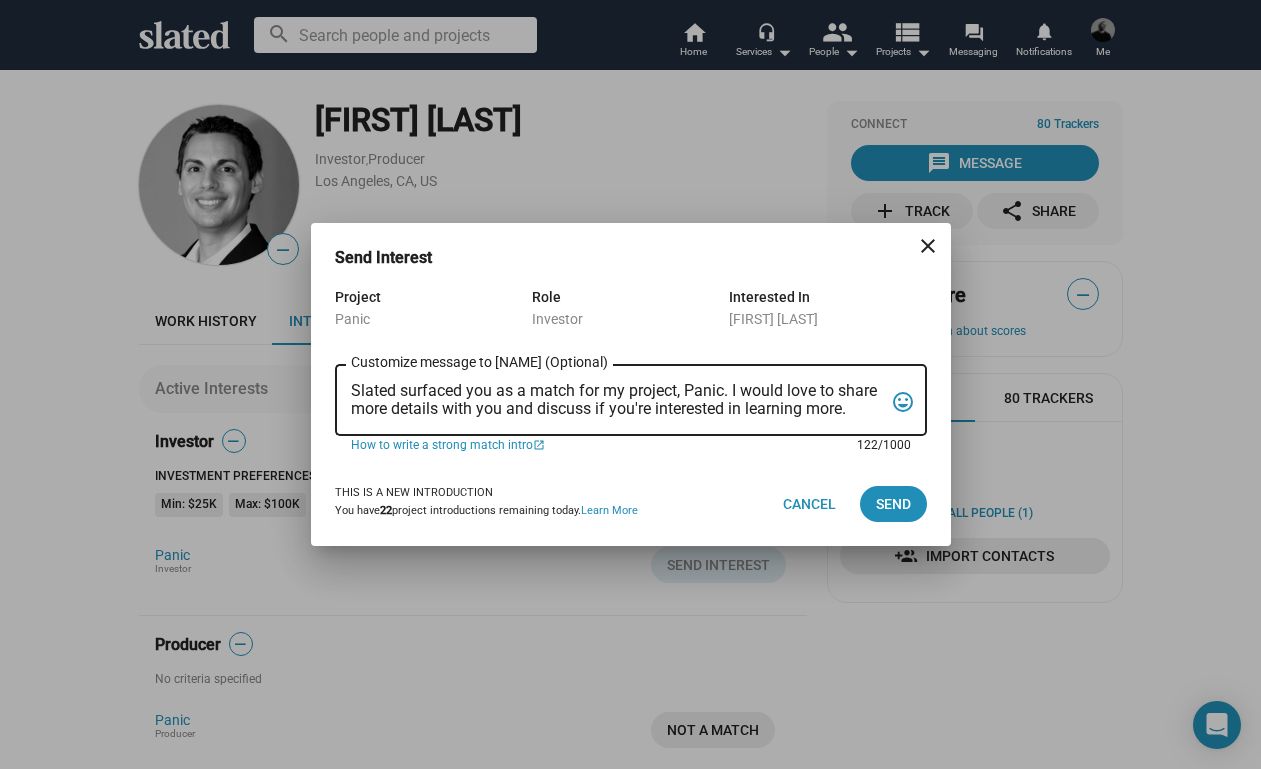 drag, startPoint x: 351, startPoint y: 389, endPoint x: 900, endPoint y: 407, distance: 549.295 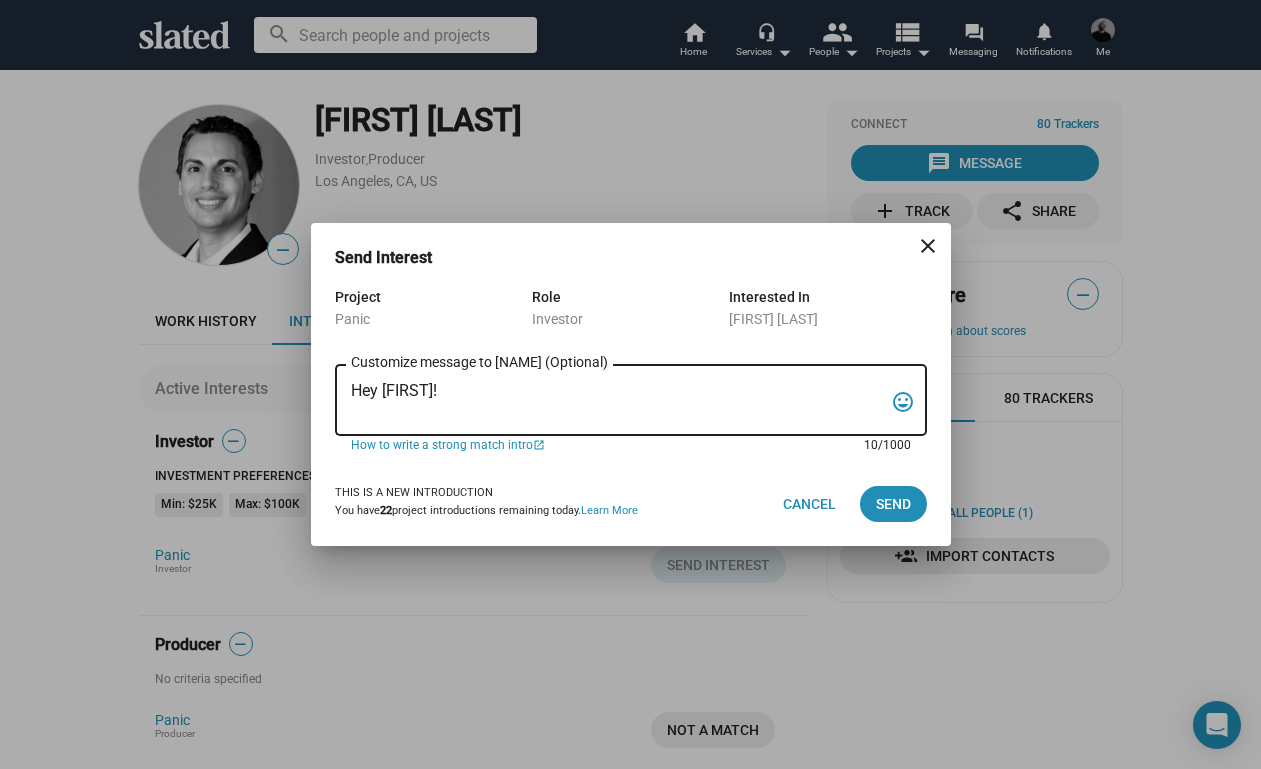 paste on "My name is Trevor Peckham, and I am a New York based writer/director/producer making my second feature film called PANIC, an absurdist comedy in the body of a paranoia thriller. We have all the pieces in place to make this film happen from a practical point of view, and just need to secure our financing to get it over the line. We have a strong cast attached, including Tom Lipinski (Suits, Labor Day) and Elizabeth Alderfer (AP Bio, Disjointed) in the lead roles, supported by Joe Pantoliano (The Matrix, Bad Boys, Memento), Xander Berkeley (Air Force One, Terminator 2, Shanghai Noon) and Langston Fishburne (Ant-Man and The Wasp, Discontinued). I think the project will punch well above its weight, and I'd love to discuss it with you. Let me know if you have any thoughts or questions, and I hope to talk soon. Thanks!" 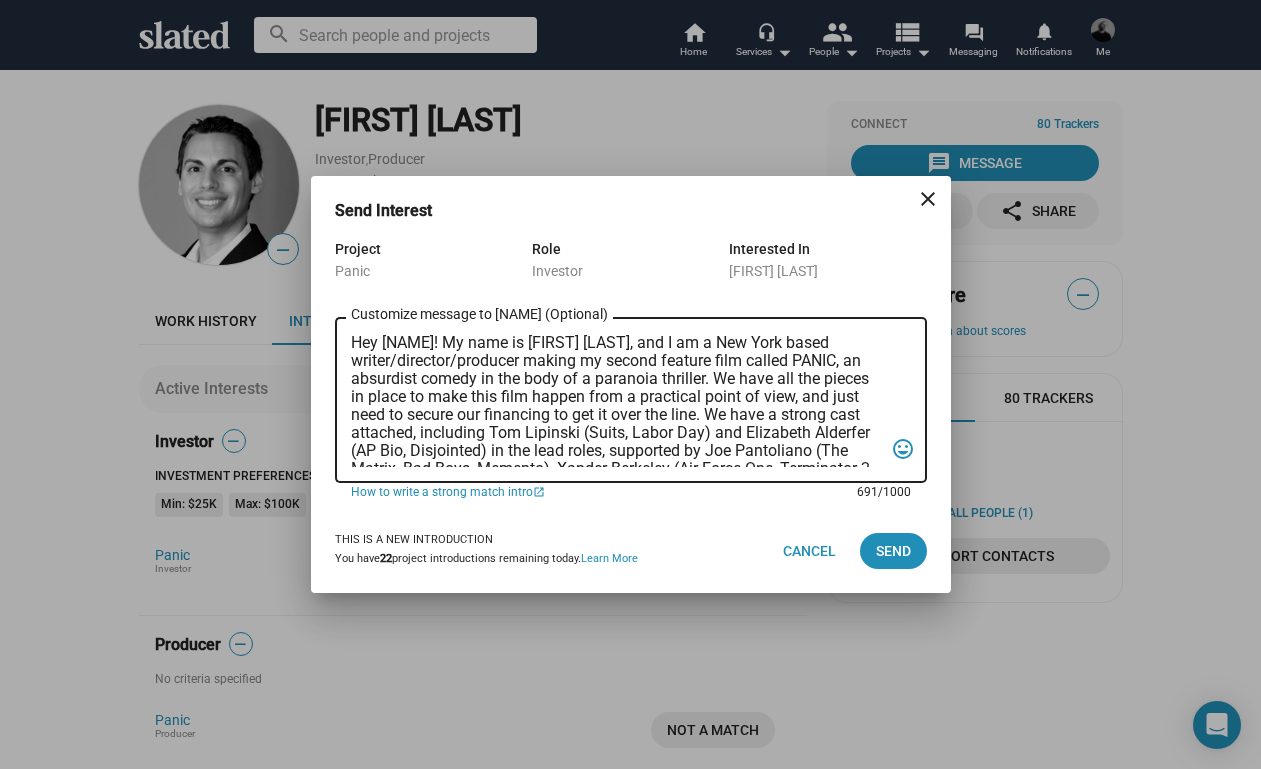 scroll, scrollTop: 0, scrollLeft: 0, axis: both 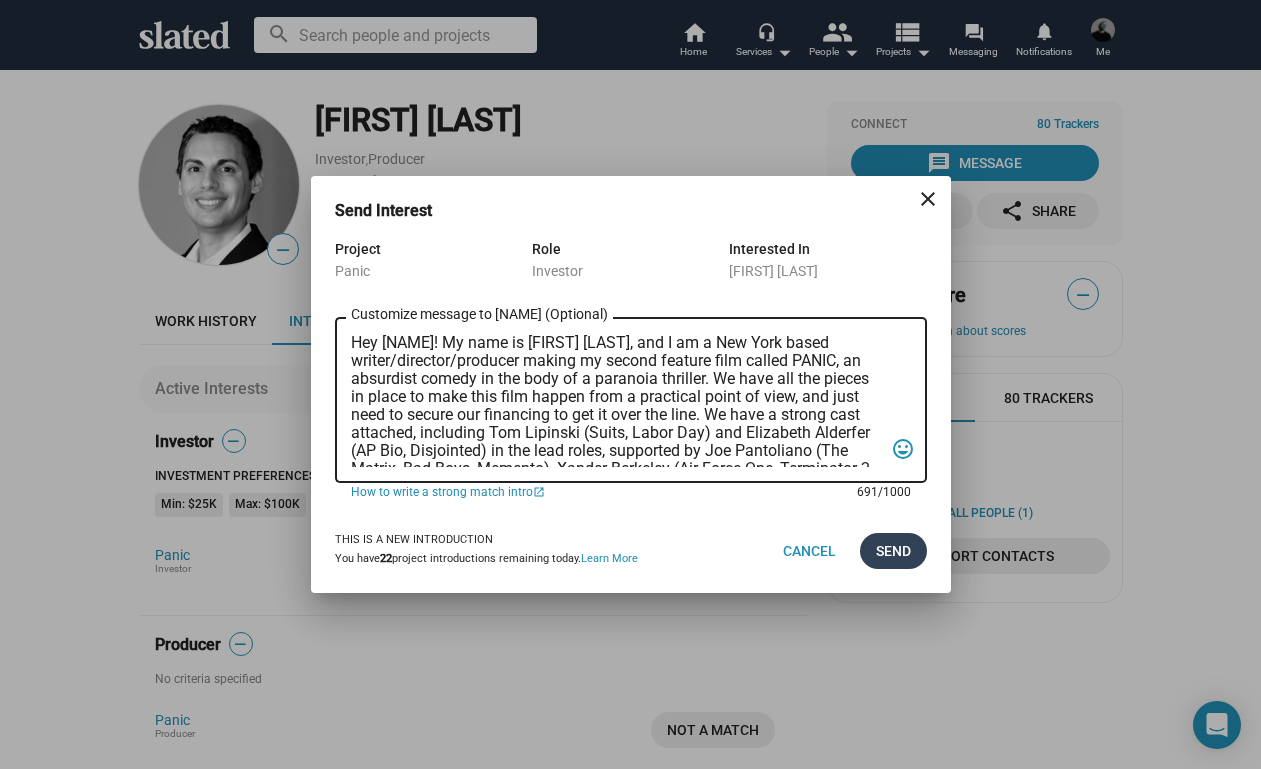 type on "Hey [NAME]! My name is [FIRST] [LAST], and I am a New York based writer/director/producer making my second feature film called PANIC, an absurdist comedy in the body of a paranoia thriller. We have all the pieces in place to make this film happen from a practical point of view, and just need to secure our financing to get it over the line. We have a strong cast attached, including Tom Lipinski (Suits, Labor Day) and Elizabeth Alderfer (AP Bio, Disjointed) in the lead roles, supported by Joe Pantoliano (The Matrix, Bad Boys, Memento), Xander Berkeley (Air Force One, Terminator 2, Shanghai Noon) and Langston Fishburne (Ant-Man and The Wasp, Discontinued). I think the project will punch well above its weight, and I'd love to discuss it with you. Let me know if you have any thoughts or questions, and I hope to talk soon. Thanks!" 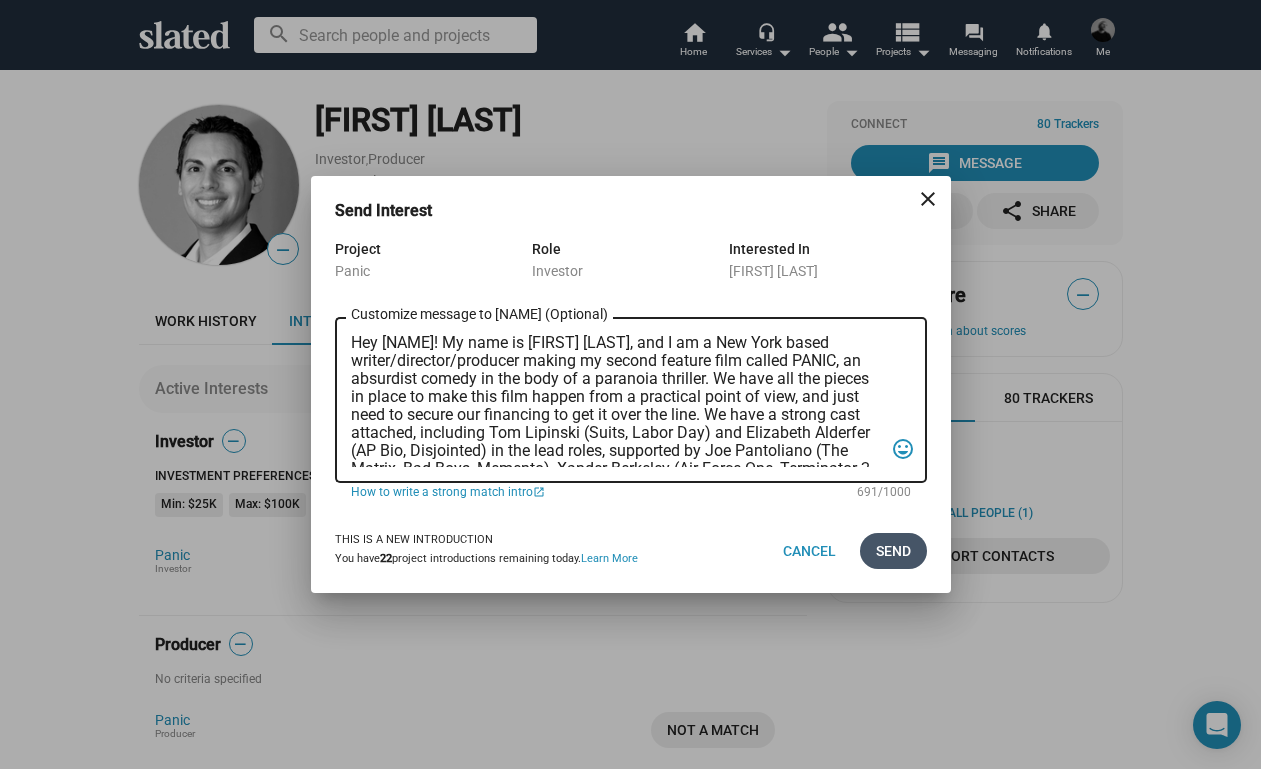 click on "Send" at bounding box center [893, 551] 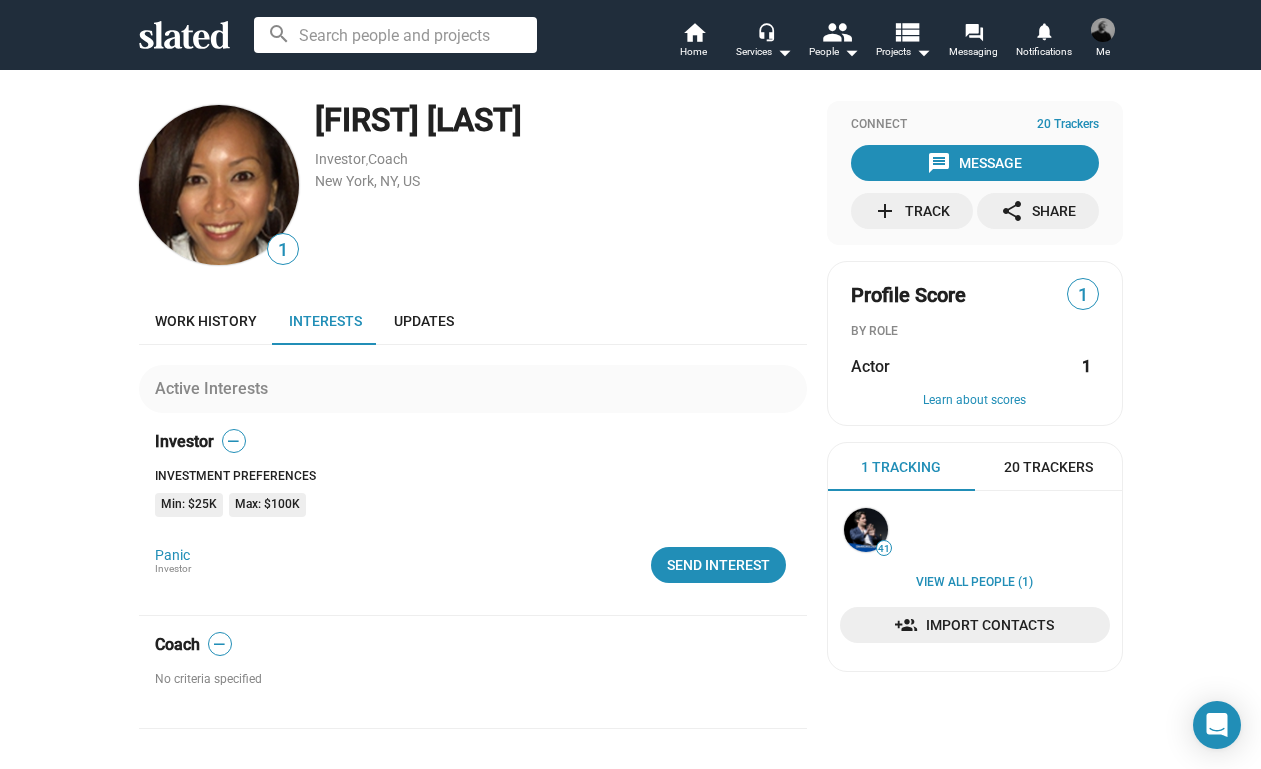 scroll, scrollTop: 0, scrollLeft: 0, axis: both 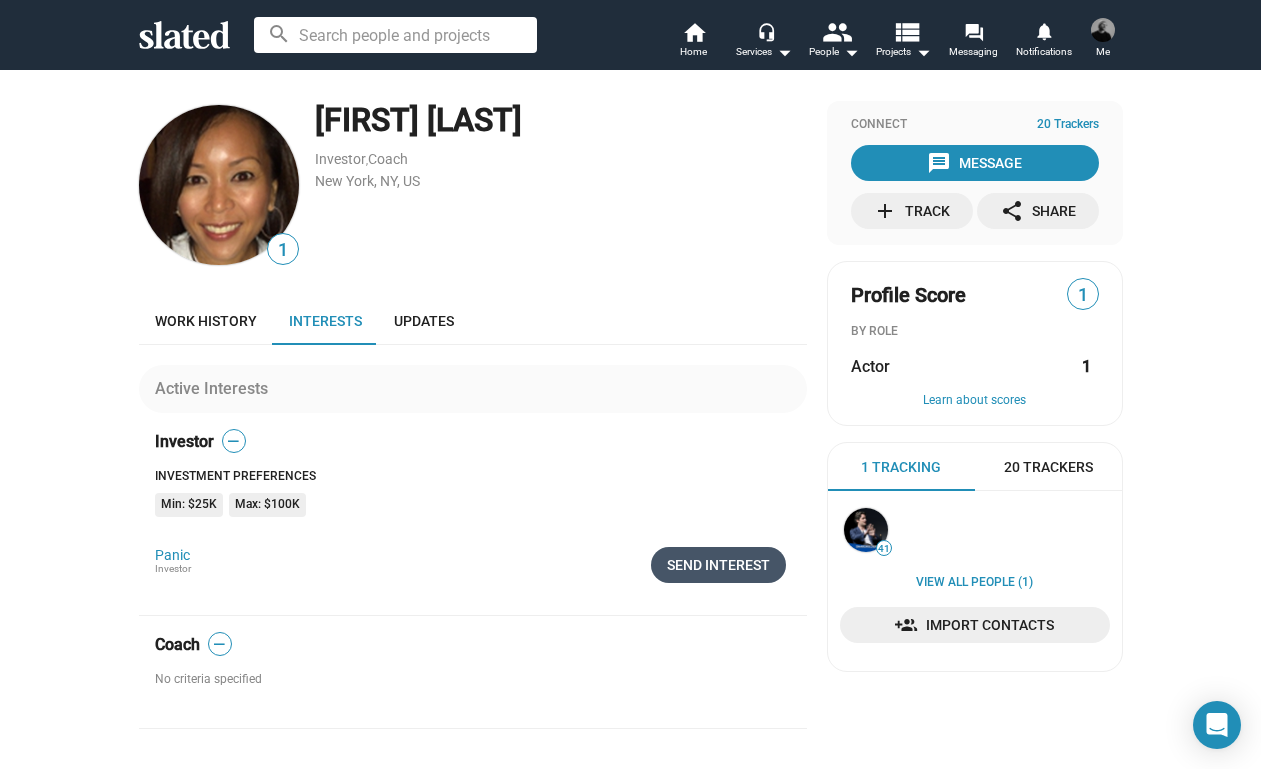 click on "Send Interest" 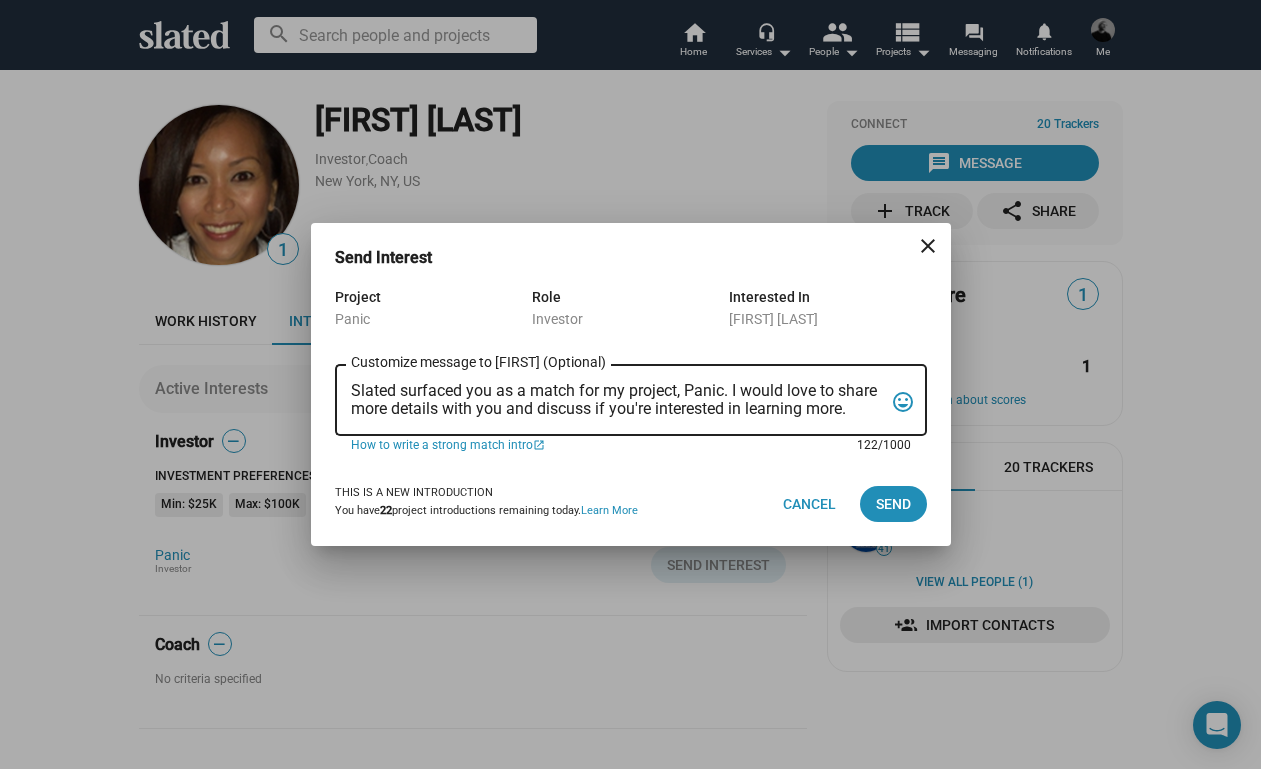 drag, startPoint x: 352, startPoint y: 382, endPoint x: 877, endPoint y: 419, distance: 526.3022 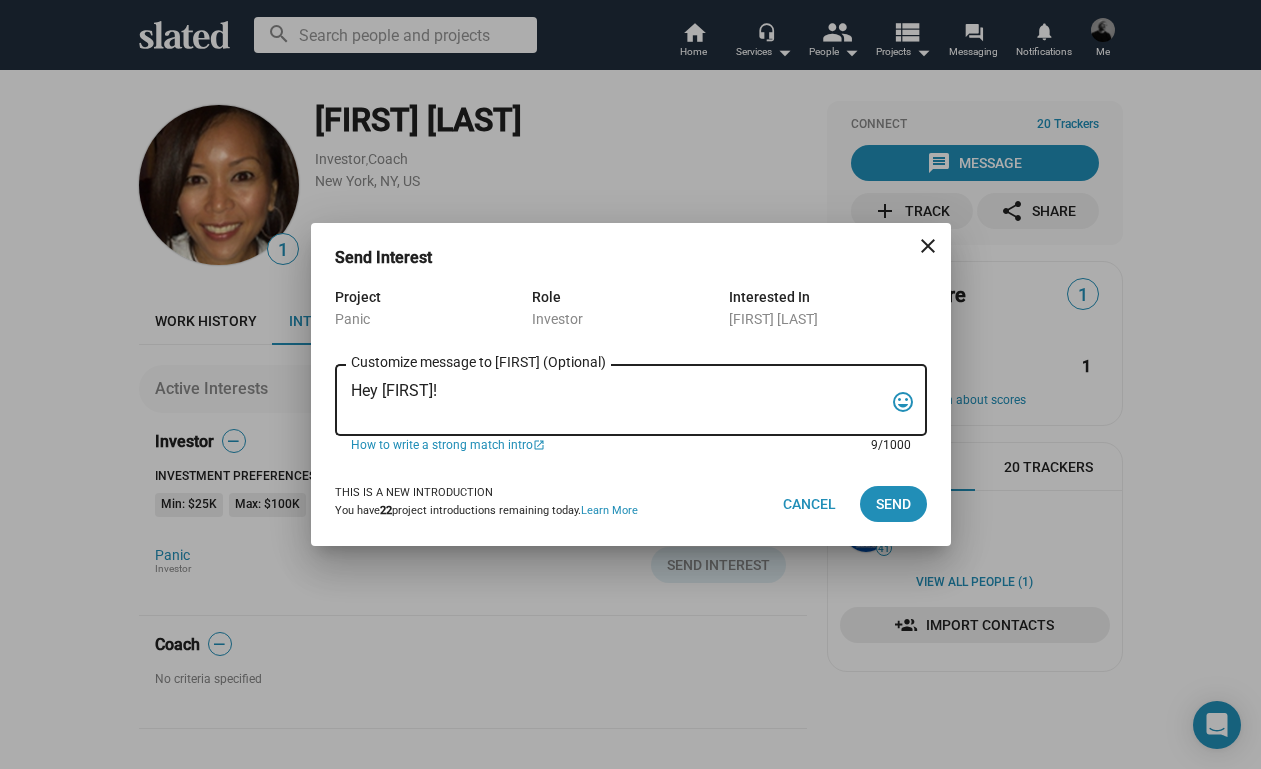 paste on "My name is Trevor Peckham, and I am a New York based writer/director/producer making my second feature film called PANIC, an absurdist comedy in the body of a paranoia thriller. We have all the pieces in place to make this film happen from a practical point of view, and just need to secure our financing to get it over the line. We have a strong cast attached, including Tom Lipinski (Suits, Labor Day) and Elizabeth Alderfer (AP Bio, Disjointed) in the lead roles, supported by Joe Pantoliano (The Matrix, Bad Boys, Memento), Xander Berkeley (Air Force One, Terminator 2, Shanghai Noon) and Langston Fishburne (Ant-Man and The Wasp, Discontinued). I think the project will punch well above its weight, and I'd love to discuss it with you. Let me know if you have any thoughts or questions, and I hope to talk soon. Thanks!" 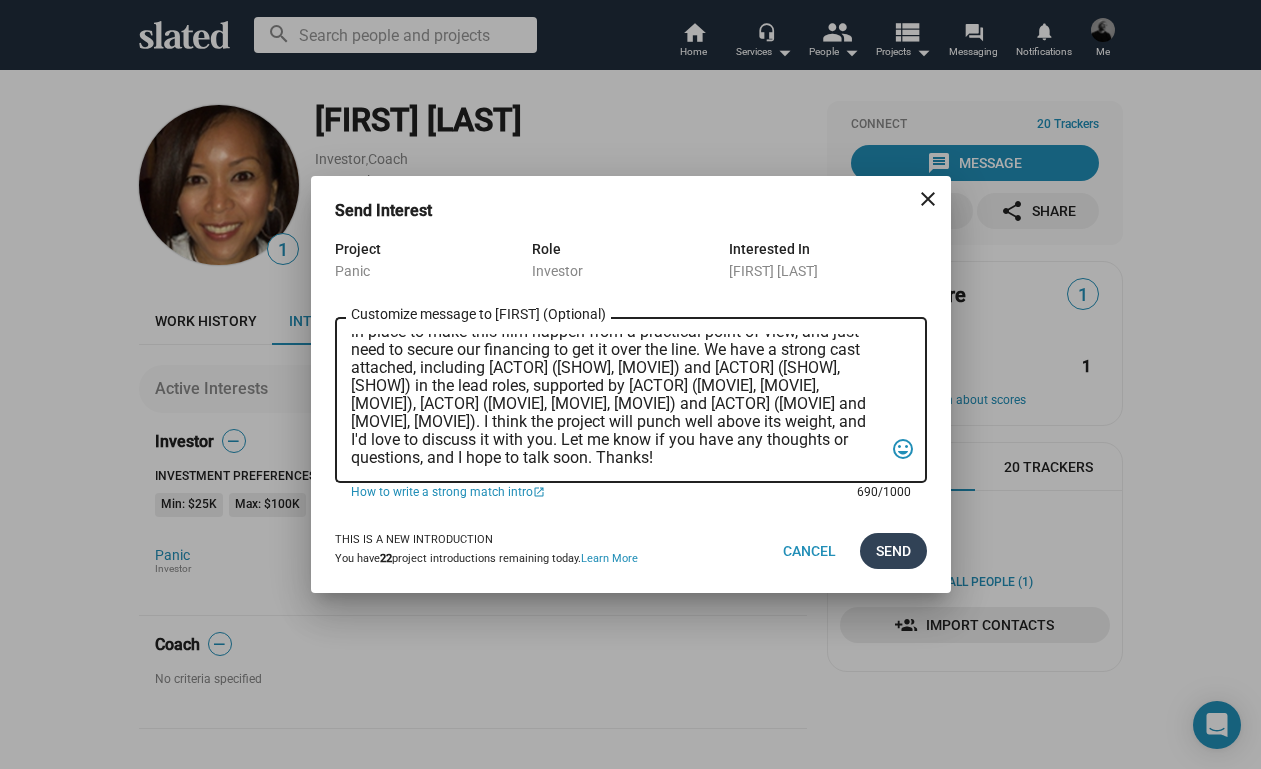 scroll, scrollTop: 83, scrollLeft: 0, axis: vertical 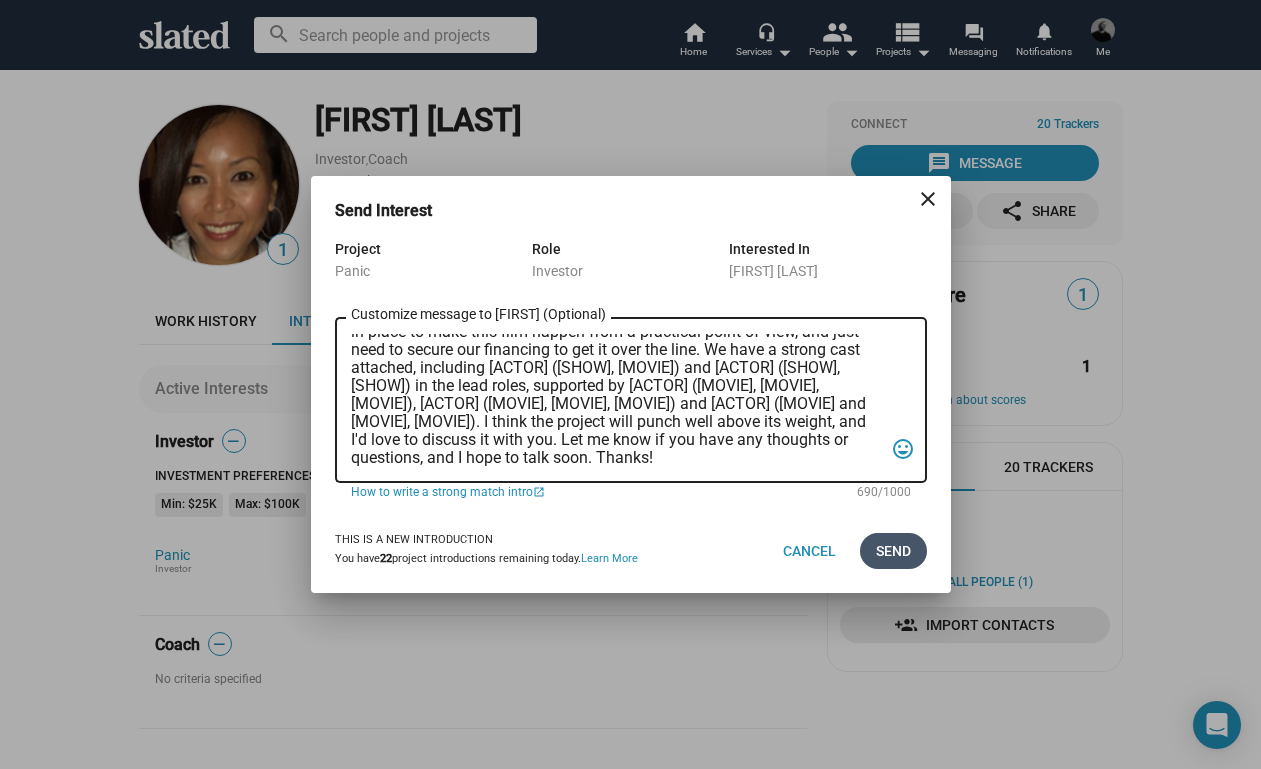 click on "Send" at bounding box center [893, 551] 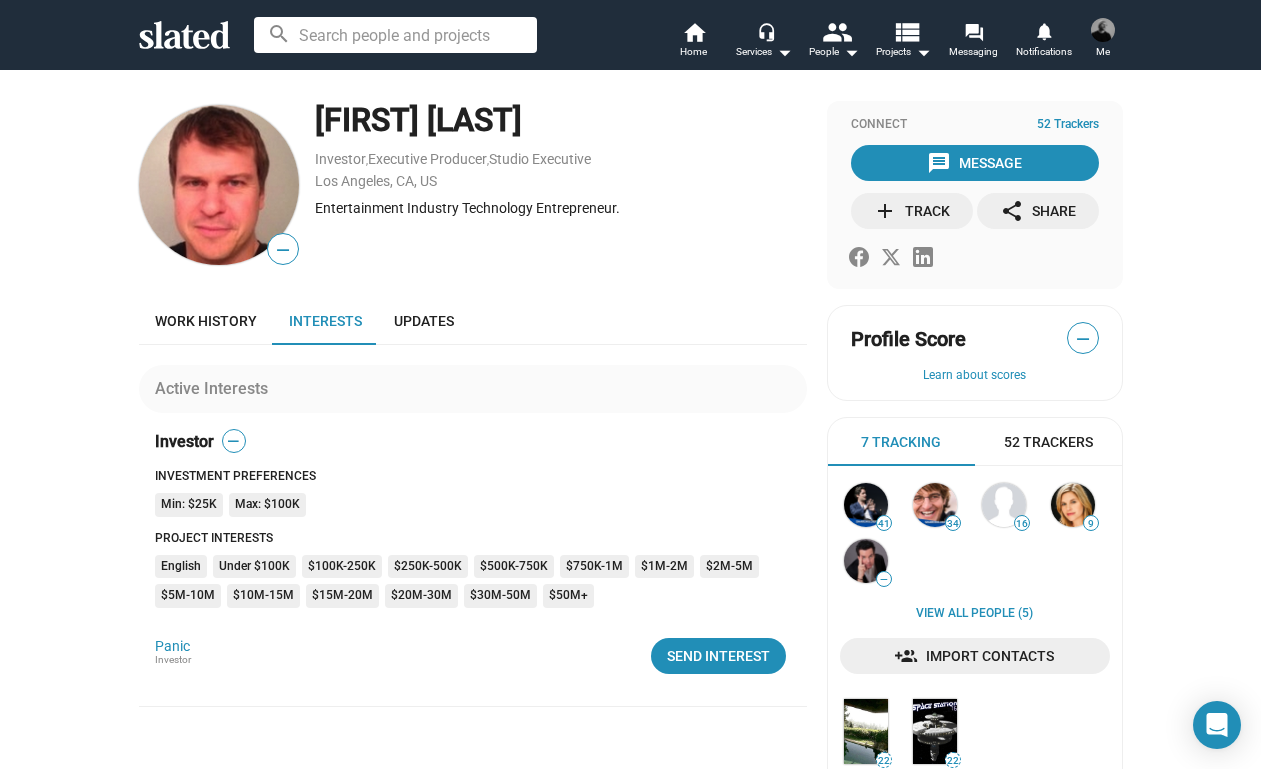 scroll, scrollTop: 0, scrollLeft: 0, axis: both 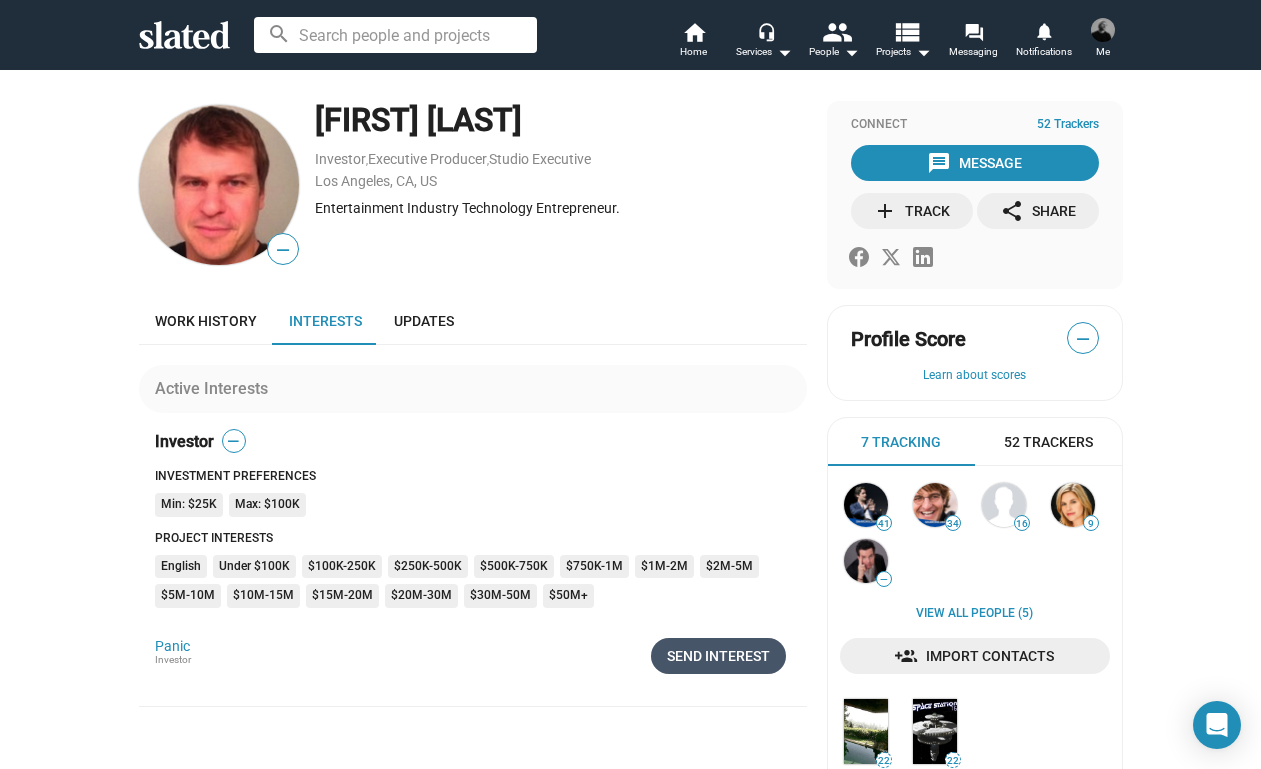click on "Send Interest" 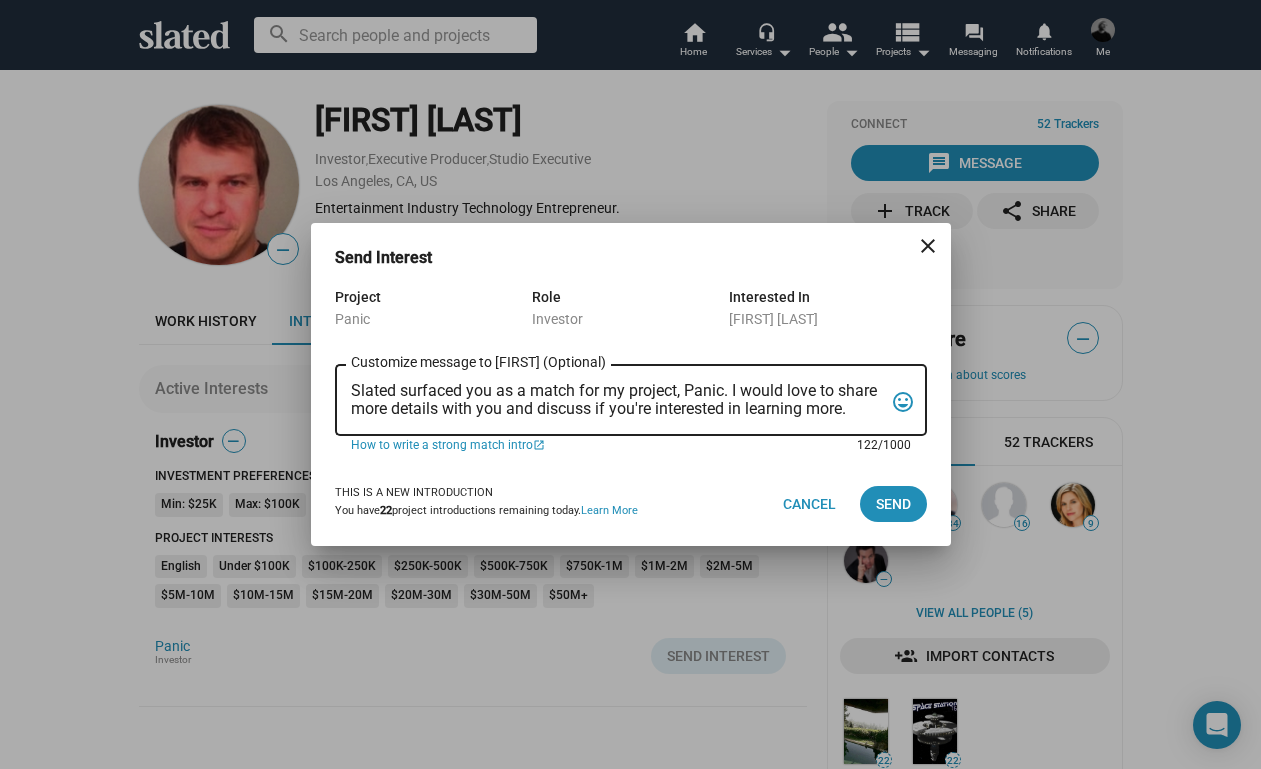 drag, startPoint x: 354, startPoint y: 384, endPoint x: 874, endPoint y: 409, distance: 520.6006 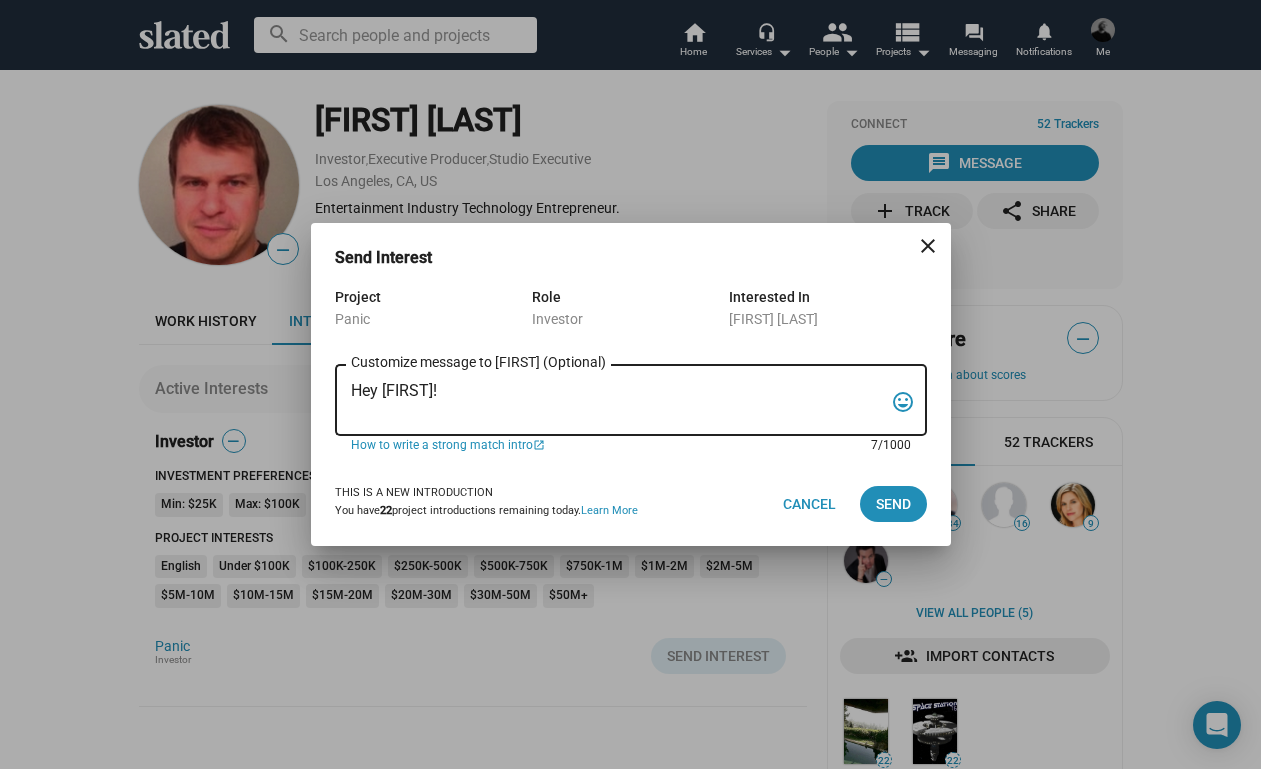 paste on "My name is Trevor Peckham, and I am a New York based writer/director/producer making my second feature film called PANIC, an absurdist comedy in the body of a paranoia thriller. We have all the pieces in place to make this film happen from a practical point of view, and just need to secure our financing to get it over the line. We have a strong cast attached, including Tom Lipinski (Suits, Labor Day) and Elizabeth Alderfer (AP Bio, Disjointed) in the lead roles, supported by Joe Pantoliano (The Matrix, Bad Boys, Memento), Xander Berkeley (Air Force One, Terminator 2, Shanghai Noon) and Langston Fishburne (Ant-Man and The Wasp, Discontinued). I think the project will punch well above its weight, and I'd love to discuss it with you. Let me know if you have any thoughts or questions, and I hope to talk soon. Thanks!" 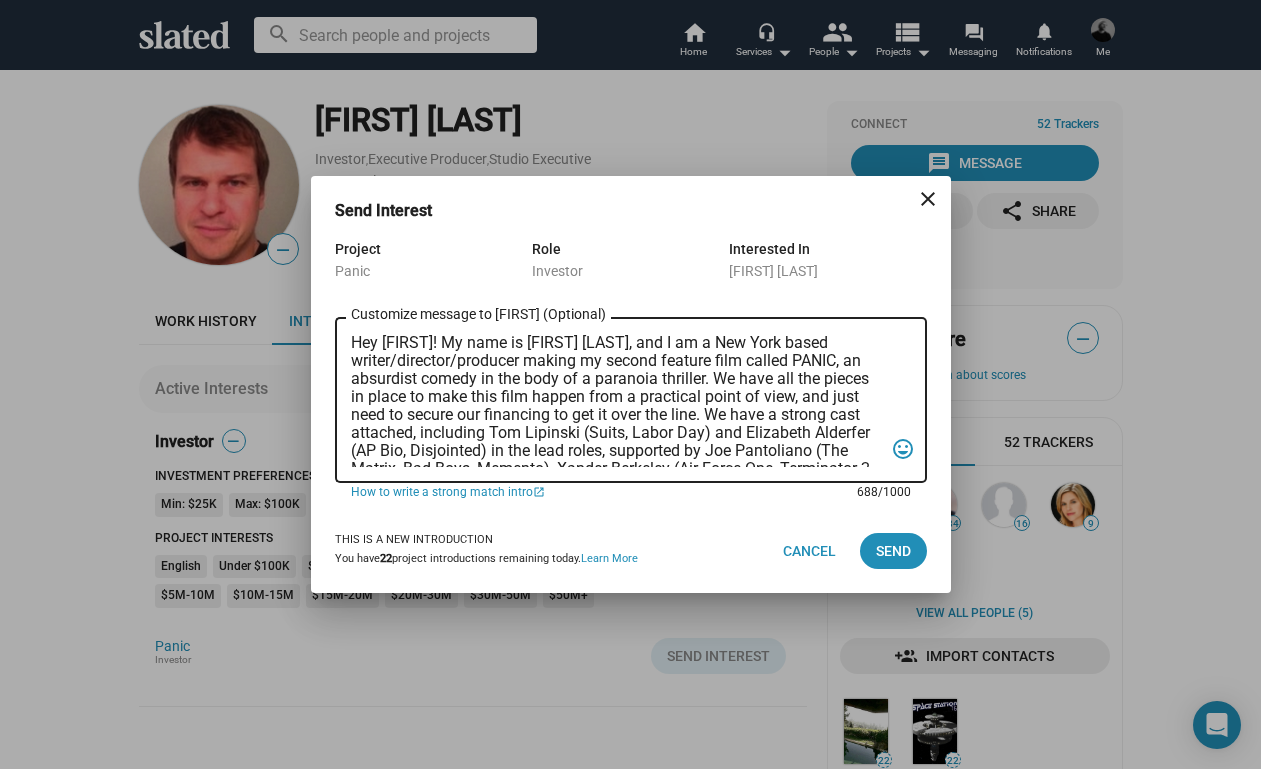 scroll, scrollTop: 0, scrollLeft: 0, axis: both 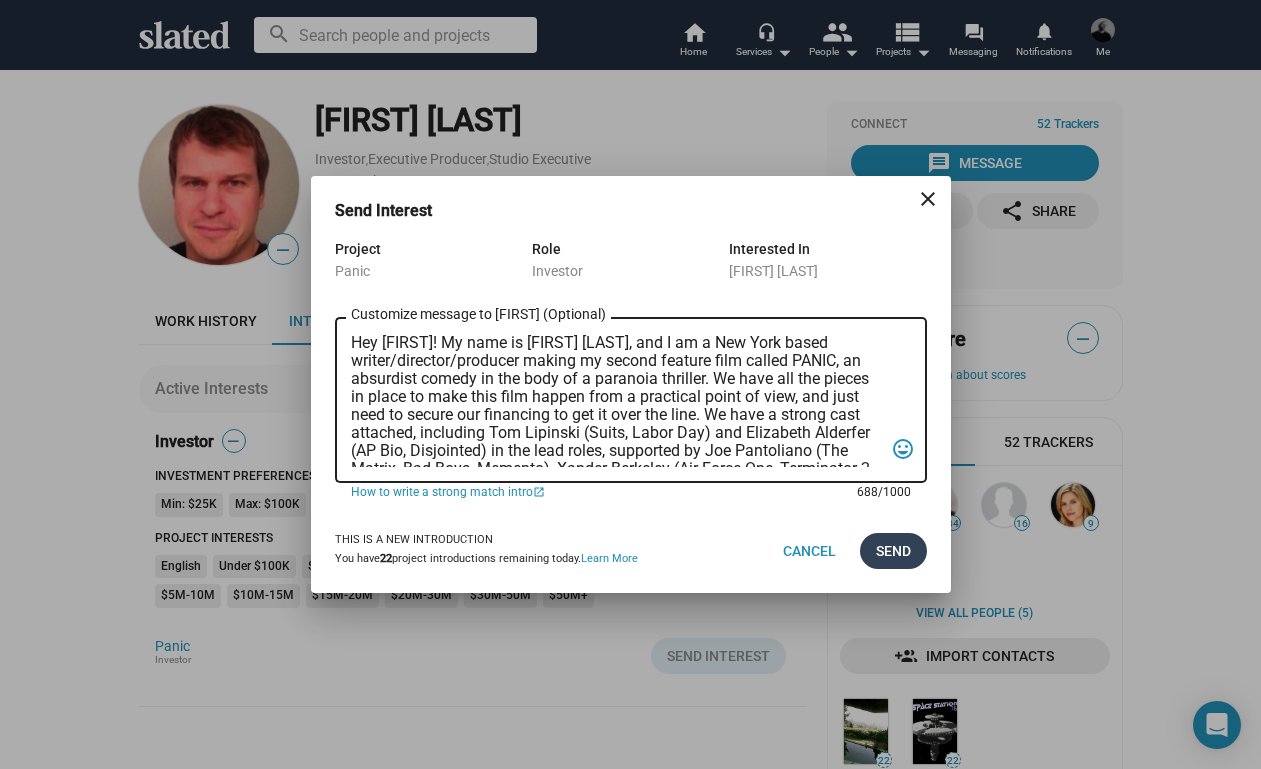 type on "Hey [FIRST]! My name is [FIRST] [LAST], and I am a New York based writer/director/producer making my second feature film called PANIC, an absurdist comedy in the body of a paranoia thriller. We have all the pieces in place to make this film happen from a practical point of view, and just need to secure our financing to get it over the line. We have a strong cast attached, including Tom Lipinski (Suits, Labor Day) and Elizabeth Alderfer (AP Bio, Disjointed) in the lead roles, supported by Joe Pantoliano (The Matrix, Bad Boys, Memento), Xander Berkeley (Air Force One, Terminator 2, Shanghai Noon) and Langston Fishburne (Ant-Man and The Wasp, Discontinued). I think the project will punch well above its weight, and I'd love to discuss it with you. Let me know if you have any thoughts or questions, and I hope to talk soon. Thanks!" 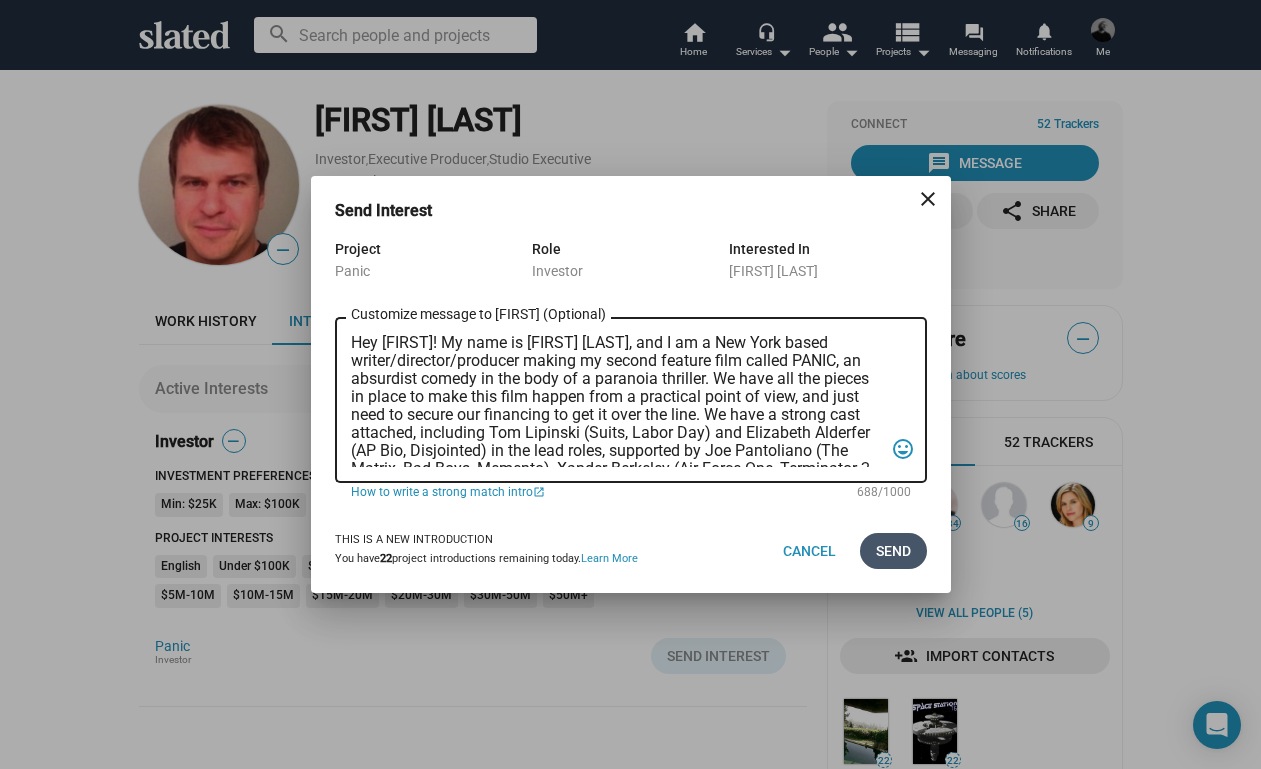 click on "Send" at bounding box center [893, 551] 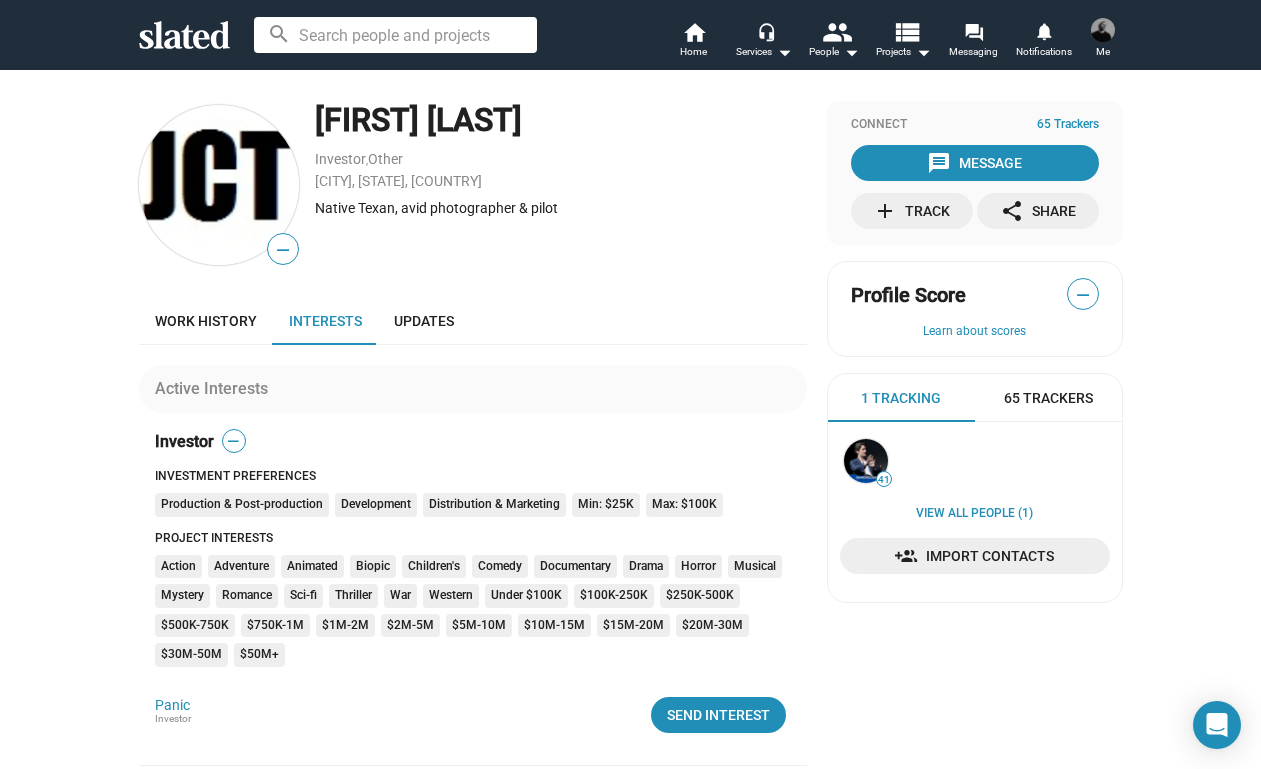 scroll, scrollTop: 0, scrollLeft: 0, axis: both 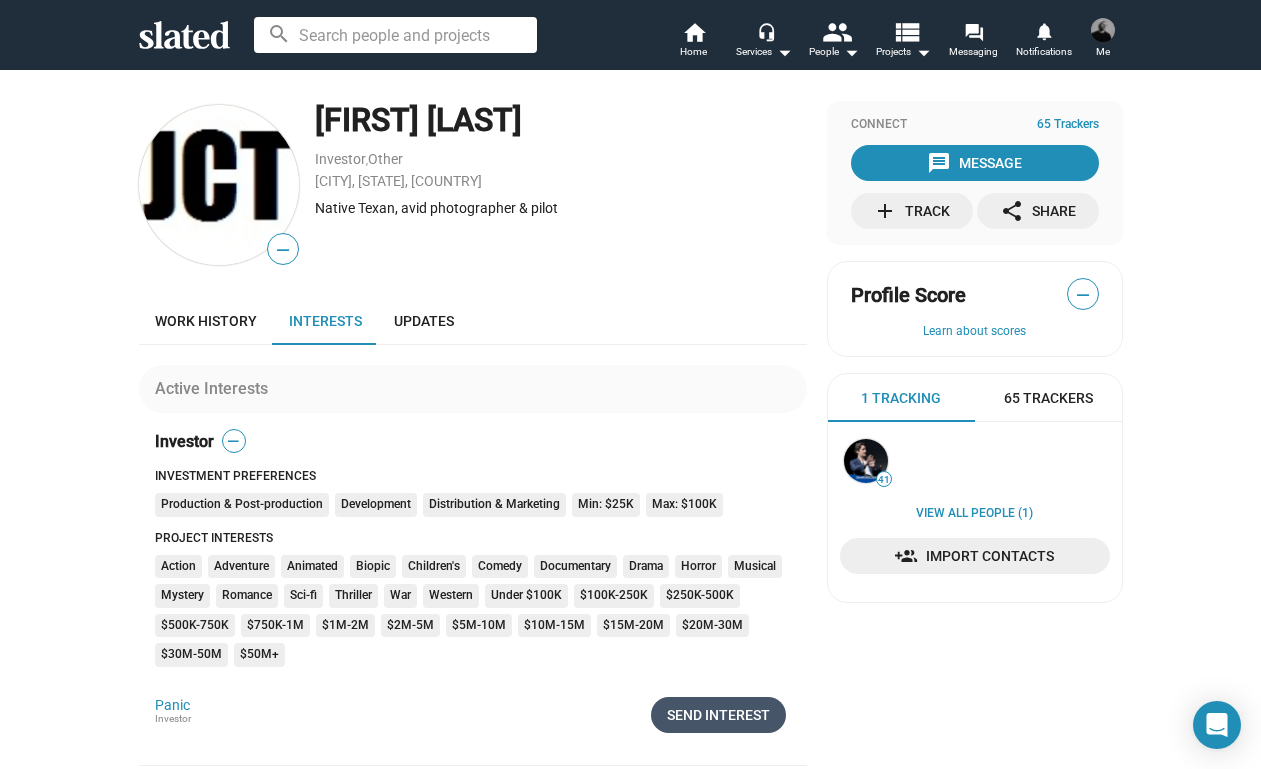 click on "Send Interest" 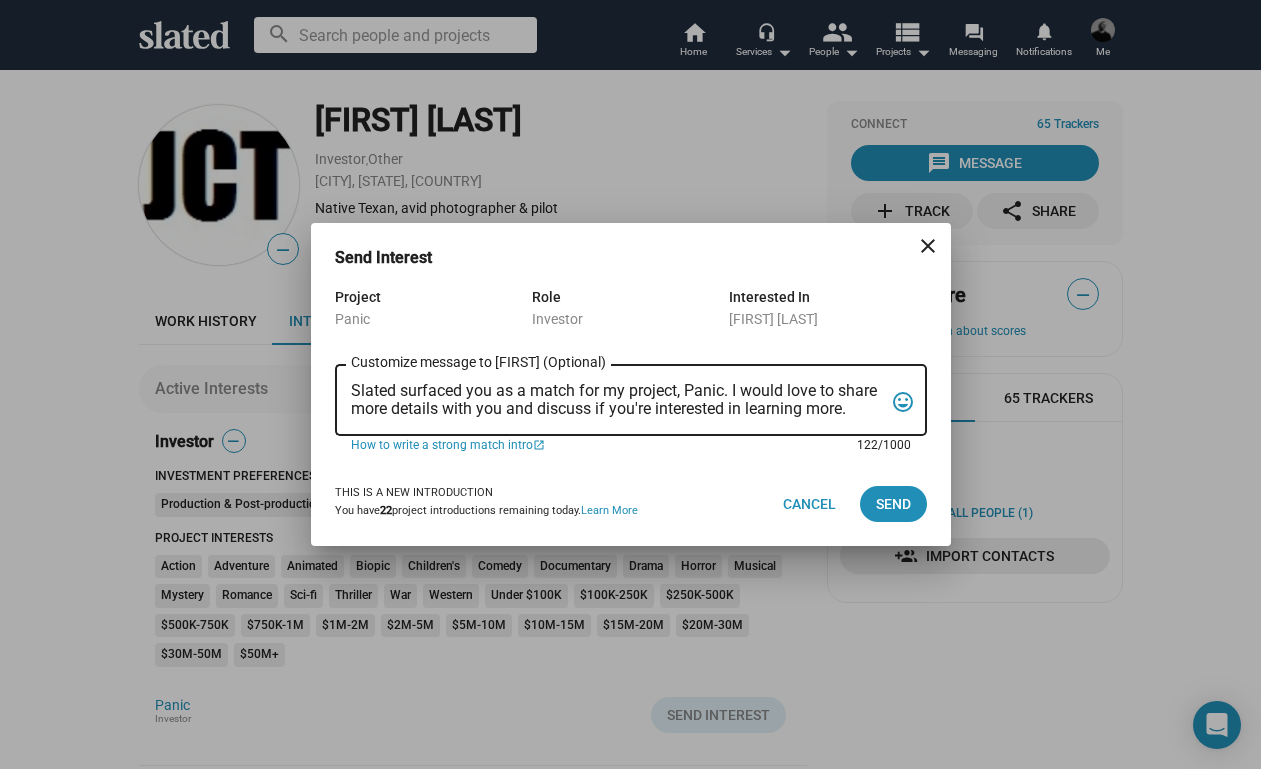 drag, startPoint x: 355, startPoint y: 388, endPoint x: 867, endPoint y: 429, distance: 513.639 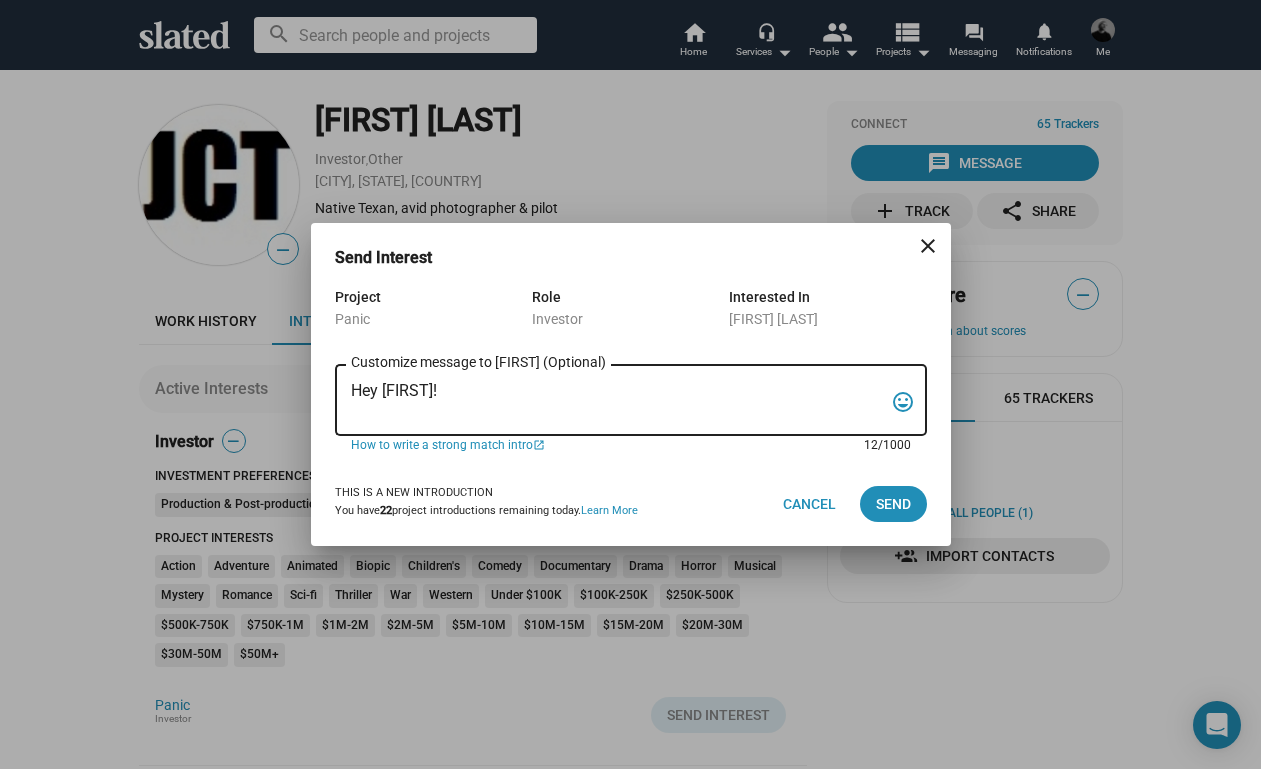 paste on "My name is Trevor Peckham, and I am a New York based writer/director/producer making my second feature film called PANIC, an absurdist comedy in the body of a paranoia thriller. We have all the pieces in place to make this film happen from a practical point of view, and just need to secure our financing to get it over the line. We have a strong cast attached, including Tom Lipinski (Suits, Labor Day) and Elizabeth Alderfer (AP Bio, Disjointed) in the lead roles, supported by Joe Pantoliano (The Matrix, Bad Boys, Memento), Xander Berkeley (Air Force One, Terminator 2, Shanghai Noon) and Langston Fishburne (Ant-Man and The Wasp, Discontinued). I think the project will punch well above its weight, and I'd love to discuss it with you. Let me know if you have any thoughts or questions, and I hope to talk soon. Thanks!" 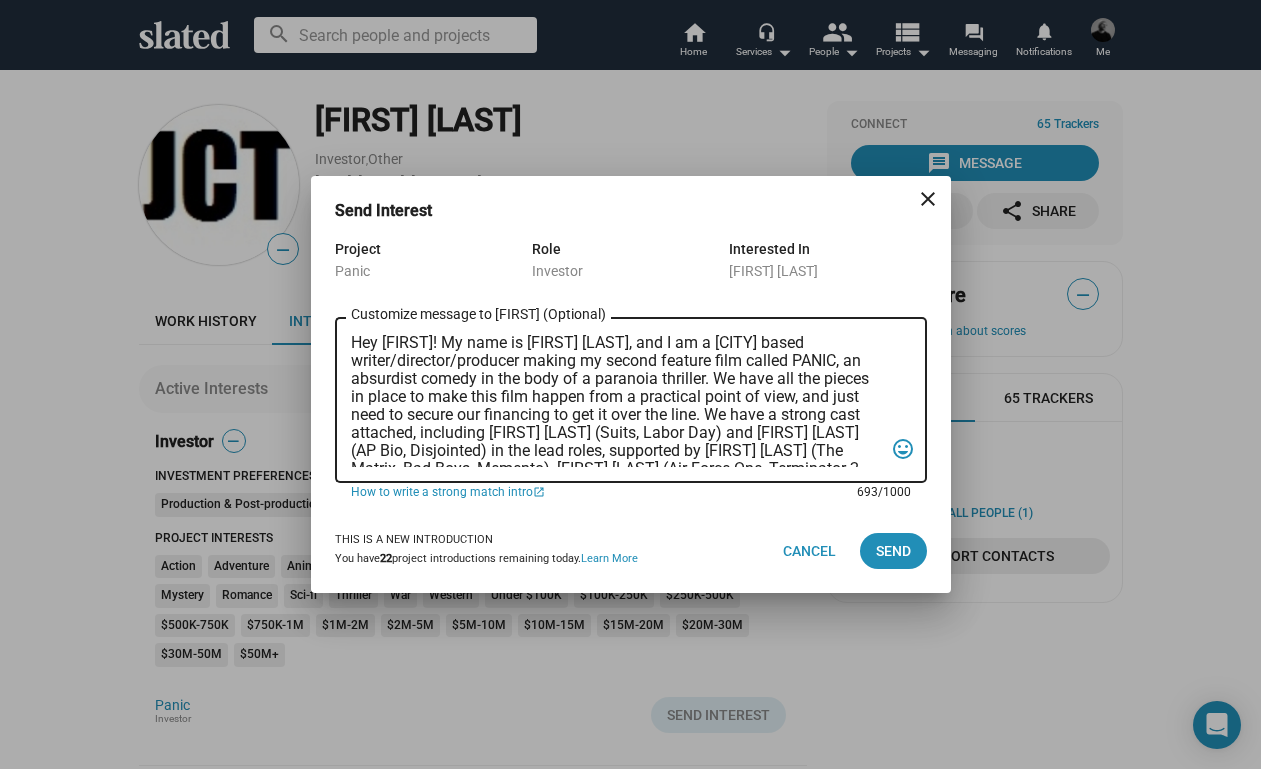 scroll, scrollTop: 0, scrollLeft: 0, axis: both 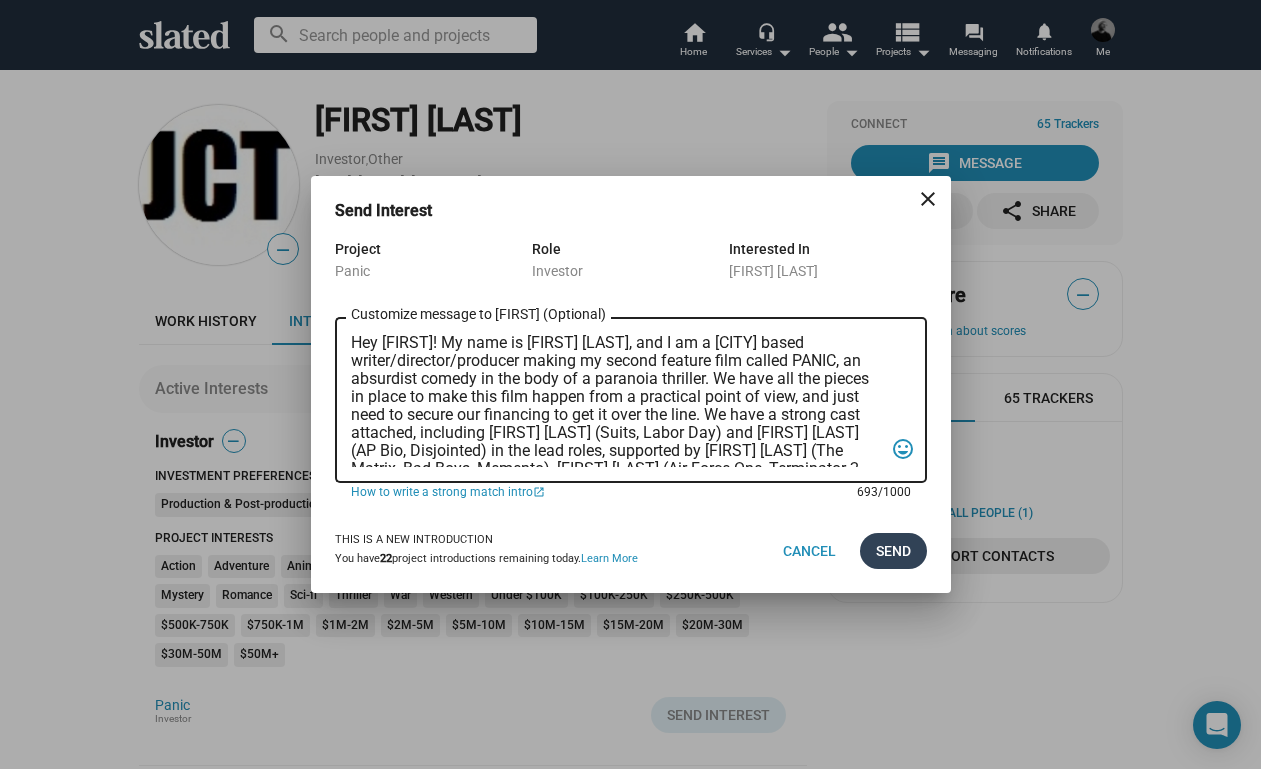 type on "Hey Jonathan! My name is Trevor Peckham, and I am a New York based writer/director/producer making my second feature film called PANIC, an absurdist comedy in the body of a paranoia thriller. We have all the pieces in place to make this film happen from a practical point of view, and just need to secure our financing to get it over the line. We have a strong cast attached, including Tom Lipinski (Suits, Labor Day) and Elizabeth Alderfer (AP Bio, Disjointed) in the lead roles, supported by Joe Pantoliano (The Matrix, Bad Boys, Memento), Xander Berkeley (Air Force One, Terminator 2, Shanghai Noon) and Langston Fishburne (Ant-Man and The Wasp, Discontinued). I think the project will punch well above its weight, and I'd love to discuss it with you. Let me know if you have any thoughts or questions, and I hope to talk soon. Thanks!" 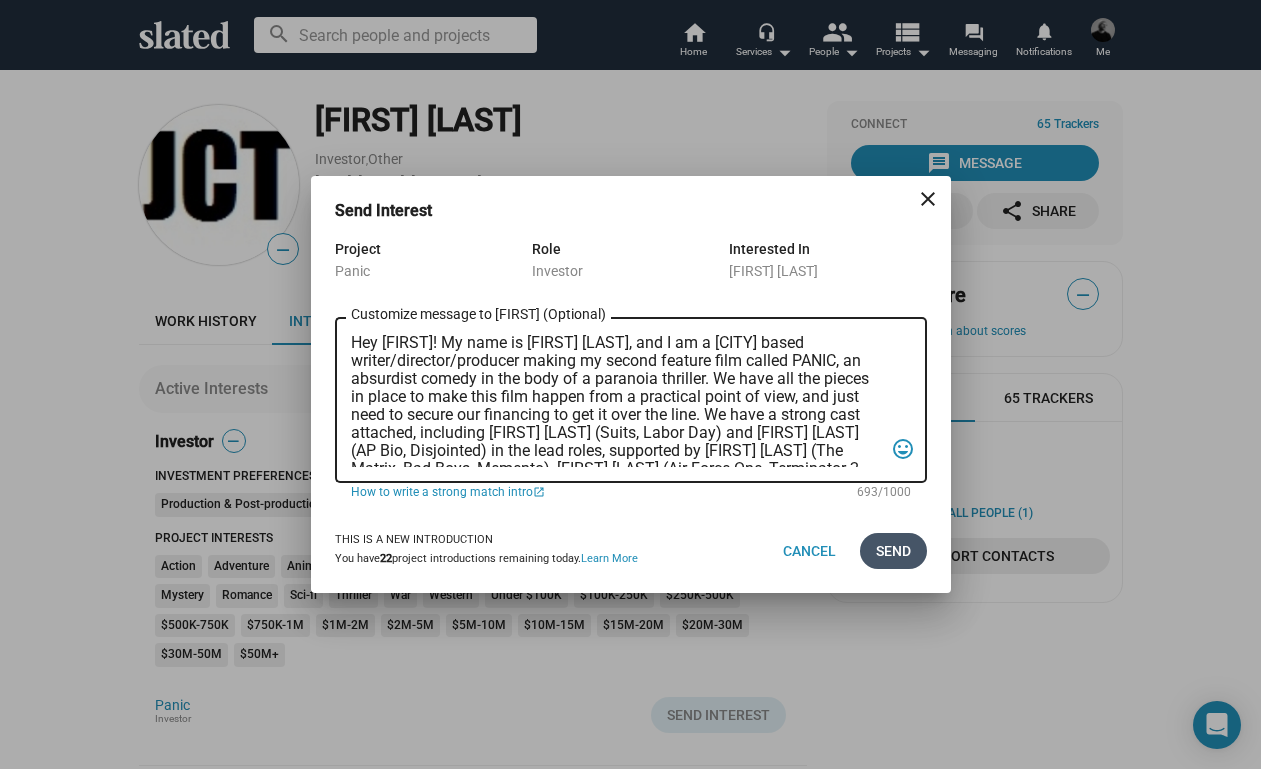 click on "Send" at bounding box center (893, 551) 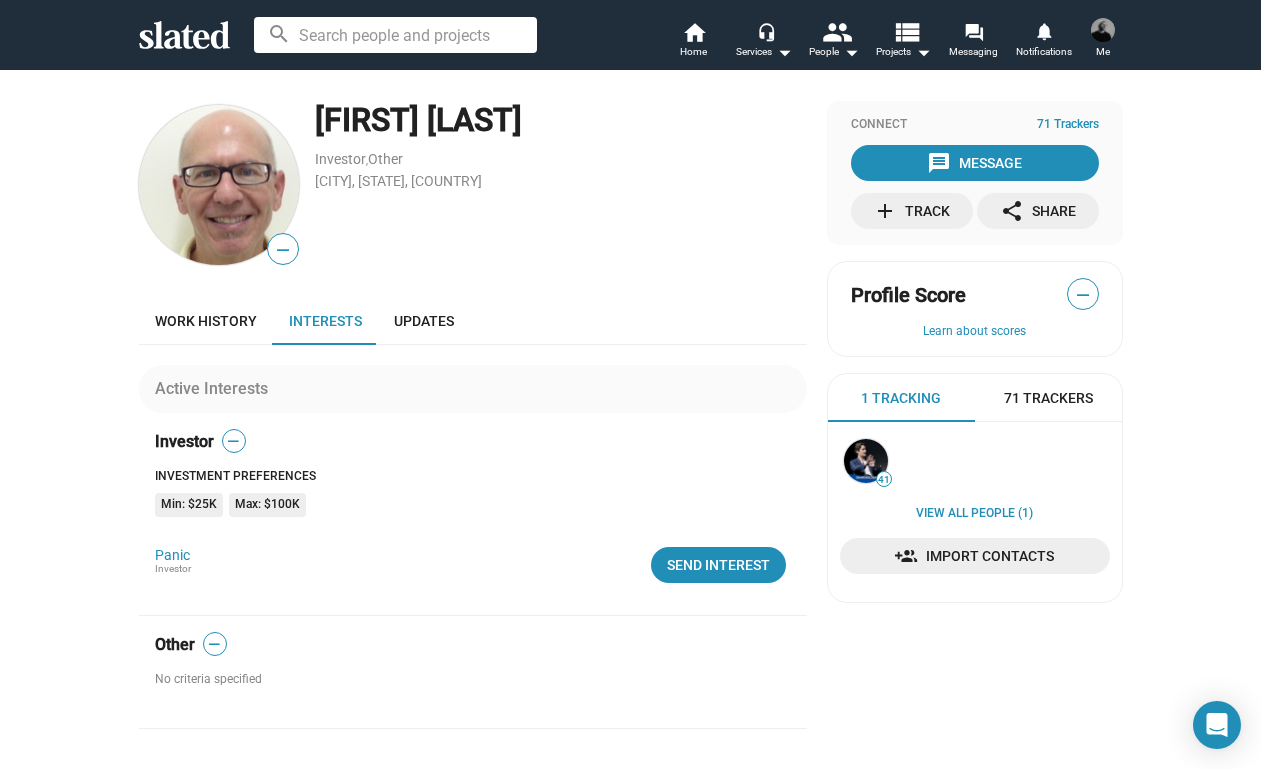 scroll, scrollTop: 0, scrollLeft: 0, axis: both 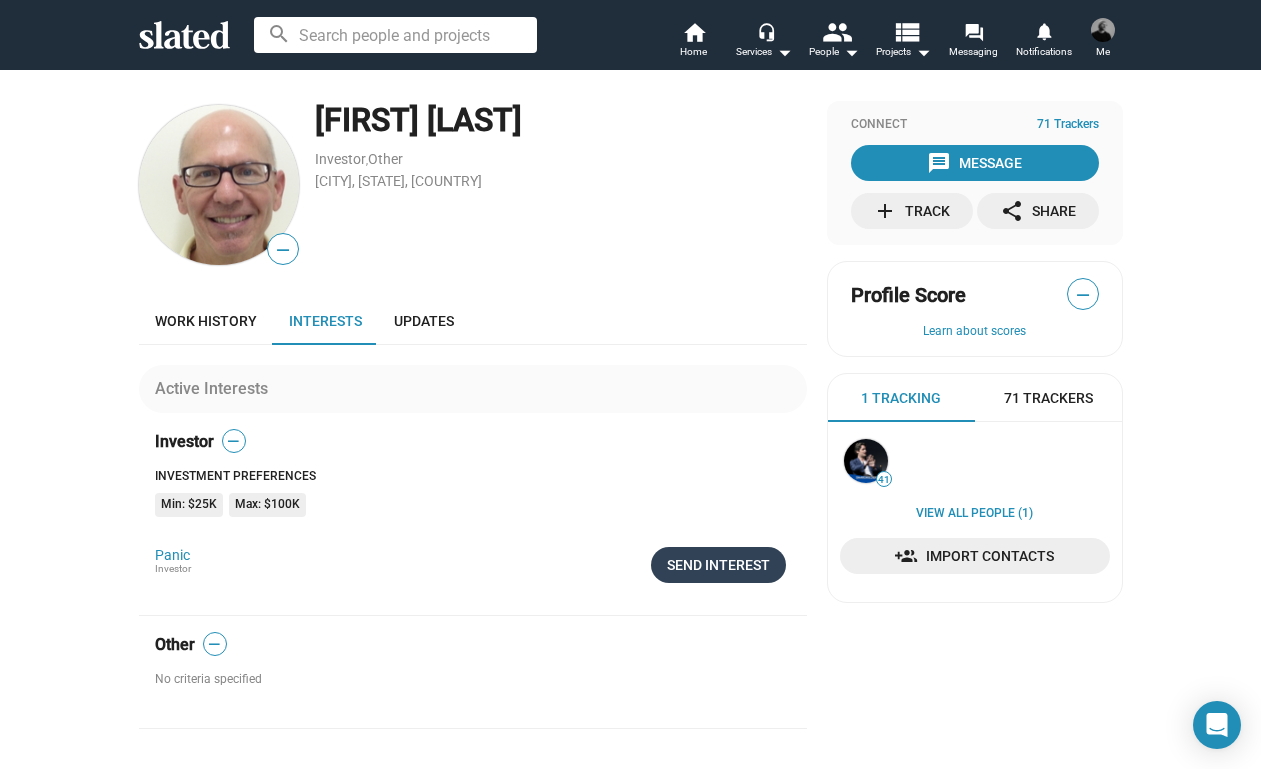 click on "Send Interest" 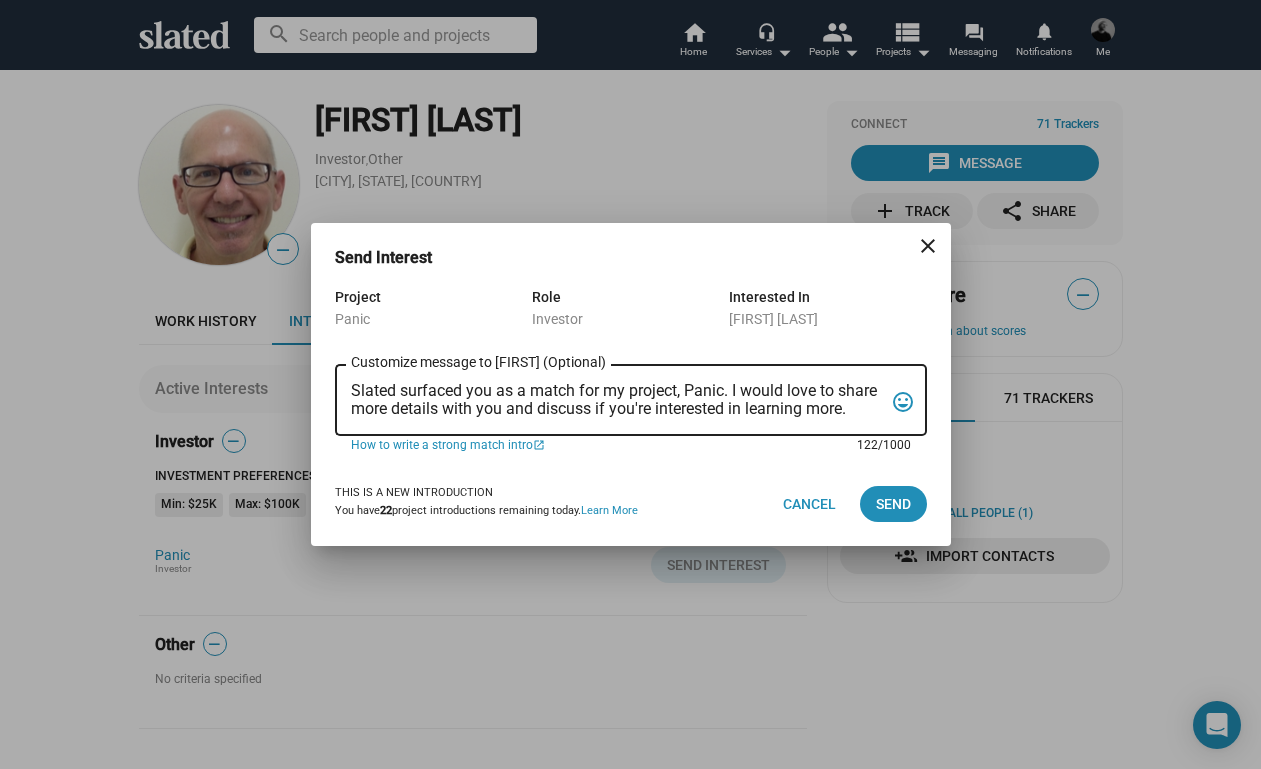 drag, startPoint x: 354, startPoint y: 386, endPoint x: 864, endPoint y: 411, distance: 510.61237 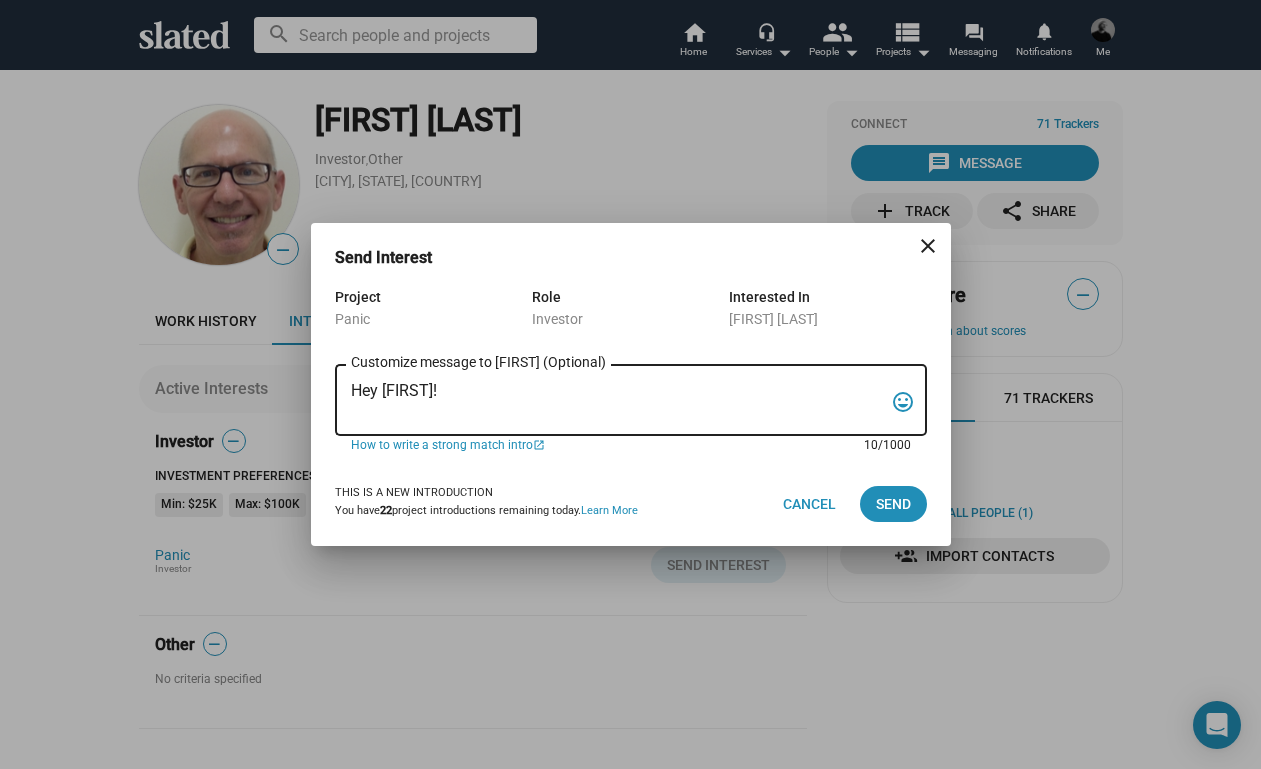 paste on "My name is Trevor Peckham, and I am a New York based writer/director/producer making my second feature film called PANIC, an absurdist comedy in the body of a paranoia thriller. We have all the pieces in place to make this film happen from a practical point of view, and just need to secure our financing to get it over the line. We have a strong cast attached, including Tom Lipinski (Suits, Labor Day) and Elizabeth Alderfer (AP Bio, Disjointed) in the lead roles, supported by Joe Pantoliano (The Matrix, Bad Boys, Memento), Xander Berkeley (Air Force One, Terminator 2, Shanghai Noon) and Langston Fishburne (Ant-Man and The Wasp, Discontinued). I think the project will punch well above its weight, and I'd love to discuss it with you. Let me know if you have any thoughts or questions, and I hope to talk soon. Thanks!" 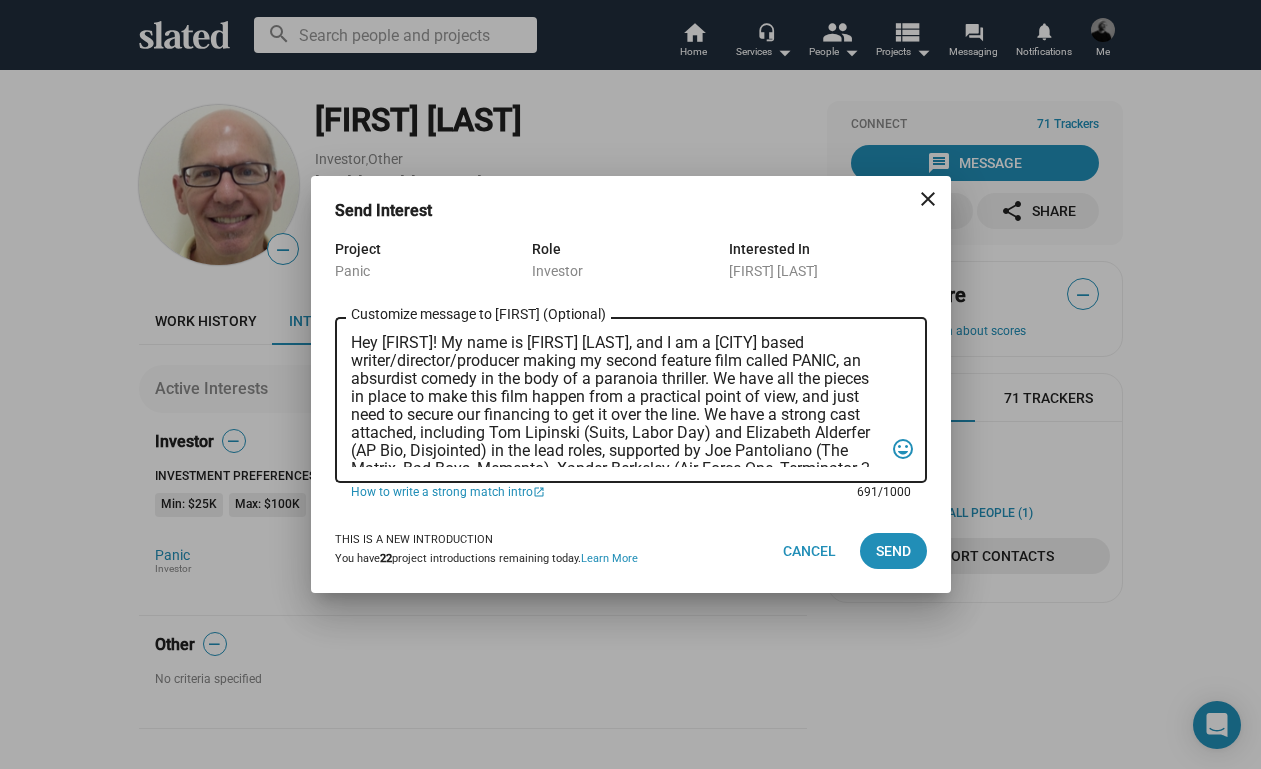 scroll, scrollTop: 0, scrollLeft: 0, axis: both 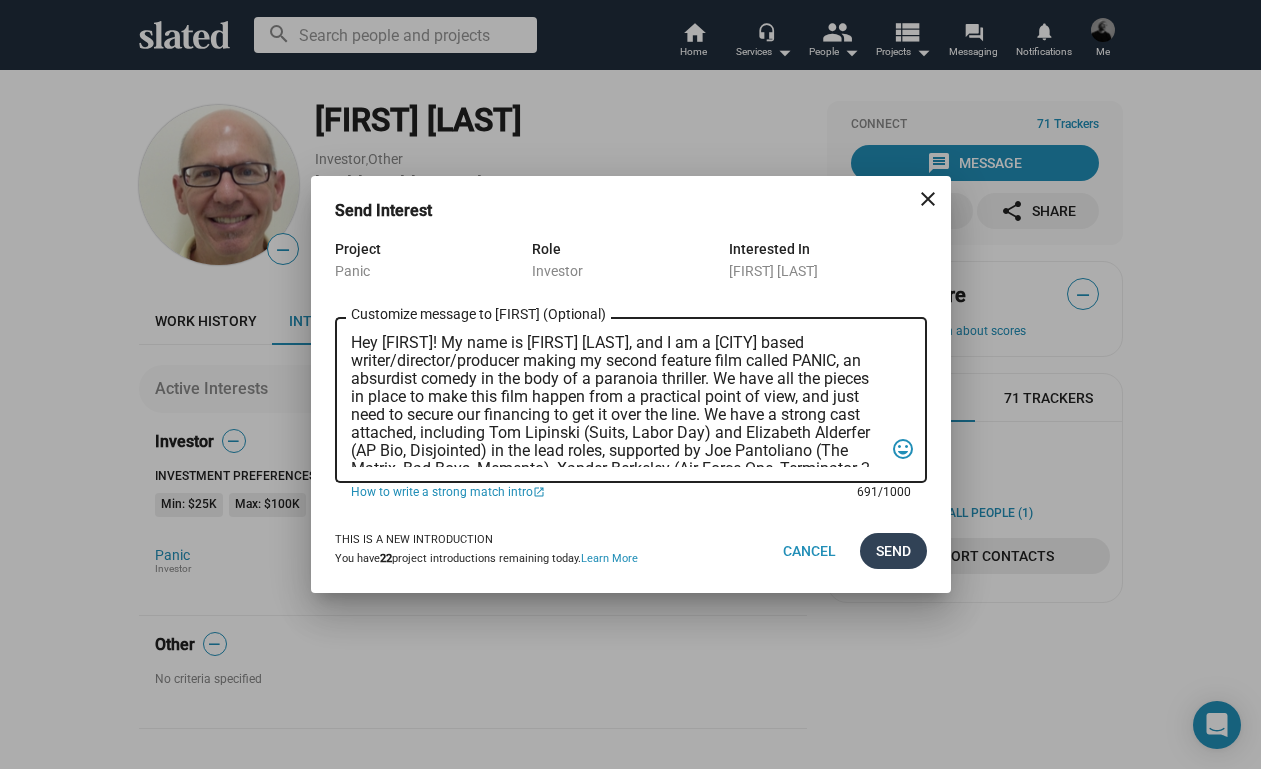 type on "Hey [FIRST]! My name is [FIRST] [LAST], and I am a [CITY] based writer/director/producer making my second feature film called PANIC, an absurdist comedy in the body of a paranoia thriller. We have all the pieces in place to make this film happen from a practical point of view, and just need to secure our financing to get it over the line. We have a strong cast attached, including Tom Lipinski (Suits, Labor Day) and Elizabeth Alderfer (AP Bio, Disjointed) in the lead roles, supported by Joe Pantoliano (The Matrix, Bad Boys, Memento), Xander Berkeley (Air Force One, Terminator 2, Shanghai Noon) and Langston Fishburne (Ant-Man and The Wasp, Discontinued). I think the project will punch well above its weight, and I'd love to discuss it with you. Let me know if you have any thoughts or questions, and I hope to talk soon. Thanks!" 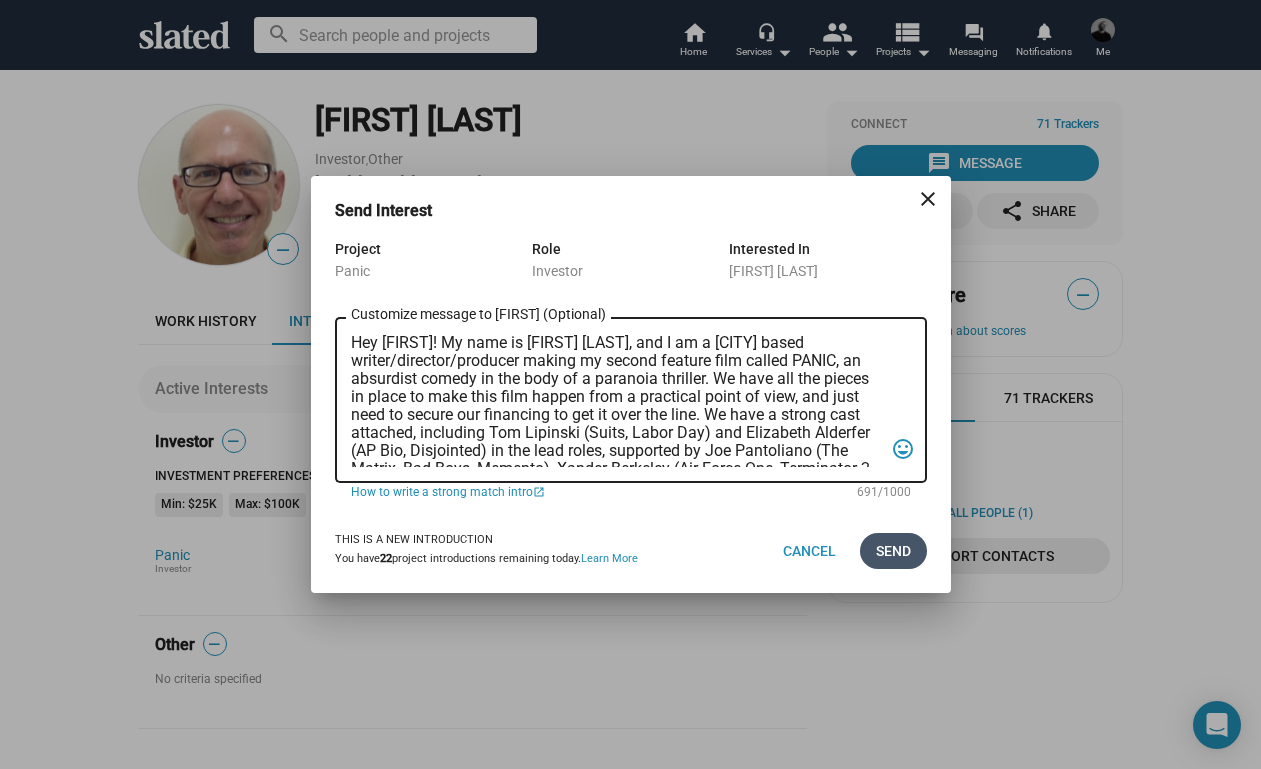 click on "Send" at bounding box center [893, 551] 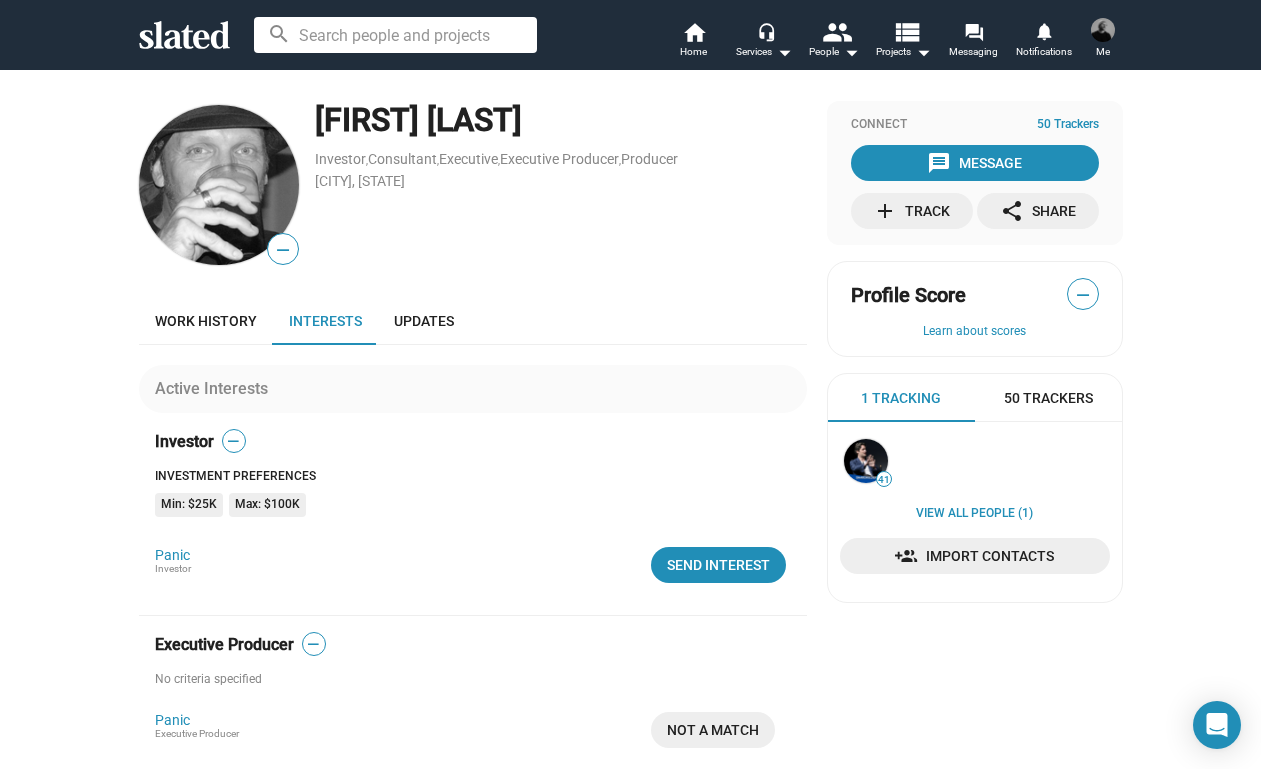 scroll, scrollTop: 0, scrollLeft: 0, axis: both 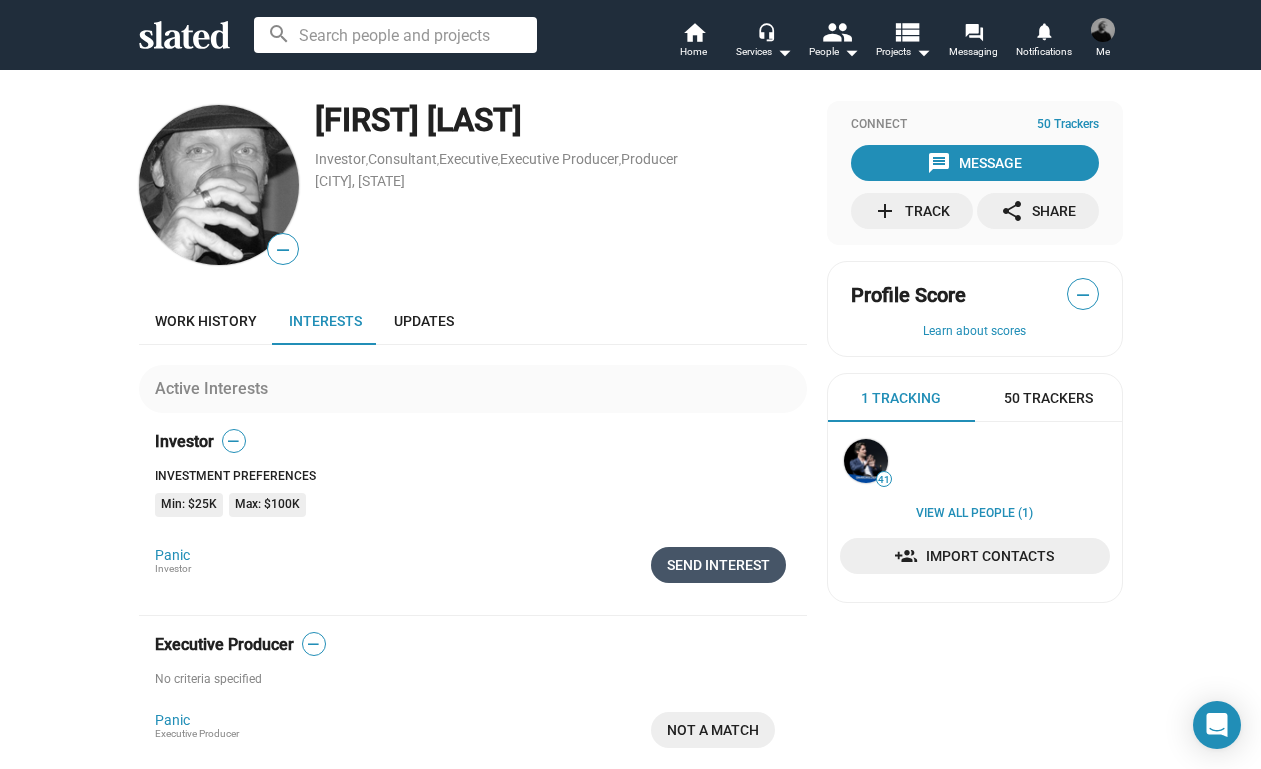 click on "Send Interest" 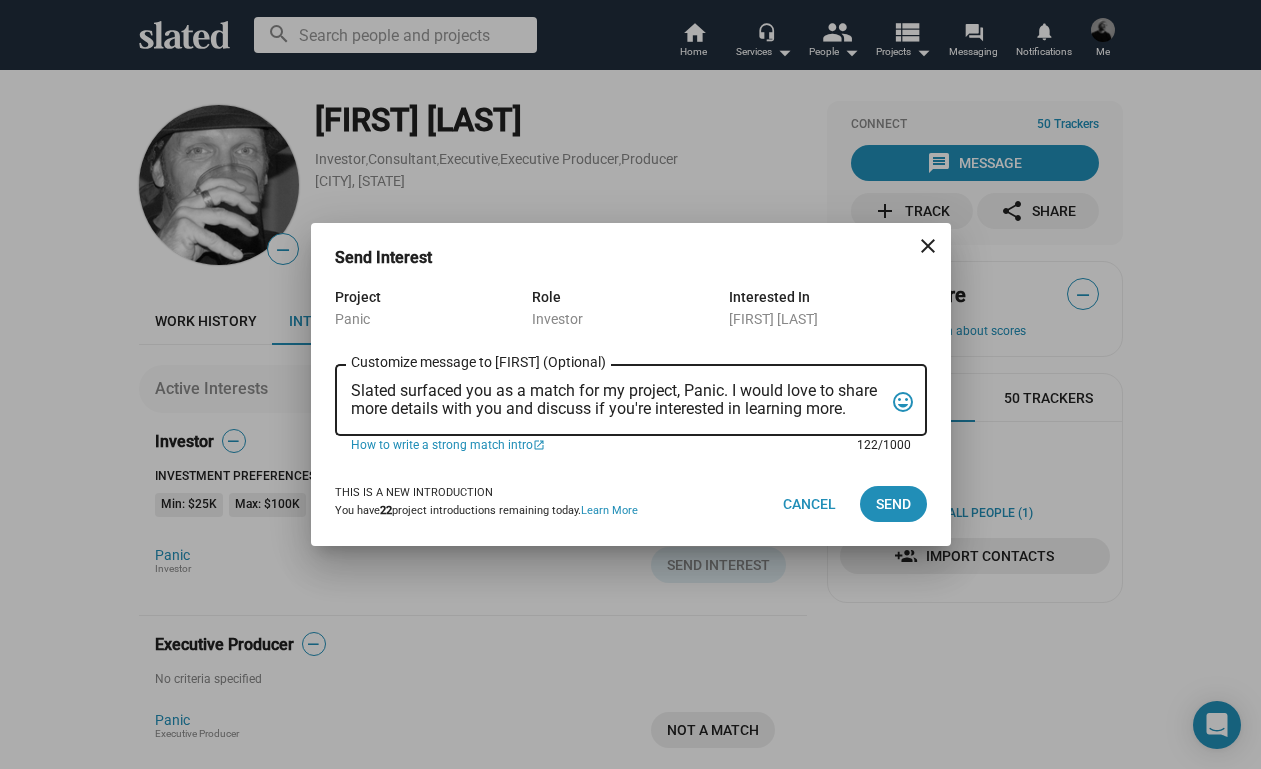 drag, startPoint x: 355, startPoint y: 389, endPoint x: 845, endPoint y: 418, distance: 490.85742 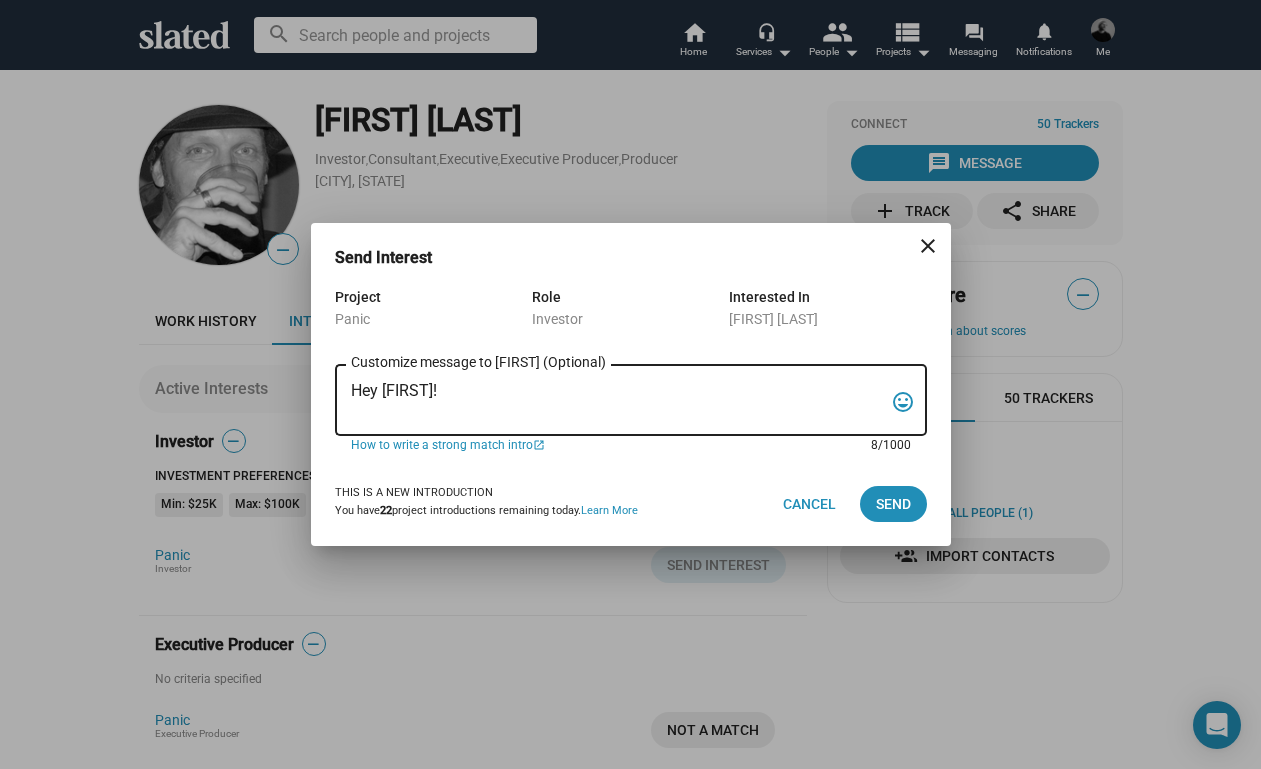 paste on "My name is Trevor Peckham, and I am a New York based writer/director/producer making my second feature film called PANIC, an absurdist comedy in the body of a paranoia thriller. We have all the pieces in place to make this film happen from a practical point of view, and just need to secure our financing to get it over the line. We have a strong cast attached, including Tom Lipinski (Suits, Labor Day) and Elizabeth Alderfer (AP Bio, Disjointed) in the lead roles, supported by Joe Pantoliano (The Matrix, Bad Boys, Memento), Xander Berkeley (Air Force One, Terminator 2, Shanghai Noon) and Langston Fishburne (Ant-Man and The Wasp, Discontinued). I think the project will punch well above its weight, and I'd love to discuss it with you. Let me know if you have any thoughts or questions, and I hope to talk soon. Thanks!" 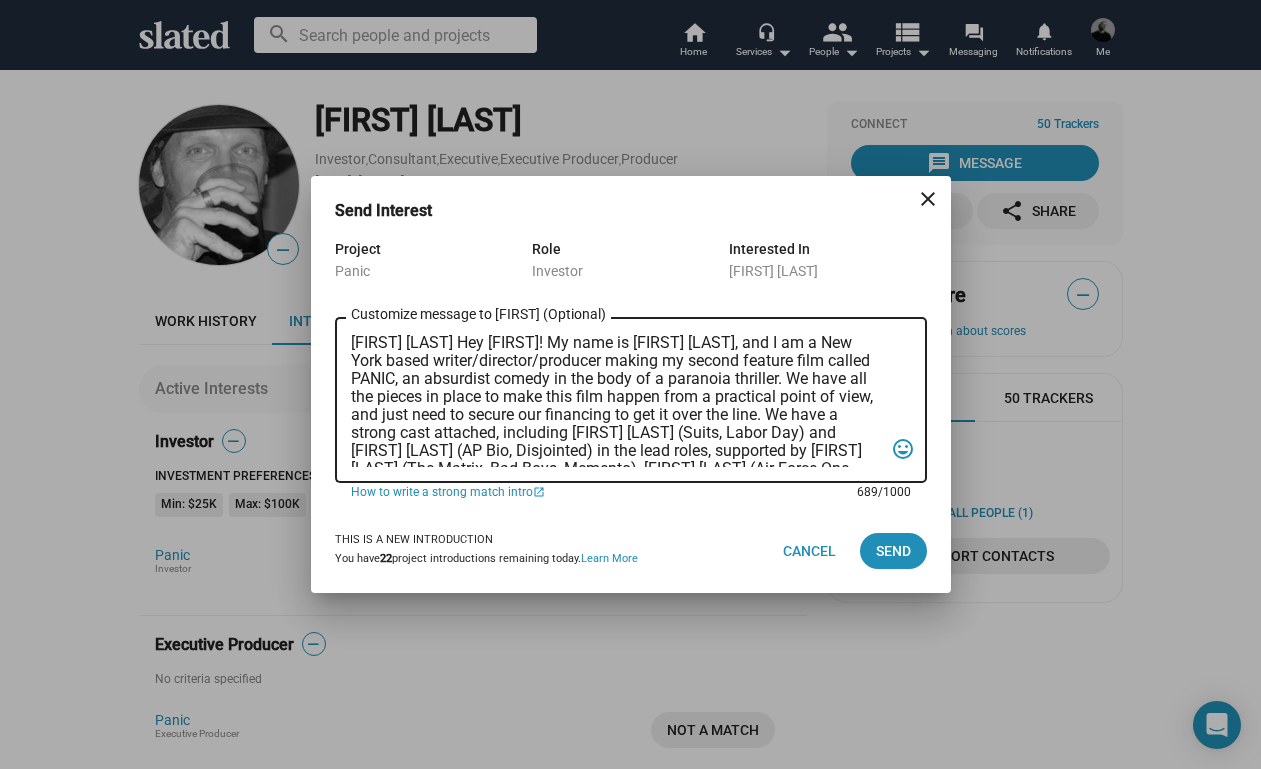 scroll, scrollTop: 0, scrollLeft: 0, axis: both 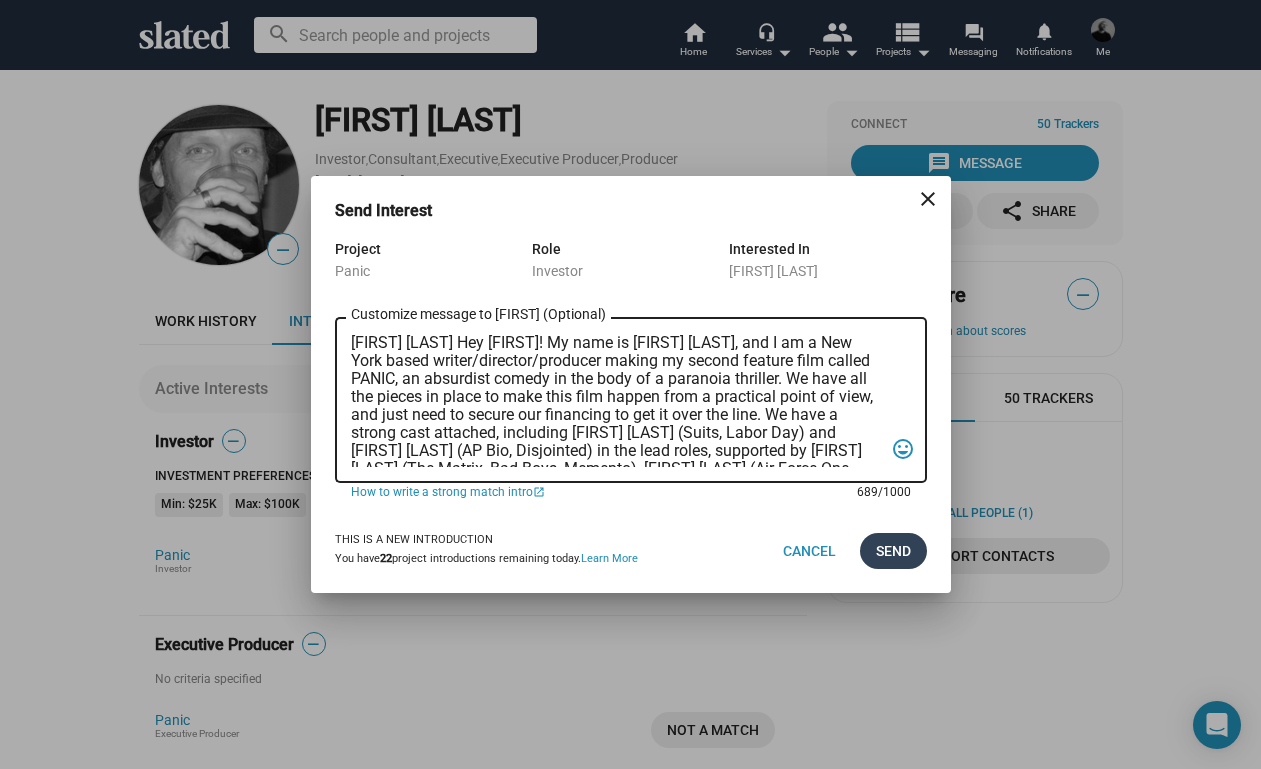 type on "[FIRST] [LAST] Hey [FIRST]! My name is [FIRST] [LAST], and I am a New York based writer/director/producer making my second feature film called PANIC, an absurdist comedy in the body of a paranoia thriller. We have all the pieces in place to make this film happen from a practical point of view, and just need to secure our financing to get it over the line. We have a strong cast attached, including [FIRST] [LAST] (Suits, Labor Day) and [FIRST] [LAST] (AP Bio, Disjointed) in the lead roles, supported by [FIRST] [LAST] (The Matrix, Bad Boys, Memento), [FIRST] [LAST] (Air Force One, Terminator 2, Shanghai Noon) and [FIRST] [LAST] (Ant-Man and The Wasp, Discontinued). I think the project will punch well above its weight, and I'd love to discuss it with you. Let me know if you have any thoughts or questions, and I hope to talk soon. Thanks!" 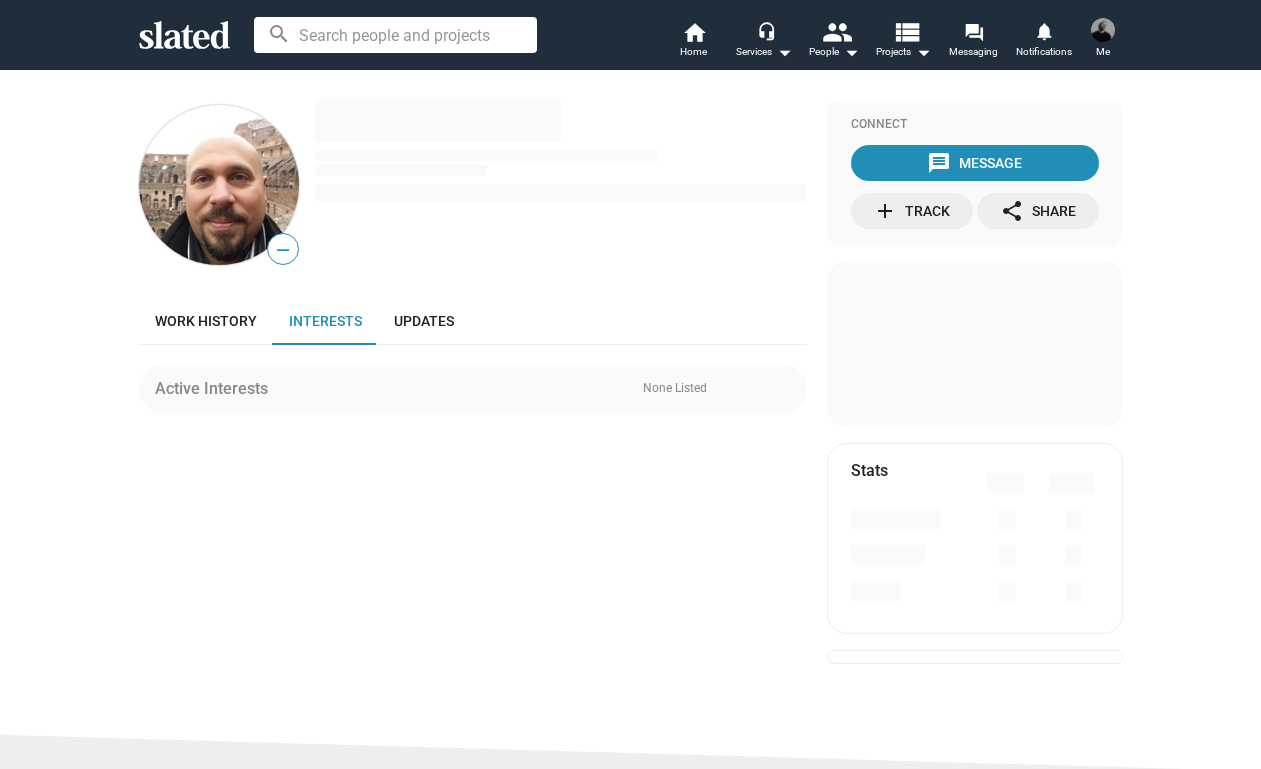 scroll, scrollTop: 0, scrollLeft: 0, axis: both 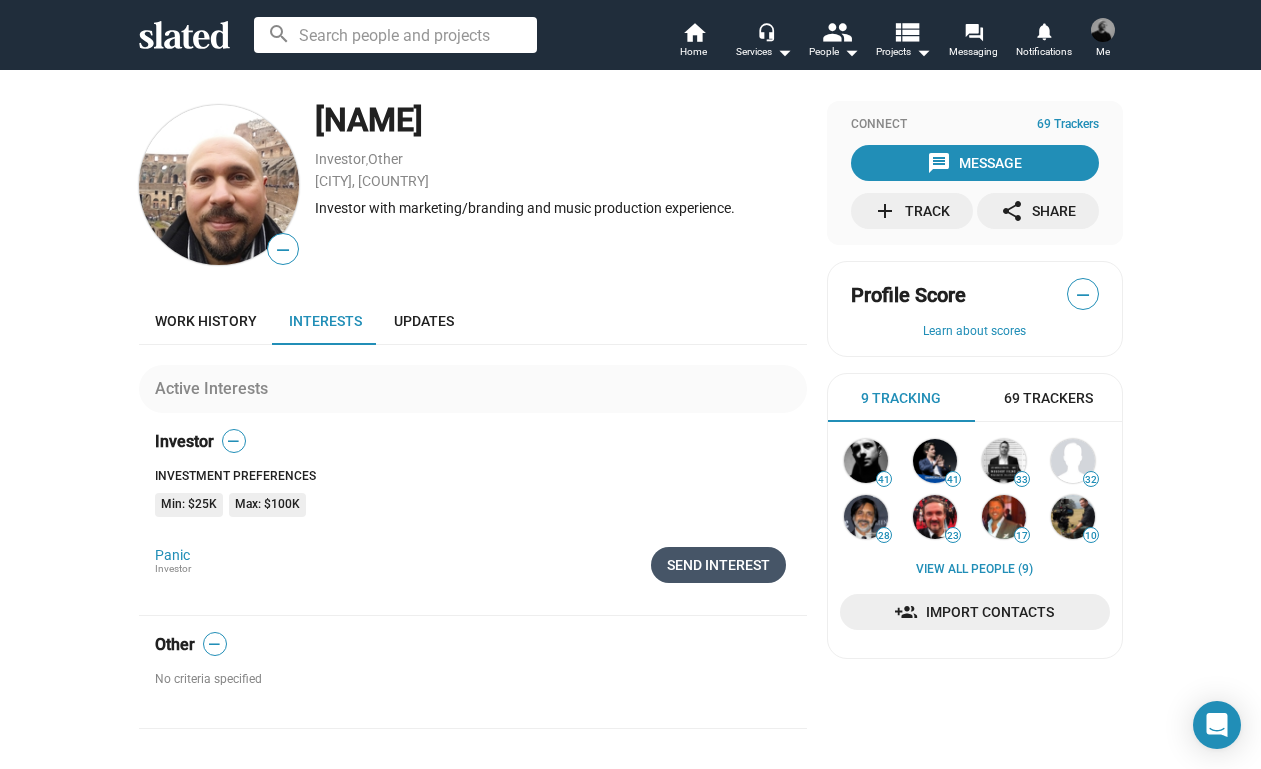click on "Send Interest" 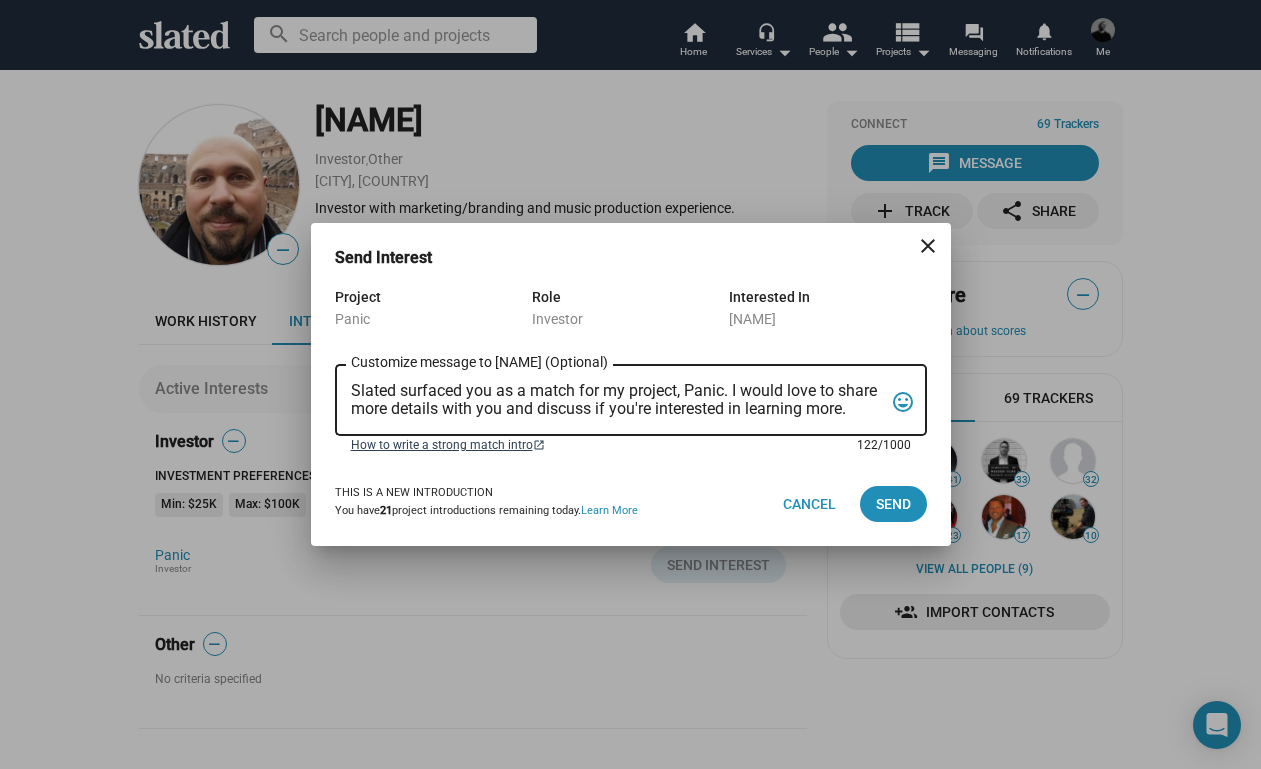 drag, startPoint x: 351, startPoint y: 385, endPoint x: 799, endPoint y: 436, distance: 450.89355 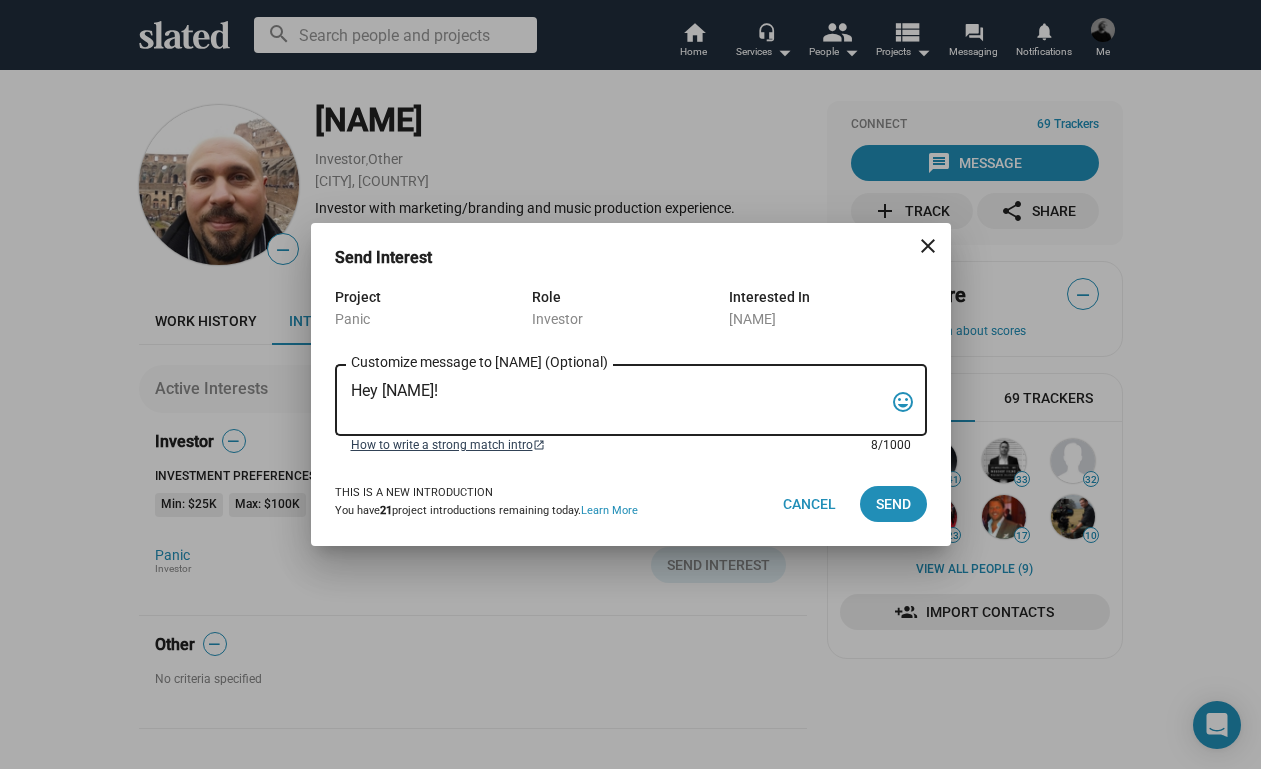paste on "My name is Trevor Peckham, and I am a New York based writer/director/producer making my second feature film called PANIC, an absurdist comedy in the body of a paranoia thriller. We have all the pieces in place to make this film happen from a practical point of view, and just need to secure our financing to get it over the line. We have a strong cast attached, including Tom Lipinski (Suits, Labor Day) and Elizabeth Alderfer (AP Bio, Disjointed) in the lead roles, supported by Joe Pantoliano (The Matrix, Bad Boys, Memento), Xander Berkeley (Air Force One, Terminator 2, Shanghai Noon) and Langston Fishburne (Ant-Man and The Wasp, Discontinued). I think the project will punch well above its weight, and I'd love to discuss it with you. Let me know if you have any thoughts or questions, and I hope to talk soon. Thanks!" 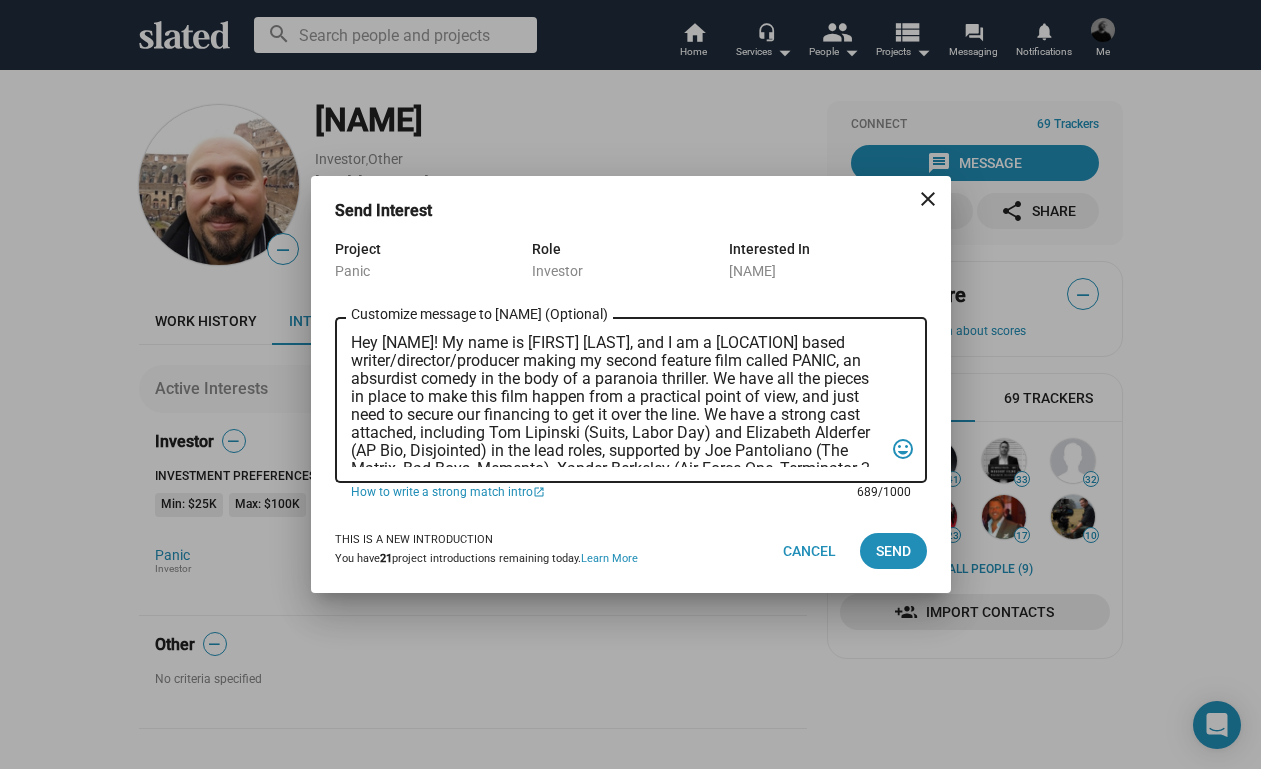 scroll, scrollTop: 0, scrollLeft: 0, axis: both 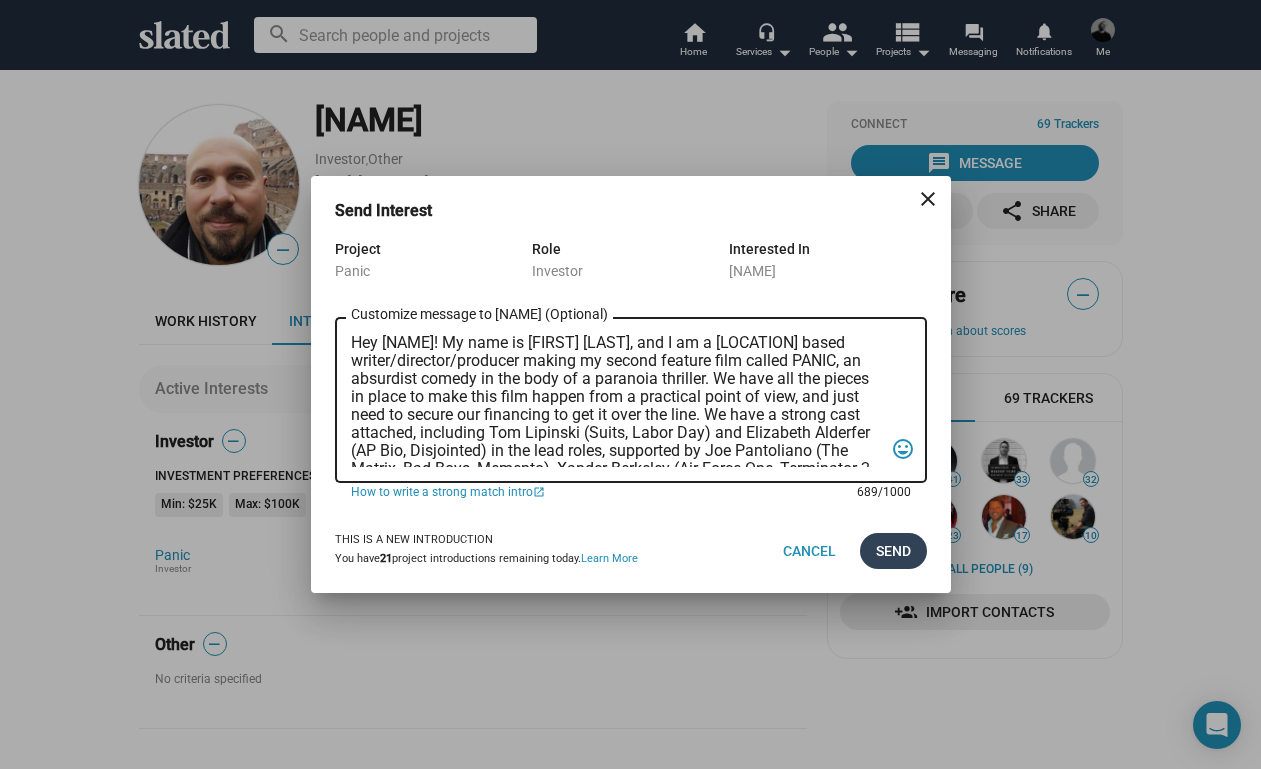 type on "Hey Paul! My name is Trevor Peckham, and I am a New York based writer/director/producer making my second feature film called PANIC, an absurdist comedy in the body of a paranoia thriller. We have all the pieces in place to make this film happen from a practical point of view, and just need to secure our financing to get it over the line. We have a strong cast attached, including Tom Lipinski (Suits, Labor Day) and Elizabeth Alderfer (AP Bio, Disjointed) in the lead roles, supported by Joe Pantoliano (The Matrix, Bad Boys, Memento), Xander Berkeley (Air Force One, Terminator 2, Shanghai Noon) and Langston Fishburne (Ant-Man and The Wasp, Discontinued). I think the project will punch well above its weight, and I'd love to discuss it with you. Let me know if you have any thoughts or questions, and I hope to talk soon. Thanks!" 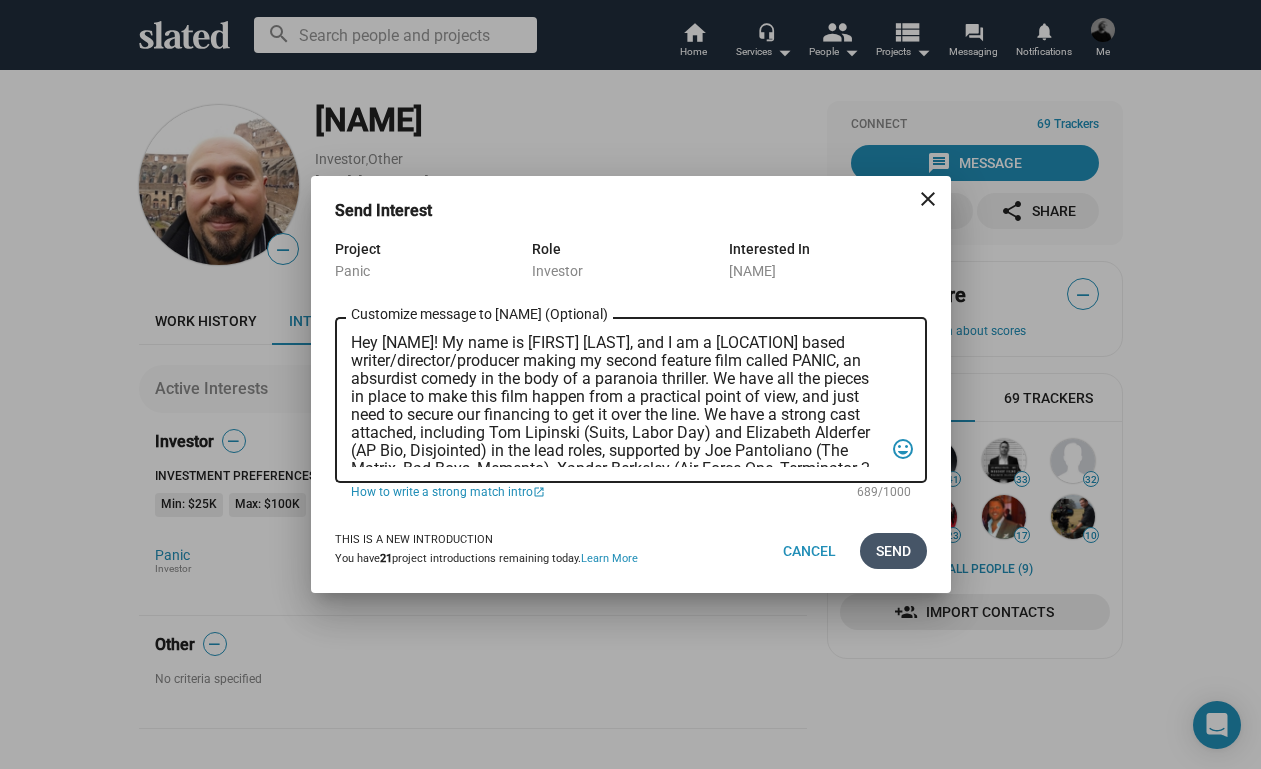 click on "Send" at bounding box center [893, 551] 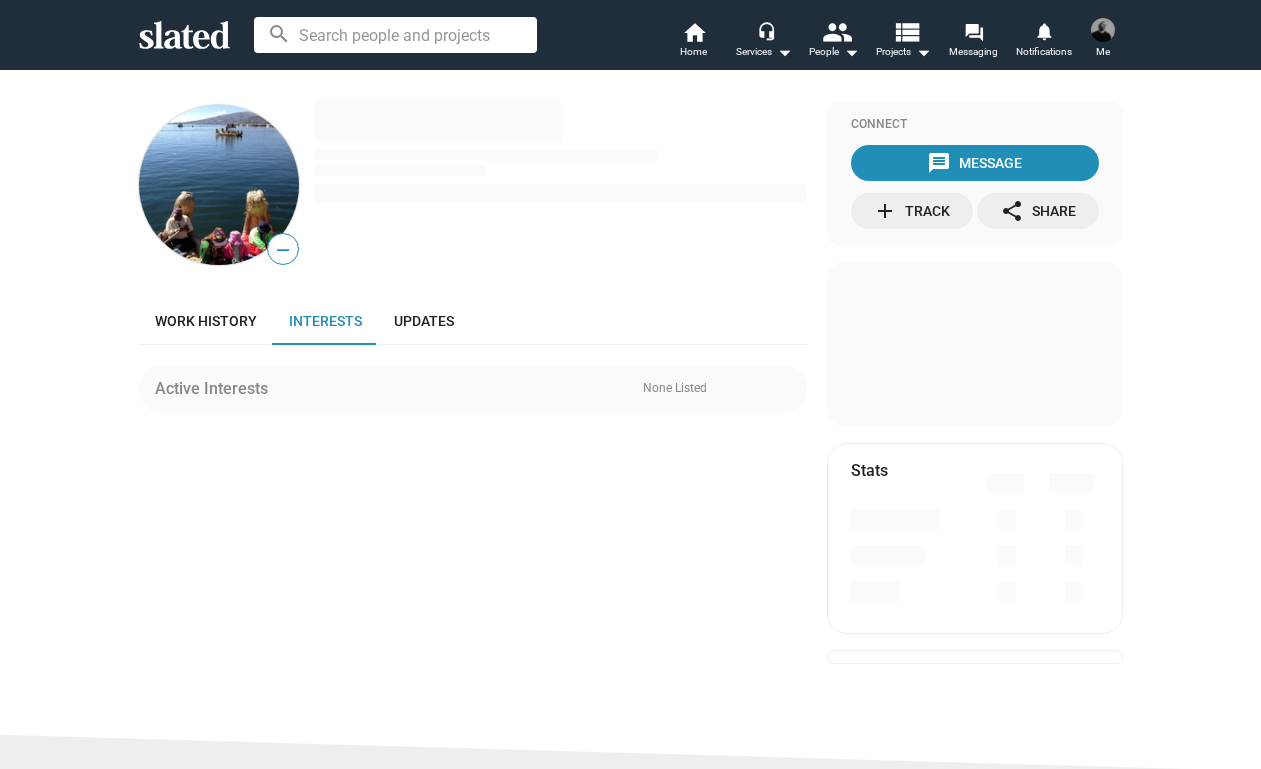 scroll, scrollTop: 0, scrollLeft: 0, axis: both 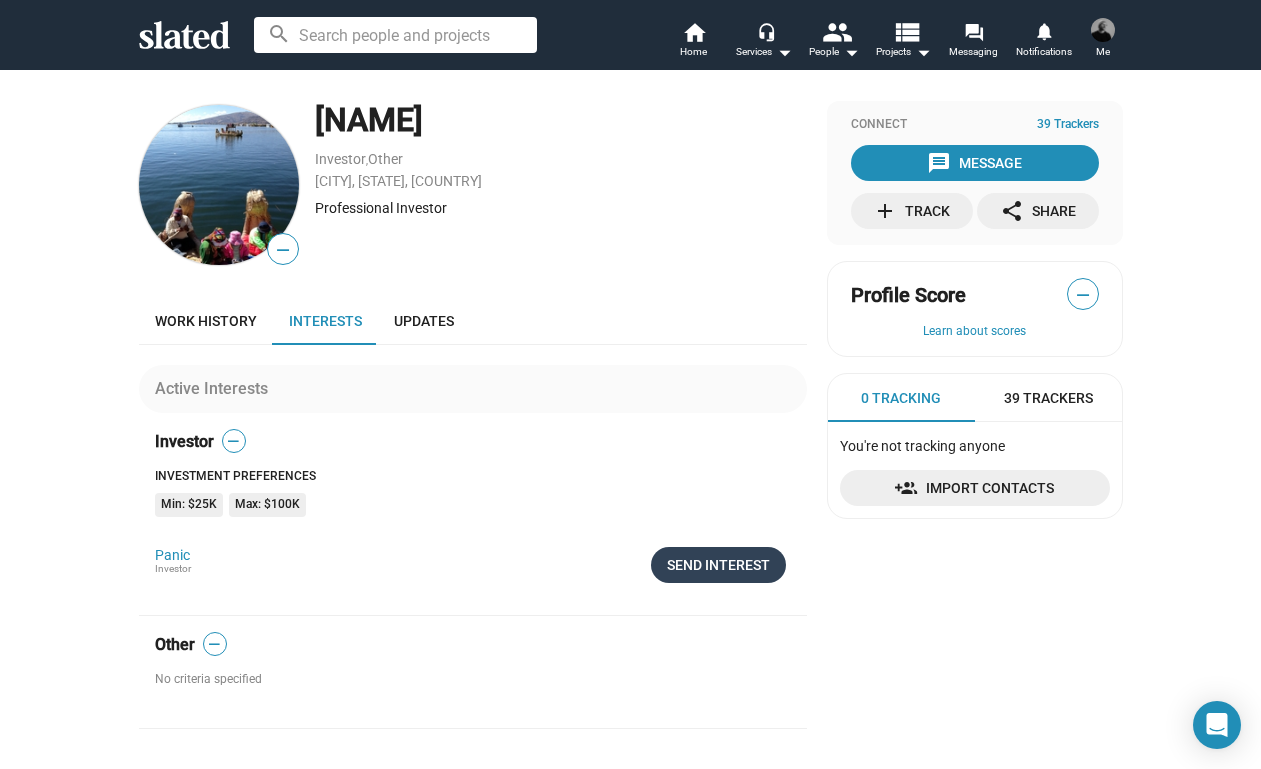 click on "Send Interest" 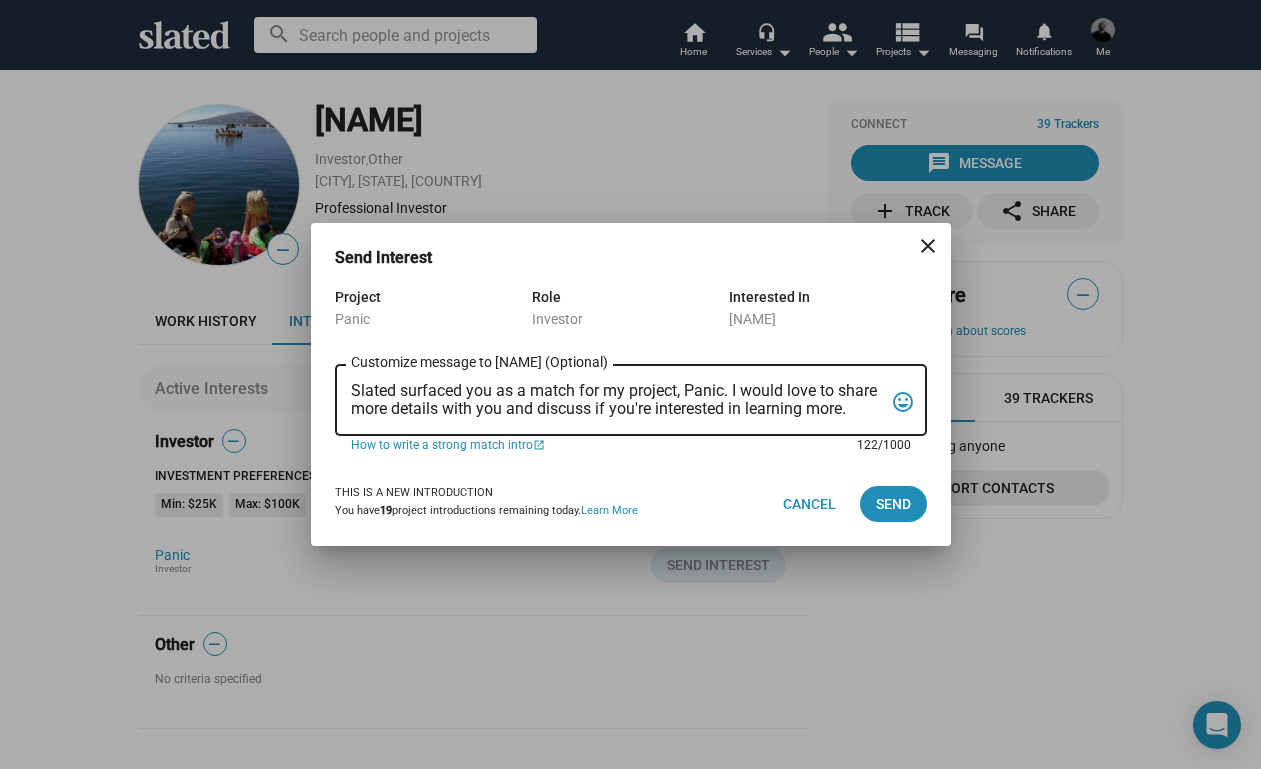 drag, startPoint x: 413, startPoint y: 383, endPoint x: 809, endPoint y: 427, distance: 398.43695 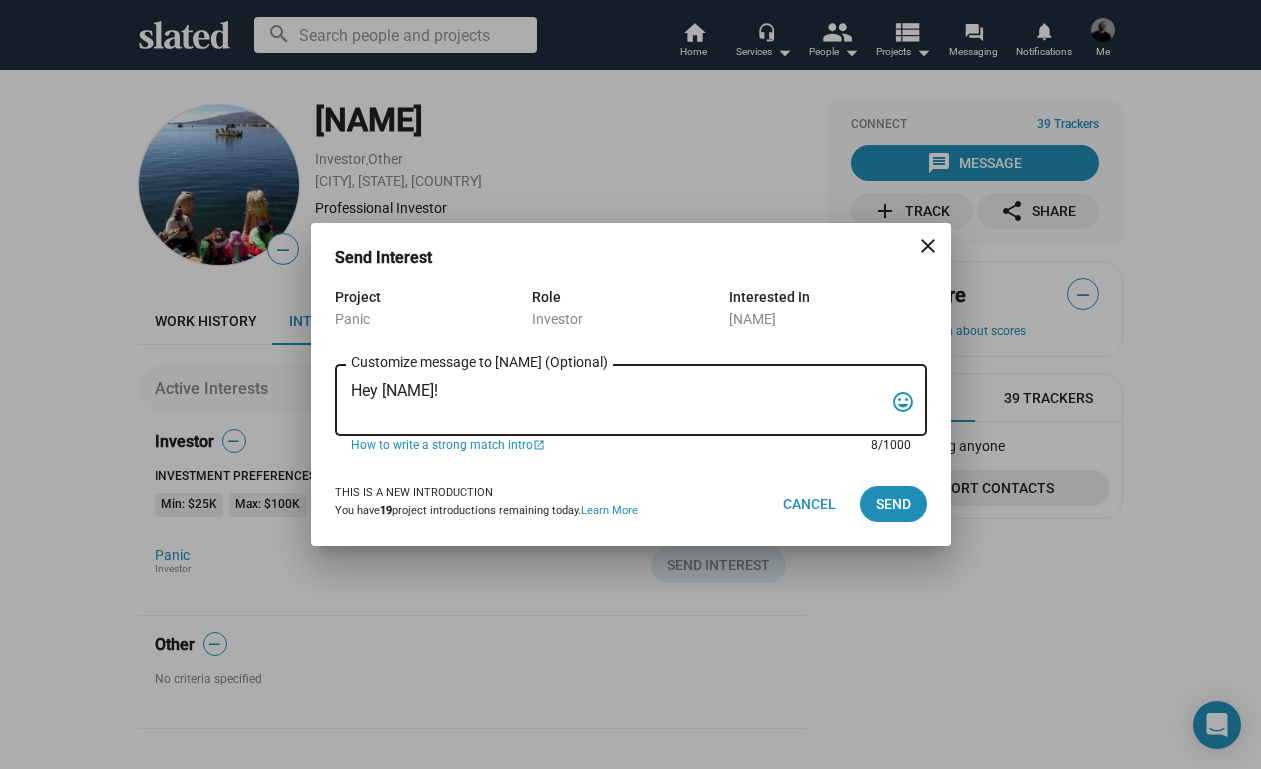 paste on "My name is Trevor Peckham, and I am a New York based writer/director/producer making my second feature film called PANIC, an absurdist comedy in the body of a paranoia thriller. We have all the pieces in place to make this film happen from a practical point of view, and just need to secure our financing to get it over the line. We have a strong cast attached, including Tom Lipinski (Suits, Labor Day) and Elizabeth Alderfer (AP Bio, Disjointed) in the lead roles, supported by Joe Pantoliano (The Matrix, Bad Boys, Memento), Xander Berkeley (Air Force One, Terminator 2, Shanghai Noon) and Langston Fishburne (Ant-Man and The Wasp, Discontinued). I think the project will punch well above its weight, and I'd love to discuss it with you. Let me know if you have any thoughts or questions, and I hope to talk soon. Thanks!" 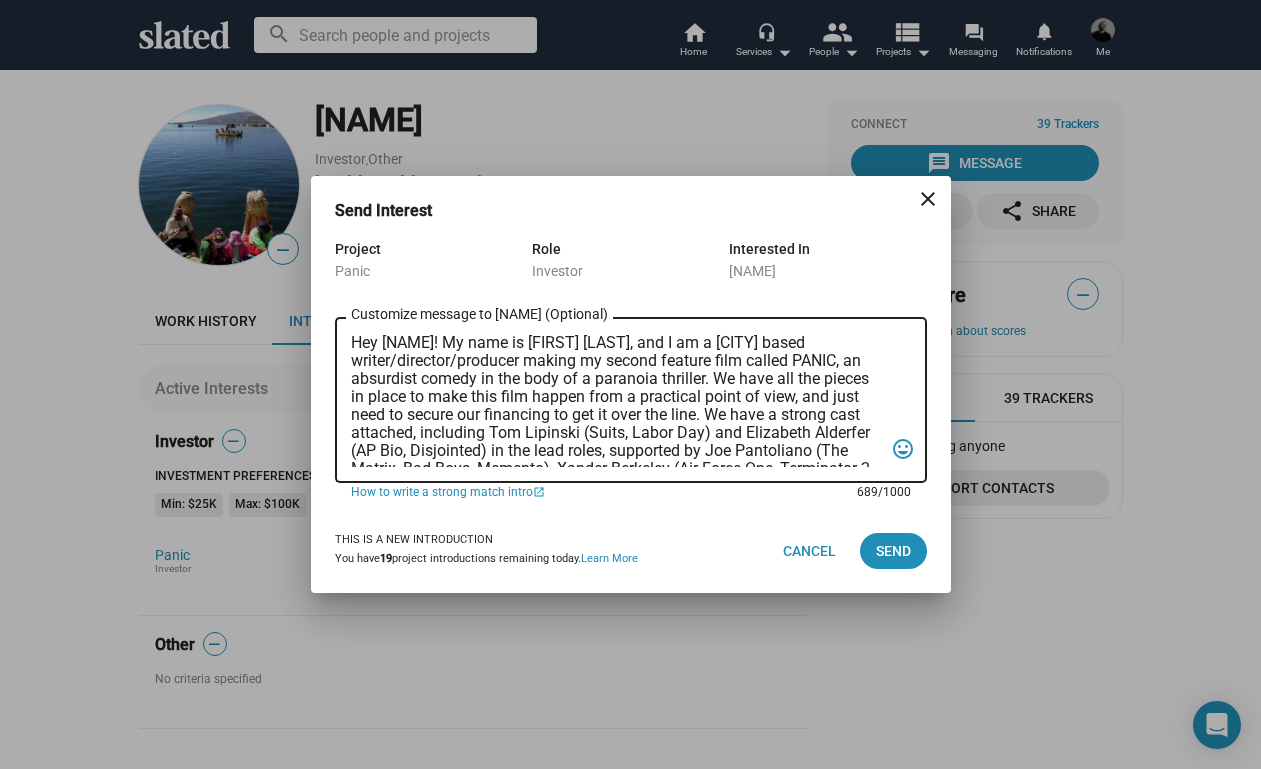 scroll, scrollTop: 0, scrollLeft: 0, axis: both 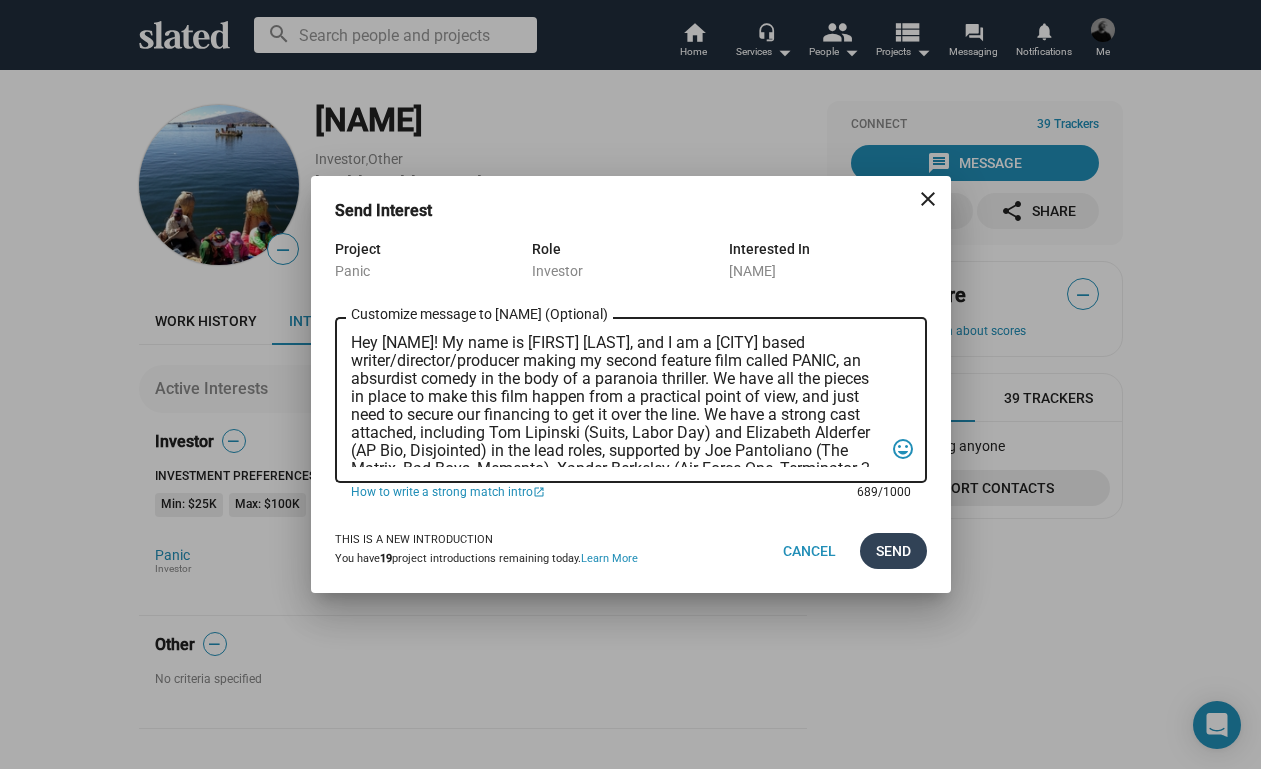 type on "Hey [NAME]! My name is [FIRST] [LAST], and I am a [CITY] based writer/director/producer making my second feature film called PANIC, an absurdist comedy in the body of a paranoia thriller. We have all the pieces in place to make this film happen from a practical point of view, and just need to secure our financing to get it over the line. We have a strong cast attached, including Tom Lipinski (Suits, Labor Day) and Elizabeth Alderfer (AP Bio, Disjointed) in the lead roles, supported by Joe Pantoliano (The Matrix, Bad Boys, Memento), Xander Berkeley (Air Force One, Terminator 2, Shanghai Noon) and Langston Fishburne (Ant-Man and The Wasp, Discontinued). I think the project will punch well above its weight, and I'd love to discuss it with you. Let me know if you have any thoughts or questions, and I hope to talk soon. Thanks!" 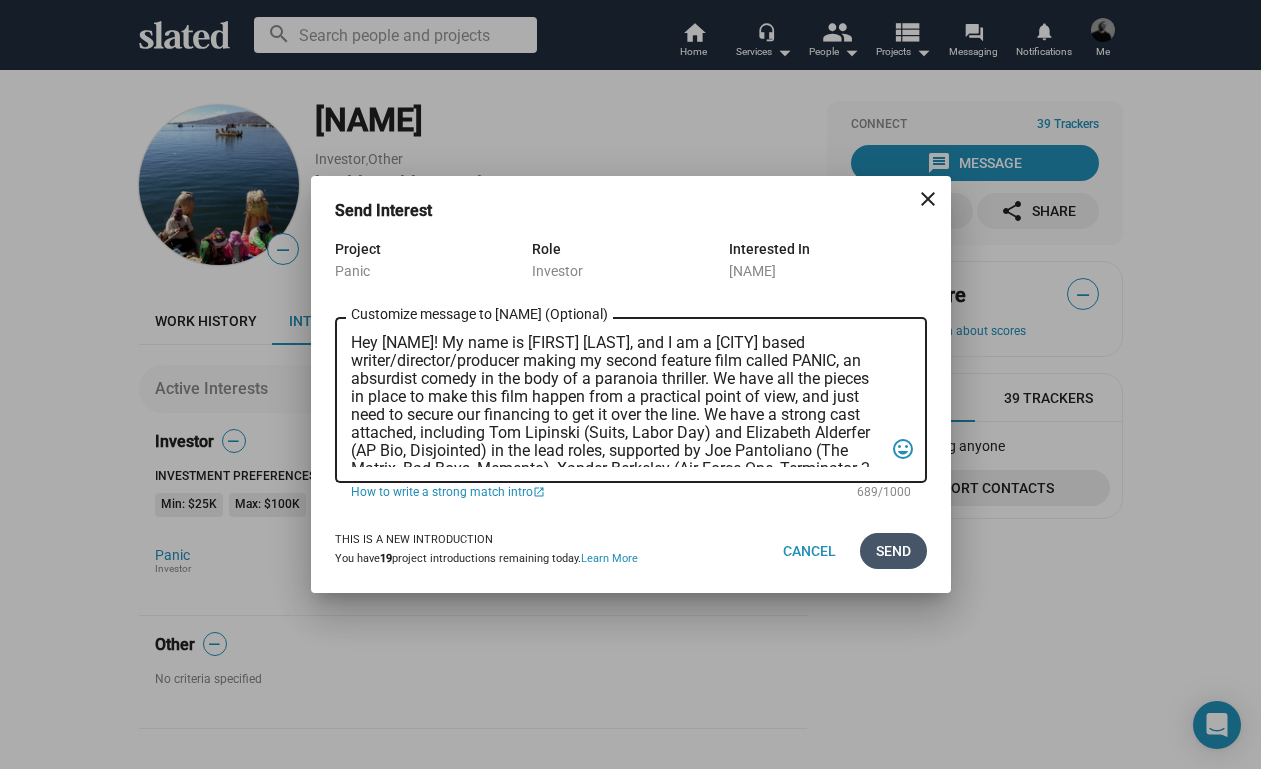 click on "Send" at bounding box center (893, 551) 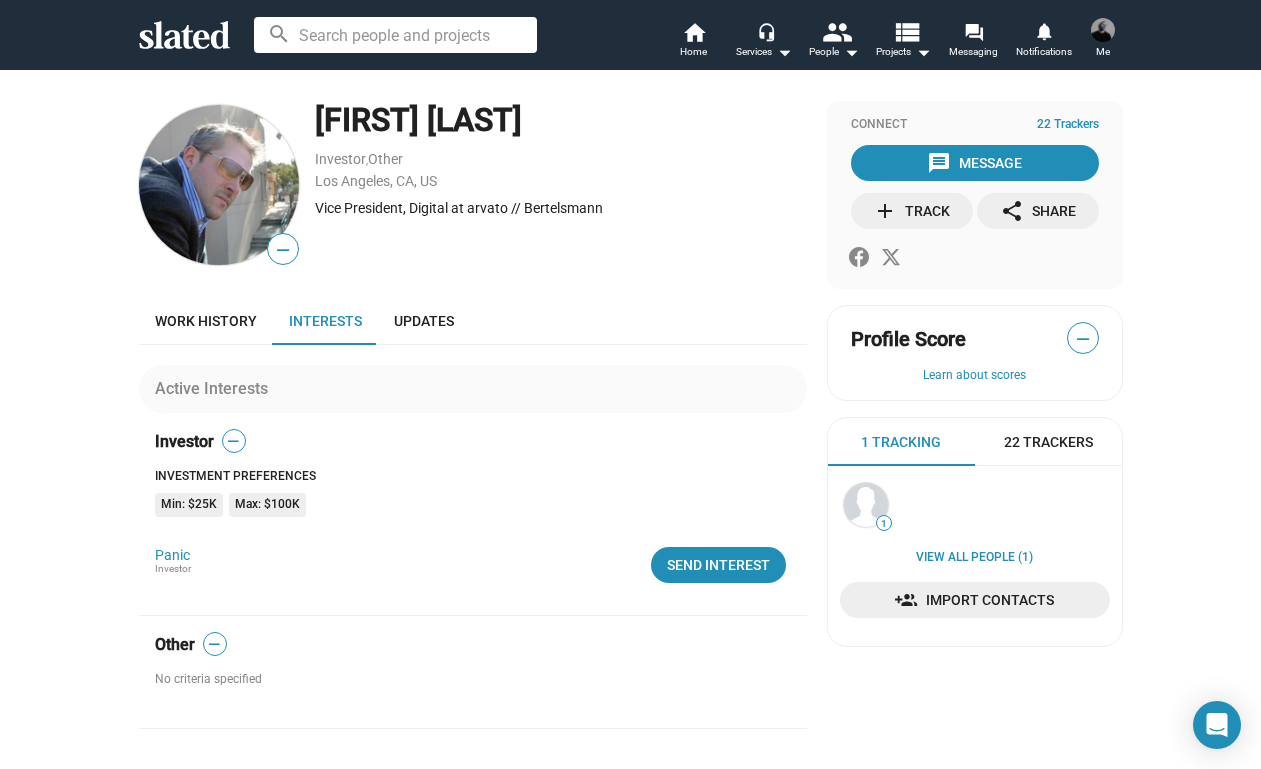 scroll, scrollTop: 0, scrollLeft: 0, axis: both 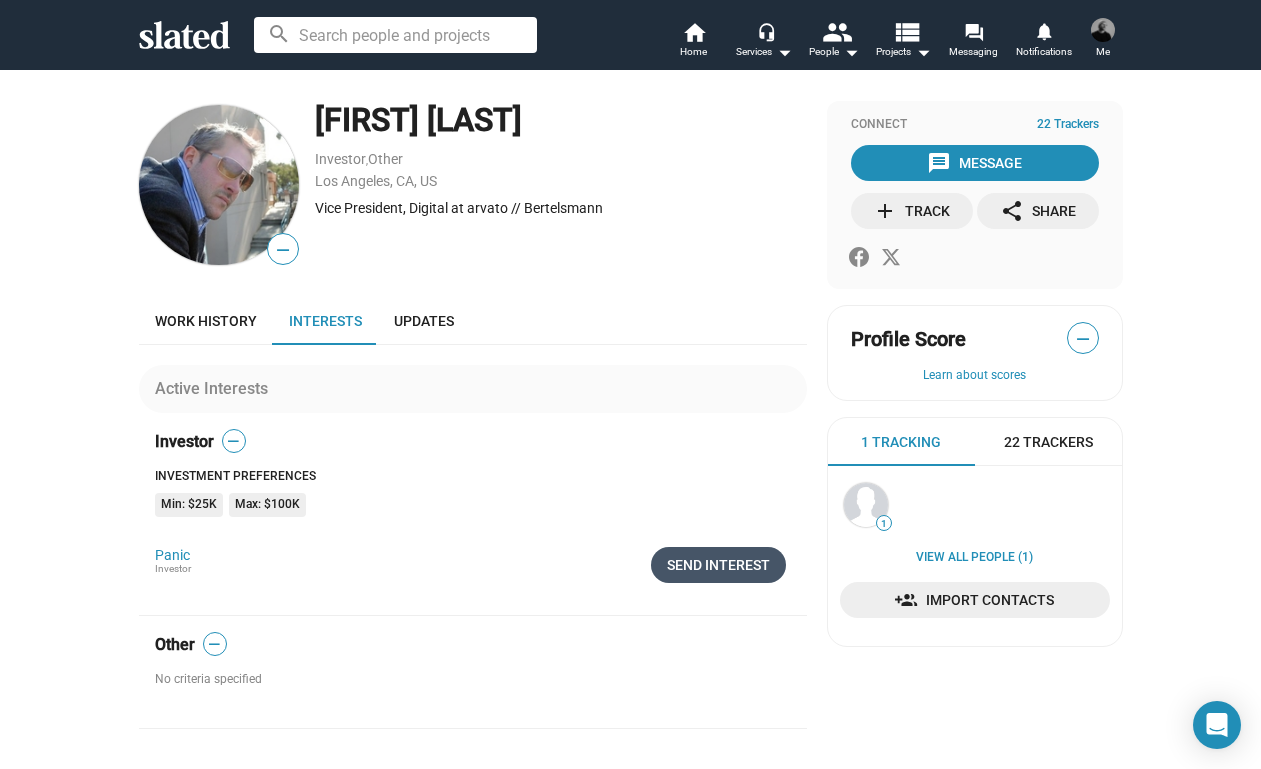 click on "Send Interest" 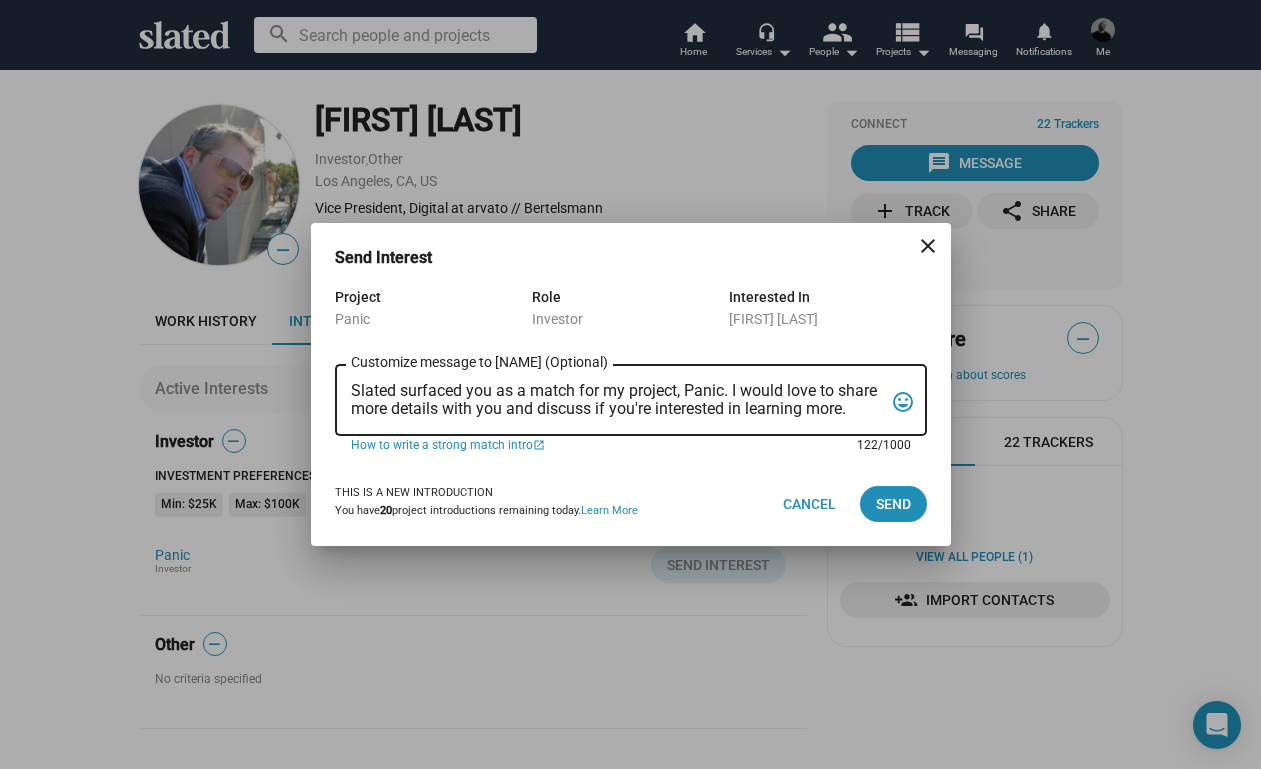 drag, startPoint x: 354, startPoint y: 384, endPoint x: 962, endPoint y: 420, distance: 609.0649 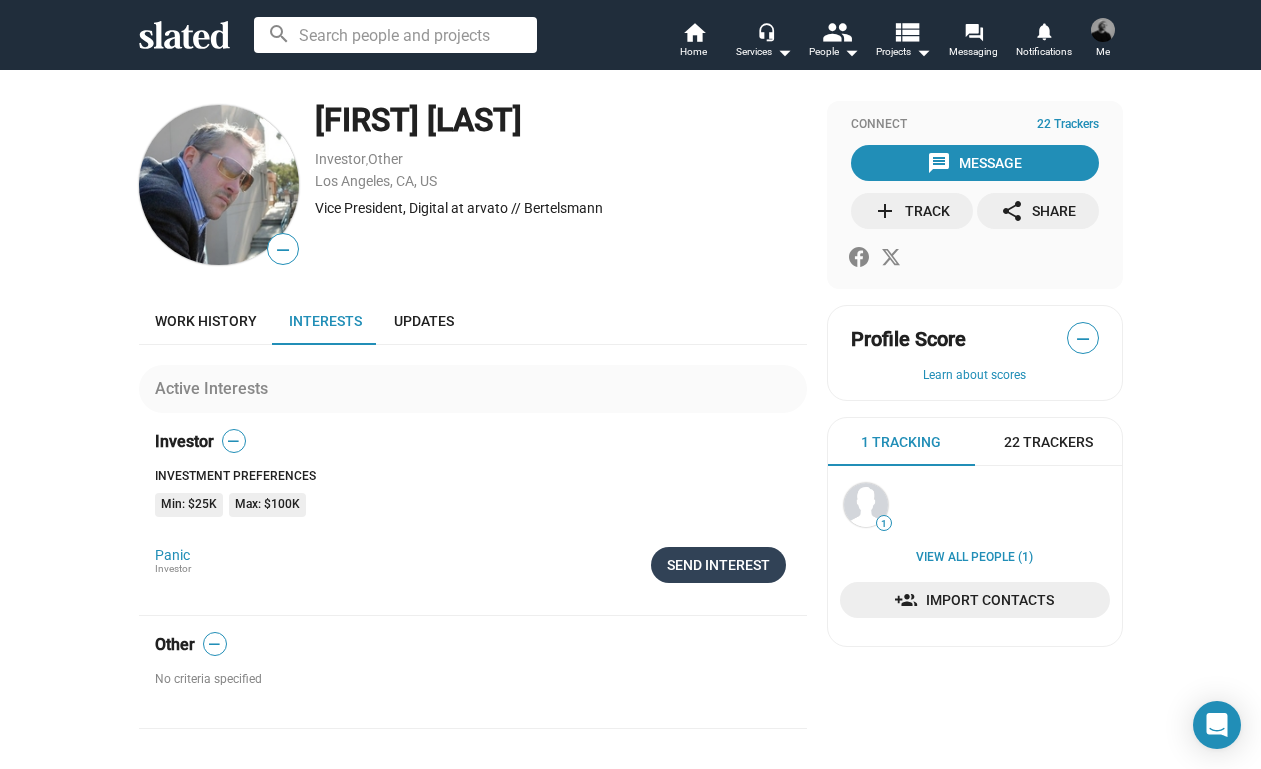 click on "Send Interest" 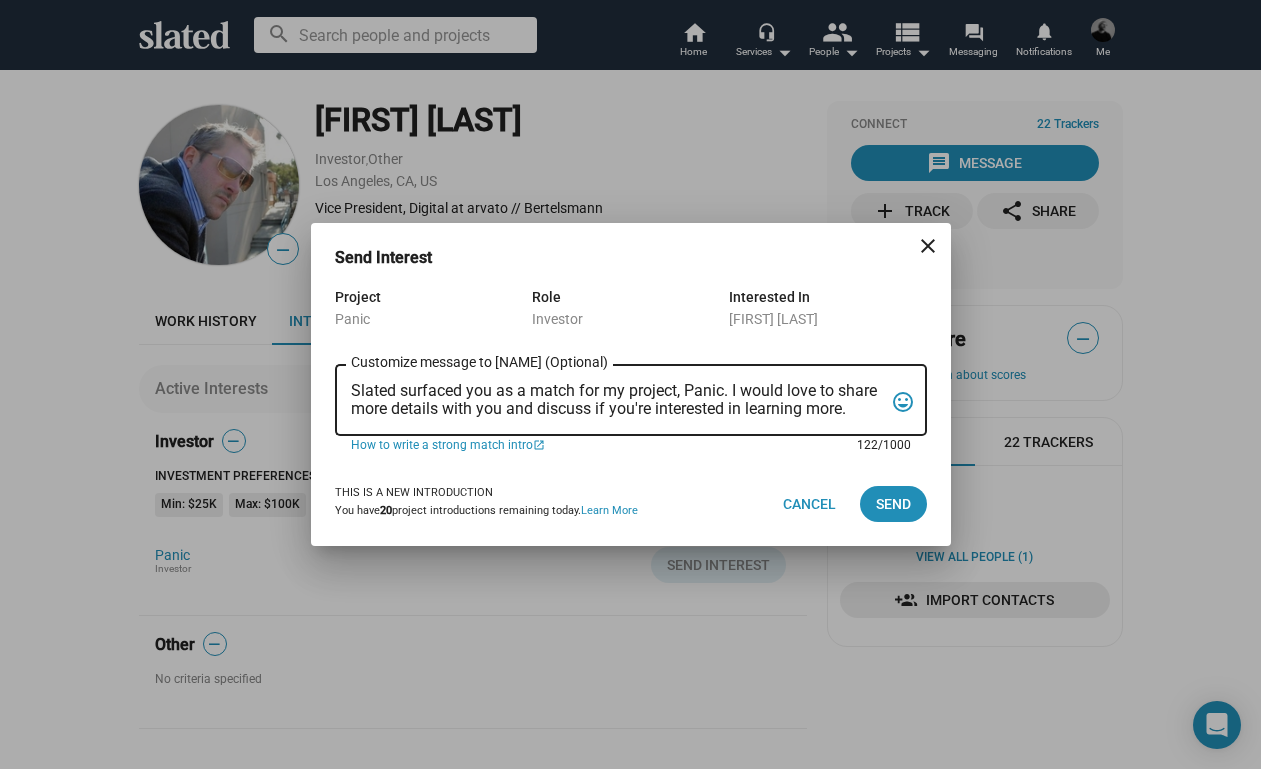 drag, startPoint x: 351, startPoint y: 389, endPoint x: 855, endPoint y: 405, distance: 504.2539 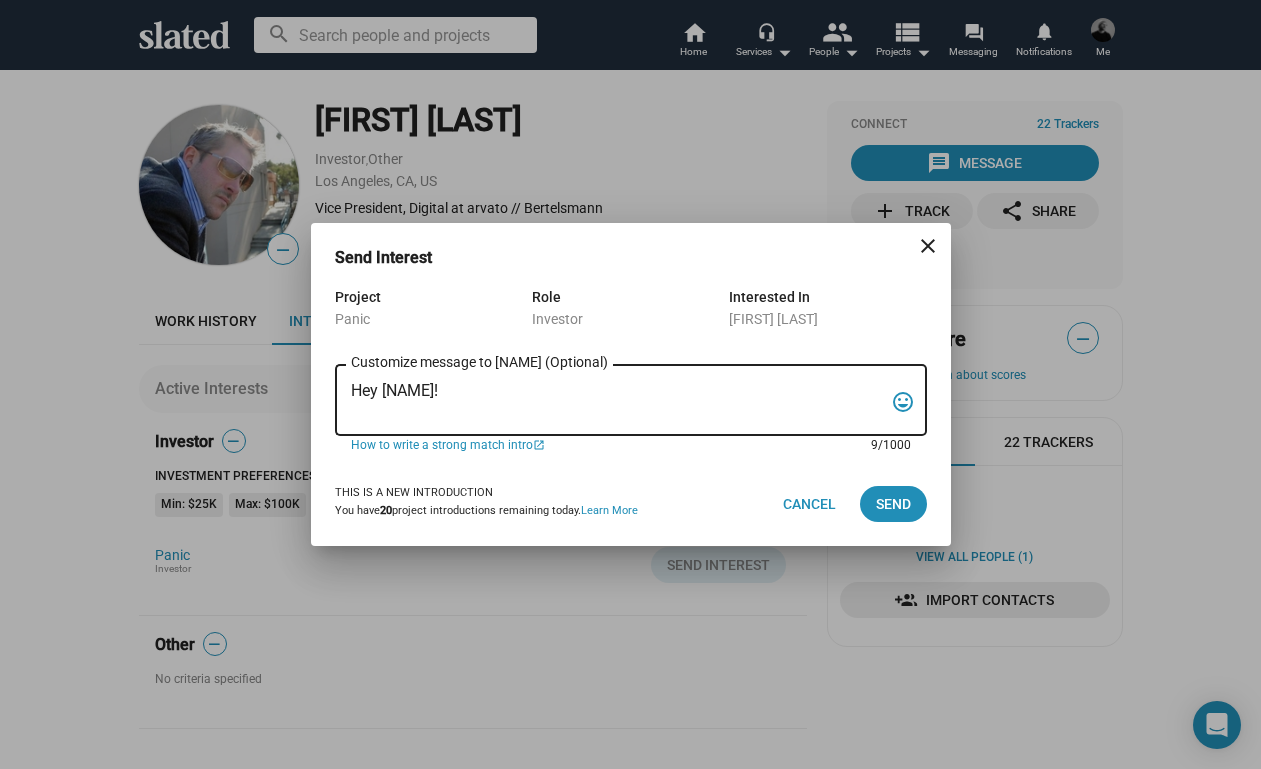 paste on "My name is Trevor Peckham, and I am a New York based writer/director/producer making my second feature film called PANIC, an absurdist comedy in the body of a paranoia thriller. We have all the pieces in place to make this film happen from a practical point of view, and just need to secure our financing to get it over the line. We have a strong cast attached, including Tom Lipinski (Suits, Labor Day) and Elizabeth Alderfer (AP Bio, Disjointed) in the lead roles, supported by Joe Pantoliano (The Matrix, Bad Boys, Memento), Xander Berkeley (Air Force One, Terminator 2, Shanghai Noon) and Langston Fishburne (Ant-Man and The Wasp, Discontinued). I think the project will punch well above its weight, and I'd love to discuss it with you. Let me know if you have any thoughts or questions, and I hope to talk soon. Thanks!" 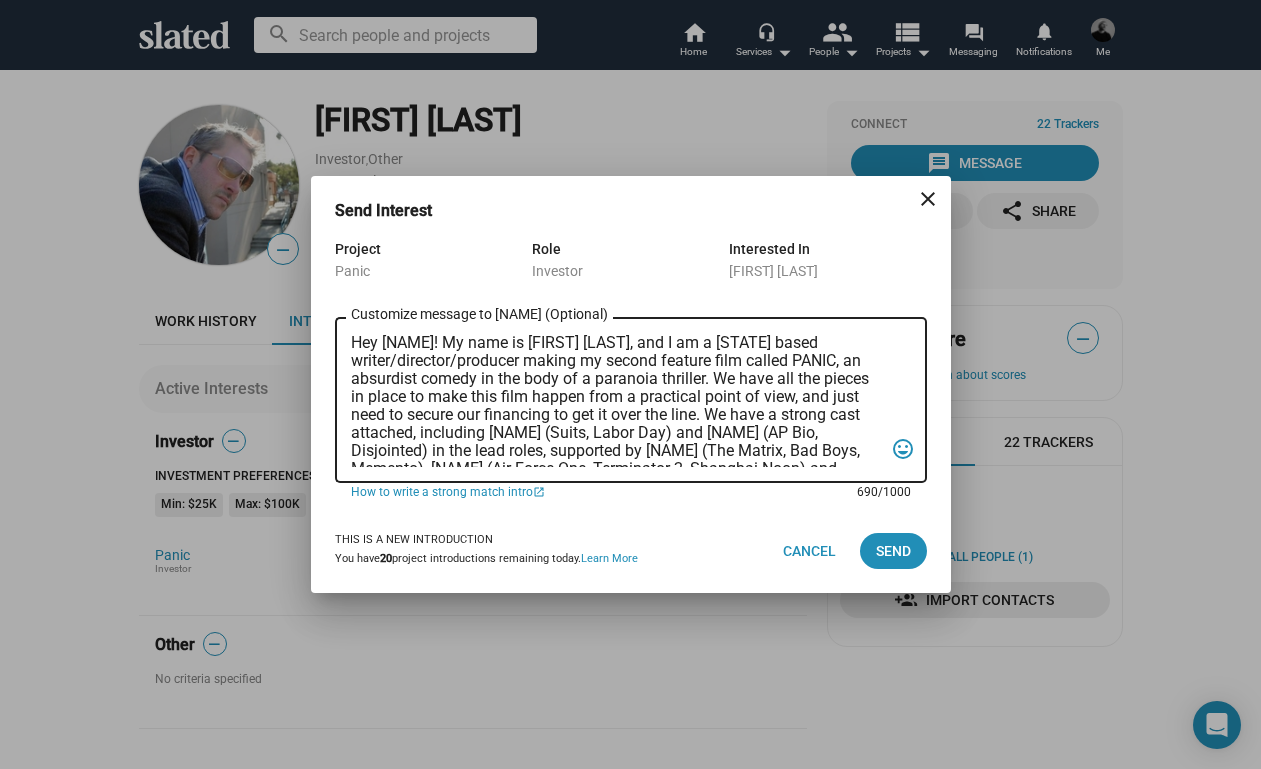 scroll, scrollTop: 0, scrollLeft: 0, axis: both 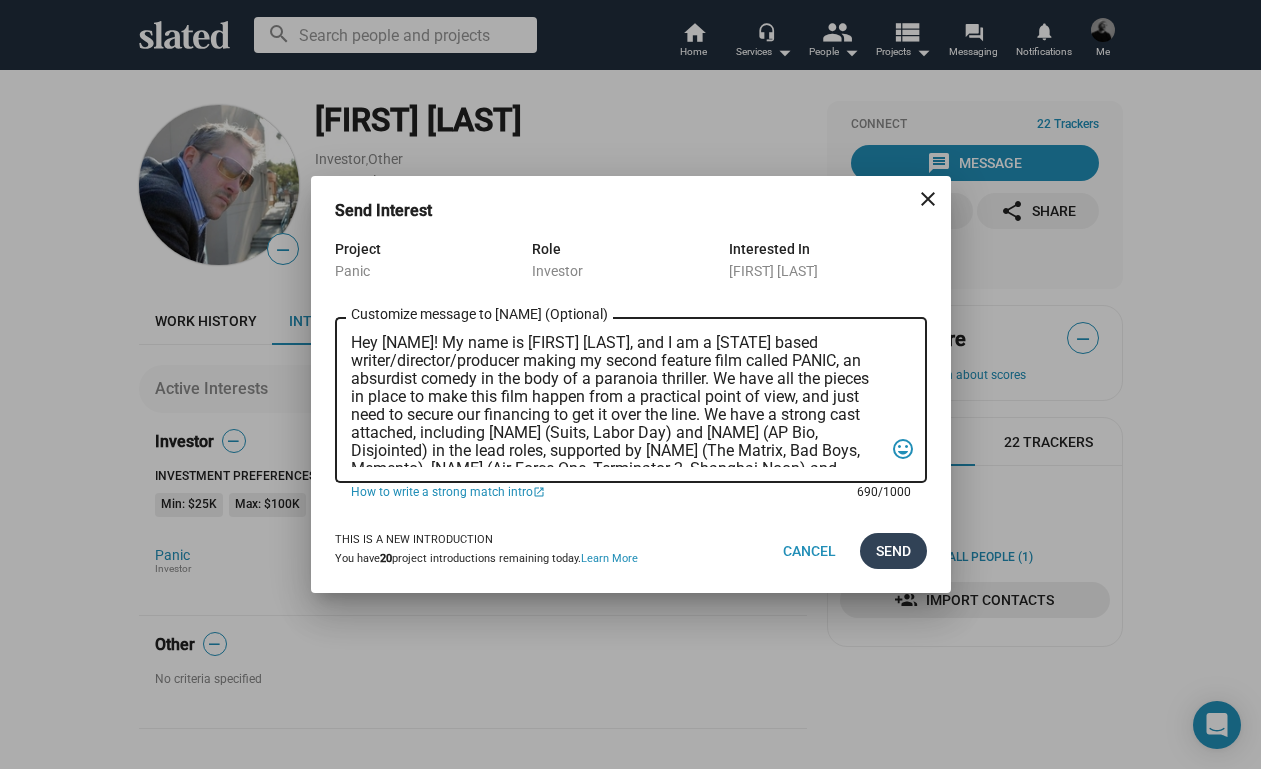 type on "Hey Casey! My name is Trevor Peckham, and I am a New York based writer/director/producer making my second feature film called PANIC, an absurdist comedy in the body of a paranoia thriller. We have all the pieces in place to make this film happen from a practical point of view, and just need to secure our financing to get it over the line. We have a strong cast attached, including Tom Lipinski (Suits, Labor Day) and Elizabeth Alderfer (AP Bio, Disjointed) in the lead roles, supported by Joe Pantoliano (The Matrix, Bad Boys, Memento), Xander Berkeley (Air Force One, Terminator 2, Shanghai Noon) and Langston Fishburne (Ant-Man and The Wasp, Discontinued). I think the project will punch well above its weight, and I'd love to discuss it with you. Let me know if you have any thoughts or questions, and I hope to talk soon. Thanks!" 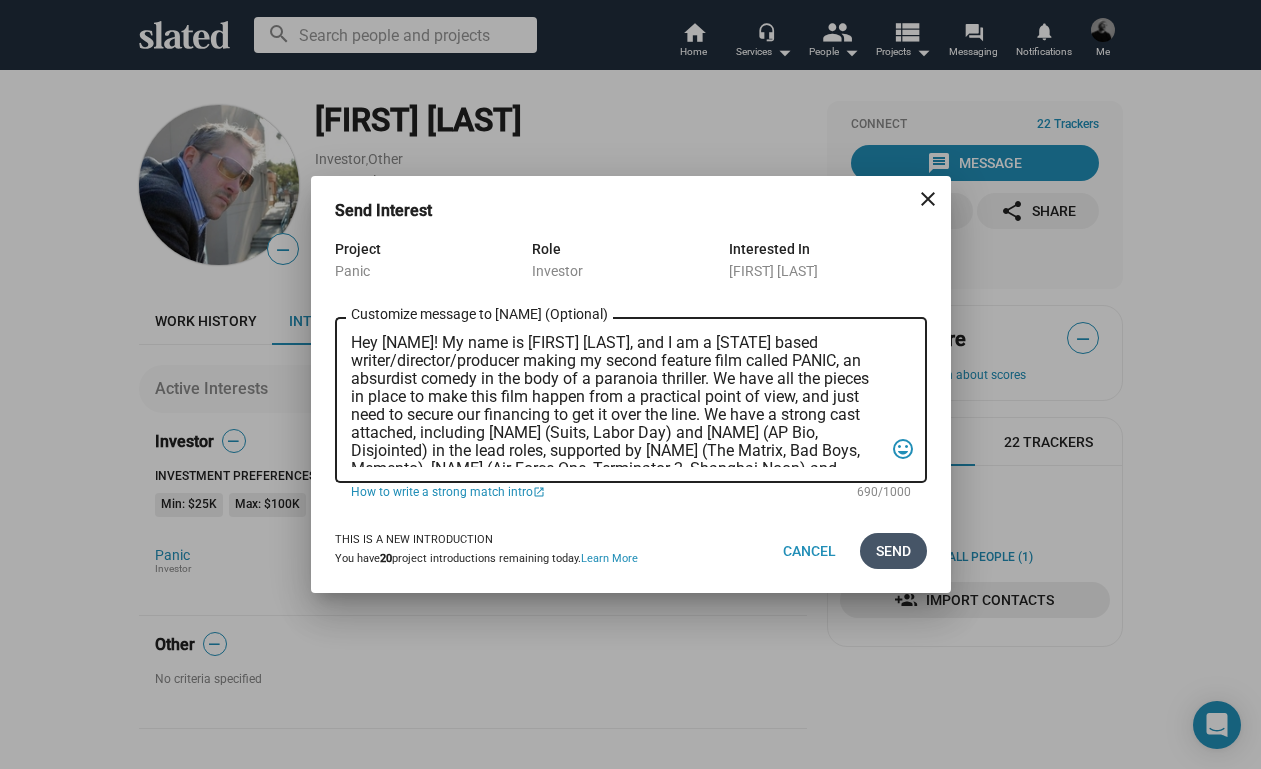 click on "Send" at bounding box center [893, 551] 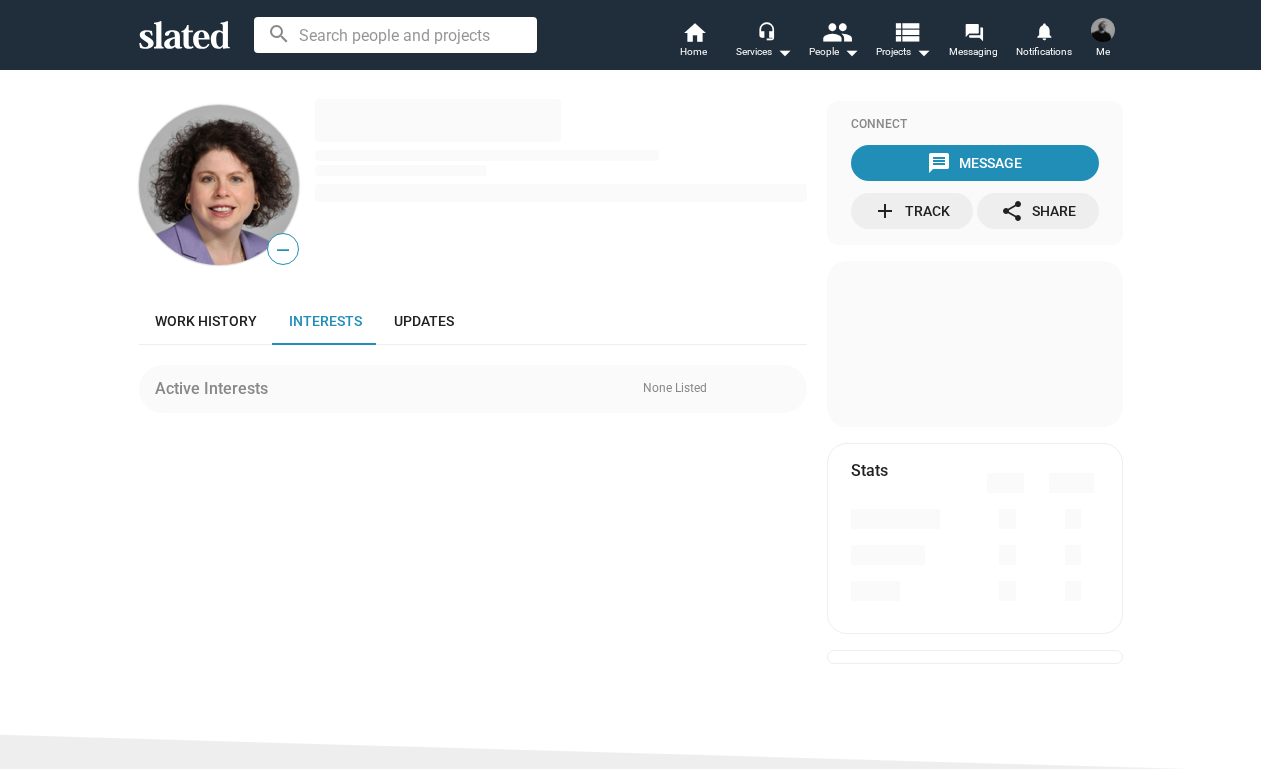 scroll, scrollTop: 0, scrollLeft: 0, axis: both 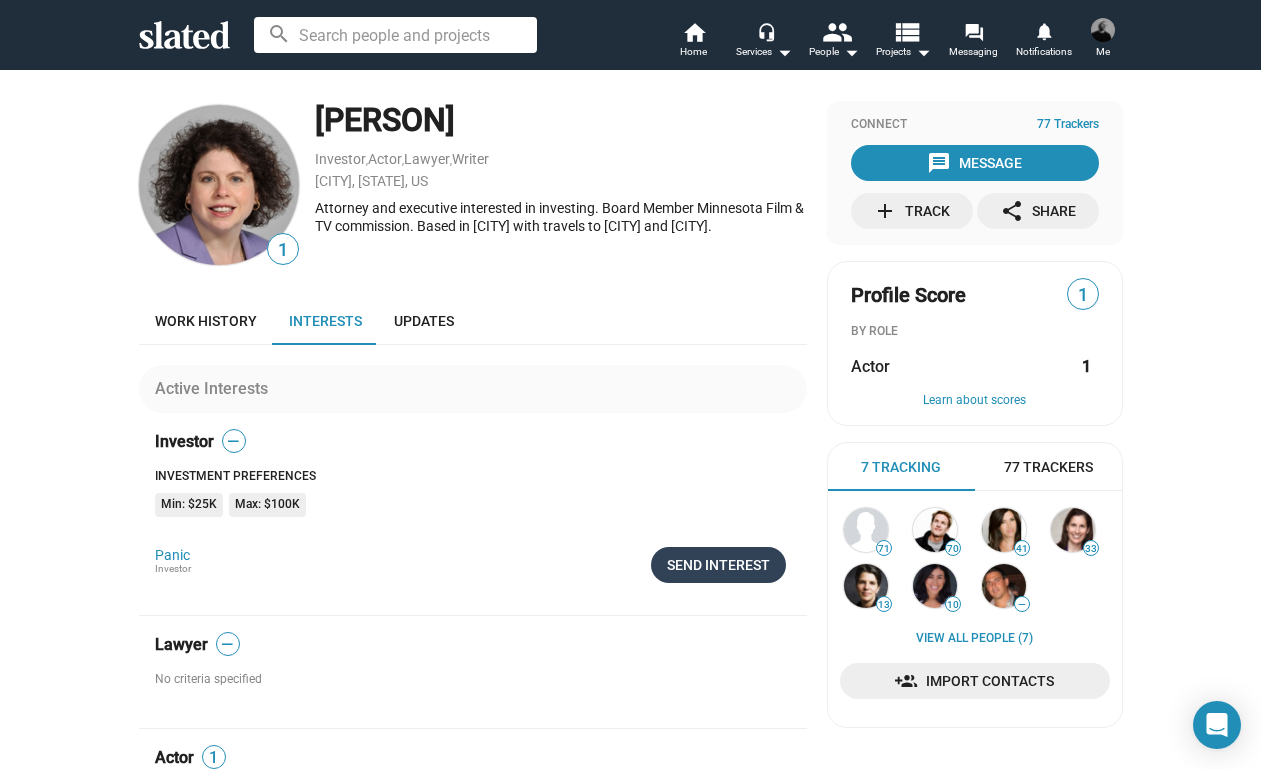 click on "Send Interest" 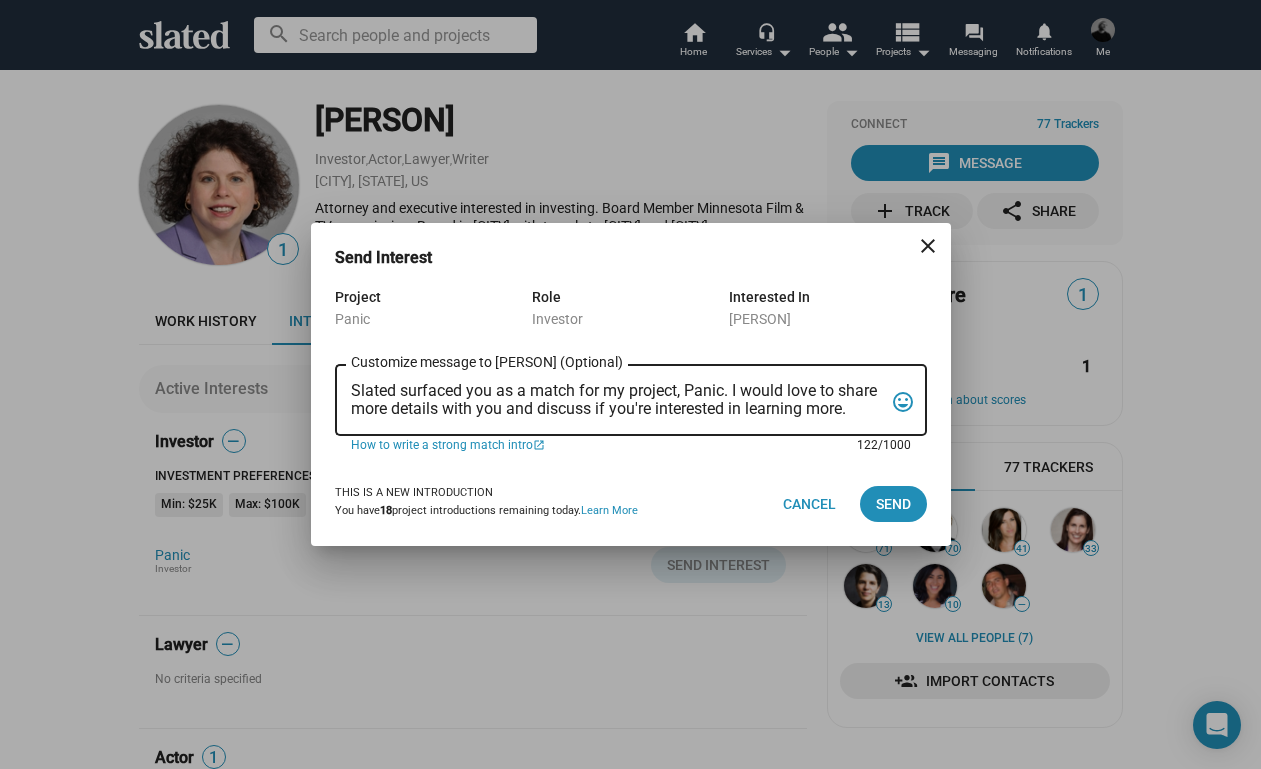 drag, startPoint x: 352, startPoint y: 390, endPoint x: 1041, endPoint y: 430, distance: 690.16016 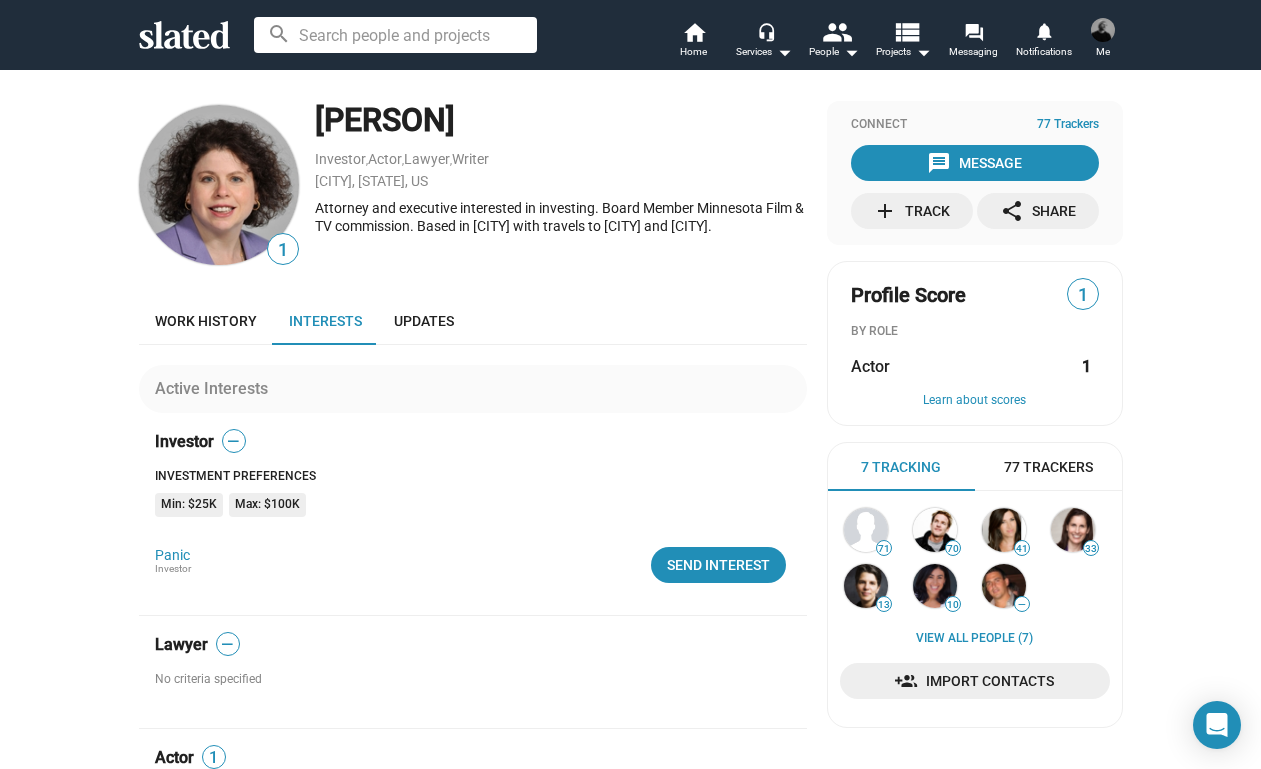 click on "Investor — Investment Preferences Min: $25K  Max: $100K  Panic Investor  Send Interest   Send Interest" 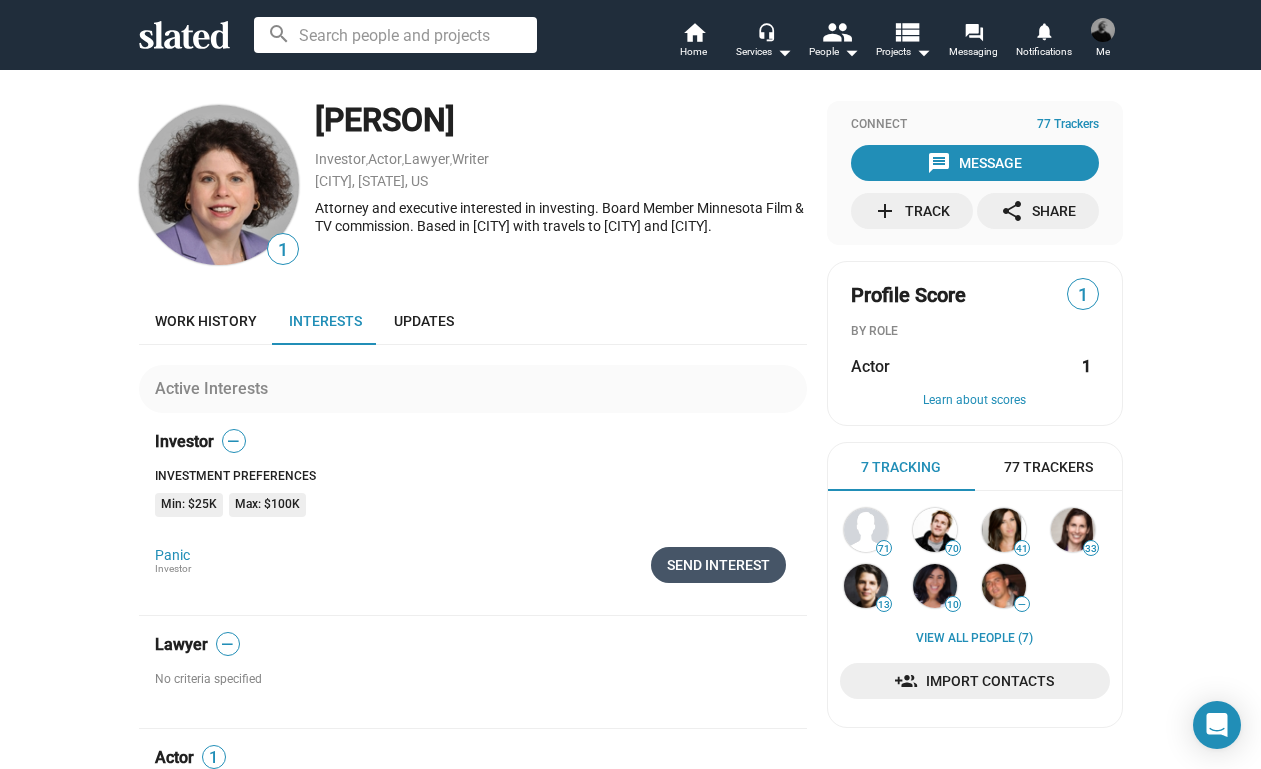click on "Send Interest" 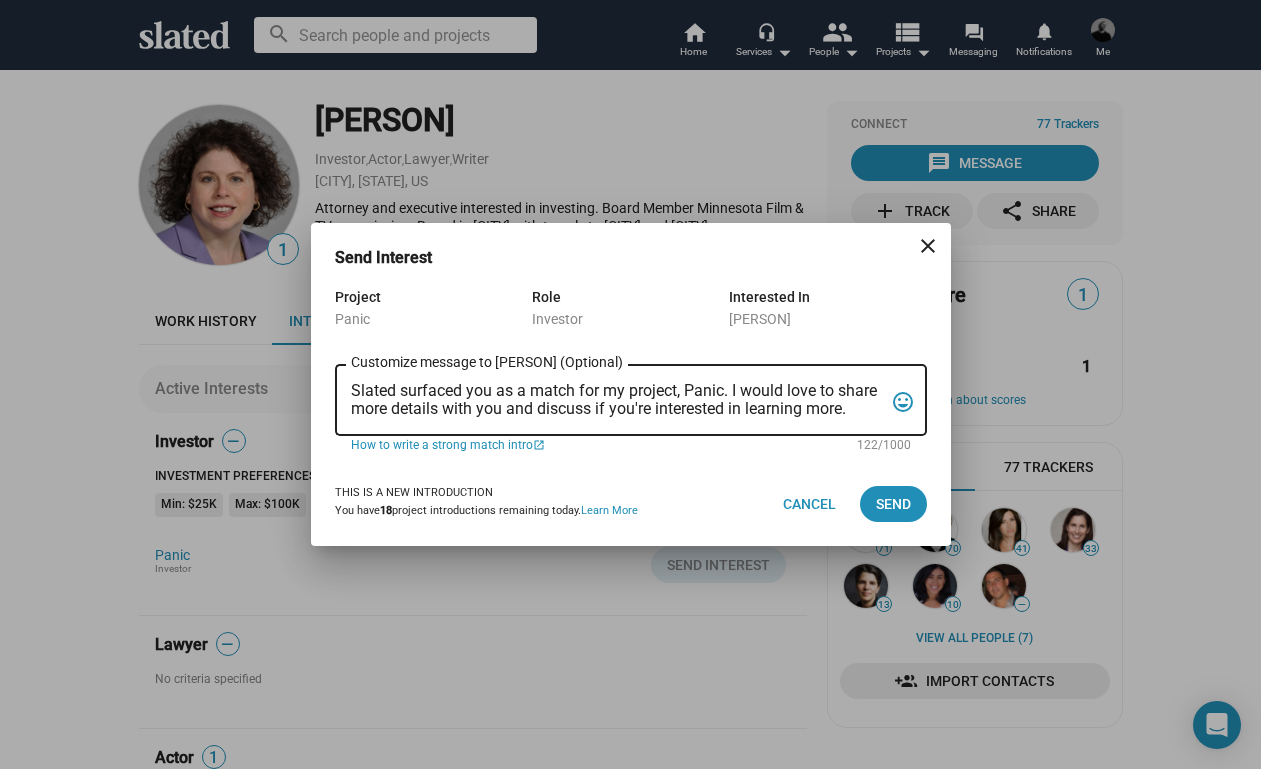 click on "Slated surfaced you as a match for my project, Panic. I would love to share more details with you and discuss if you're interested in learning more. Customize message to Sharon (Optional) Customize message (Optional) tag_faces" at bounding box center (631, 398) 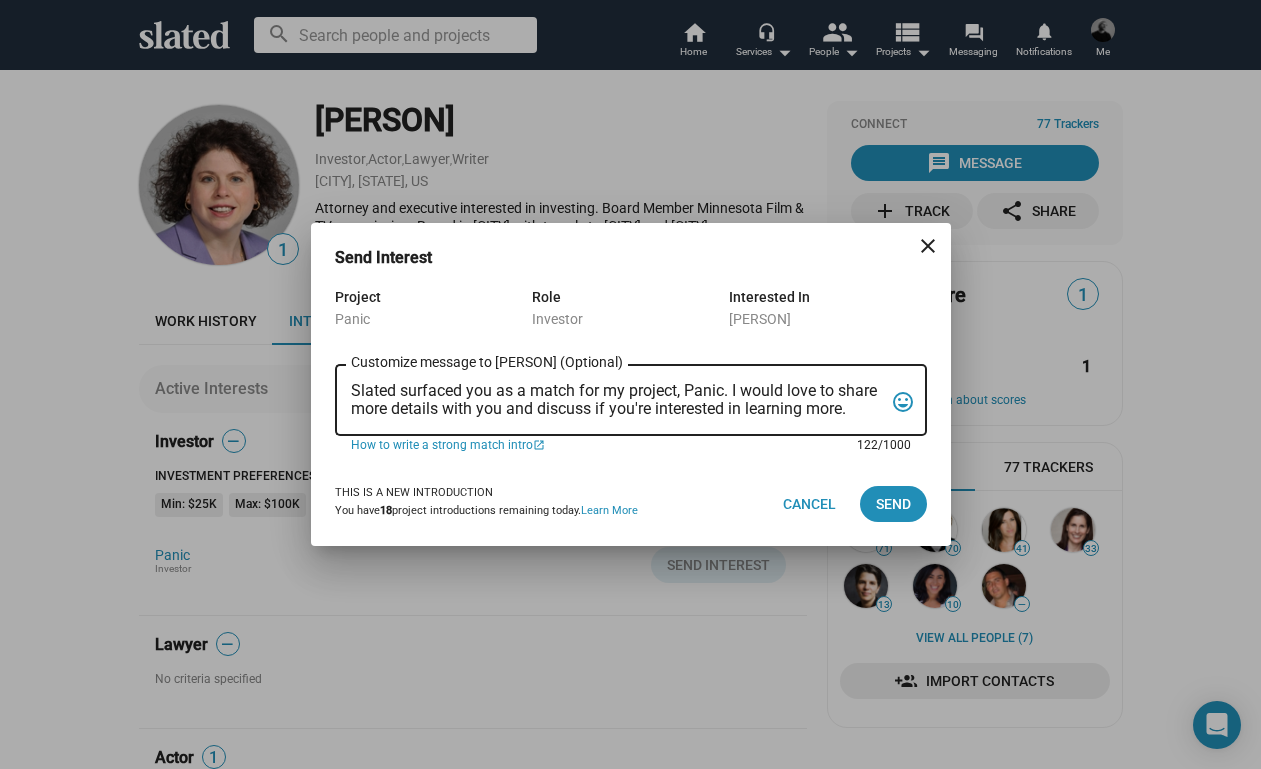 click on "Slated surfaced you as a match for my project, Panic. I would love to share more details with you and discuss if you're interested in learning more." at bounding box center [617, 401] 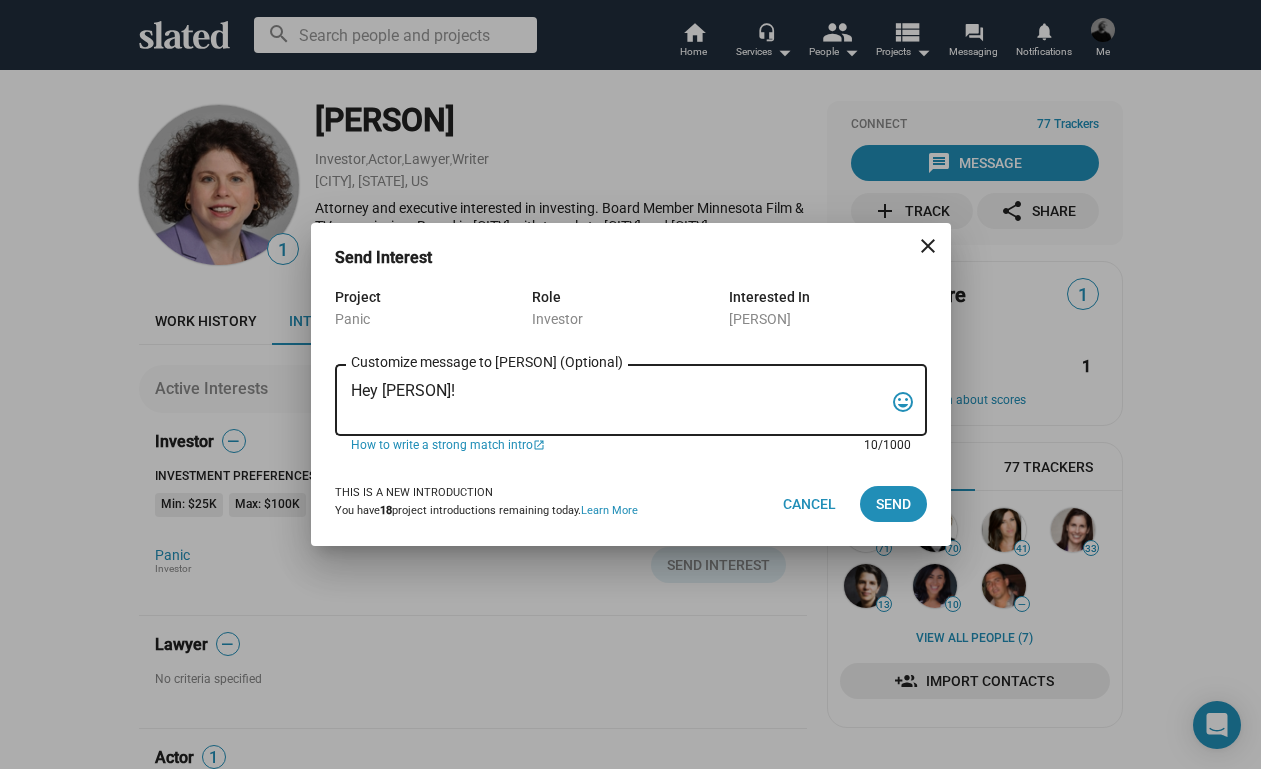 paste on "My name is Trevor Peckham, and I am a New York based writer/director/producer making my second feature film called PANIC, an absurdist comedy in the body of a paranoia thriller. We have all the pieces in place to make this film happen from a practical point of view, and just need to secure our financing to get it over the line. We have a strong cast attached, including Tom Lipinski (Suits, Labor Day) and Elizabeth Alderfer (AP Bio, Disjointed) in the lead roles, supported by Joe Pantoliano (The Matrix, Bad Boys, Memento), Xander Berkeley (Air Force One, Terminator 2, Shanghai Noon) and Langston Fishburne (Ant-Man and The Wasp, Discontinued). I think the project will punch well above its weight, and I'd love to discuss it with you. Let me know if you have any thoughts or questions, and I hope to talk soon. Thanks!" 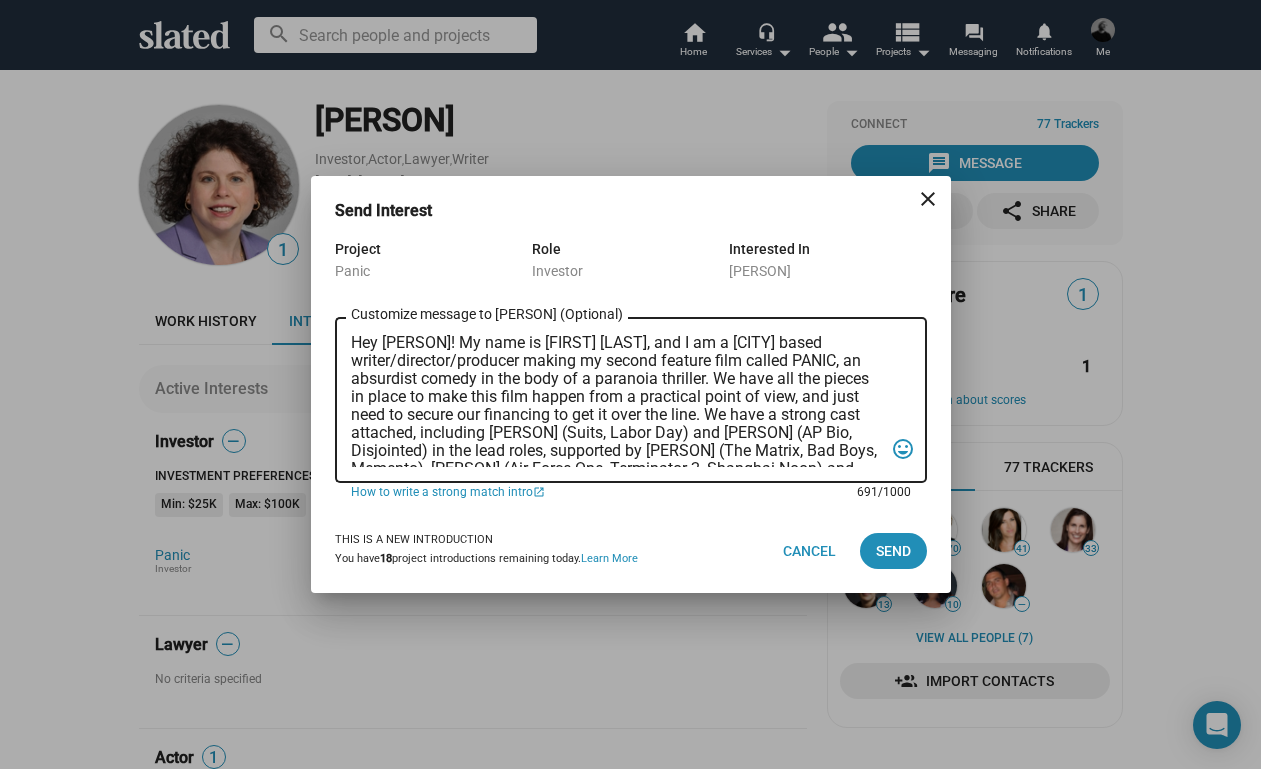 scroll, scrollTop: 0, scrollLeft: 0, axis: both 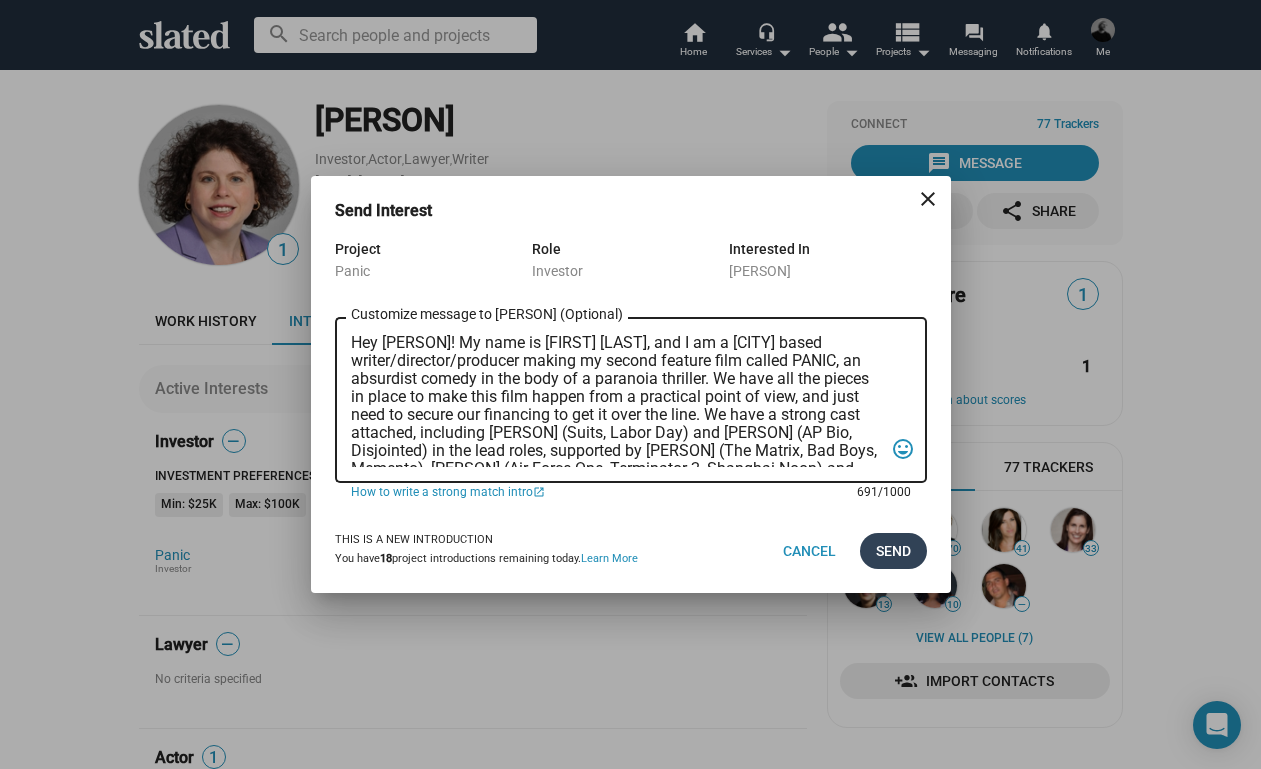 type on "Hey Sharon! My name is Trevor Peckham, and I am a New York based writer/director/producer making my second feature film called PANIC, an absurdist comedy in the body of a paranoia thriller. We have all the pieces in place to make this film happen from a practical point of view, and just need to secure our financing to get it over the line. We have a strong cast attached, including Tom Lipinski (Suits, Labor Day) and Elizabeth Alderfer (AP Bio, Disjointed) in the lead roles, supported by Joe Pantoliano (The Matrix, Bad Boys, Memento), Xander Berkeley (Air Force One, Terminator 2, Shanghai Noon) and Langston Fishburne (Ant-Man and The Wasp, Discontinued). I think the project will punch well above its weight, and I'd love to discuss it with you. Let me know if you have any thoughts or questions, and I hope to talk soon. Thanks!" 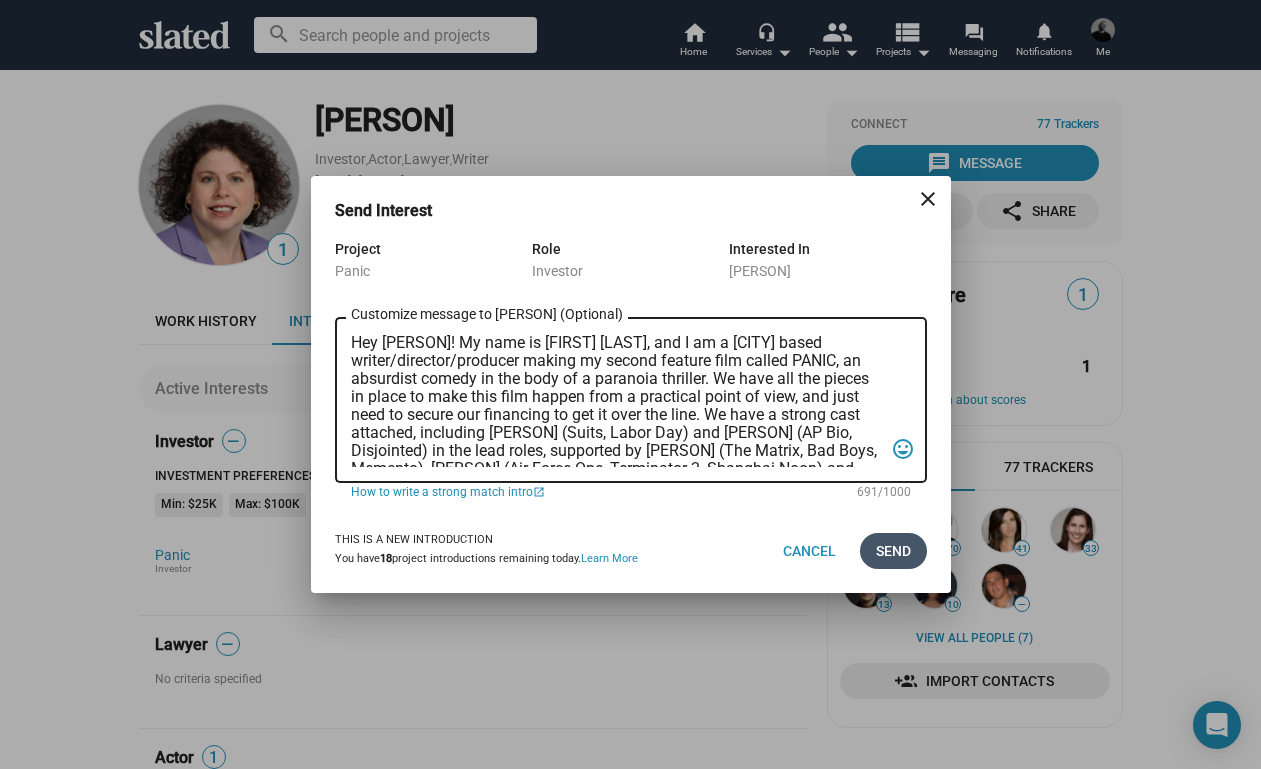 click on "Send" at bounding box center [893, 551] 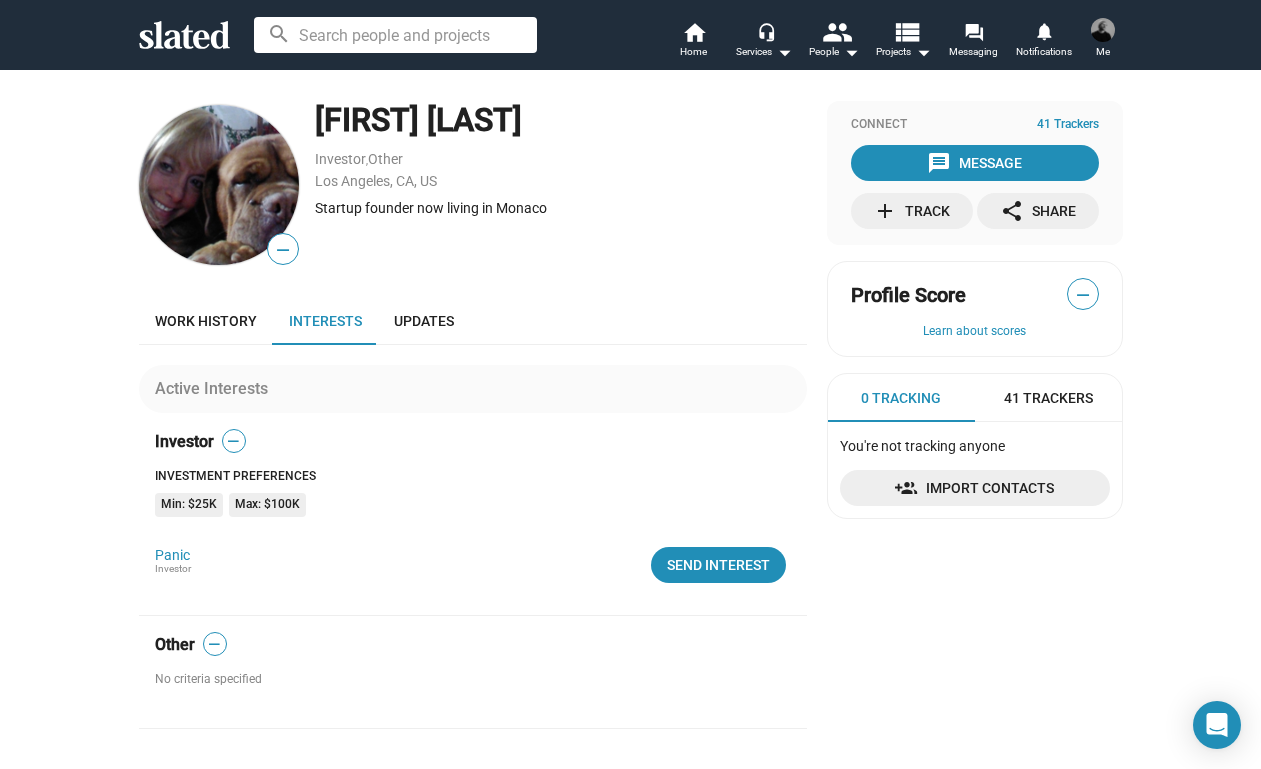 scroll, scrollTop: 0, scrollLeft: 0, axis: both 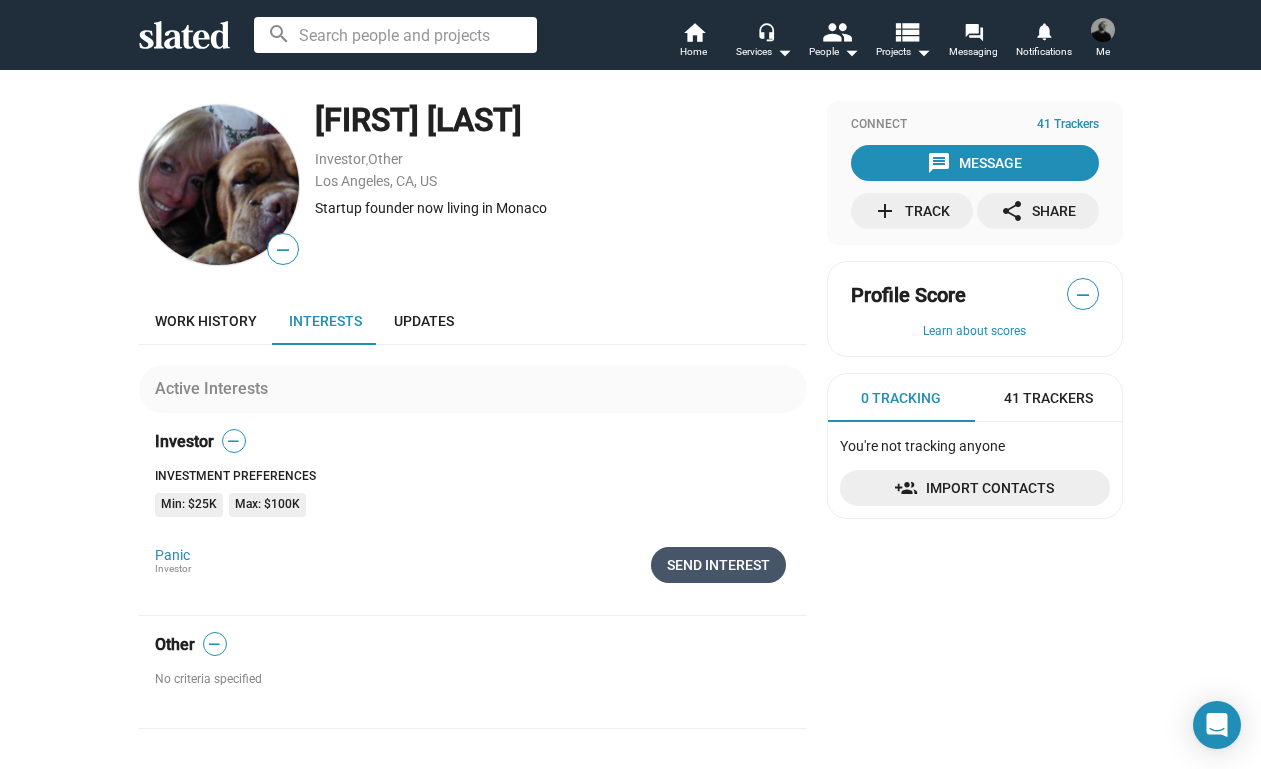 click on "Send Interest" 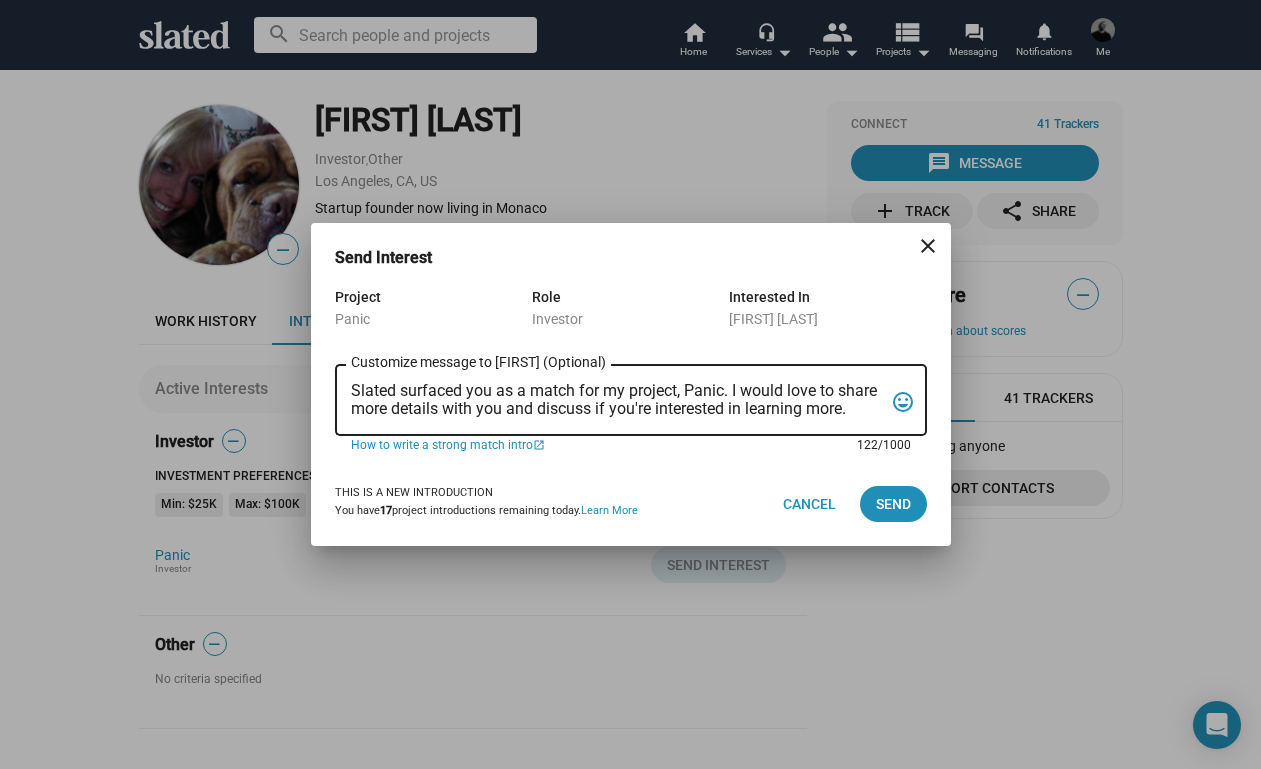 drag, startPoint x: 352, startPoint y: 384, endPoint x: 736, endPoint y: 472, distance: 393.9543 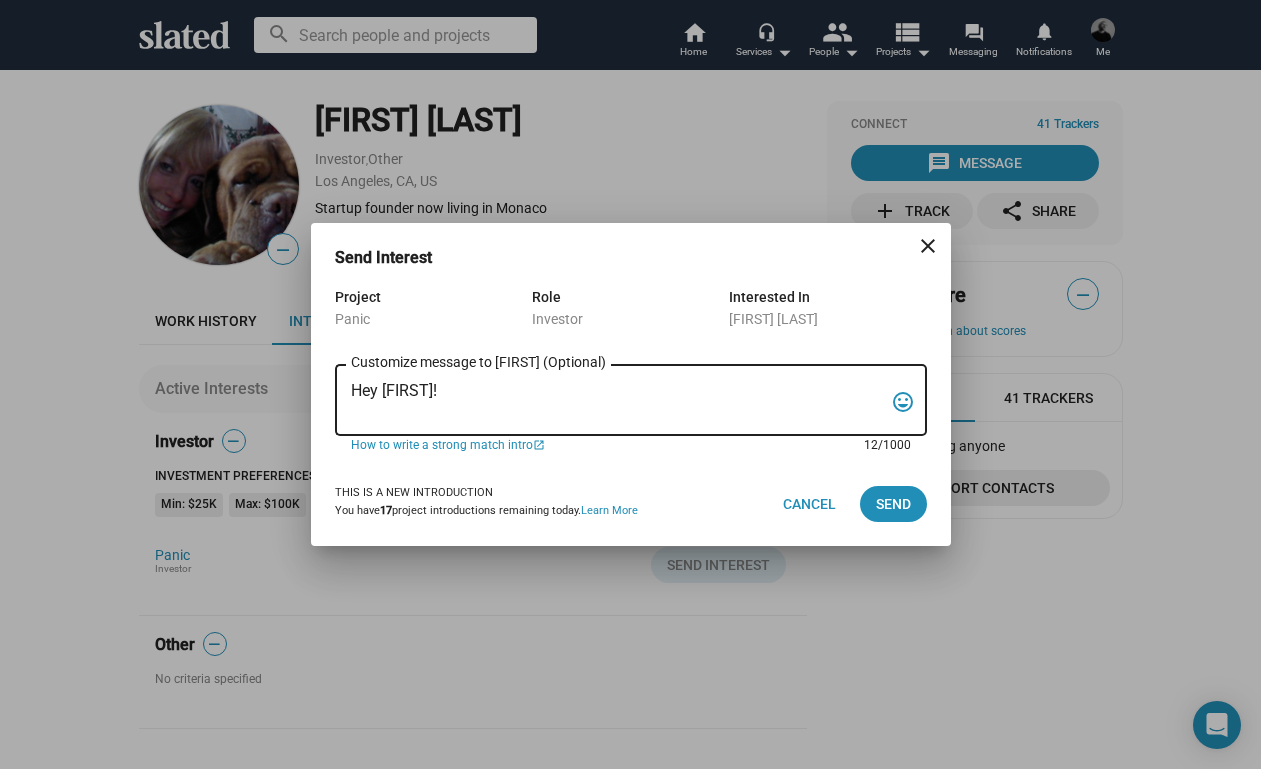 paste on "My name is Trevor Peckham, and I am a New York based writer/director/producer making my second feature film called PANIC, an absurdist comedy in the body of a paranoia thriller. We have all the pieces in place to make this film happen from a practical point of view, and just need to secure our financing to get it over the line. We have a strong cast attached, including Tom Lipinski (Suits, Labor Day) and Elizabeth Alderfer (AP Bio, Disjointed) in the lead roles, supported by Joe Pantoliano (The Matrix, Bad Boys, Memento), Xander Berkeley (Air Force One, Terminator 2, Shanghai Noon) and Langston Fishburne (Ant-Man and The Wasp, Discontinued). I think the project will punch well above its weight, and I'd love to discuss it with you. Let me know if you have any thoughts or questions, and I hope to talk soon. Thanks!" 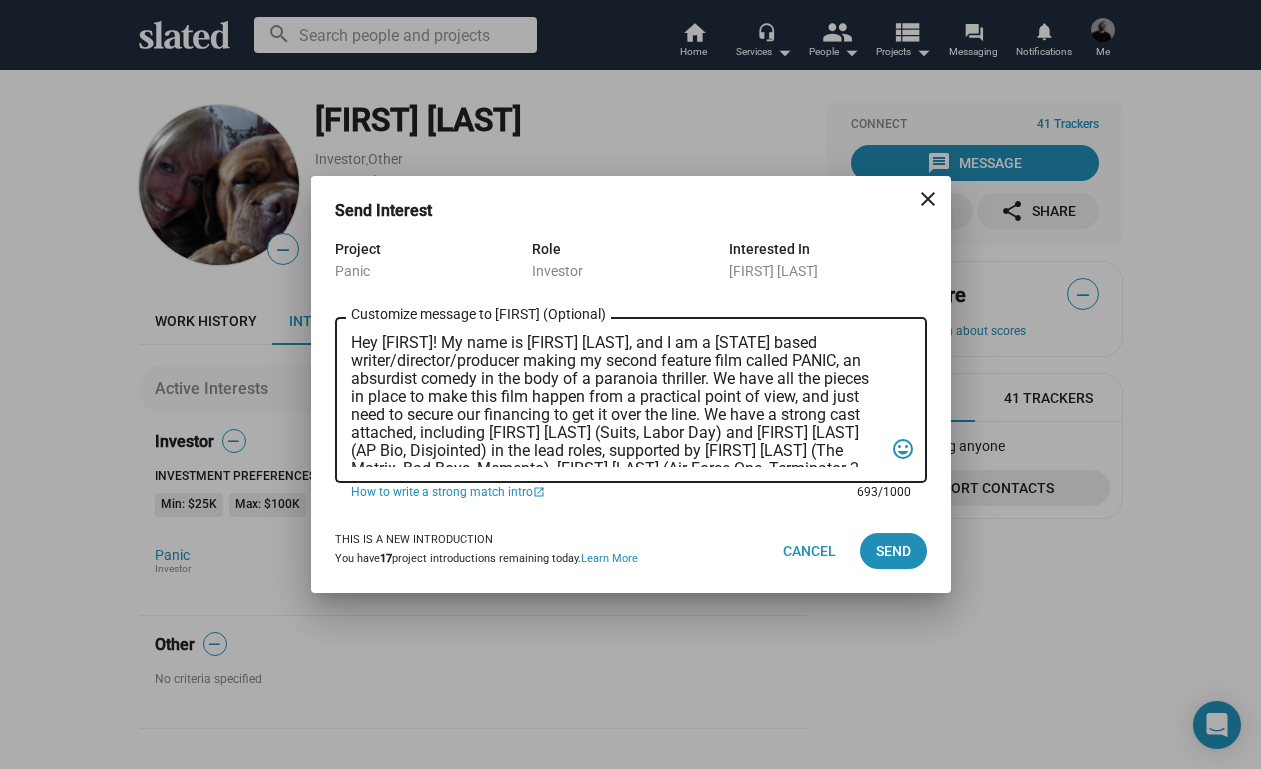 scroll, scrollTop: 0, scrollLeft: 0, axis: both 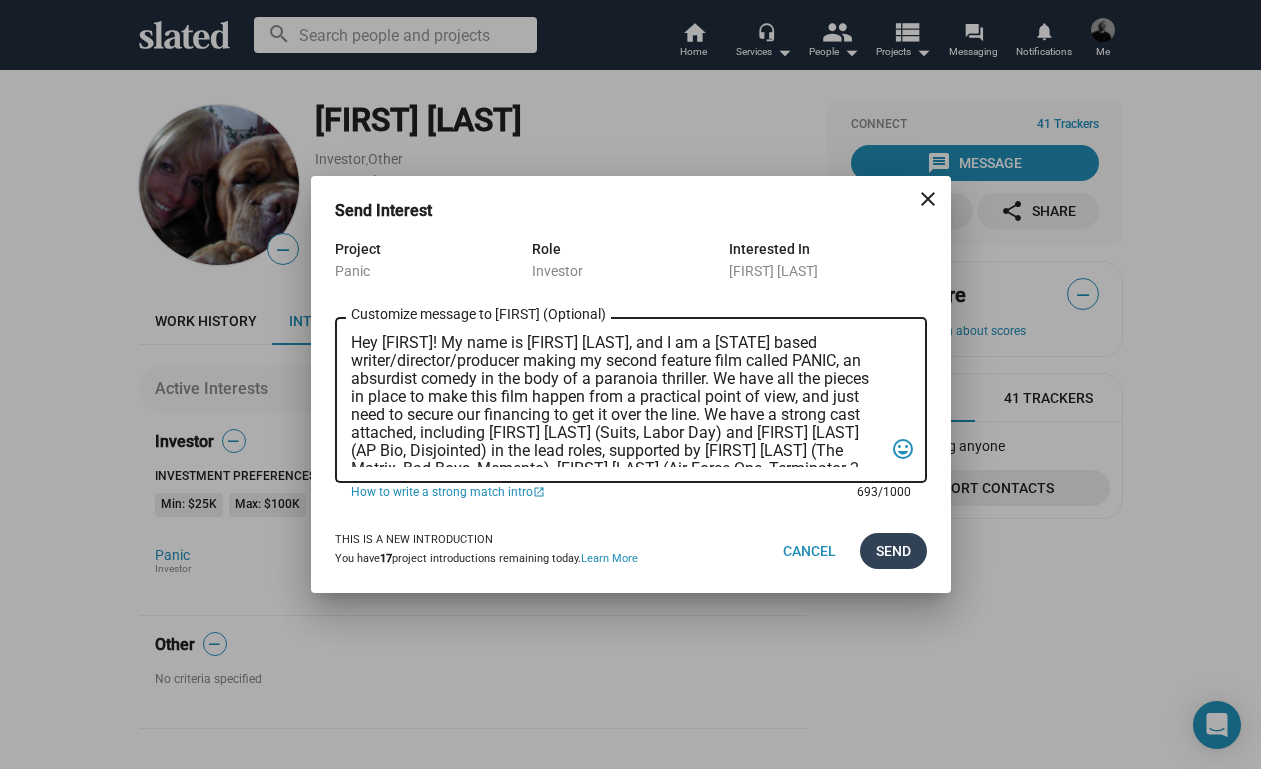 type on "Hey [FIRST]! My name is [FIRST] [LAST], and I am a [STATE] based writer/director/producer making my second feature film called PANIC, an absurdist comedy in the body of a paranoia thriller. We have all the pieces in place to make this film happen from a practical point of view, and just need to secure our financing to get it over the line. We have a strong cast attached, including [FIRST] [LAST] (Suits, Labor Day) and [FIRST] [LAST] (AP Bio, Disjointed) in the lead roles, supported by [FIRST] [LAST] (The Matrix, Bad Boys, Memento), [FIRST] [LAST] (Air Force One, Terminator 2, Shanghai Noon) and [FIRST] [LAST] (Ant-Man and The Wasp, Discontinued). I think the project will punch well above its weight, and I'd love to discuss it with you. Let me know if you have any thoughts or questions, and I hope to talk soon. Thanks!" 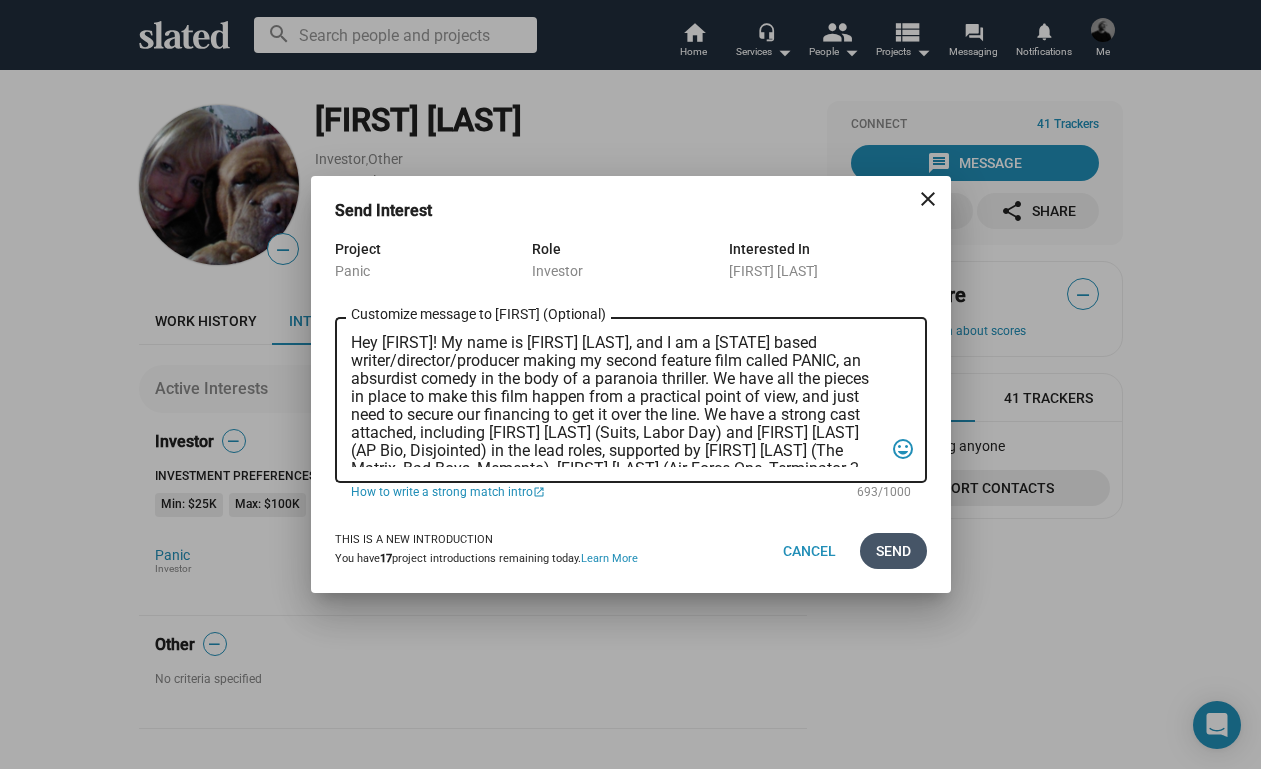 click on "Send" at bounding box center (893, 551) 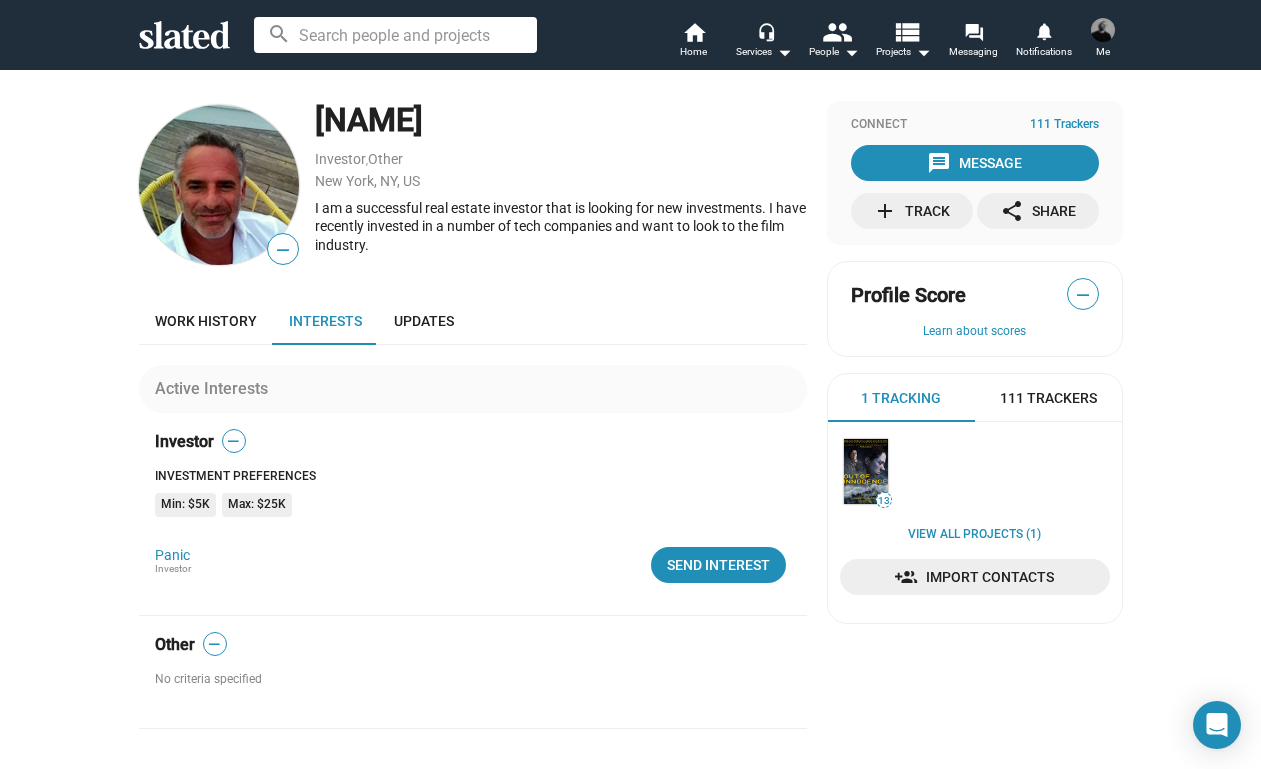 scroll, scrollTop: 0, scrollLeft: 0, axis: both 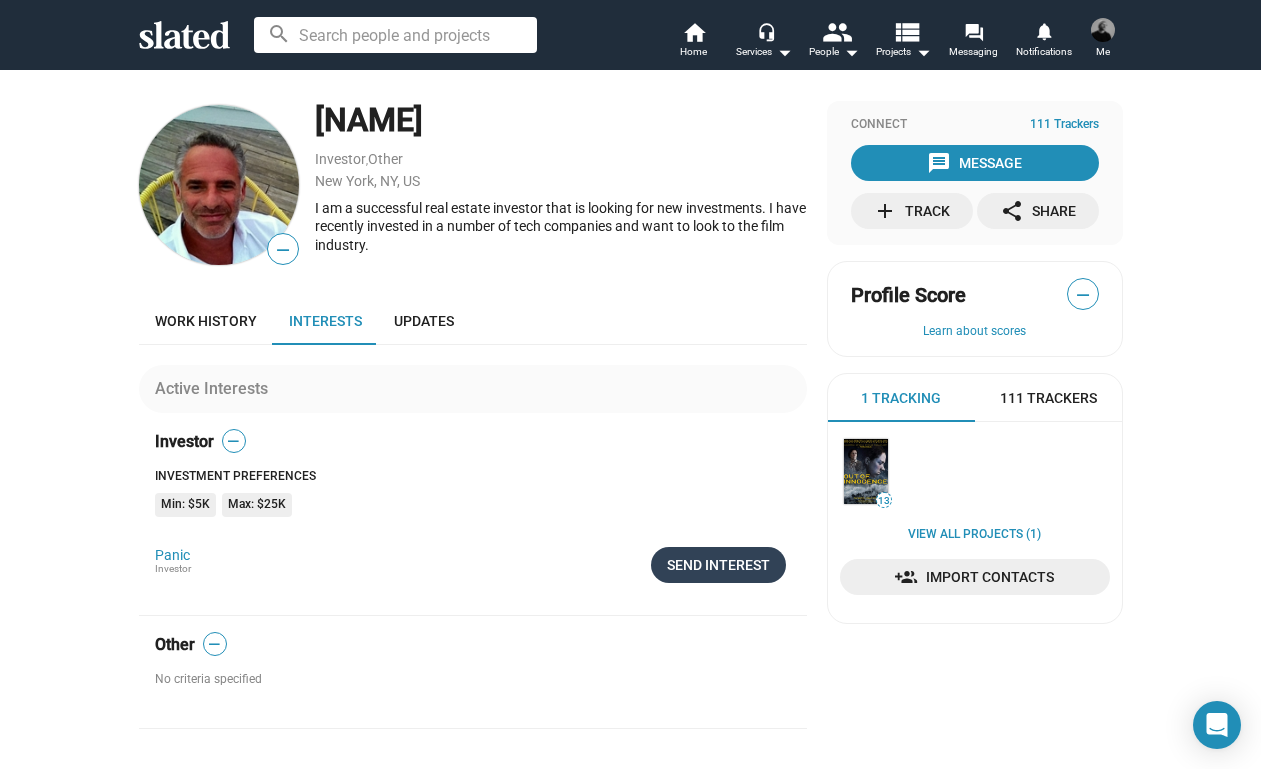 click on "Send Interest" 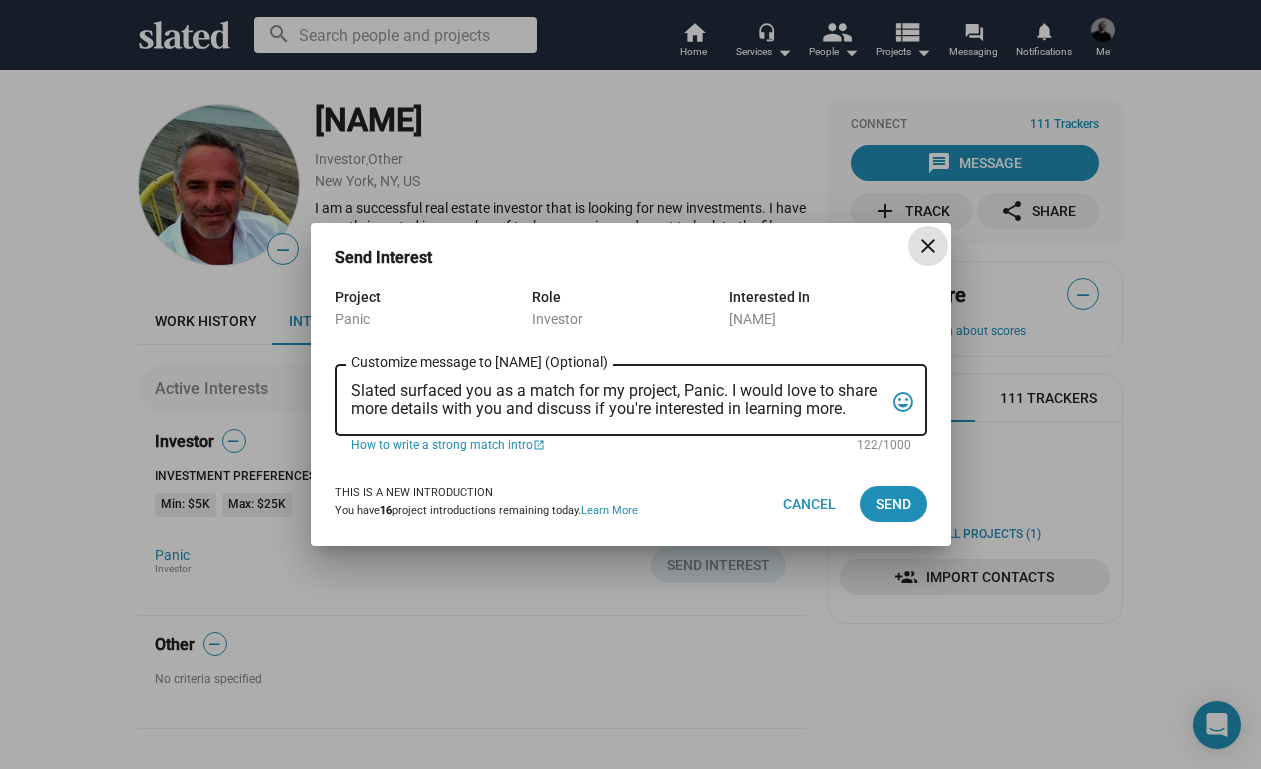 click on "Slated surfaced you as a match for my project, Panic. I would love to share more details with you and discuss if you're interested in learning more. Customize message to randy (Optional) Customize message (Optional)" at bounding box center (617, 398) 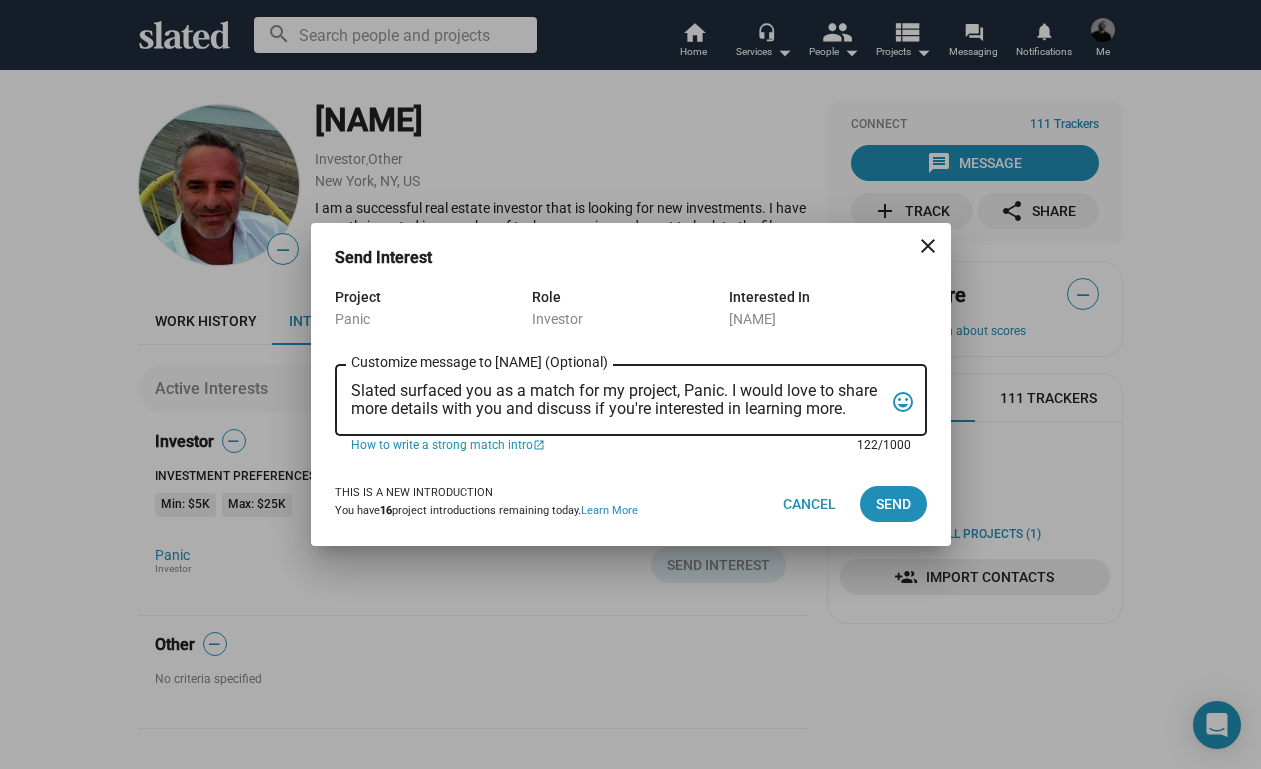 click on "Slated surfaced you as a match for my project, Panic. I would love to share more details with you and discuss if you're interested in learning more." at bounding box center [617, 401] 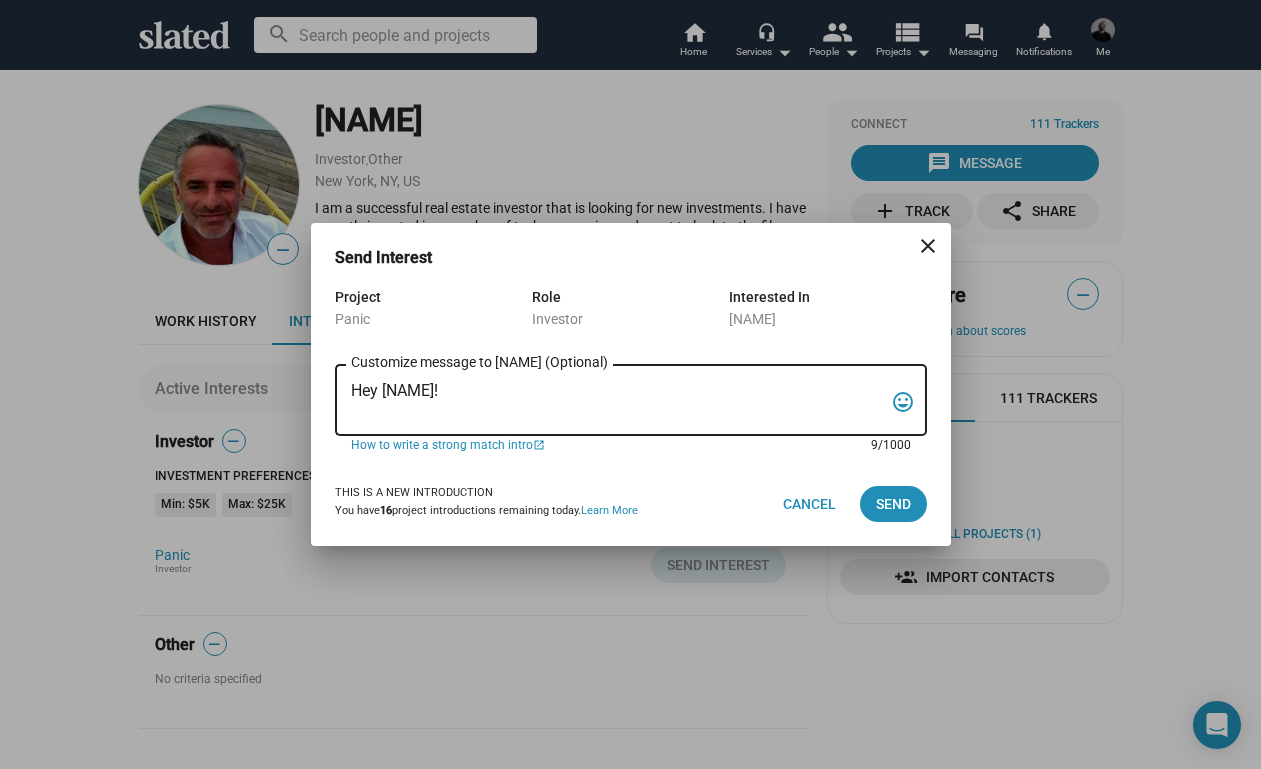 paste on "My name is Trevor Peckham, and I am a New York based writer/director/producer making my second feature film called PANIC, an absurdist comedy in the body of a paranoia thriller. We have all the pieces in place to make this film happen from a practical point of view, and just need to secure our financing to get it over the line. We have a strong cast attached, including Tom Lipinski (Suits, Labor Day) and Elizabeth Alderfer (AP Bio, Disjointed) in the lead roles, supported by Joe Pantoliano (The Matrix, Bad Boys, Memento), Xander Berkeley (Air Force One, Terminator 2, Shanghai Noon) and Langston Fishburne (Ant-Man and The Wasp, Discontinued). I think the project will punch well above its weight, and I'd love to discuss it with you. Let me know if you have any thoughts or questions, and I hope to talk soon. Thanks!" 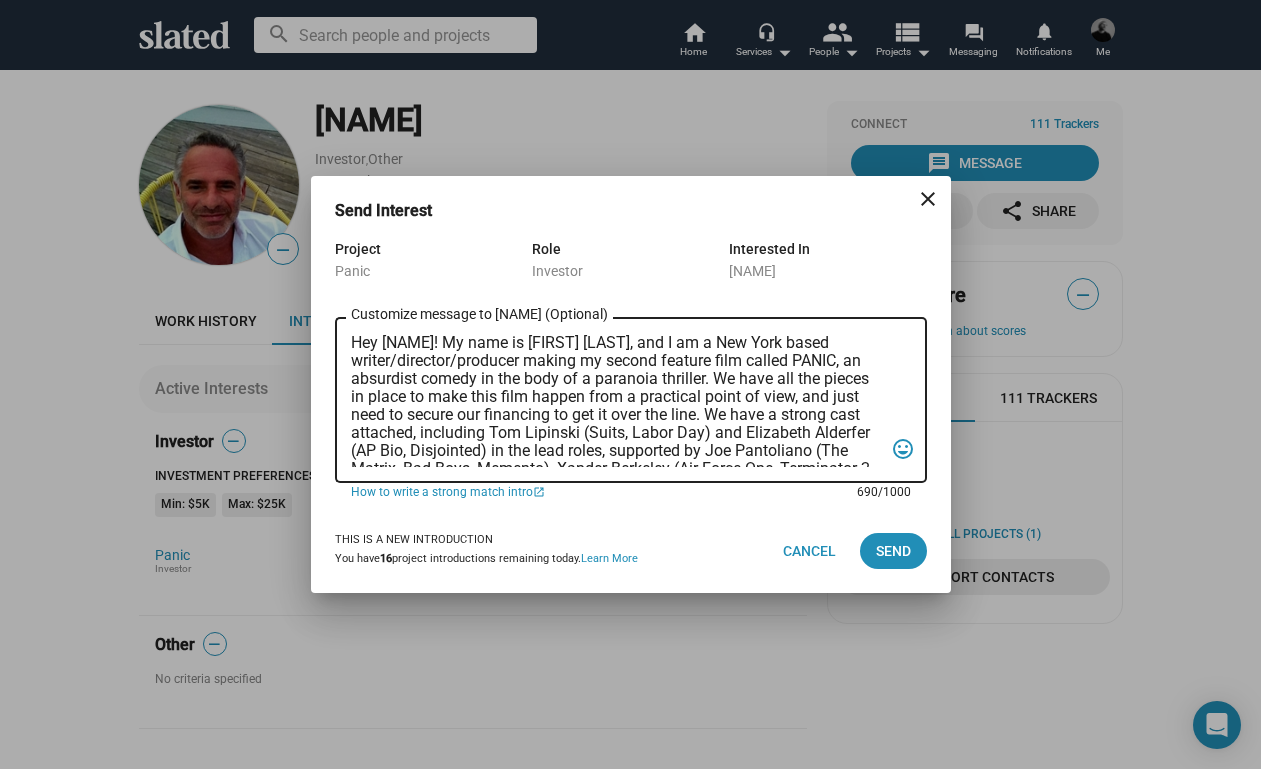 scroll, scrollTop: 0, scrollLeft: 0, axis: both 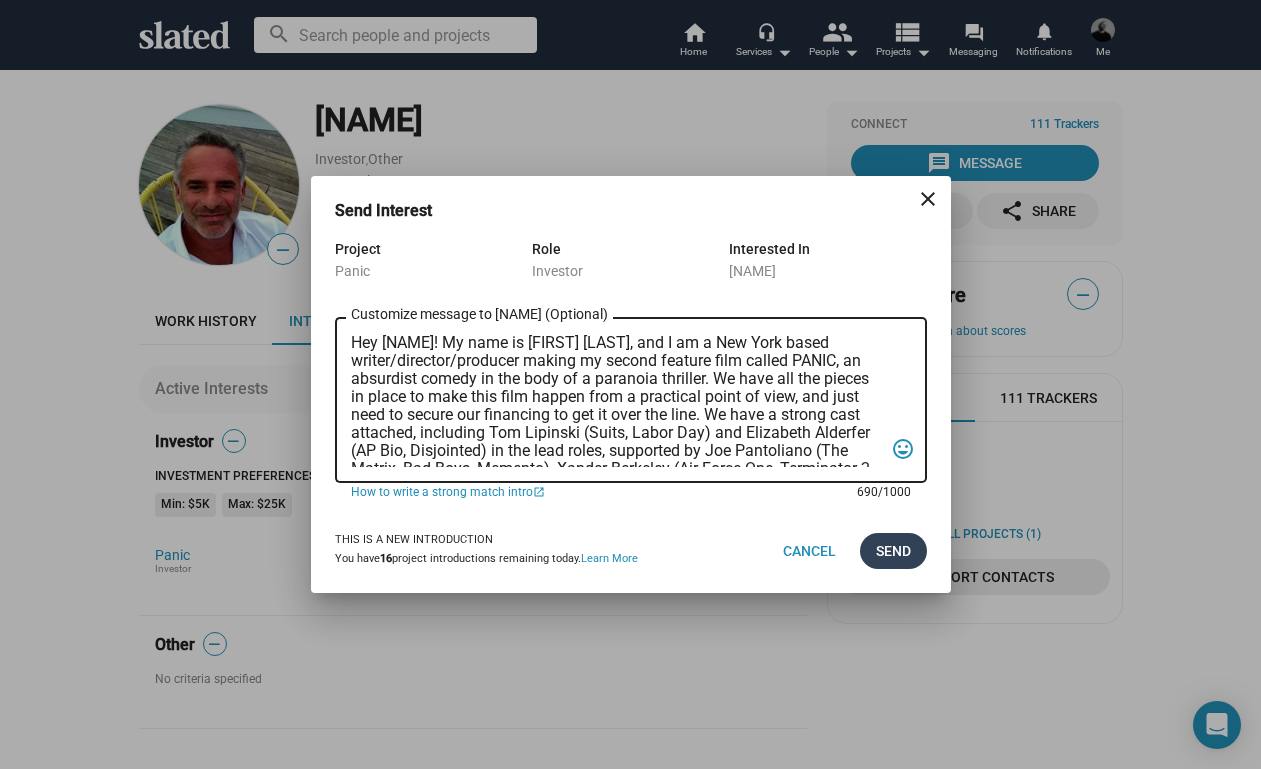 type on "Hey Randy! My name is Trevor Peckham, and I am a New York based writer/director/producer making my second feature film called PANIC, an absurdist comedy in the body of a paranoia thriller. We have all the pieces in place to make this film happen from a practical point of view, and just need to secure our financing to get it over the line. We have a strong cast attached, including Tom Lipinski (Suits, Labor Day) and Elizabeth Alderfer (AP Bio, Disjointed) in the lead roles, supported by Joe Pantoliano (The Matrix, Bad Boys, Memento), Xander Berkeley (Air Force One, Terminator 2, Shanghai Noon) and Langston Fishburne (Ant-Man and The Wasp, Discontinued). I think the project will punch well above its weight, and I'd love to discuss it with you. Let me know if you have any thoughts or questions, and I hope to talk soon. Thanks!" 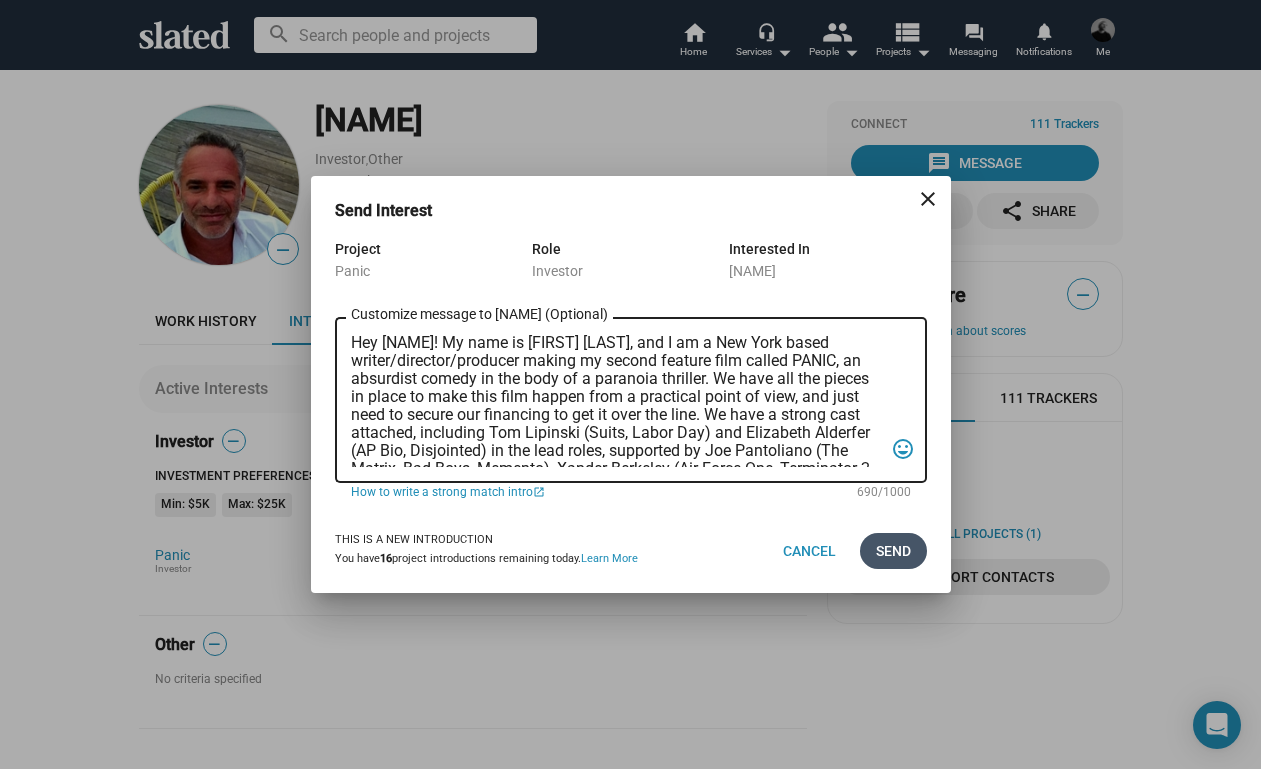 click on "Send" at bounding box center [893, 551] 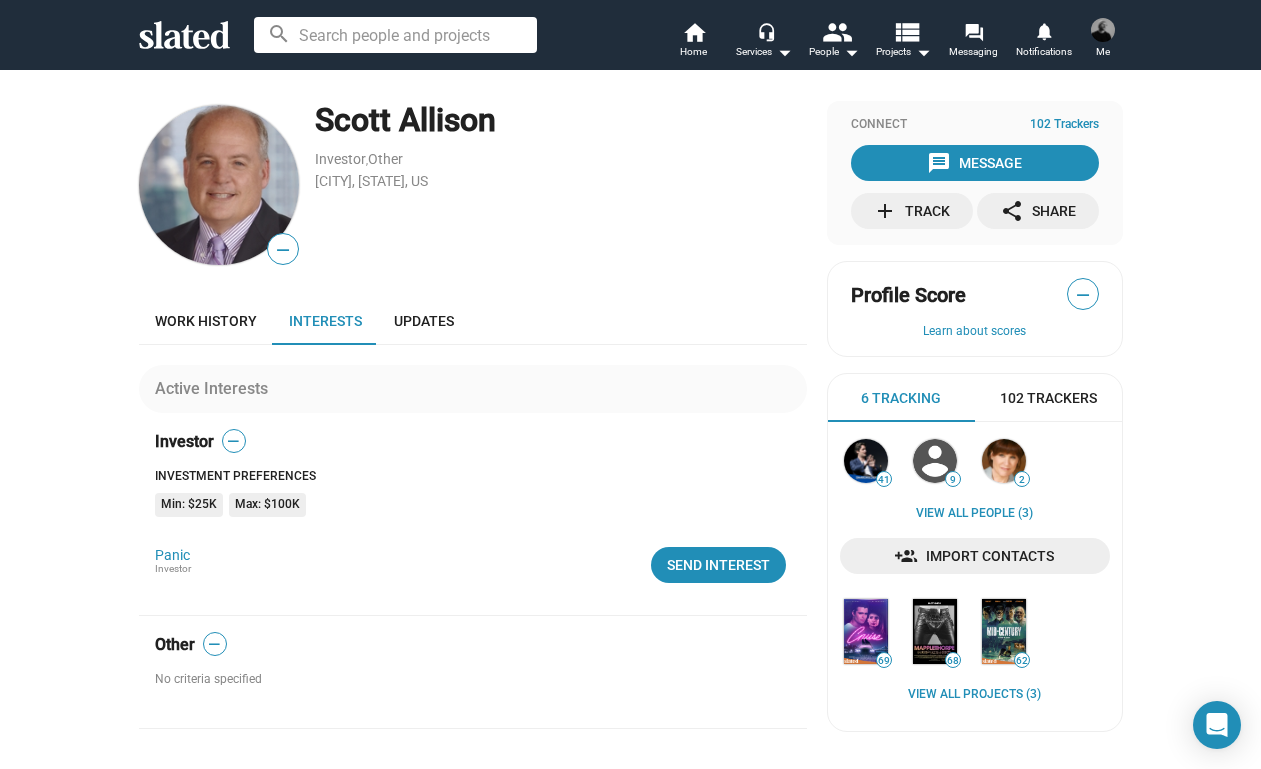 scroll, scrollTop: 0, scrollLeft: 0, axis: both 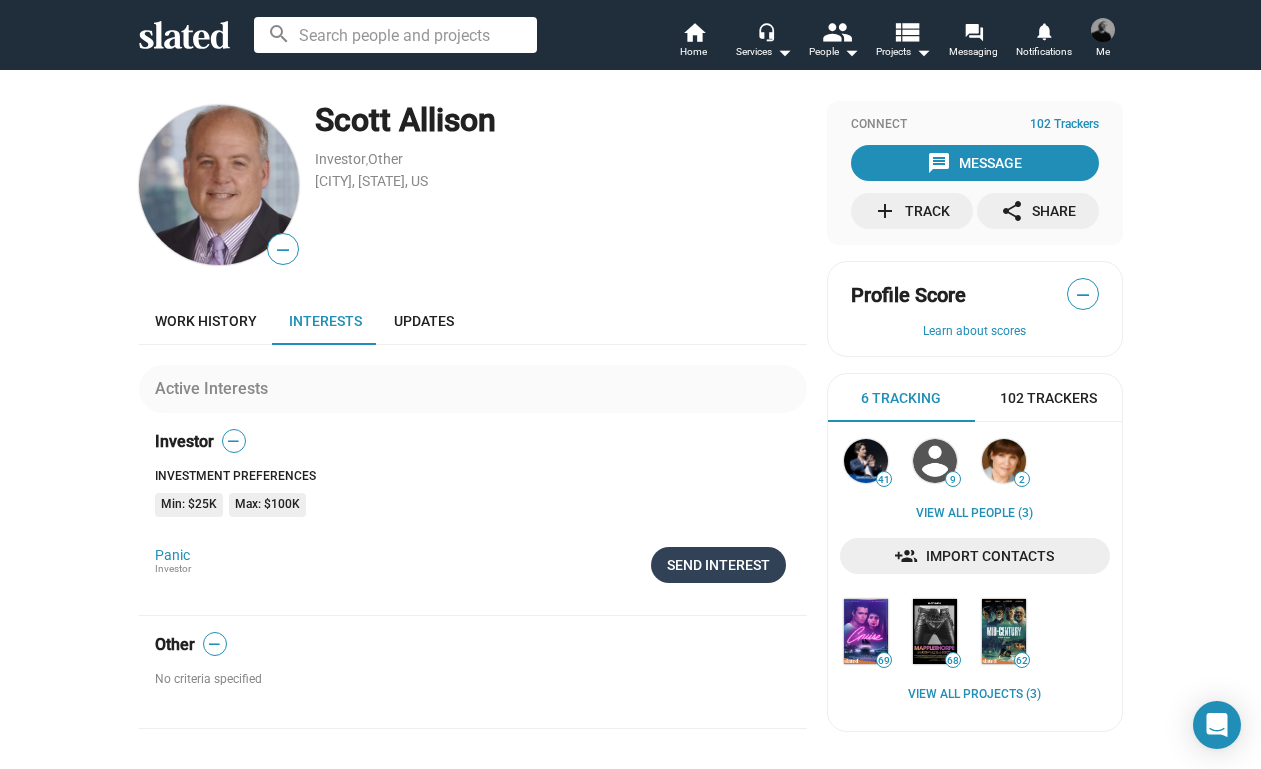 click on "Send Interest" 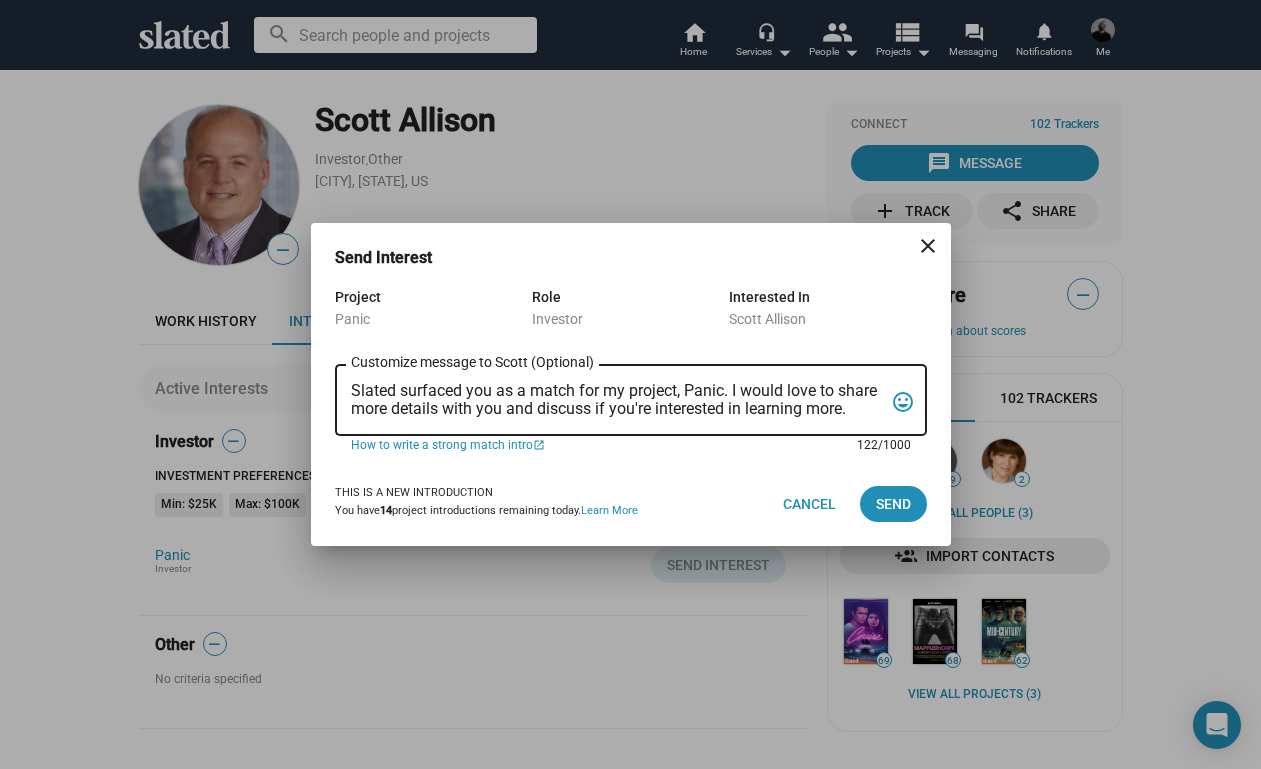 drag, startPoint x: 352, startPoint y: 388, endPoint x: 877, endPoint y: 430, distance: 526.6773 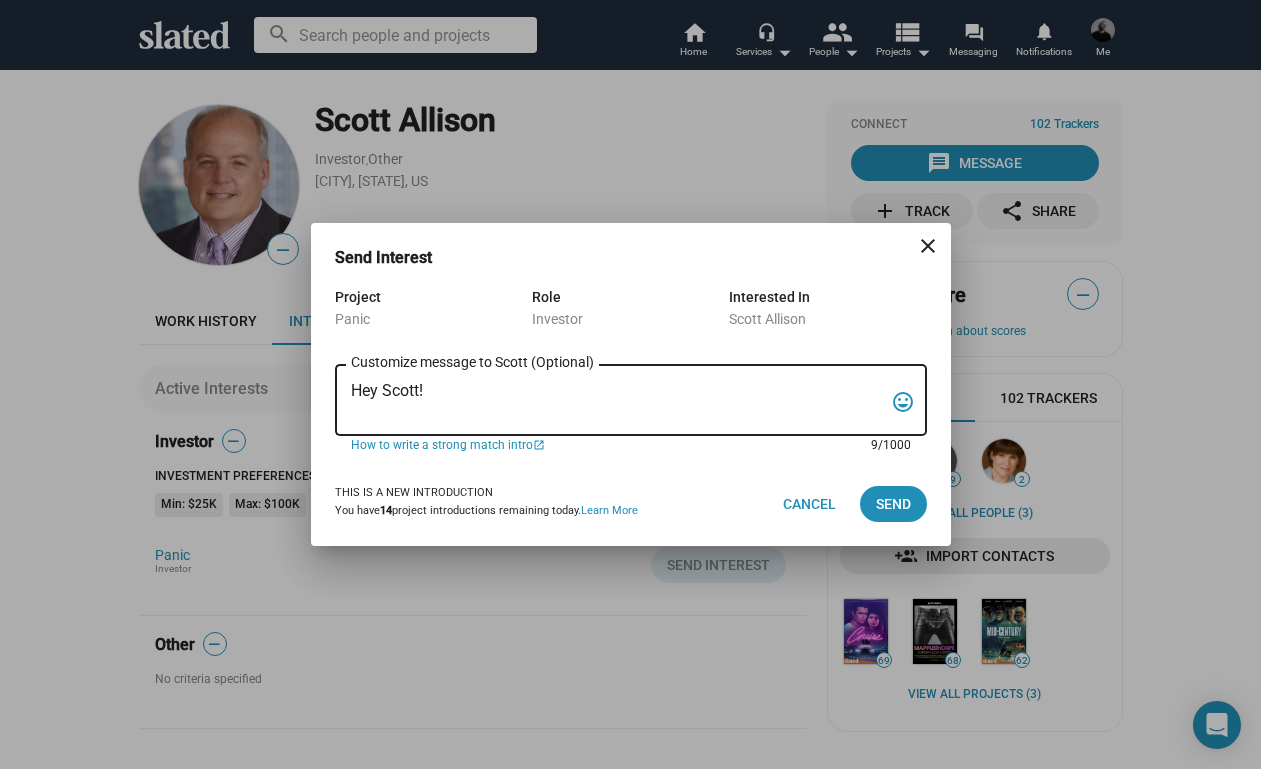 paste on "My name is Trevor Peckham, and I am a New York based writer/director/producer making my second feature film called PANIC, an absurdist comedy in the body of a paranoia thriller. We have all the pieces in place to make this film happen from a practical point of view, and just need to secure our financing to get it over the line. We have a strong cast attached, including Tom Lipinski (Suits, Labor Day) and Elizabeth Alderfer (AP Bio, Disjointed) in the lead roles, supported by Joe Pantoliano (The Matrix, Bad Boys, Memento), Xander Berkeley (Air Force One, Terminator 2, Shanghai Noon) and Langston Fishburne (Ant-Man and The Wasp, Discontinued). I think the project will punch well above its weight, and I'd love to discuss it with you. Let me know if you have any thoughts or questions, and I hope to talk soon. Thanks!" 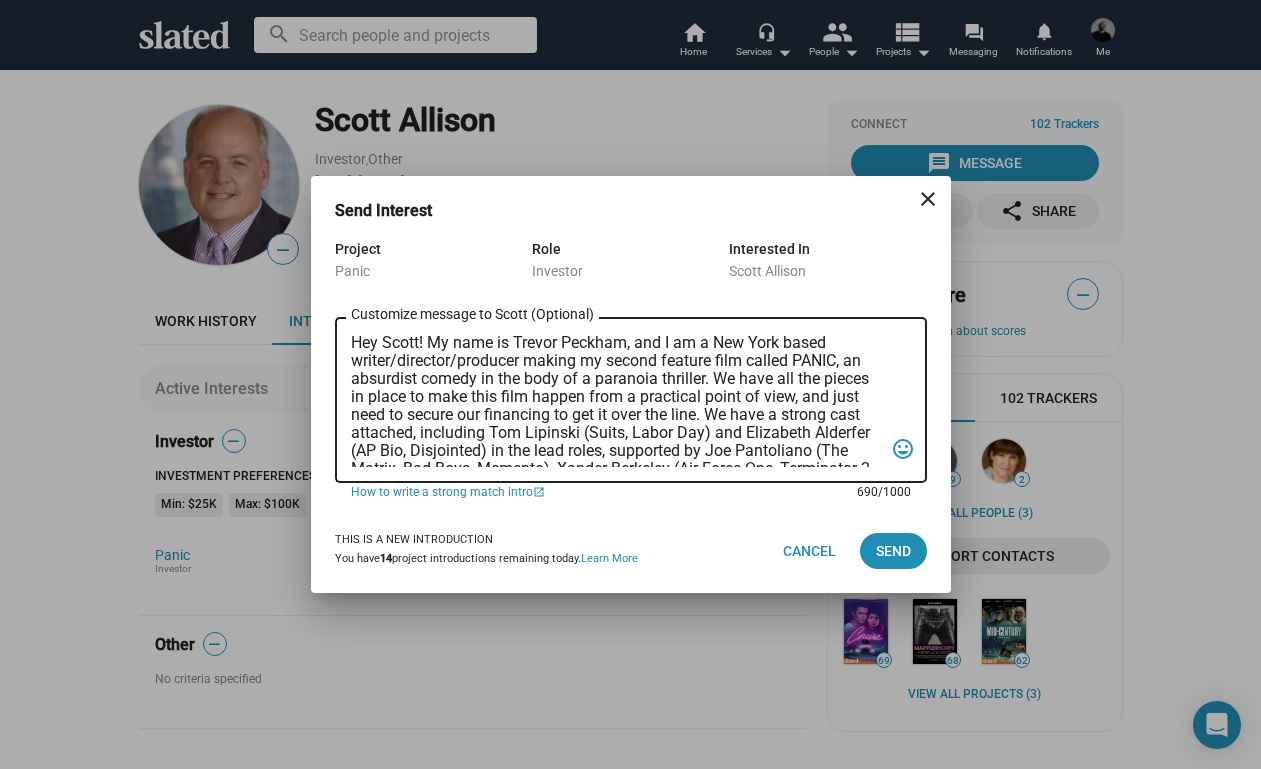 scroll, scrollTop: 0, scrollLeft: 0, axis: both 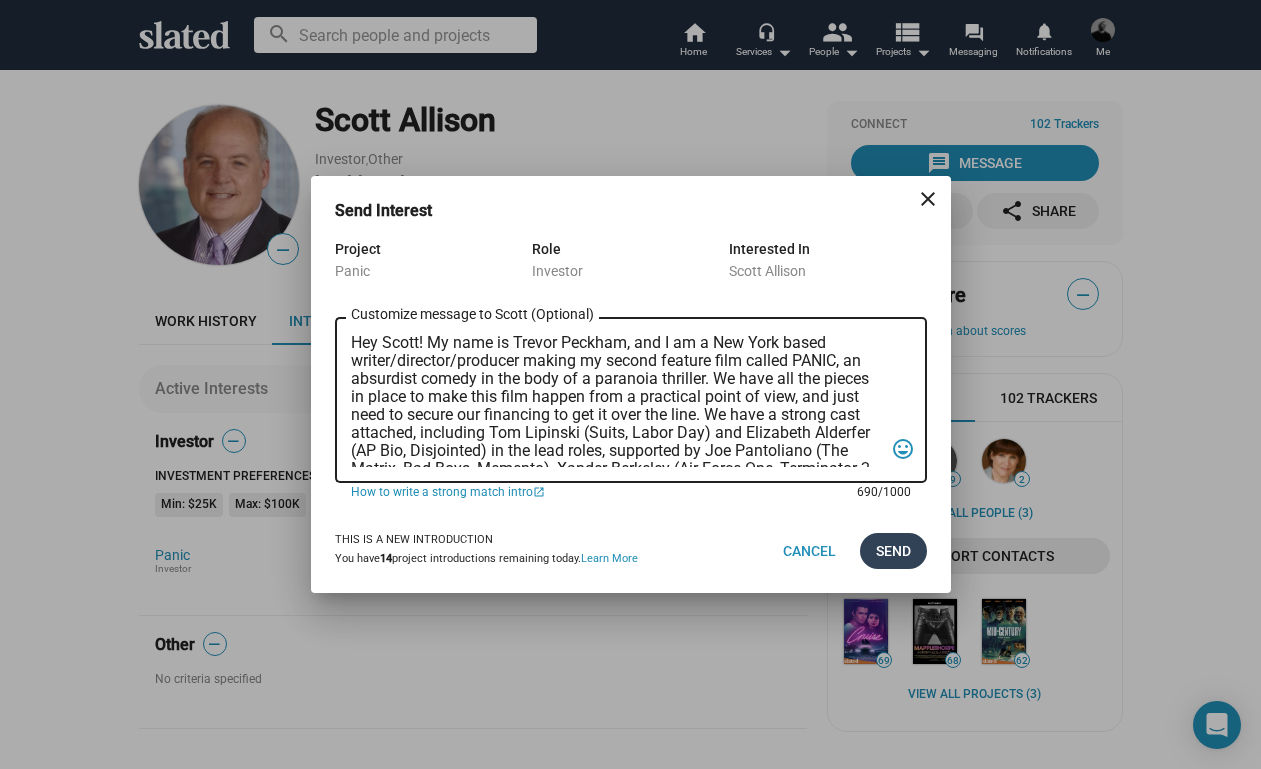 type on "Hey Scott! My name is Trevor Peckham, and I am a New York based writer/director/producer making my second feature film called PANIC, an absurdist comedy in the body of a paranoia thriller. We have all the pieces in place to make this film happen from a practical point of view, and just need to secure our financing to get it over the line. We have a strong cast attached, including Tom Lipinski (Suits, Labor Day) and Elizabeth Alderfer (AP Bio, Disjointed) in the lead roles, supported by Joe Pantoliano (The Matrix, Bad Boys, Memento), Xander Berkeley (Air Force One, Terminator 2, Shanghai Noon) and Langston Fishburne (Ant-Man and The Wasp, Discontinued). I think the project will punch well above its weight, and I'd love to discuss it with you. Let me know if you have any thoughts or questions, and I hope to talk soon. Thanks!" 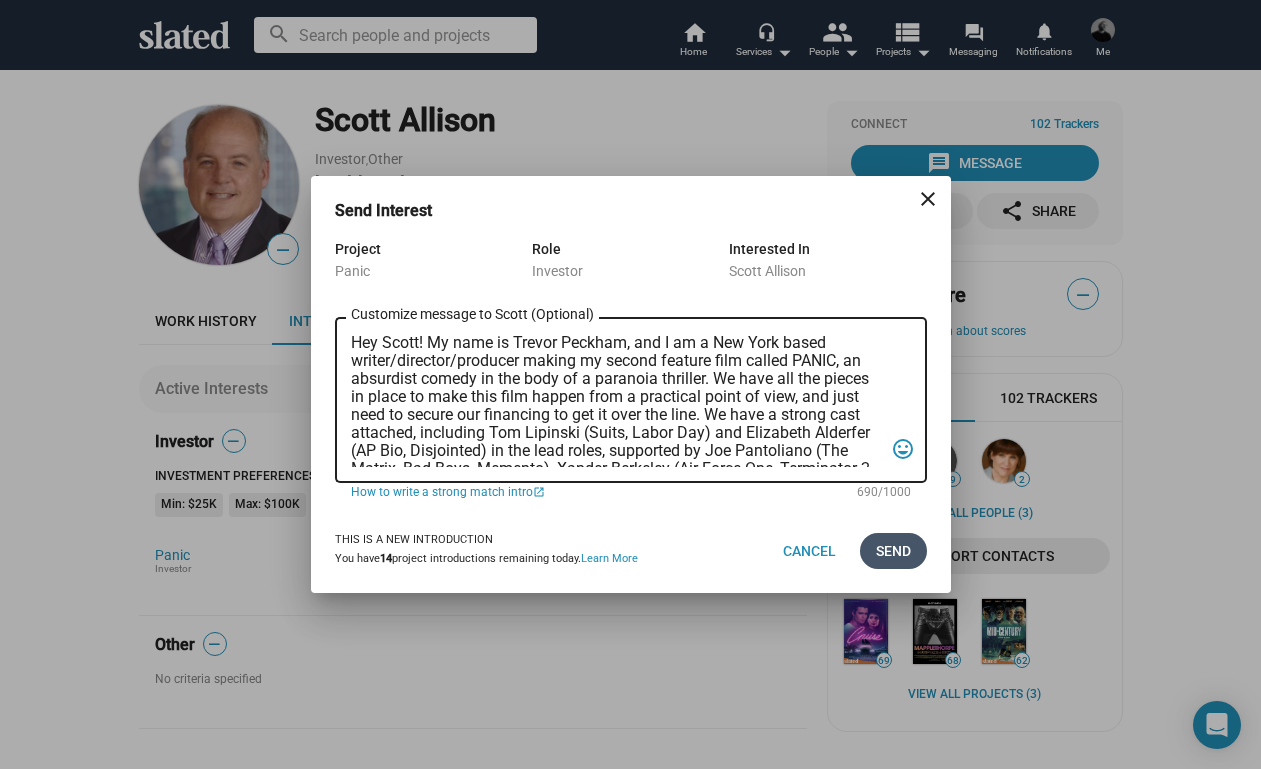 click on "Send" at bounding box center (893, 551) 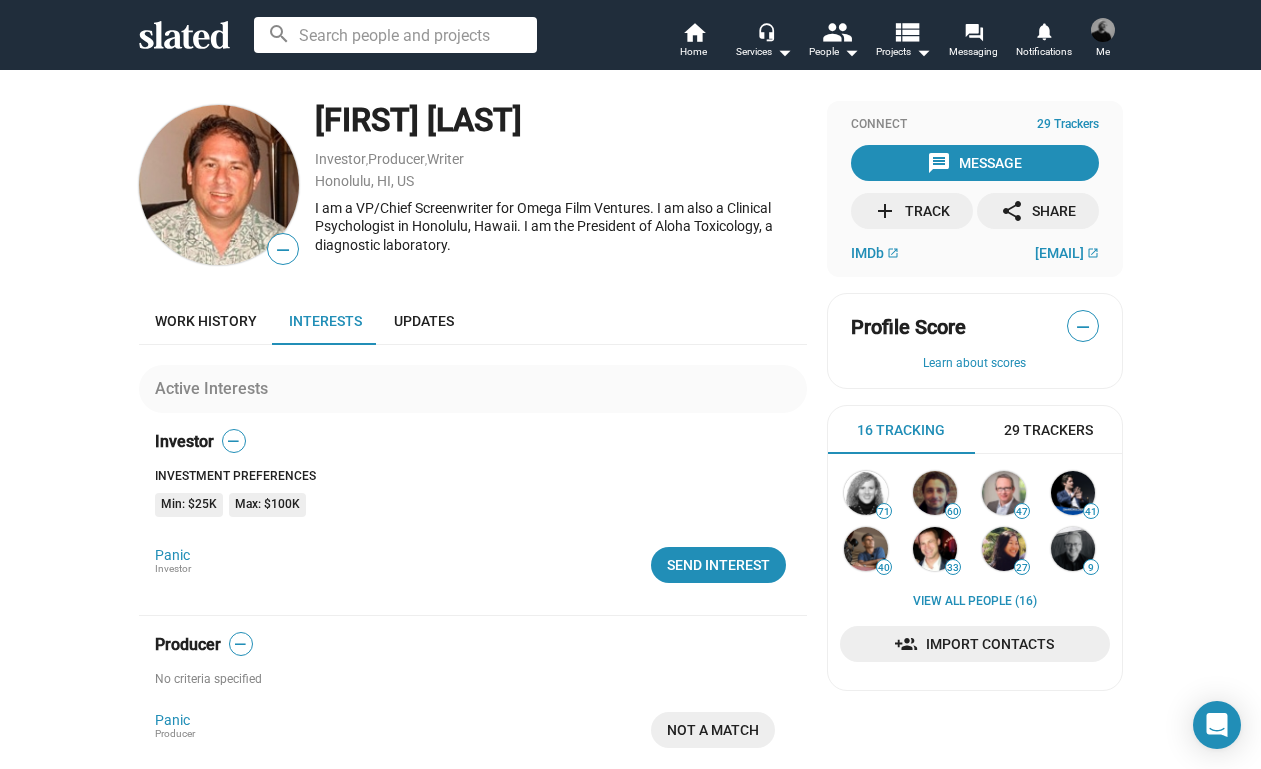 scroll, scrollTop: 0, scrollLeft: 0, axis: both 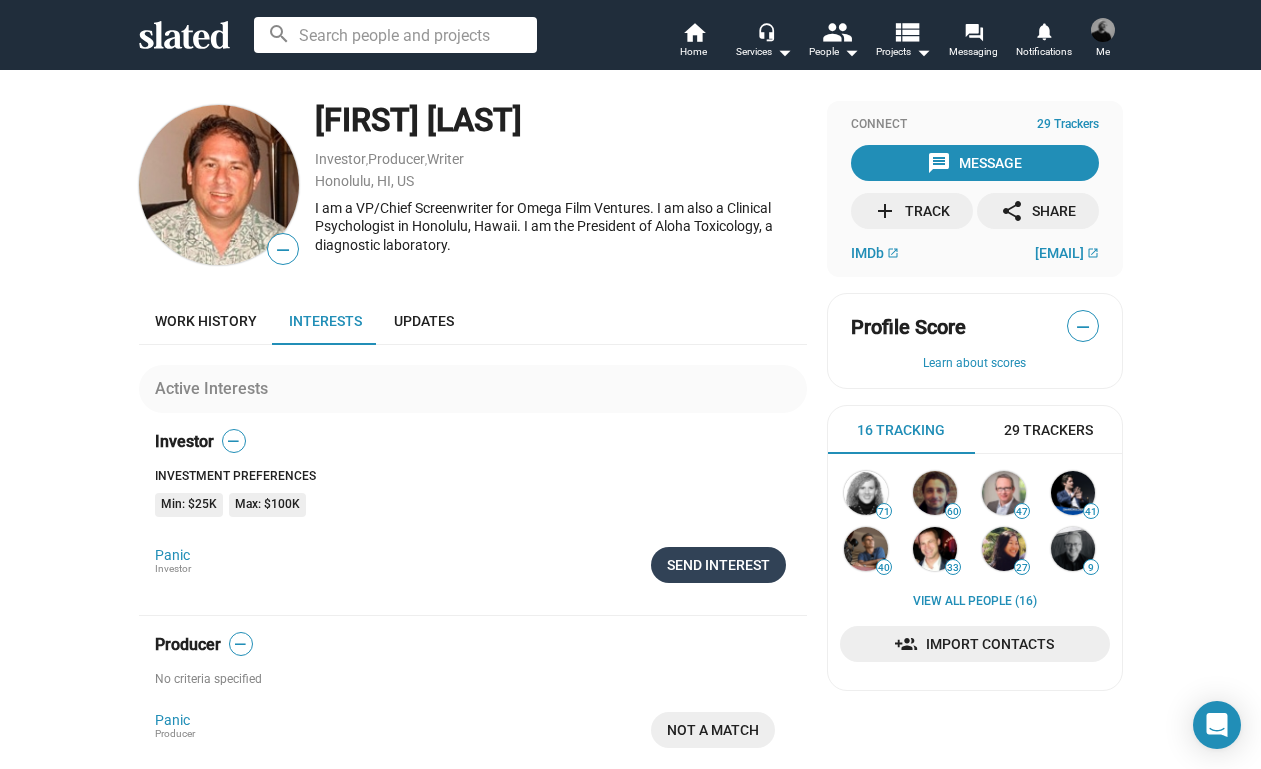 click on "Send Interest" 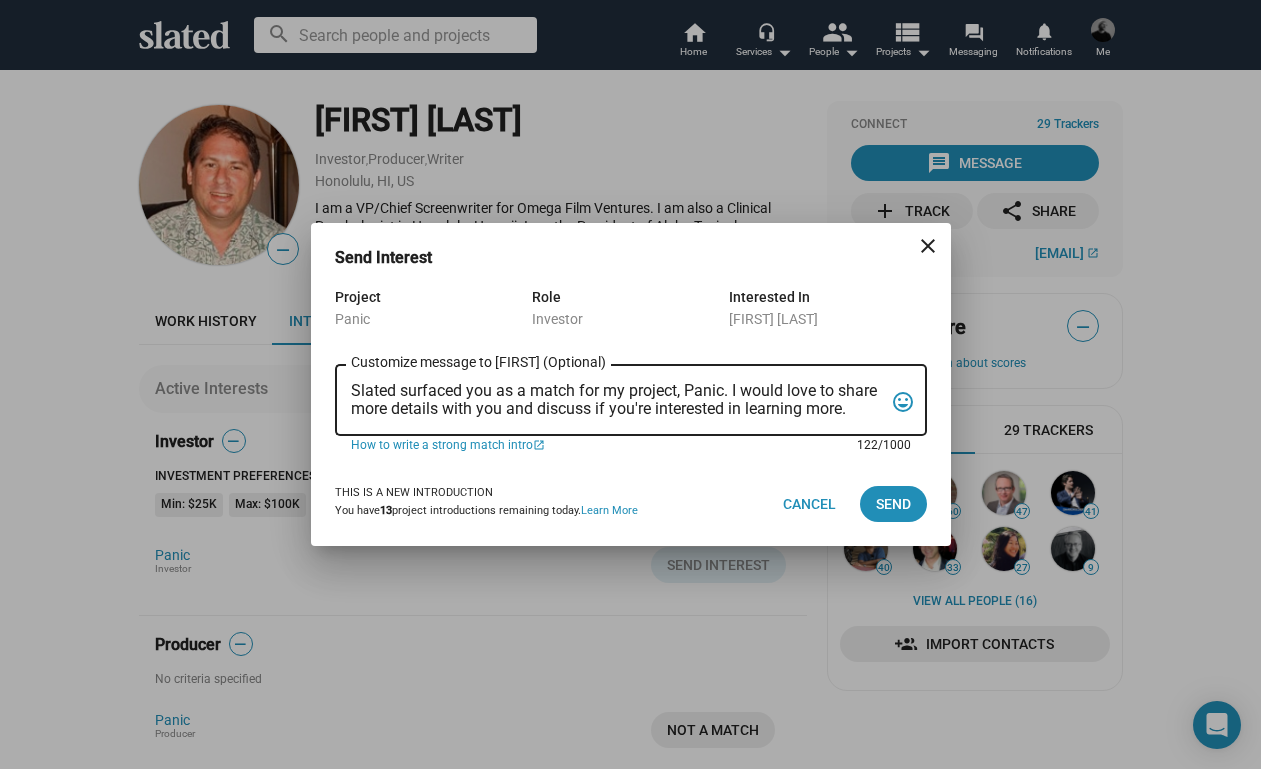 drag, startPoint x: 355, startPoint y: 391, endPoint x: 881, endPoint y: 411, distance: 526.38007 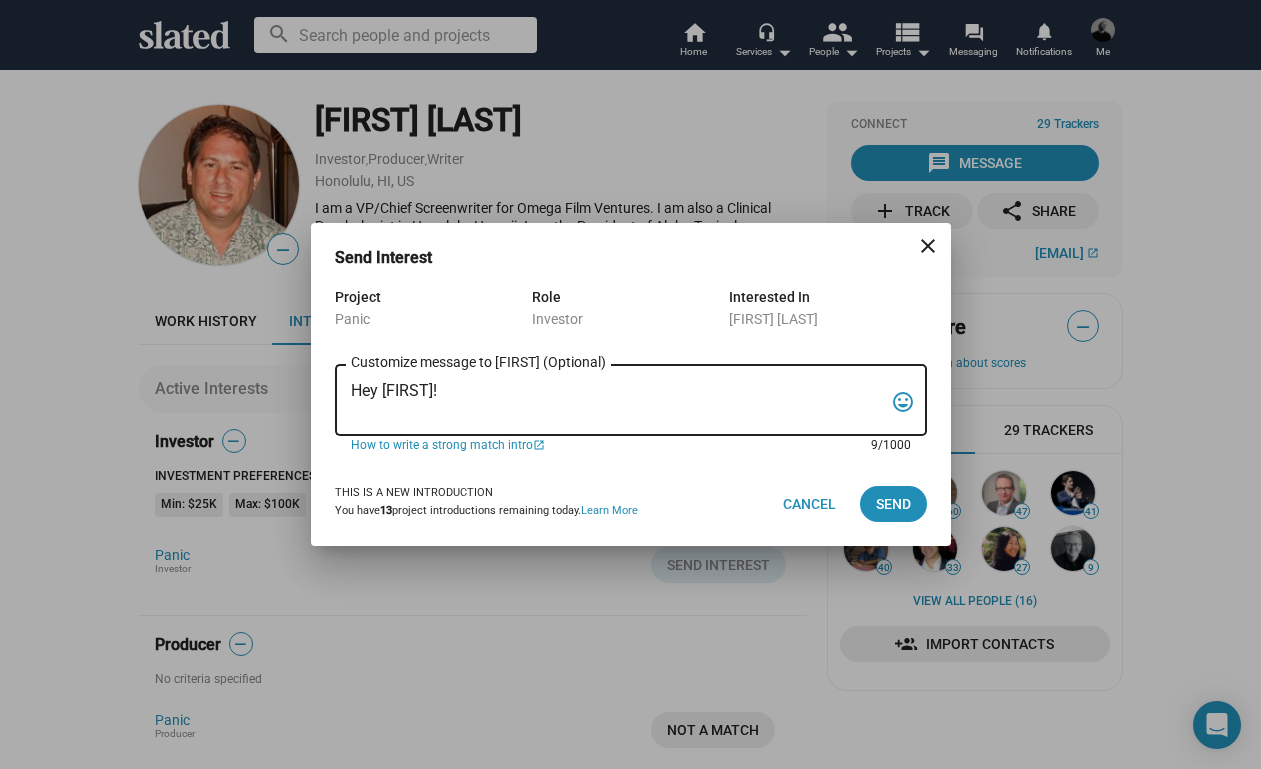 paste on "My name is Trevor Peckham, and I am a New York based writer/director/producer making my second feature film called PANIC, an absurdist comedy in the body of a paranoia thriller. We have all the pieces in place to make this film happen from a practical point of view, and just need to secure our financing to get it over the line. We have a strong cast attached, including Tom Lipinski (Suits, Labor Day) and Elizabeth Alderfer (AP Bio, Disjointed) in the lead roles, supported by Joe Pantoliano (The Matrix, Bad Boys, Memento), Xander Berkeley (Air Force One, Terminator 2, Shanghai Noon) and Langston Fishburne (Ant-Man and The Wasp, Discontinued). I think the project will punch well above its weight, and I'd love to discuss it with you. Let me know if you have any thoughts or questions, and I hope to talk soon. Thanks!" 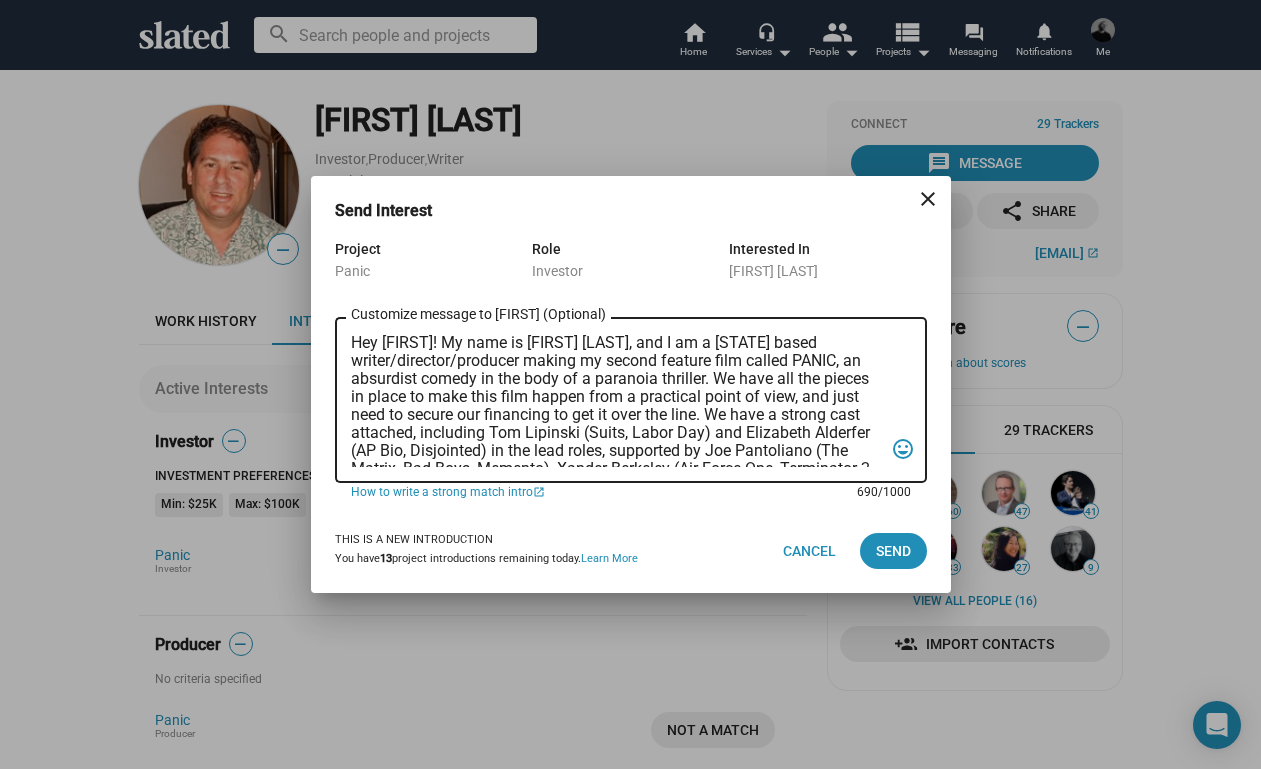 scroll, scrollTop: 1, scrollLeft: 0, axis: vertical 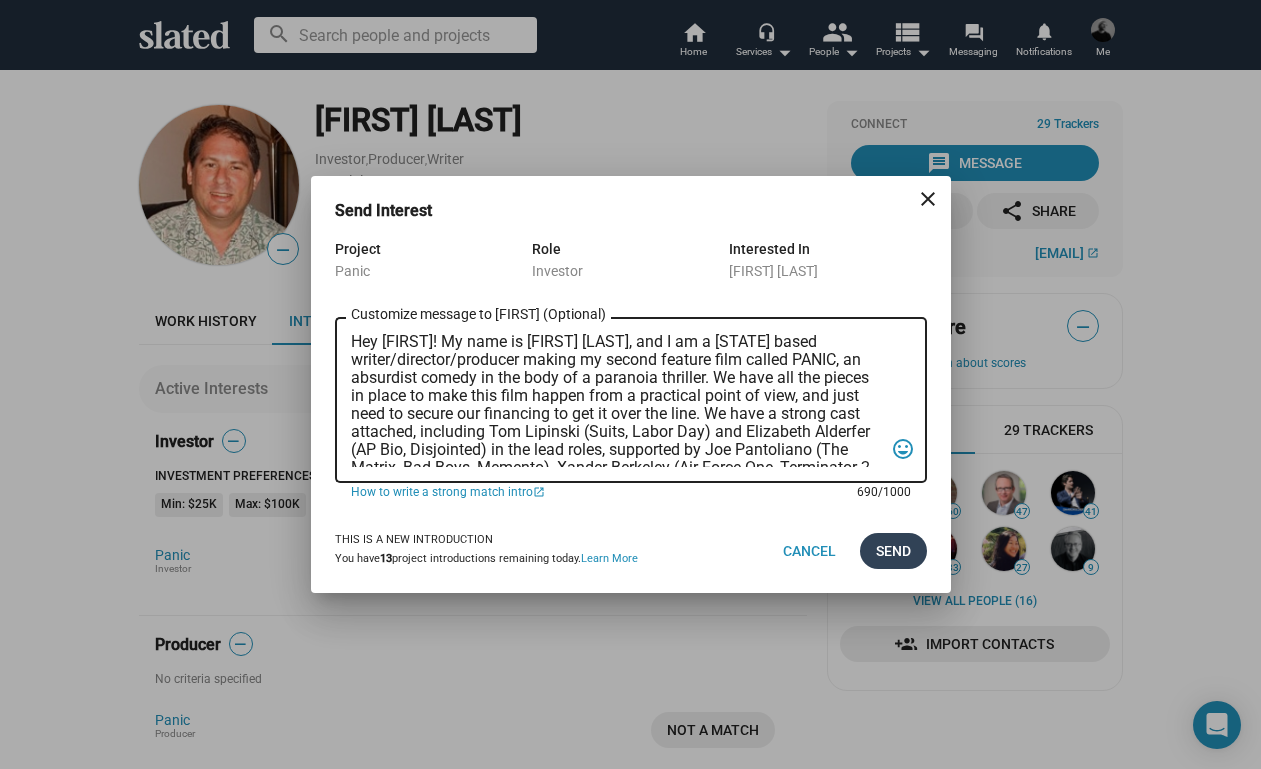 type on "Hey Aaron! My name is Trevor Peckham, and I am a New York based writer/director/producer making my second feature film called PANIC, an absurdist comedy in the body of a paranoia thriller. We have all the pieces in place to make this film happen from a practical point of view, and just need to secure our financing to get it over the line. We have a strong cast attached, including Tom Lipinski (Suits, Labor Day) and Elizabeth Alderfer (AP Bio, Disjointed) in the lead roles, supported by Joe Pantoliano (The Matrix, Bad Boys, Memento), Xander Berkeley (Air Force One, Terminator 2, Shanghai Noon) and Langston Fishburne (Ant-Man and The Wasp, Discontinued). I think the project will punch well above its weight, and I'd love to discuss it with you. Let me know if you have any thoughts or questions, and I hope to talk soon. Thanks!" 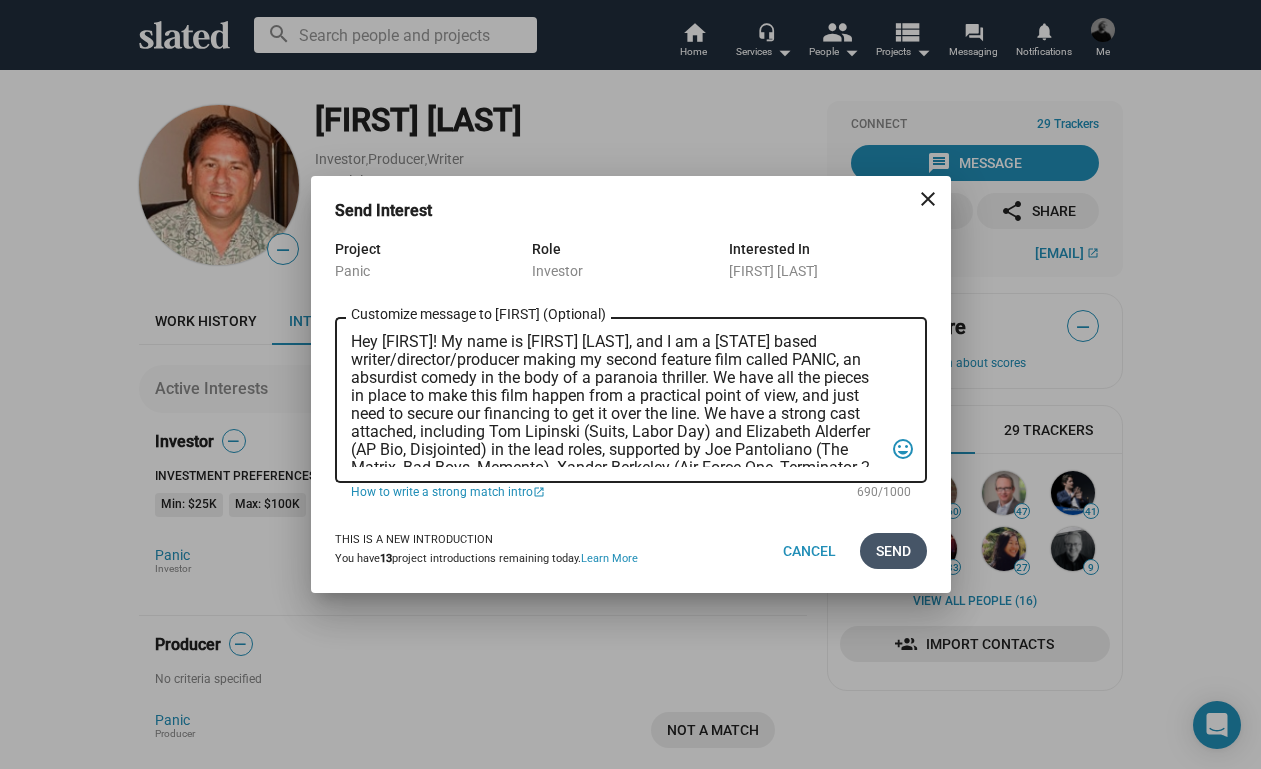 click on "Send" at bounding box center [893, 551] 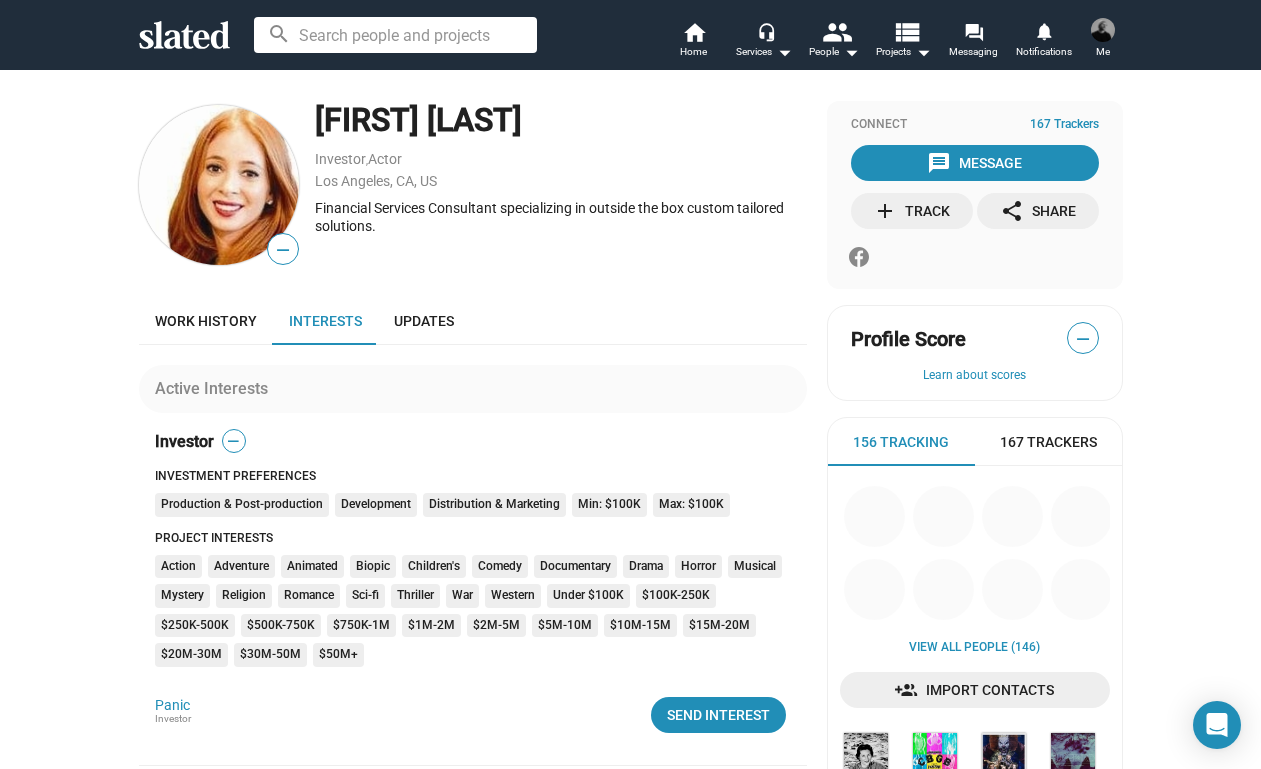 scroll, scrollTop: 0, scrollLeft: 0, axis: both 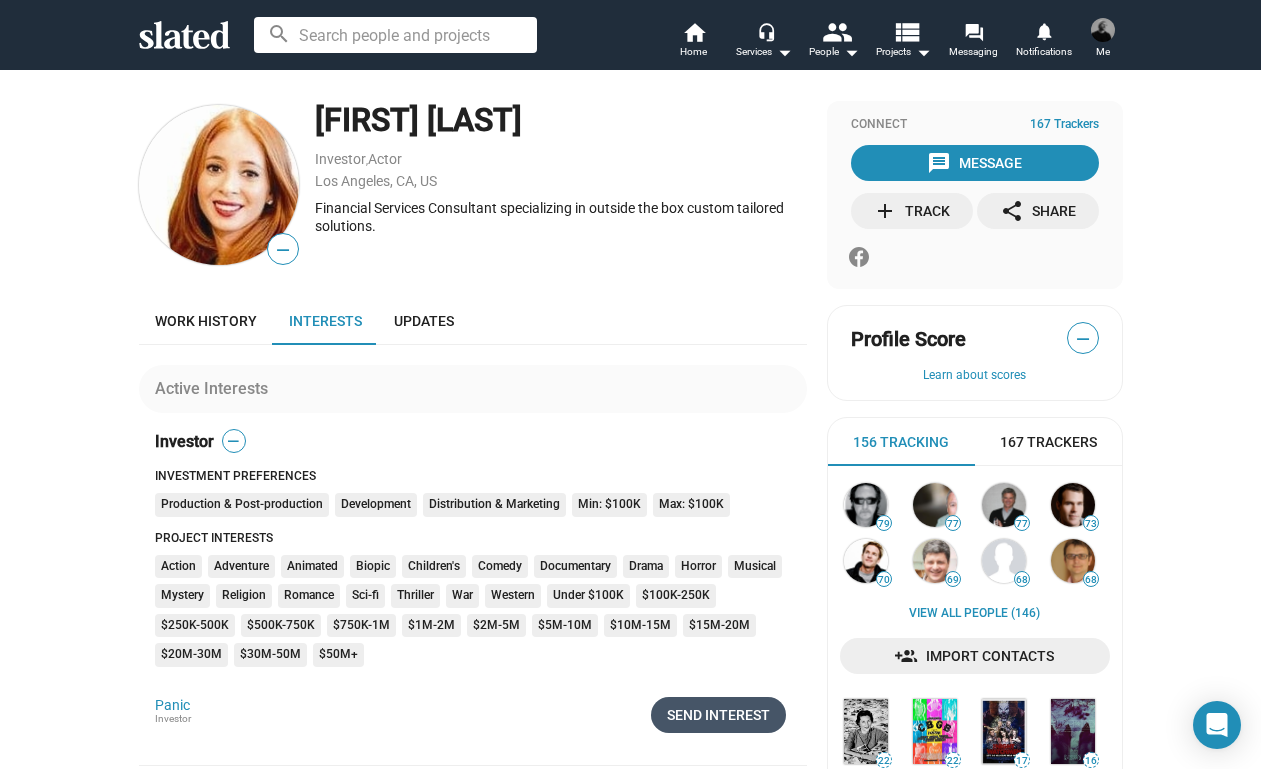 click on "Send Interest" 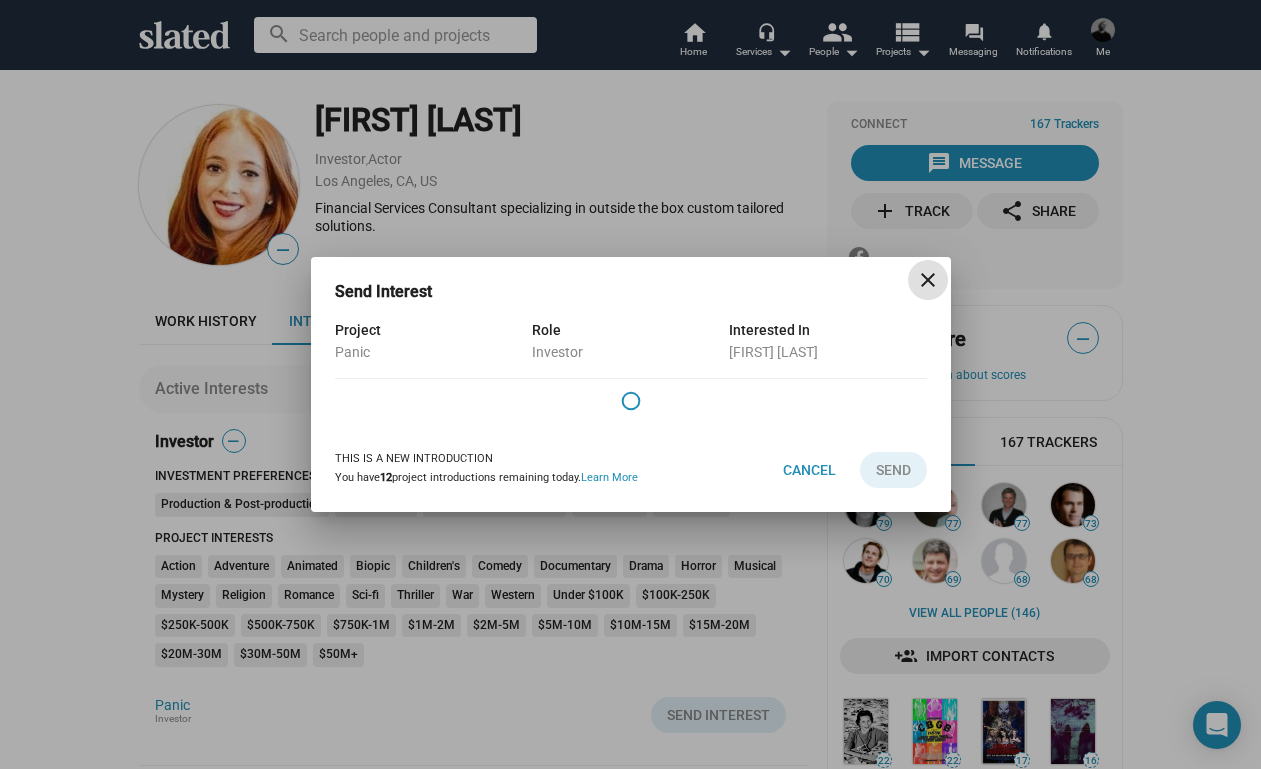 click on "close" at bounding box center [928, 280] 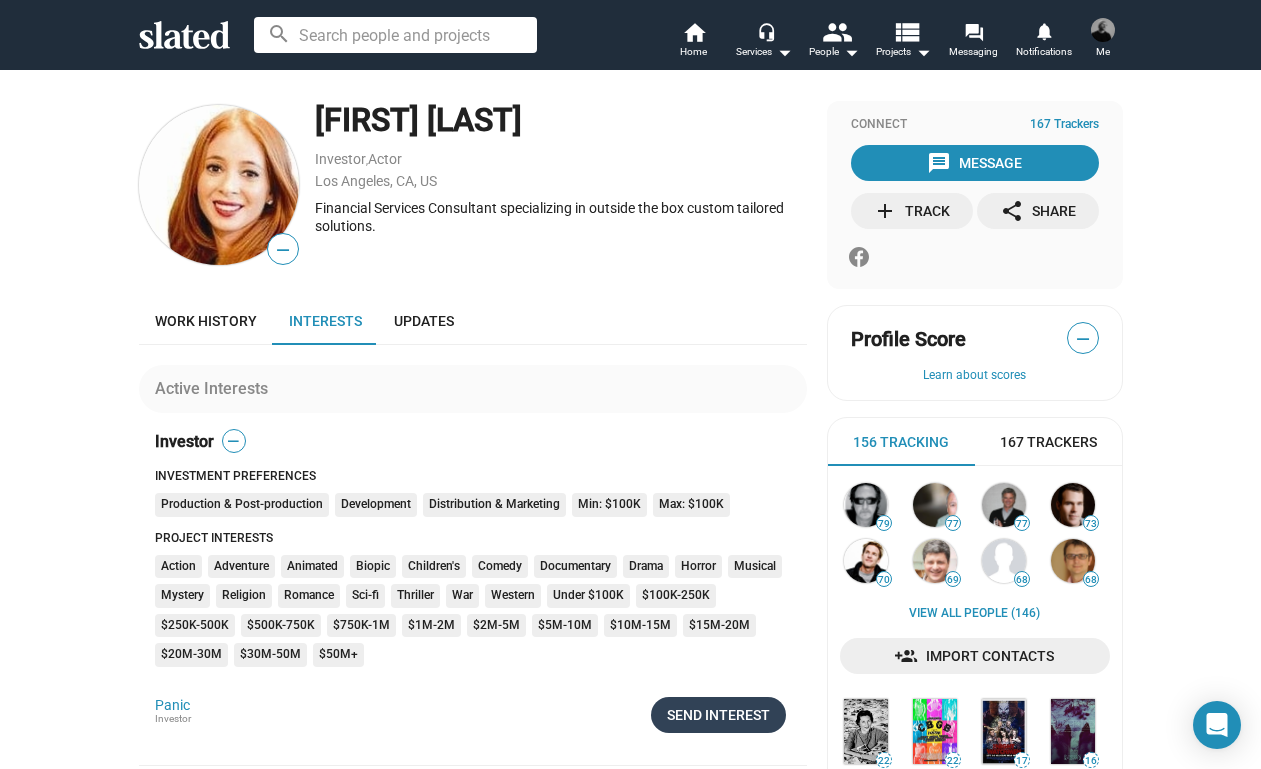 click on "Send Interest" 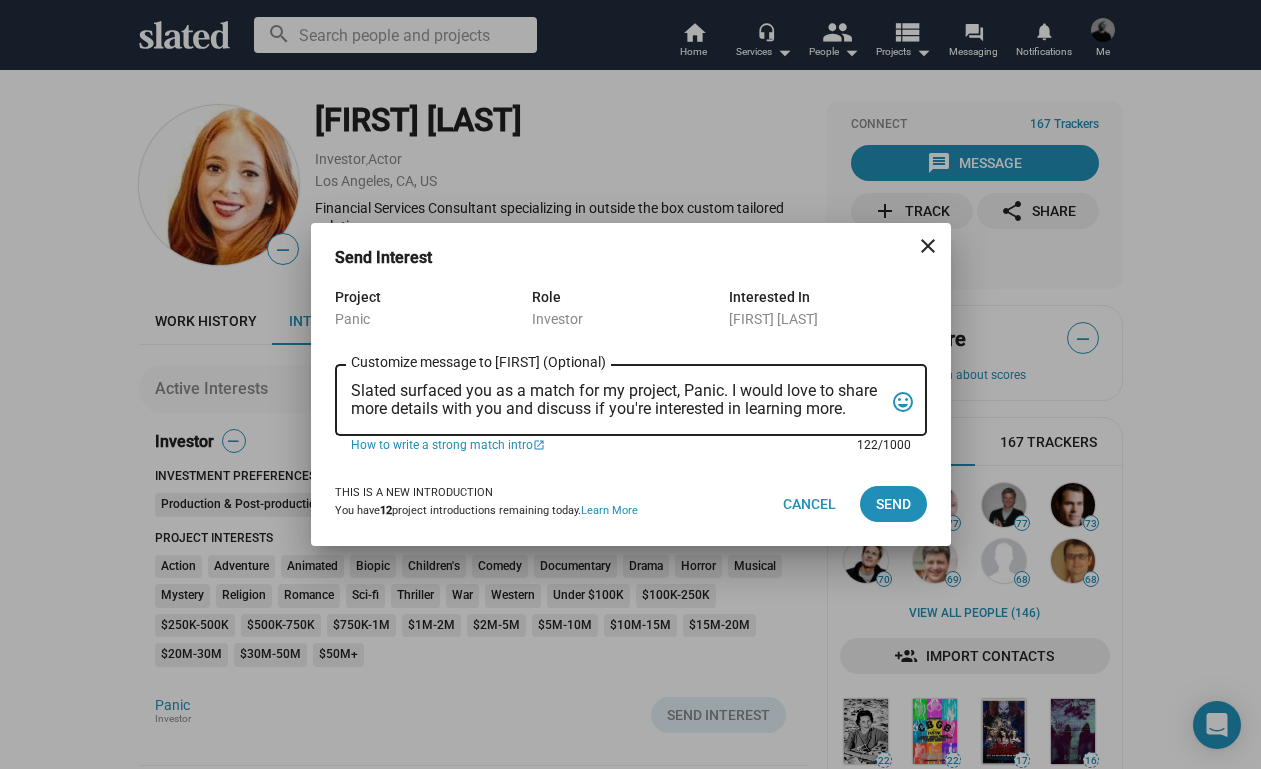 drag, startPoint x: 351, startPoint y: 387, endPoint x: 868, endPoint y: 413, distance: 517.6534 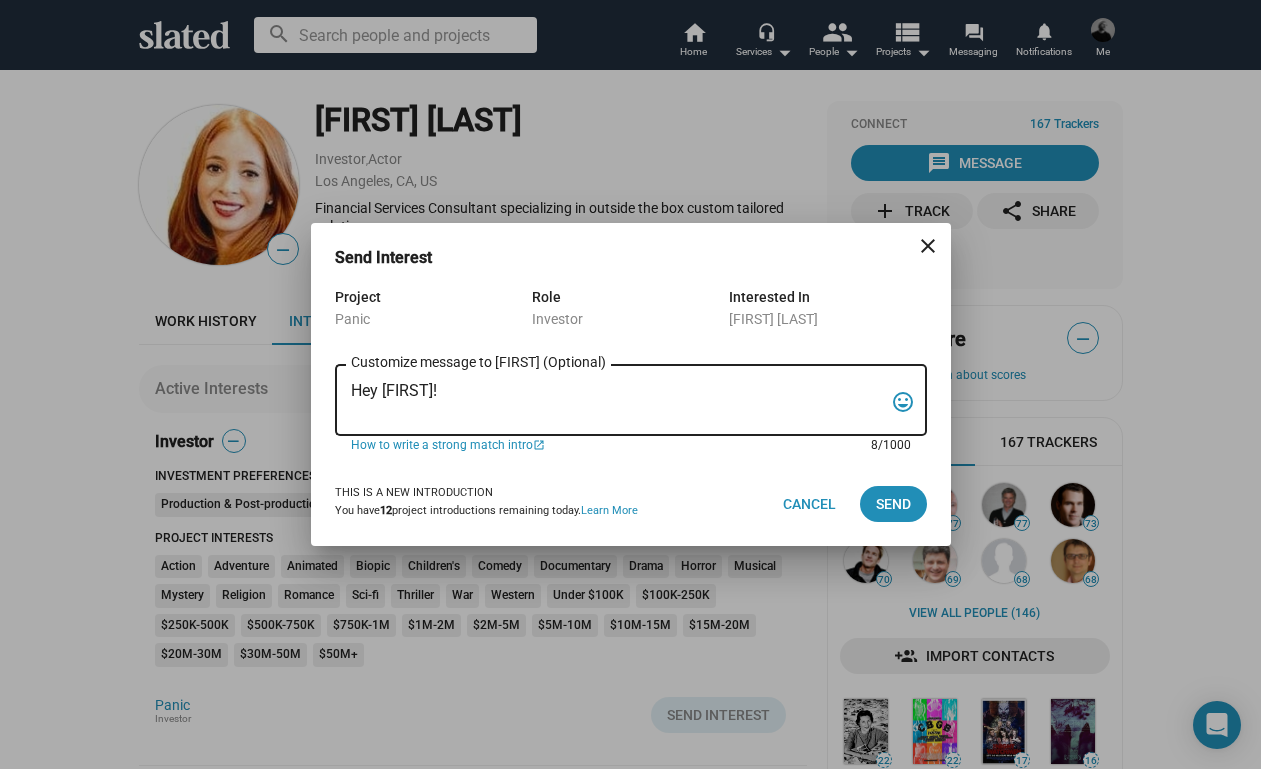 paste on "My name is Trevor Peckham, and I am a New York based writer/director/producer making my second feature film called PANIC, an absurdist comedy in the body of a paranoia thriller. We have all the pieces in place to make this film happen from a practical point of view, and just need to secure our financing to get it over the line. We have a strong cast attached, including Tom Lipinski (Suits, Labor Day) and Elizabeth Alderfer (AP Bio, Disjointed) in the lead roles, supported by Joe Pantoliano (The Matrix, Bad Boys, Memento), Xander Berkeley (Air Force One, Terminator 2, Shanghai Noon) and Langston Fishburne (Ant-Man and The Wasp, Discontinued). I think the project will punch well above its weight, and I'd love to discuss it with you. Let me know if you have any thoughts or questions, and I hope to talk soon. Thanks!" 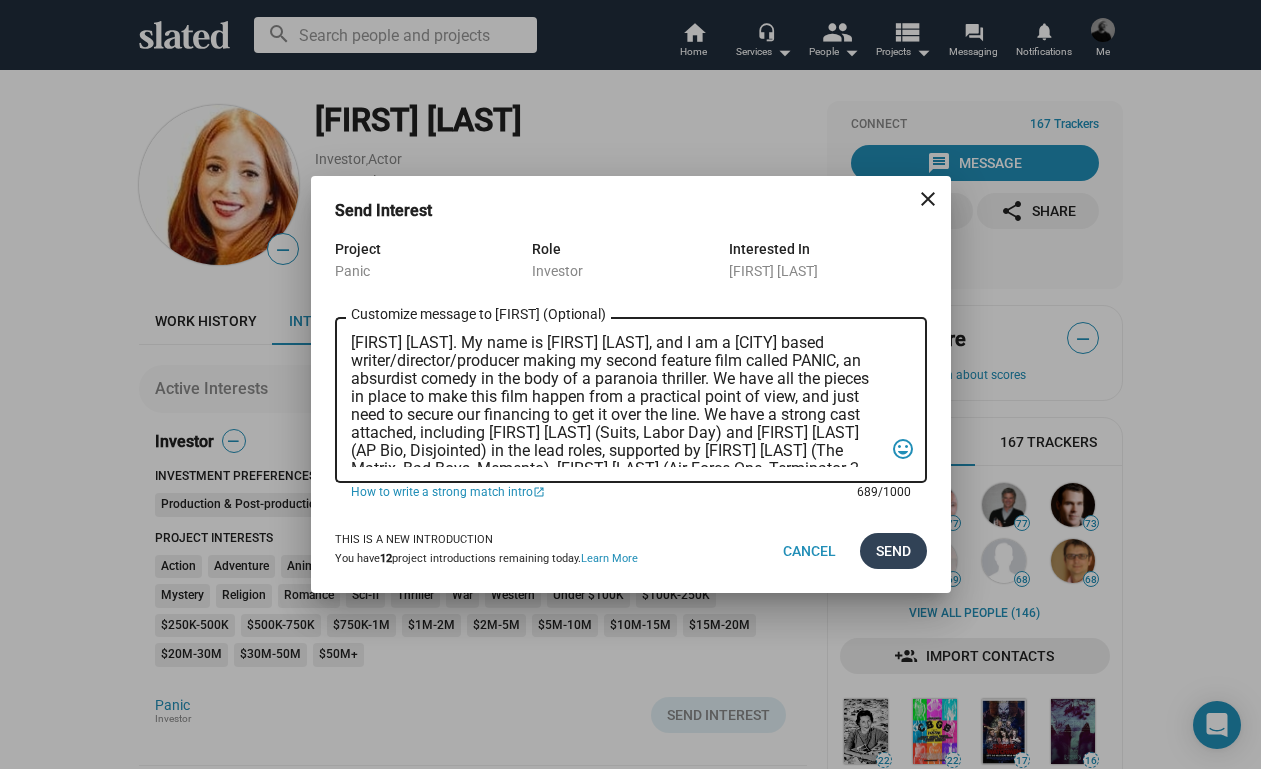 scroll, scrollTop: 0, scrollLeft: 0, axis: both 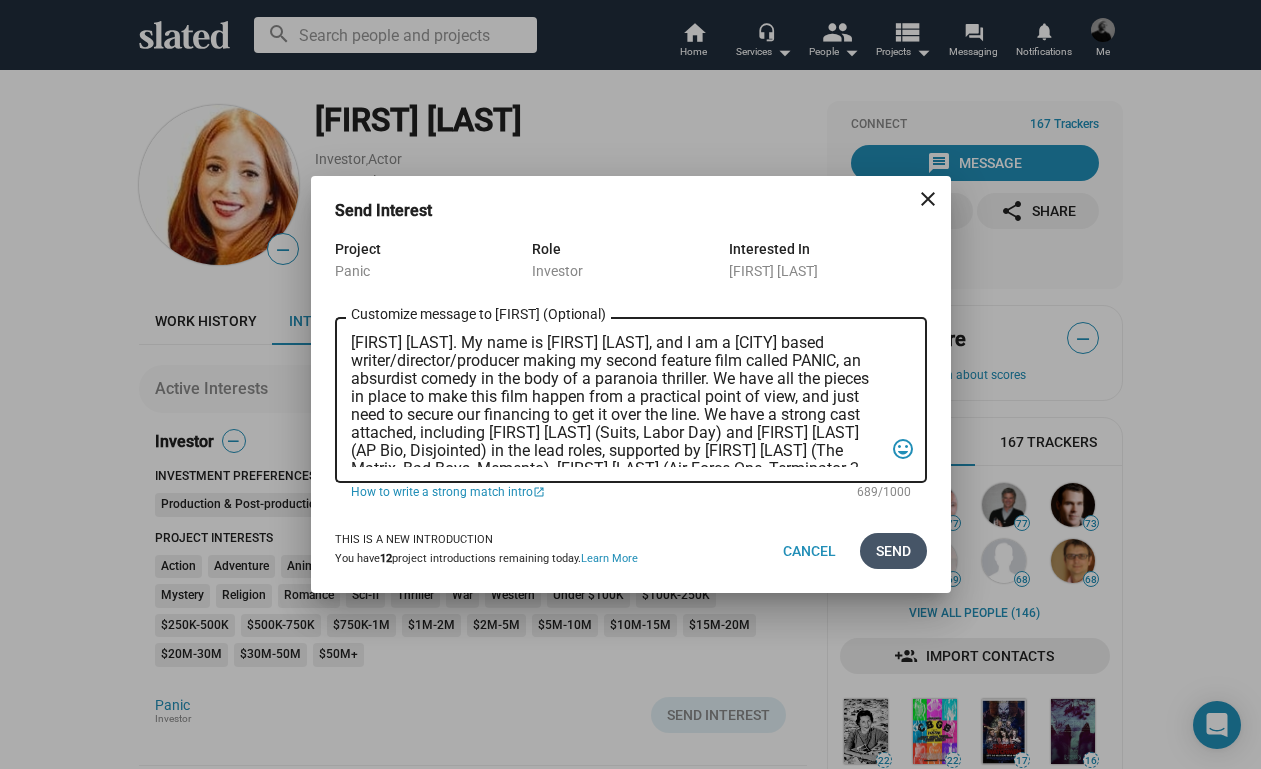 click on "Send" at bounding box center [893, 551] 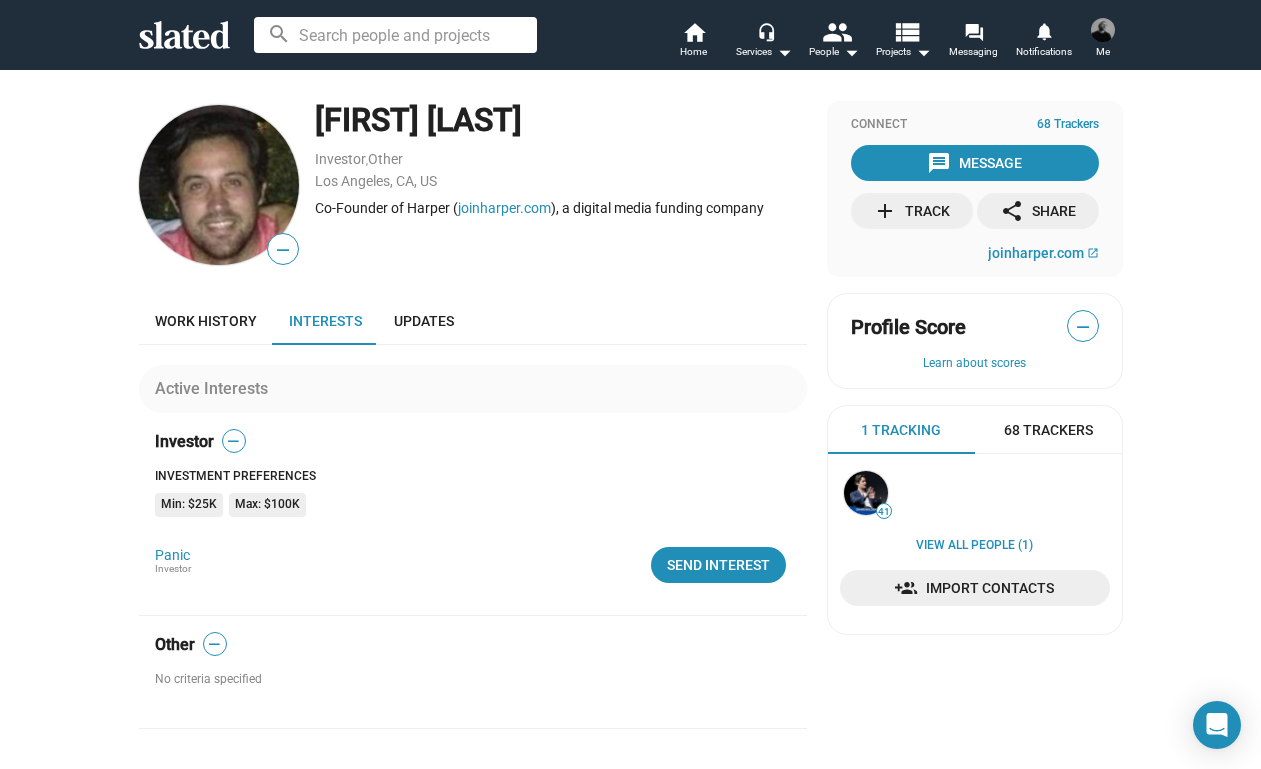 scroll, scrollTop: 0, scrollLeft: 0, axis: both 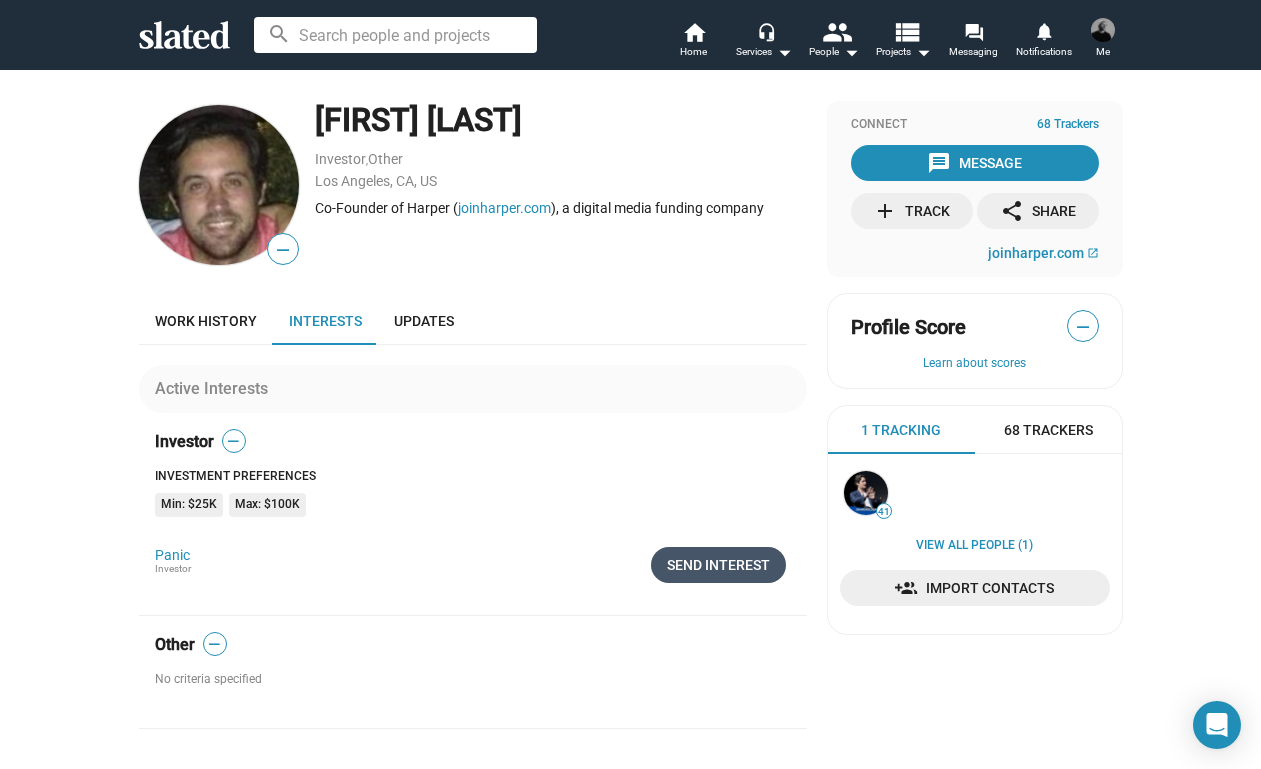 click on "Send Interest" 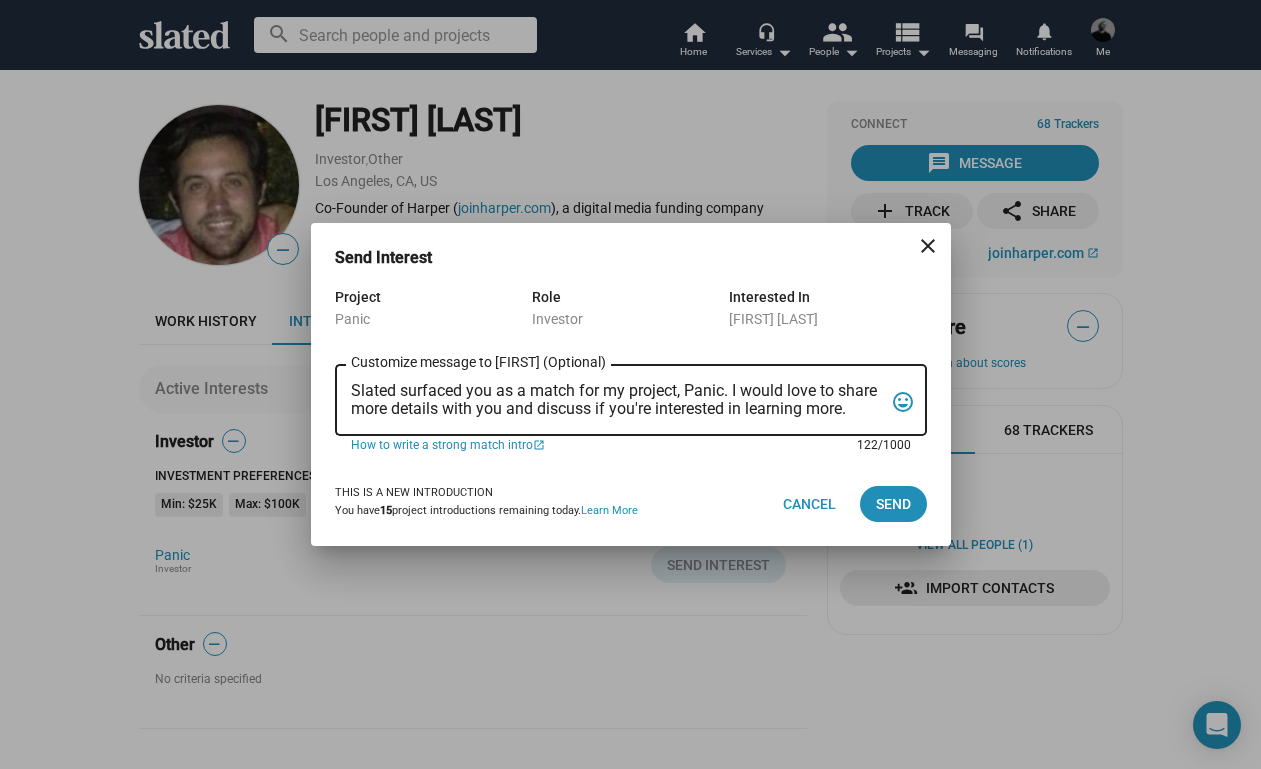 drag, startPoint x: 351, startPoint y: 391, endPoint x: 979, endPoint y: 437, distance: 629.68243 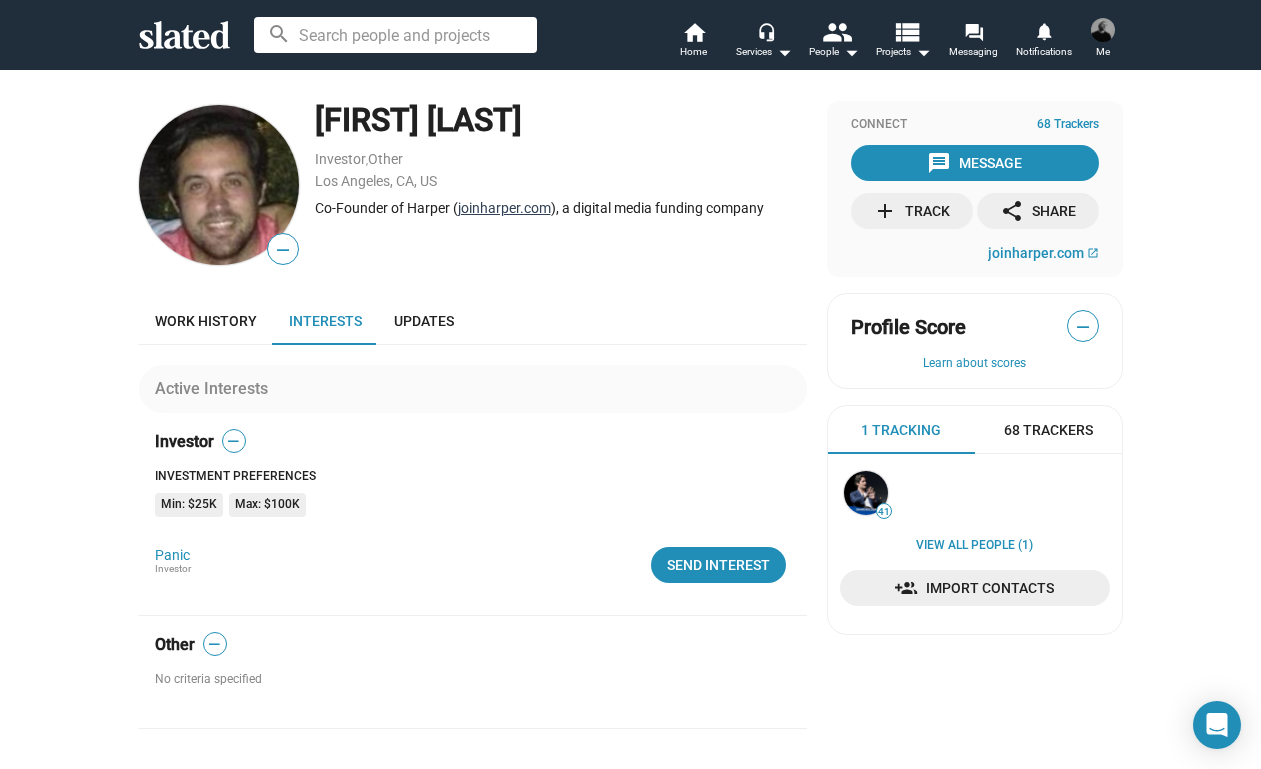 click on "joinharper.com" 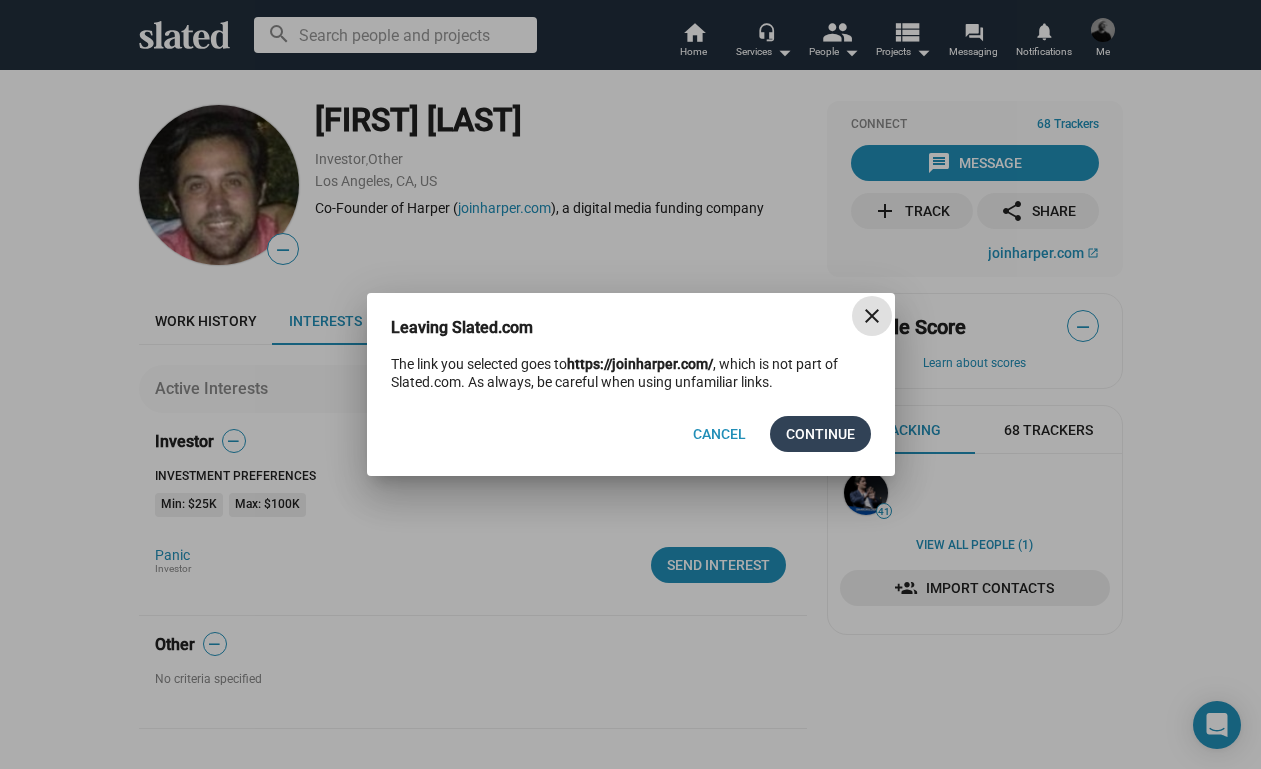 click on "Continue" at bounding box center [820, 434] 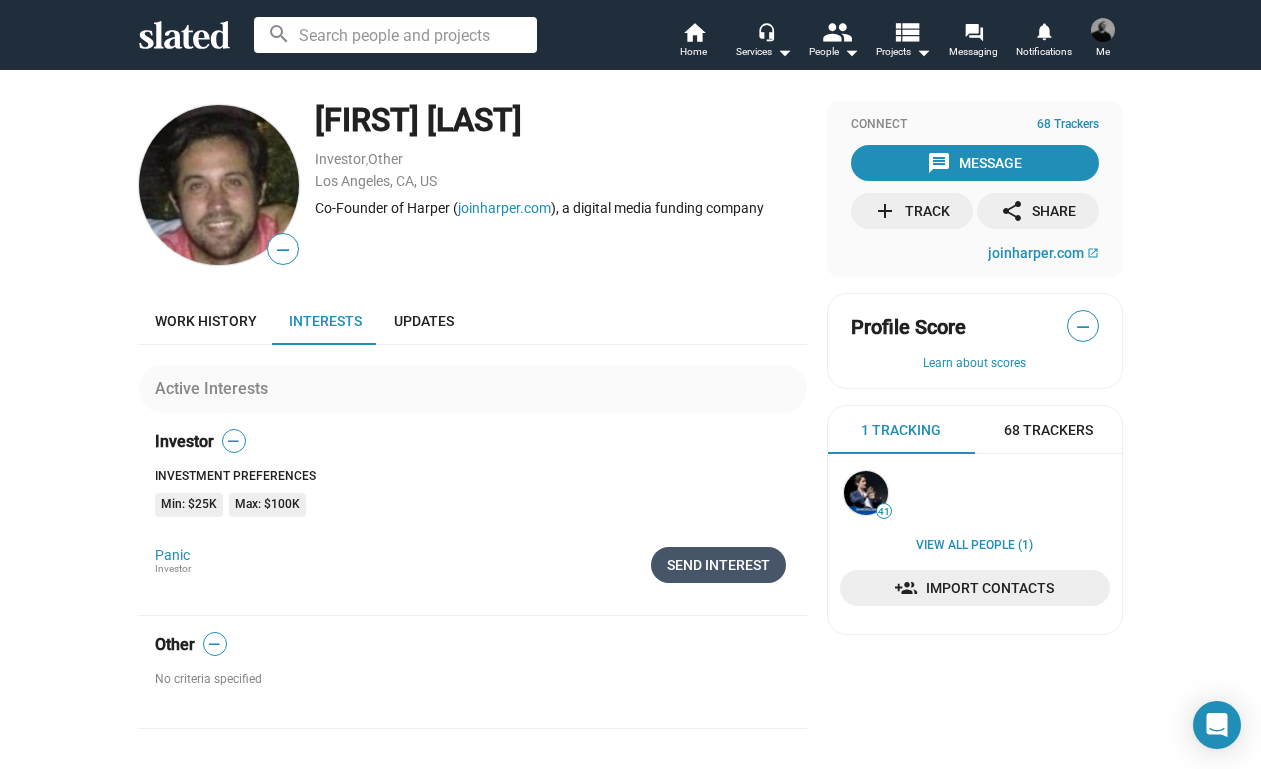 click on "Send Interest" 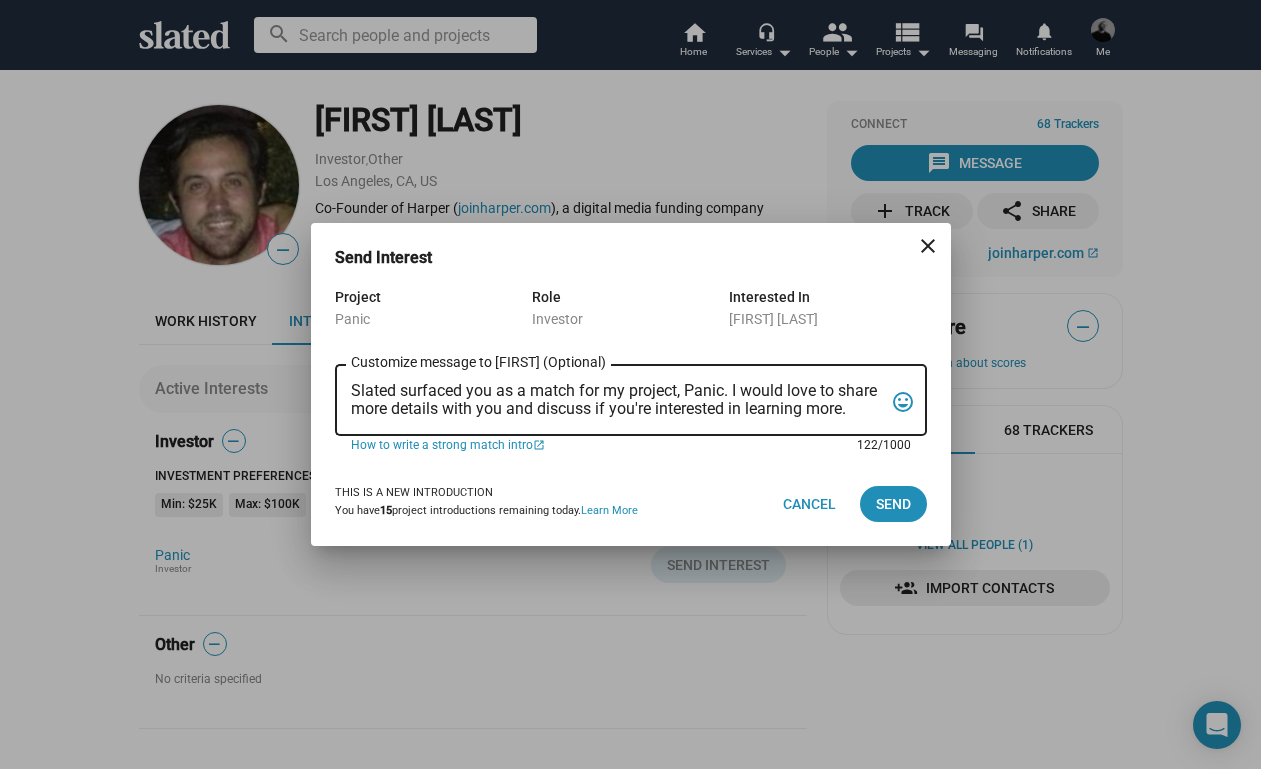 drag, startPoint x: 353, startPoint y: 385, endPoint x: 903, endPoint y: 421, distance: 551.17694 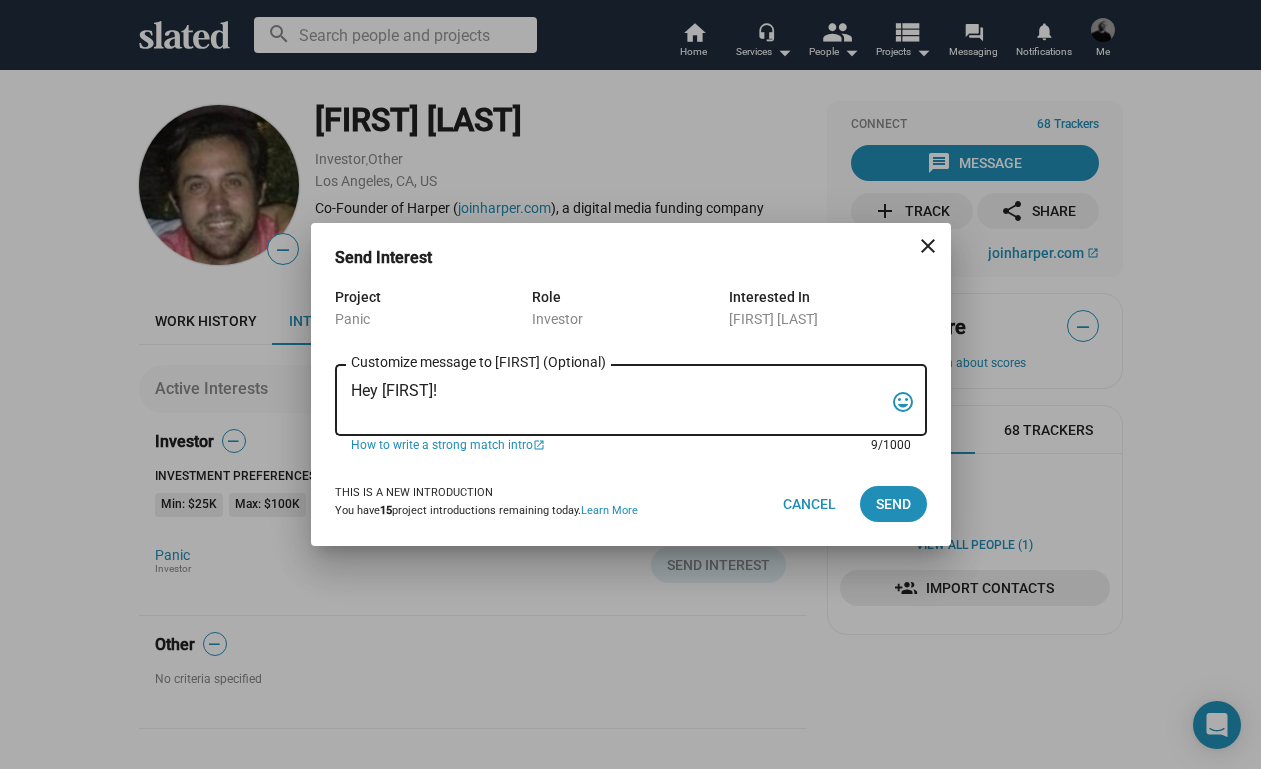 paste on "My name is Trevor Peckham, and I am a New York based writer/director/producer making my second feature film called PANIC, an absurdist comedy in the body of a paranoia thriller. We have all the pieces in place to make this film happen from a practical point of view, and just need to secure our financing to get it over the line. We have a strong cast attached, including Tom Lipinski (Suits, Labor Day) and Elizabeth Alderfer (AP Bio, Disjointed) in the lead roles, supported by Joe Pantoliano (The Matrix, Bad Boys, Memento), Xander Berkeley (Air Force One, Terminator 2, Shanghai Noon) and Langston Fishburne (Ant-Man and The Wasp, Discontinued). I think the project will punch well above its weight, and I'd love to discuss it with you. Let me know if you have any thoughts or questions, and I hope to talk soon. Thanks!" 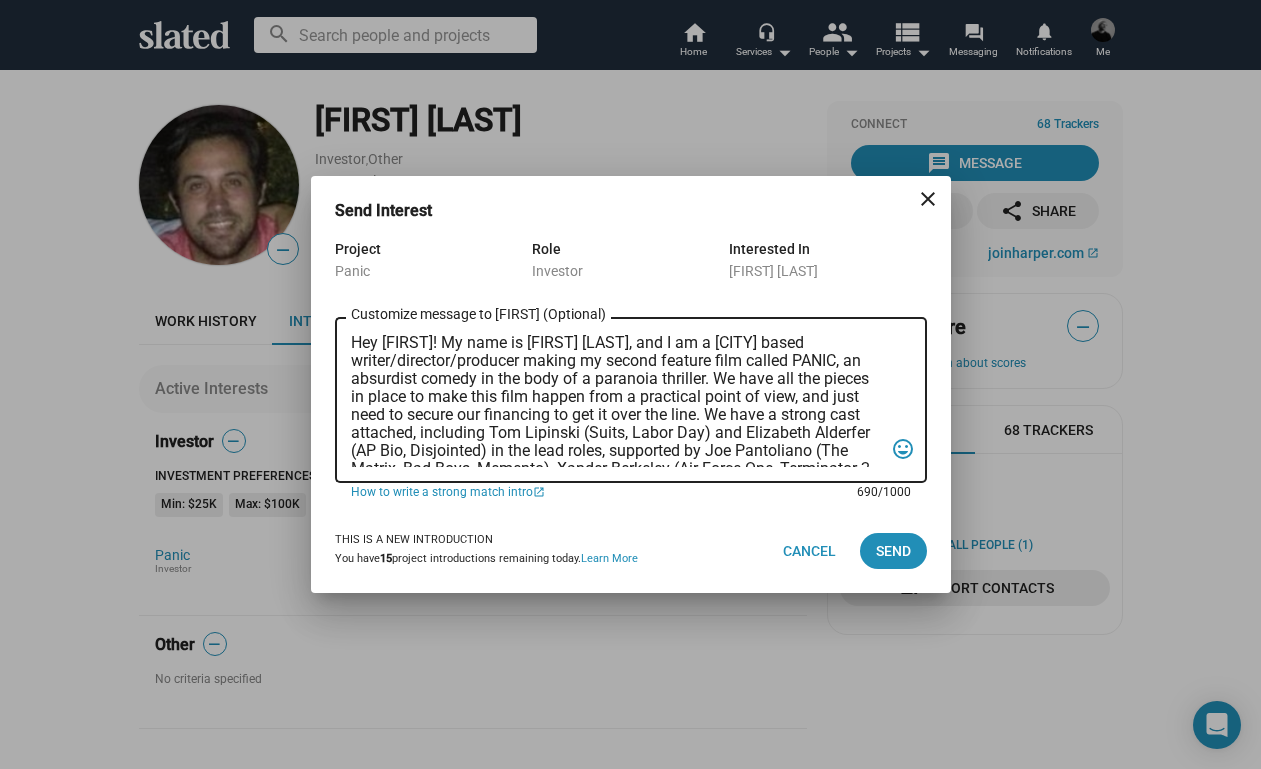 scroll, scrollTop: 0, scrollLeft: 0, axis: both 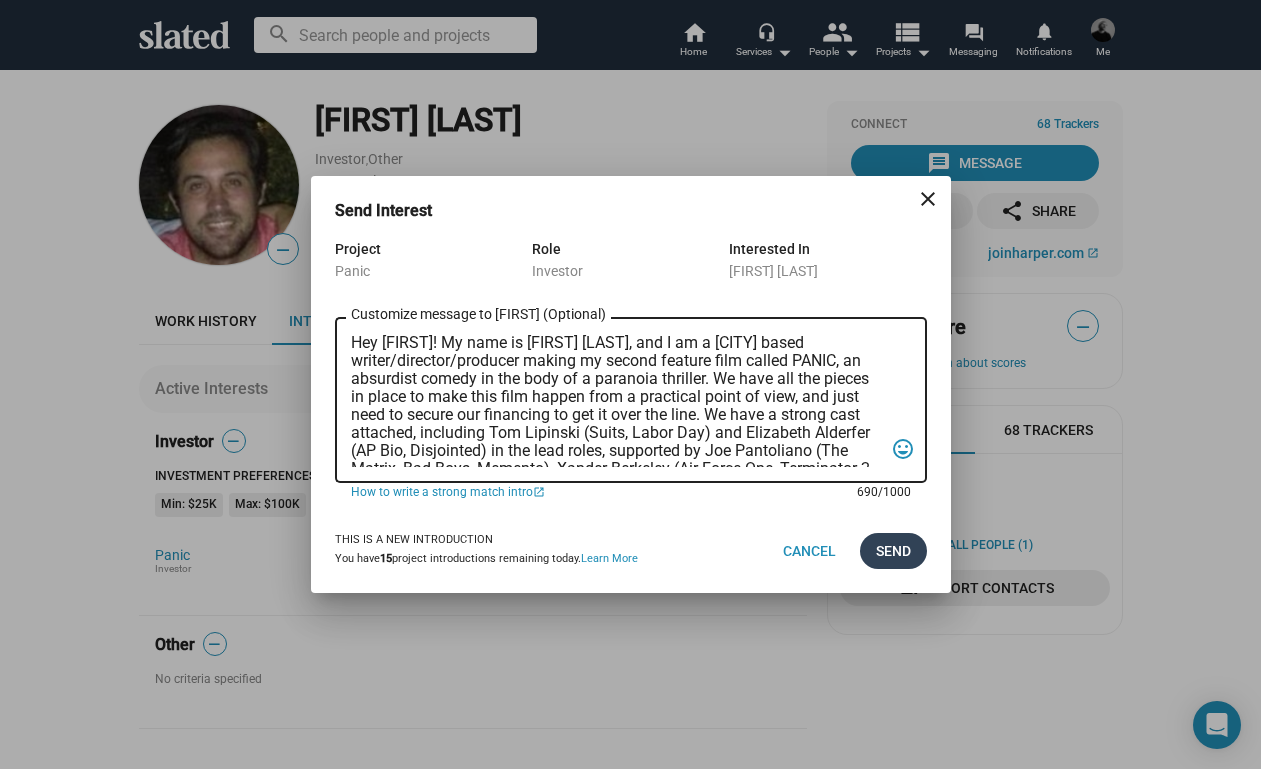 type on "Hey [FIRST]! My name is [FIRST] [LAST], and I am a [CITY] based writer/director/producer making my second feature film called PANIC, an absurdist comedy in the body of a paranoia thriller. We have all the pieces in place to make this film happen from a practical point of view, and just need to secure our financing to get it over the line. We have a strong cast attached, including Tom Lipinski (Suits, Labor Day) and Elizabeth Alderfer (AP Bio, Disjointed) in the lead roles, supported by Joe Pantoliano (The Matrix, Bad Boys, Memento), Xander Berkeley (Air Force One, Terminator 2, Shanghai Noon) and Langston Fishburne (Ant-Man and The Wasp, Discontinued). I think the project will punch well above its weight, and I'd love to discuss it with you. Let me know if you have any thoughts or questions, and I hope to talk soon. Thanks!" 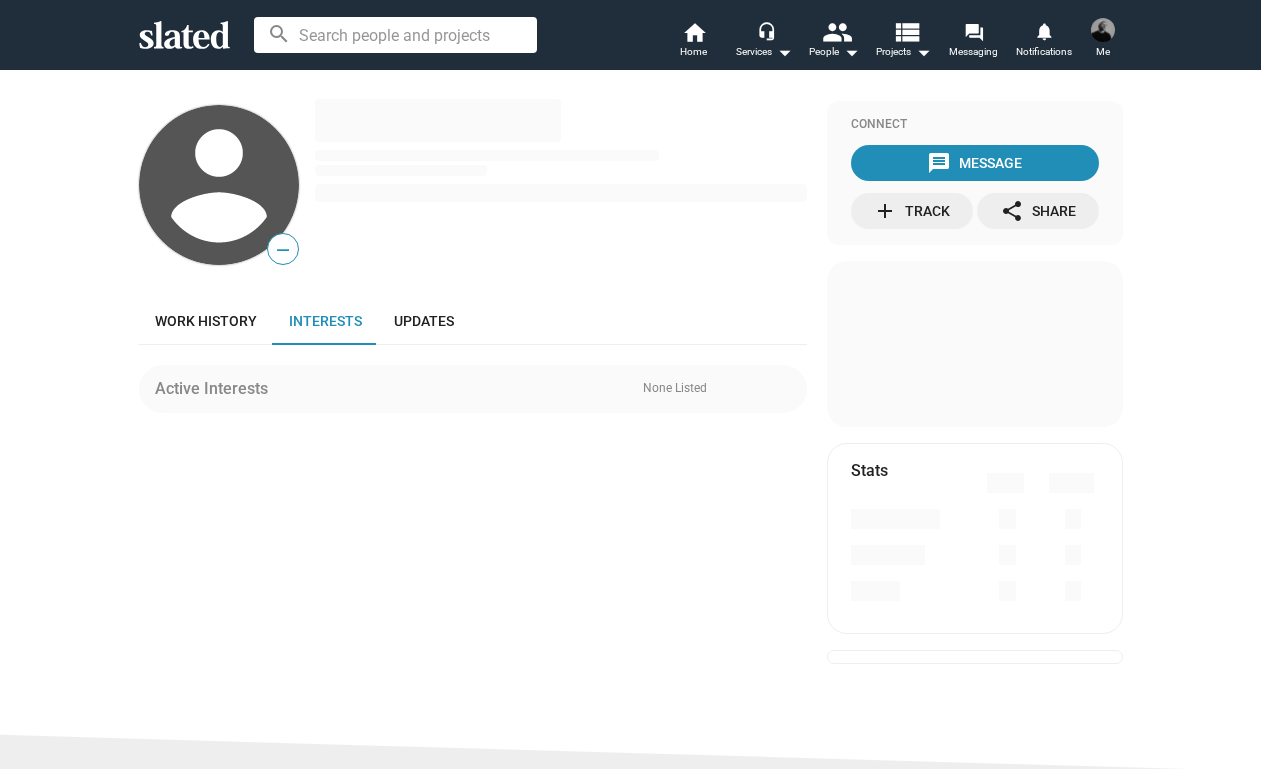 scroll, scrollTop: 0, scrollLeft: 0, axis: both 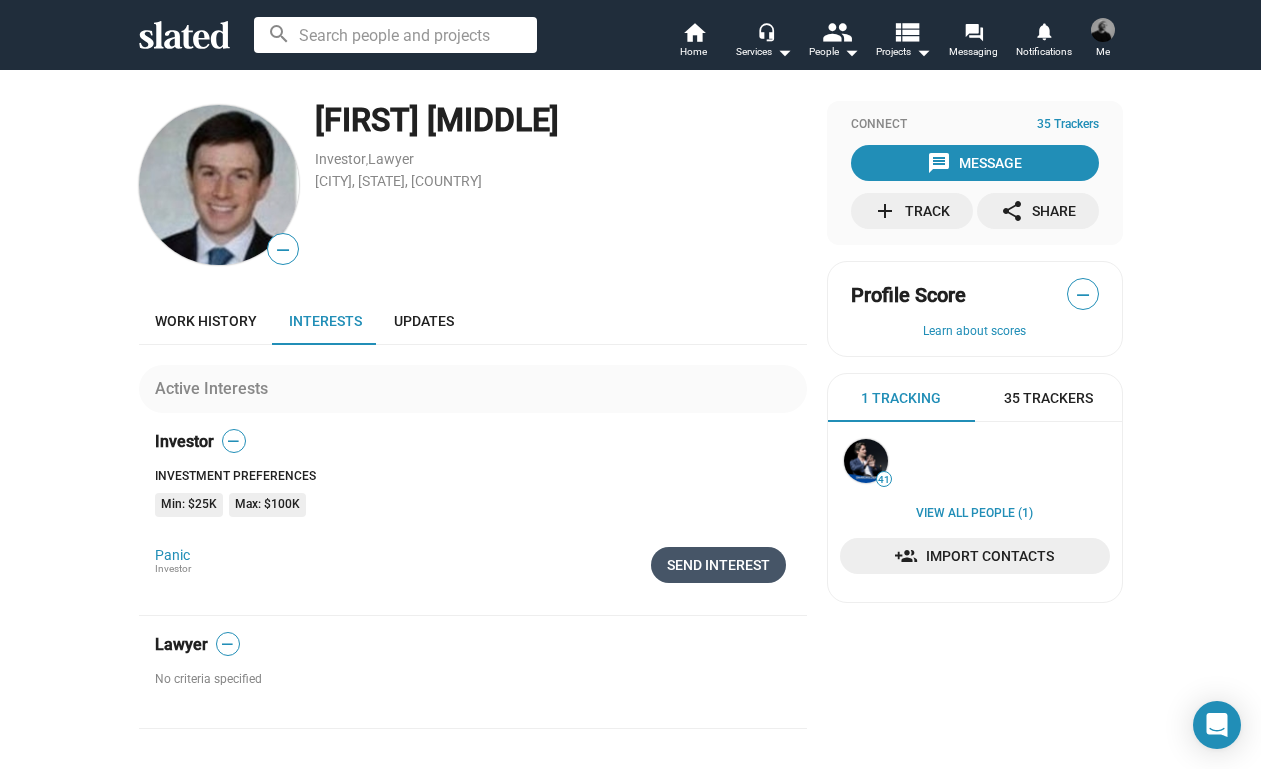 click on "Send Interest" 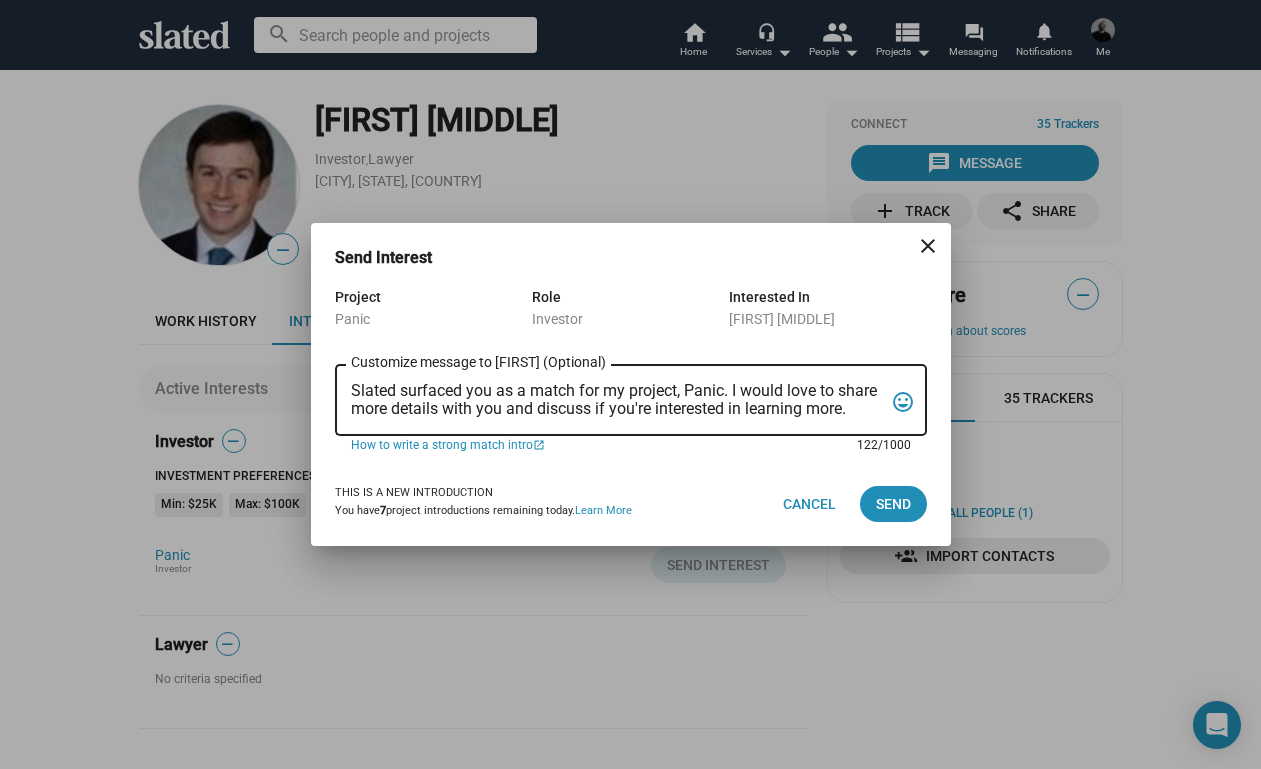 drag, startPoint x: 352, startPoint y: 384, endPoint x: 860, endPoint y: 412, distance: 508.77106 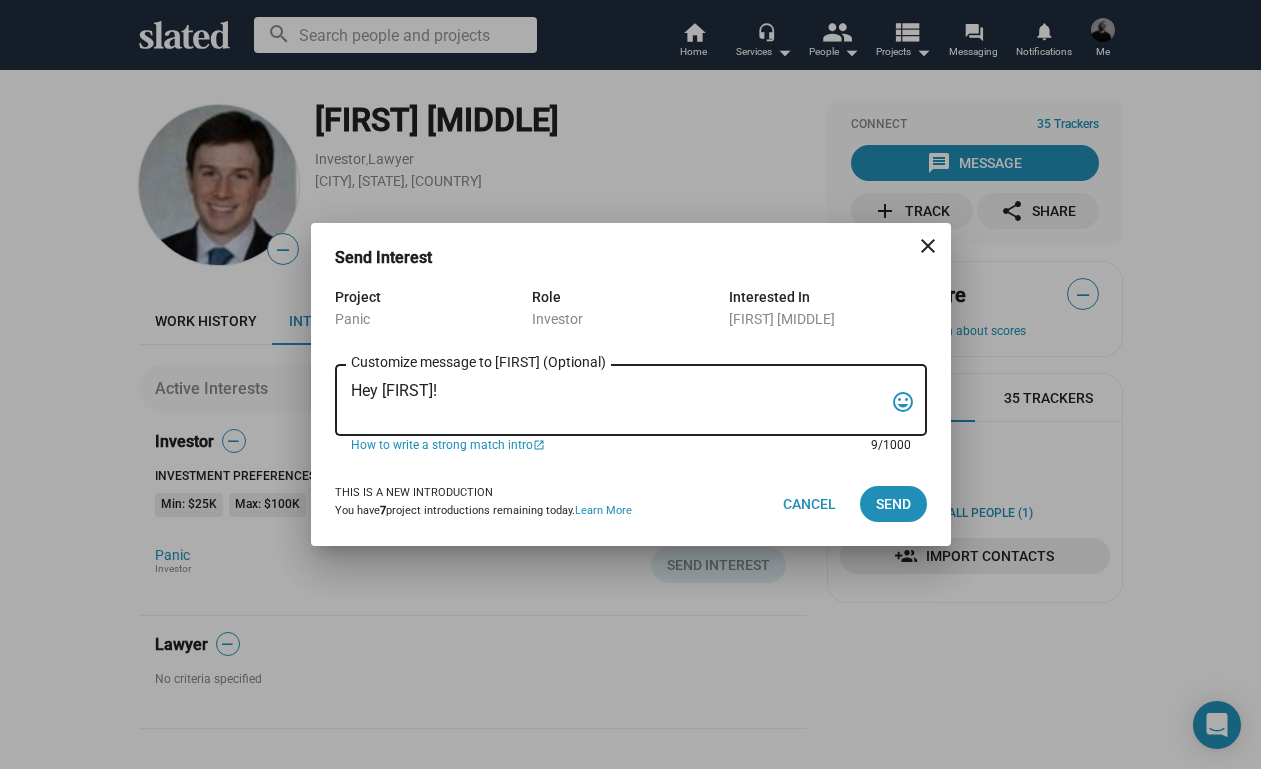 paste on "My name is Trevor Peckham, and I am a New York based writer/director/producer making my second feature film called PANIC, an absurdist comedy in the body of a paranoia thriller. We have all the pieces in place to make this film happen from a practical point of view, and just need to secure our financing to get it over the line. We have a strong cast attached, including Tom Lipinski (Suits, Labor Day) and Elizabeth Alderfer (AP Bio, Disjointed) in the lead roles, supported by Joe Pantoliano (The Matrix, Bad Boys, Memento), Xander Berkeley (Air Force One, Terminator 2, Shanghai Noon) and Langston Fishburne (Ant-Man and The Wasp, Discontinued). I think the project will punch well above its weight, and I'd love to discuss it with you. Let me know if you have any thoughts or questions, and I hope to talk soon. Thanks!" 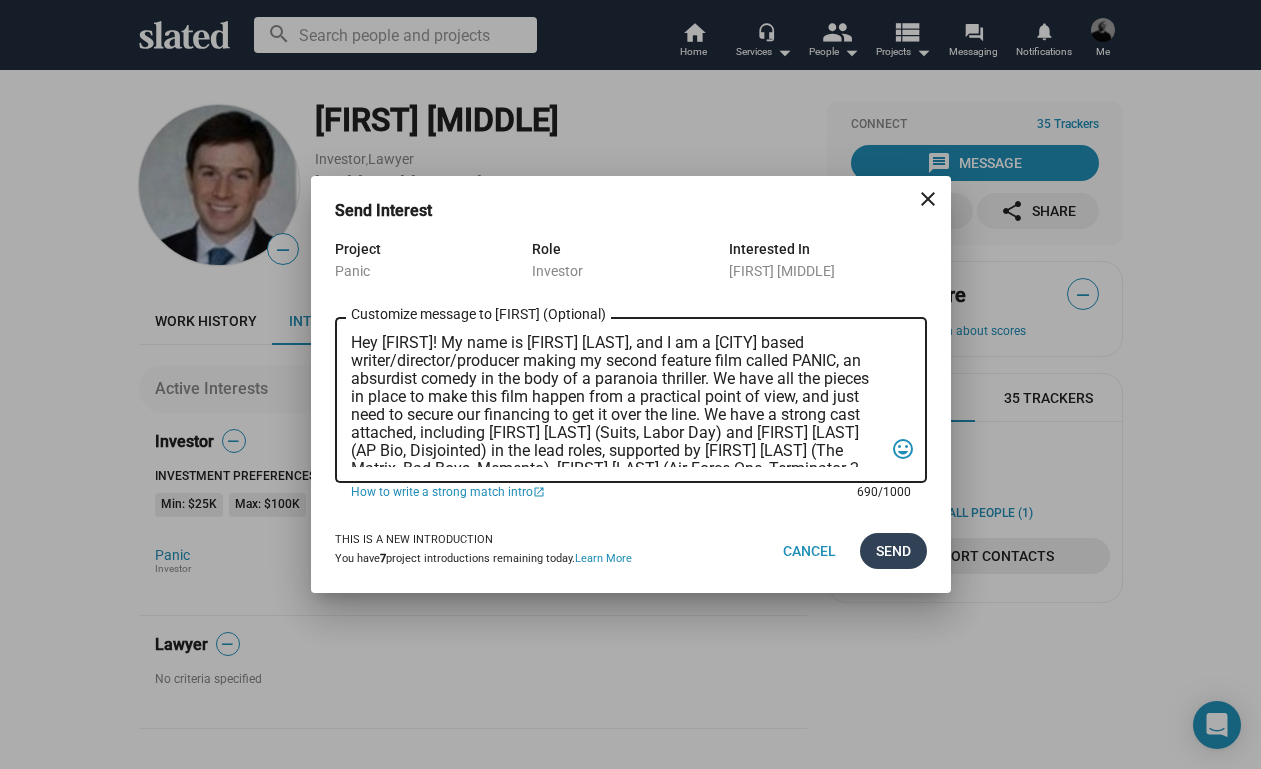 scroll, scrollTop: 0, scrollLeft: 0, axis: both 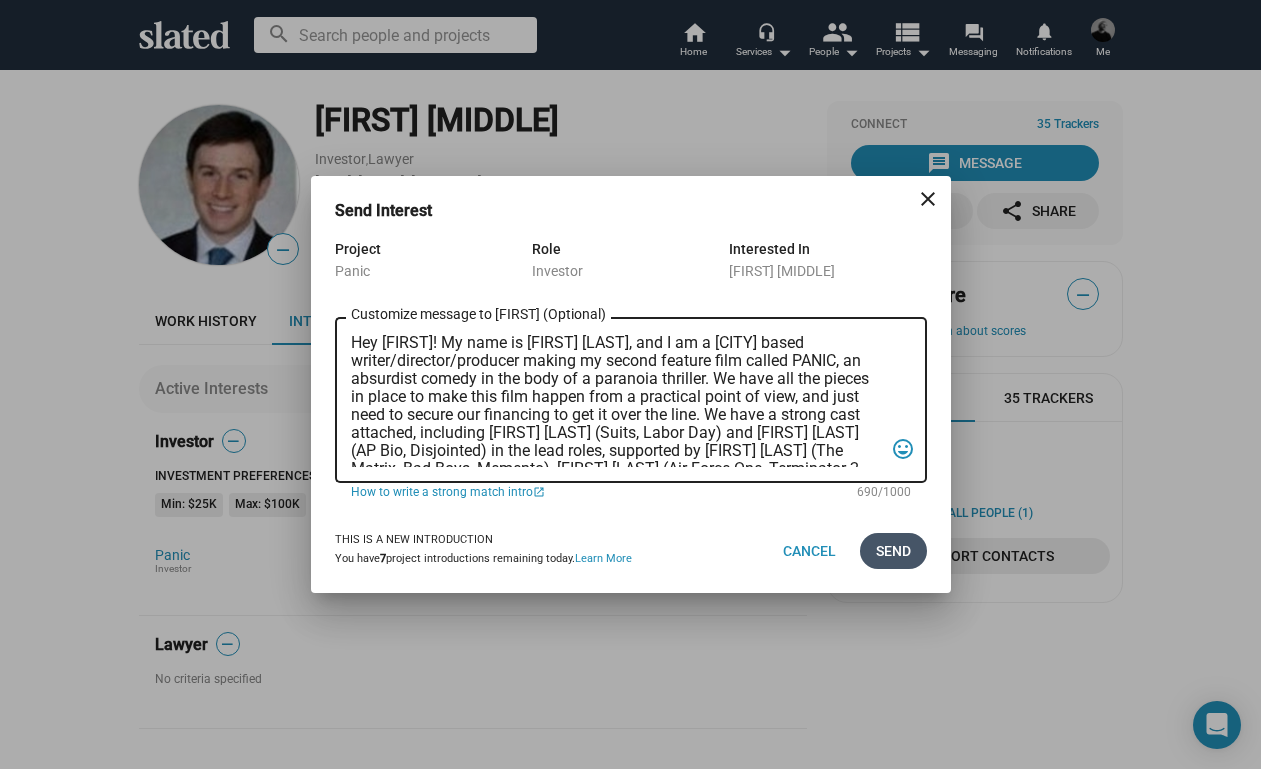 click on "Send" at bounding box center [893, 551] 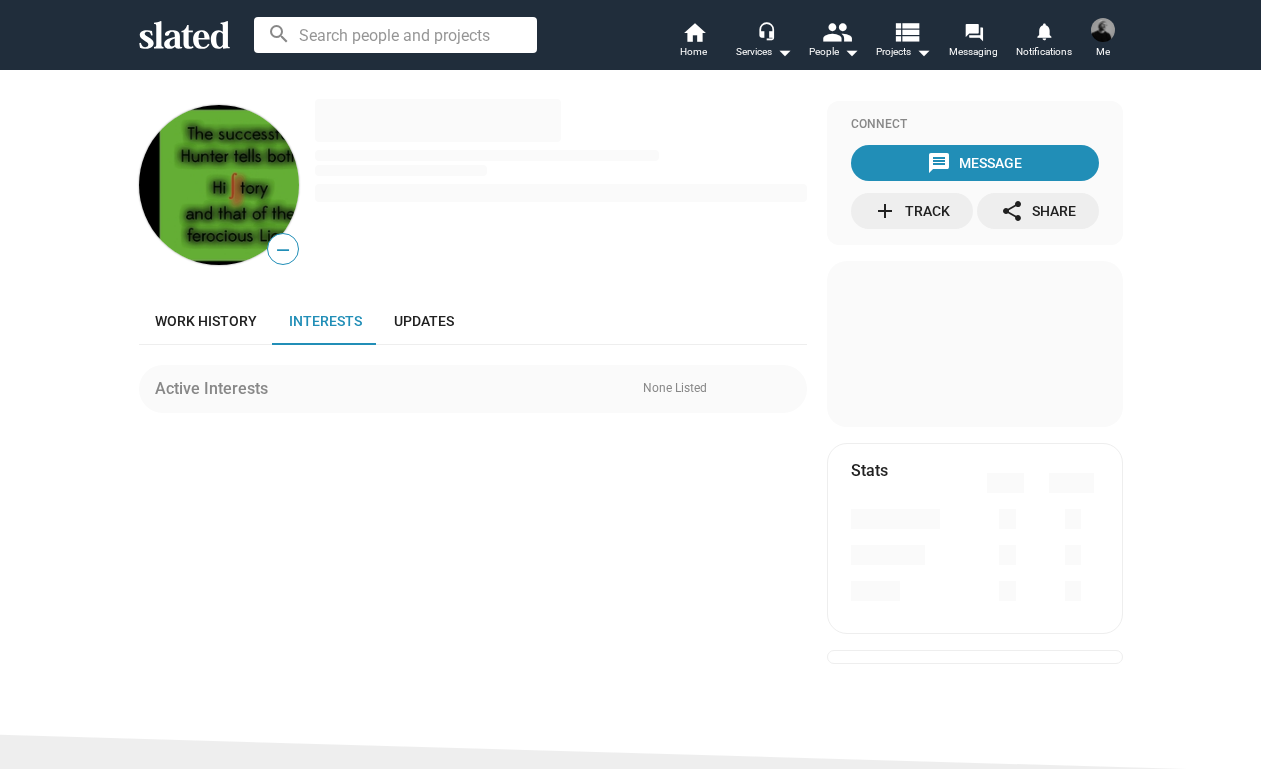 scroll, scrollTop: 0, scrollLeft: 0, axis: both 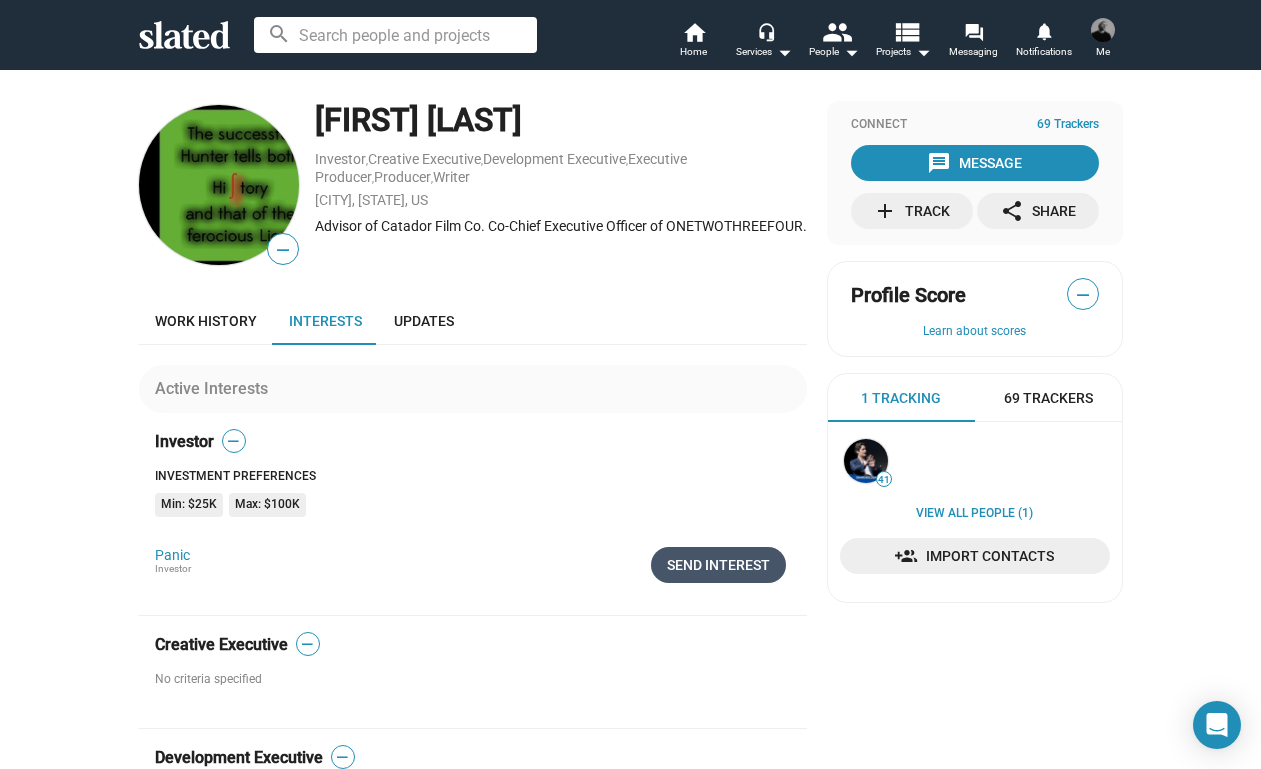click on "Send Interest" 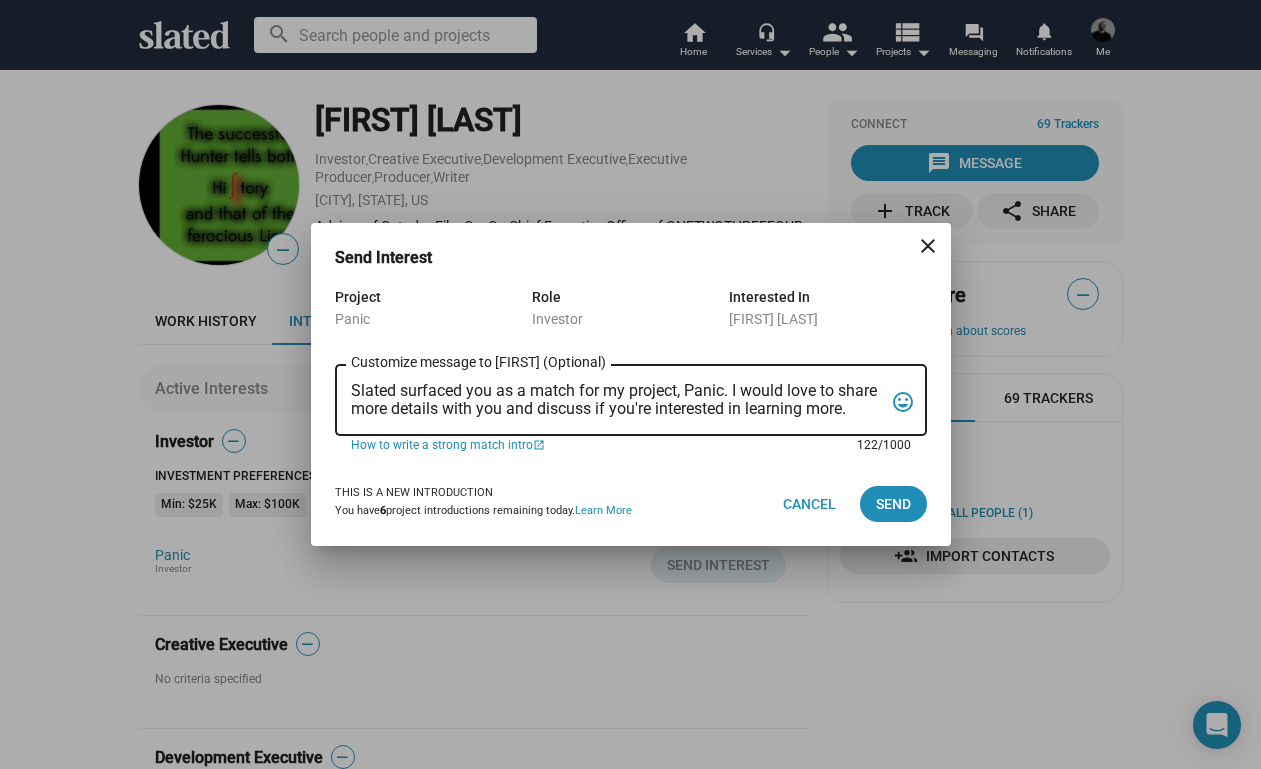 drag, startPoint x: 351, startPoint y: 389, endPoint x: 964, endPoint y: 413, distance: 613.46967 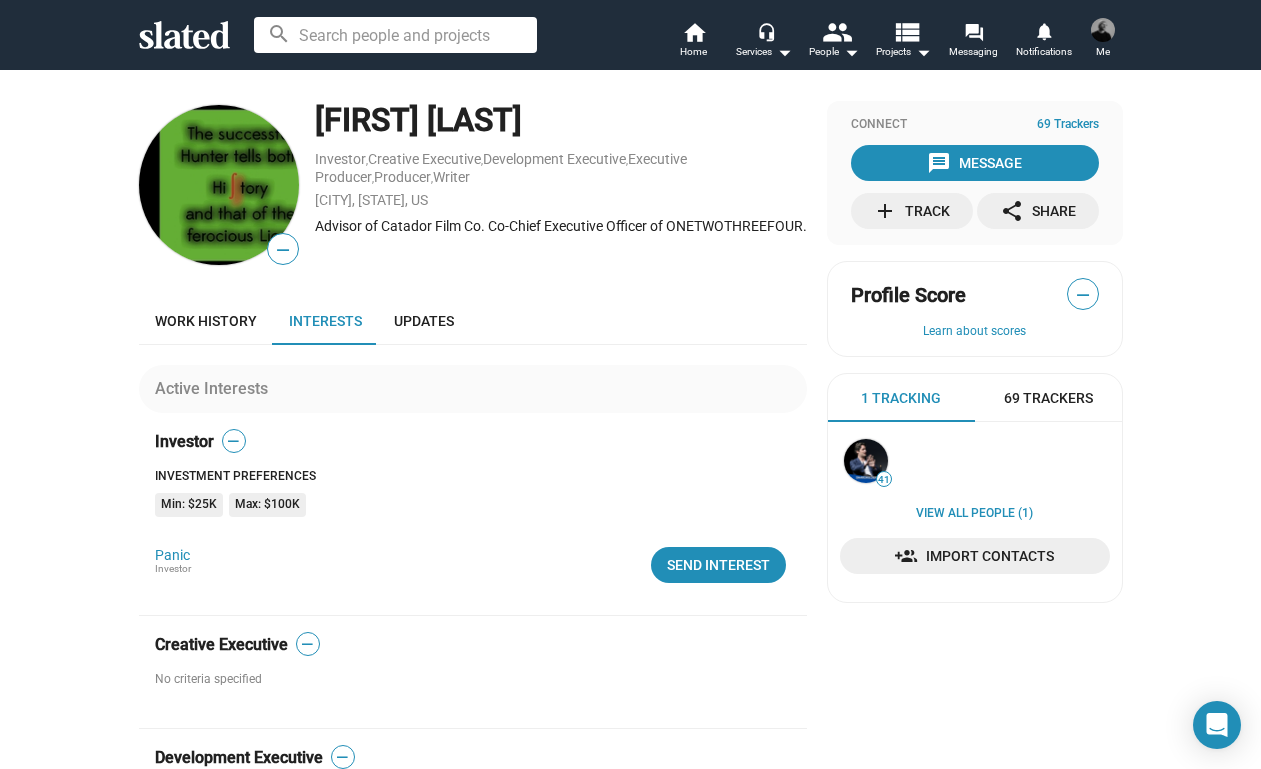 click on "Investor — Investment Preferences Min: $25K  Max: $100K  Panic Investor  Send Interest   Send Interest" 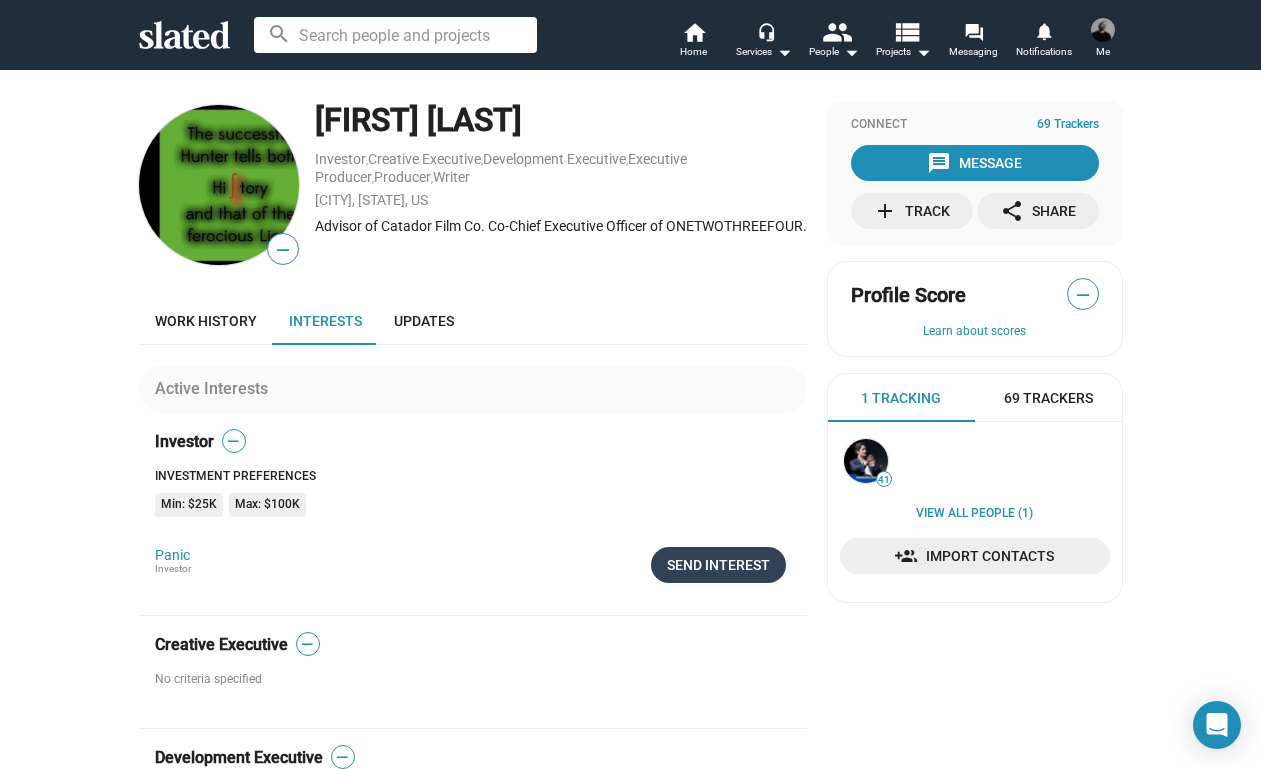click on "Send Interest" 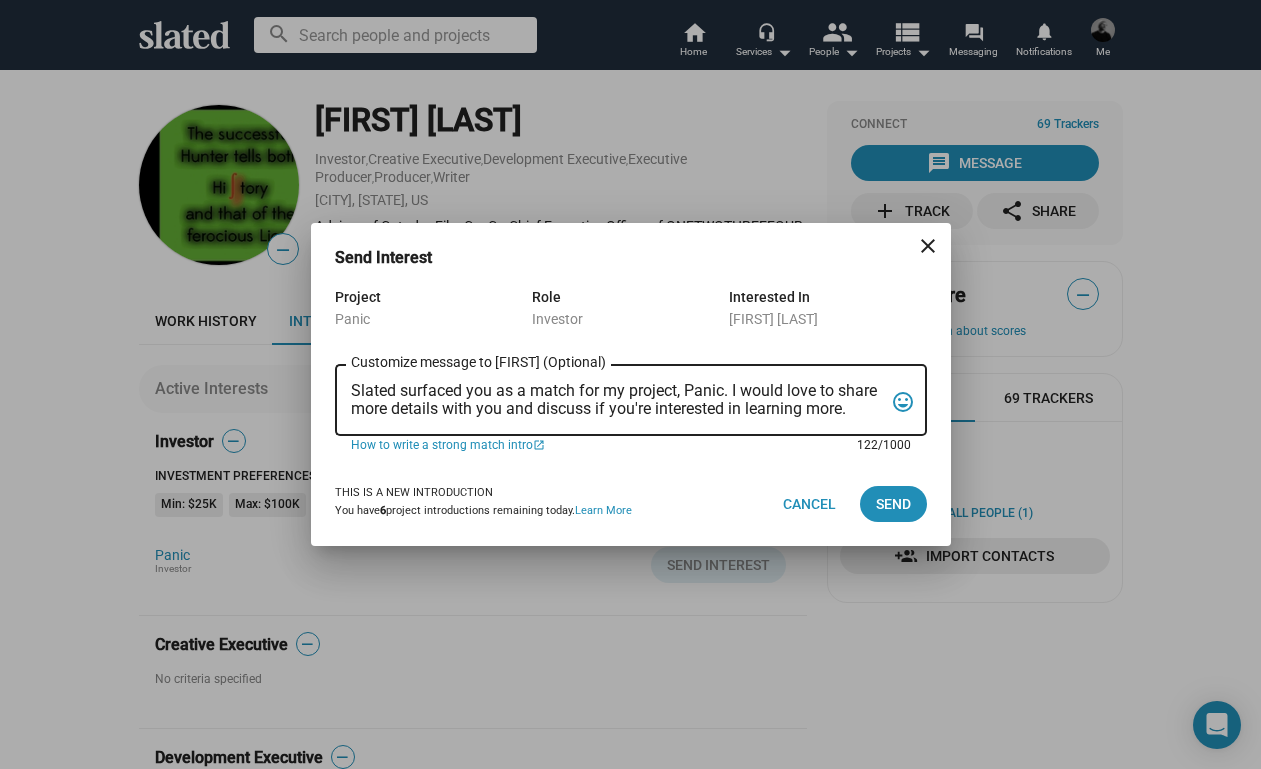 click on "Slated surfaced you as a match for my project, Panic. I would love to share more details with you and discuss if you're interested in learning more." at bounding box center [617, 401] 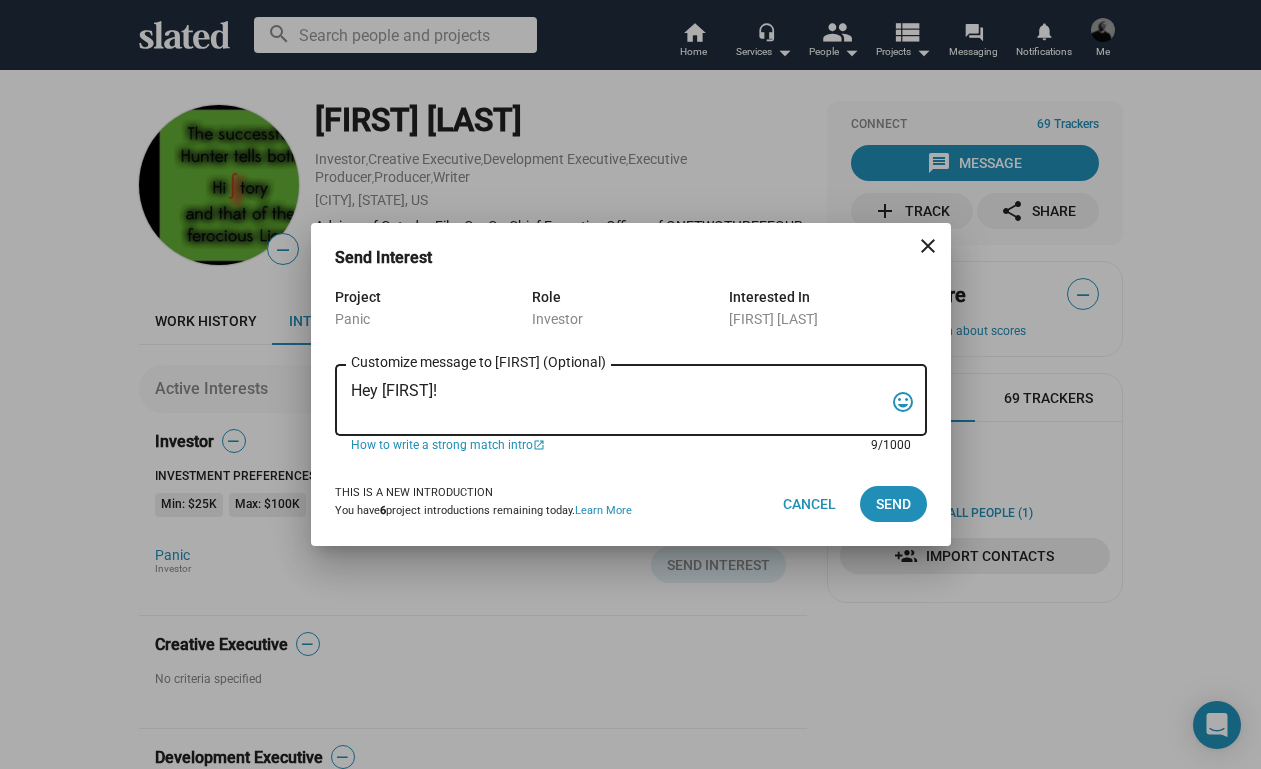 paste on "My name is Trevor Peckham, and I am a New York based writer/director/producer making my second feature film called PANIC, an absurdist comedy in the body of a paranoia thriller. We have all the pieces in place to make this film happen from a practical point of view, and just need to secure our financing to get it over the line. We have a strong cast attached, including Tom Lipinski (Suits, Labor Day) and Elizabeth Alderfer (AP Bio, Disjointed) in the lead roles, supported by Joe Pantoliano (The Matrix, Bad Boys, Memento), Xander Berkeley (Air Force One, Terminator 2, Shanghai Noon) and Langston Fishburne (Ant-Man and The Wasp, Discontinued). I think the project will punch well above its weight, and I'd love to discuss it with you. Let me know if you have any thoughts or questions, and I hope to talk soon. Thanks!" 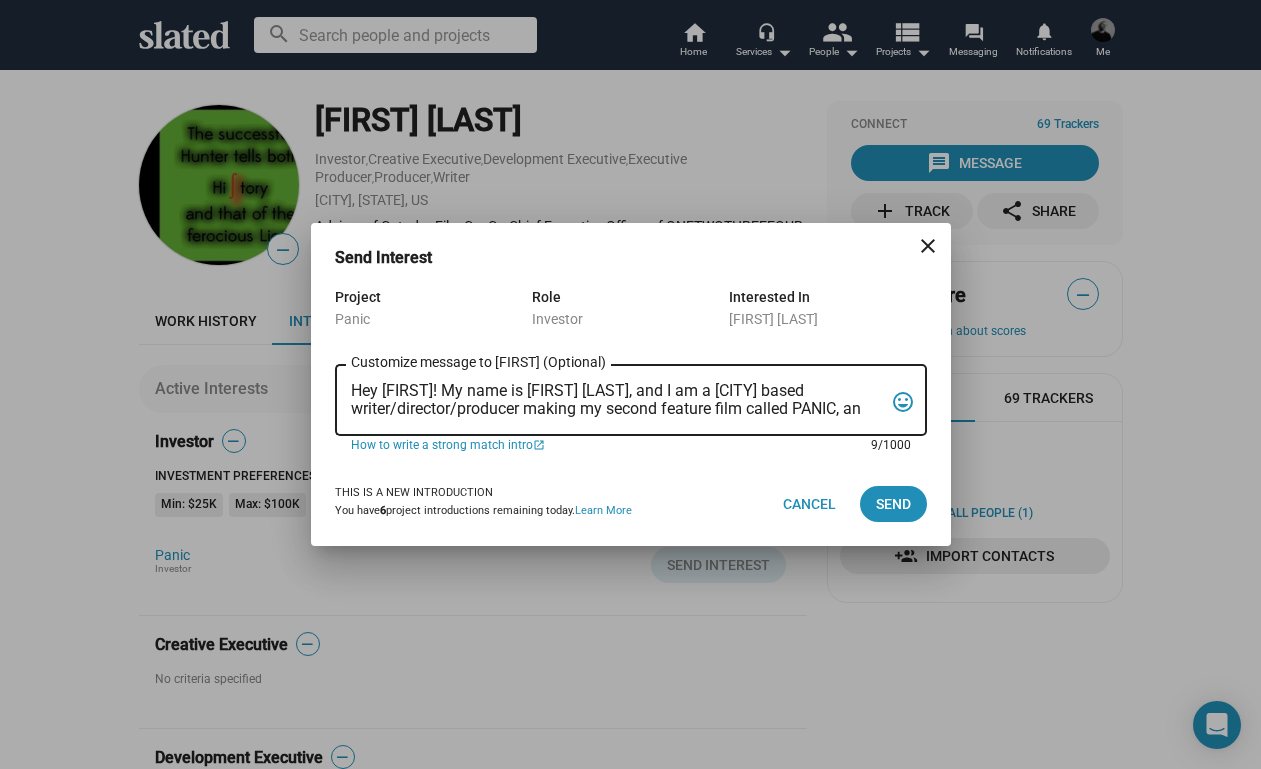 scroll, scrollTop: 83, scrollLeft: 0, axis: vertical 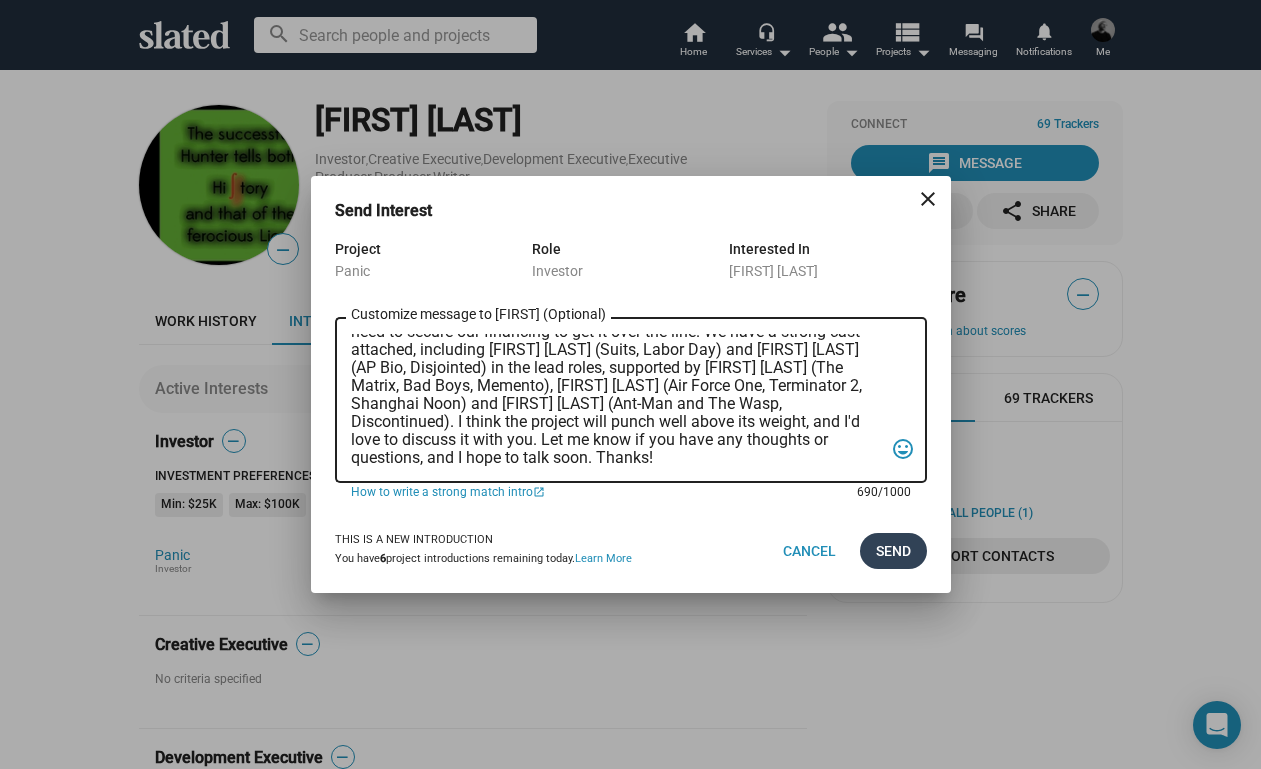 type on "Hey Britt! My name is Trevor Peckham, and I am a New York based writer/director/producer making my second feature film called PANIC, an absurdist comedy in the body of a paranoia thriller. We have all the pieces in place to make this film happen from a practical point of view, and just need to secure our financing to get it over the line. We have a strong cast attached, including Tom Lipinski (Suits, Labor Day) and Elizabeth Alderfer (AP Bio, Disjointed) in the lead roles, supported by Joe Pantoliano (The Matrix, Bad Boys, Memento), Xander Berkeley (Air Force One, Terminator 2, Shanghai Noon) and Langston Fishburne (Ant-Man and The Wasp, Discontinued). I think the project will punch well above its weight, and I'd love to discuss it with you. Let me know if you have any thoughts or questions, and I hope to talk soon. Thanks!" 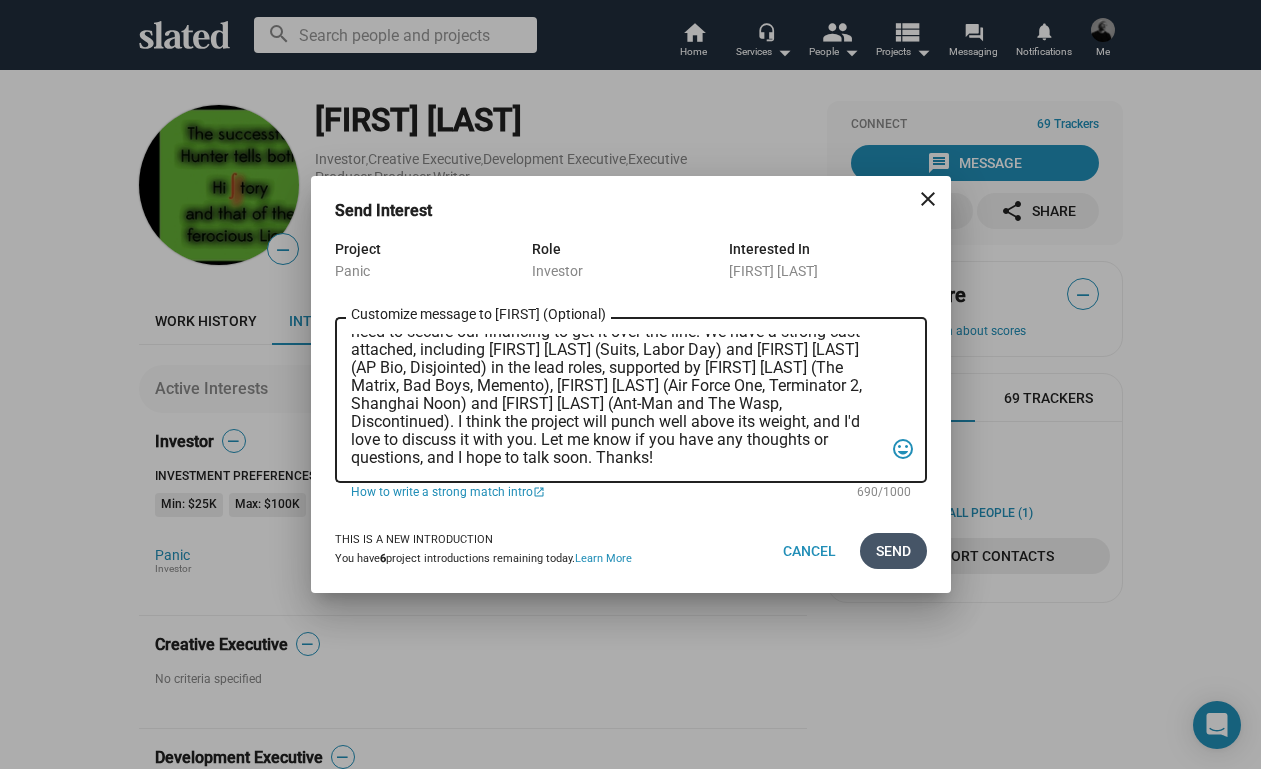 click on "Send" at bounding box center (893, 551) 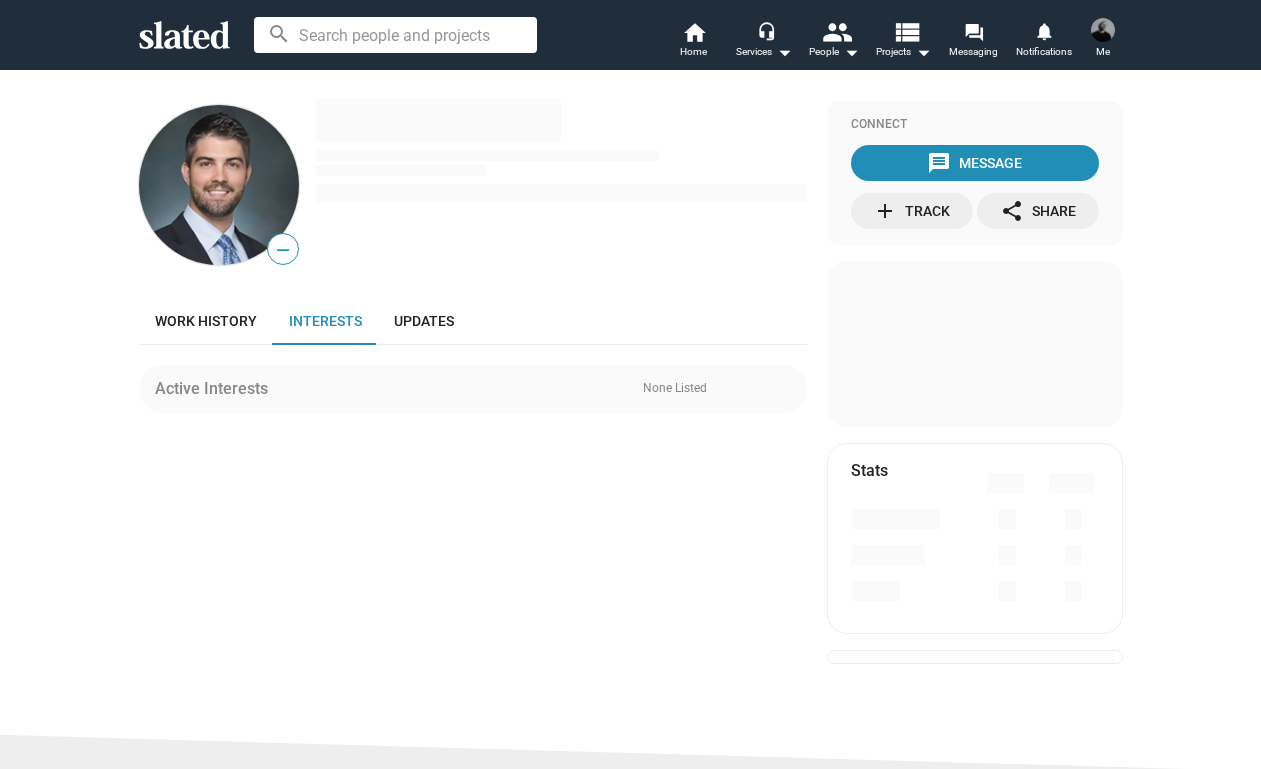 scroll, scrollTop: 0, scrollLeft: 0, axis: both 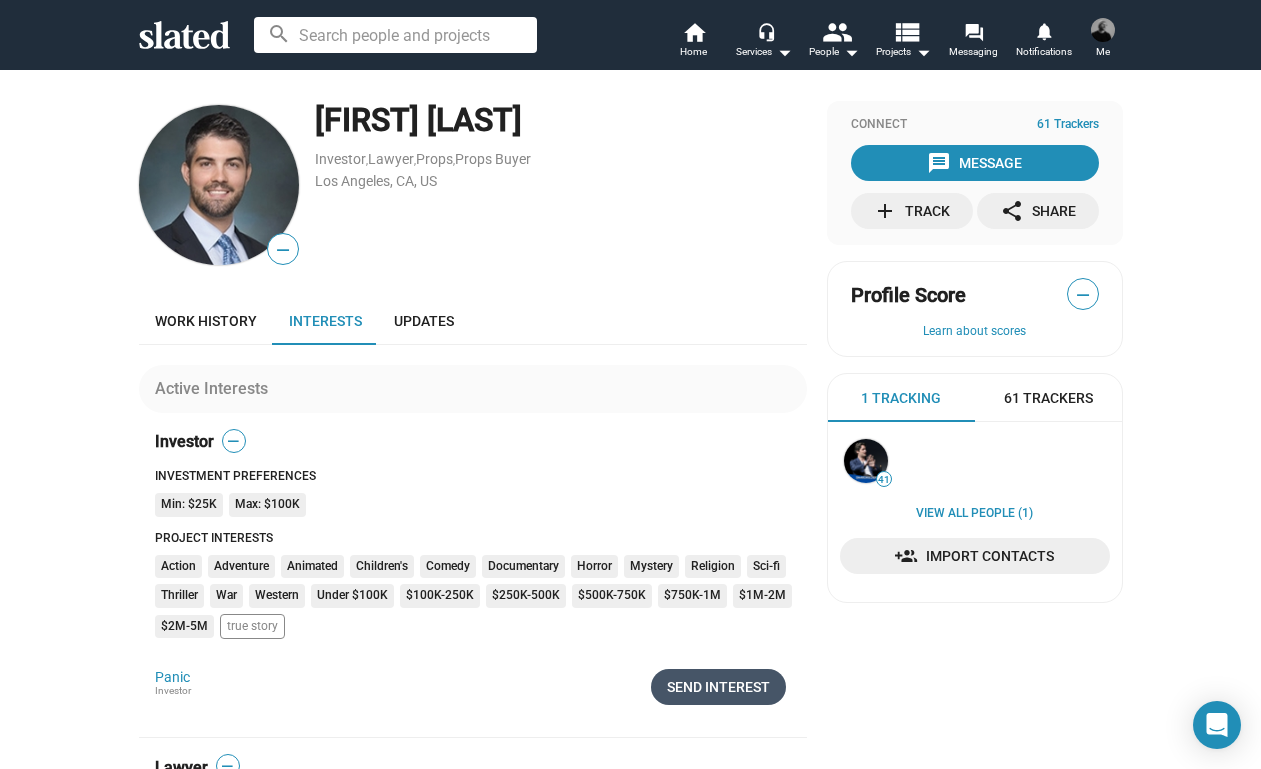 click on "Send Interest" 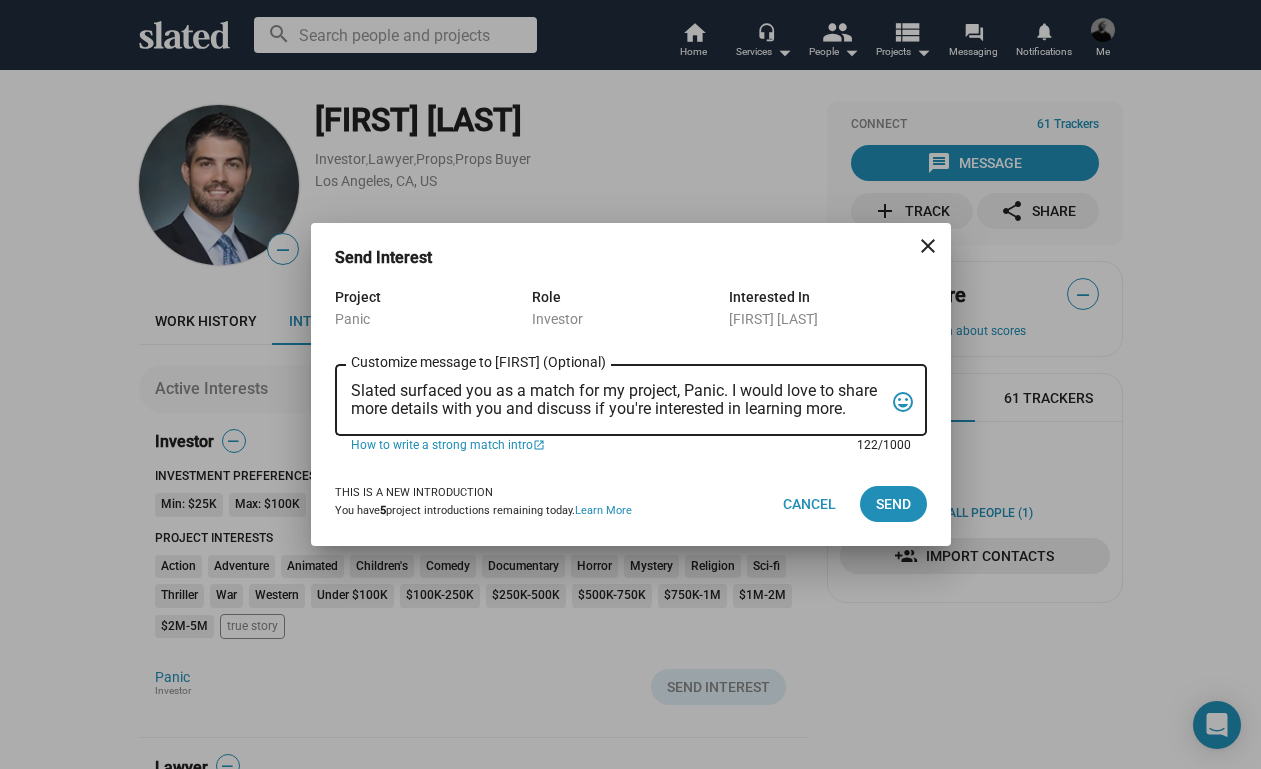 drag, startPoint x: 354, startPoint y: 385, endPoint x: 813, endPoint y: 430, distance: 461.2006 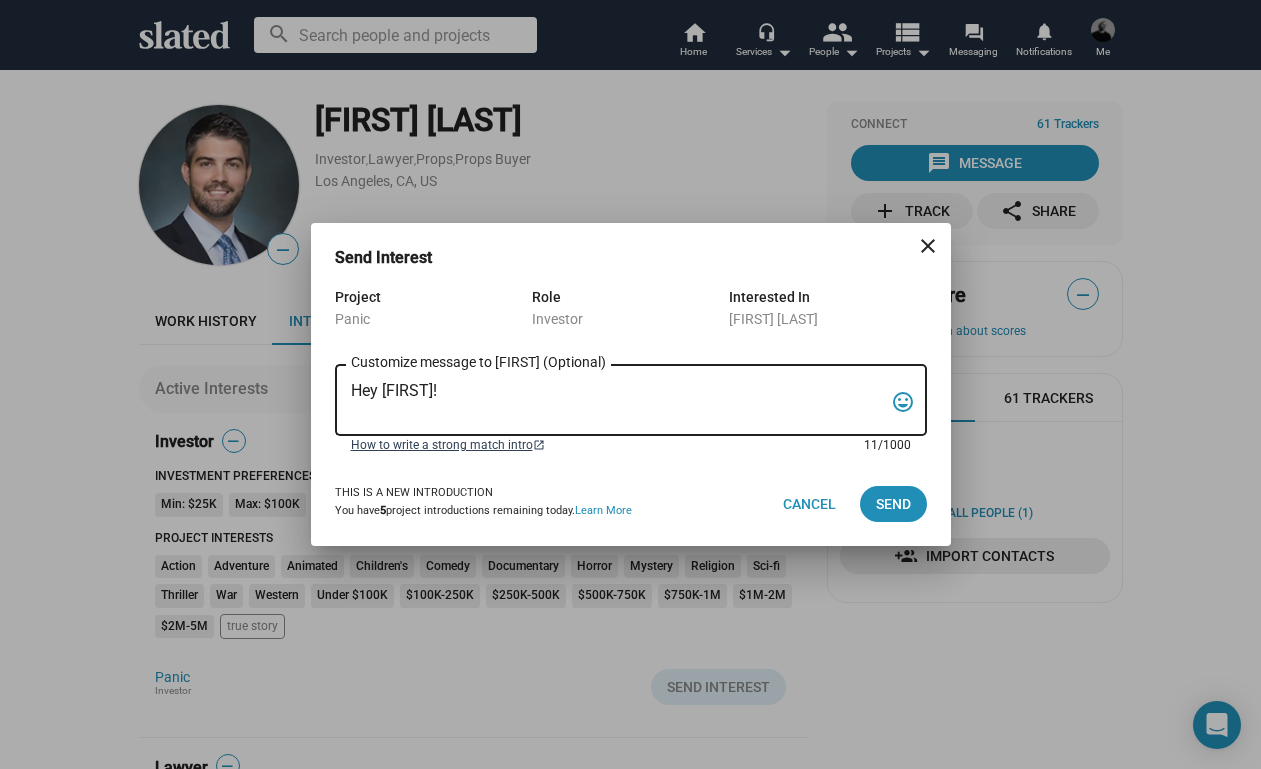 paste on "My name is Trevor Peckham, and I am a New York based writer/director/producer making my second feature film called PANIC, an absurdist comedy in the body of a paranoia thriller. We have all the pieces in place to make this film happen from a practical point of view, and just need to secure our financing to get it over the line. We have a strong cast attached, including Tom Lipinski (Suits, Labor Day) and Elizabeth Alderfer (AP Bio, Disjointed) in the lead roles, supported by Joe Pantoliano (The Matrix, Bad Boys, Memento), Xander Berkeley (Air Force One, Terminator 2, Shanghai Noon) and Langston Fishburne (Ant-Man and The Wasp, Discontinued). I think the project will punch well above its weight, and I'd love to discuss it with you. Let me know if you have any thoughts or questions, and I hope to talk soon. Thanks!" 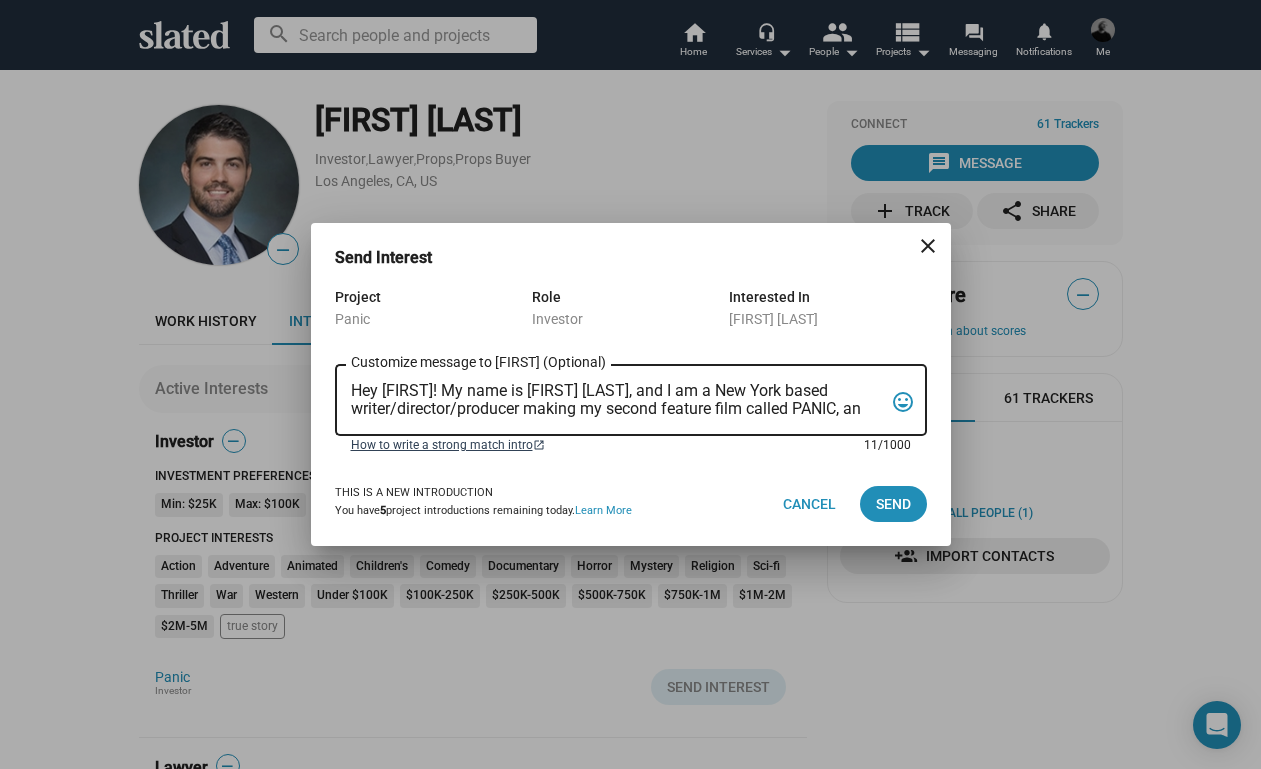 scroll, scrollTop: 83, scrollLeft: 0, axis: vertical 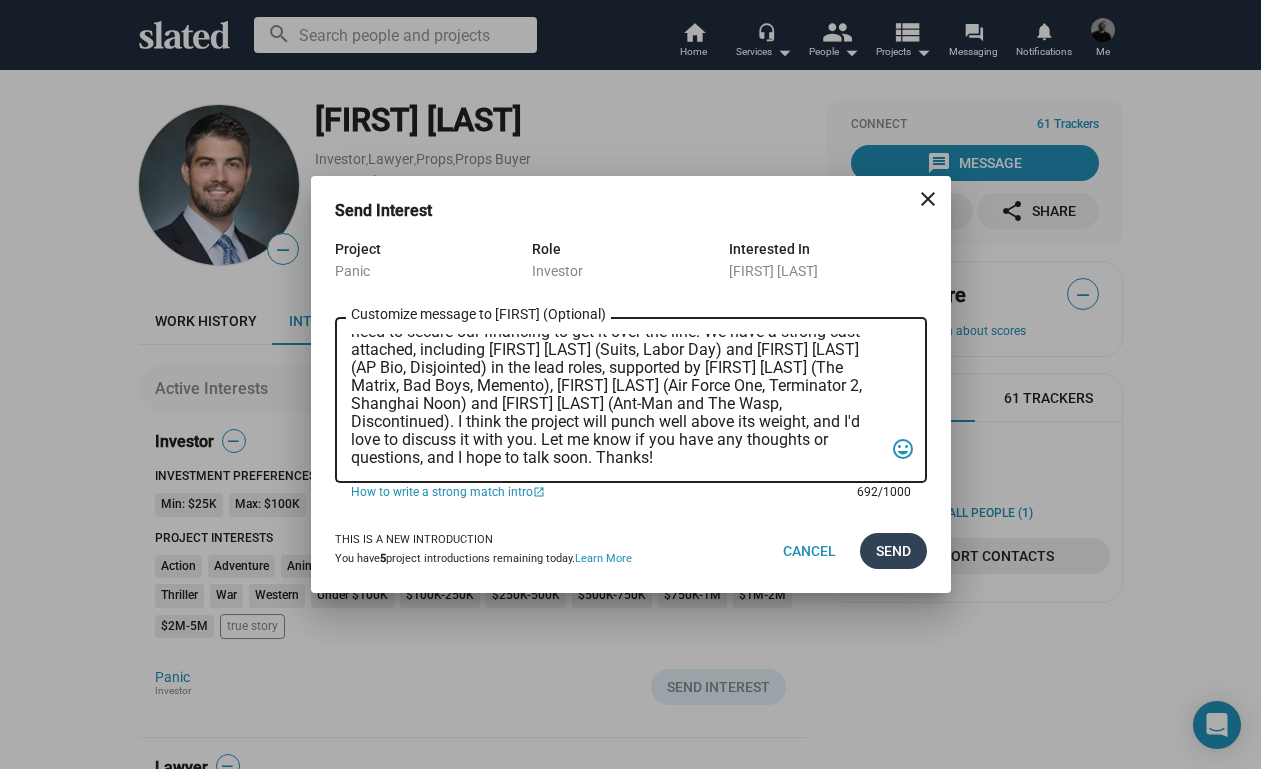 type on "Hey Michael! My name is Trevor Peckham, and I am a New York based writer/director/producer making my second feature film called PANIC, an absurdist comedy in the body of a paranoia thriller. We have all the pieces in place to make this film happen from a practical point of view, and just need to secure our financing to get it over the line. We have a strong cast attached, including Tom Lipinski (Suits, Labor Day) and Elizabeth Alderfer (AP Bio, Disjointed) in the lead roles, supported by Joe Pantoliano (The Matrix, Bad Boys, Memento), Xander Berkeley (Air Force One, Terminator 2, Shanghai Noon) and Langston Fishburne (Ant-Man and The Wasp, Discontinued). I think the project will punch well above its weight, and I'd love to discuss it with you. Let me know if you have any thoughts or questions, and I hope to talk soon. Thanks!" 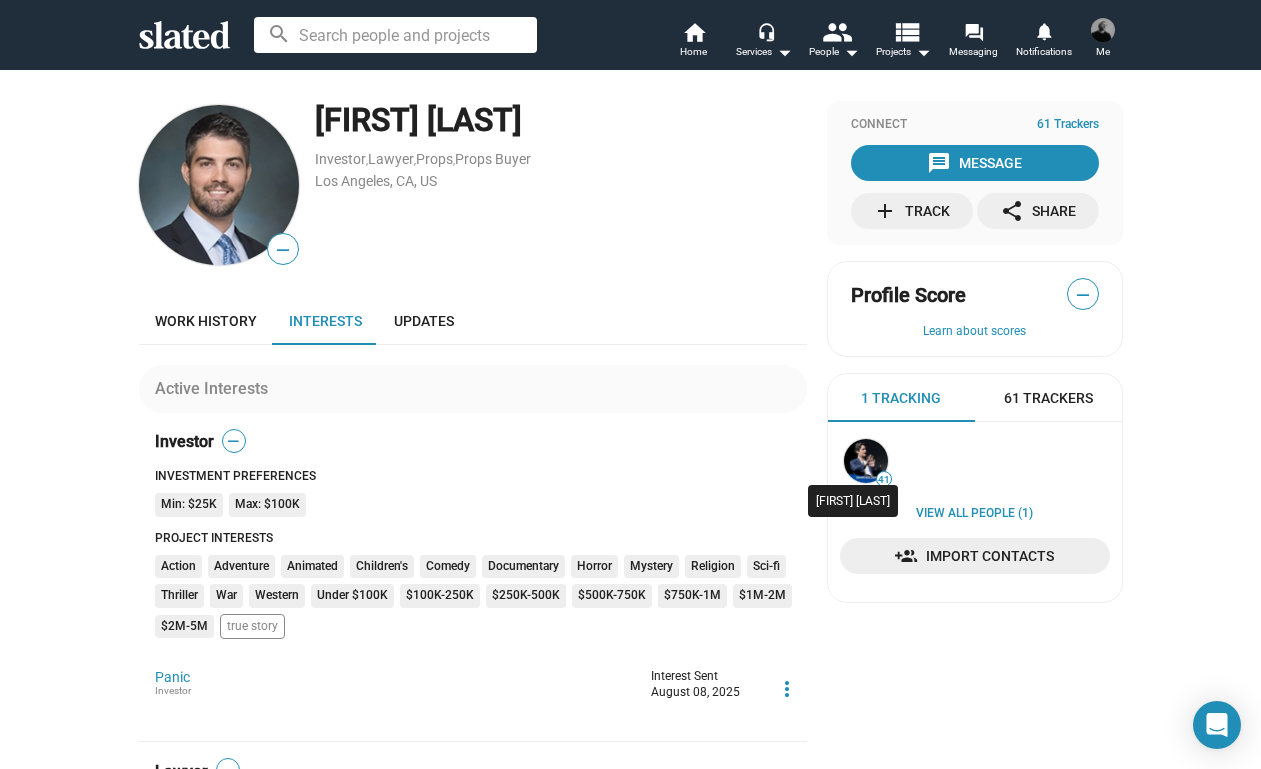 click 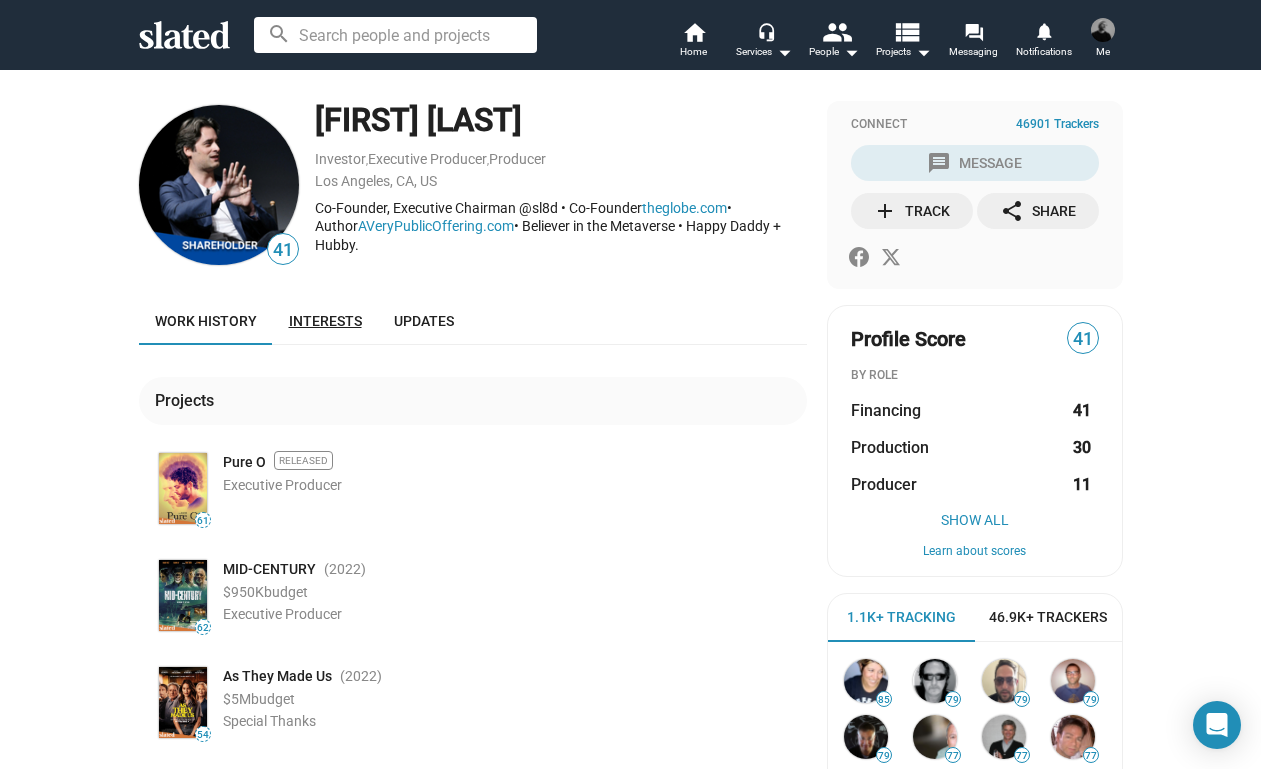 click on "Interests" 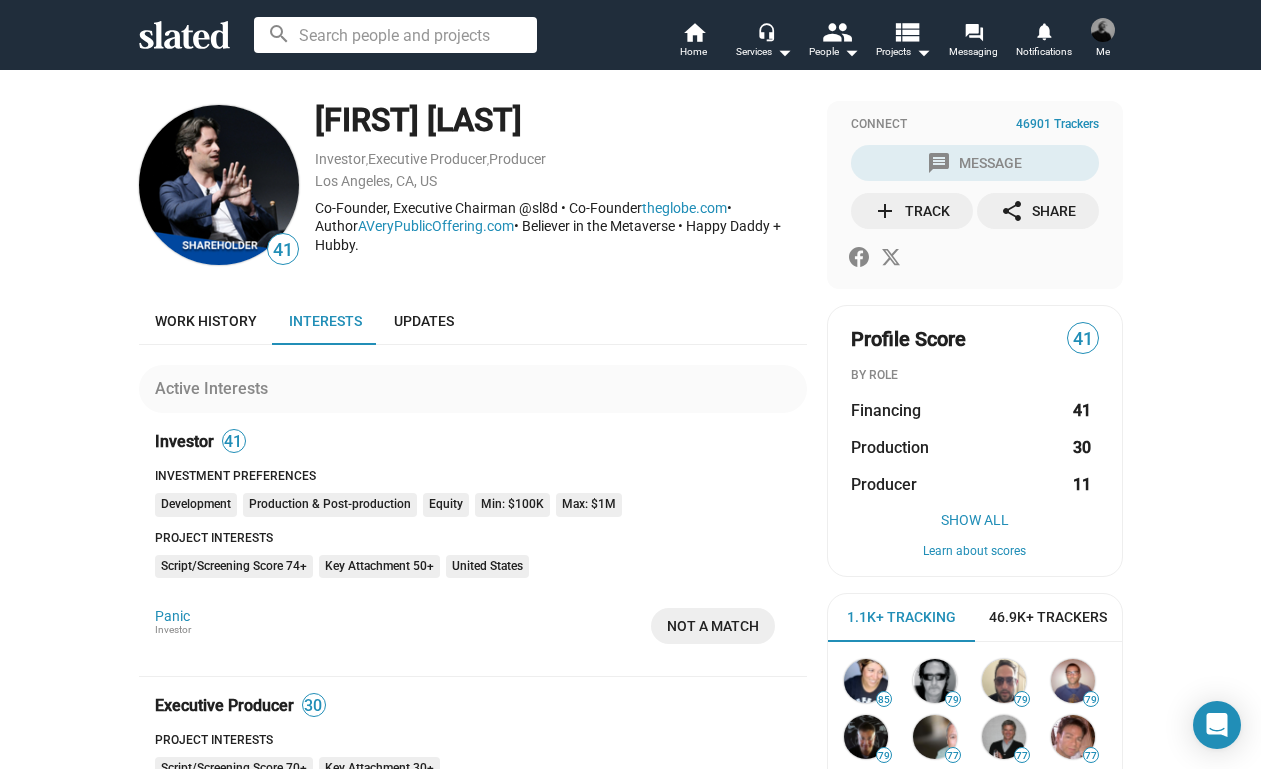 scroll, scrollTop: 0, scrollLeft: 0, axis: both 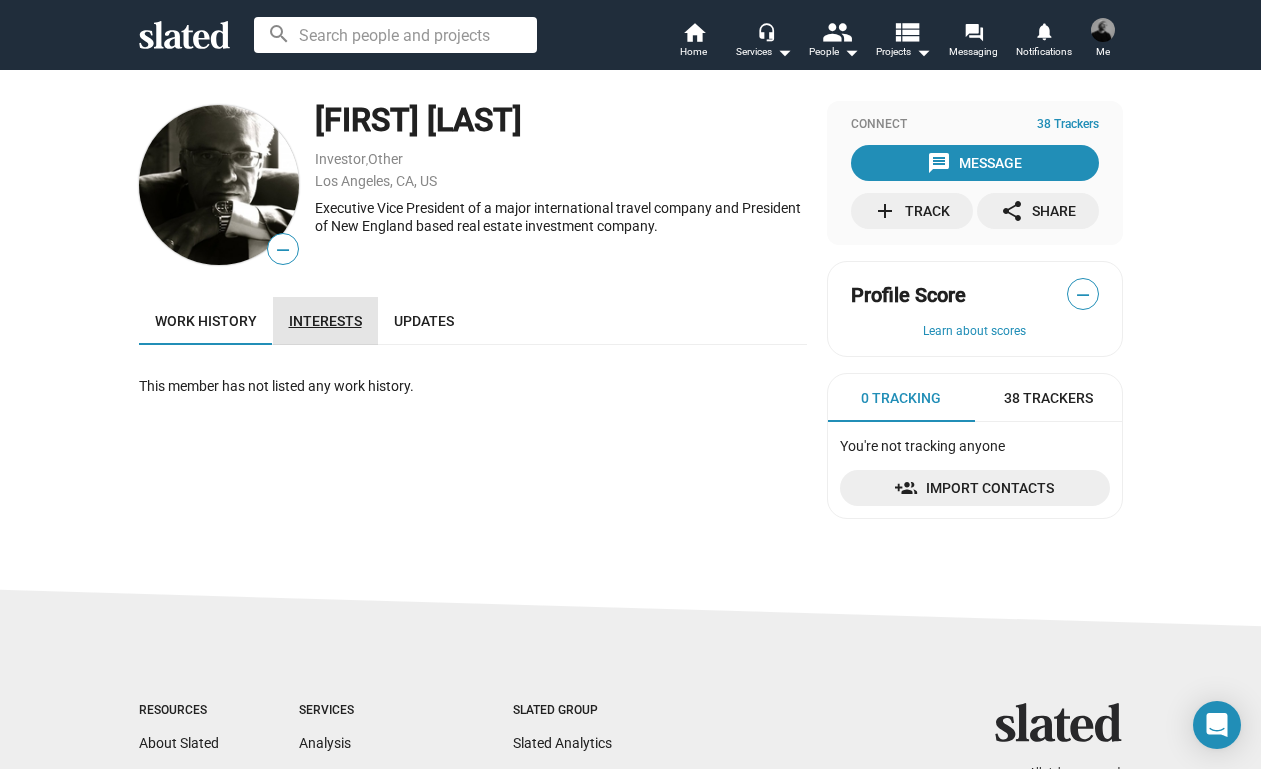 click on "Interests" at bounding box center [325, 321] 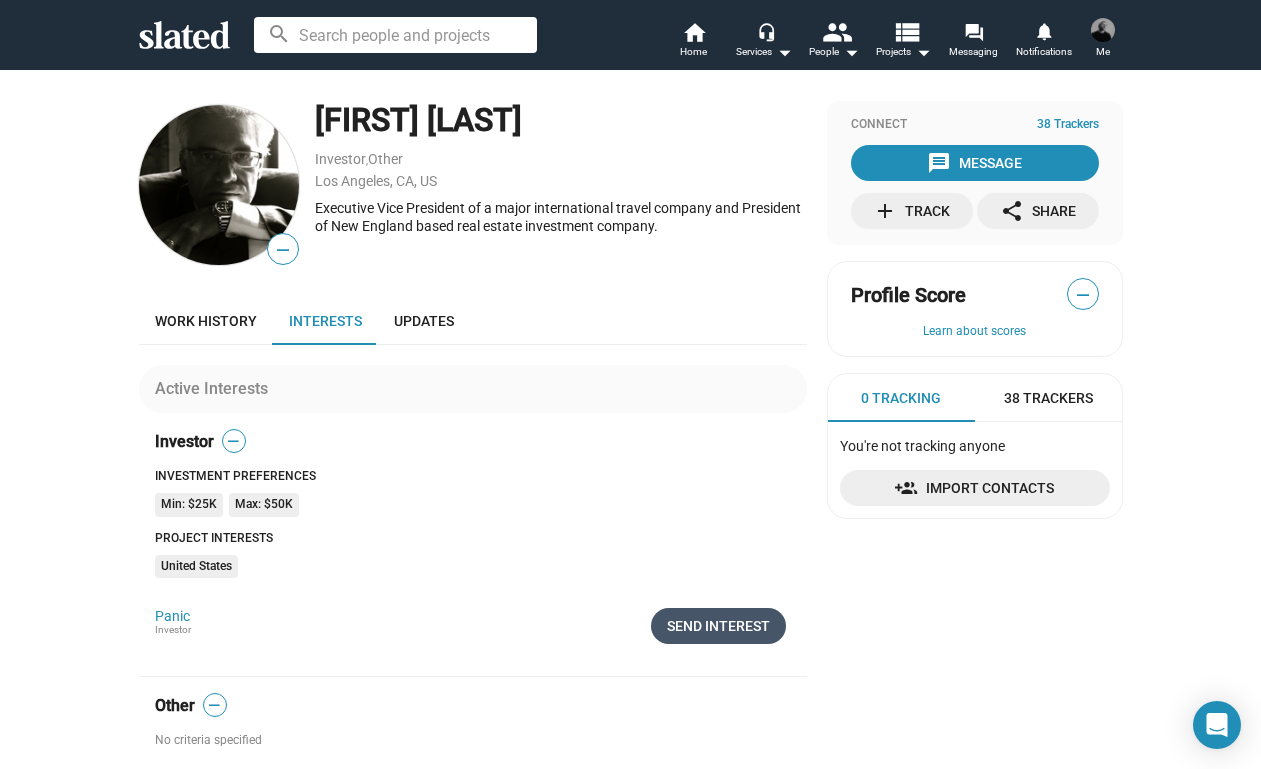 click on "Send Interest" 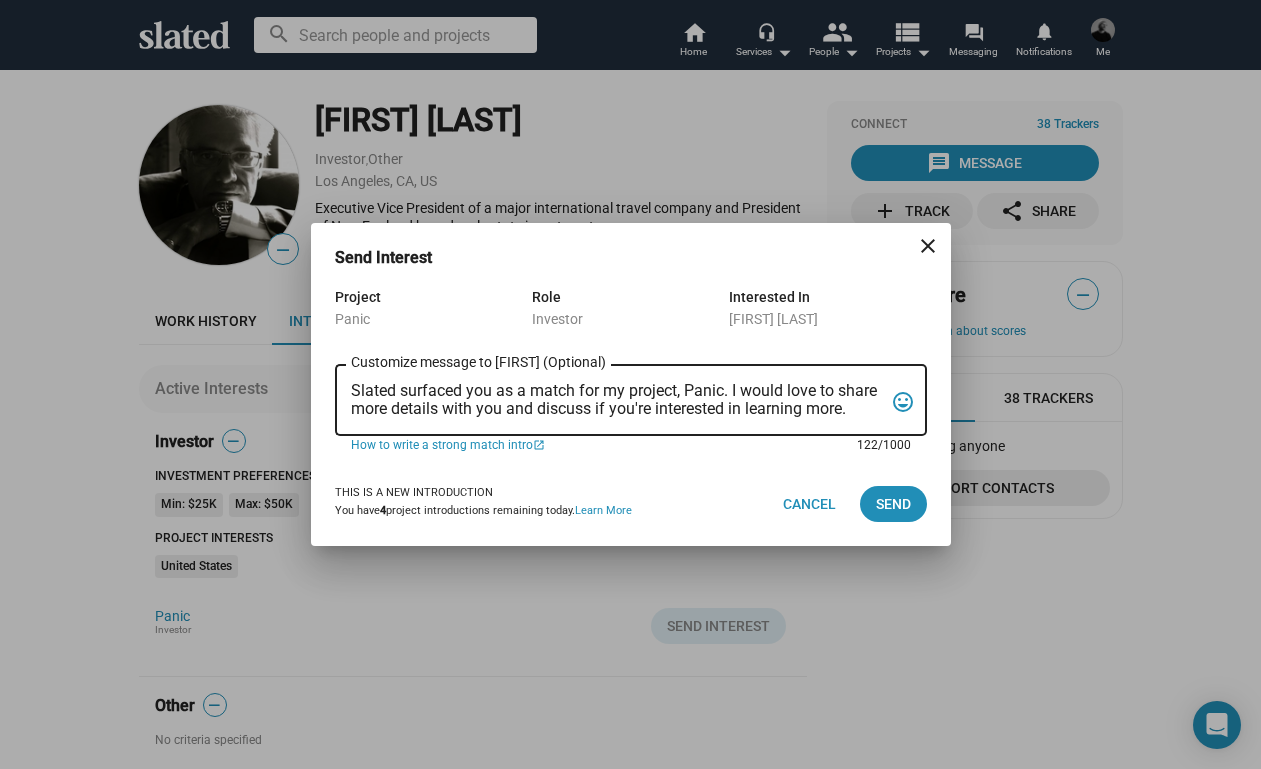 drag, startPoint x: 358, startPoint y: 390, endPoint x: 795, endPoint y: 421, distance: 438.09818 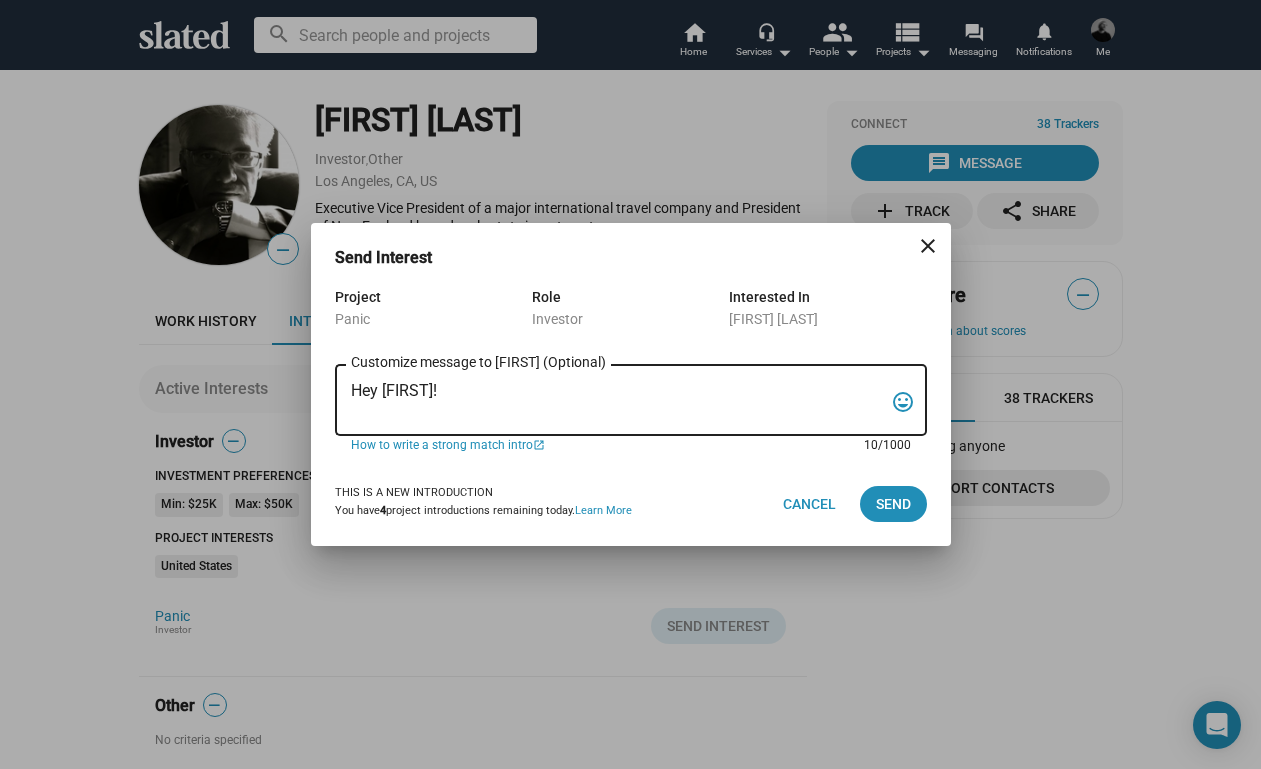 paste on "My name is Trevor Peckham, and I am a New York based writer/director/producer making my second feature film called PANIC, an absurdist comedy in the body of a paranoia thriller. We have all the pieces in place to make this film happen from a practical point of view, and just need to secure our financing to get it over the line. We have a strong cast attached, including Tom Lipinski (Suits, Labor Day) and Elizabeth Alderfer (AP Bio, Disjointed) in the lead roles, supported by Joe Pantoliano (The Matrix, Bad Boys, Memento), Xander Berkeley (Air Force One, Terminator 2, Shanghai Noon) and Langston Fishburne (Ant-Man and The Wasp, Discontinued). I think the project will punch well above its weight, and I'd love to discuss it with you. Let me know if you have any thoughts or questions, and I hope to talk soon. Thanks!" 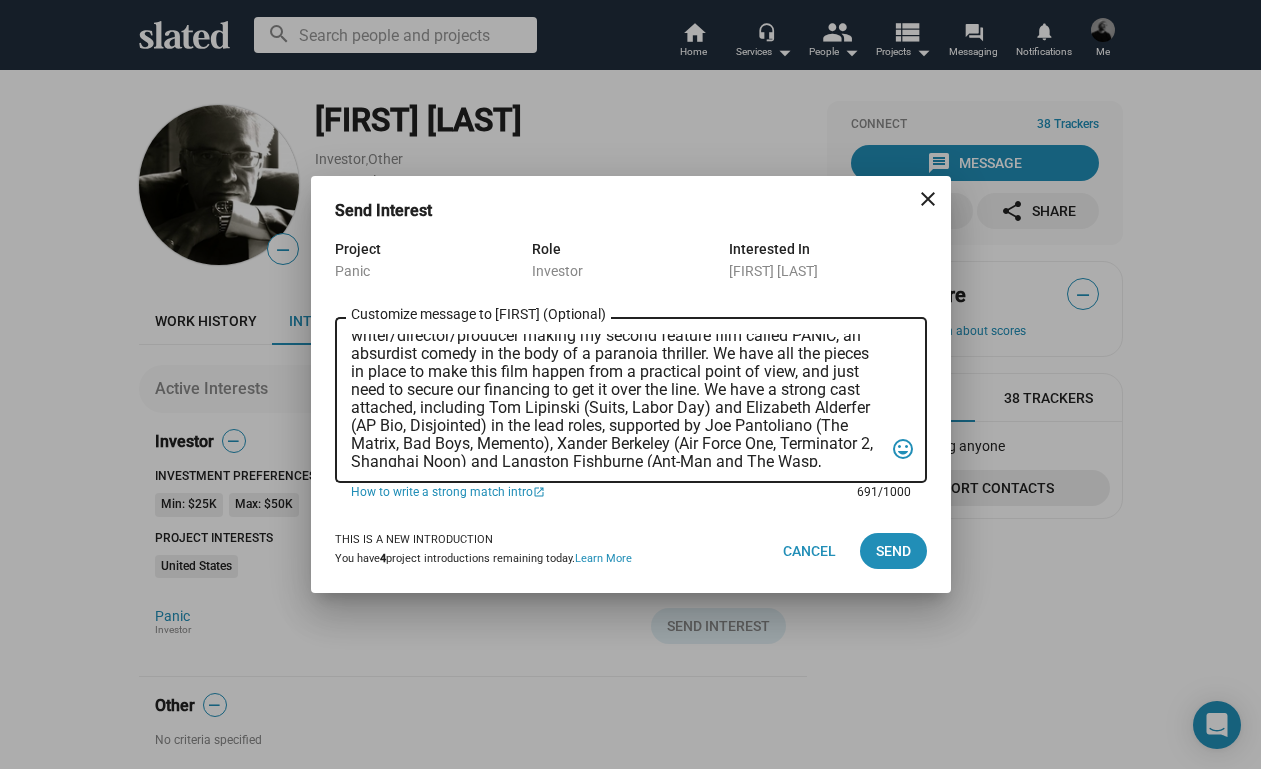 scroll, scrollTop: 0, scrollLeft: 0, axis: both 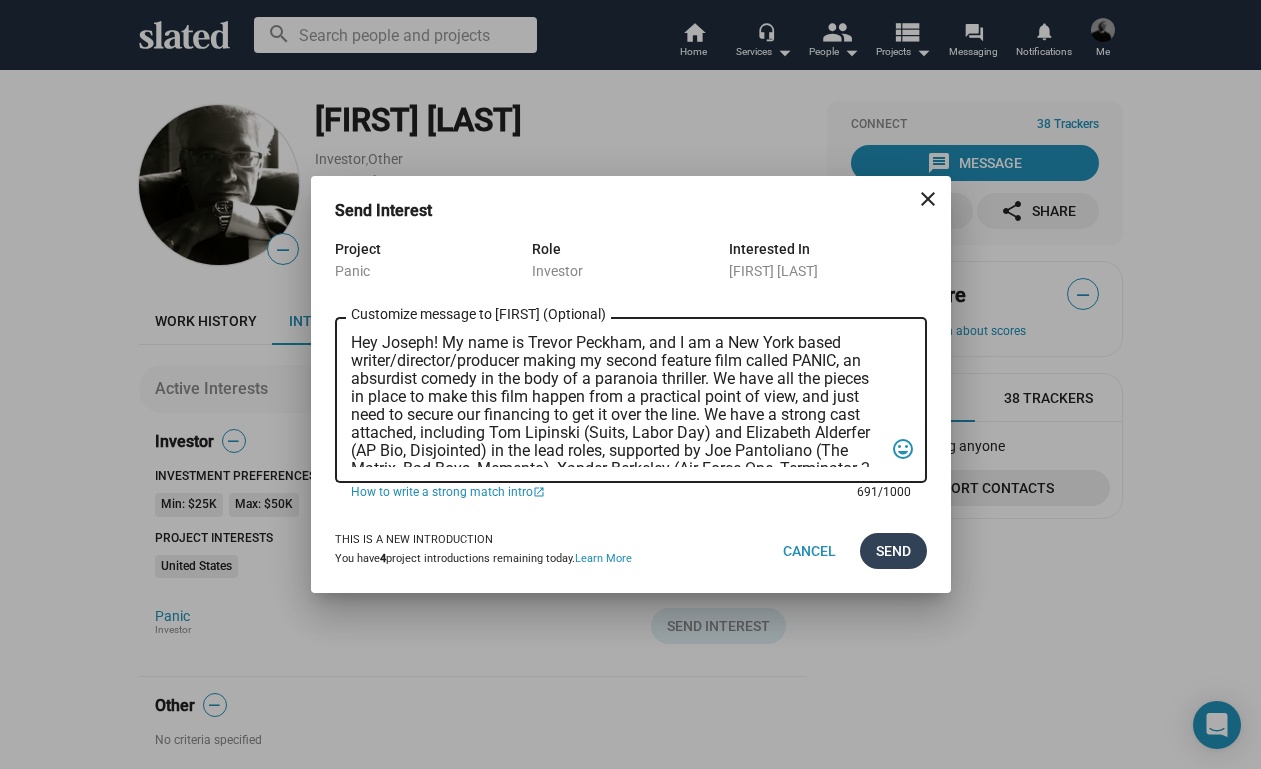 type on "Hey Joseph! My name is Trevor Peckham, and I am a New York based writer/director/producer making my second feature film called PANIC, an absurdist comedy in the body of a paranoia thriller. We have all the pieces in place to make this film happen from a practical point of view, and just need to secure our financing to get it over the line. We have a strong cast attached, including Tom Lipinski (Suits, Labor Day) and Elizabeth Alderfer (AP Bio, Disjointed) in the lead roles, supported by Joe Pantoliano (The Matrix, Bad Boys, Memento), Xander Berkeley (Air Force One, Terminator 2, Shanghai Noon) and Langston Fishburne (Ant-Man and The Wasp, Discontinued). I think the project will punch well above its weight, and I'd love to discuss it with you. Let me know if you have any thoughts or questions, and I hope to talk soon. Thanks!" 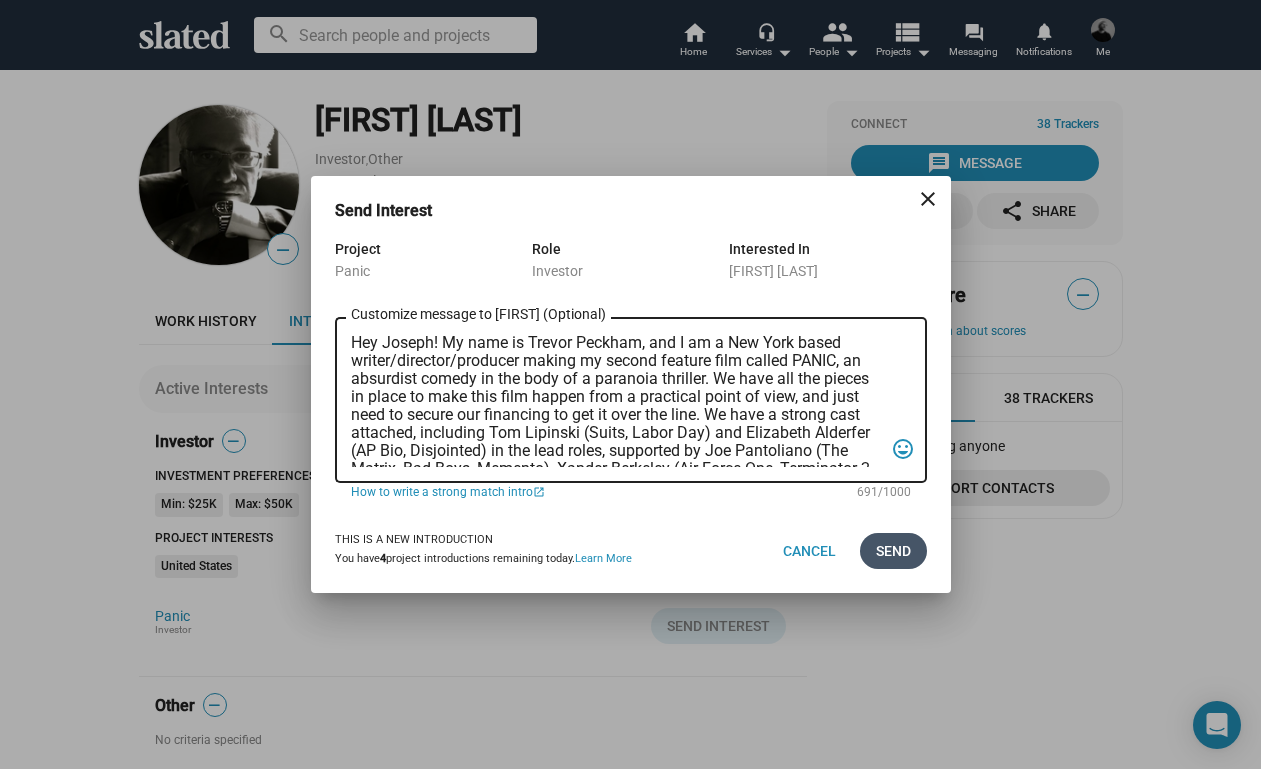 click on "Send" at bounding box center [893, 551] 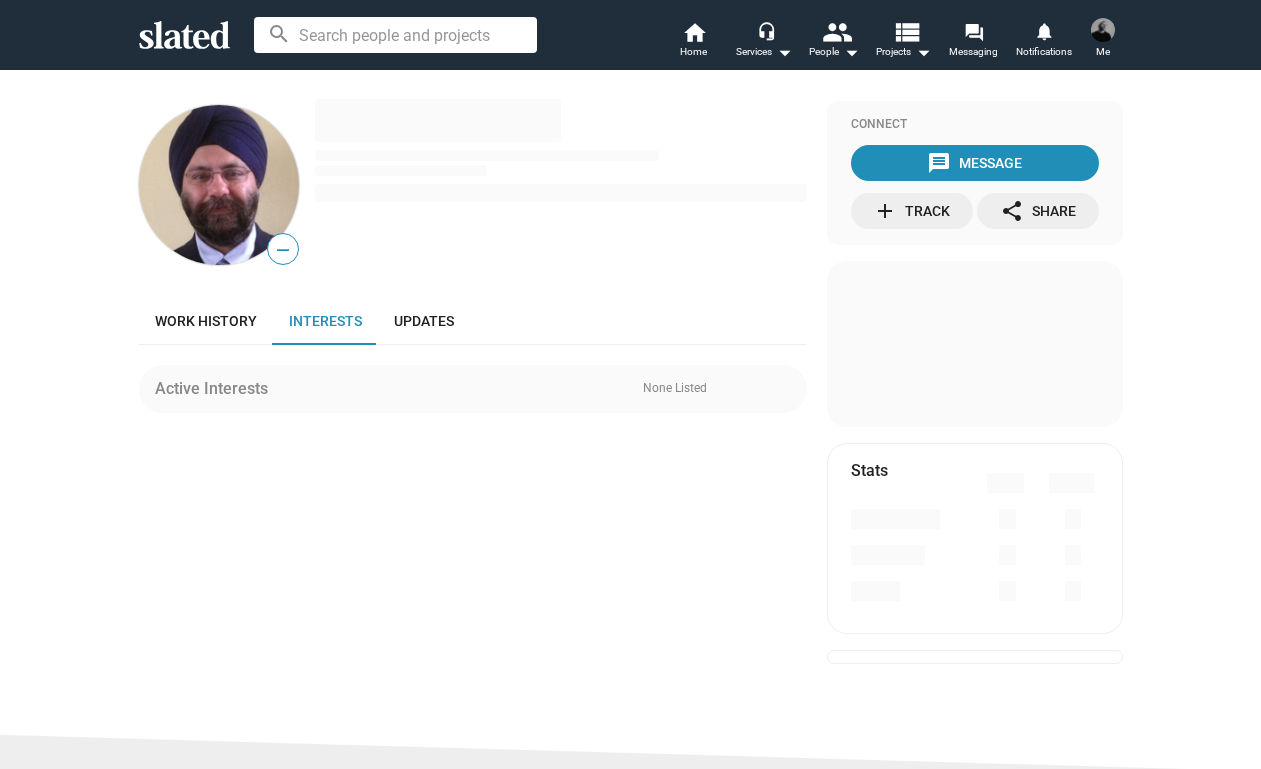 scroll, scrollTop: 0, scrollLeft: 0, axis: both 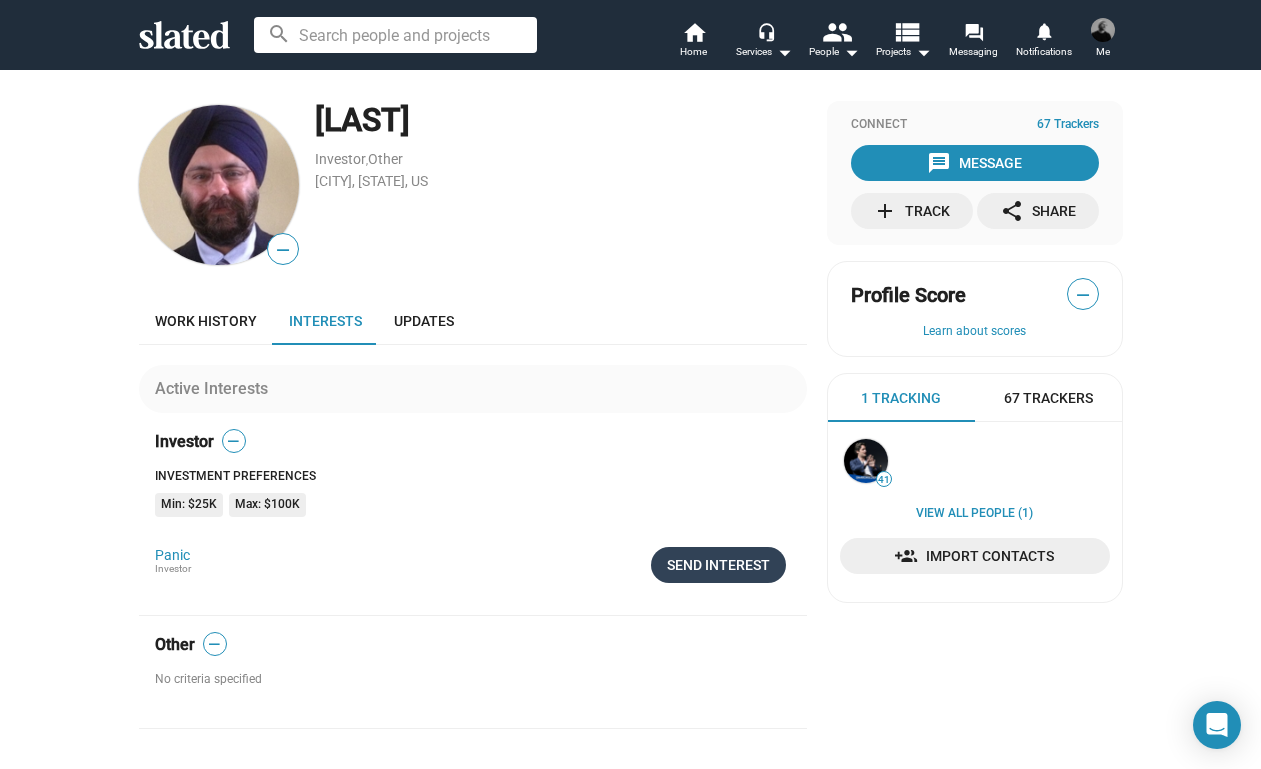click on "Send Interest" 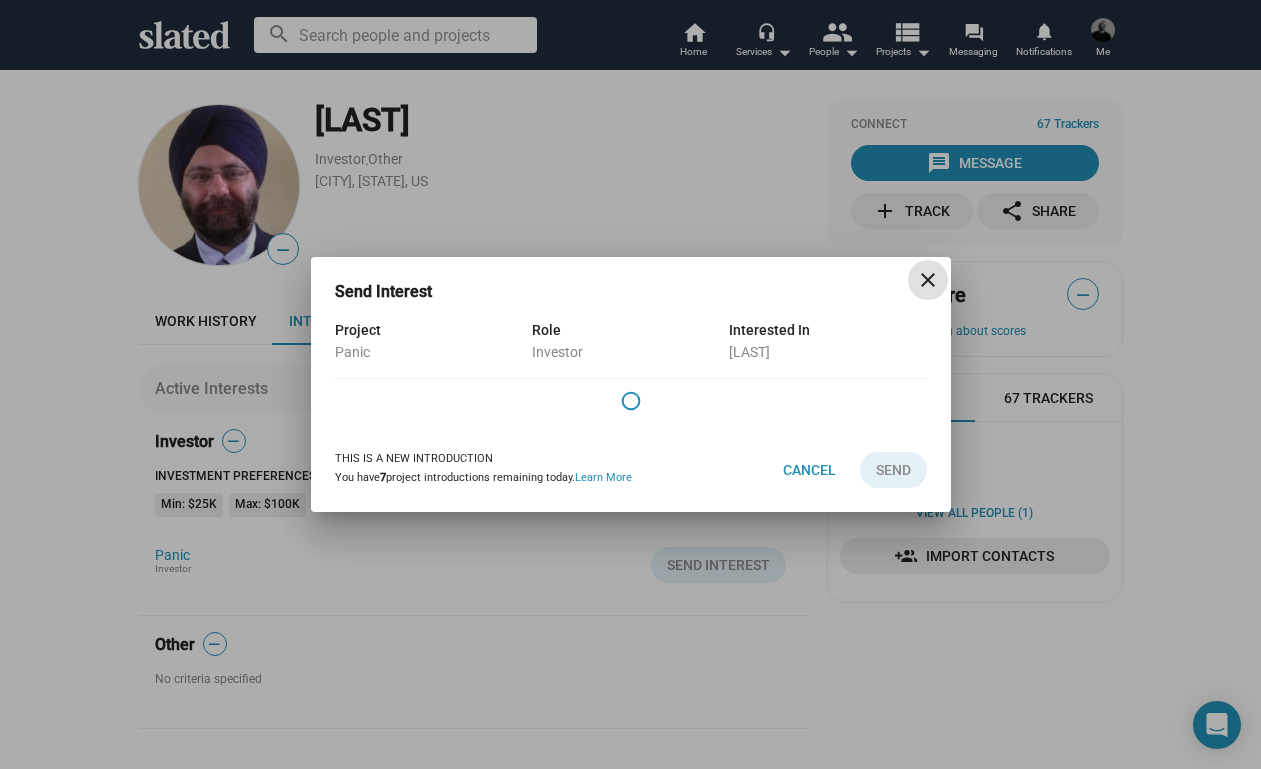 click on "close" at bounding box center [928, 280] 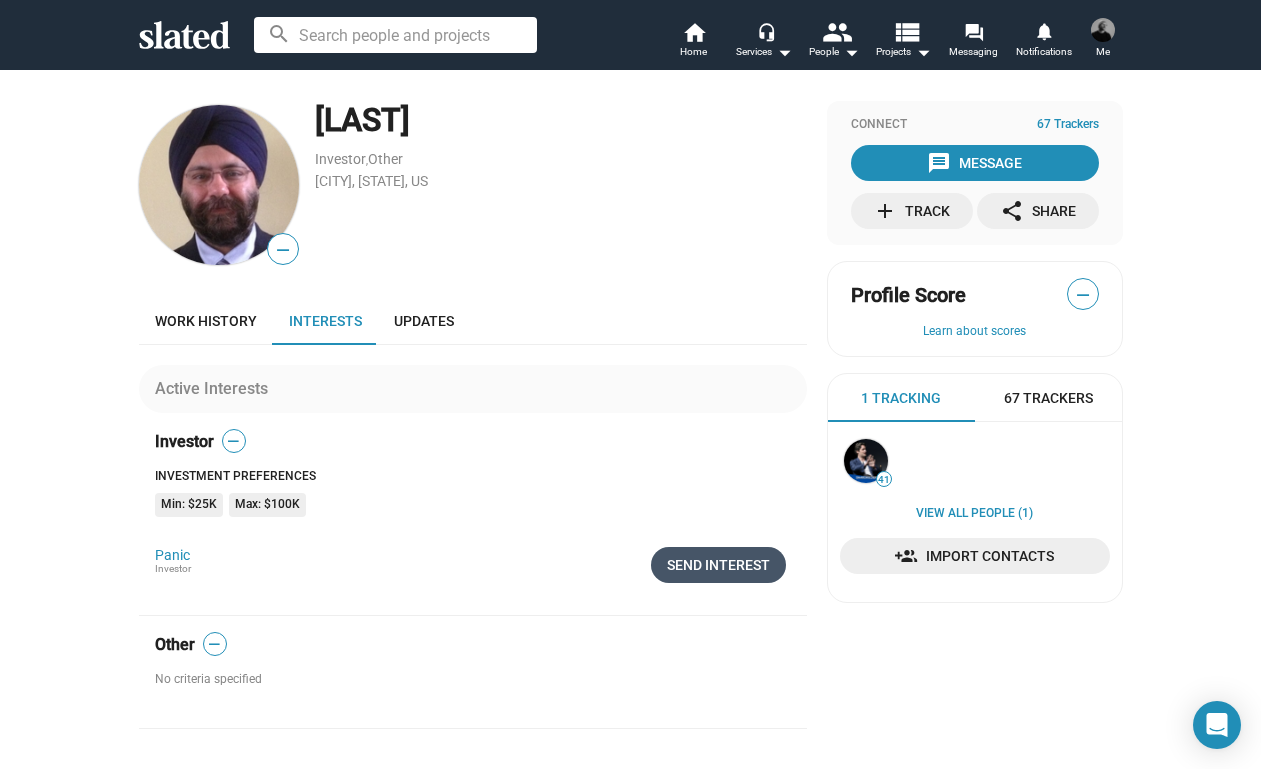 click on "Send Interest" 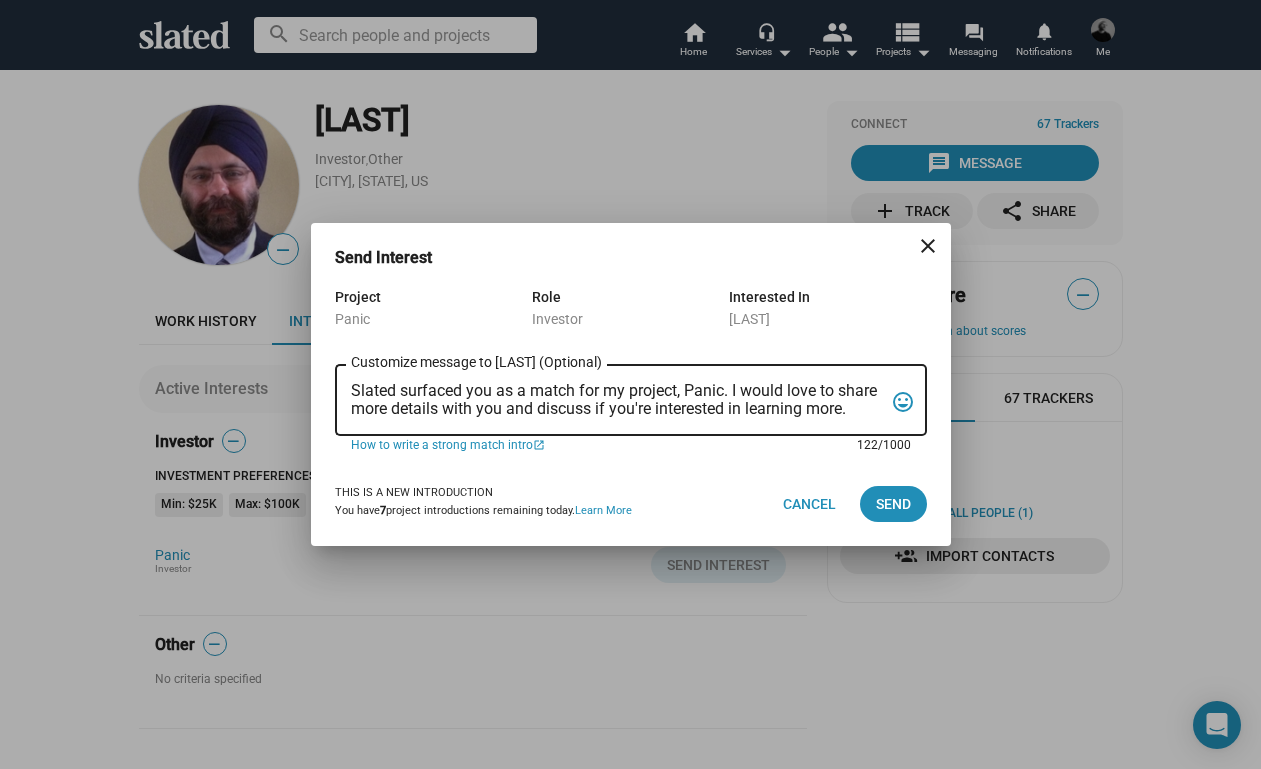 drag, startPoint x: 350, startPoint y: 387, endPoint x: 993, endPoint y: 405, distance: 643.2519 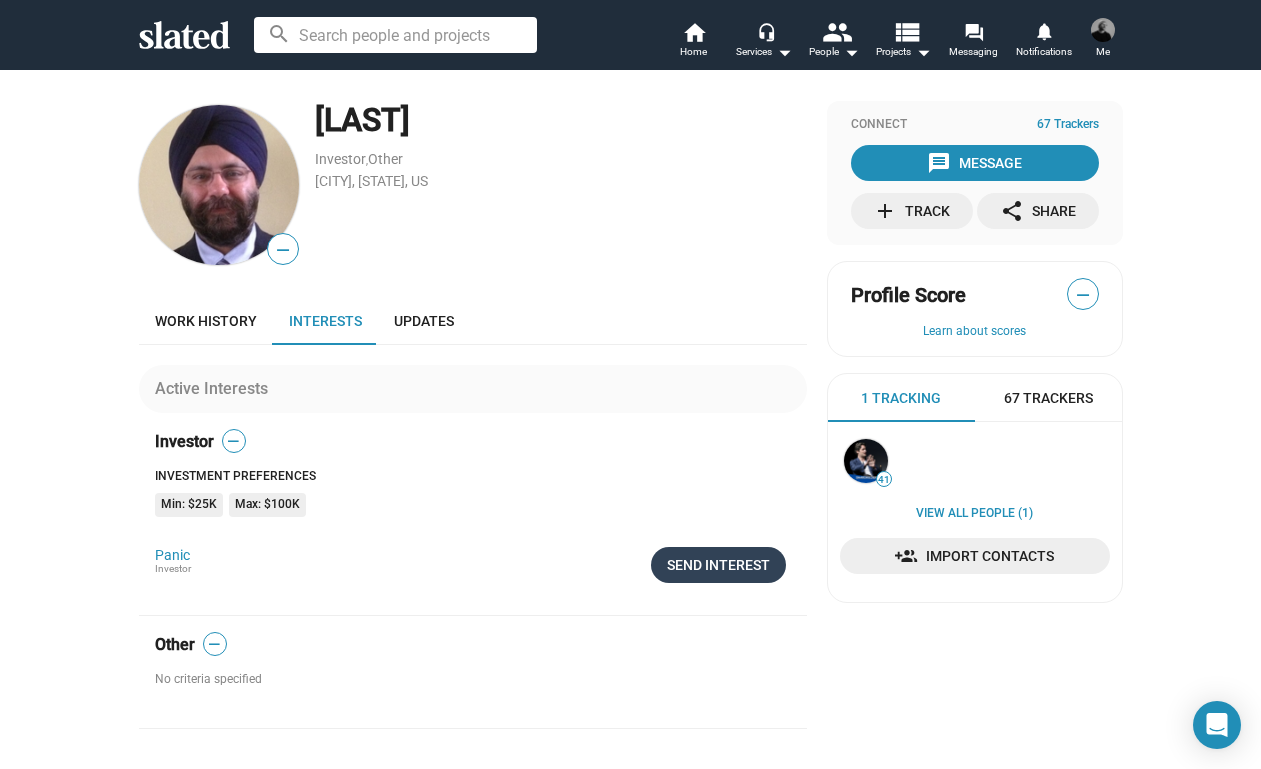 click on "Send Interest" 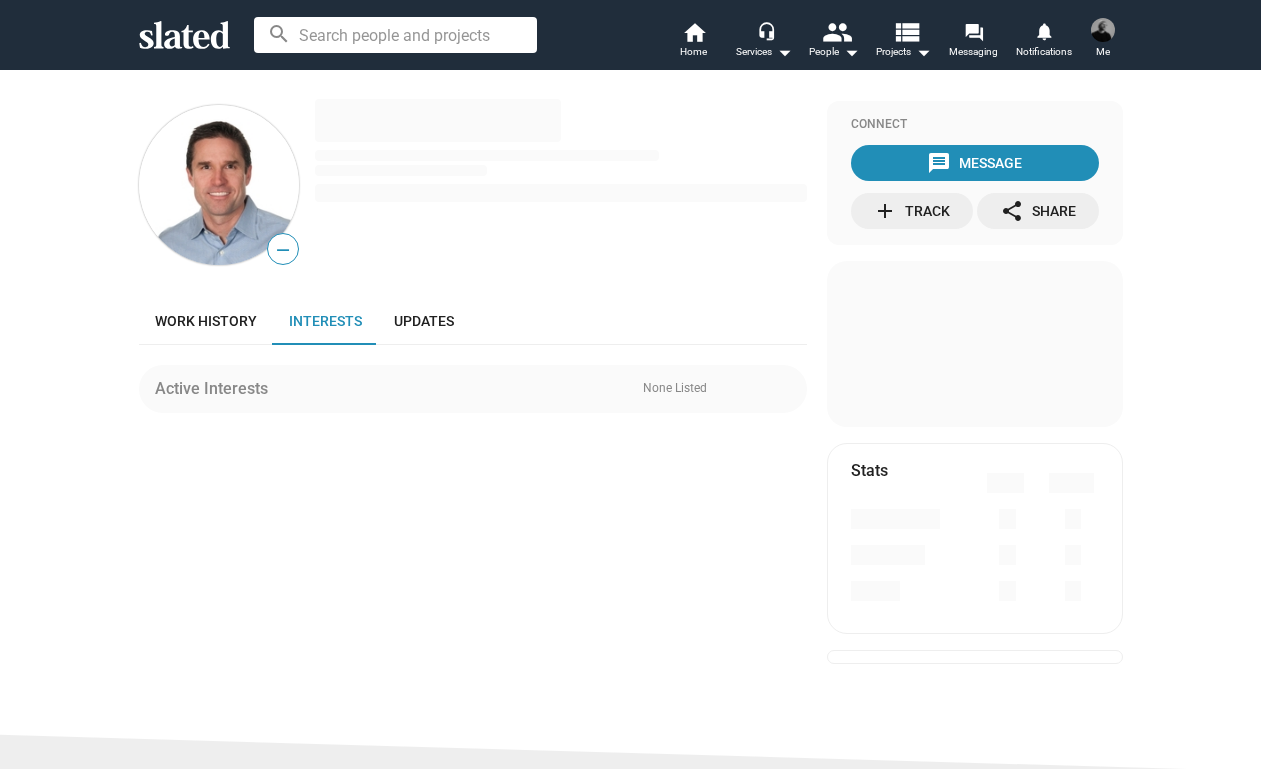 scroll, scrollTop: 0, scrollLeft: 0, axis: both 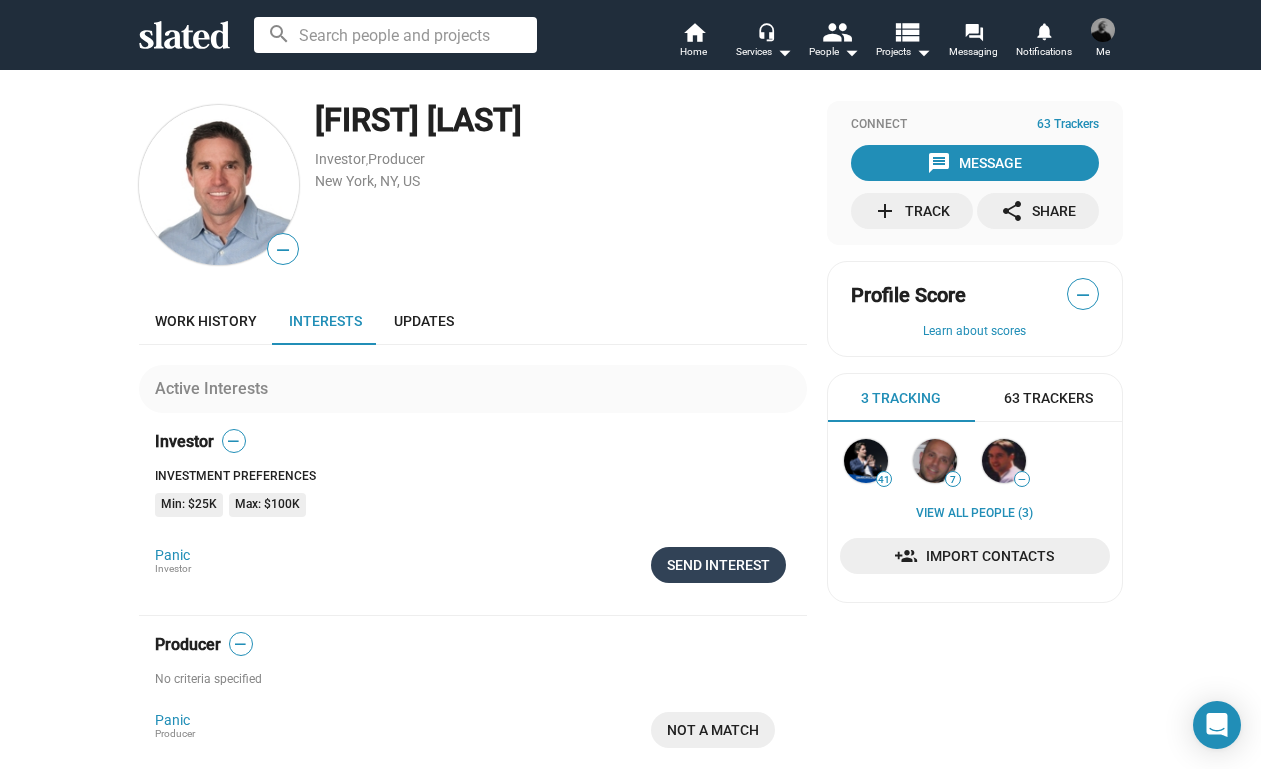 click on "Send Interest" 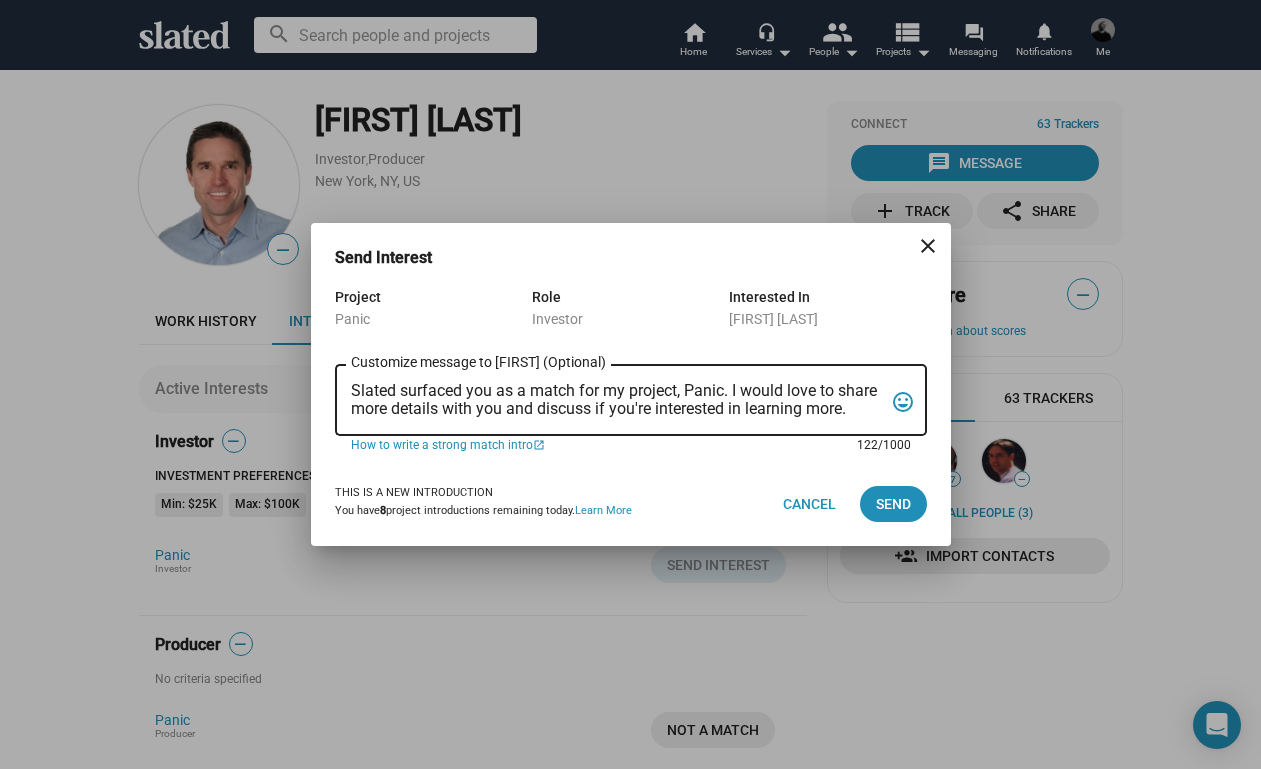 drag, startPoint x: 352, startPoint y: 386, endPoint x: 936, endPoint y: 431, distance: 585.73114 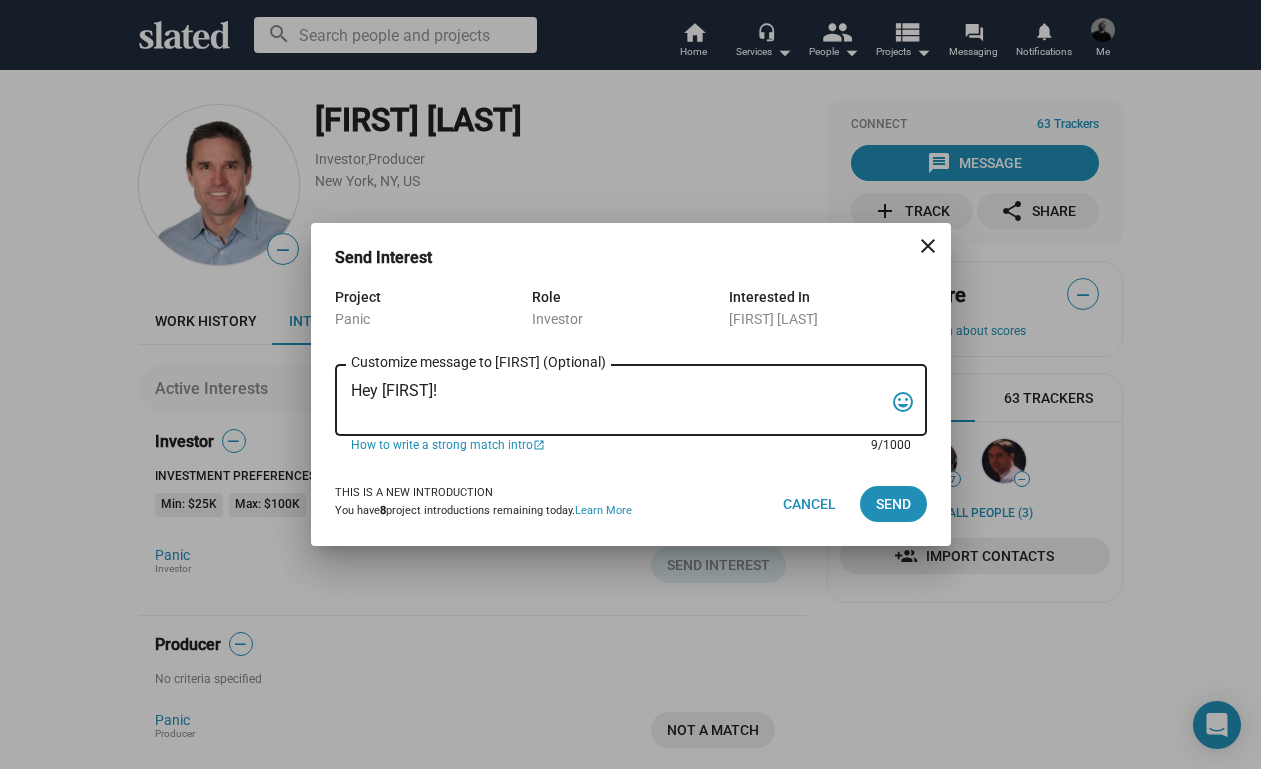 paste on "My name is Trevor Peckham, and I am a New York based writer/director/producer making my second feature film called PANIC, an absurdist comedy in the body of a paranoia thriller. We have all the pieces in place to make this film happen from a practical point of view, and just need to secure our financing to get it over the line. We have a strong cast attached, including Tom Lipinski (Suits, Labor Day) and Elizabeth Alderfer (AP Bio, Disjointed) in the lead roles, supported by Joe Pantoliano (The Matrix, Bad Boys, Memento), Xander Berkeley (Air Force One, Terminator 2, Shanghai Noon) and Langston Fishburne (Ant-Man and The Wasp, Discontinued). I think the project will punch well above its weight, and I'd love to discuss it with you. Let me know if you have any thoughts or questions, and I hope to talk soon. Thanks!" 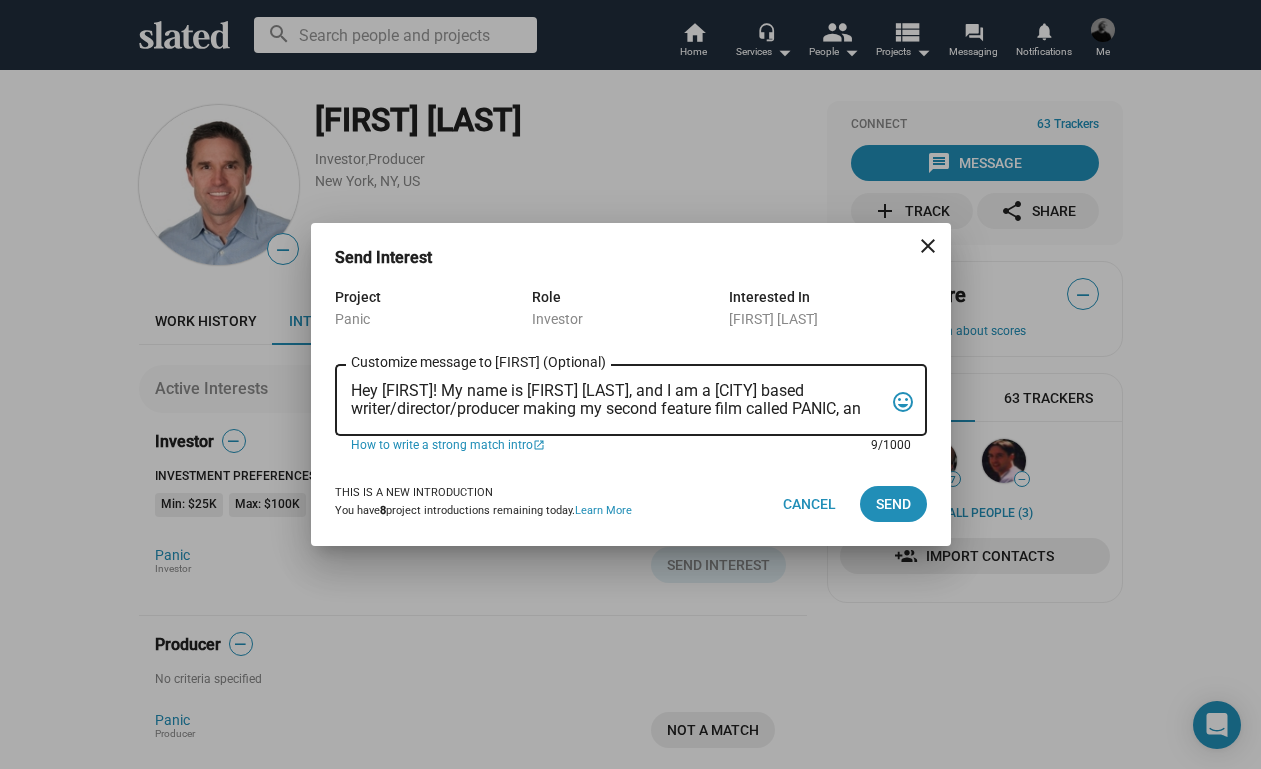 scroll, scrollTop: 83, scrollLeft: 0, axis: vertical 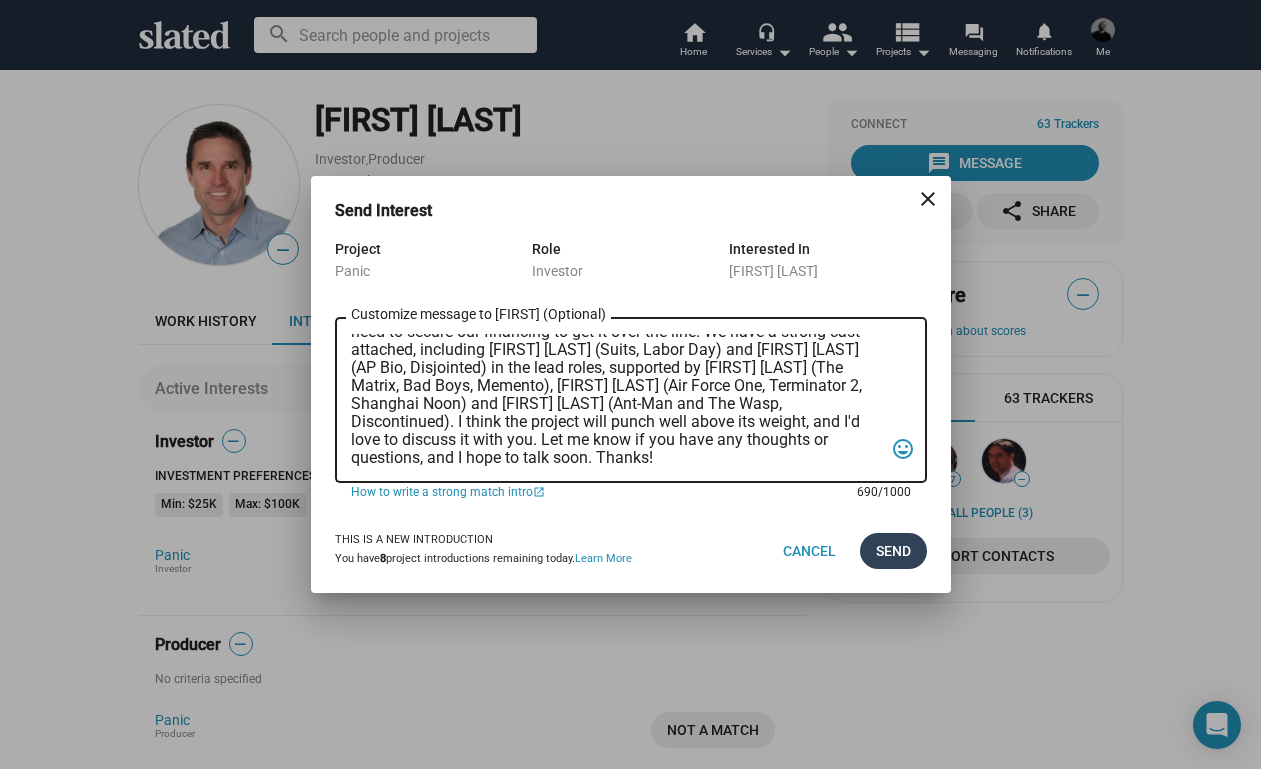 type on "Hey [FIRST]! My name is [FIRST] [LAST], and I am a [CITY] based writer/director/producer making my second feature film called PANIC, an absurdist comedy in the body of a paranoia thriller. We have all the pieces in place to make this film happen from a practical point of view, and just need to secure our financing to get it over the line. We have a strong cast attached, including [FIRST] [LAST] (Suits, Labor Day) and [FIRST] [LAST] (AP Bio, Disjointed) in the lead roles, supported by [FIRST] [LAST] (The Matrix, Bad Boys, Memento), [FIRST] [LAST] (Air Force One, Terminator 2, Shanghai Noon) and [FIRST] [LAST] (Ant-Man and The Wasp, Discontinued). I think the project will punch well above its weight, and I'd love to discuss it with you. Let me know if you have any thoughts or questions, and I hope to talk soon. Thanks!" 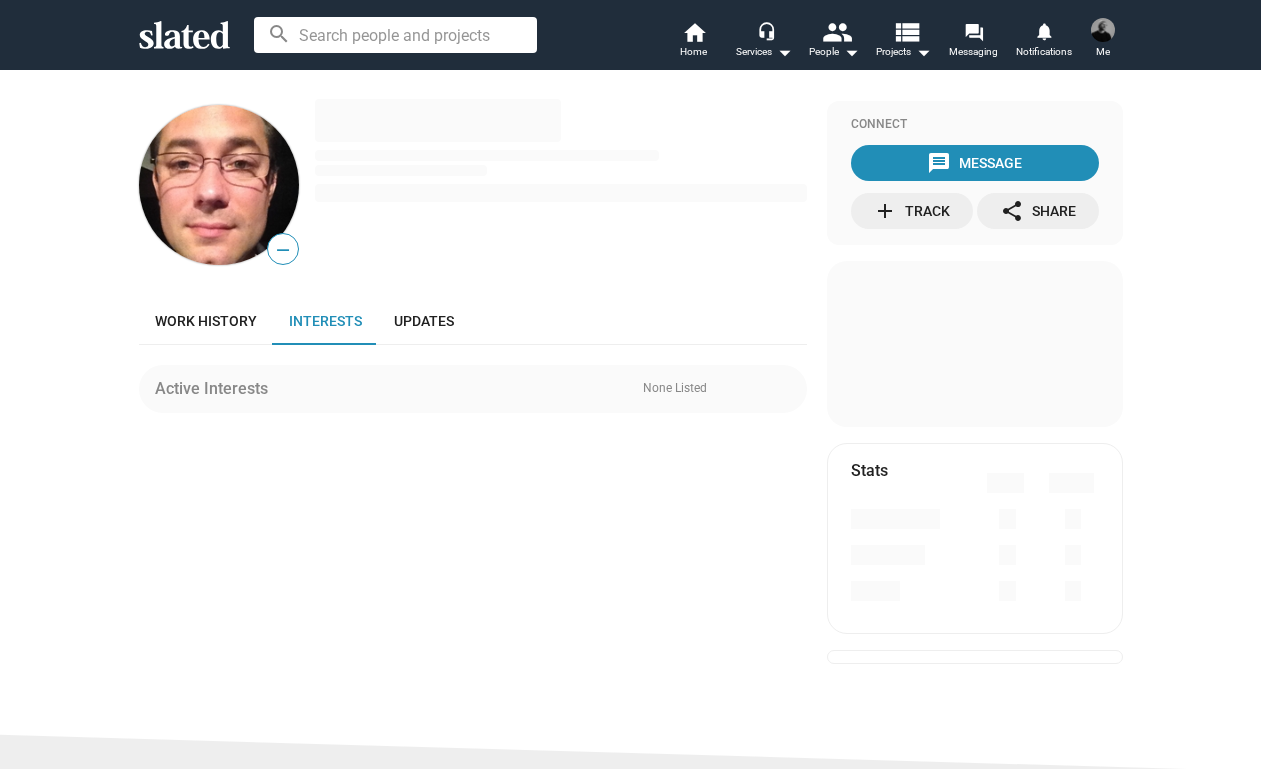 scroll, scrollTop: 0, scrollLeft: 0, axis: both 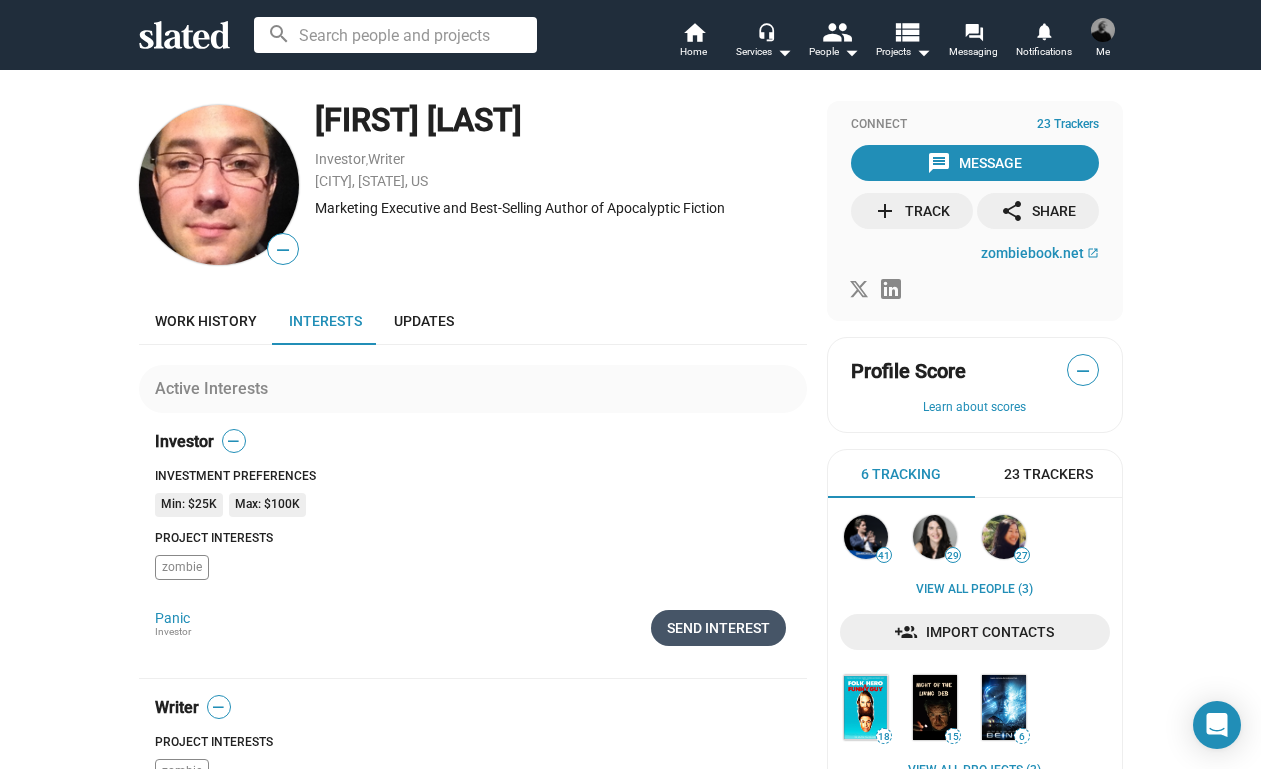 click on "Send Interest" 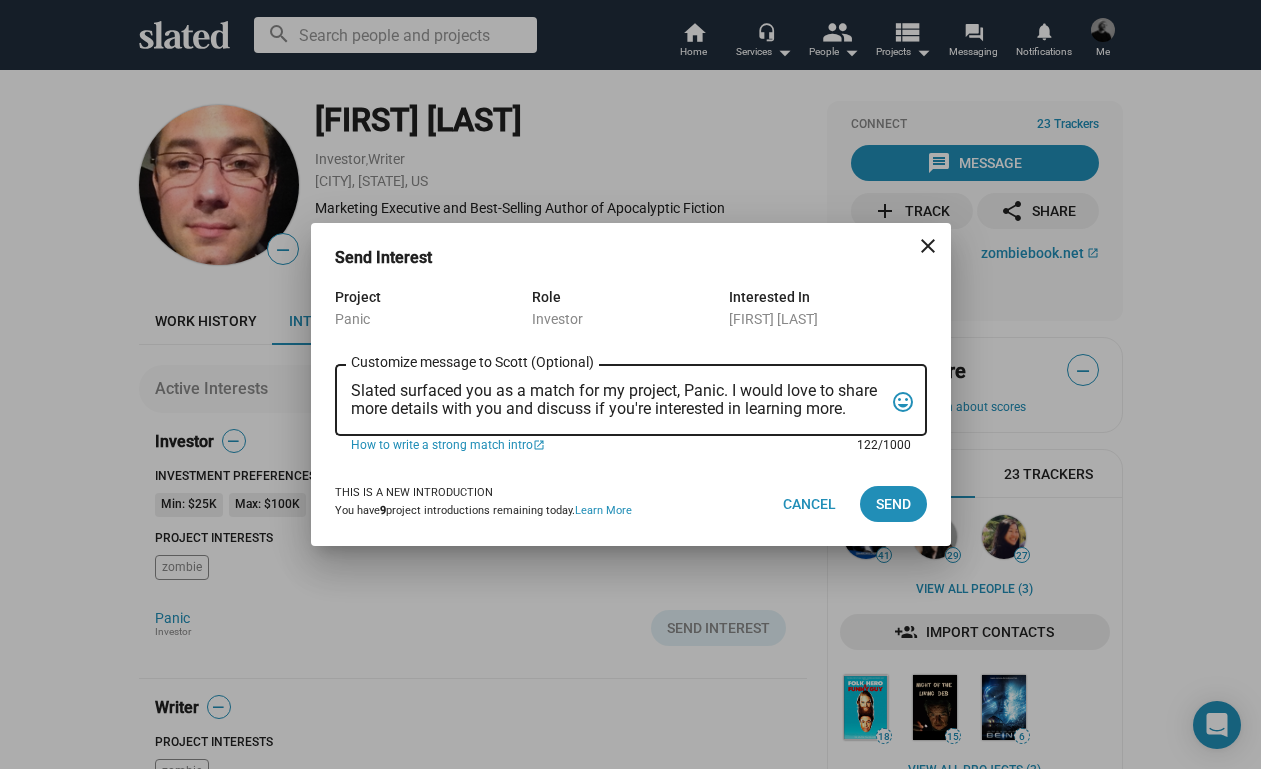 drag, startPoint x: 350, startPoint y: 392, endPoint x: 842, endPoint y: 422, distance: 492.9138 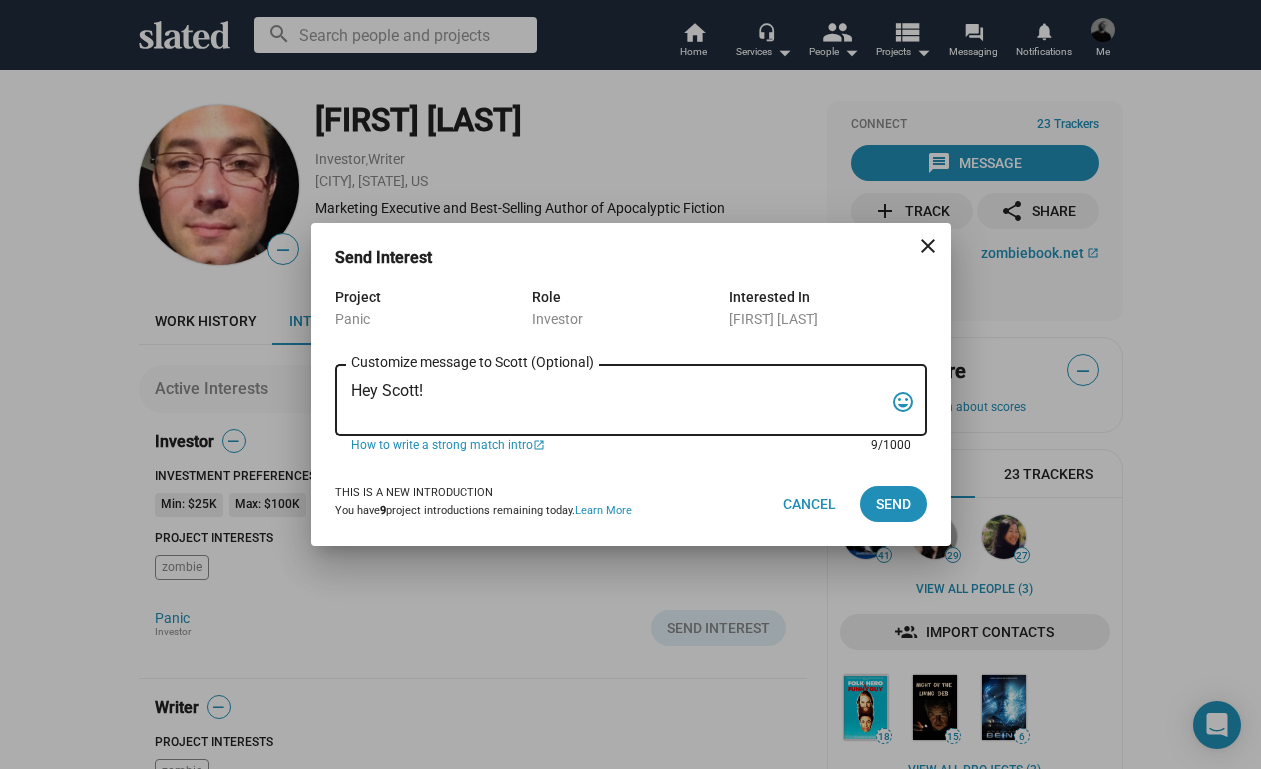paste on "My name is Trevor Peckham, and I am a New York based writer/director/producer making my second feature film called PANIC, an absurdist comedy in the body of a paranoia thriller. We have all the pieces in place to make this film happen from a practical point of view, and just need to secure our financing to get it over the line. We have a strong cast attached, including Tom Lipinski (Suits, Labor Day) and Elizabeth Alderfer (AP Bio, Disjointed) in the lead roles, supported by Joe Pantoliano (The Matrix, Bad Boys, Memento), Xander Berkeley (Air Force One, Terminator 2, Shanghai Noon) and Langston Fishburne (Ant-Man and The Wasp, Discontinued). I think the project will punch well above its weight, and I'd love to discuss it with you. Let me know if you have any thoughts or questions, and I hope to talk soon. Thanks!" 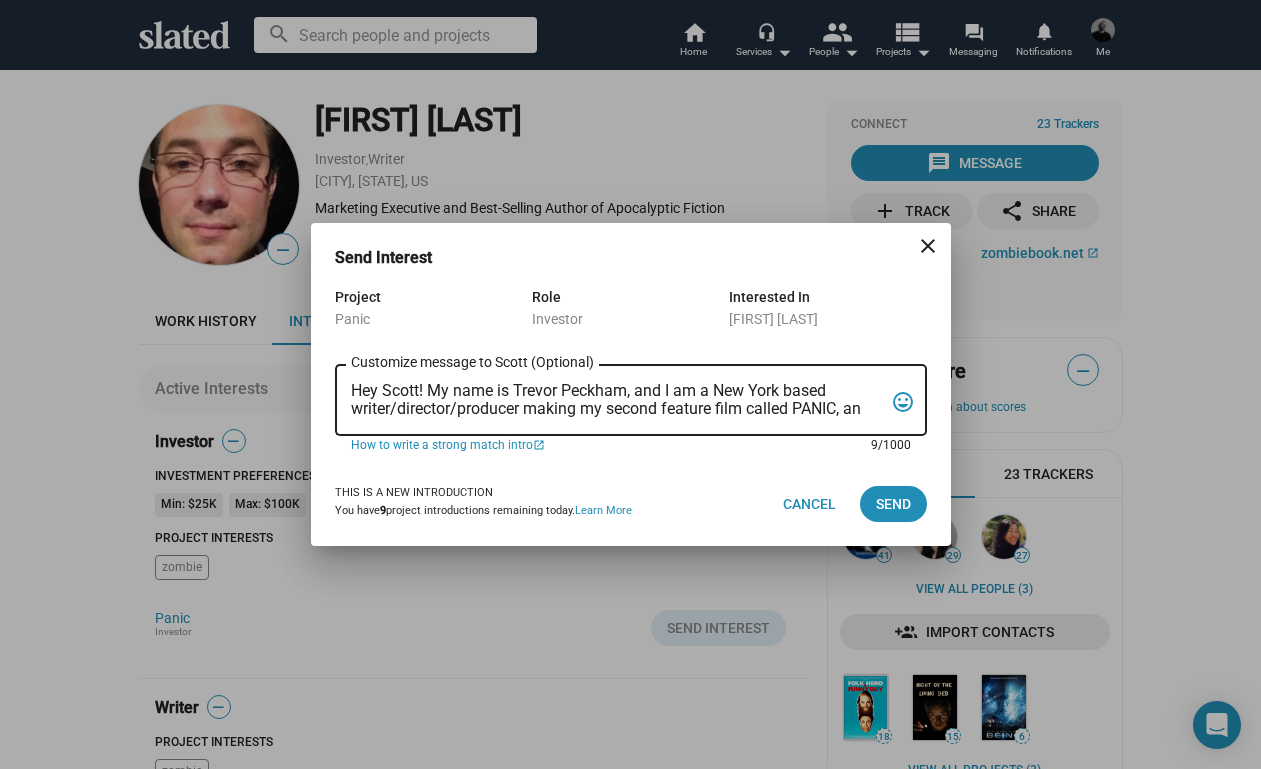 scroll, scrollTop: 83, scrollLeft: 0, axis: vertical 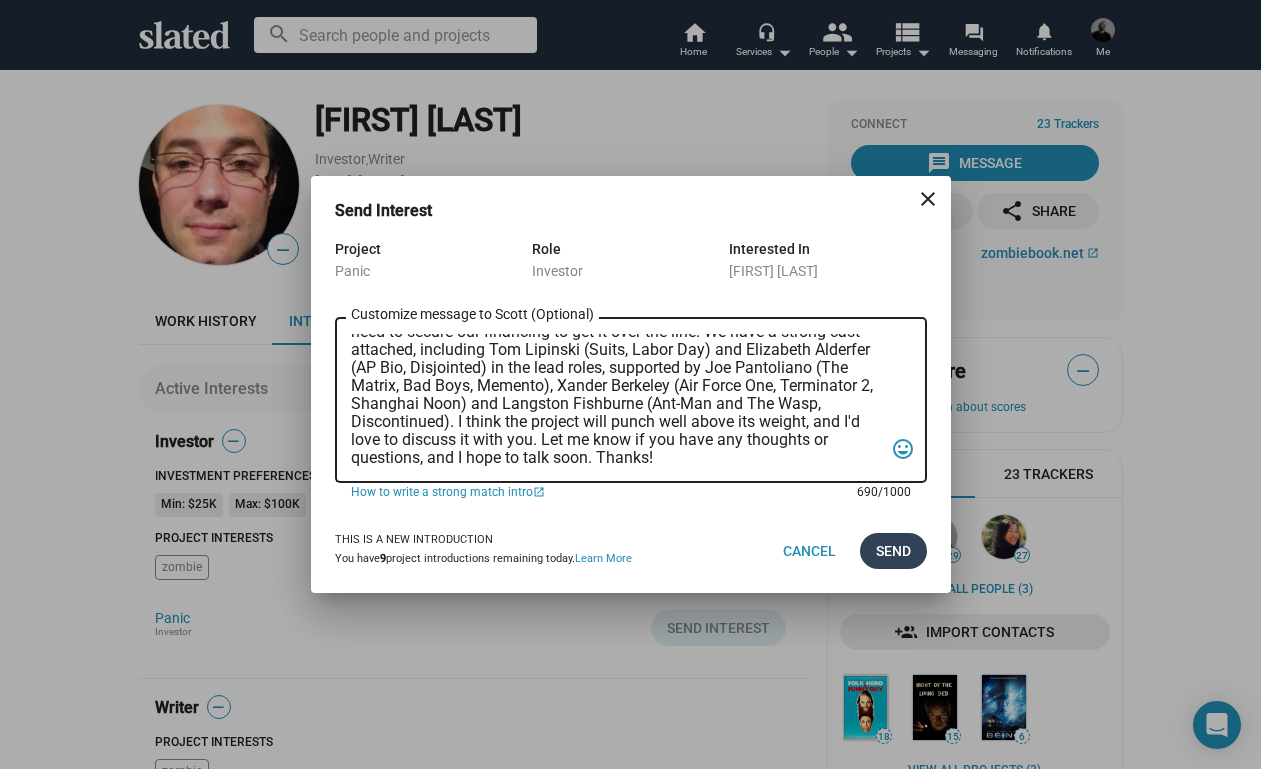type on "Hey Scott! My name is Trevor Peckham, and I am a New York based writer/director/producer making my second feature film called PANIC, an absurdist comedy in the body of a paranoia thriller. We have all the pieces in place to make this film happen from a practical point of view, and just need to secure our financing to get it over the line. We have a strong cast attached, including Tom Lipinski (Suits, Labor Day) and Elizabeth Alderfer (AP Bio, Disjointed) in the lead roles, supported by Joe Pantoliano (The Matrix, Bad Boys, Memento), Xander Berkeley (Air Force One, Terminator 2, Shanghai Noon) and Langston Fishburne (Ant-Man and The Wasp, Discontinued). I think the project will punch well above its weight, and I'd love to discuss it with you. Let me know if you have any thoughts or questions, and I hope to talk soon. Thanks!" 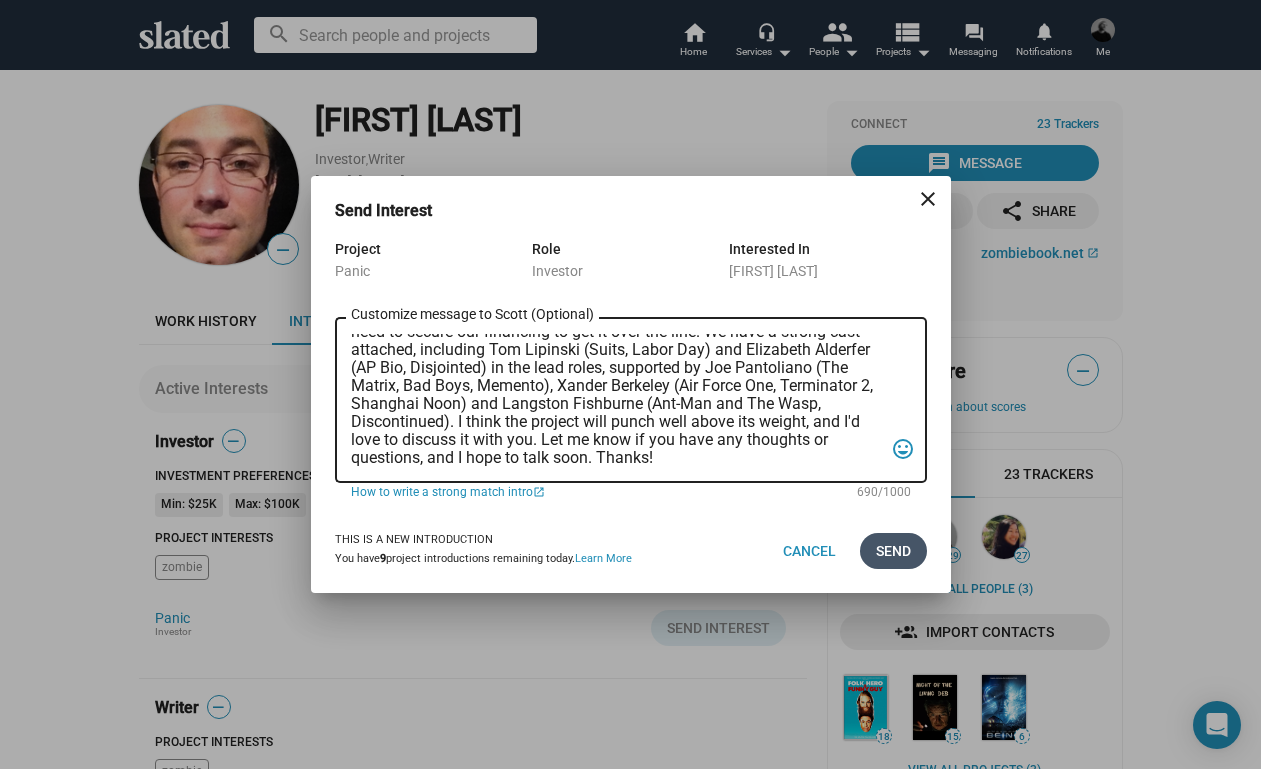 click on "Send" at bounding box center (893, 551) 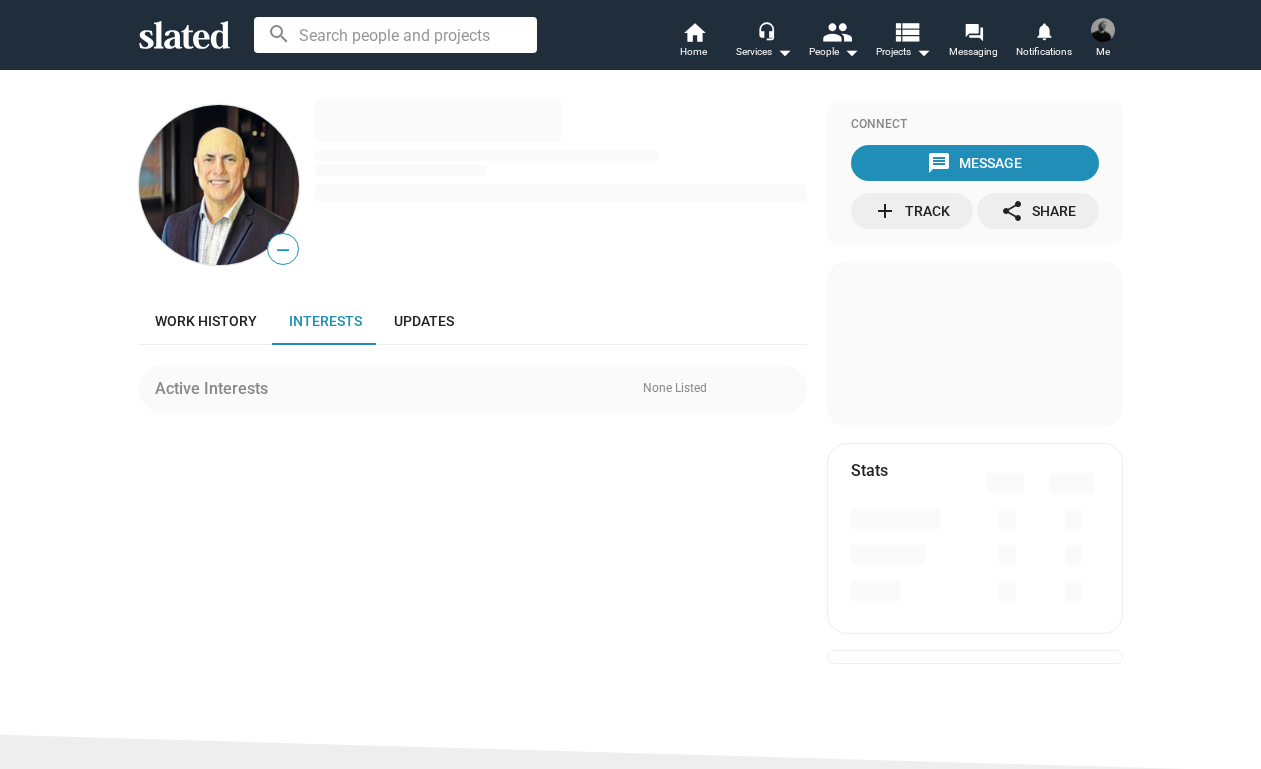 scroll, scrollTop: 0, scrollLeft: 0, axis: both 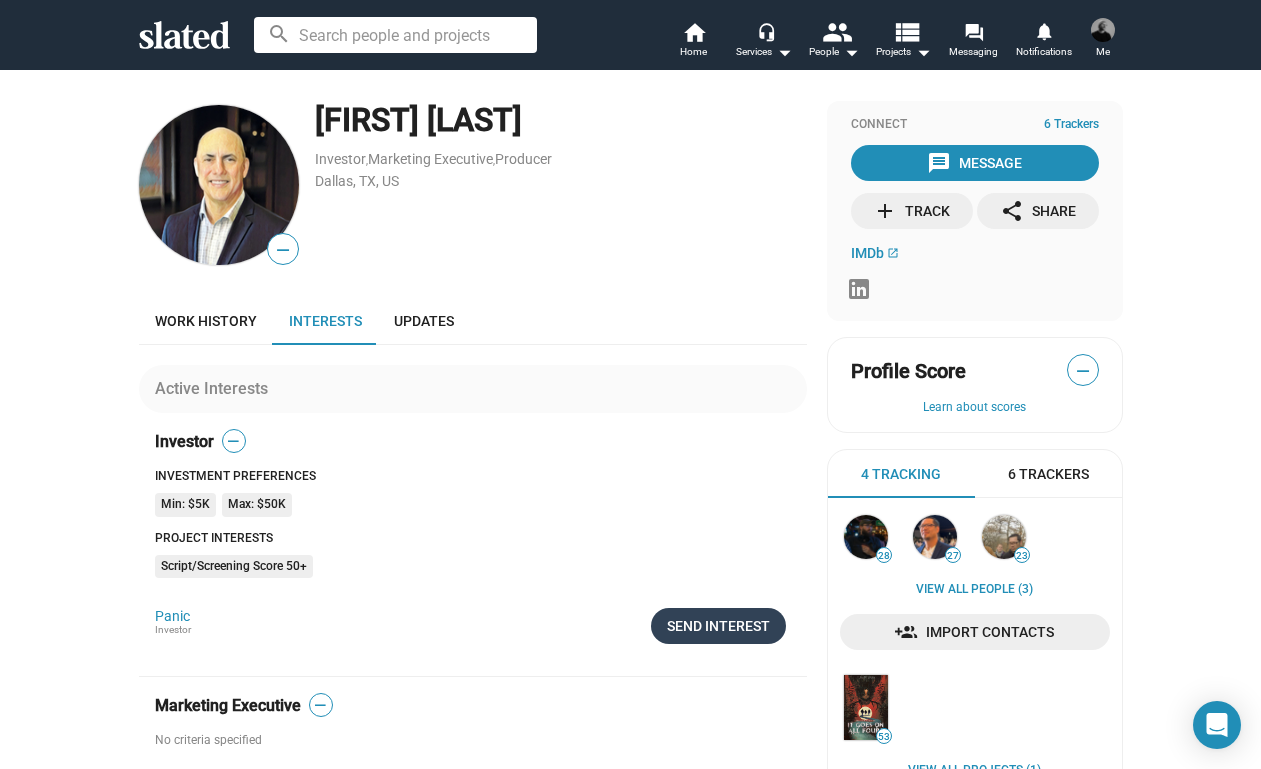 click on "Send Interest" 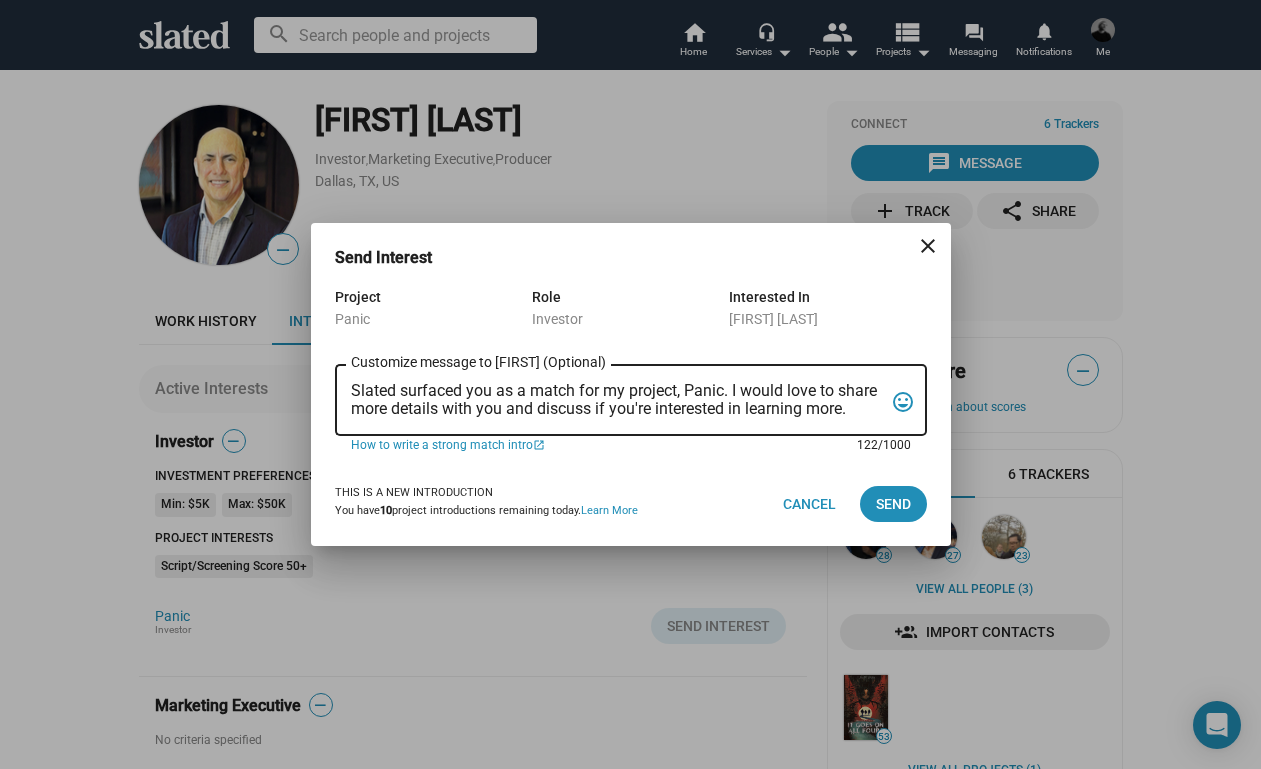 drag, startPoint x: 353, startPoint y: 389, endPoint x: 968, endPoint y: 469, distance: 620.1814 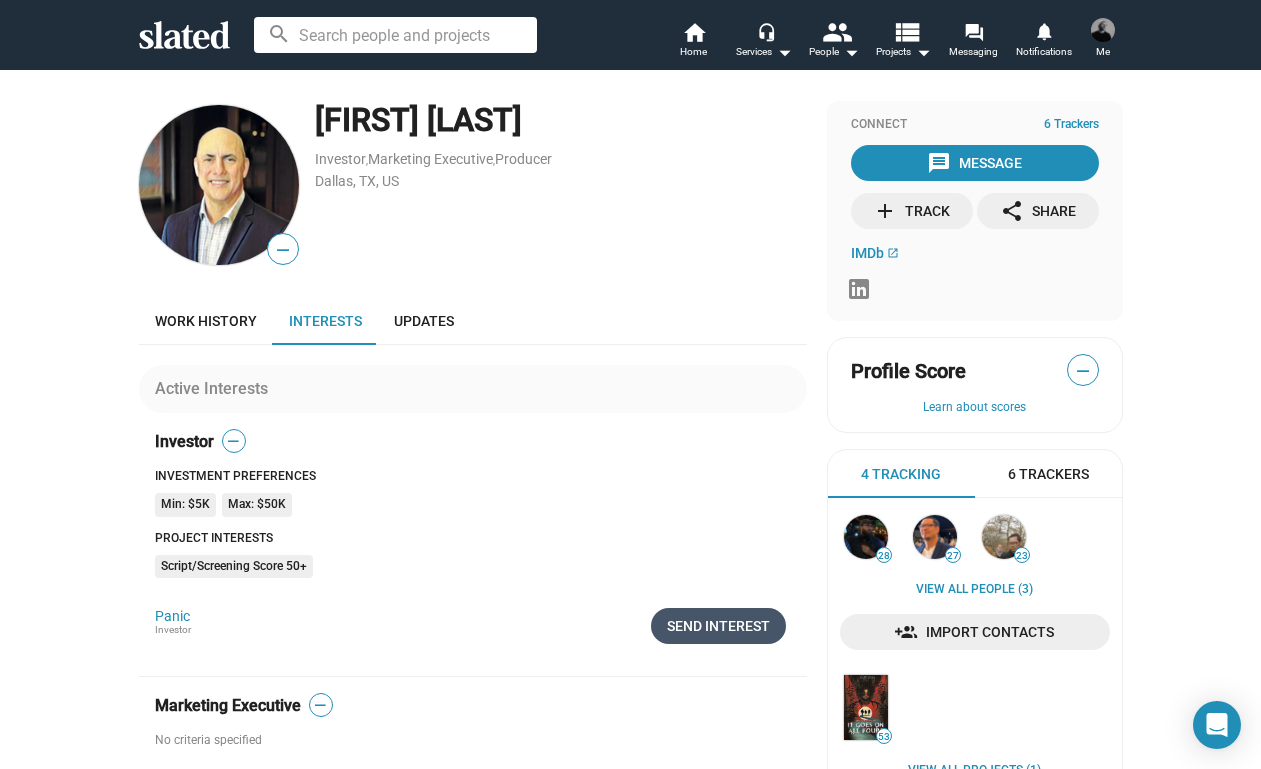 click on "Send Interest" 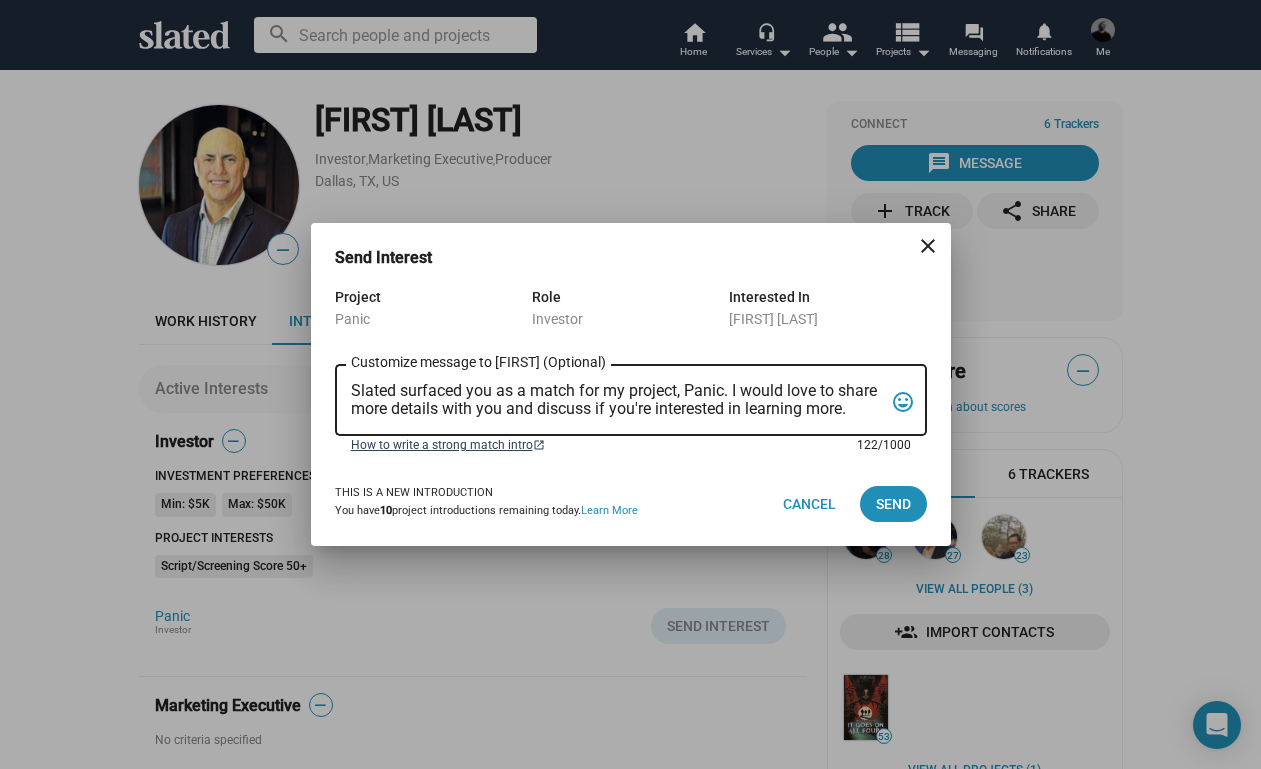 drag, startPoint x: 353, startPoint y: 388, endPoint x: 804, endPoint y: 441, distance: 454.10352 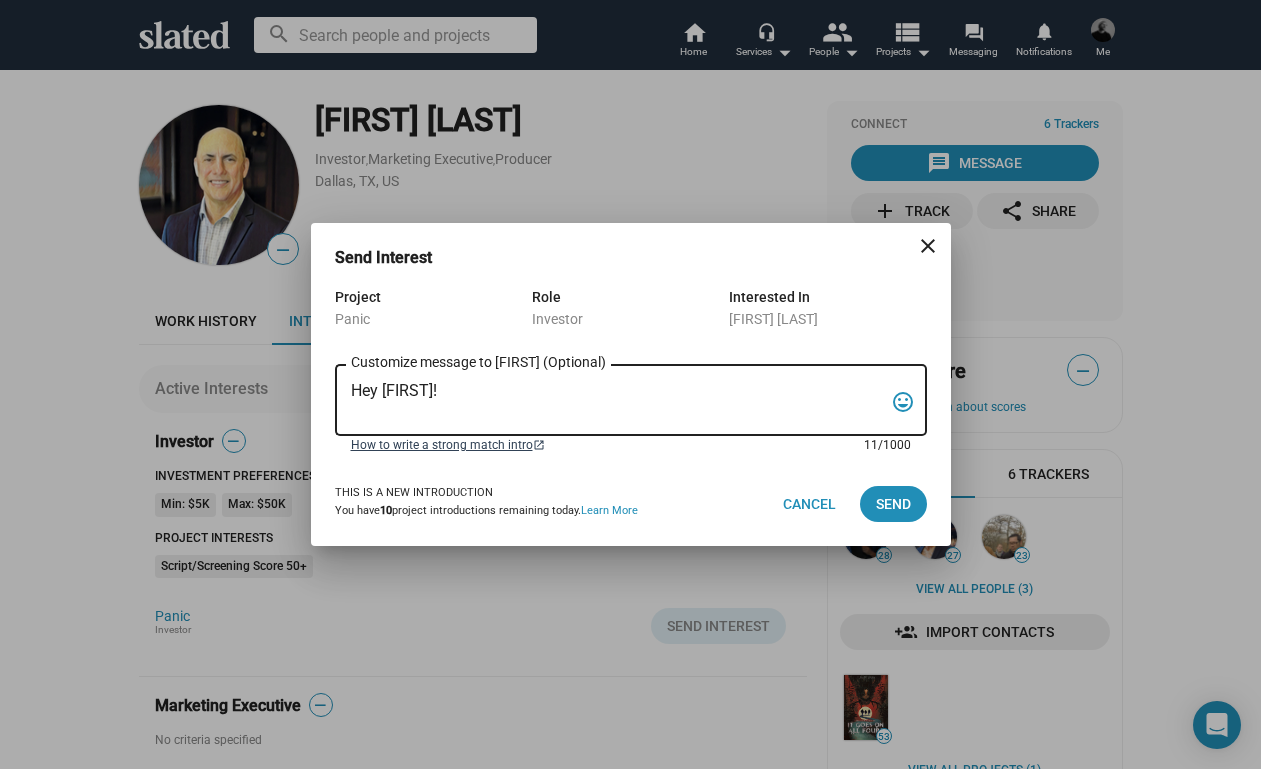 paste on "My name is Trevor Peckham, and I am a New York based writer/director/producer making my second feature film called PANIC, an absurdist comedy in the body of a paranoia thriller. We have all the pieces in place to make this film happen from a practical point of view, and just need to secure our financing to get it over the line. We have a strong cast attached, including Tom Lipinski (Suits, Labor Day) and Elizabeth Alderfer (AP Bio, Disjointed) in the lead roles, supported by Joe Pantoliano (The Matrix, Bad Boys, Memento), Xander Berkeley (Air Force One, Terminator 2, Shanghai Noon) and Langston Fishburne (Ant-Man and The Wasp, Discontinued). I think the project will punch well above its weight, and I'd love to discuss it with you. Let me know if you have any thoughts or questions, and I hope to talk soon. Thanks!" 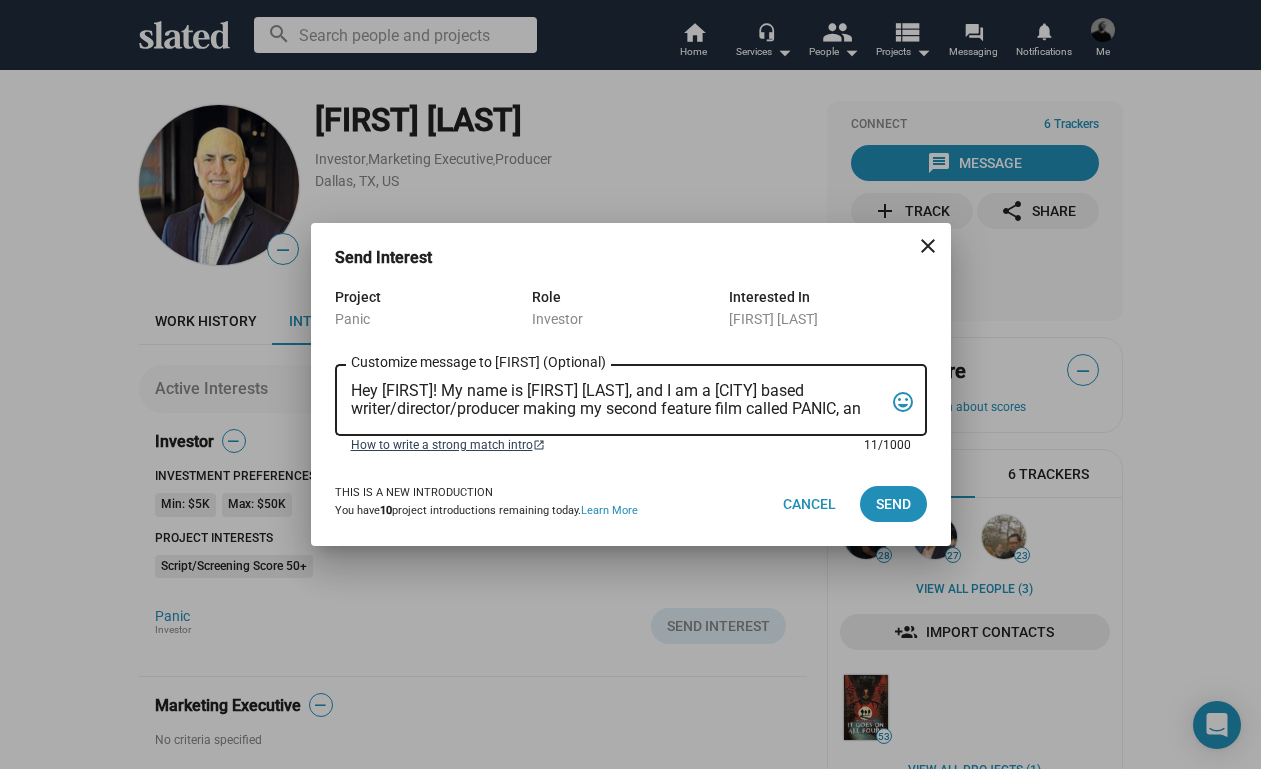scroll, scrollTop: 83, scrollLeft: 0, axis: vertical 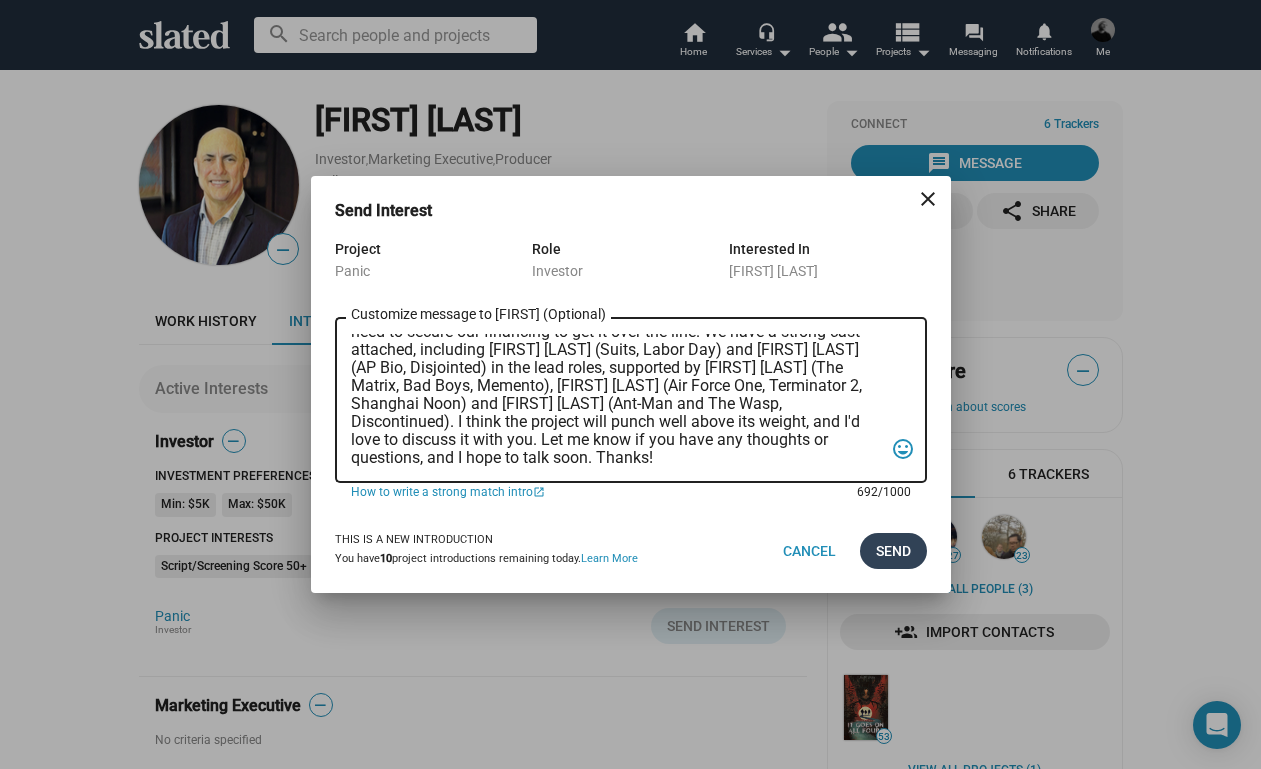 type on "Hey Michael! My name is Trevor Peckham, and I am a New York based writer/director/producer making my second feature film called PANIC, an absurdist comedy in the body of a paranoia thriller. We have all the pieces in place to make this film happen from a practical point of view, and just need to secure our financing to get it over the line. We have a strong cast attached, including Tom Lipinski (Suits, Labor Day) and Elizabeth Alderfer (AP Bio, Disjointed) in the lead roles, supported by Joe Pantoliano (The Matrix, Bad Boys, Memento), Xander Berkeley (Air Force One, Terminator 2, Shanghai Noon) and Langston Fishburne (Ant-Man and The Wasp, Discontinued). I think the project will punch well above its weight, and I'd love to discuss it with you. Let me know if you have any thoughts or questions, and I hope to talk soon. Thanks!" 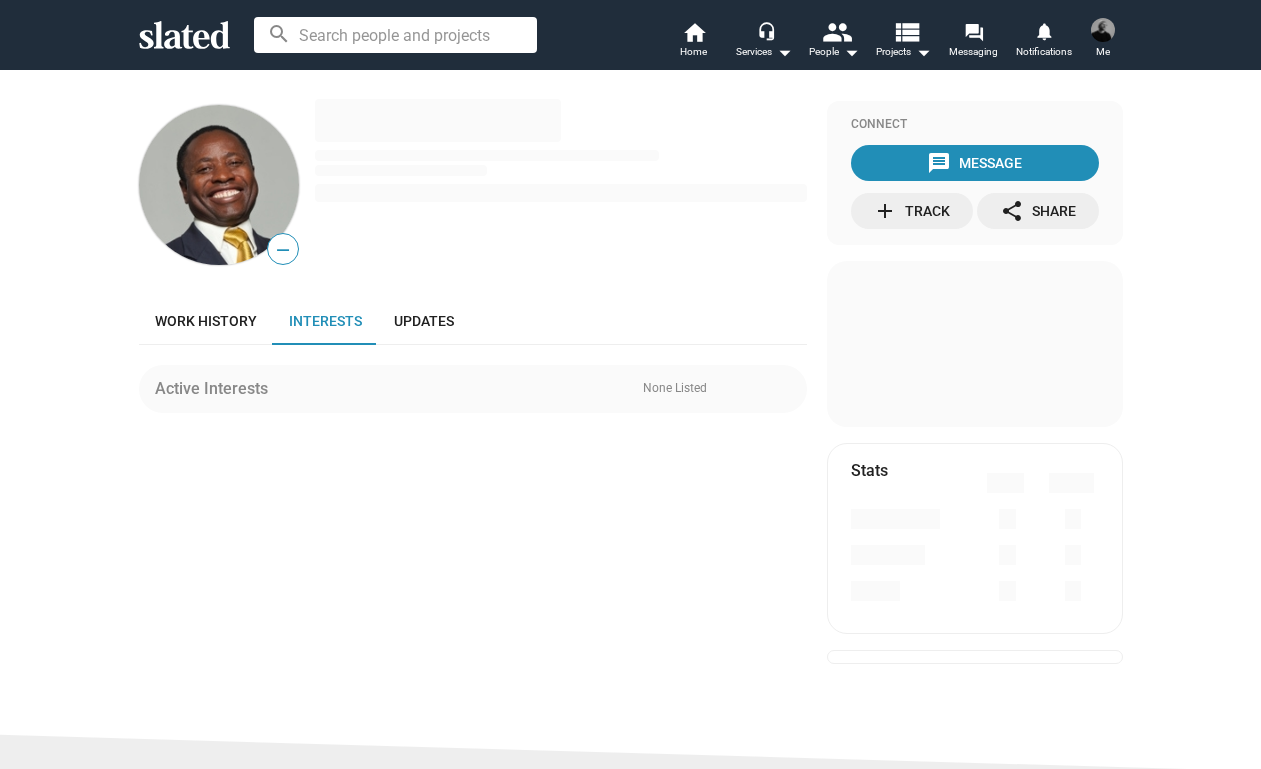 scroll, scrollTop: 0, scrollLeft: 0, axis: both 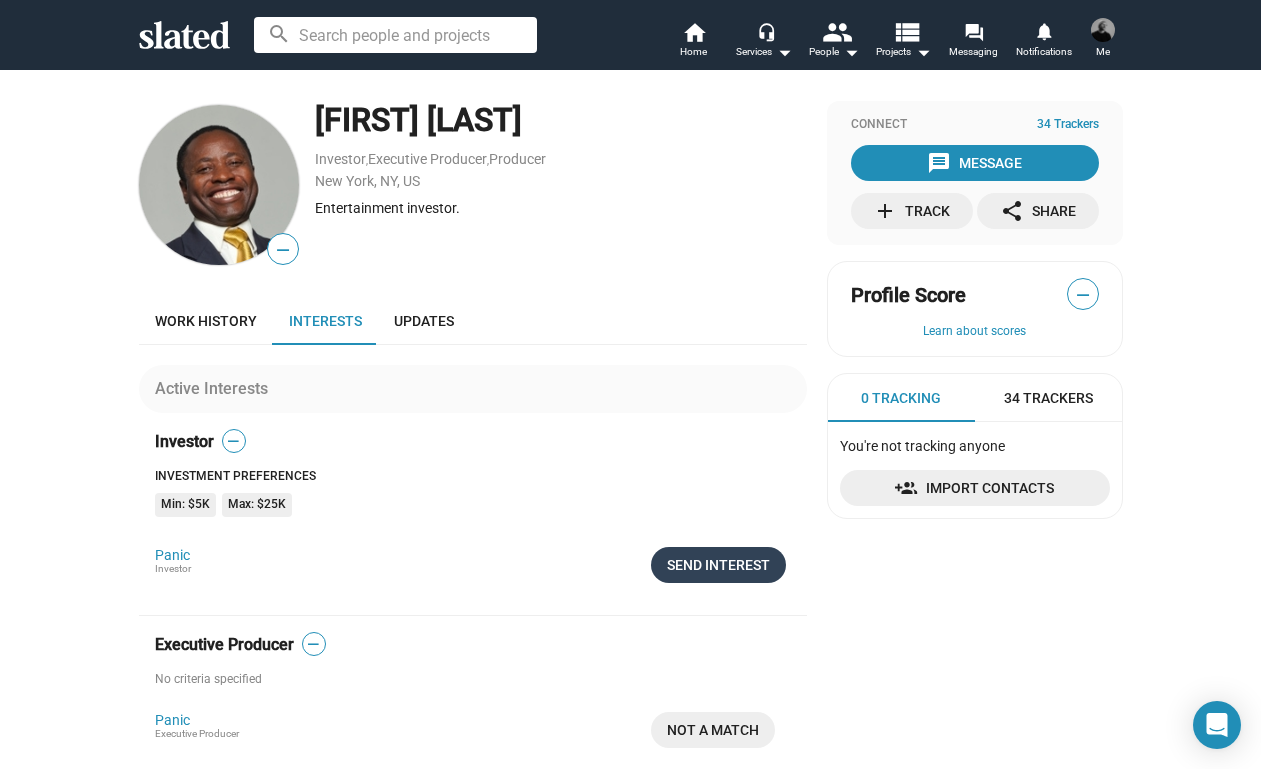 click on "Send Interest" 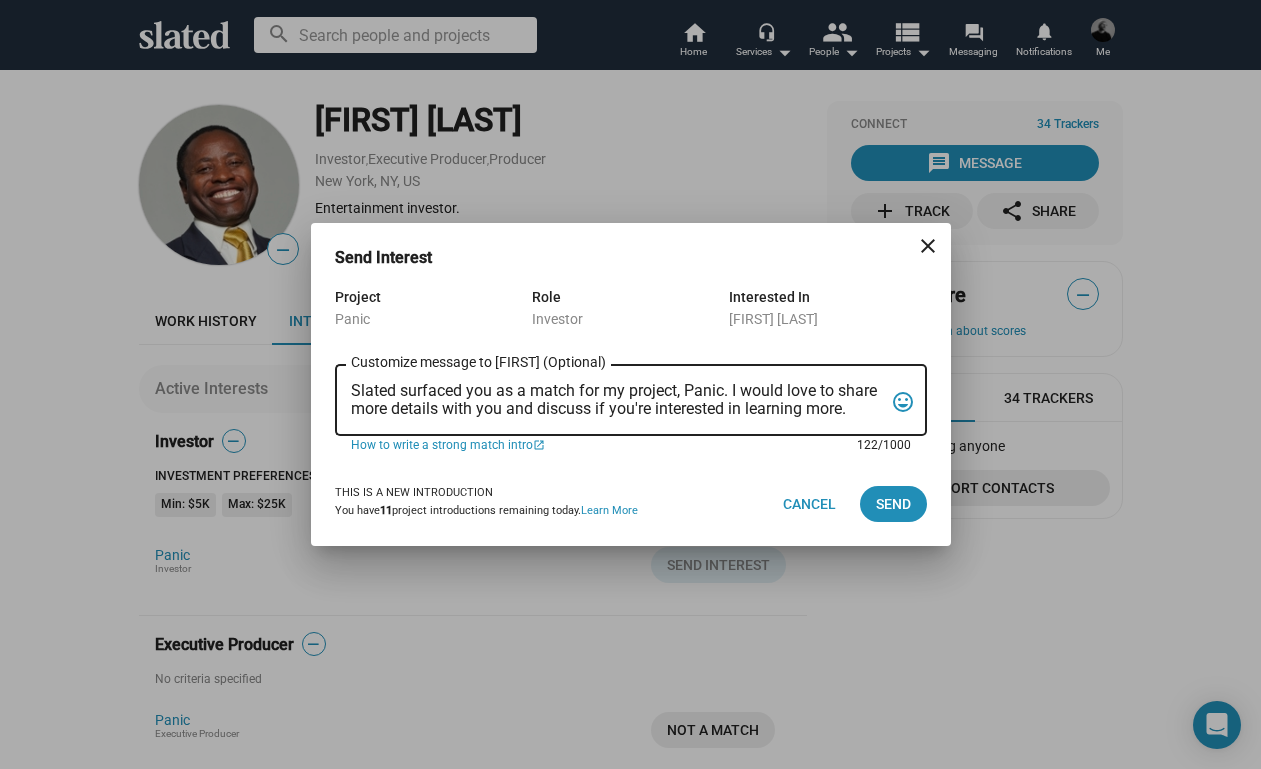 drag, startPoint x: 352, startPoint y: 387, endPoint x: 856, endPoint y: 411, distance: 504.5711 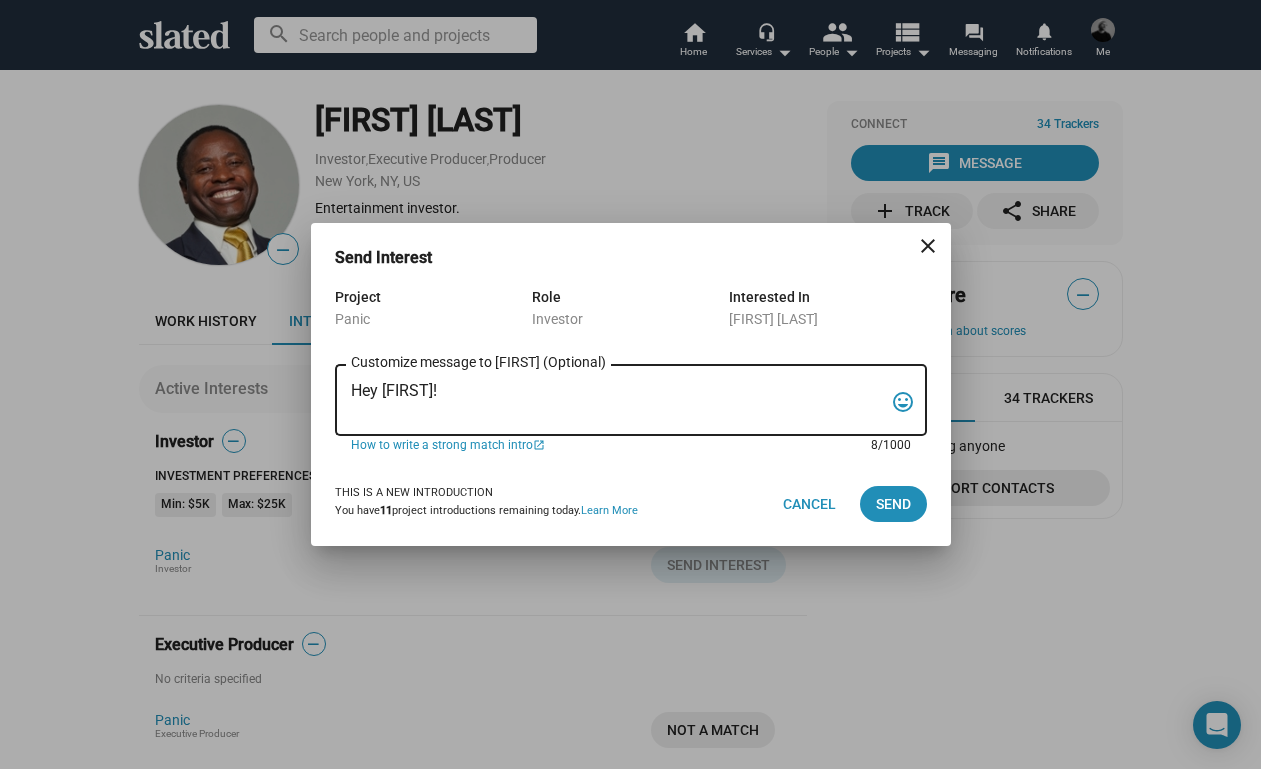 paste on "My name is Trevor Peckham, and I am a New York based writer/director/producer making my second feature film called PANIC, an absurdist comedy in the body of a paranoia thriller. We have all the pieces in place to make this film happen from a practical point of view, and just need to secure our financing to get it over the line. We have a strong cast attached, including Tom Lipinski (Suits, Labor Day) and Elizabeth Alderfer (AP Bio, Disjointed) in the lead roles, supported by Joe Pantoliano (The Matrix, Bad Boys, Memento), Xander Berkeley (Air Force One, Terminator 2, Shanghai Noon) and Langston Fishburne (Ant-Man and The Wasp, Discontinued). I think the project will punch well above its weight, and I'd love to discuss it with you. Let me know if you have any thoughts or questions, and I hope to talk soon. Thanks!" 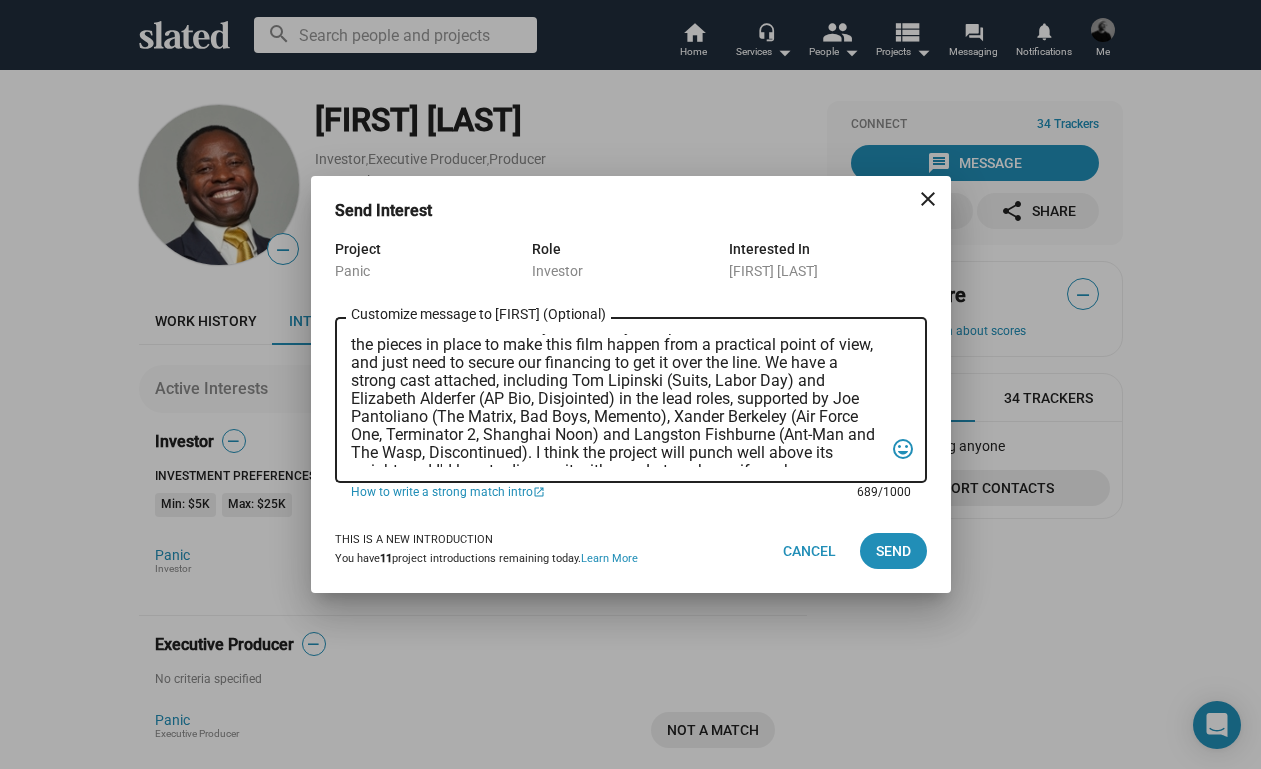 scroll, scrollTop: 0, scrollLeft: 0, axis: both 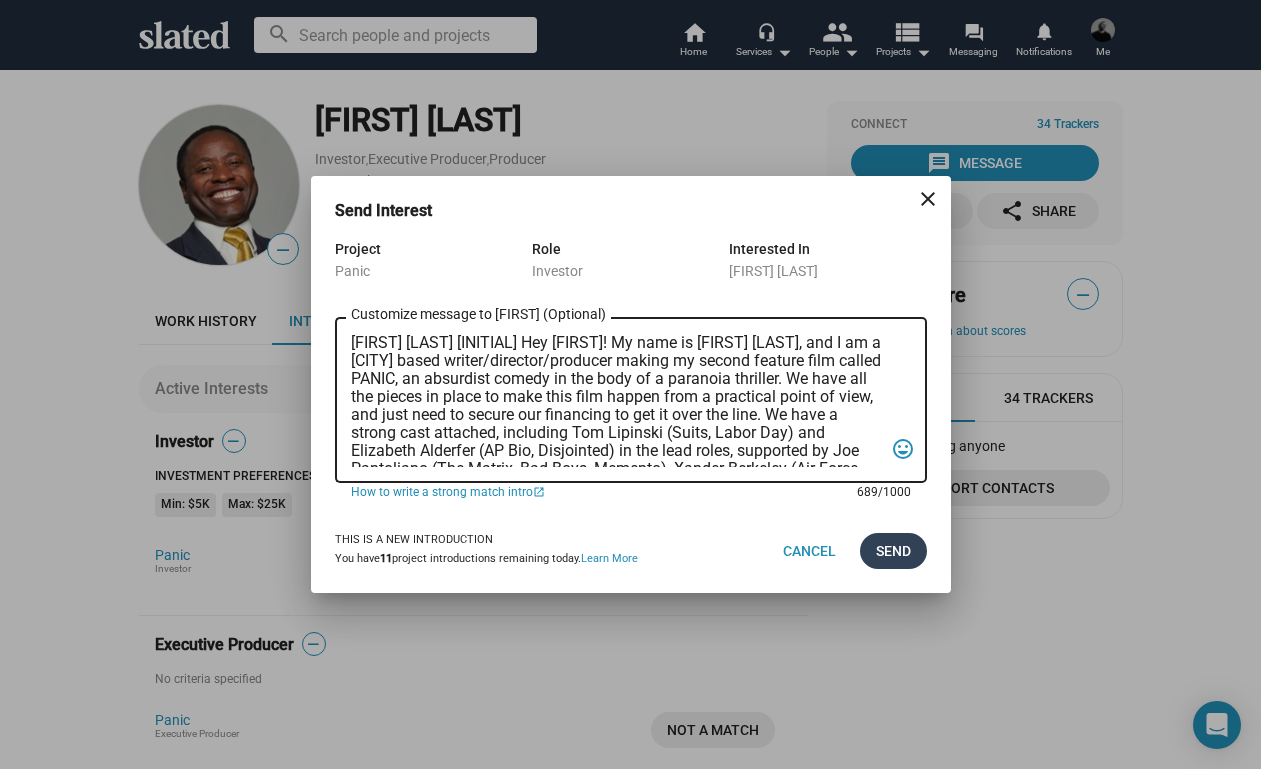 type on "[FIRST] [LAST] [INITIAL] Hey [FIRST]! My name is [FIRST] [LAST], and I am a [CITY] based writer/director/producer making my second feature film called PANIC, an absurdist comedy in the body of a paranoia thriller. We have all the pieces in place to make this film happen from a practical point of view, and just need to secure our financing to get it over the line. We have a strong cast attached, including Tom Lipinski (Suits, Labor Day) and Elizabeth Alderfer (AP Bio, Disjointed) in the lead roles, supported by Joe Pantoliano (The Matrix, Bad Boys, Memento), Xander Berkeley (Air Force One, Terminator 2, Shanghai Noon) and Langston Fishburne (Ant-Man and The Wasp, Discontinued). I think the project will punch well above its weight, and I'd love to discuss it with you. Let me know if you have any thoughts or questions, and I hope to talk soon. Thanks!" 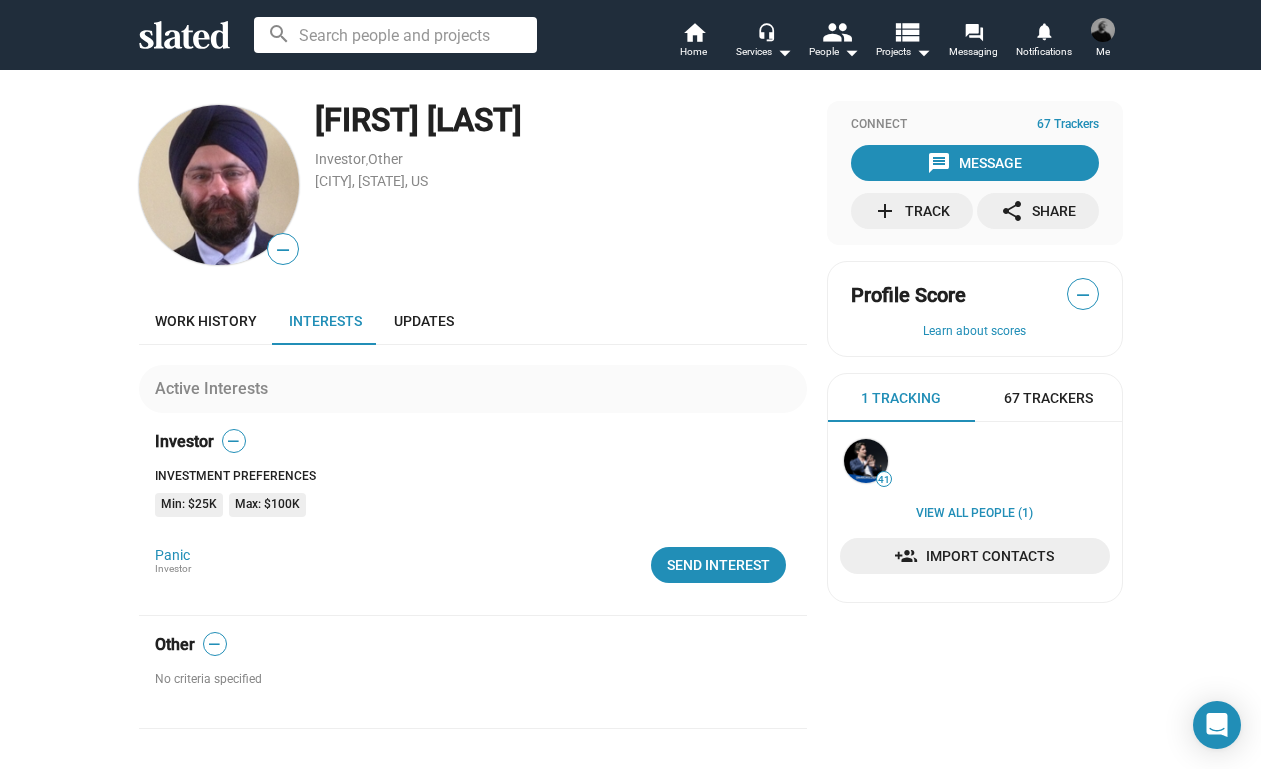 scroll, scrollTop: 0, scrollLeft: 0, axis: both 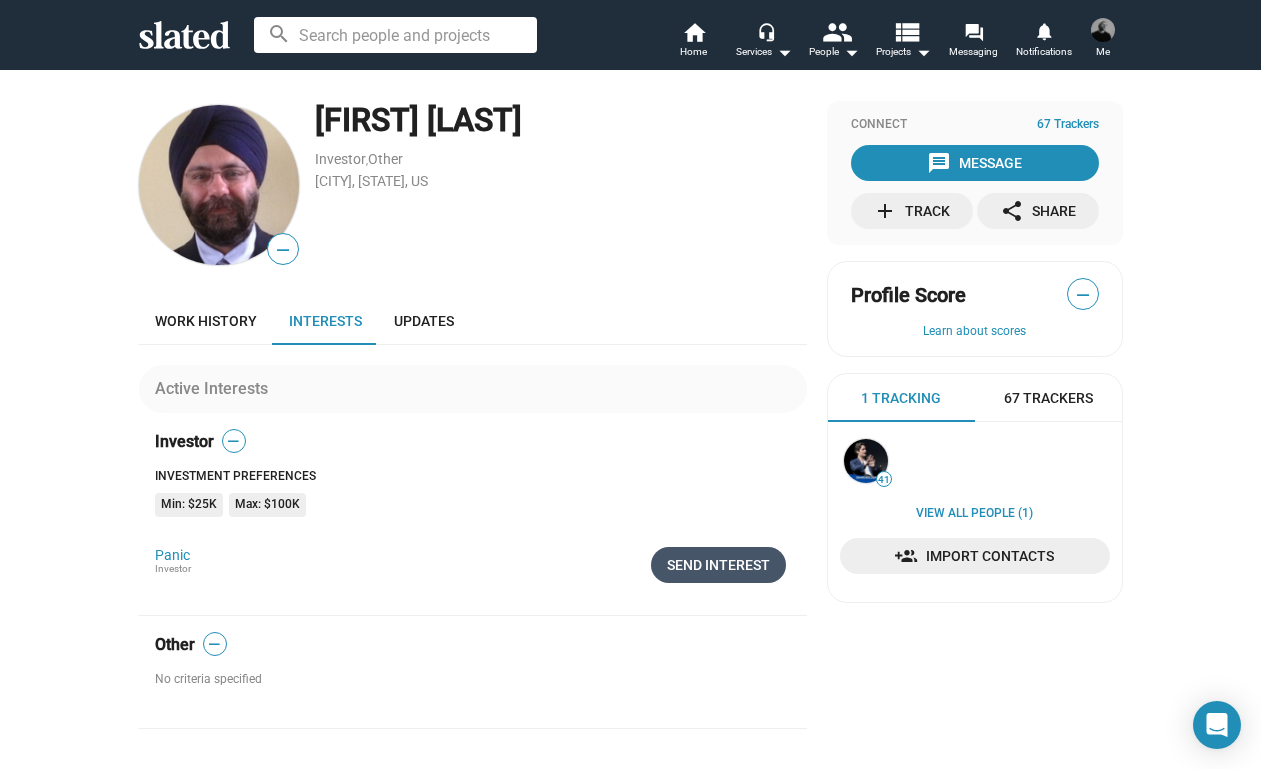click on "Send Interest" 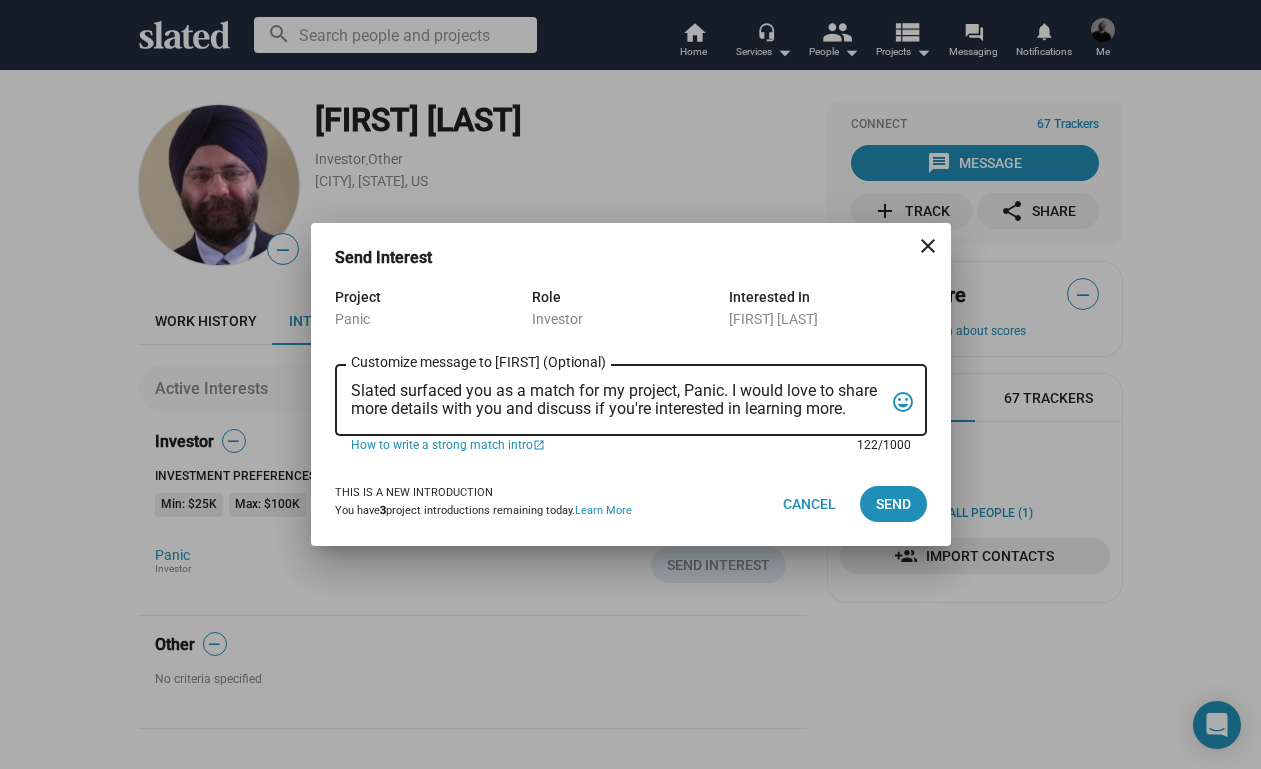 drag, startPoint x: 350, startPoint y: 392, endPoint x: 844, endPoint y: 446, distance: 496.94266 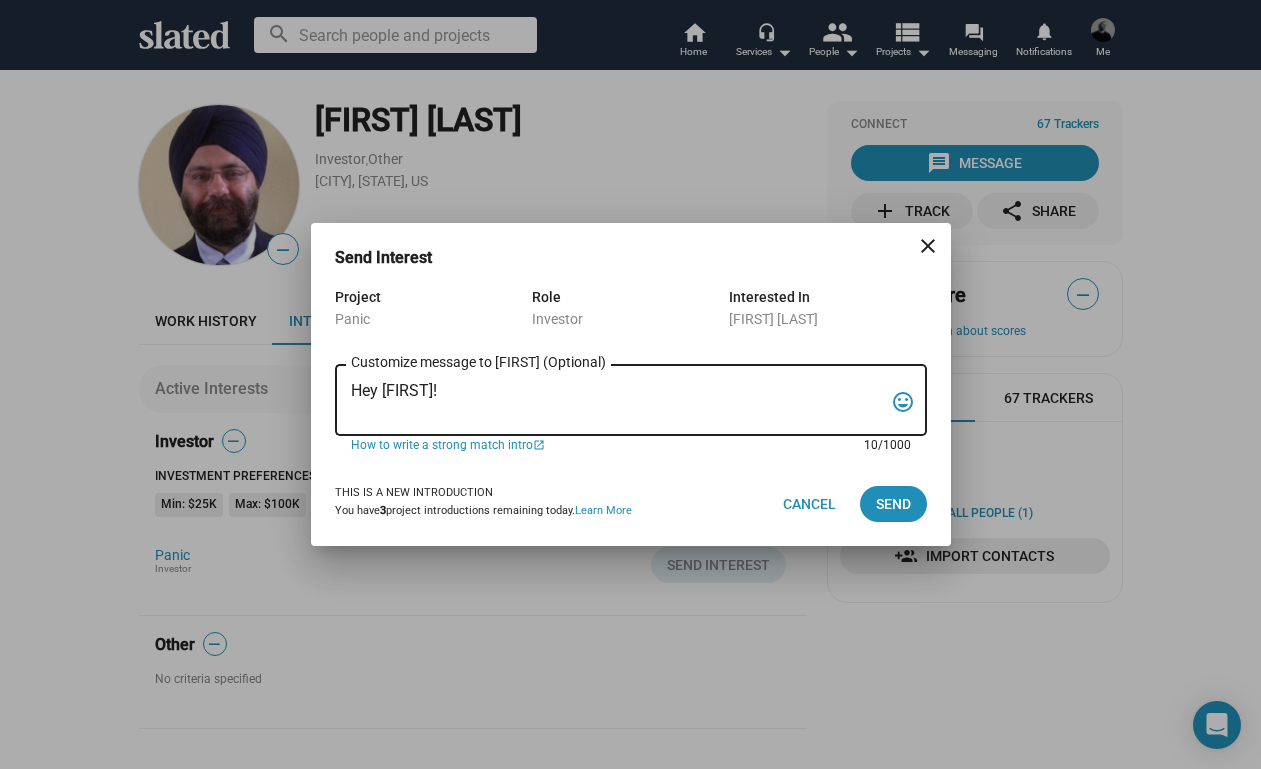 paste on "My name is Trevor Peckham, and I am a New York based writer/director/producer making my second feature film called PANIC, an absurdist comedy in the body of a paranoia thriller. We have all the pieces in place to make this film happen from a practical point of view, and just need to secure our financing to get it over the line. We have a strong cast attached, including Tom Lipinski (Suits, Labor Day) and Elizabeth Alderfer (AP Bio, Disjointed) in the lead roles, supported by Joe Pantoliano (The Matrix, Bad Boys, Memento), Xander Berkeley (Air Force One, Terminator 2, Shanghai Noon) and Langston Fishburne (Ant-Man and The Wasp, Discontinued). I think the project will punch well above its weight, and I'd love to discuss it with you. Let me know if you have any thoughts or questions, and I hope to talk soon. Thanks!" 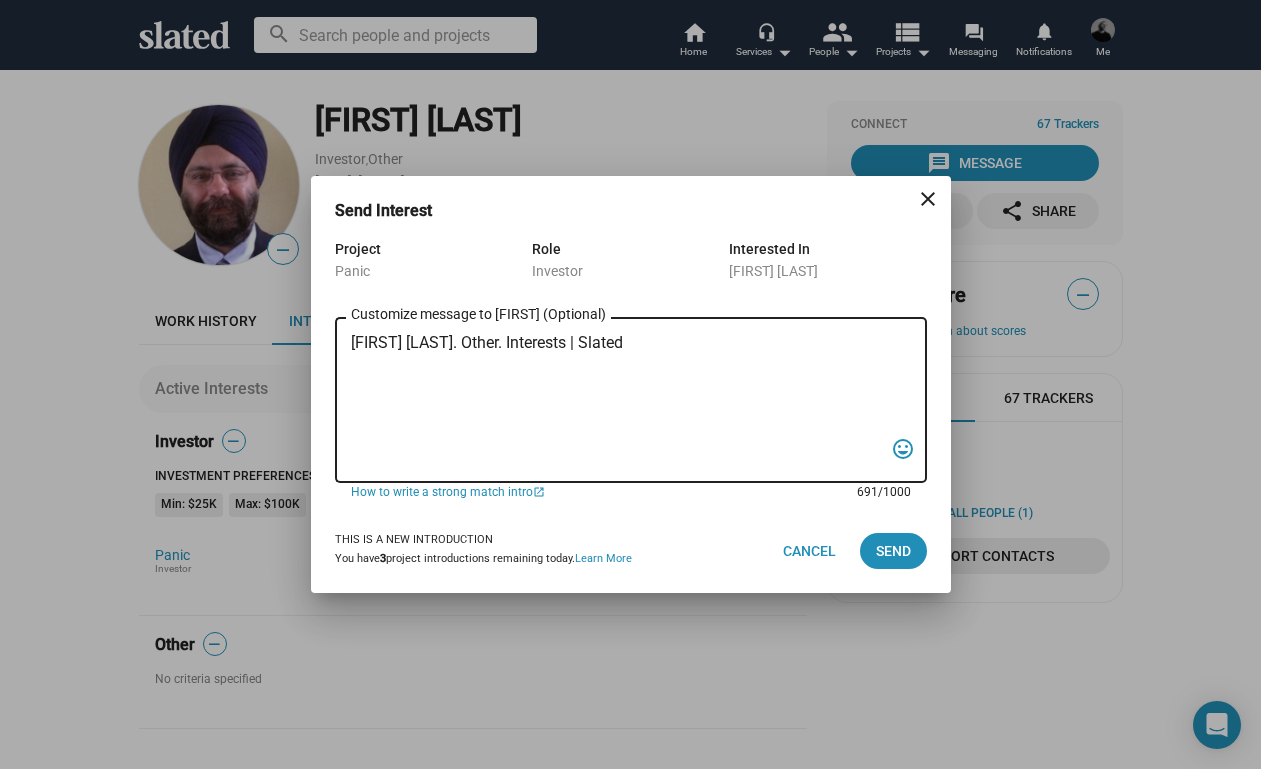 scroll, scrollTop: 0, scrollLeft: 0, axis: both 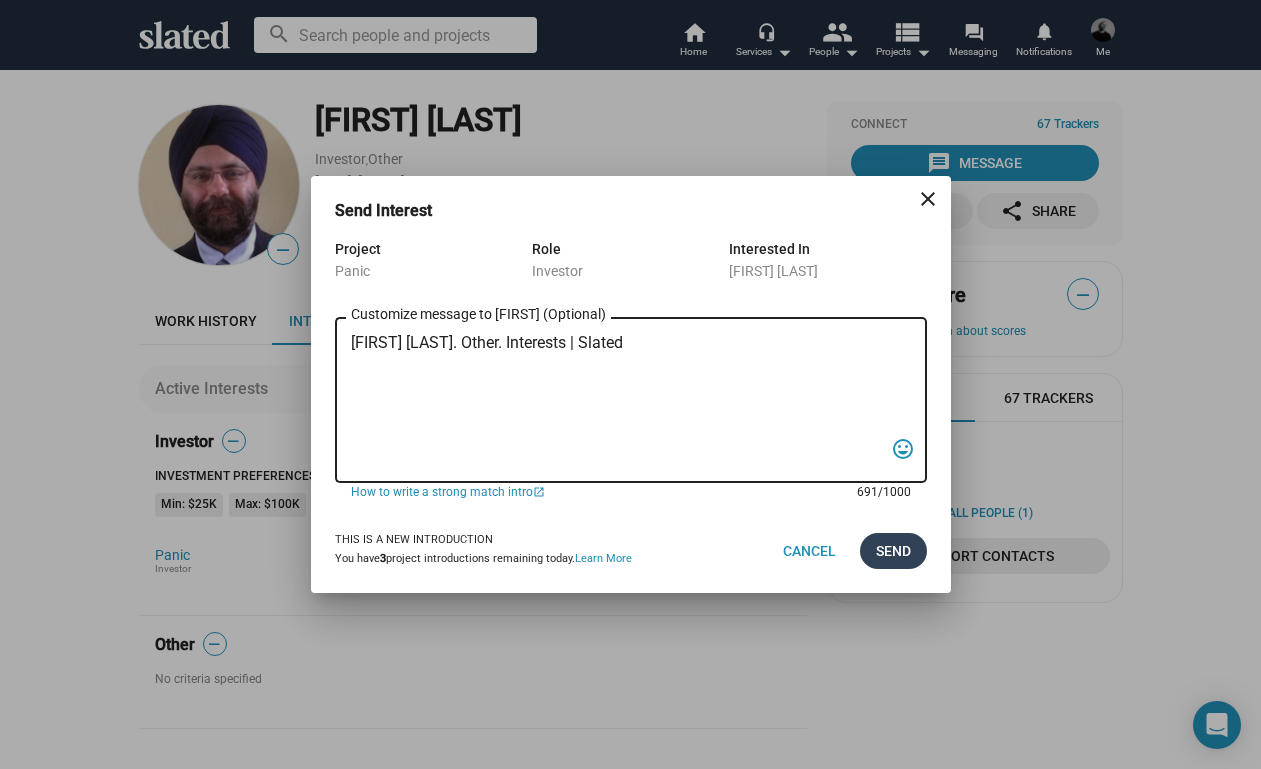 type on "[FIRST] [LAST]. Other. Interests | Slated" 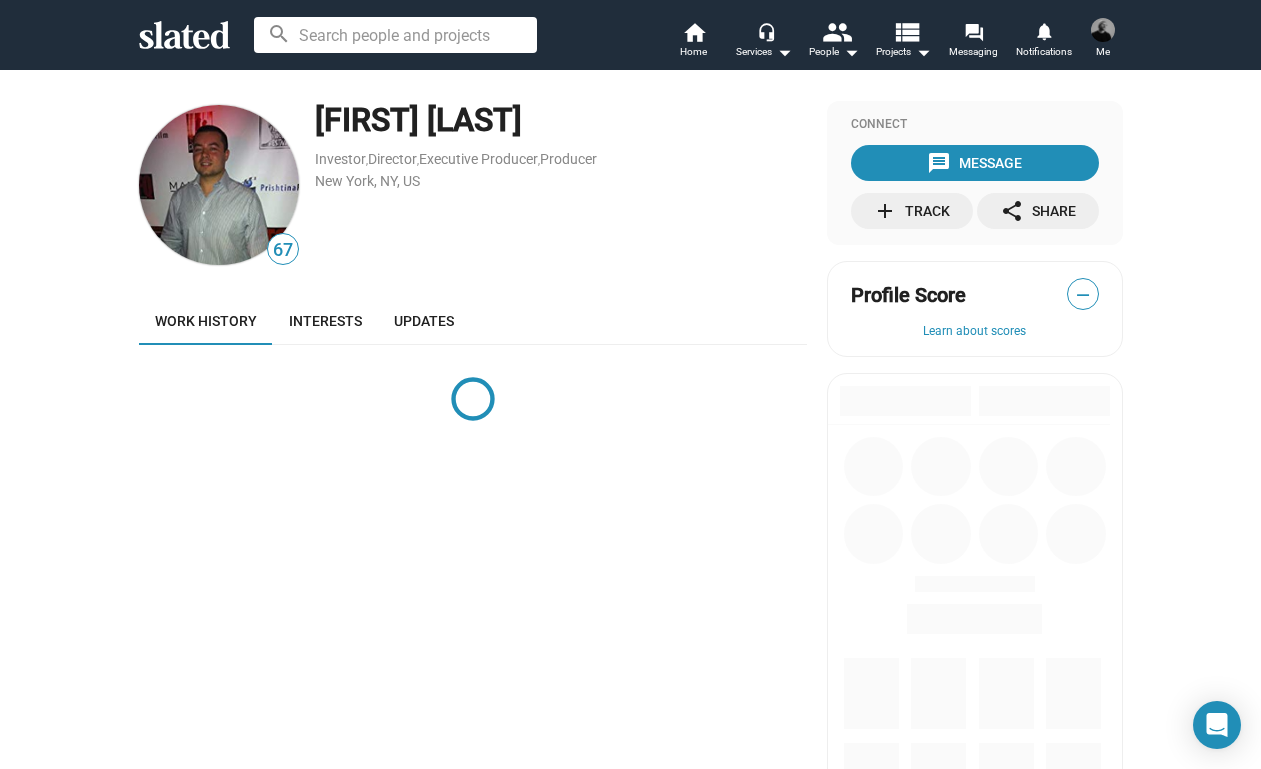 scroll, scrollTop: 0, scrollLeft: 0, axis: both 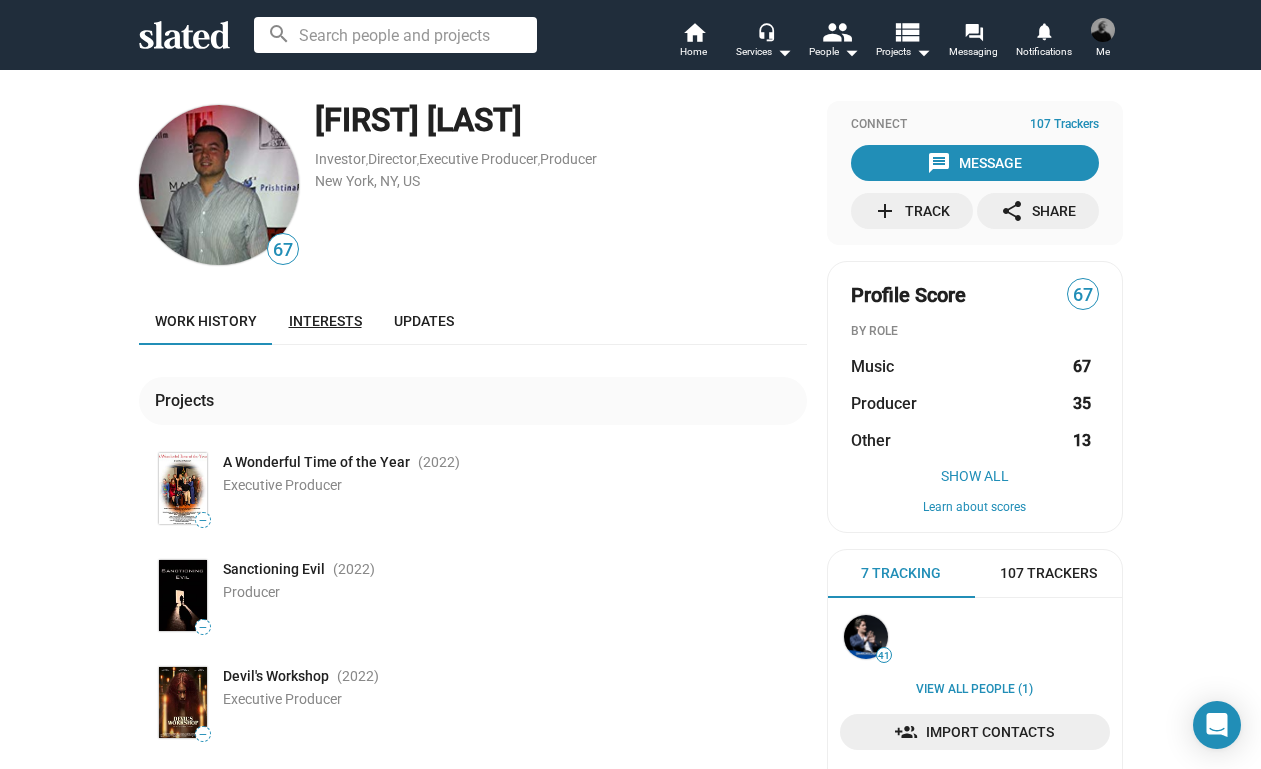 click on "Interests" at bounding box center (325, 321) 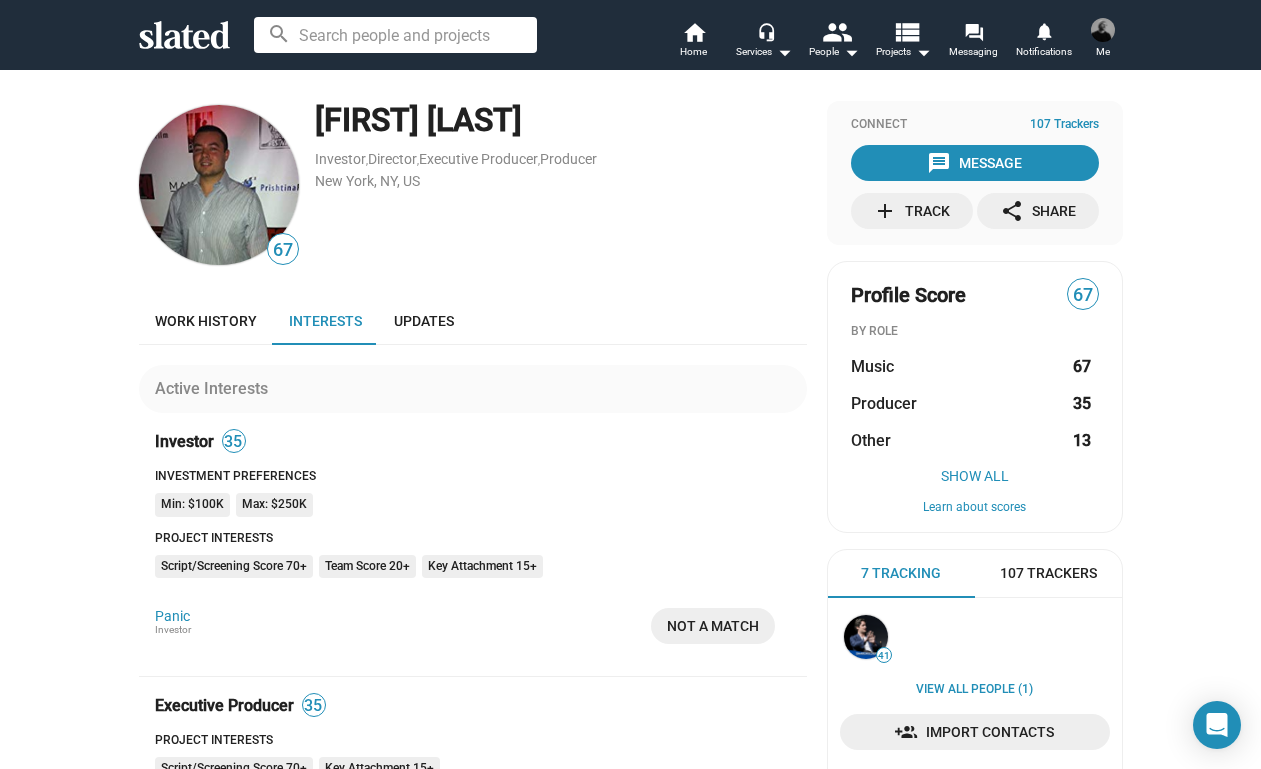 scroll, scrollTop: 0, scrollLeft: 0, axis: both 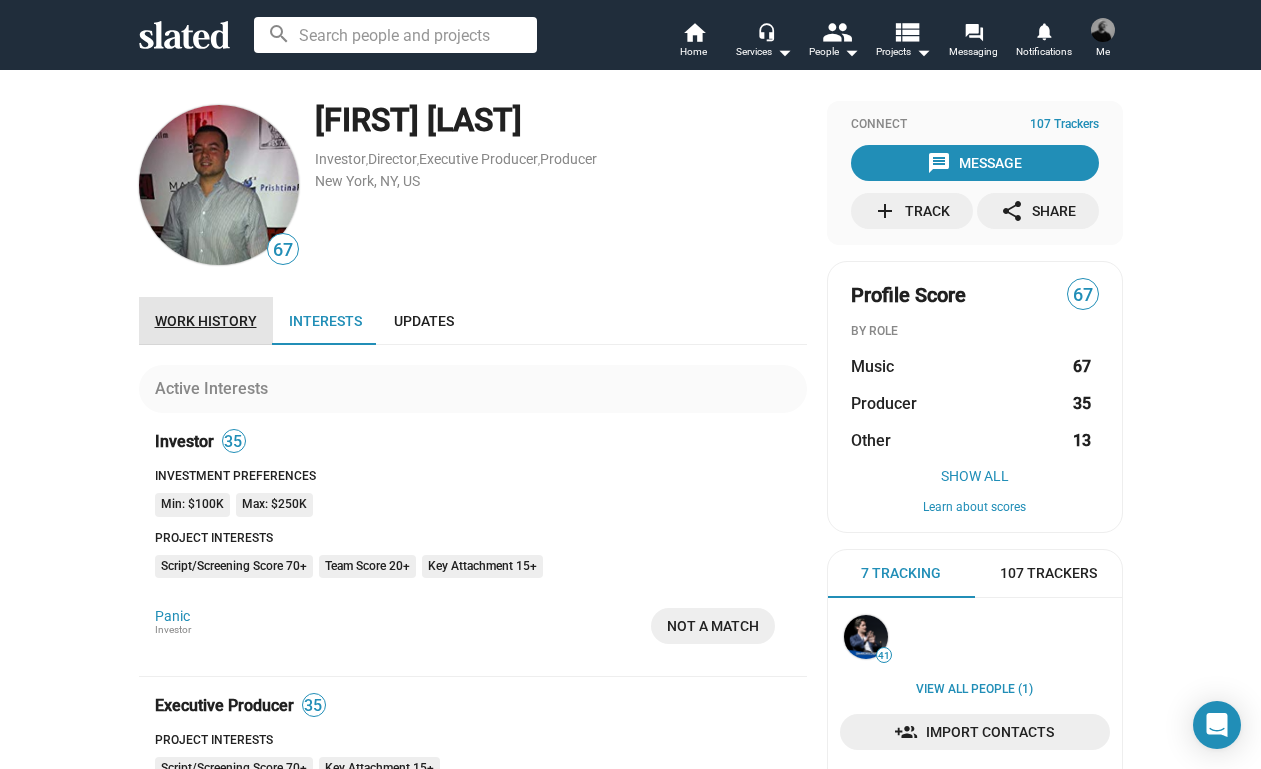 click on "Work history" at bounding box center (206, 321) 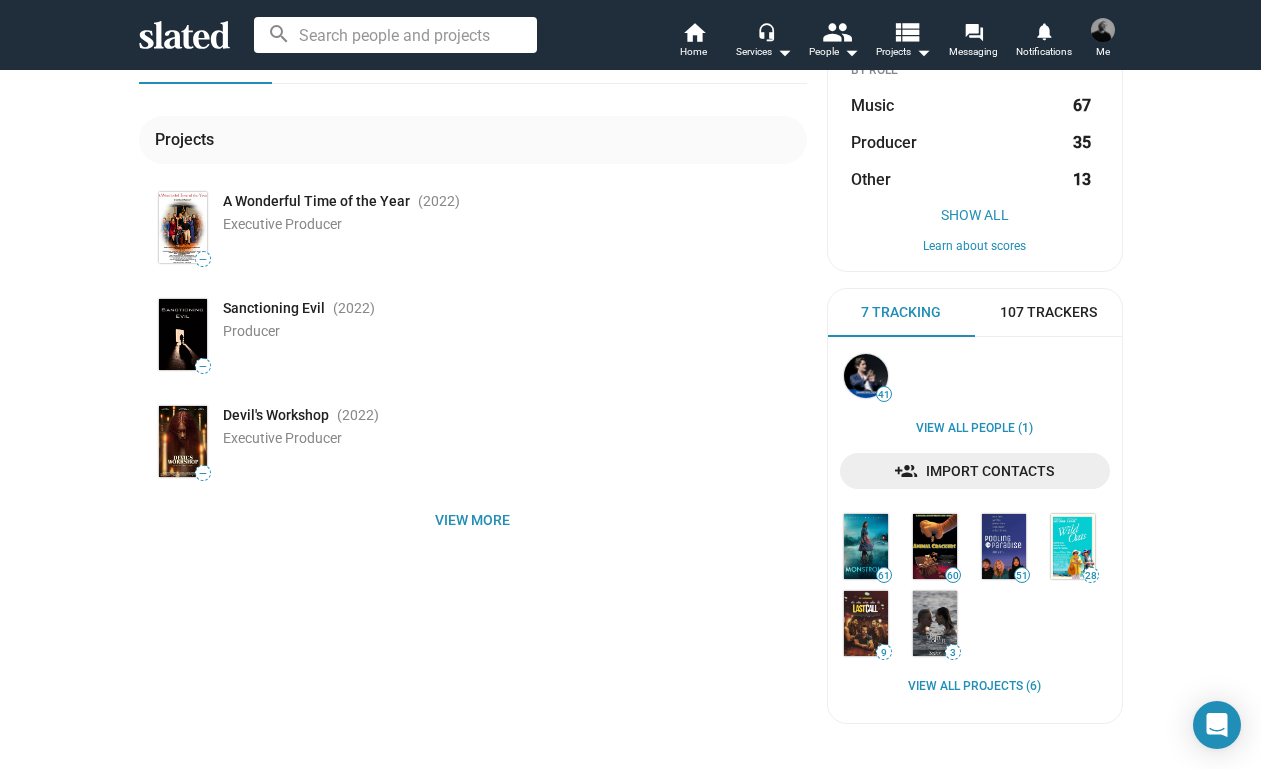 scroll, scrollTop: 358, scrollLeft: 0, axis: vertical 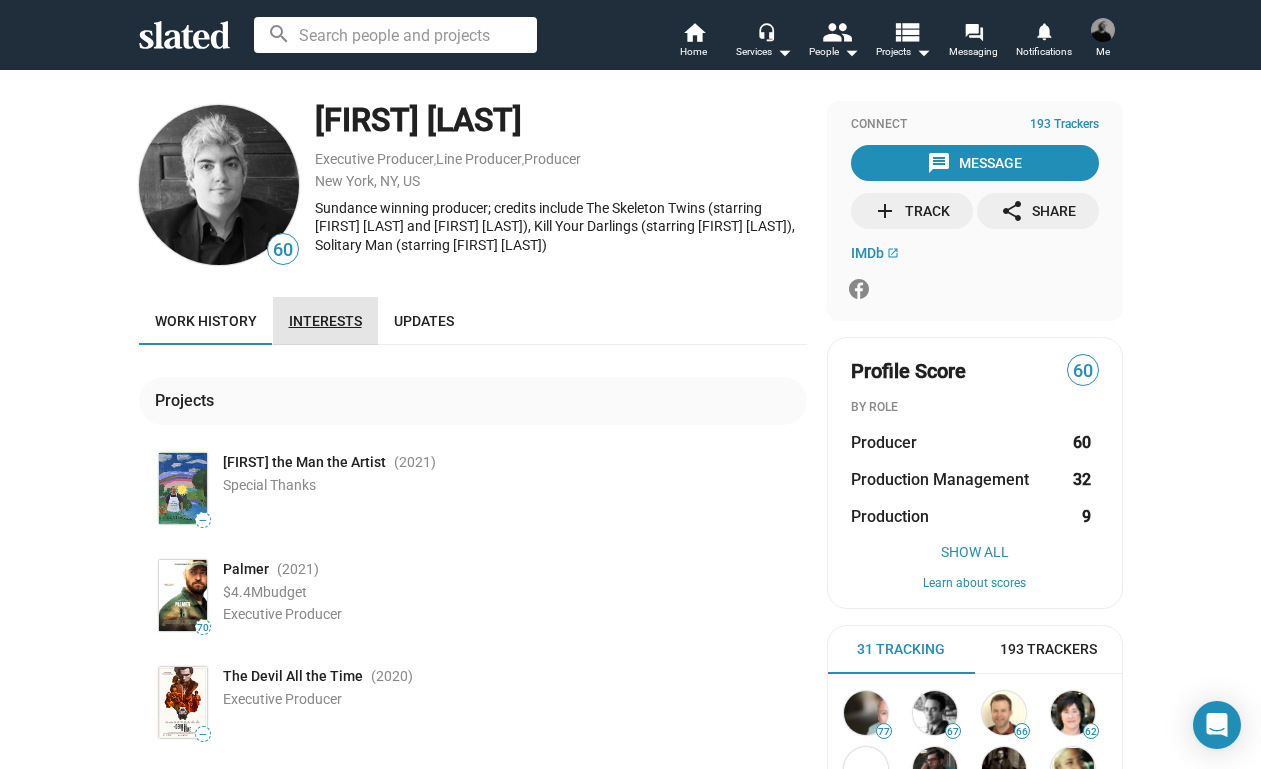 click on "Interests" at bounding box center [325, 321] 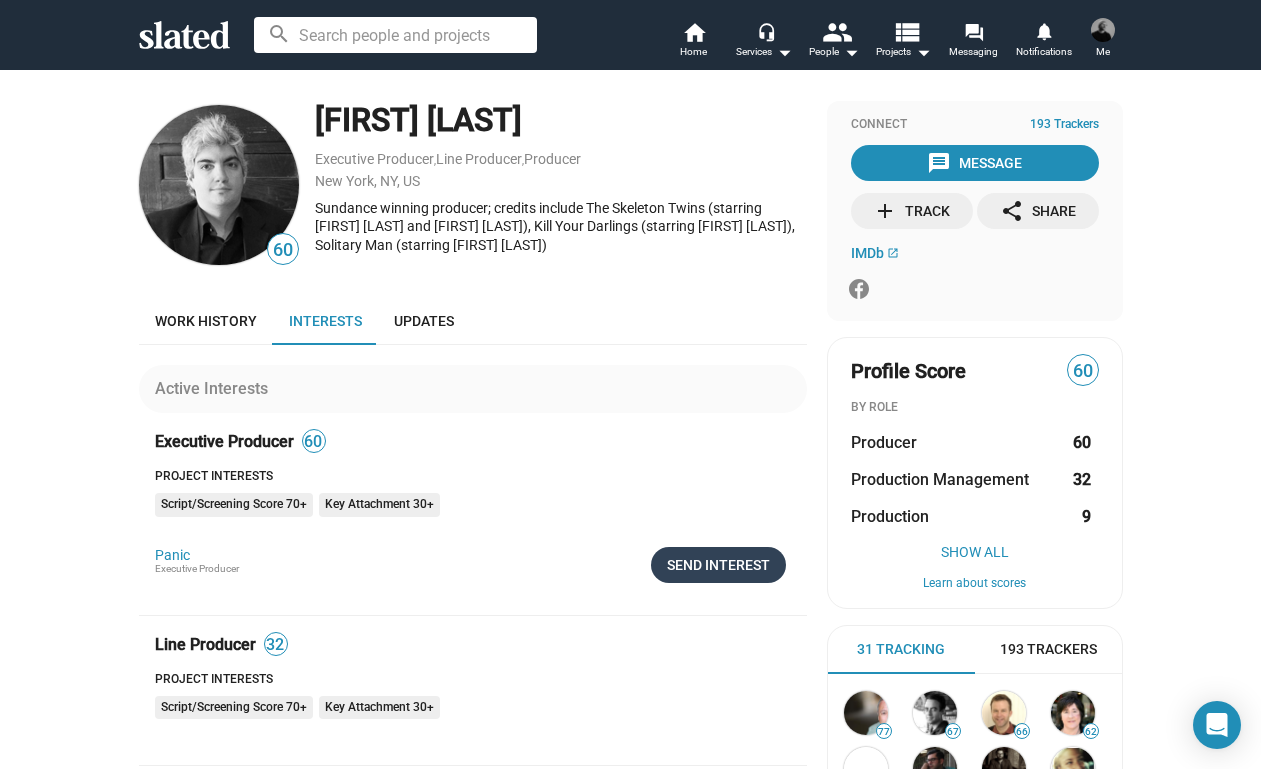 scroll, scrollTop: 0, scrollLeft: 0, axis: both 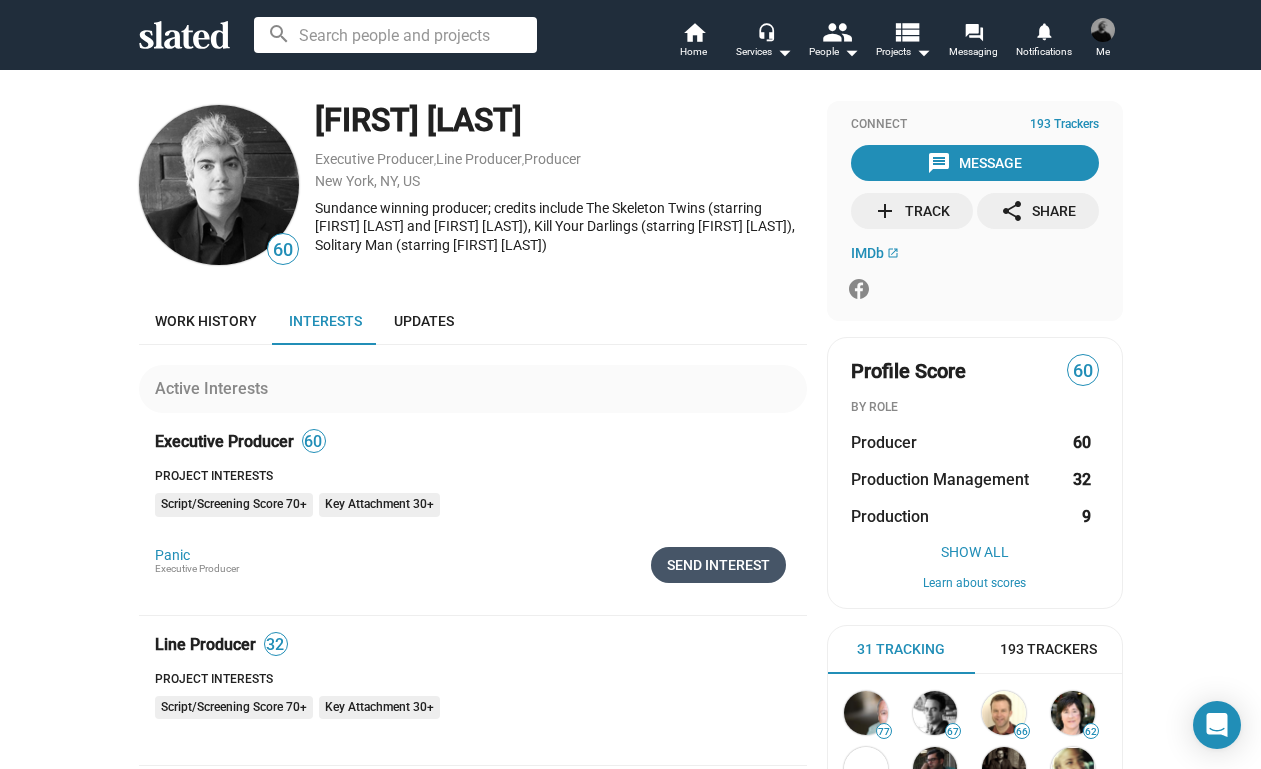 click on "Send Interest" 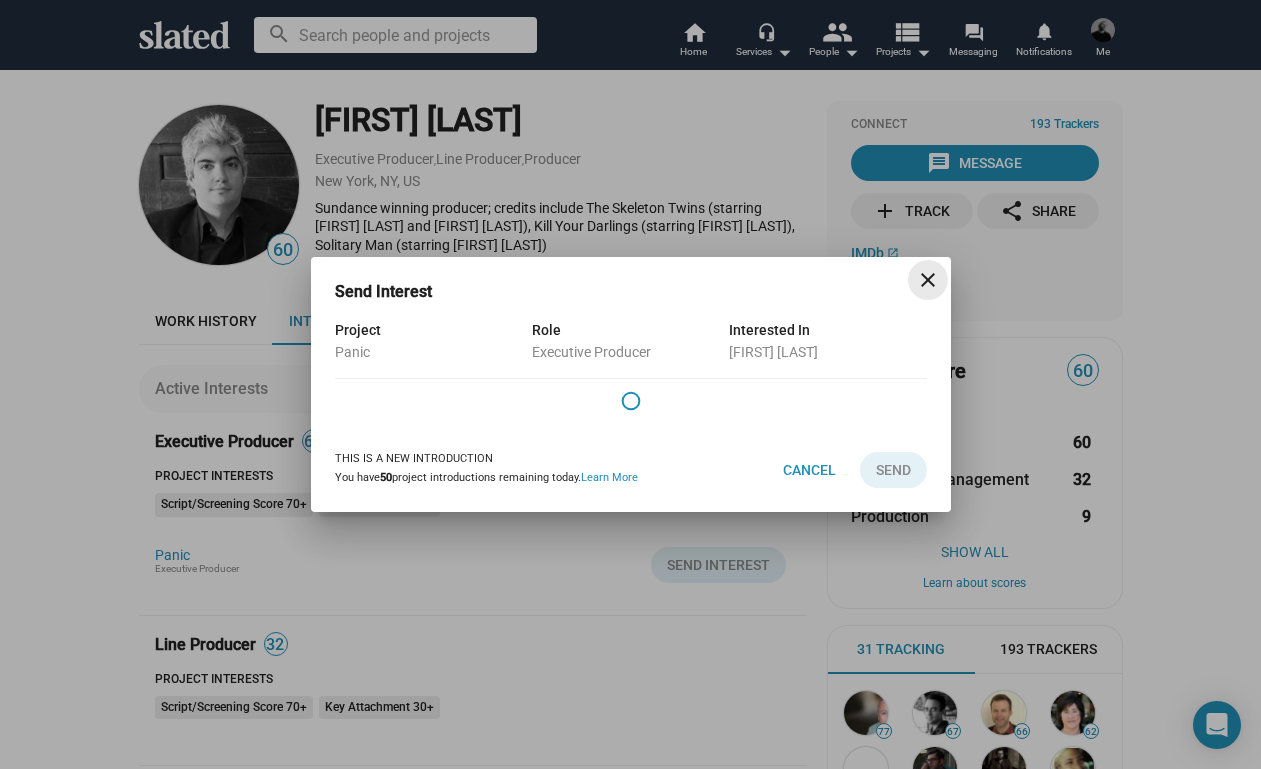 click on "close" at bounding box center [928, 280] 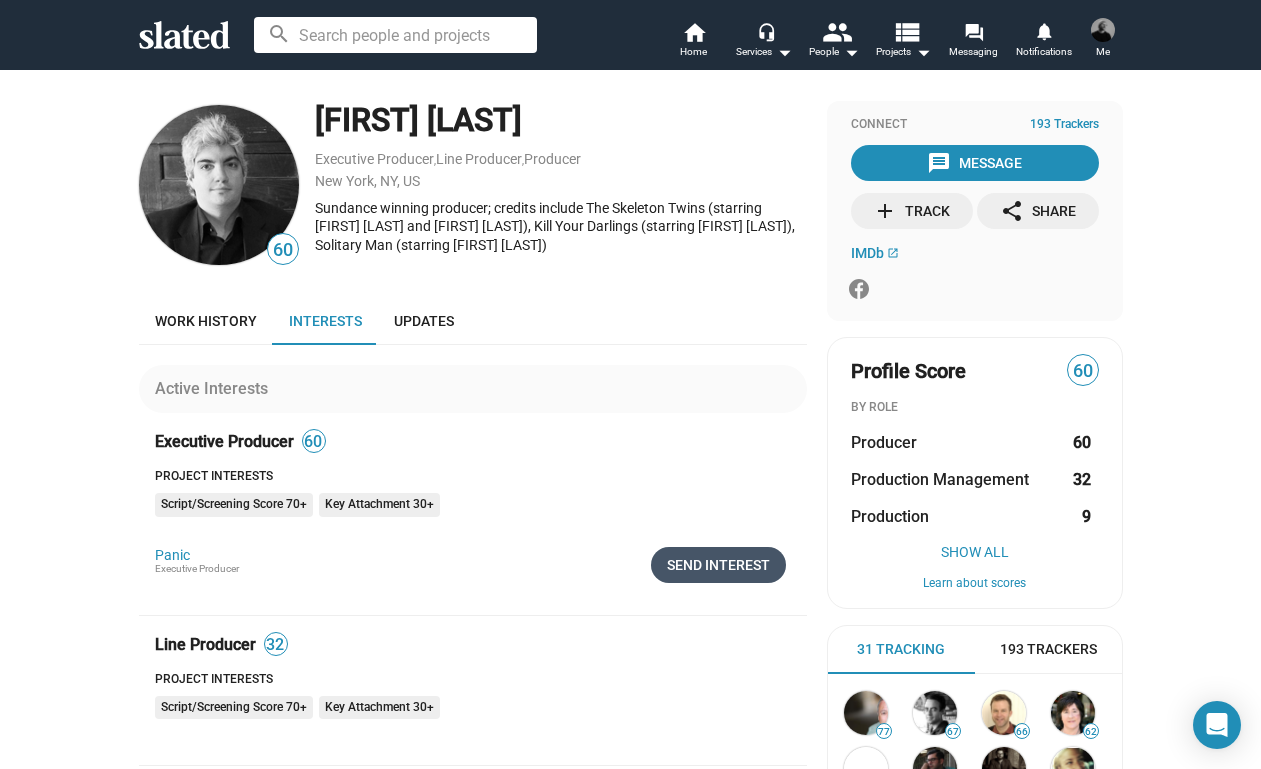 click on "Send Interest" 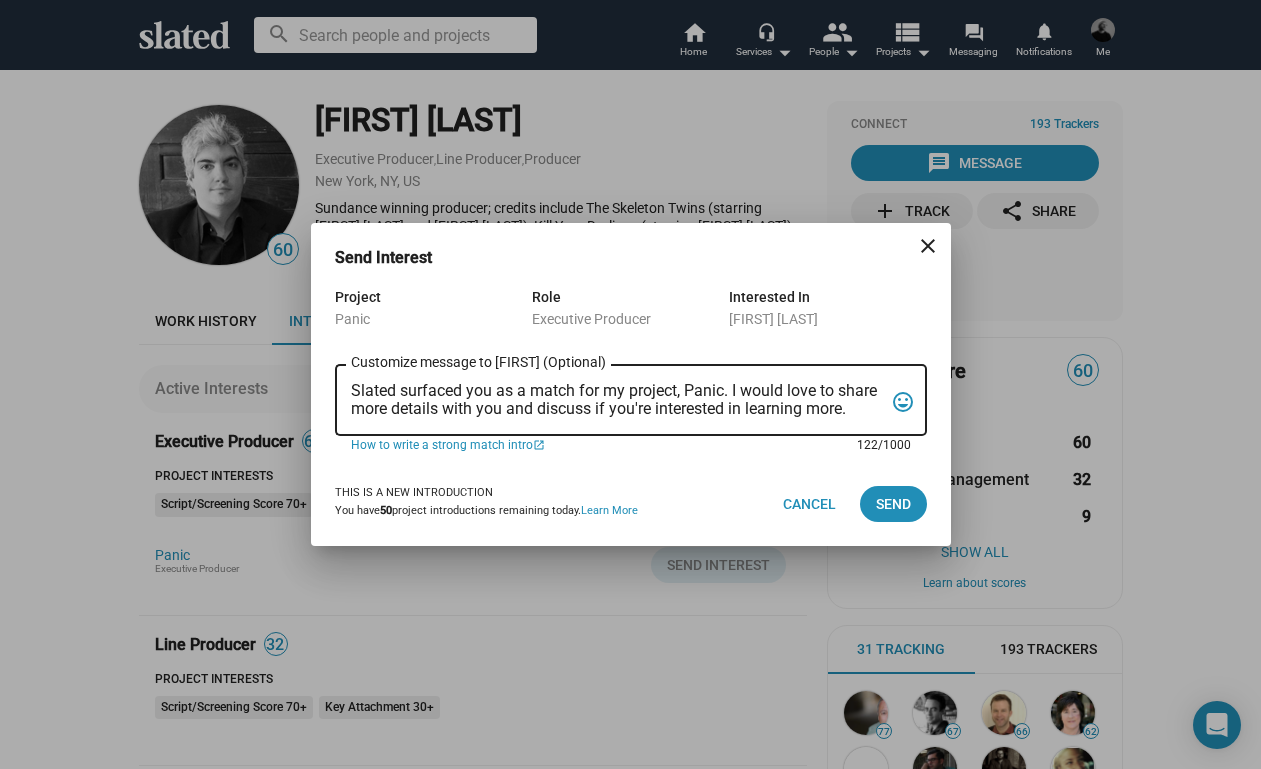 drag, startPoint x: 854, startPoint y: 414, endPoint x: 302, endPoint y: 340, distance: 556.93805 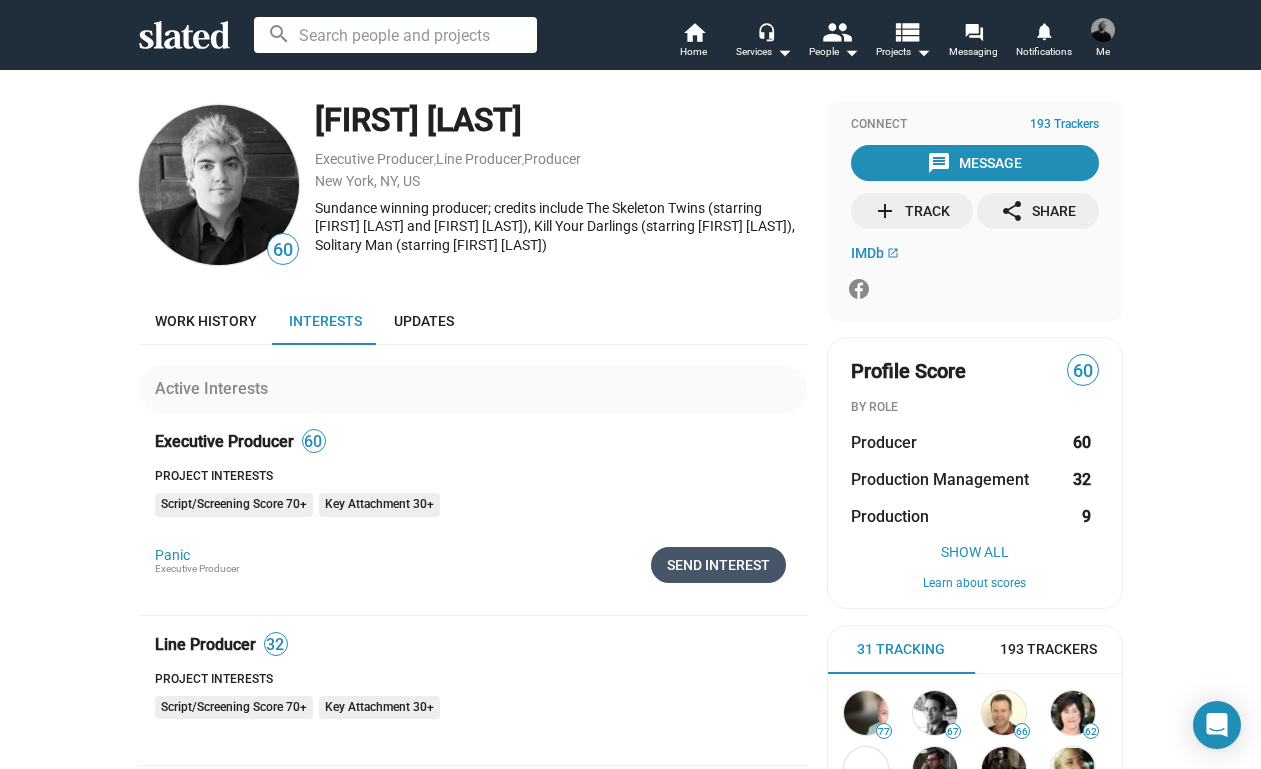 click on "Send Interest" 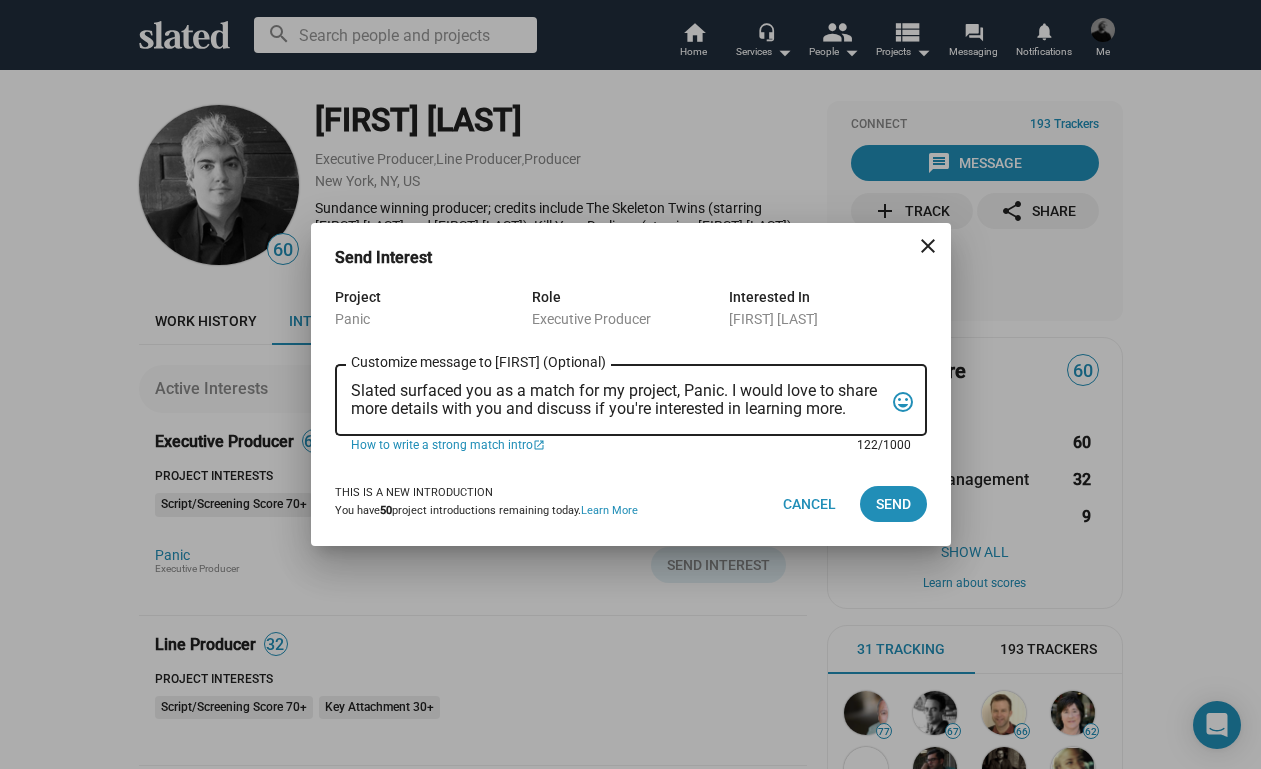 drag, startPoint x: 352, startPoint y: 390, endPoint x: 870, endPoint y: 431, distance: 519.62006 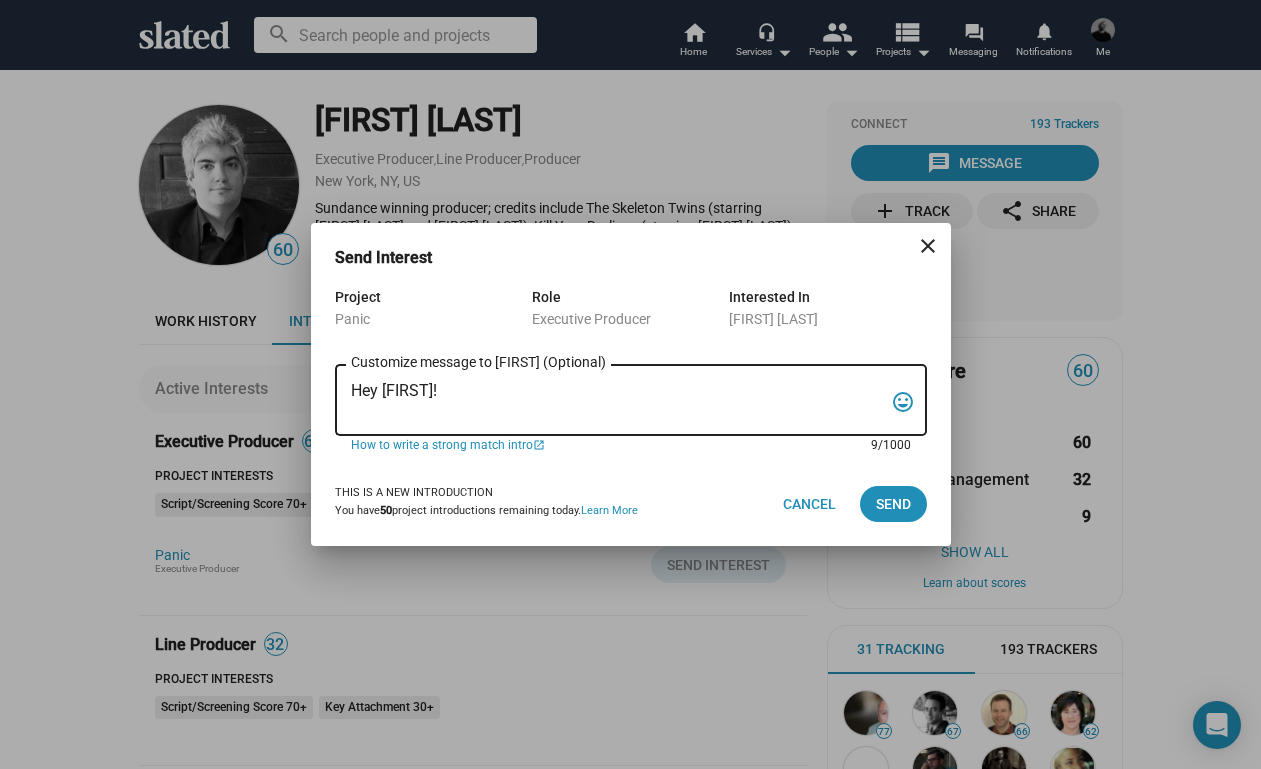 paste on "My name is Trevor Peckham, and I am a New York based writer/director/producer making my second feature film called PANIC, an absurdist comedy in the body of a paranoia thriller. We have all the pieces in place to make this film happen from a practical point of view, and just need to secure our financing to get it over the line. We have a strong cast attached, including Tom Lipinski (Suits, Labor Day) and Elizabeth Alderfer (AP Bio, Disjointed) in the lead roles, supported by Joe Pantoliano (The Matrix, Bad Boys, Memento), Xander Berkeley (Air Force One, Terminator 2, Shanghai Noon) and Langston Fishburne (Ant-Man and The Wasp, Discontinued). I think the project will punch well above its weight, and I'd love to discuss it with you. Let me know if you have any thoughts or questions, and I hope to talk soon. Thanks!" 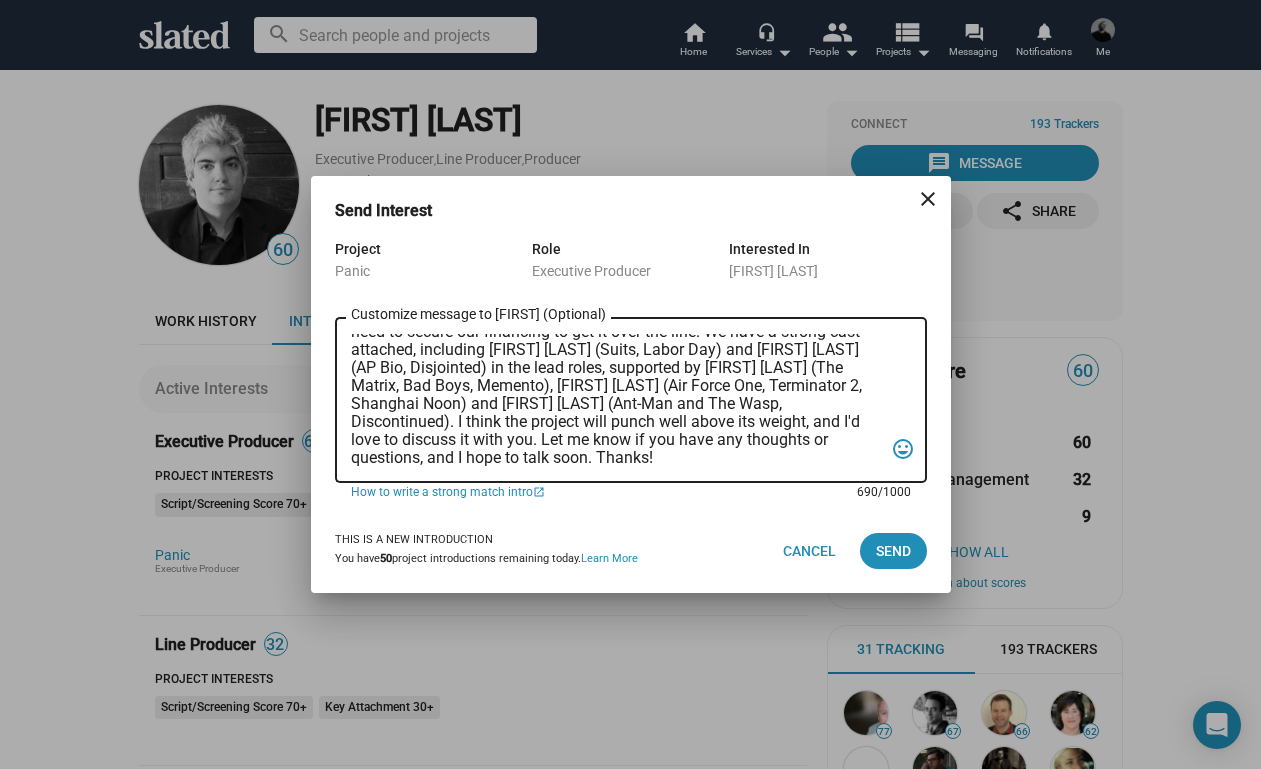 scroll, scrollTop: 83, scrollLeft: 0, axis: vertical 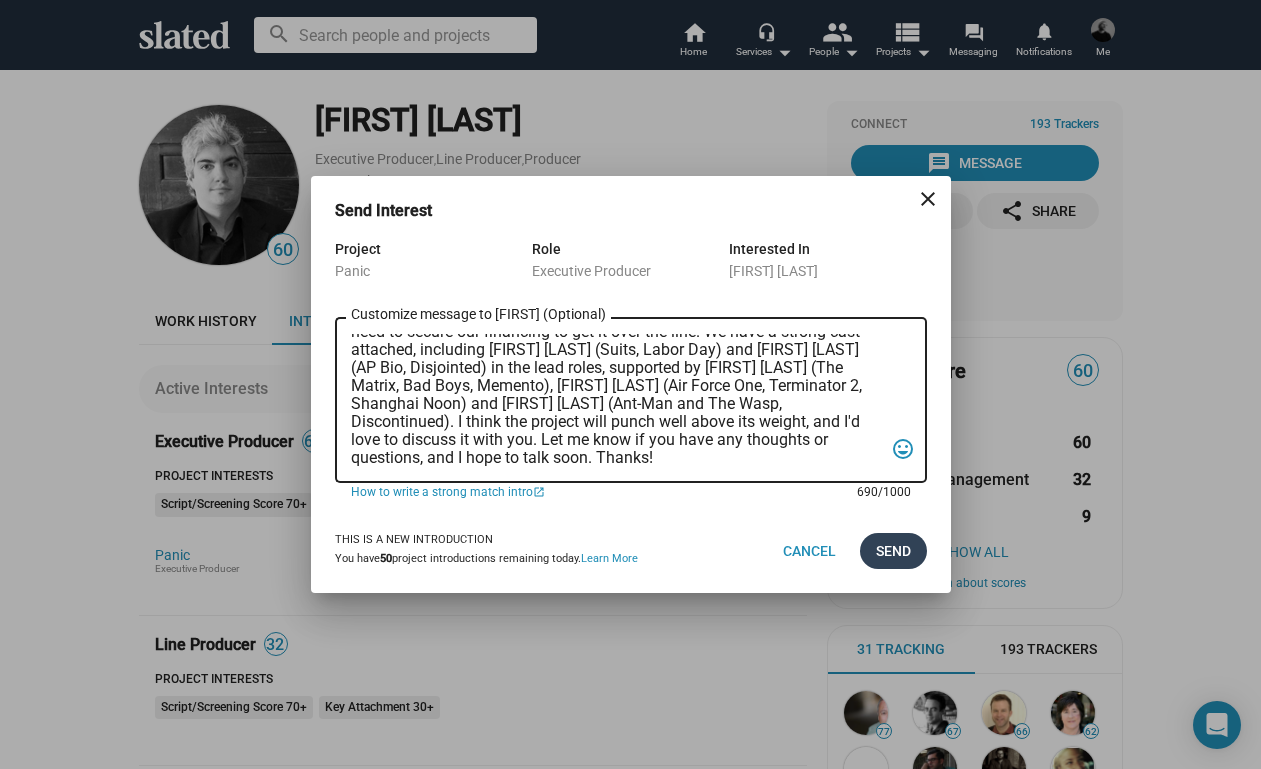 type on "Hey Jared! My name is Trevor Peckham, and I am a New York based writer/director/producer making my second feature film called PANIC, an absurdist comedy in the body of a paranoia thriller. We have all the pieces in place to make this film happen from a practical point of view, and just need to secure our financing to get it over the line. We have a strong cast attached, including Tom Lipinski (Suits, Labor Day) and Elizabeth Alderfer (AP Bio, Disjointed) in the lead roles, supported by Joe Pantoliano (The Matrix, Bad Boys, Memento), Xander Berkeley (Air Force One, Terminator 2, Shanghai Noon) and Langston Fishburne (Ant-Man and The Wasp, Discontinued). I think the project will punch well above its weight, and I'd love to discuss it with you. Let me know if you have any thoughts or questions, and I hope to talk soon. Thanks!" 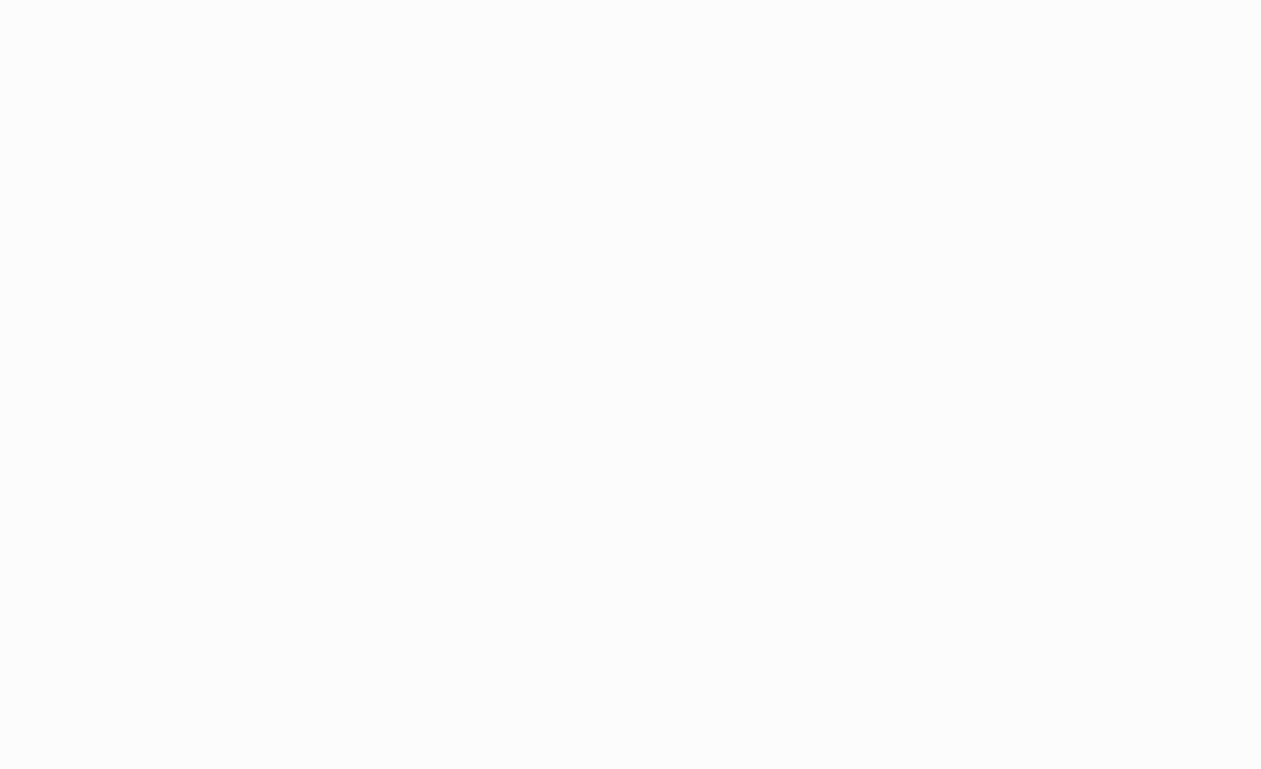 scroll, scrollTop: 0, scrollLeft: 0, axis: both 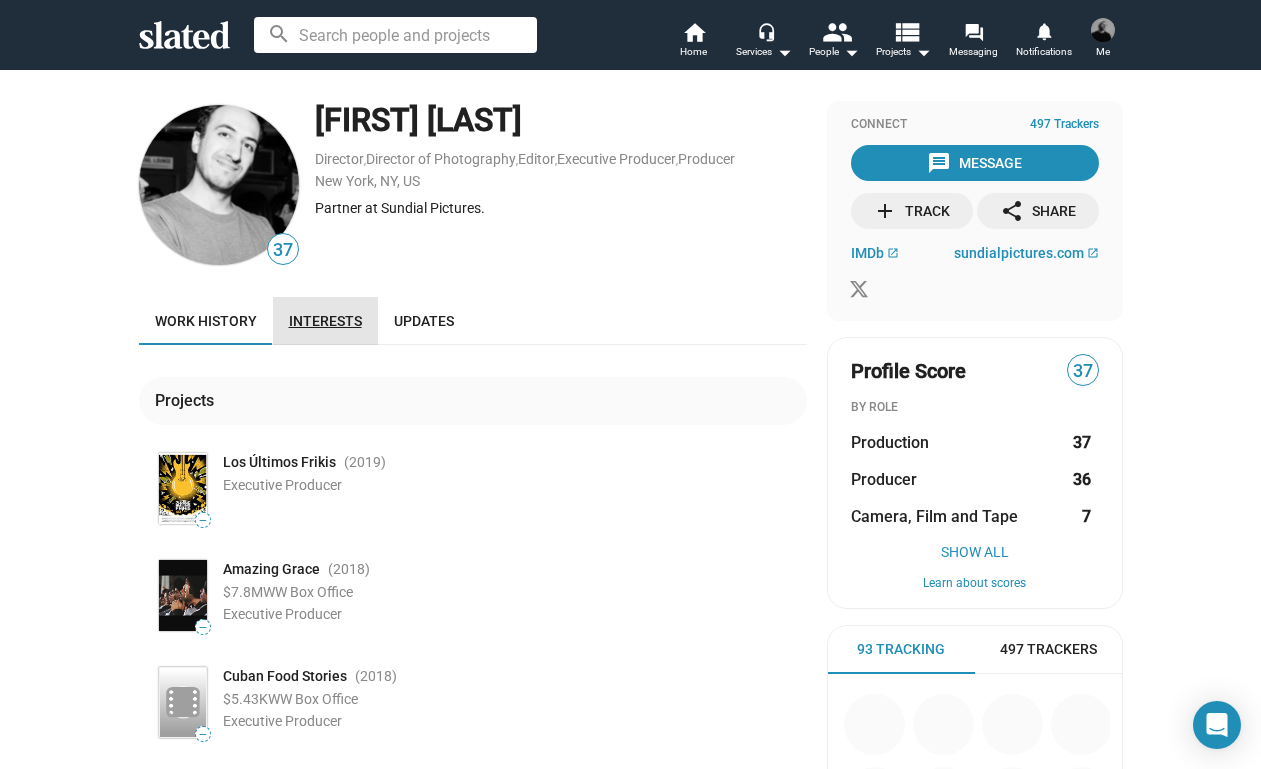 click on "Interests" at bounding box center (325, 321) 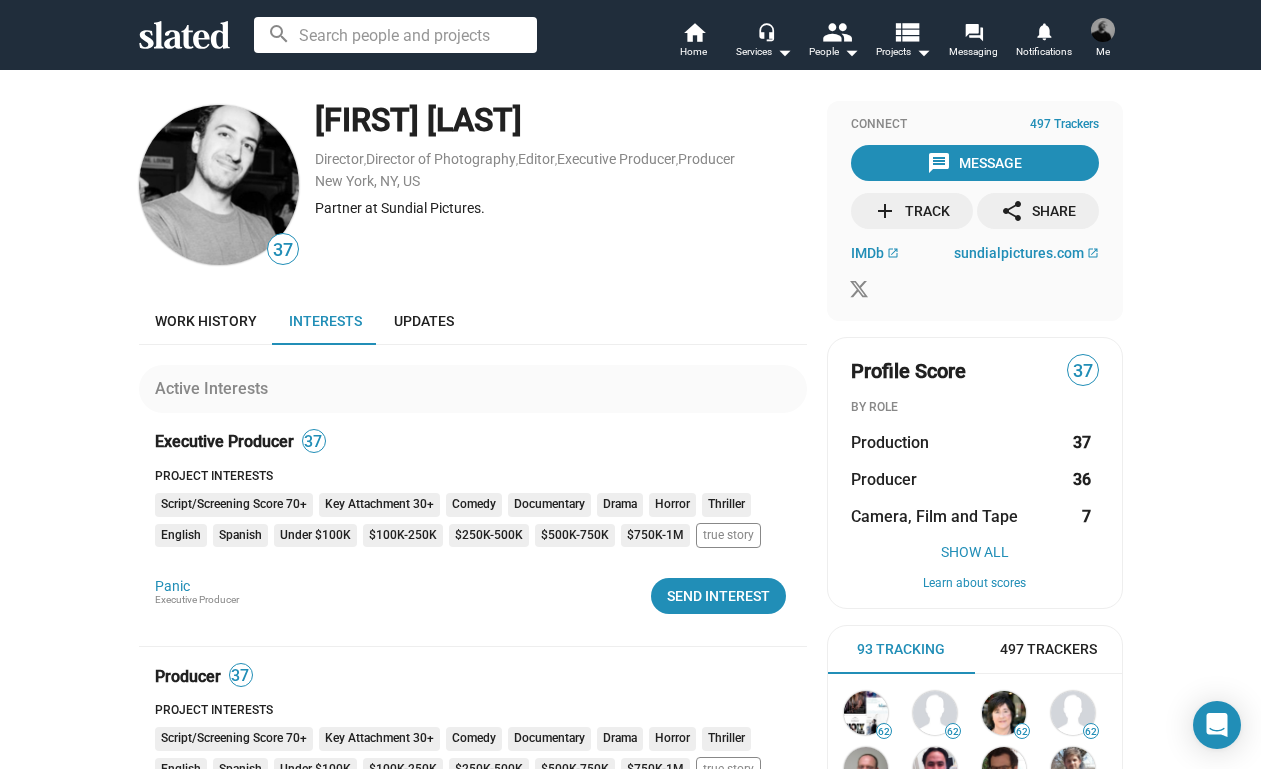 click on "Project Interests" 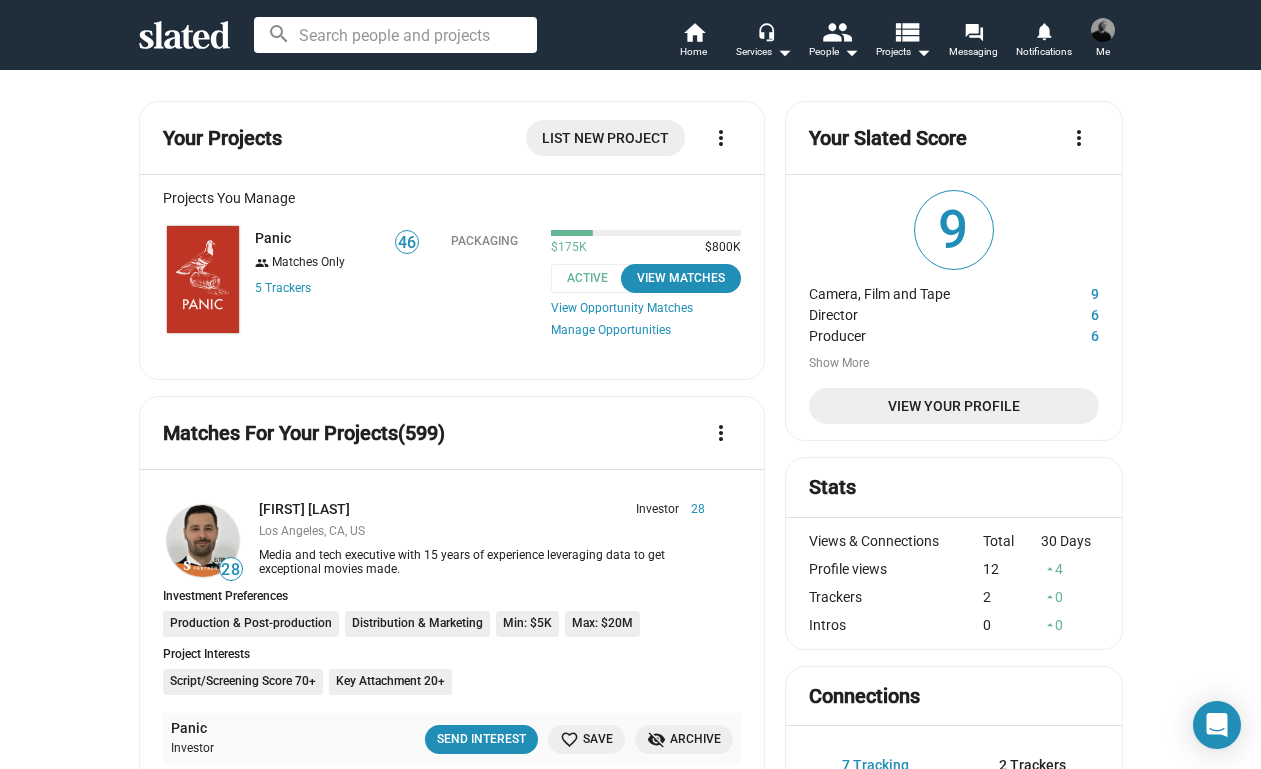 scroll, scrollTop: 0, scrollLeft: 0, axis: both 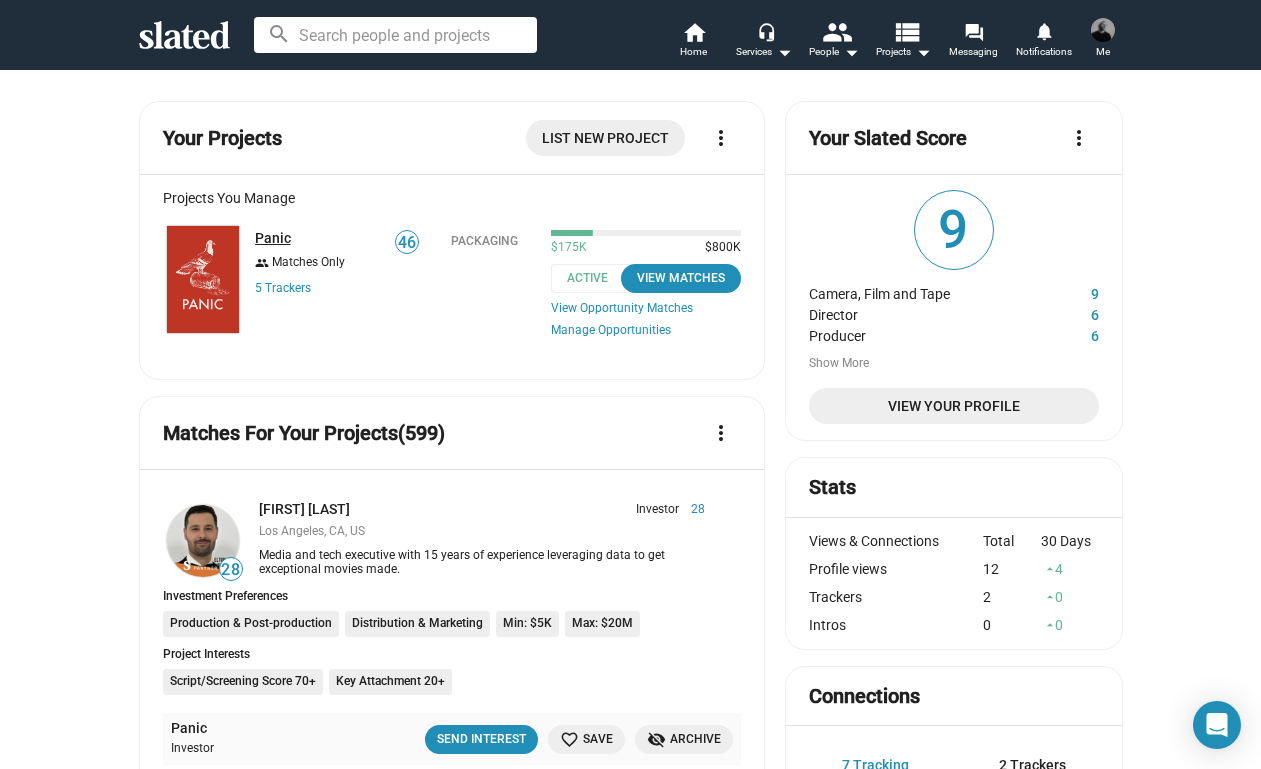 click on "Panic" 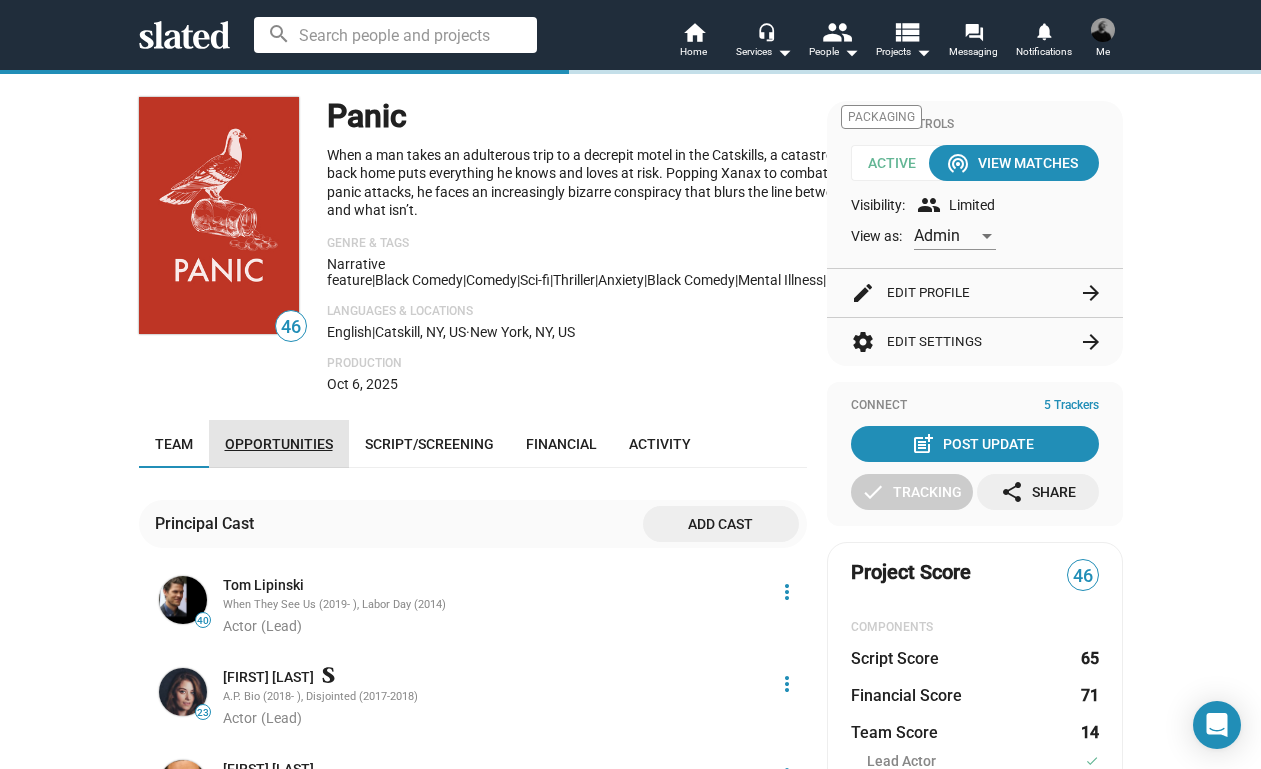 click on "Opportunities" at bounding box center (279, 444) 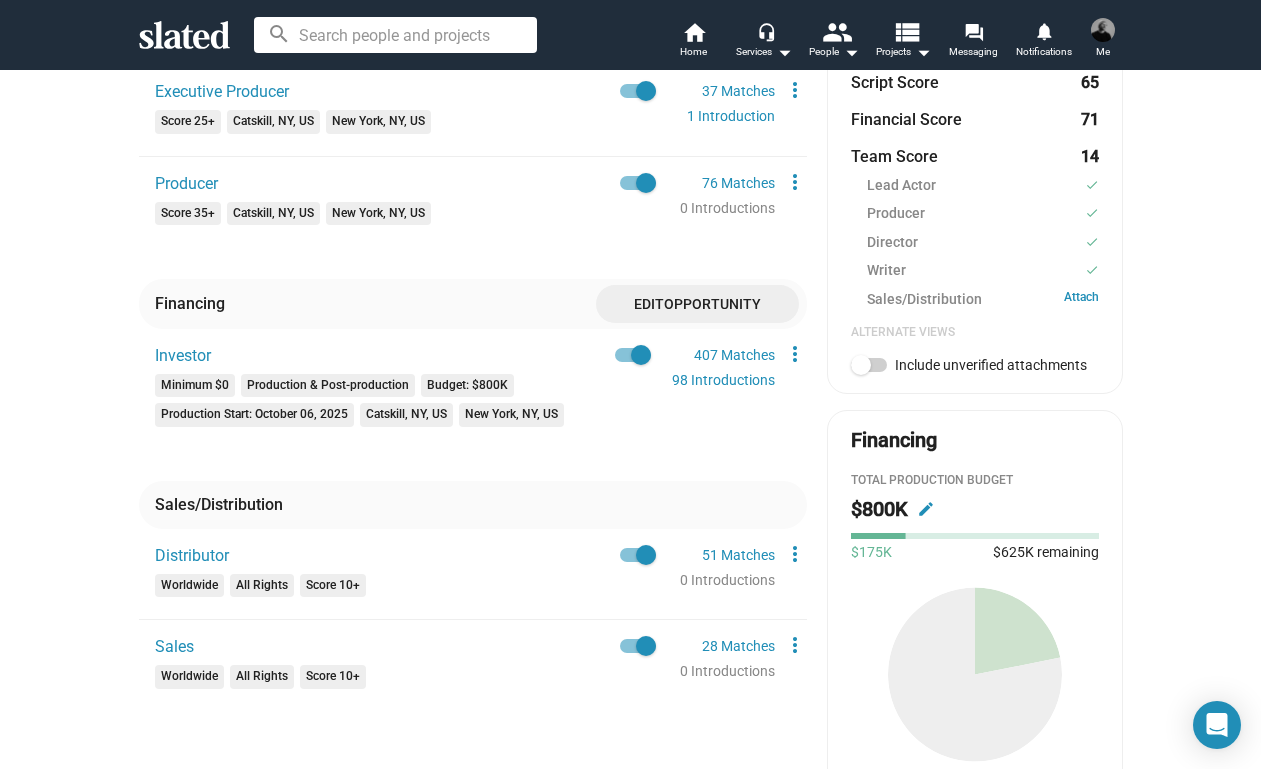 scroll, scrollTop: 687, scrollLeft: 0, axis: vertical 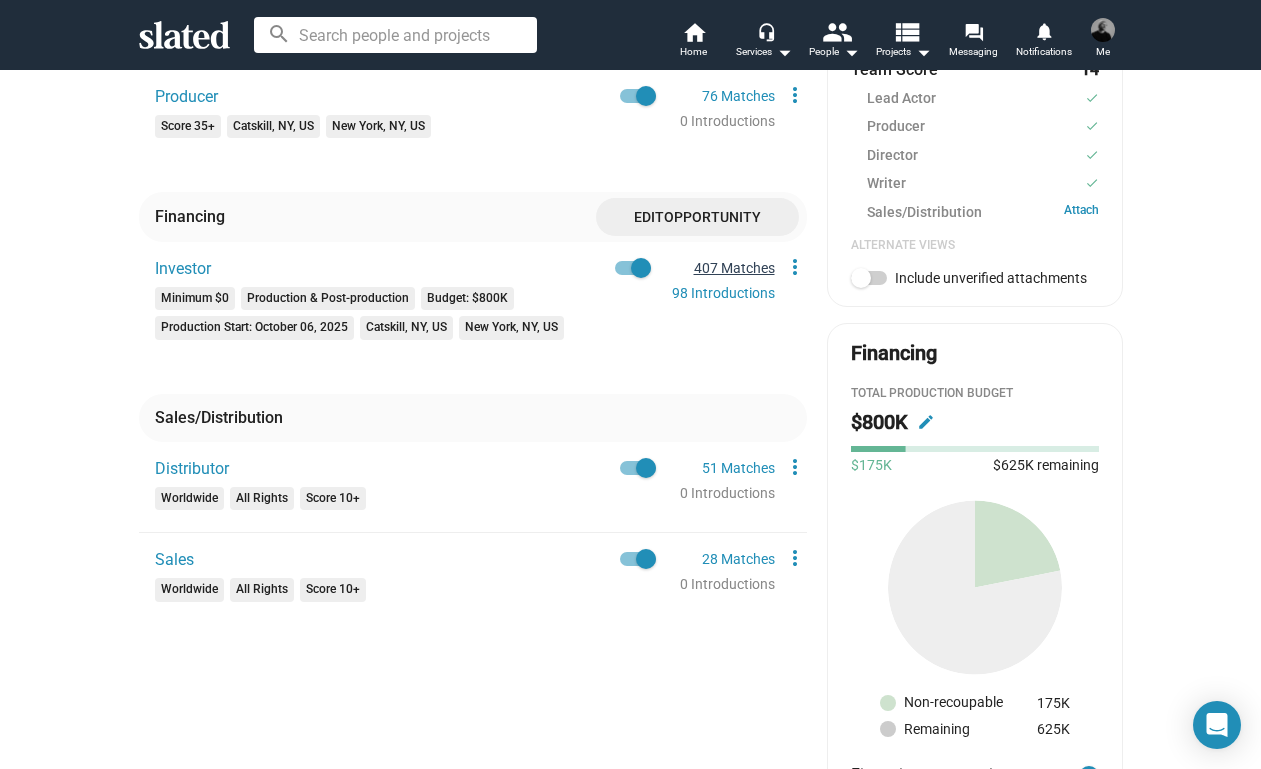 click on "407 Matches" 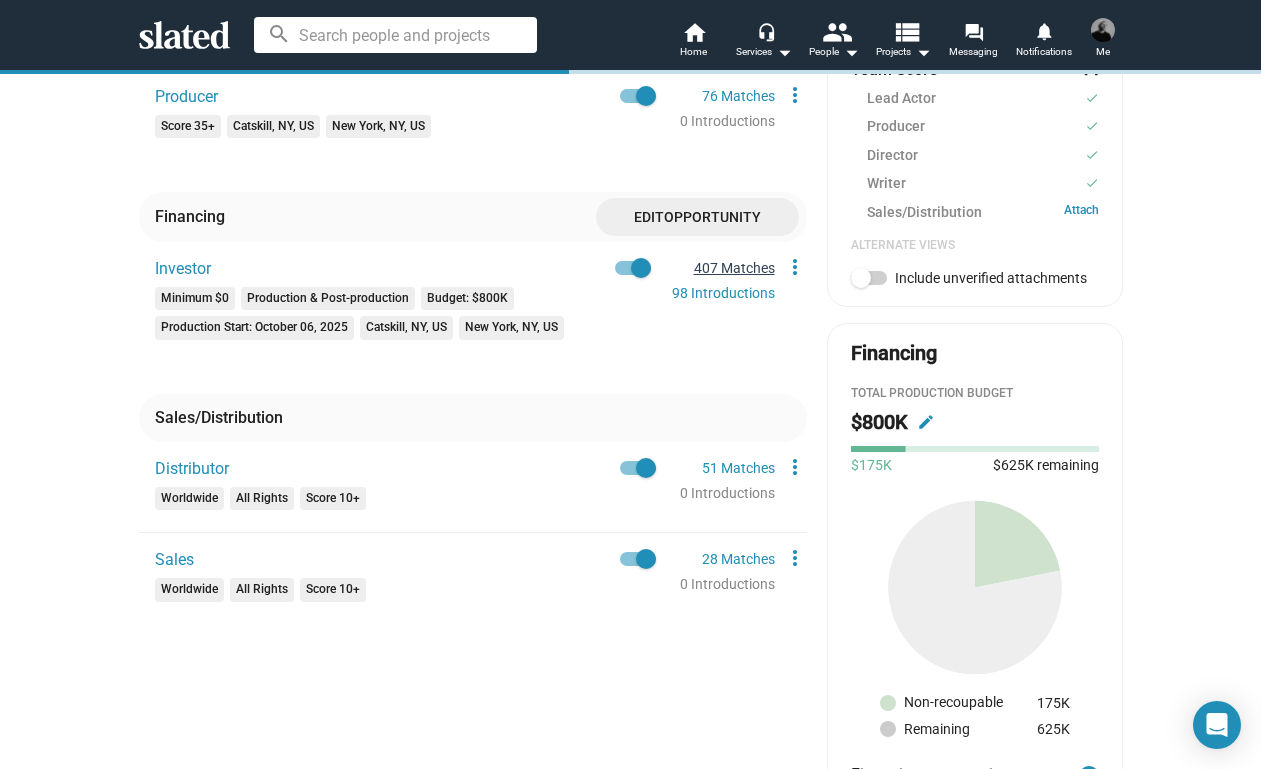 scroll, scrollTop: 389, scrollLeft: 0, axis: vertical 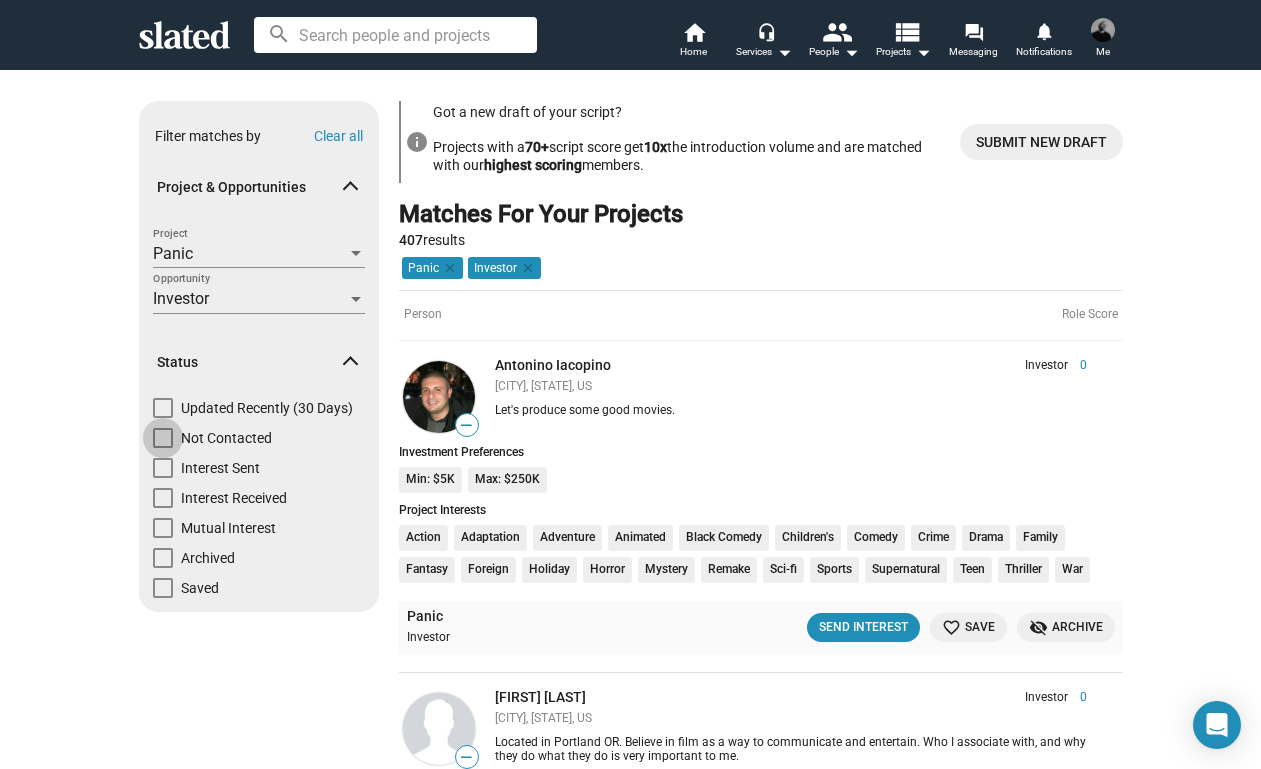 click at bounding box center (163, 438) 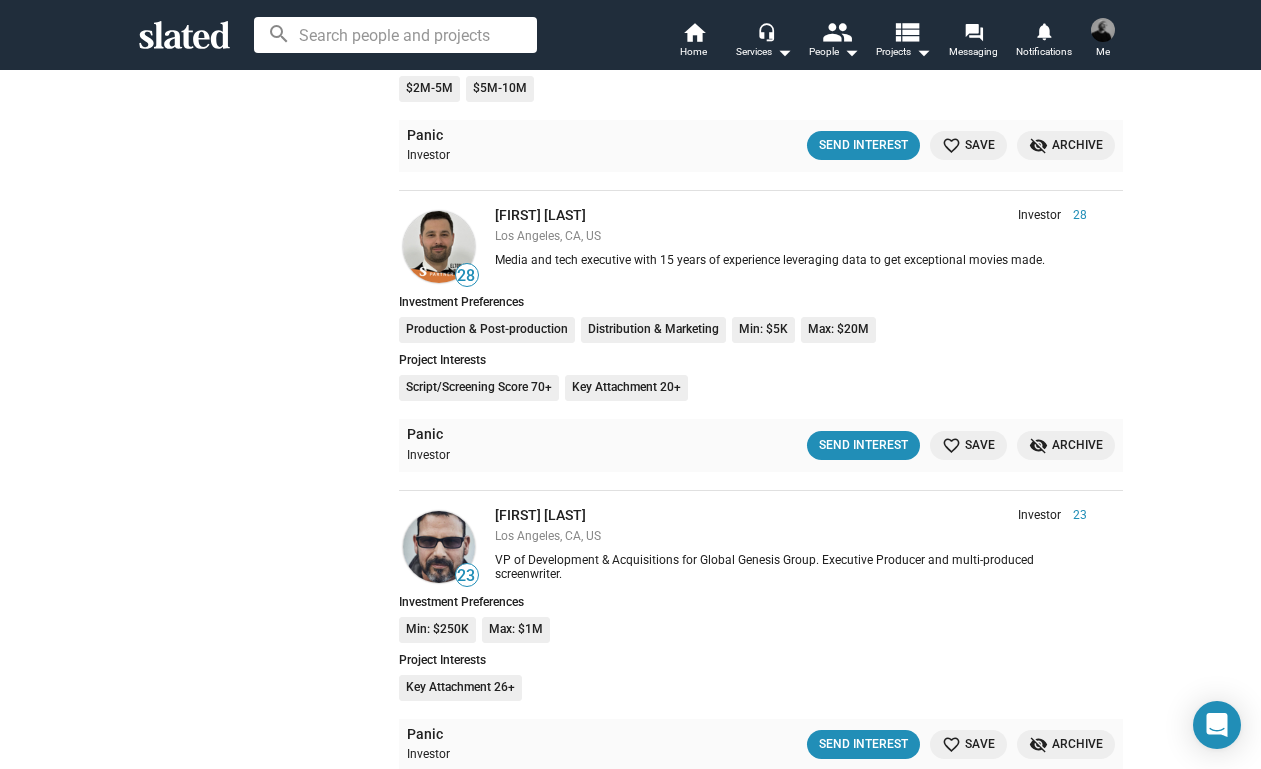 scroll, scrollTop: 823, scrollLeft: 0, axis: vertical 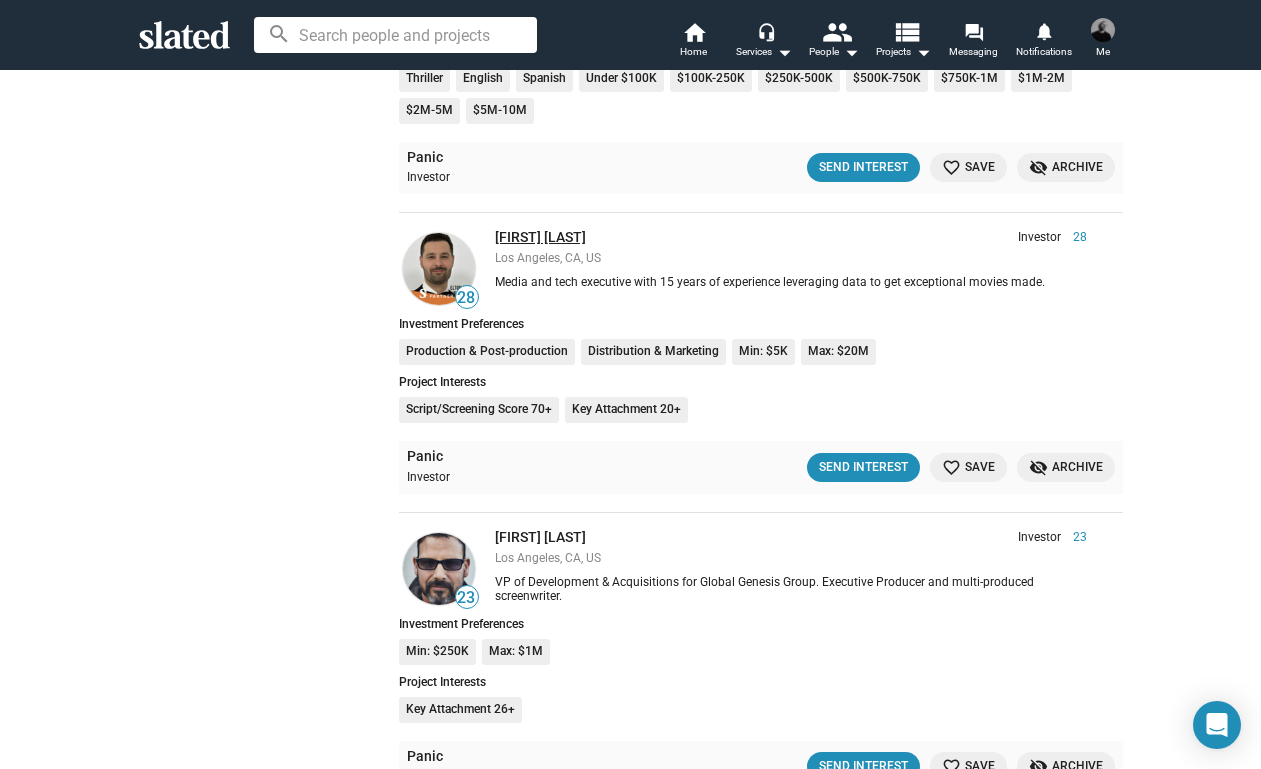 click on "Greg Gertmenian" 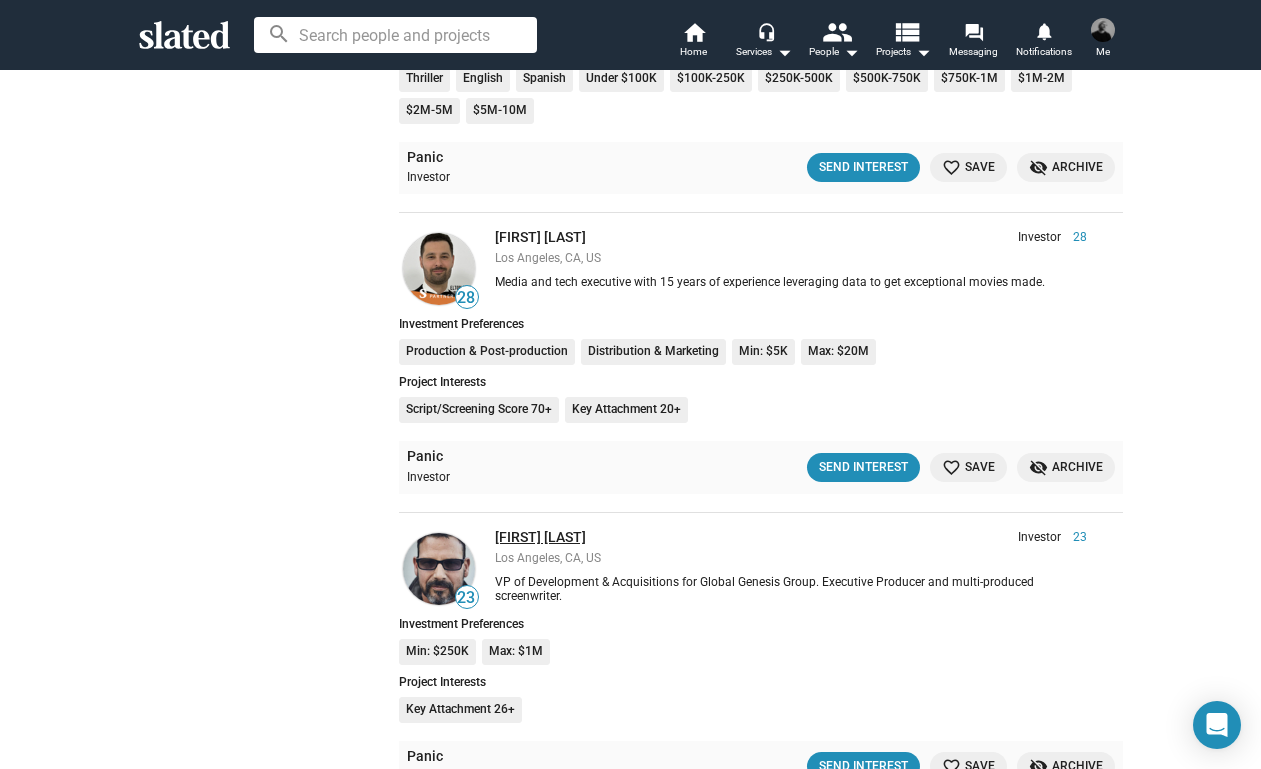 click on "Charles Morris Jr." 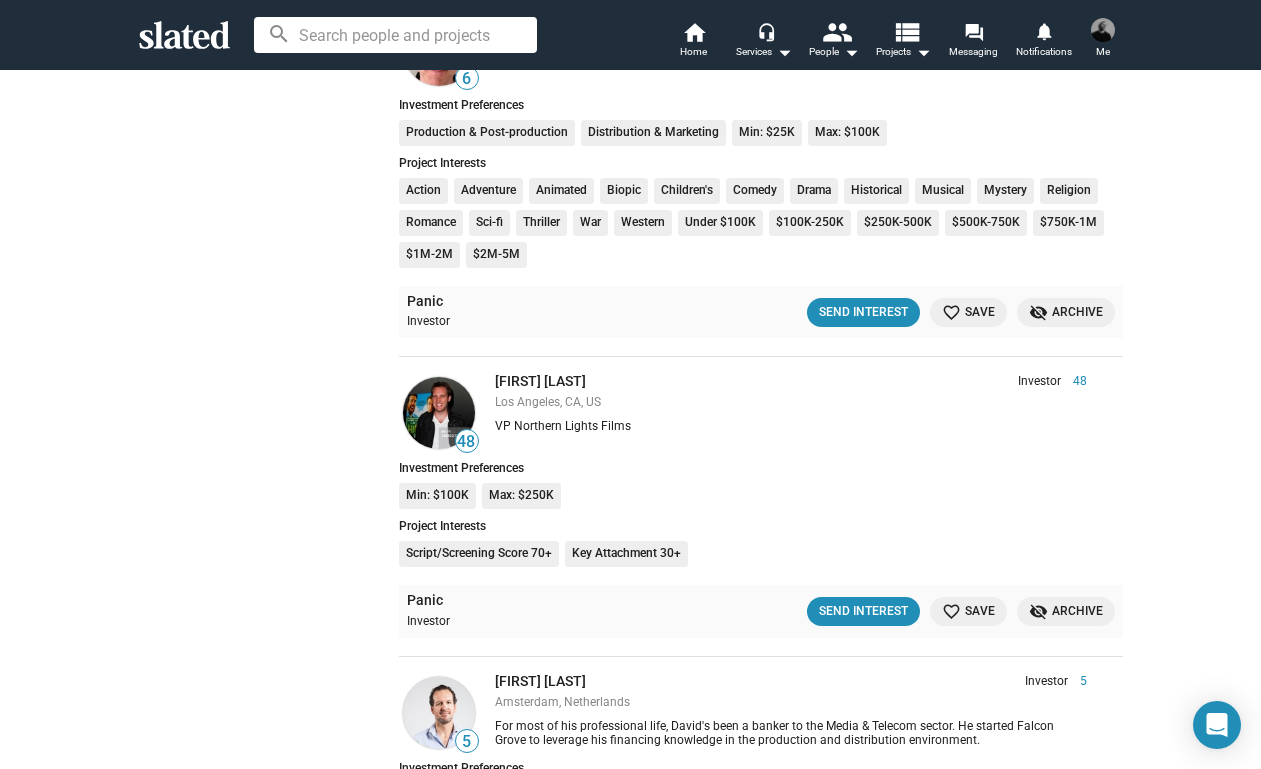 scroll, scrollTop: 6704, scrollLeft: 0, axis: vertical 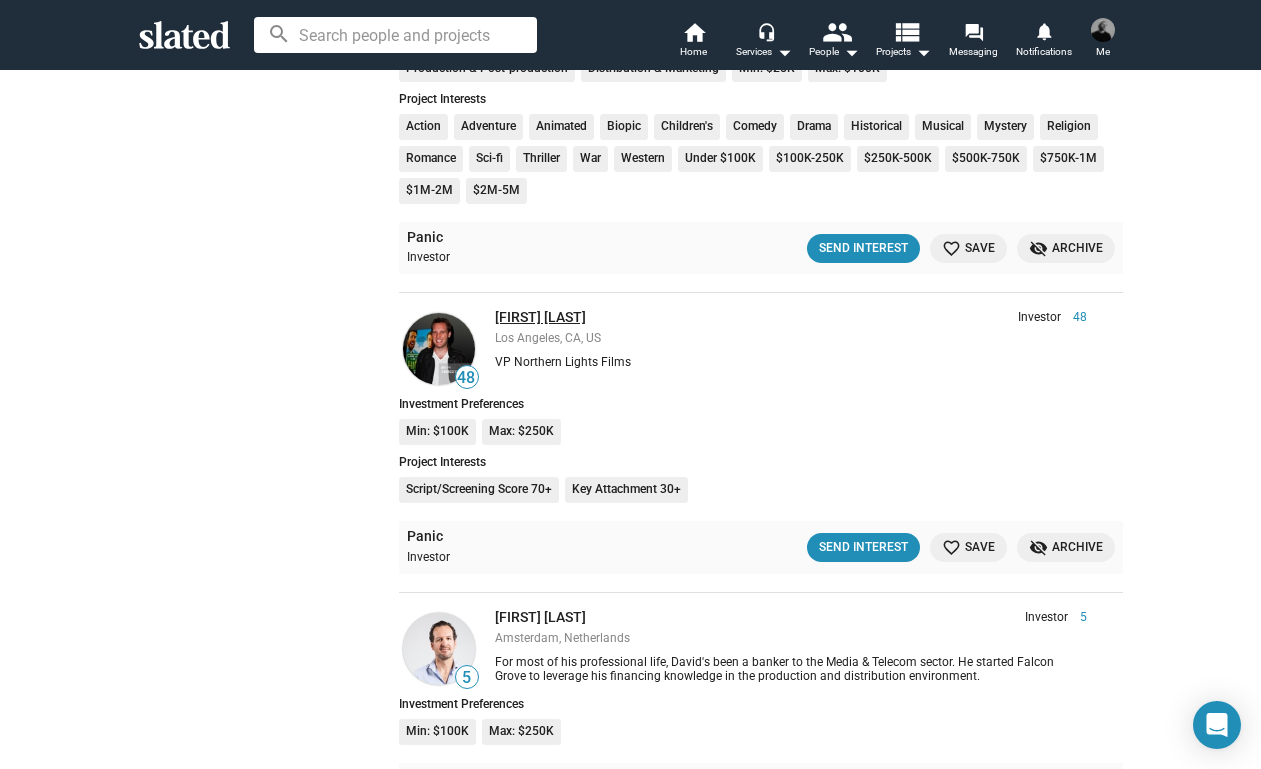 click on "[FIRST] [LAST]" 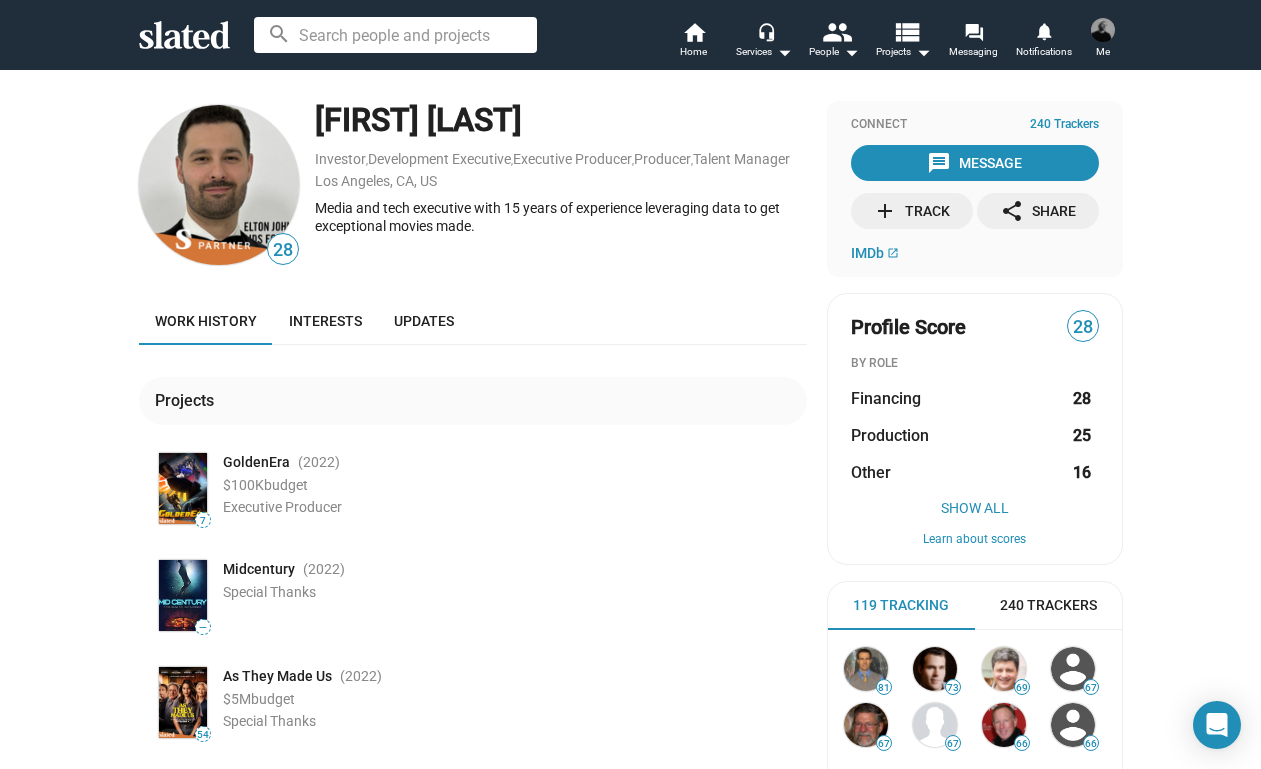 scroll, scrollTop: 0, scrollLeft: 0, axis: both 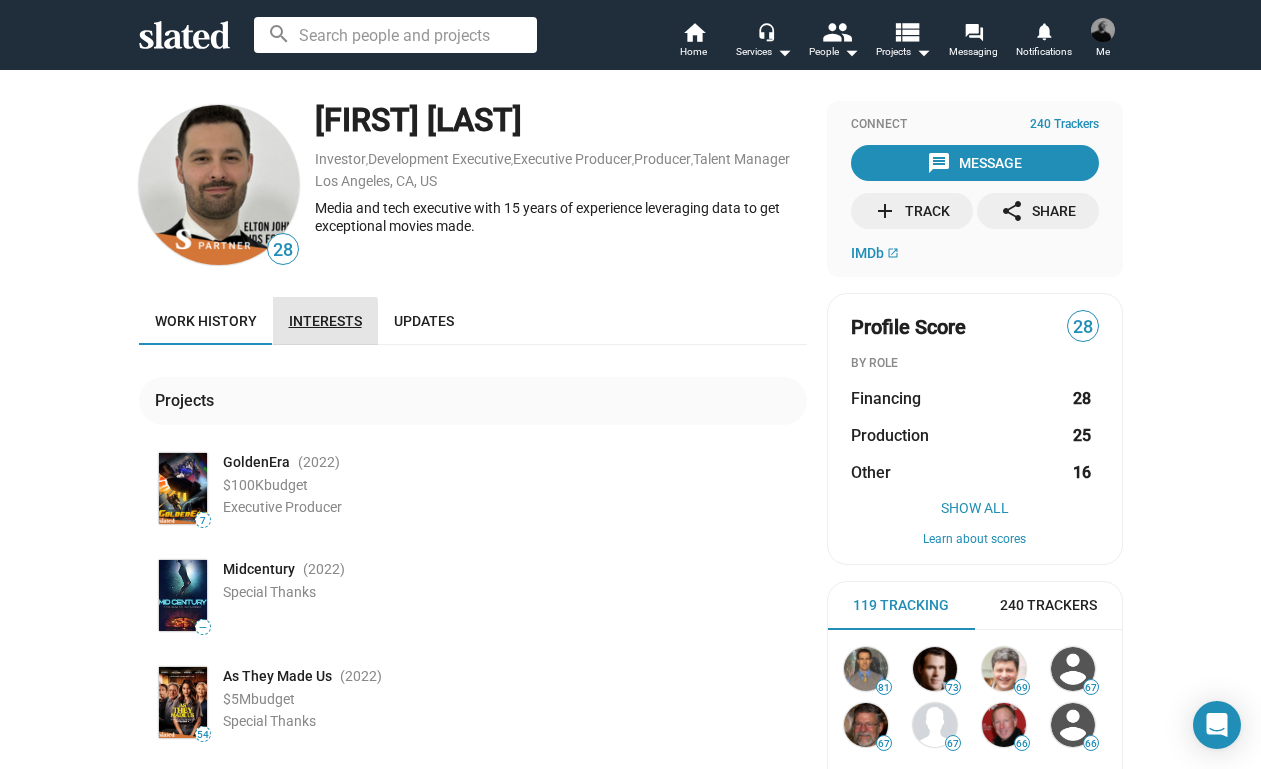 click on "Interests" at bounding box center (325, 321) 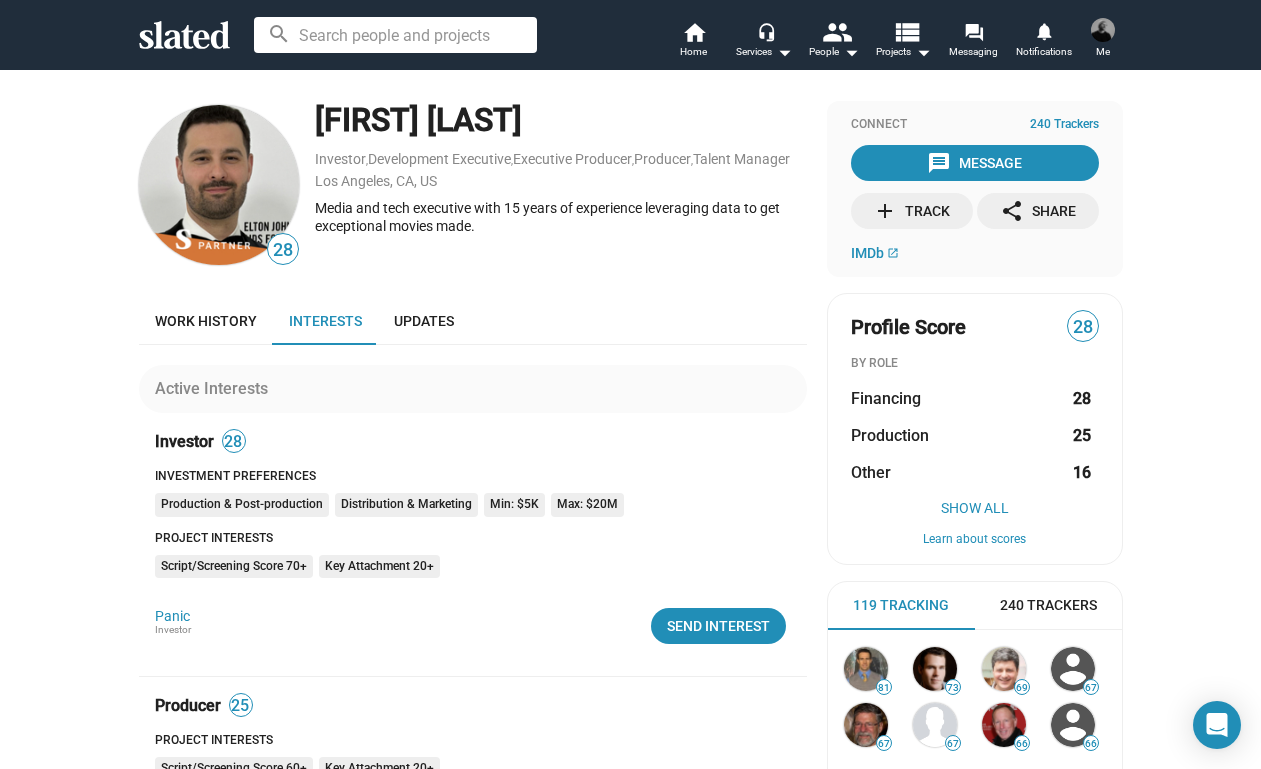 scroll, scrollTop: 0, scrollLeft: 0, axis: both 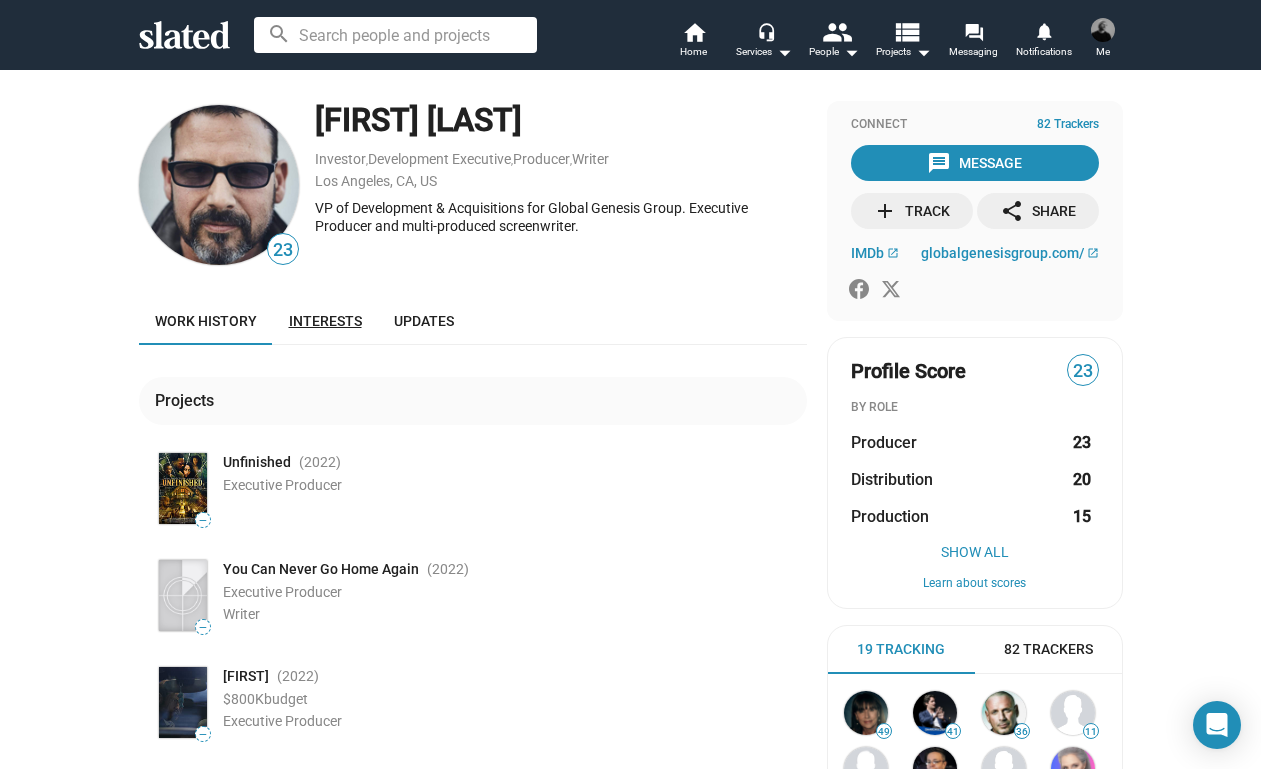 click on "Interests" at bounding box center [325, 321] 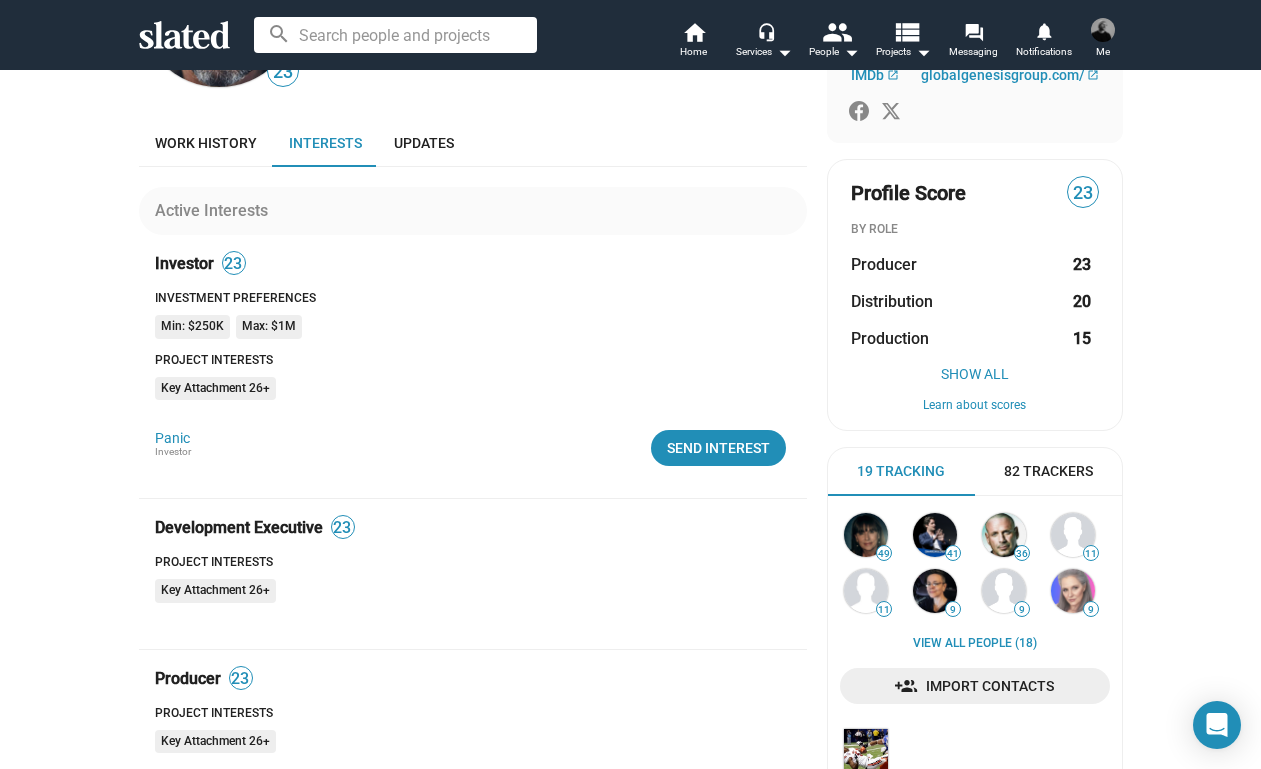 scroll, scrollTop: 329, scrollLeft: 0, axis: vertical 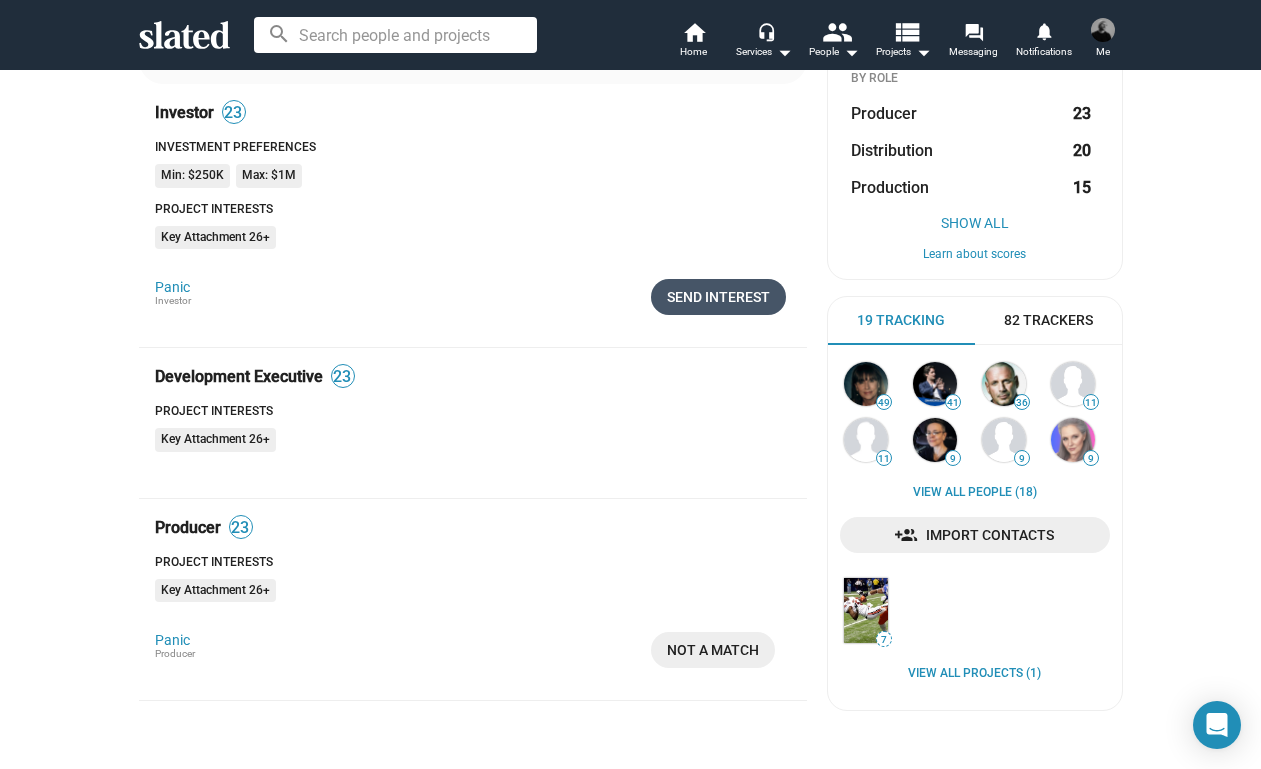 click on "Send Interest" 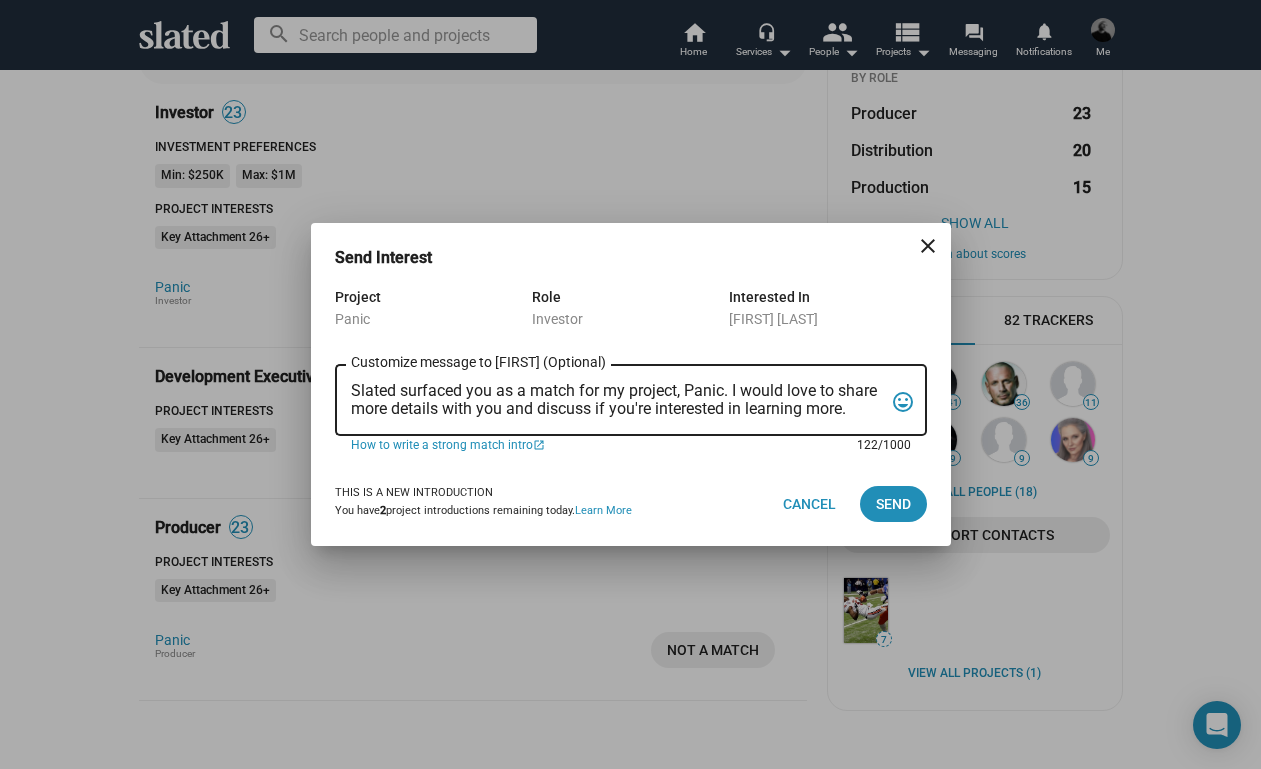 drag, startPoint x: 355, startPoint y: 383, endPoint x: 922, endPoint y: 467, distance: 573.1885 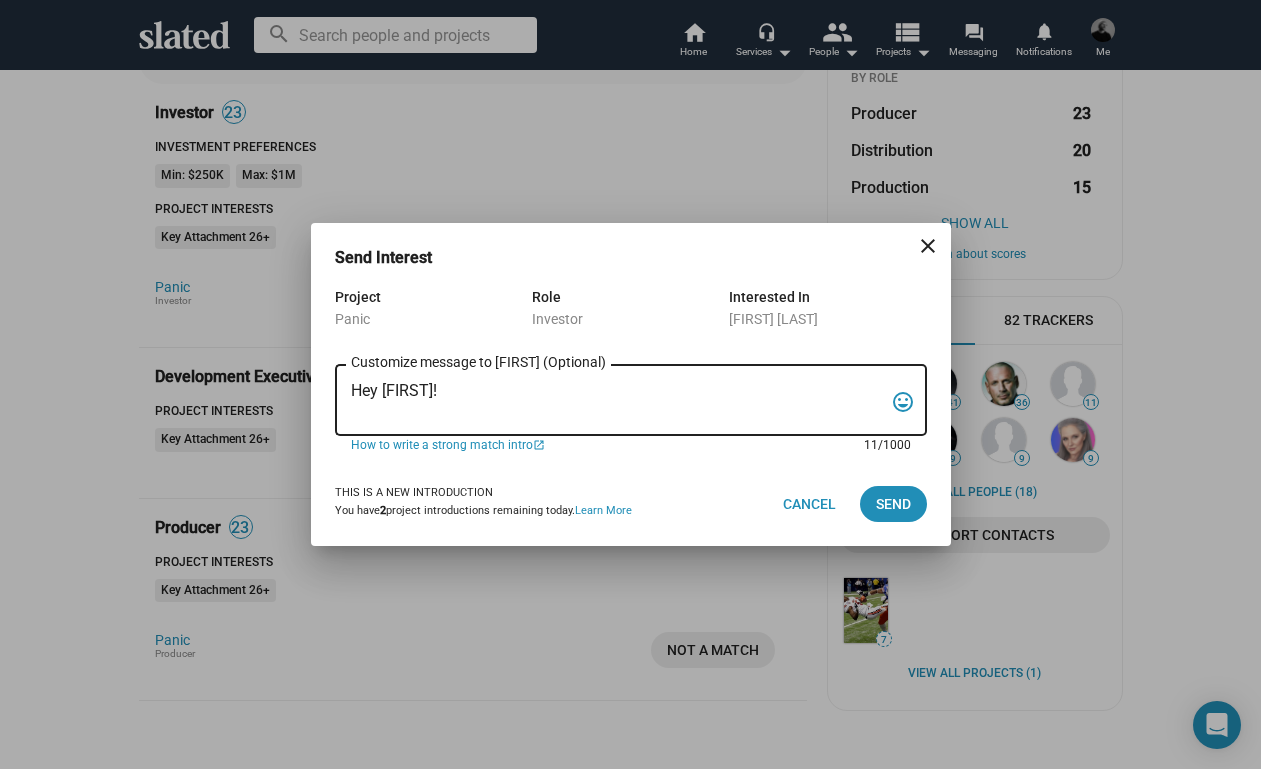 paste on "My name is Trevor Peckham, and I am a New York based writer/director/producer making my second feature film called PANIC, an absurdist comedy in the body of a paranoia thriller. We have all the pieces in place to make this film happen from a practical point of view, and just need to secure our financing to get it over the line. We have a strong cast attached, including Tom Lipinski (Suits, Labor Day) and Elizabeth Alderfer (AP Bio, Disjointed) in the lead roles, supported by Joe Pantoliano (The Matrix, Bad Boys, Memento), Xander Berkeley (Air Force One, Terminator 2, Shanghai Noon) and Langston Fishburne (Ant-Man and The Wasp, Discontinued). I think the project will punch well above its weight, and I'd love to discuss it with you. Let me know if you have any thoughts or questions, and I hope to talk soon. Thanks!" 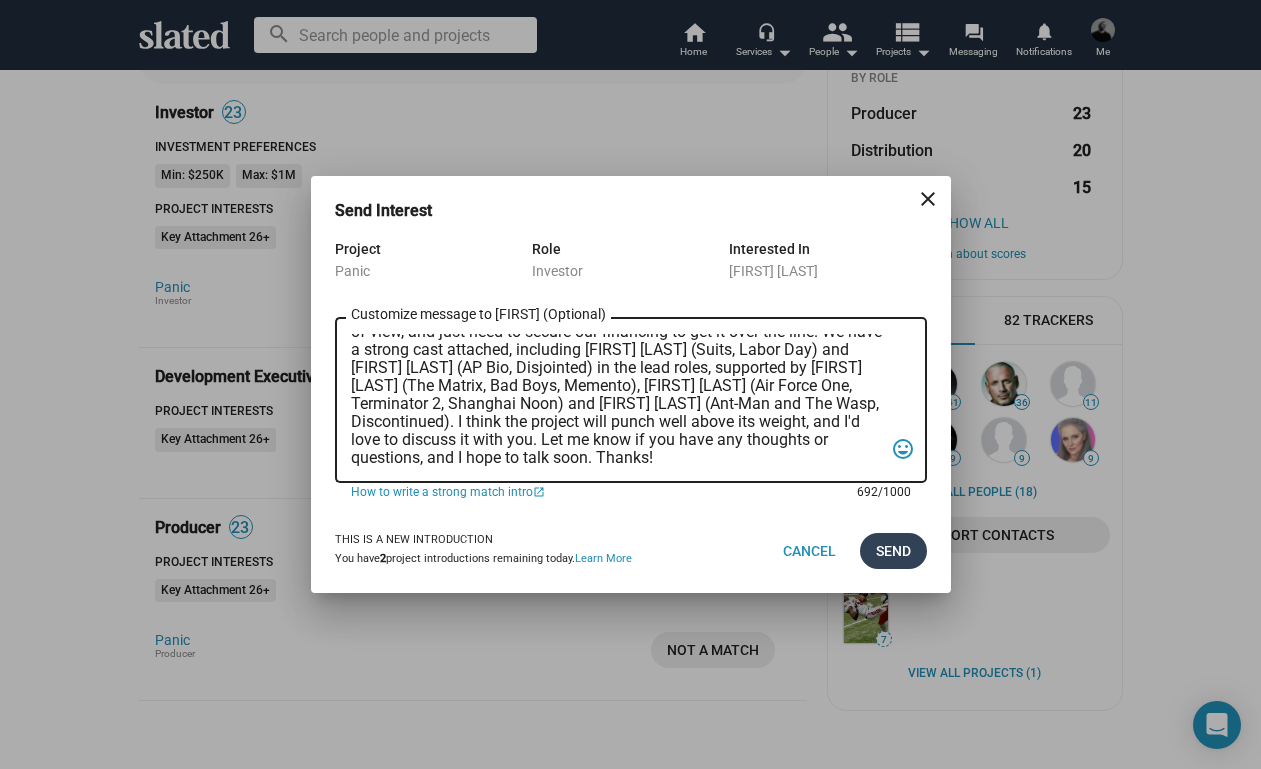 scroll, scrollTop: 83, scrollLeft: 0, axis: vertical 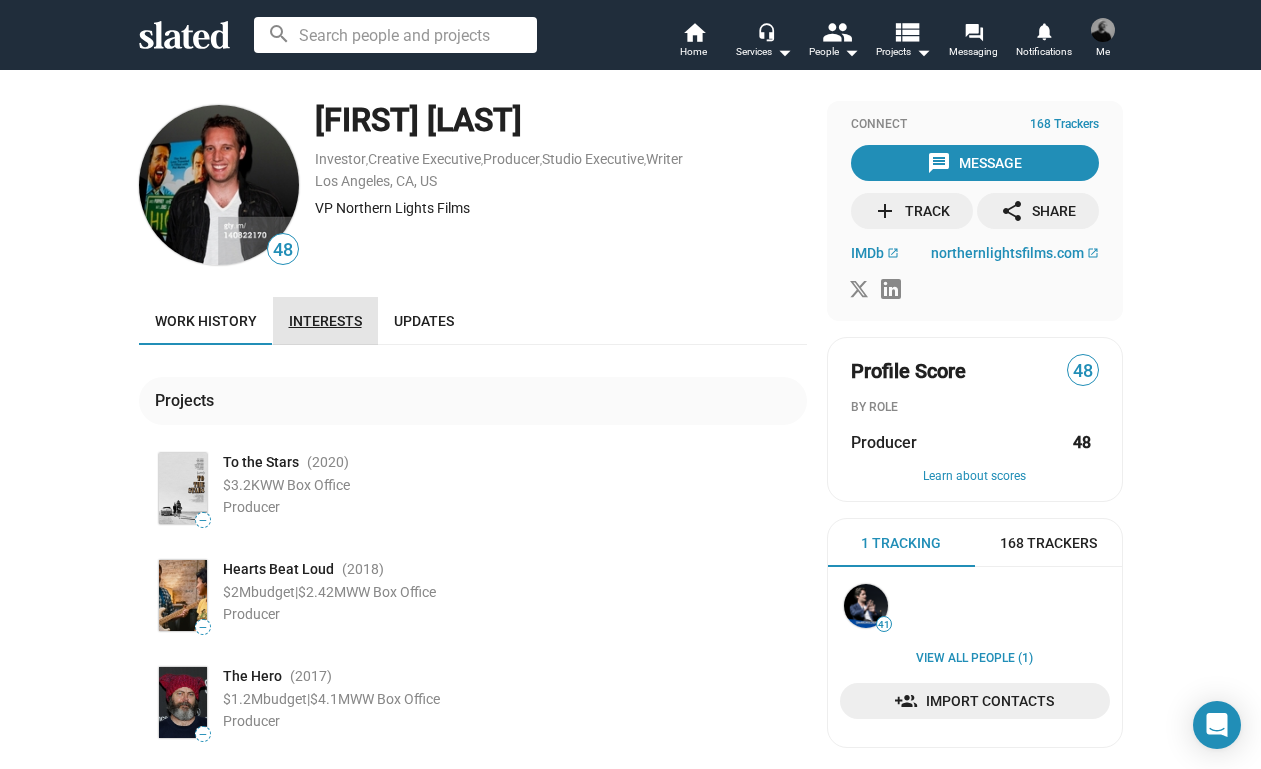 click on "Interests" at bounding box center (325, 321) 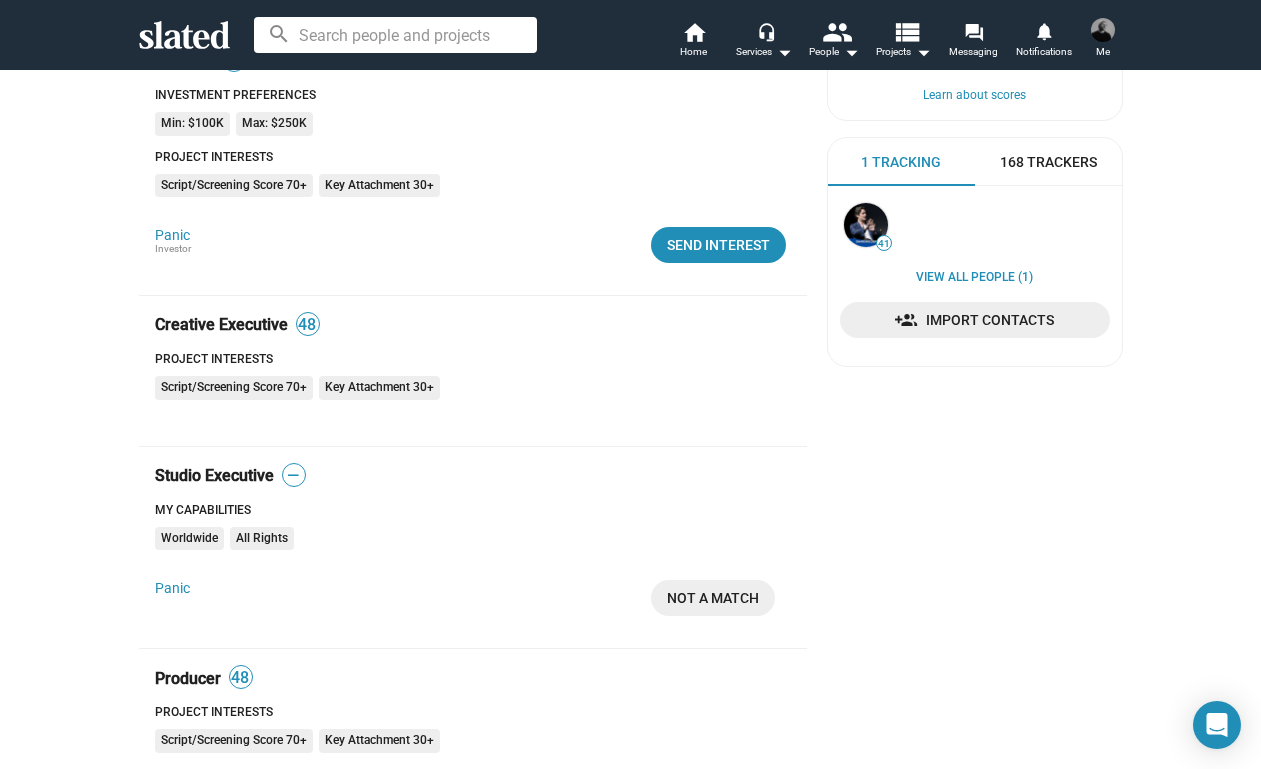 scroll, scrollTop: 383, scrollLeft: 0, axis: vertical 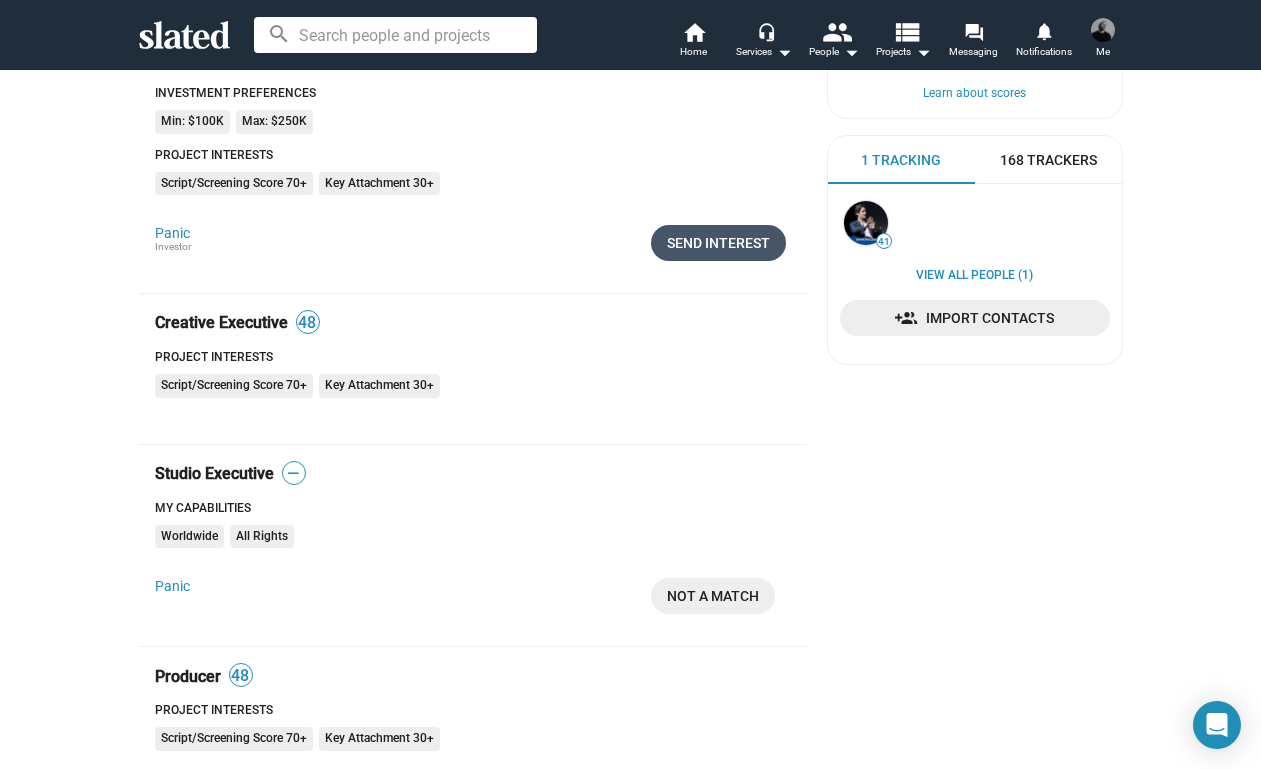 click on "Send Interest" 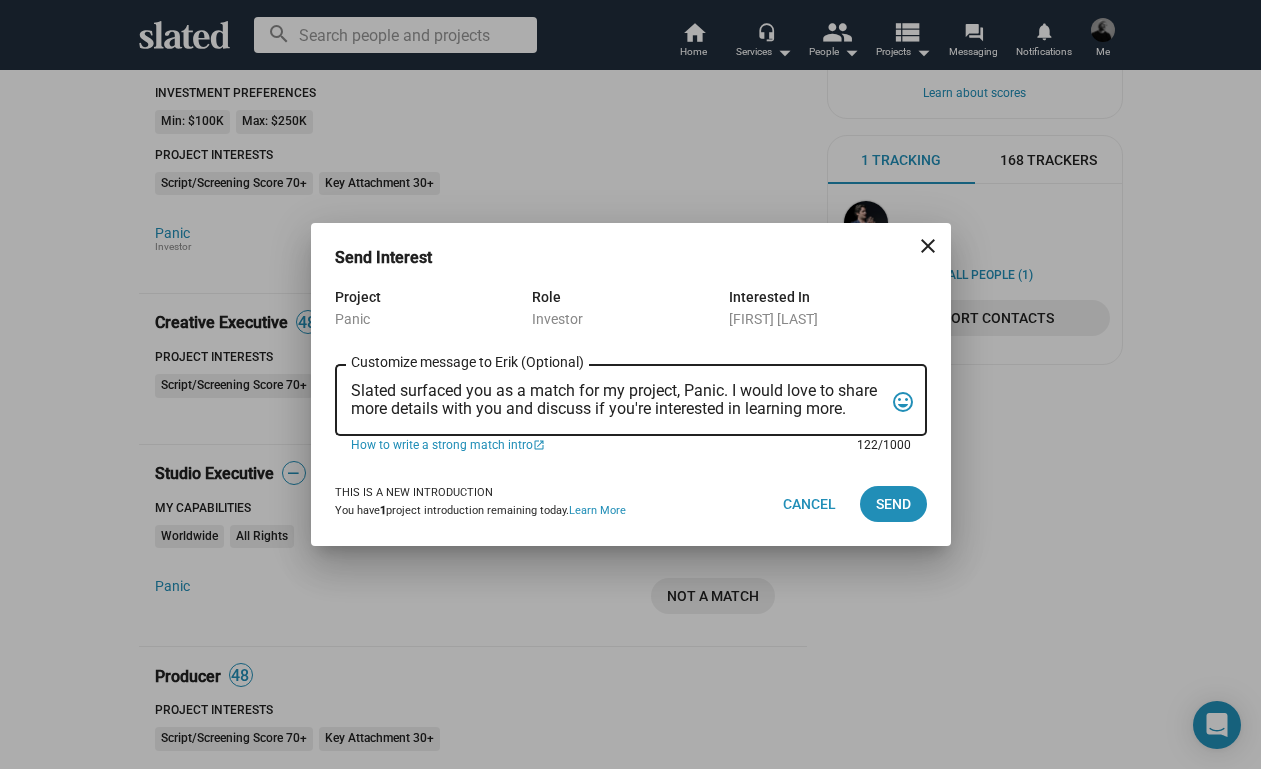 drag, startPoint x: 355, startPoint y: 386, endPoint x: 856, endPoint y: 409, distance: 501.52768 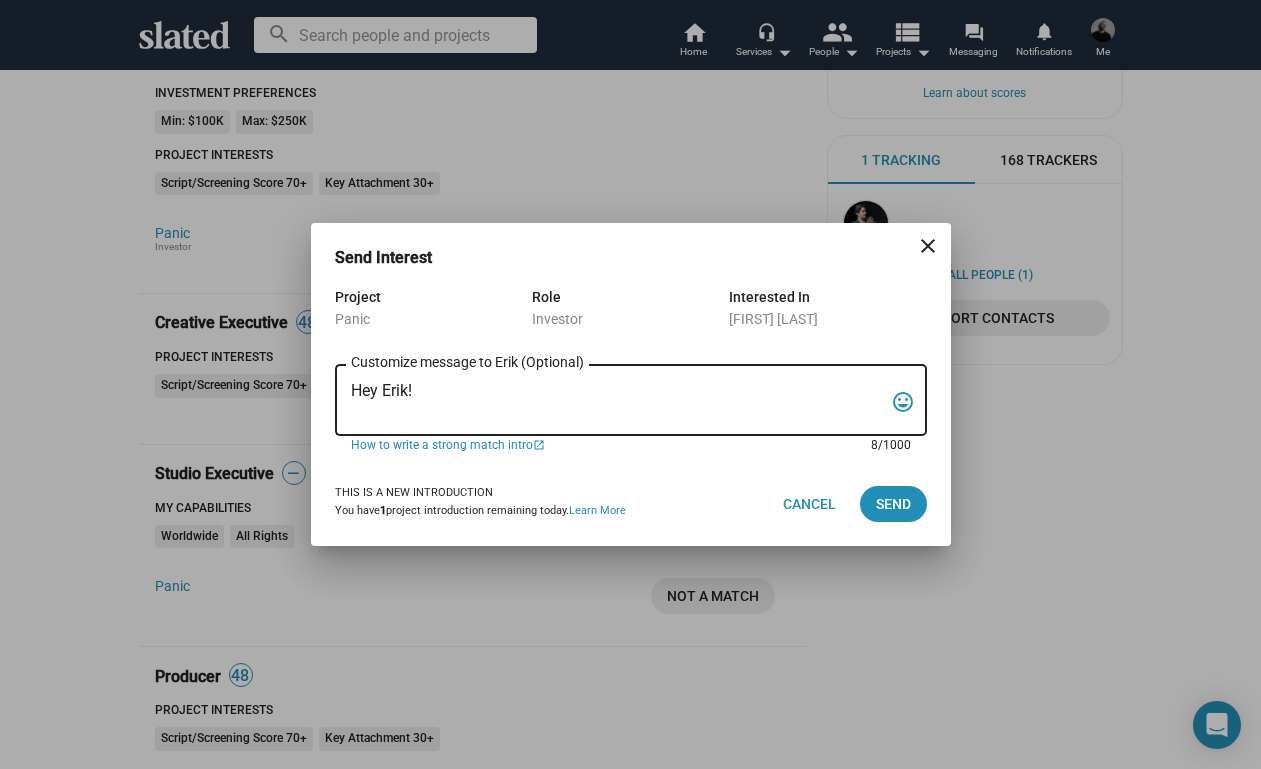 paste on "My name is Trevor Peckham, and I am a New York based writer/director/producer making my second feature film called PANIC, an absurdist comedy in the body of a paranoia thriller. We have all the pieces in place to make this film happen from a practical point of view, and just need to secure our financing to get it over the line. We have a strong cast attached, including Tom Lipinski (Suits, Labor Day) and Elizabeth Alderfer (AP Bio, Disjointed) in the lead roles, supported by Joe Pantoliano (The Matrix, Bad Boys, Memento), Xander Berkeley (Air Force One, Terminator 2, Shanghai Noon) and Langston Fishburne (Ant-Man and The Wasp, Discontinued). I think the project will punch well above its weight, and I'd love to discuss it with you. Let me know if you have any thoughts or questions, and I hope to talk soon. Thanks!" 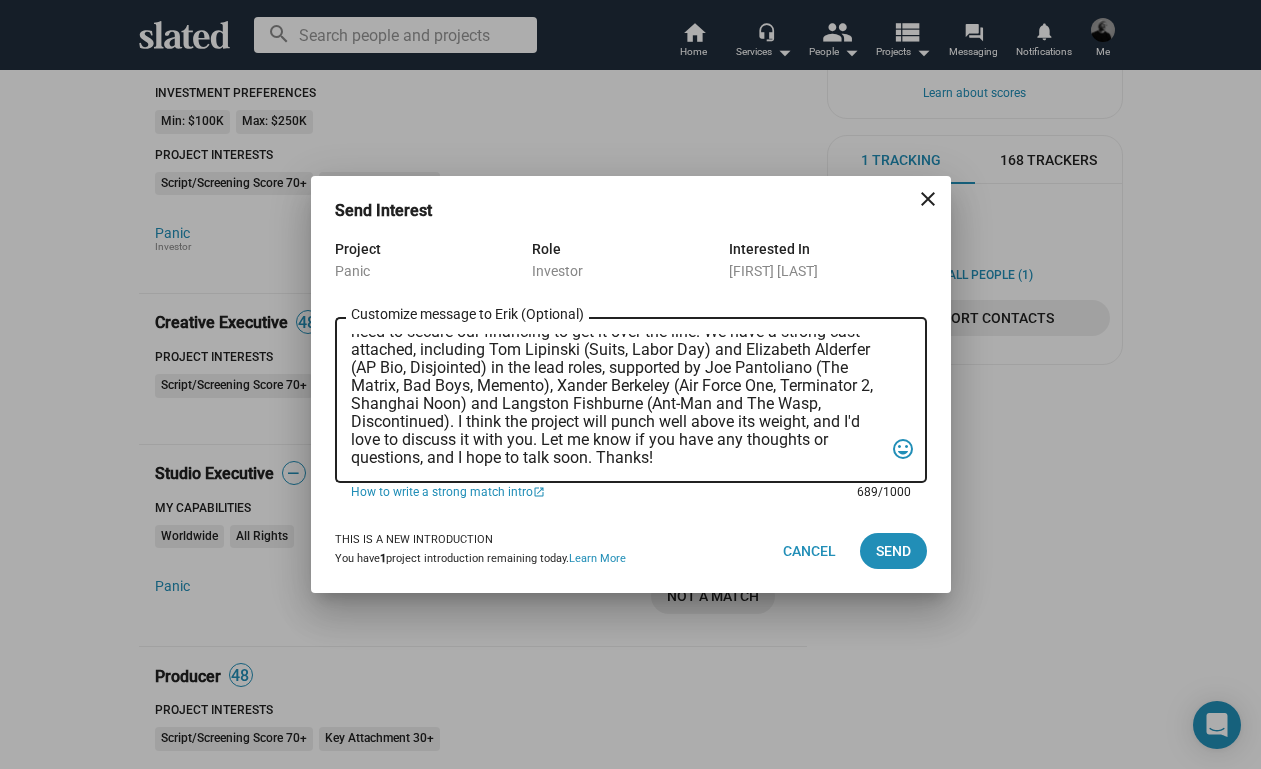scroll, scrollTop: 0, scrollLeft: 0, axis: both 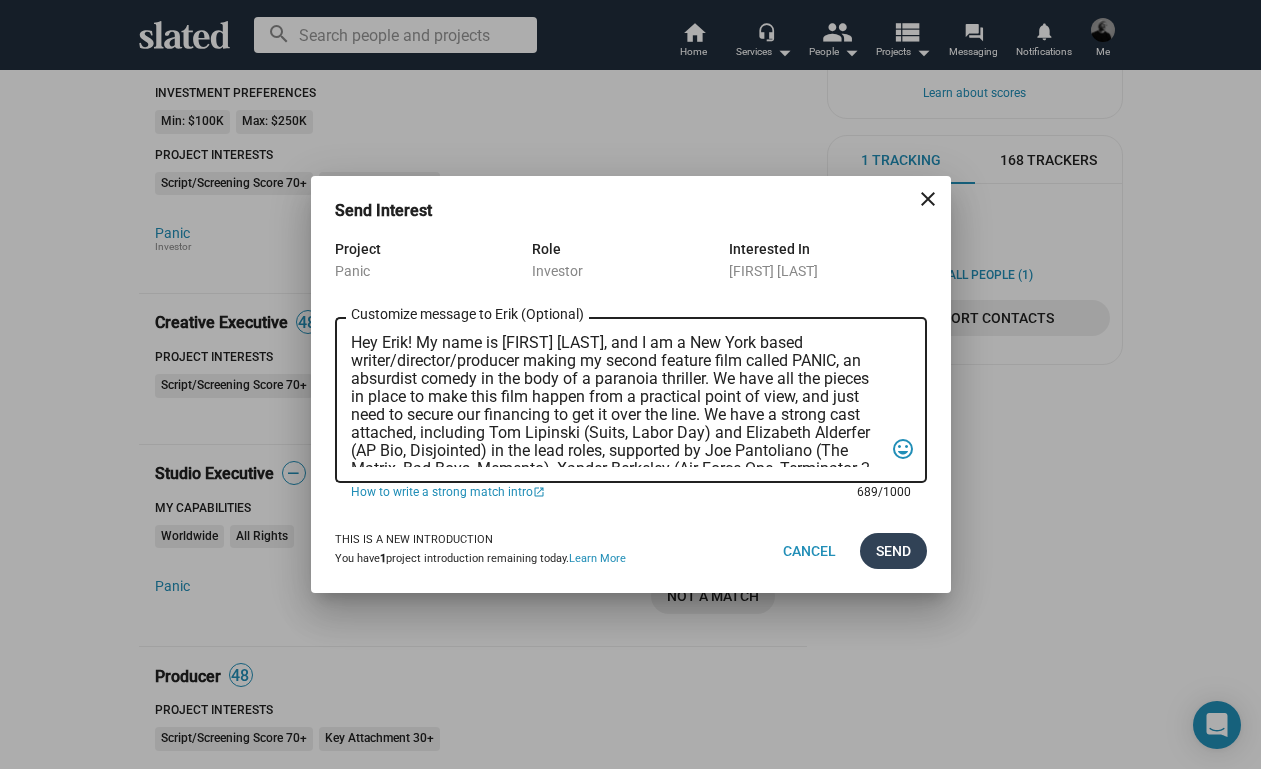 type on "Hey Erik! My name is [FIRST] [LAST], and I am a New York based writer/director/producer making my second feature film called PANIC, an absurdist comedy in the body of a paranoia thriller. We have all the pieces in place to make this film happen from a practical point of view, and just need to secure our financing to get it over the line. We have a strong cast attached, including Tom Lipinski (Suits, Labor Day) and Elizabeth Alderfer (AP Bio, Disjointed) in the lead roles, supported by Joe Pantoliano (The Matrix, Bad Boys, Memento), Xander Berkeley (Air Force One, Terminator 2, Shanghai Noon) and Langston Fishburne (Ant-Man and The Wasp, Discontinued). I think the project will punch well above its weight, and I'd love to discuss it with you. Let me know if you have any thoughts or questions, and I hope to talk soon. Thanks!" 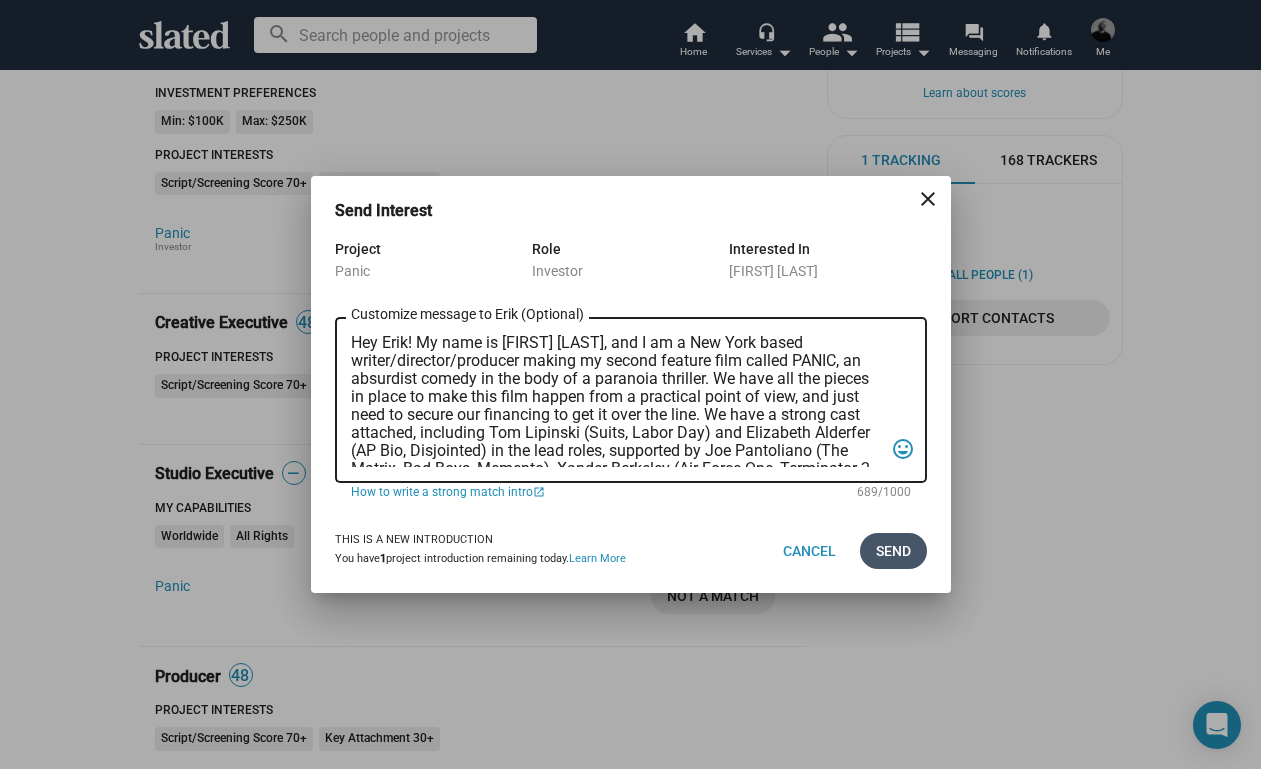 click on "Send" at bounding box center (893, 551) 